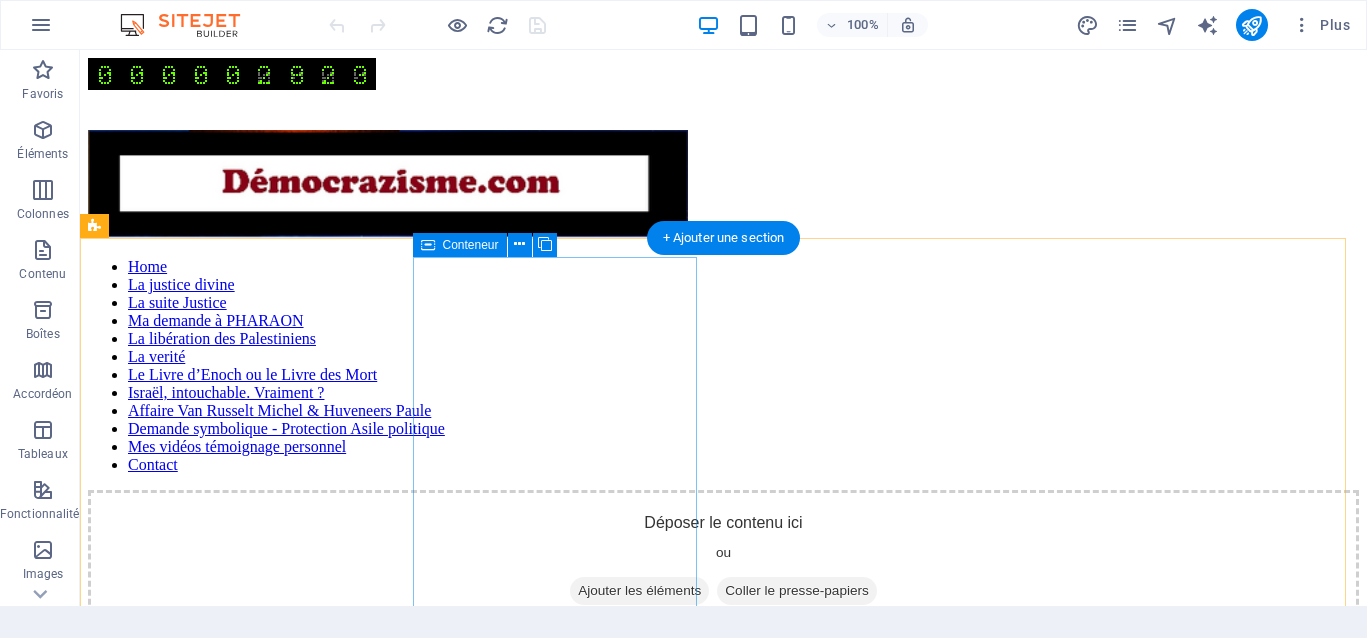 scroll, scrollTop: 0, scrollLeft: 0, axis: both 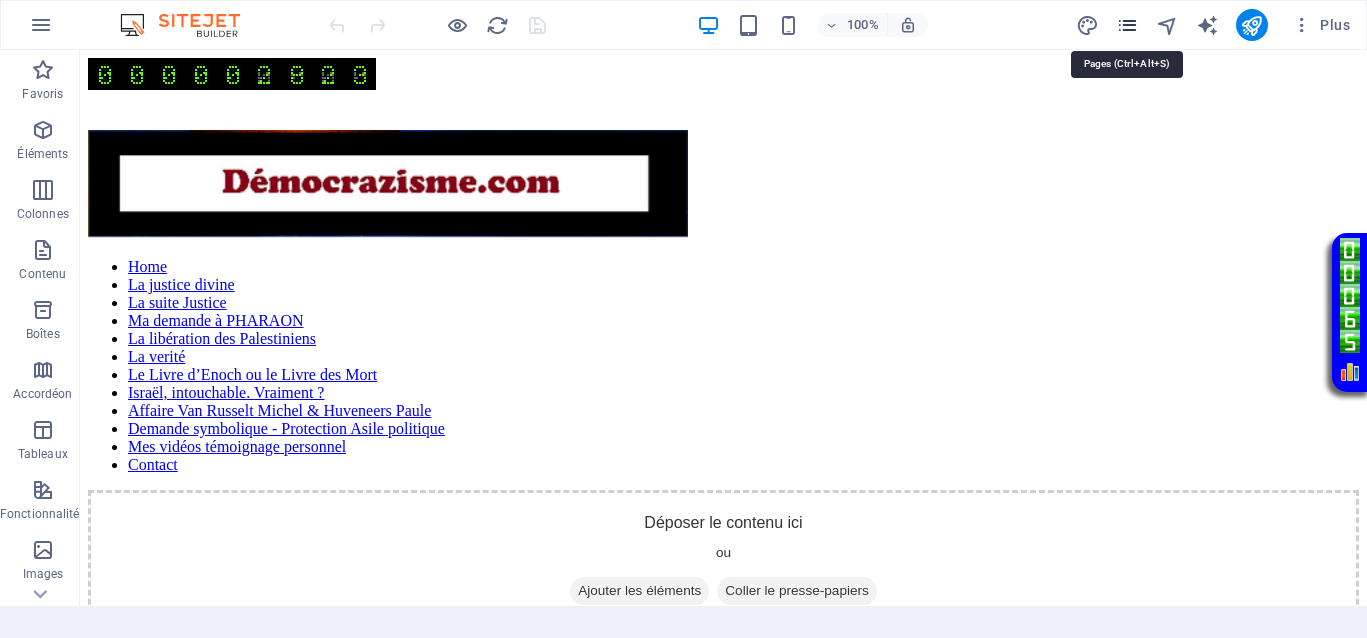 click at bounding box center [1127, 25] 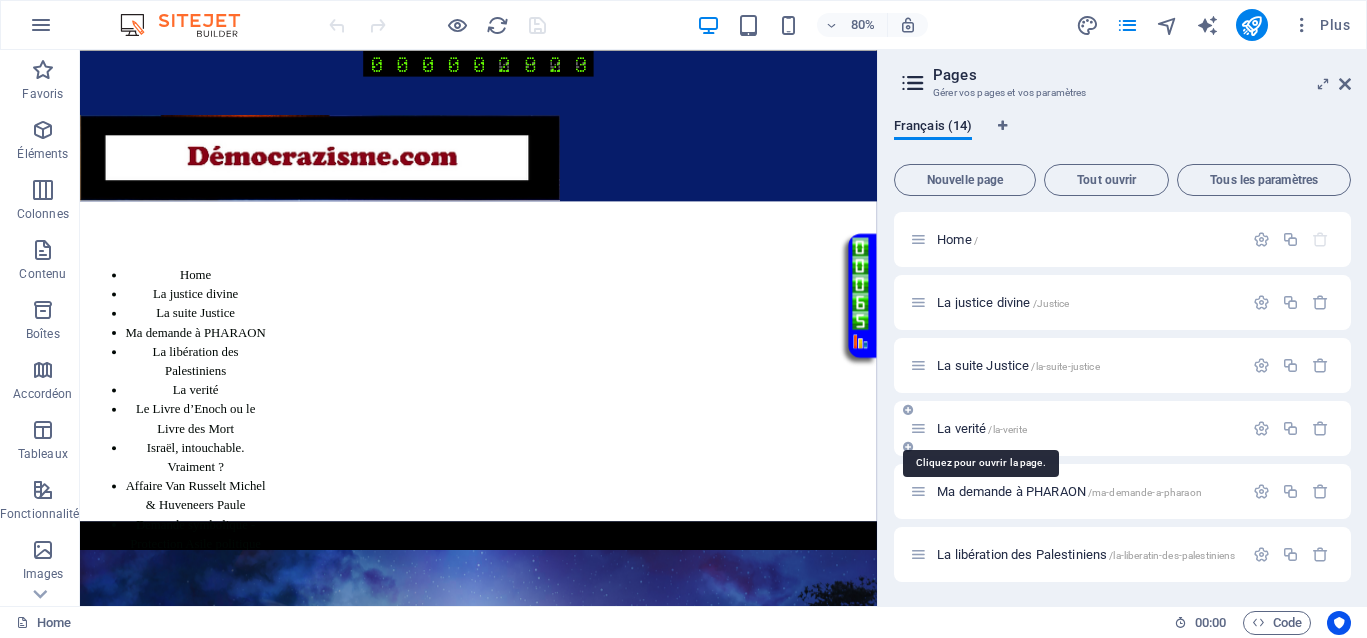 click on "La verité /la-verite" at bounding box center (982, 428) 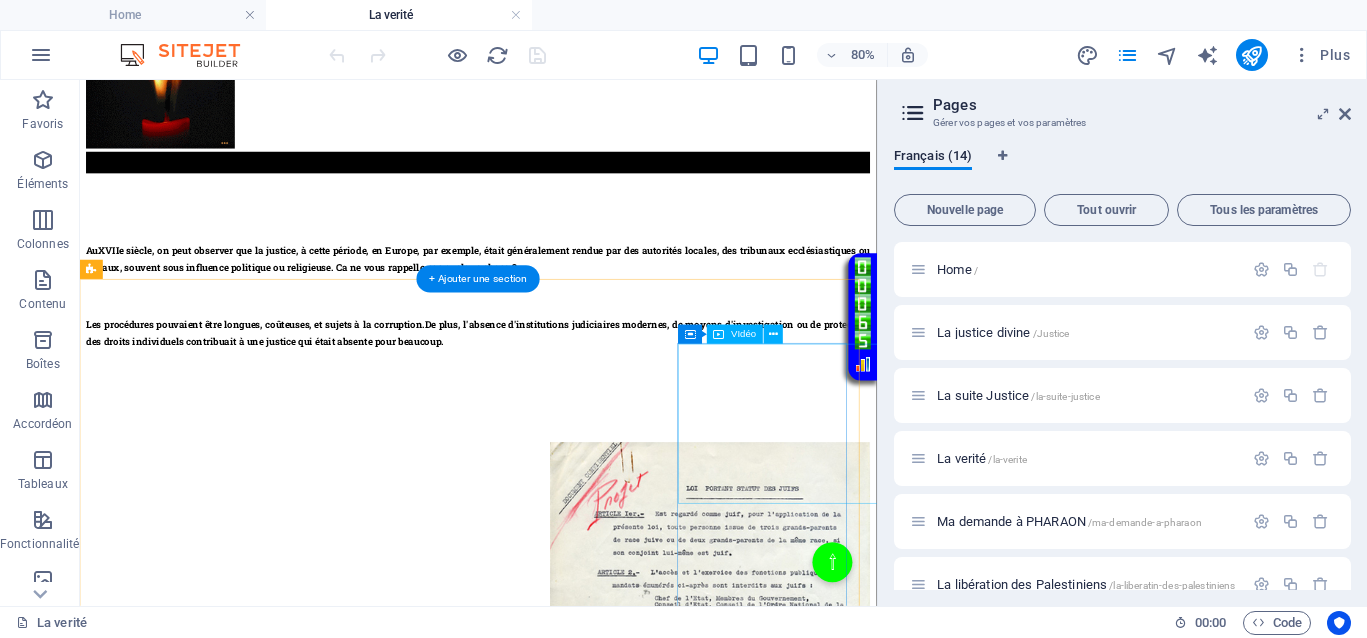 scroll, scrollTop: 500, scrollLeft: 0, axis: vertical 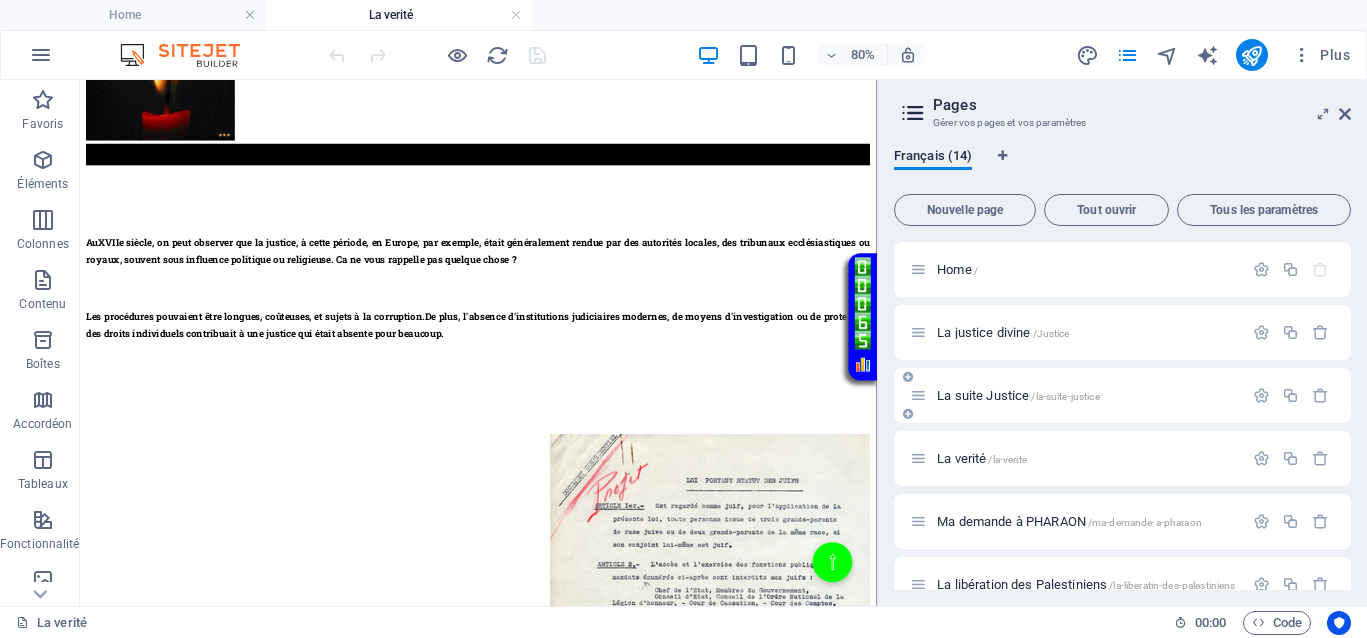 click on "La suite Justice /la-suite-justice" at bounding box center (1018, 395) 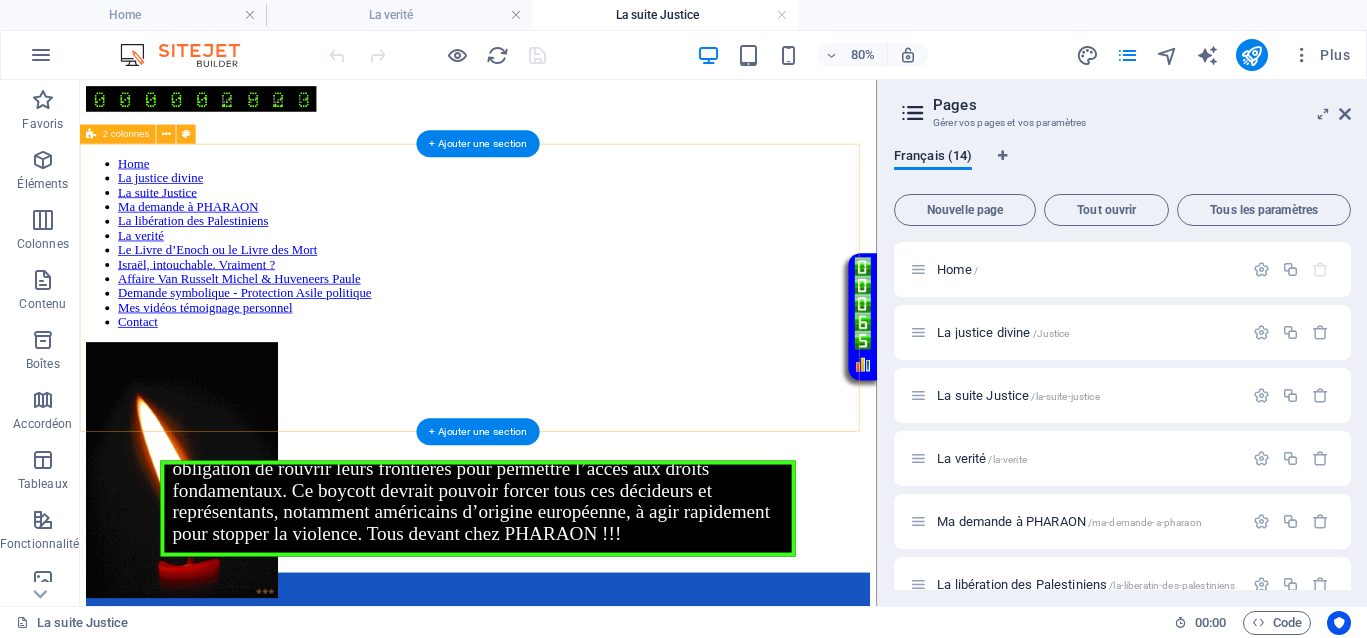 scroll, scrollTop: 0, scrollLeft: 0, axis: both 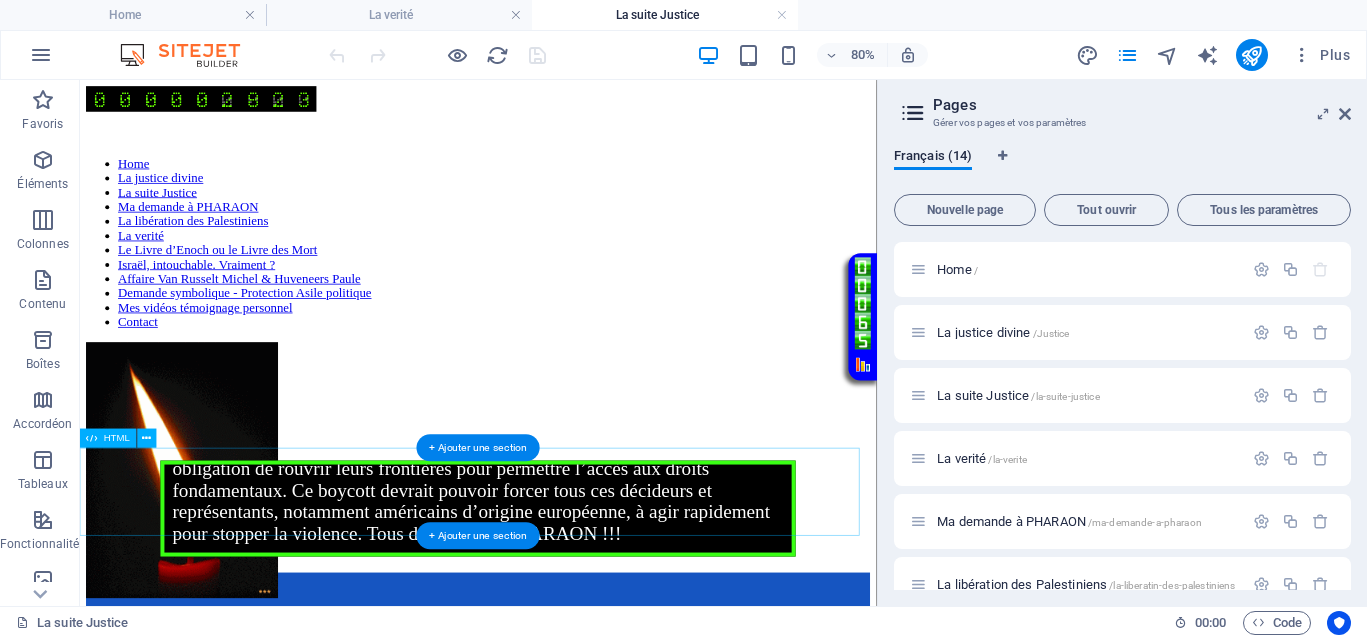 click on "Votre Témoignage
Impact potentiel d’un boycott total de l’Autorité de la Concurrence européenne.
Un boycott total de l’Autorité de la Concurrence en Europe, y compris ses succursales jusqu’à Washington, aurait des conséquences majeures sur l’ensemble de la société européenne. L’Autorité, qui aurait été impliquée dans des pratiques anticoncurrentielles en secret et aurait favorisé la concentration des marchés, la hausse des prix et la stagnation de l’innovation, compromet ses missions fondamentales de régulation juste et équitable. En boycottant cette institution, le peuple pourrait chercher à dénoncer cette dérive et à réclamer un véritable respect du commerce équitable, de la répartition juste des richesses, et la fin des arrangements qui permettent aux multinationales de dominer certains secteurs au détriment de la concurrence loyale.
Impact sur la Commission européenne de Ursula von der Leyen." at bounding box center [578, 616] 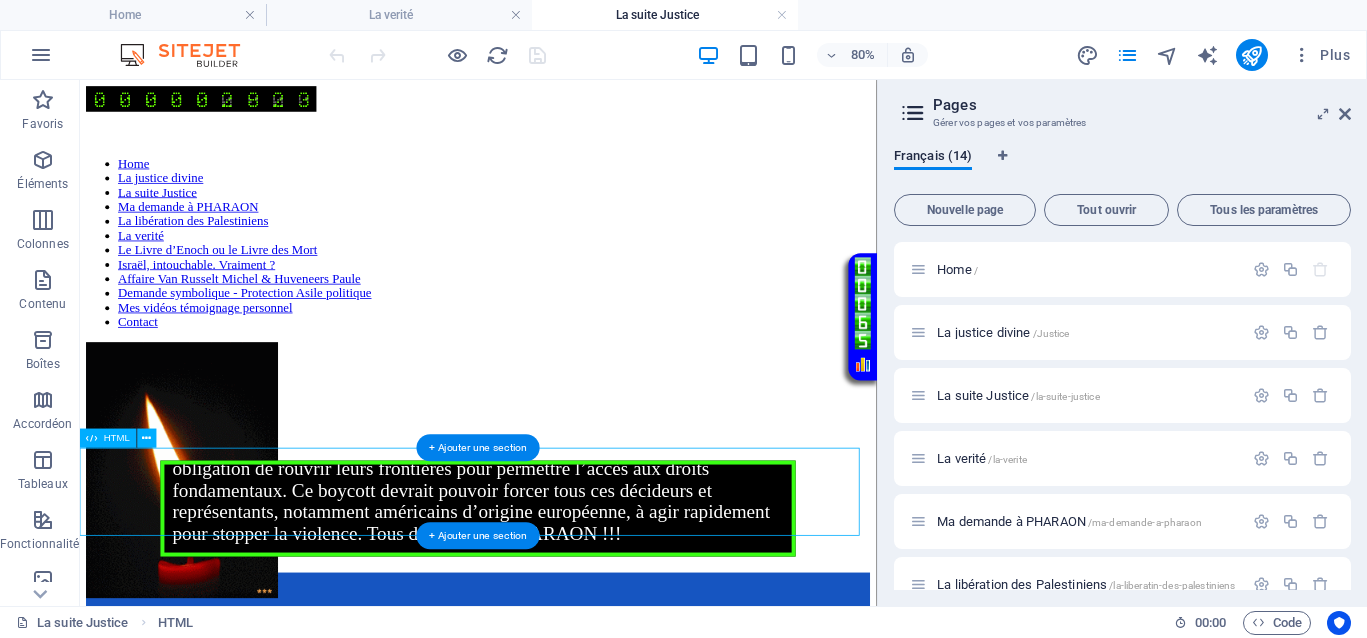 click on "Votre Témoignage
Impact potentiel d’un boycott total de l’Autorité de la Concurrence européenne.
Un boycott total de l’Autorité de la Concurrence en Europe, y compris ses succursales jusqu’à Washington, aurait des conséquences majeures sur l’ensemble de la société européenne. L’Autorité, qui aurait été impliquée dans des pratiques anticoncurrentielles en secret et aurait favorisé la concentration des marchés, la hausse des prix et la stagnation de l’innovation, compromet ses missions fondamentales de régulation juste et équitable. En boycottant cette institution, le peuple pourrait chercher à dénoncer cette dérive et à réclamer un véritable respect du commerce équitable, de la répartition juste des richesses, et la fin des arrangements qui permettent aux multinationales de dominer certains secteurs au détriment de la concurrence loyale.
Impact sur la Commission européenne de Ursula von der Leyen." at bounding box center (578, 616) 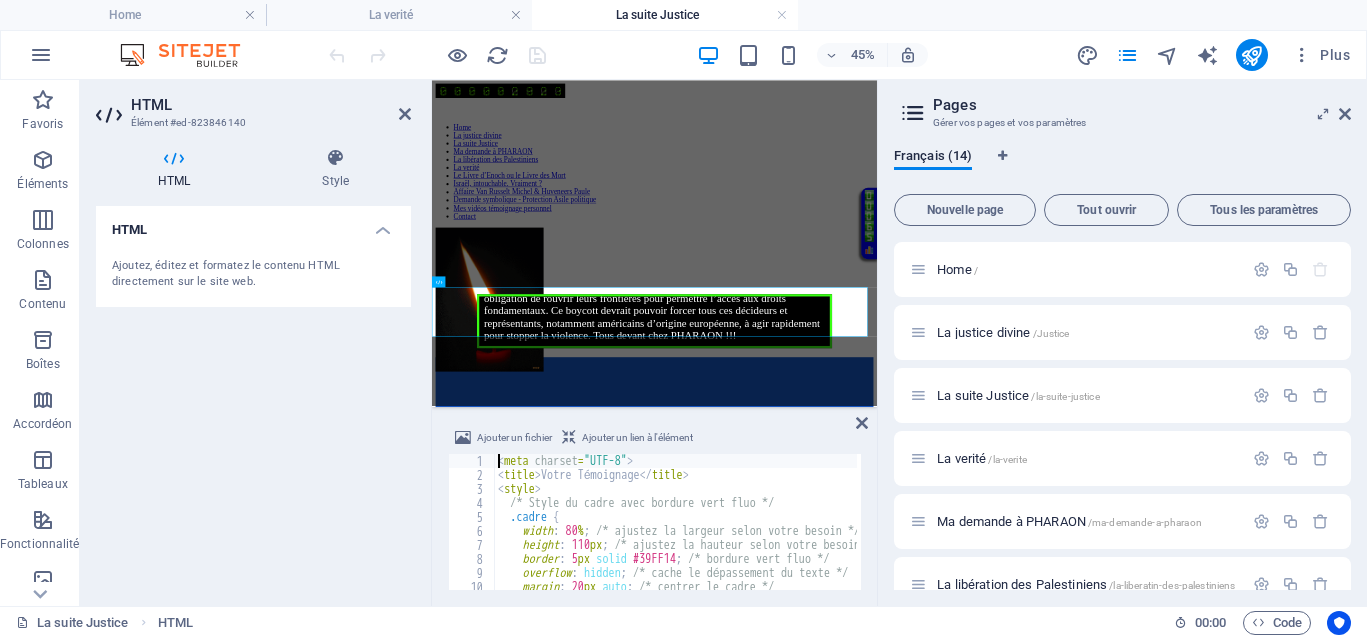 click on "< meta   charset = "UTF-8" > < title > Votre Témoignage </ title > < style >    /* Style du cadre avec bordure vert fluo */    .cadre   {      width :   80 % ;   /* ajustez la largeur selon votre besoin */      height :   110 px ;   /* ajustez la hauteur selon votre besoin */      border :   5 px   solid   #39FF14 ;   /* bordure vert fluo */      overflow :   hidden ;   /* cache le dépassement du texte */      margin :   20 px   auto ;   /* centrer le cadre */      position :   relative ;" at bounding box center [3068, 534] 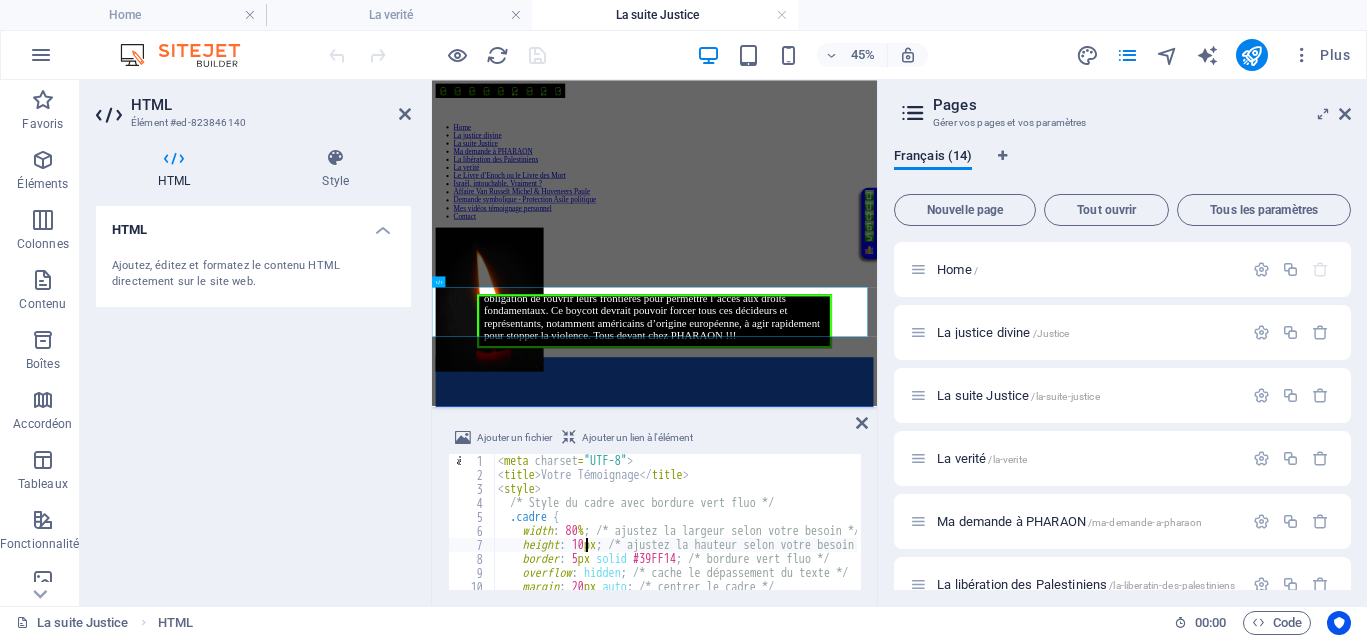 type on "height: 130px; /* ajustez la hauteur selon votre besoin */" 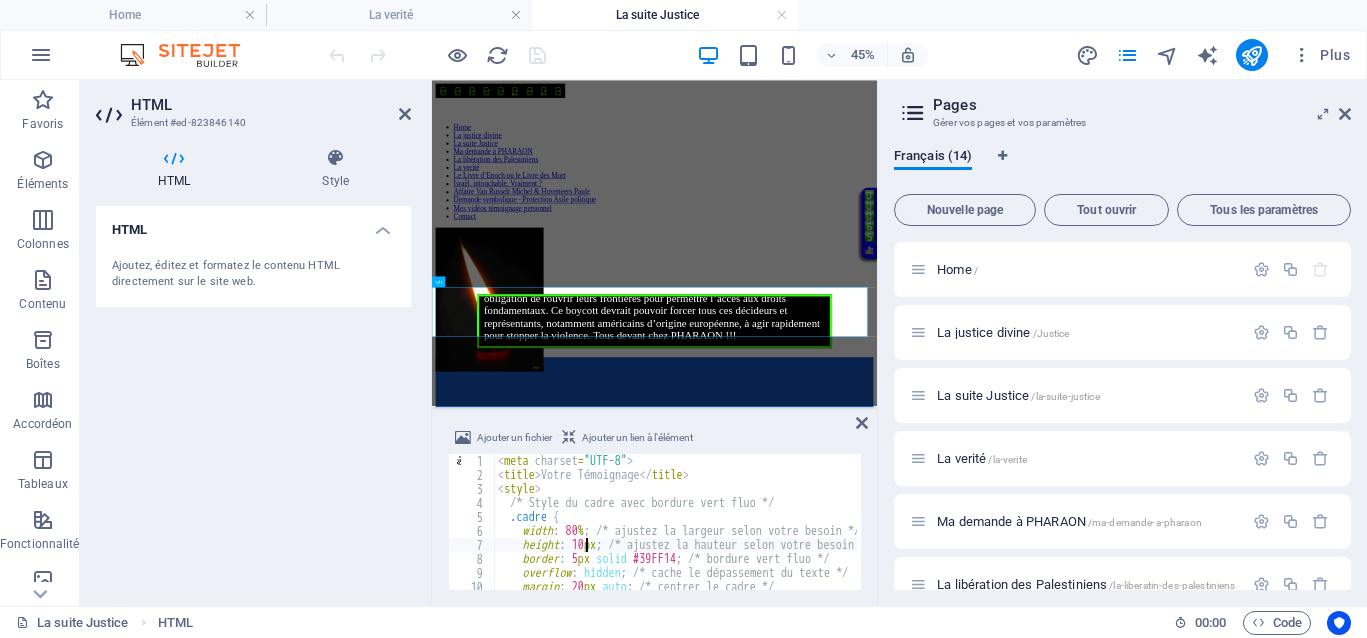 scroll, scrollTop: 0, scrollLeft: 8, axis: horizontal 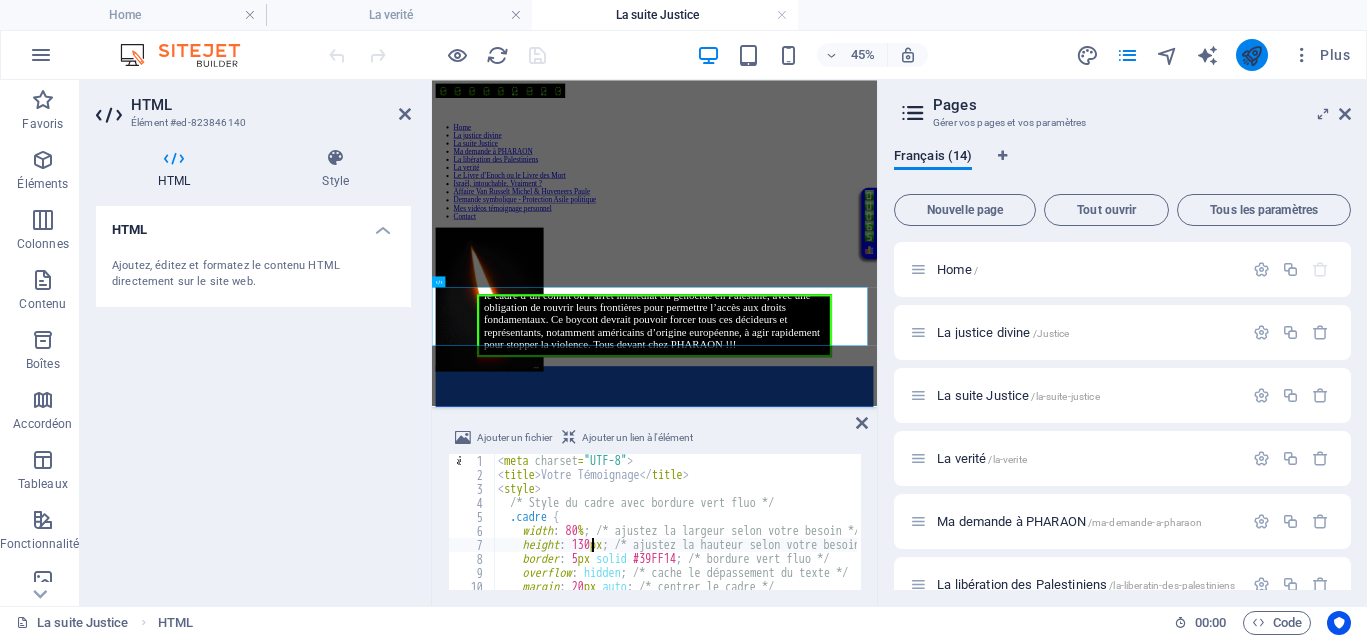 click at bounding box center [1251, 55] 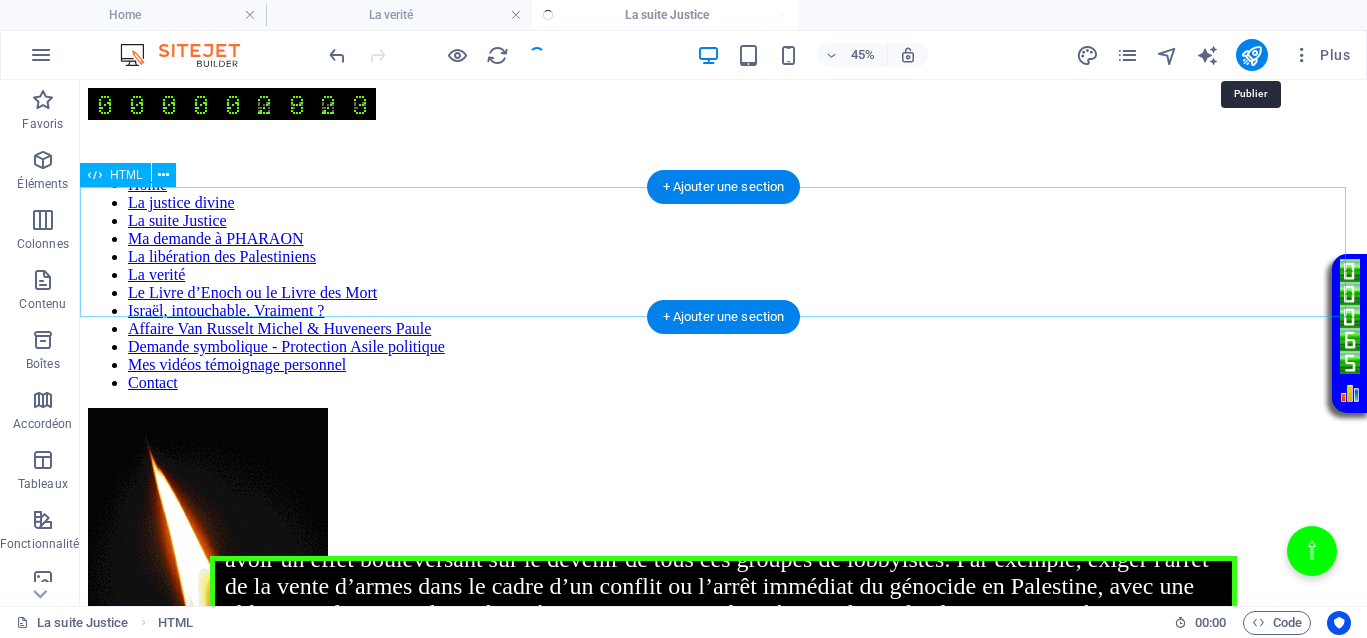 scroll, scrollTop: 353, scrollLeft: 0, axis: vertical 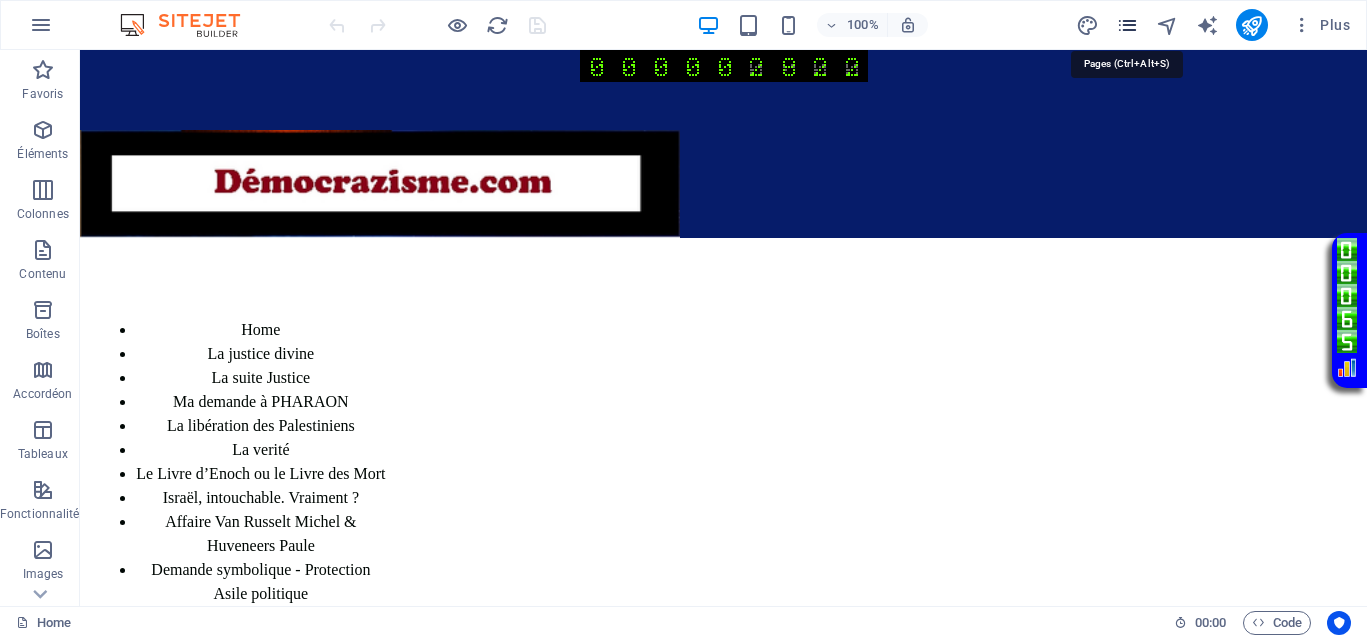 drag, startPoint x: 1121, startPoint y: 16, endPoint x: 1121, endPoint y: 33, distance: 17 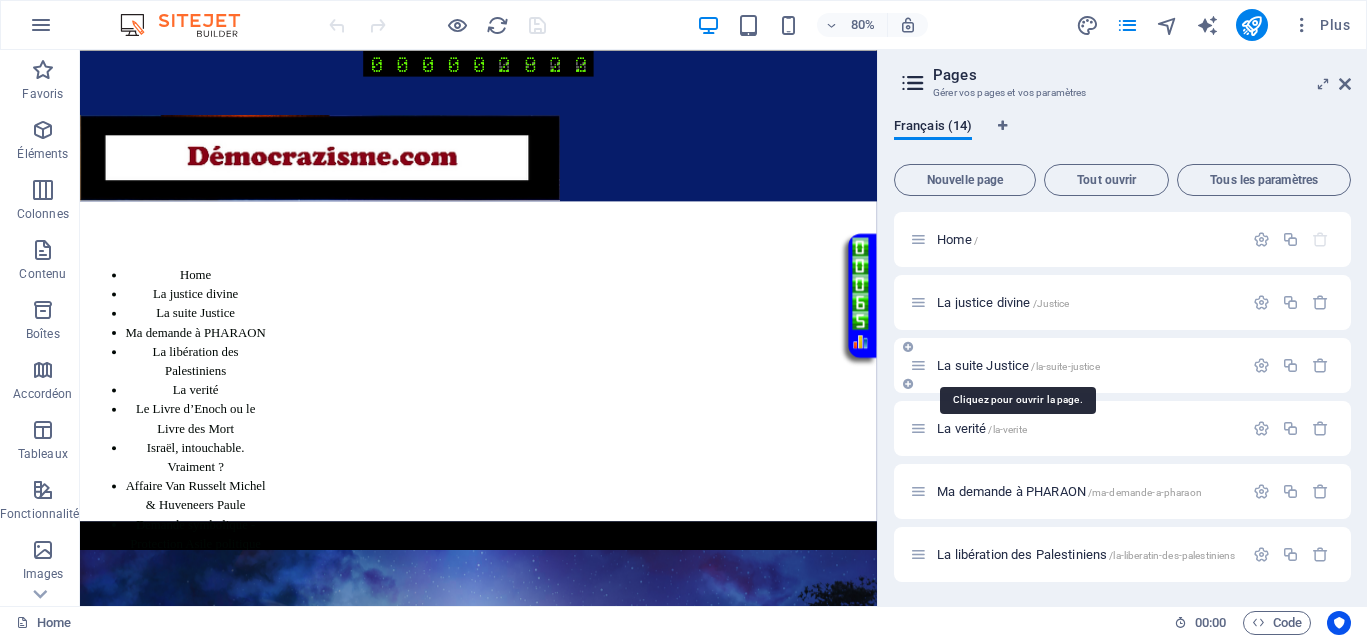 click on "La suite Justice /la-suite-justice" at bounding box center [1018, 365] 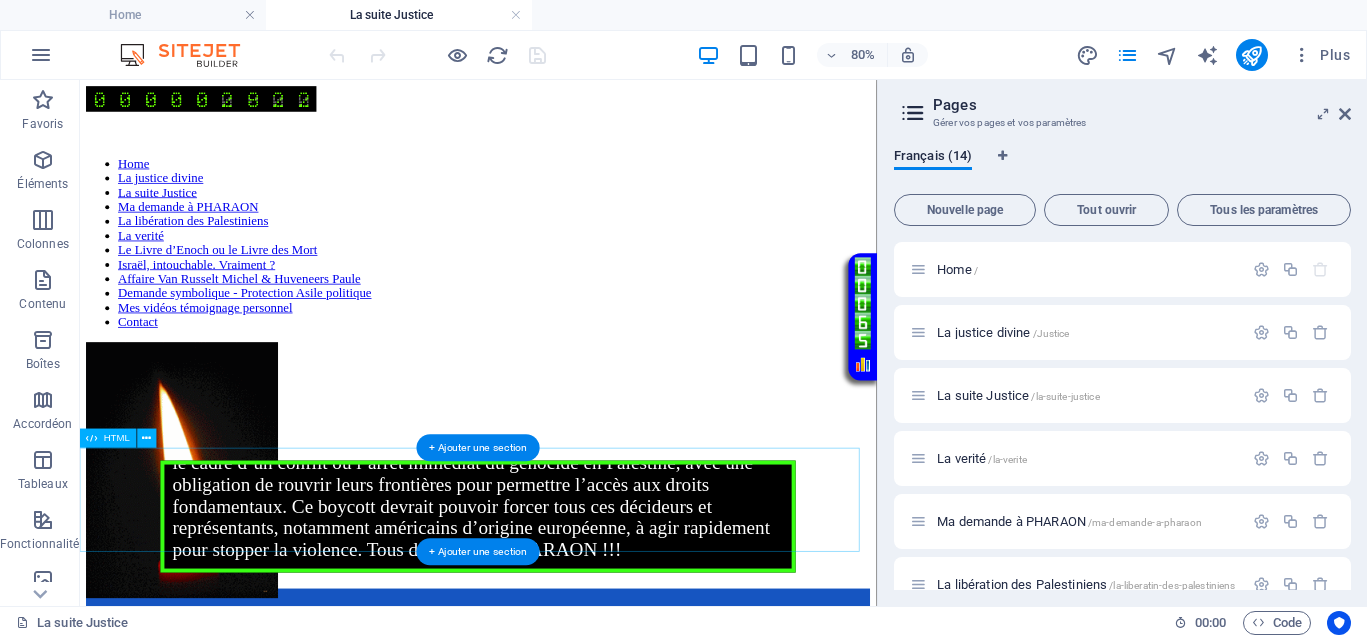 scroll, scrollTop: 0, scrollLeft: 0, axis: both 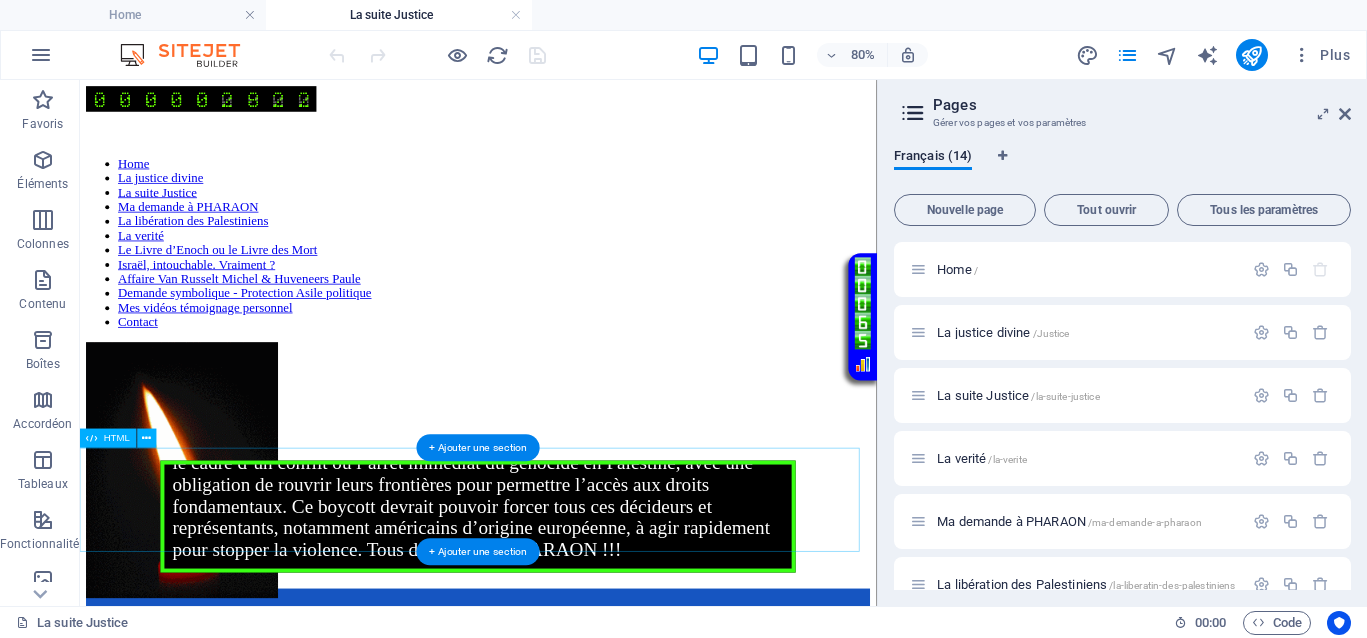 click on "Votre Témoignage
Impact potentiel d’un boycott total de l’Autorité de la Concurrence européenne.
Un boycott total de l’Autorité de la Concurrence en Europe, y compris ses succursales jusqu’à Washington, aurait des conséquences majeures sur l’ensemble de la société européenne. L’Autorité, qui aurait été impliquée dans des pratiques anticoncurrentielles en secret et aurait favorisé la concentration des marchés, la hausse des prix et la stagnation de l’innovation, compromet ses missions fondamentales de régulation juste et équitable. En boycottant cette institution, le peuple pourrait chercher à dénoncer cette dérive et à réclamer un véritable respect du commerce équitable, de la répartition juste des richesses, et la fin des arrangements qui permettent aux multinationales de dominer certains secteurs au détriment de la concurrence loyale.
Impact sur la Commission européenne de Ursula von der Leyen." at bounding box center [578, 626] 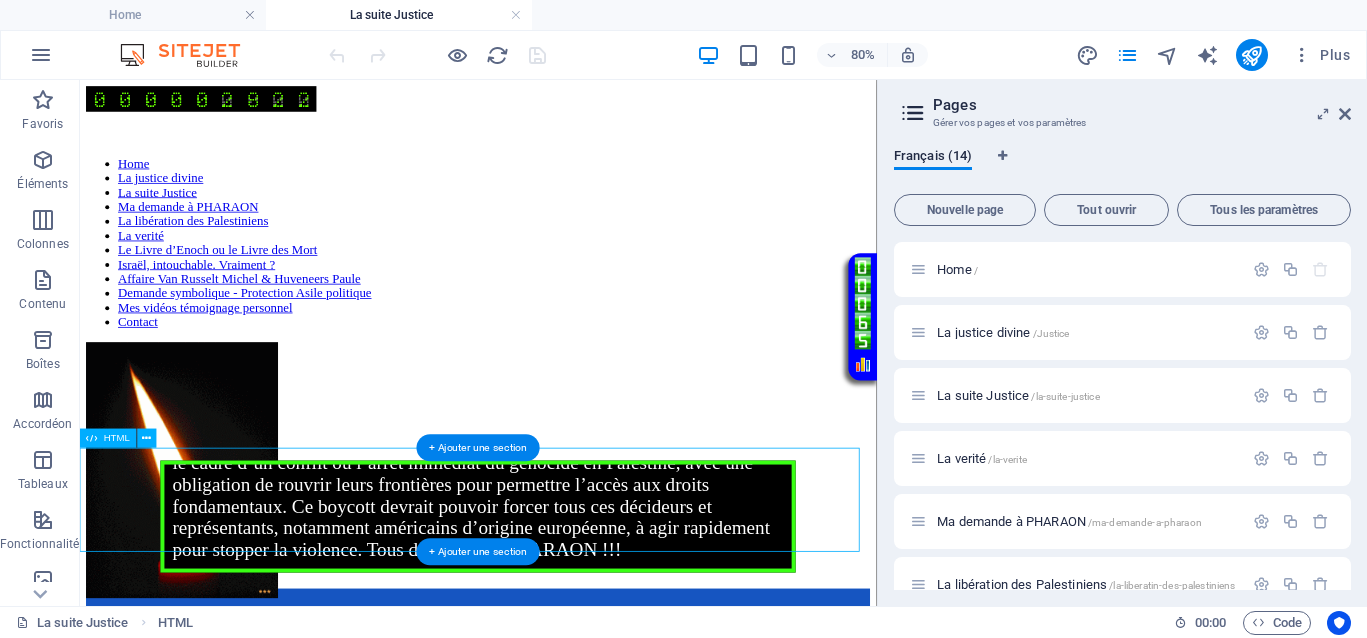 click on "Votre Témoignage
Impact potentiel d’un boycott total de l’Autorité de la Concurrence européenne.
Un boycott total de l’Autorité de la Concurrence en Europe, y compris ses succursales jusqu’à Washington, aurait des conséquences majeures sur l’ensemble de la société européenne. L’Autorité, qui aurait été impliquée dans des pratiques anticoncurrentielles en secret et aurait favorisé la concentration des marchés, la hausse des prix et la stagnation de l’innovation, compromet ses missions fondamentales de régulation juste et équitable. En boycottant cette institution, le peuple pourrait chercher à dénoncer cette dérive et à réclamer un véritable respect du commerce équitable, de la répartition juste des richesses, et la fin des arrangements qui permettent aux multinationales de dominer certains secteurs au détriment de la concurrence loyale.
Impact sur la Commission européenne de Ursula von der Leyen." at bounding box center (578, 626) 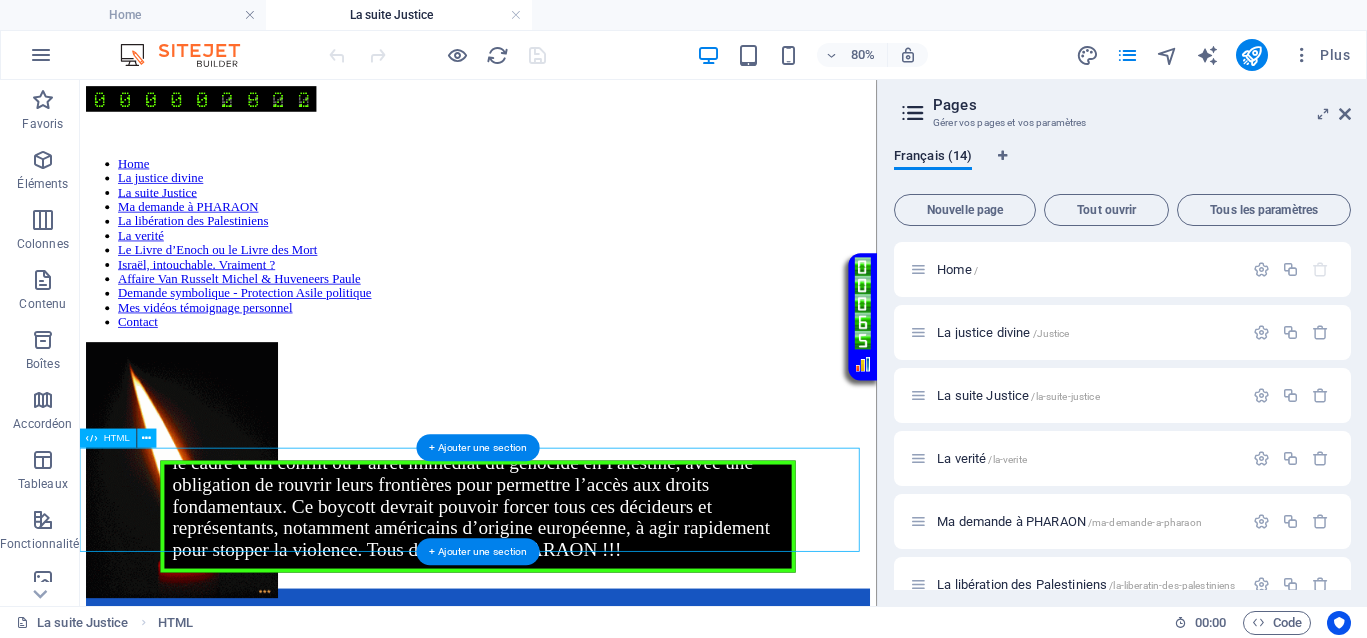 click on "Votre Témoignage
Impact potentiel d’un boycott total de l’Autorité de la Concurrence européenne.
Un boycott total de l’Autorité de la Concurrence en Europe, y compris ses succursales jusqu’à Washington, aurait des conséquences majeures sur l’ensemble de la société européenne. L’Autorité, qui aurait été impliquée dans des pratiques anticoncurrentielles en secret et aurait favorisé la concentration des marchés, la hausse des prix et la stagnation de l’innovation, compromet ses missions fondamentales de régulation juste et équitable. En boycottant cette institution, le peuple pourrait chercher à dénoncer cette dérive et à réclamer un véritable respect du commerce équitable, de la répartition juste des richesses, et la fin des arrangements qui permettent aux multinationales de dominer certains secteurs au détriment de la concurrence loyale.
Impact sur la Commission européenne de Ursula von der Leyen." at bounding box center (578, 626) 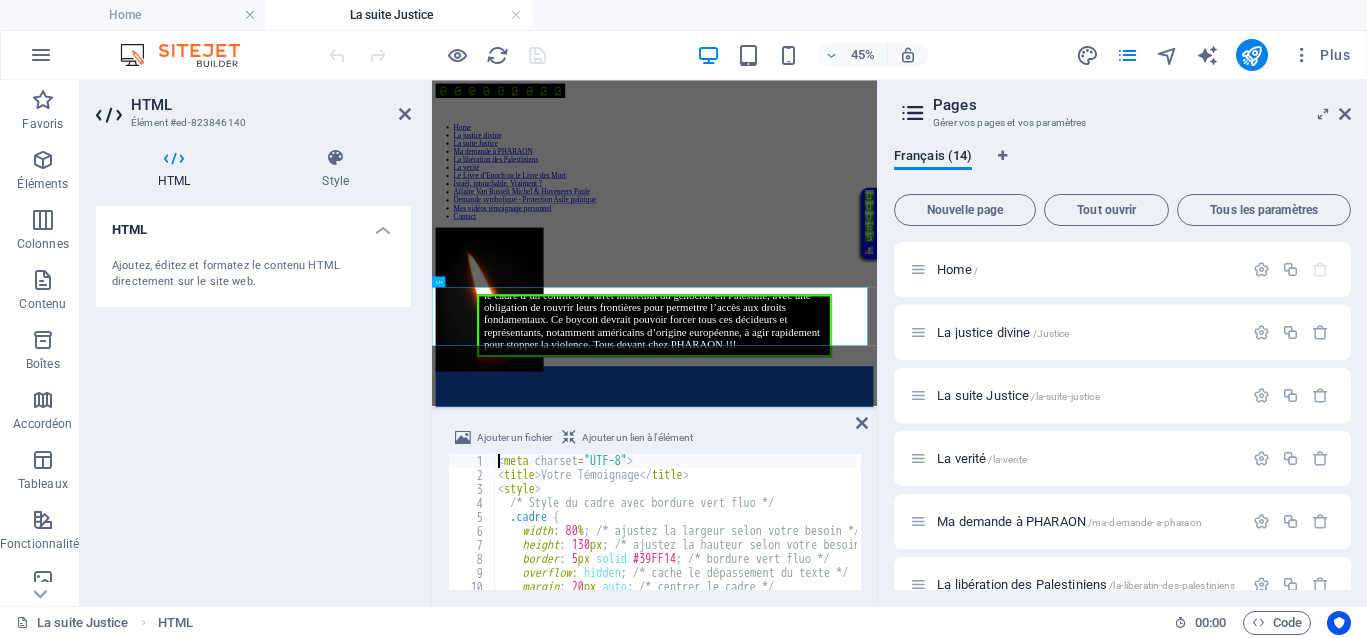 click on "< meta   charset = "UTF-8" > < title > Votre Témoignage </ title > < style >    /* Style du cadre avec bordure vert fluo */    .cadre   {      width :   80 % ;   /* ajustez la largeur selon votre besoin */      height :   130 px ;   /* ajustez la hauteur selon votre besoin */      border :   5 px   solid   #39FF14 ;   /* bordure vert fluo */      overflow :   hidden ;   /* cache le dépassement du texte */      margin :   20 px   auto ;   /* centrer le cadre */      position :   relative ;" at bounding box center (3068, 534) 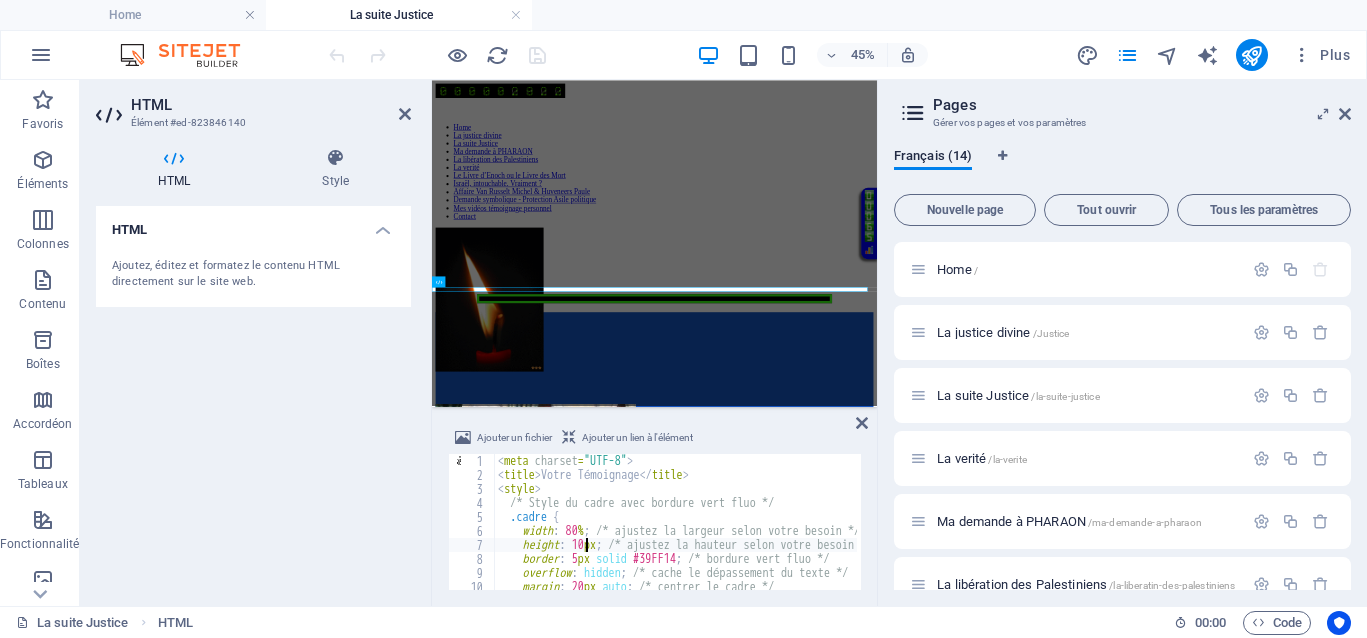 scroll, scrollTop: 0, scrollLeft: 8, axis: horizontal 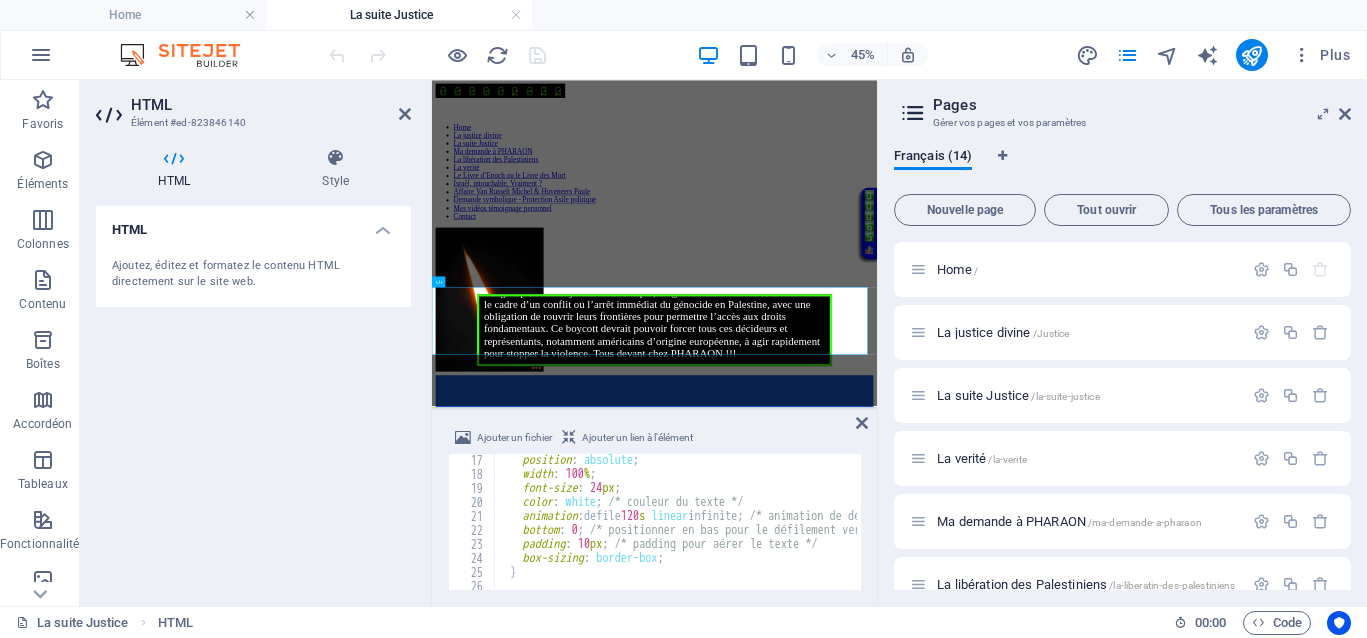 click on "position :   absolute ;      width :   100 % ;      font-size :   24 px ;      color :   white ;   /* couleur du texte */      animation :  defile  120 s   linear  infinite ;   /* animation de défilement */      bottom :   0 ;   /* positionner en bas pour le défilement vers le haut */      padding :   10 px ;   /* padding pour aérer le texte */      box-sizing :   border-box ;    }    /* Animation du défilement de bas en haut */" at bounding box center [3068, 533] 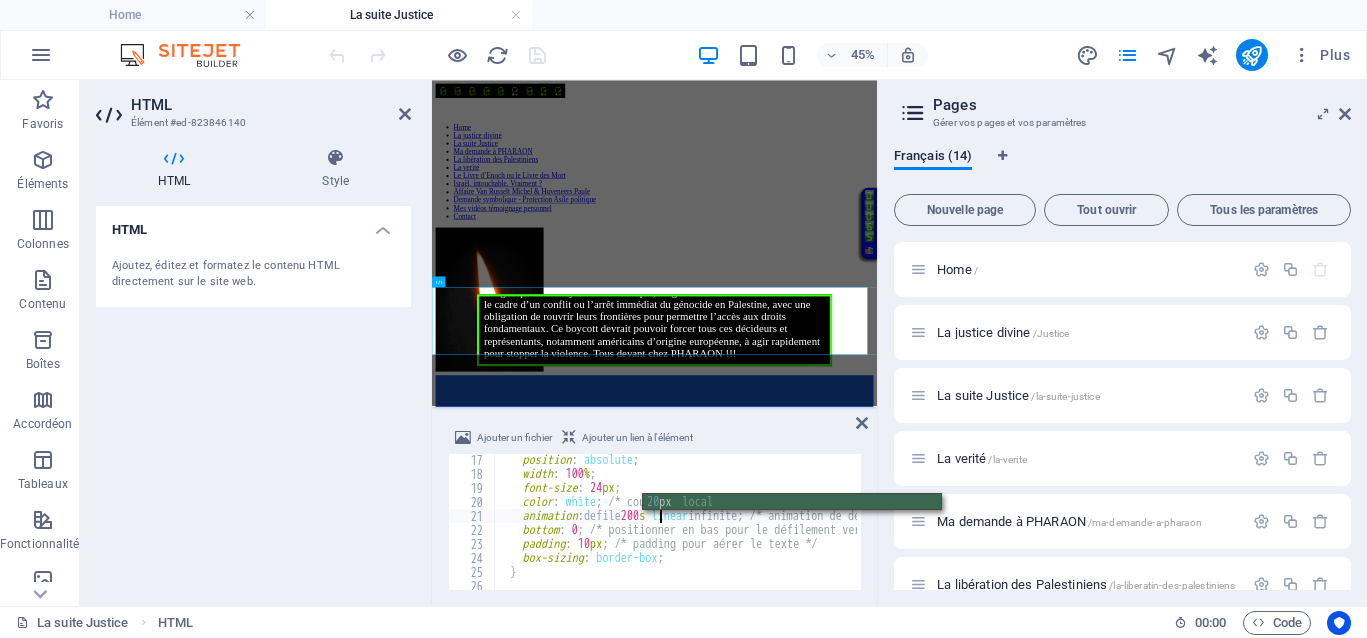 scroll, scrollTop: 0, scrollLeft: 14, axis: horizontal 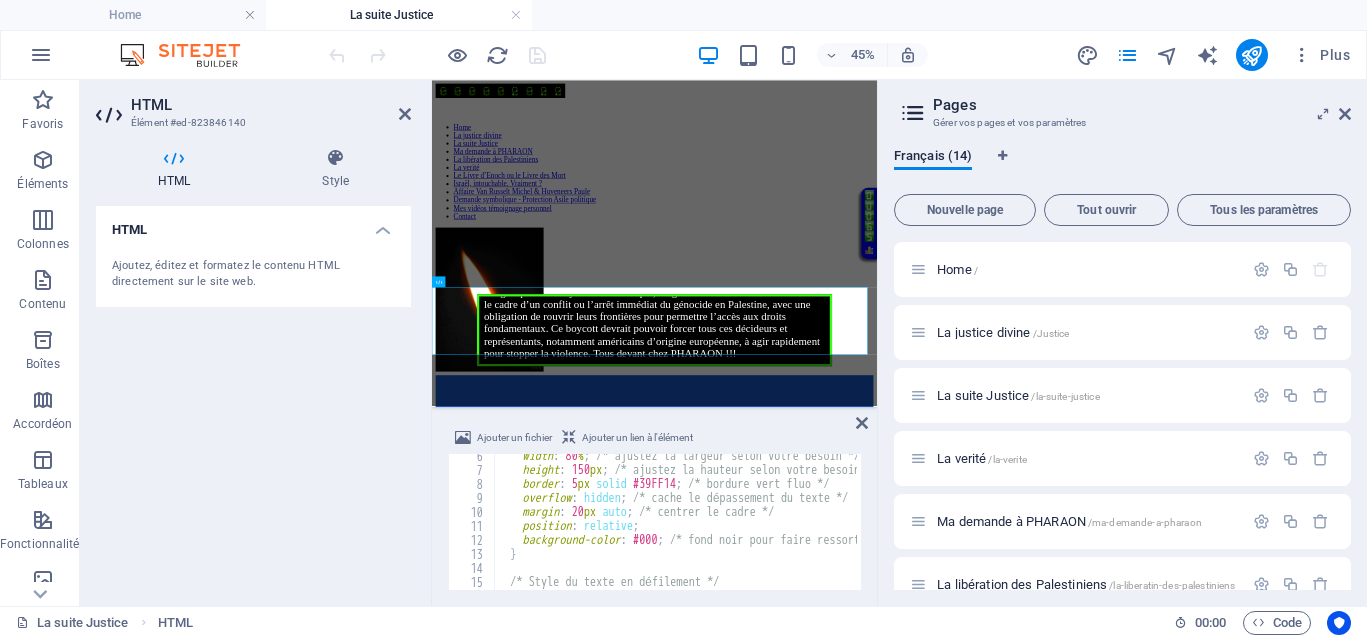 click on "width :   80 % ;   /* ajustez la largeur selon votre besoin */      height :   150 px ;   /* ajustez la hauteur selon votre besoin */      border :   5 px   solid   #39FF14 ;   /* bordure vert fluo */      overflow :   hidden ;   /* cache le dépassement du texte */      margin :   20 px   auto ;   /* centrer le cadre */      position :   relative ;      background-color :   #000 ;   /* fond noir pour faire ressortir le texte */    }    /* Style du texte en défilement */    .deplacement   {" at bounding box center (3068, 529) 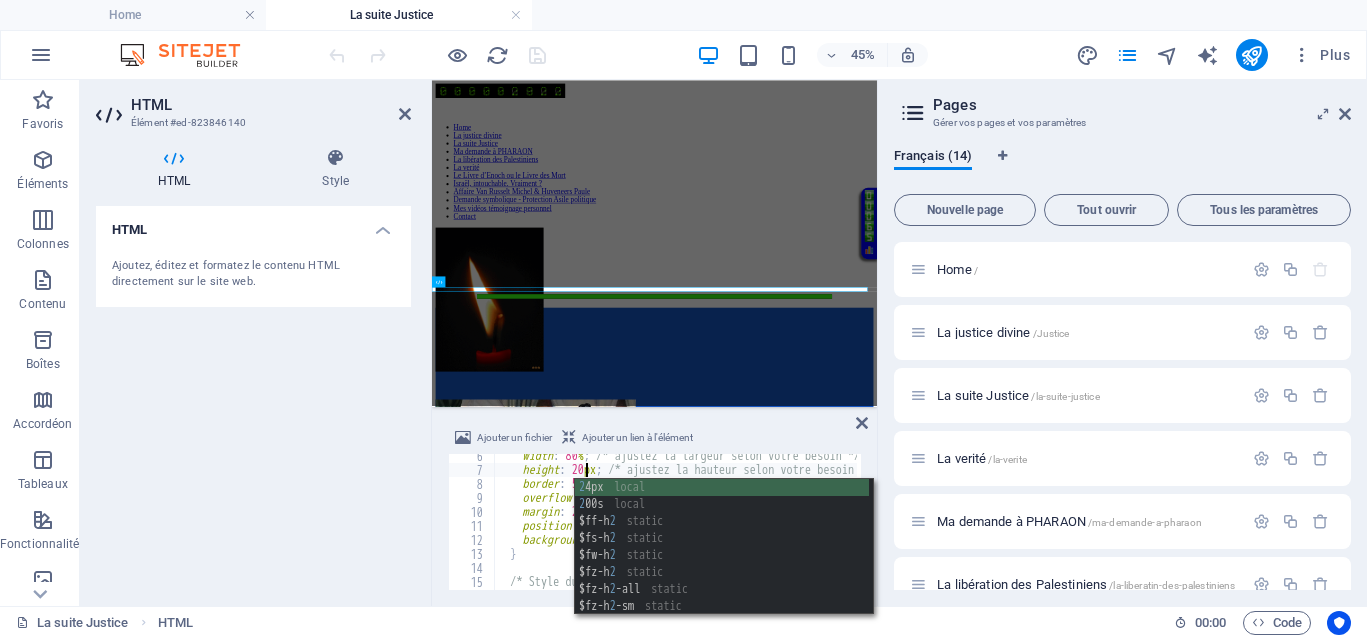 scroll, scrollTop: 0, scrollLeft: 8, axis: horizontal 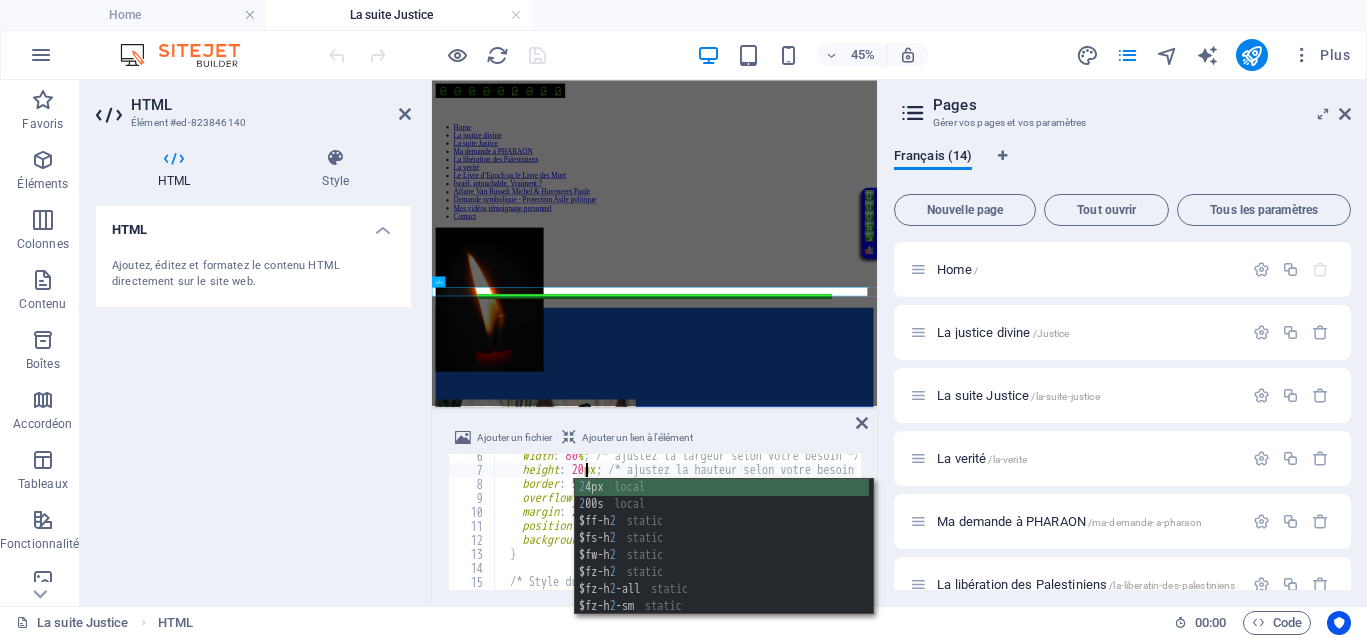 type on "height: 200px; /* ajustez la hauteur selon votre besoin */" 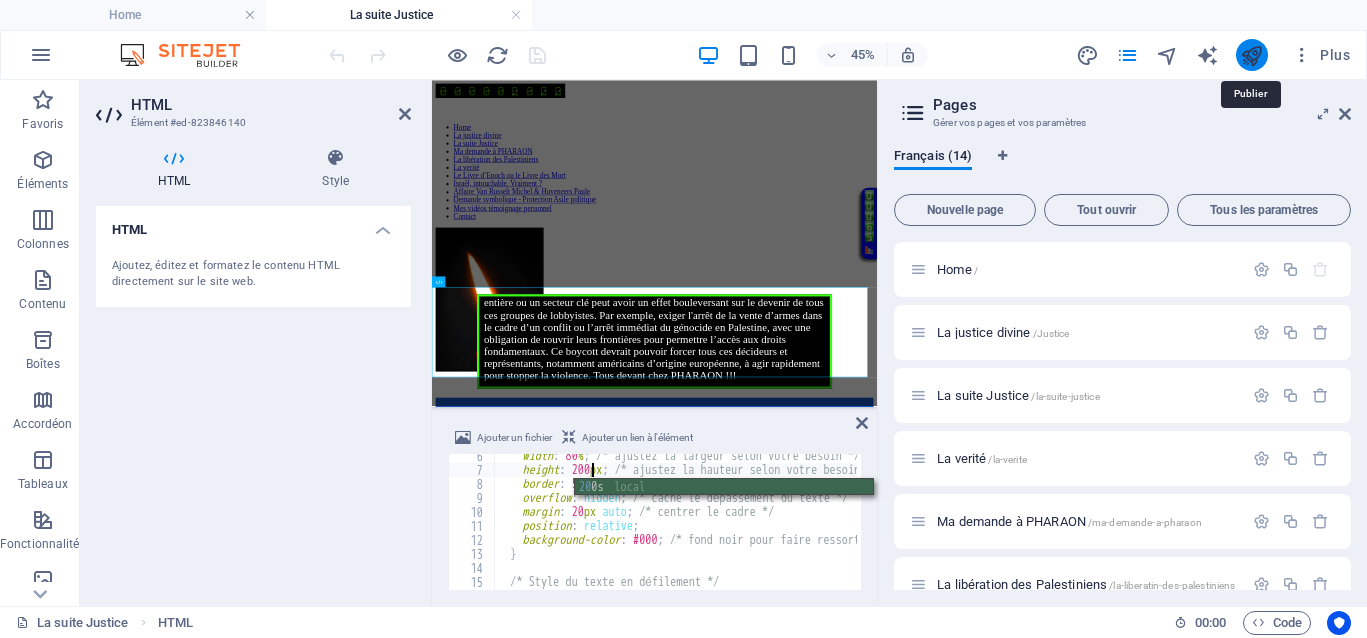 click at bounding box center (1251, 55) 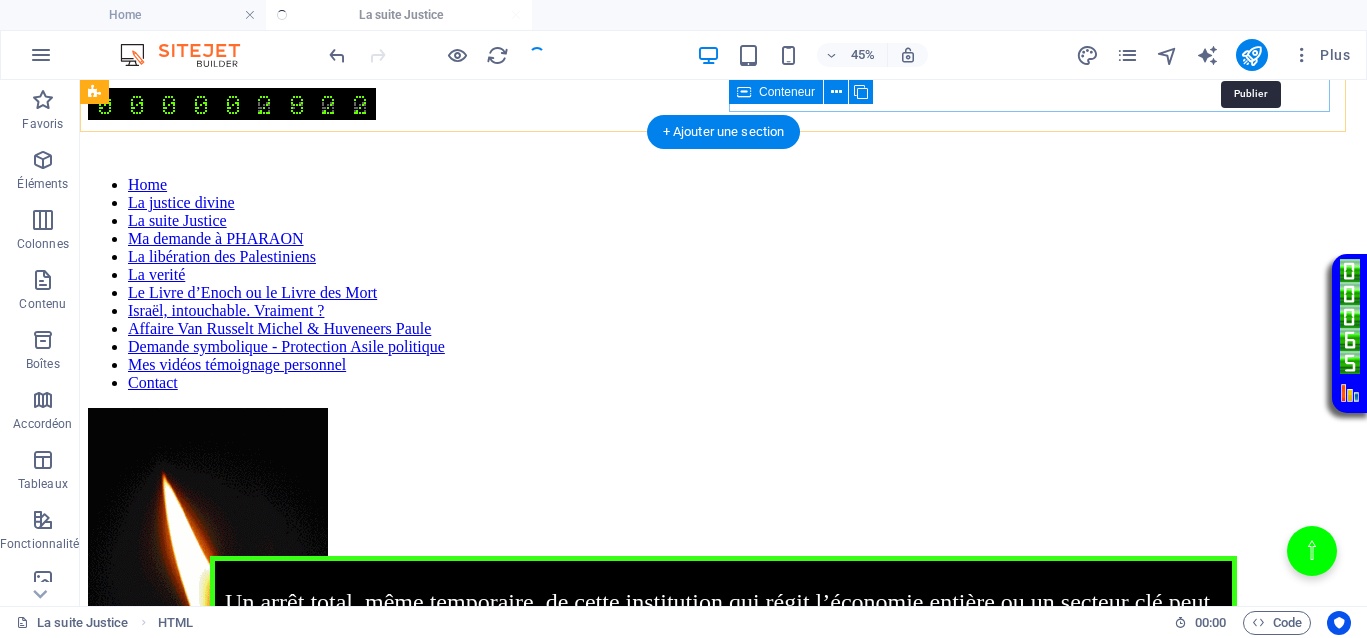 scroll, scrollTop: 388, scrollLeft: 0, axis: vertical 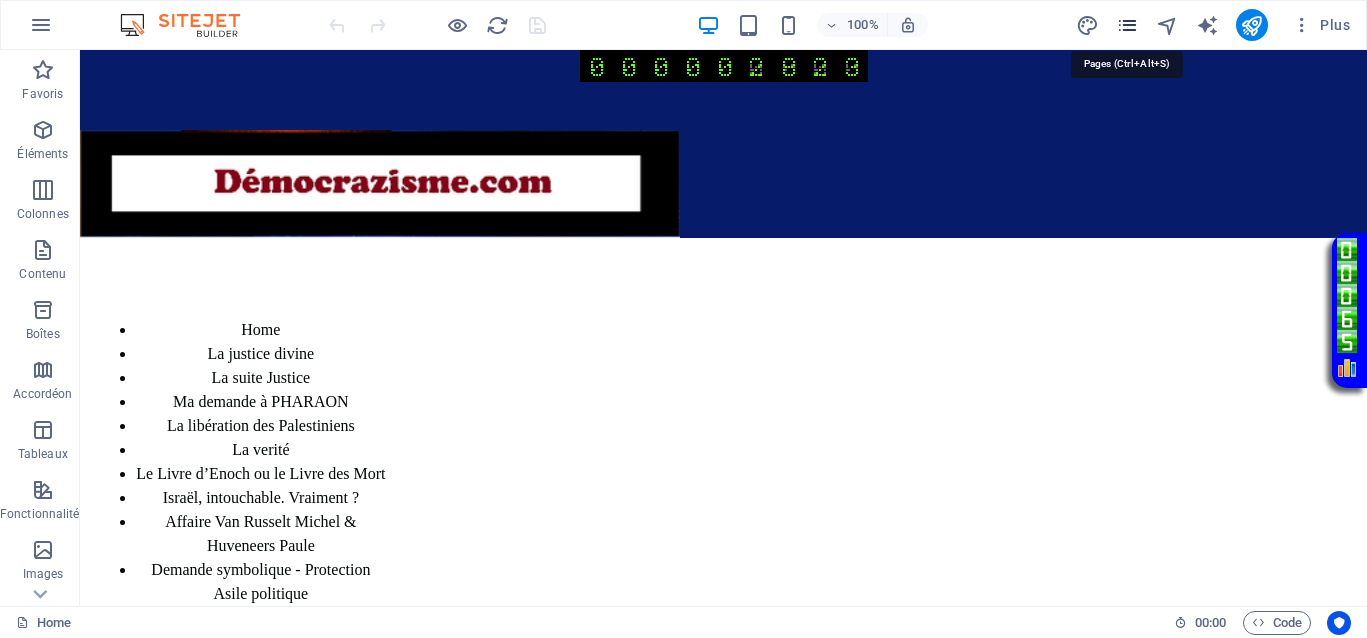 click at bounding box center [1127, 25] 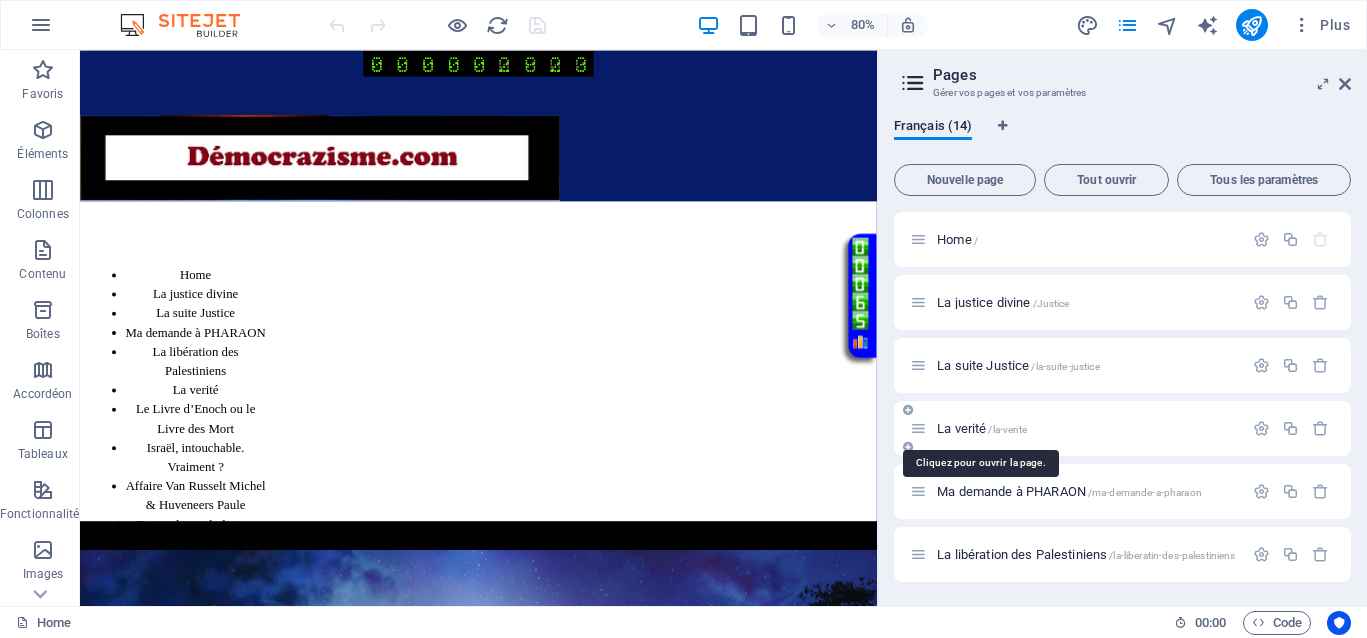 click on "La verité /la-verite" at bounding box center (982, 428) 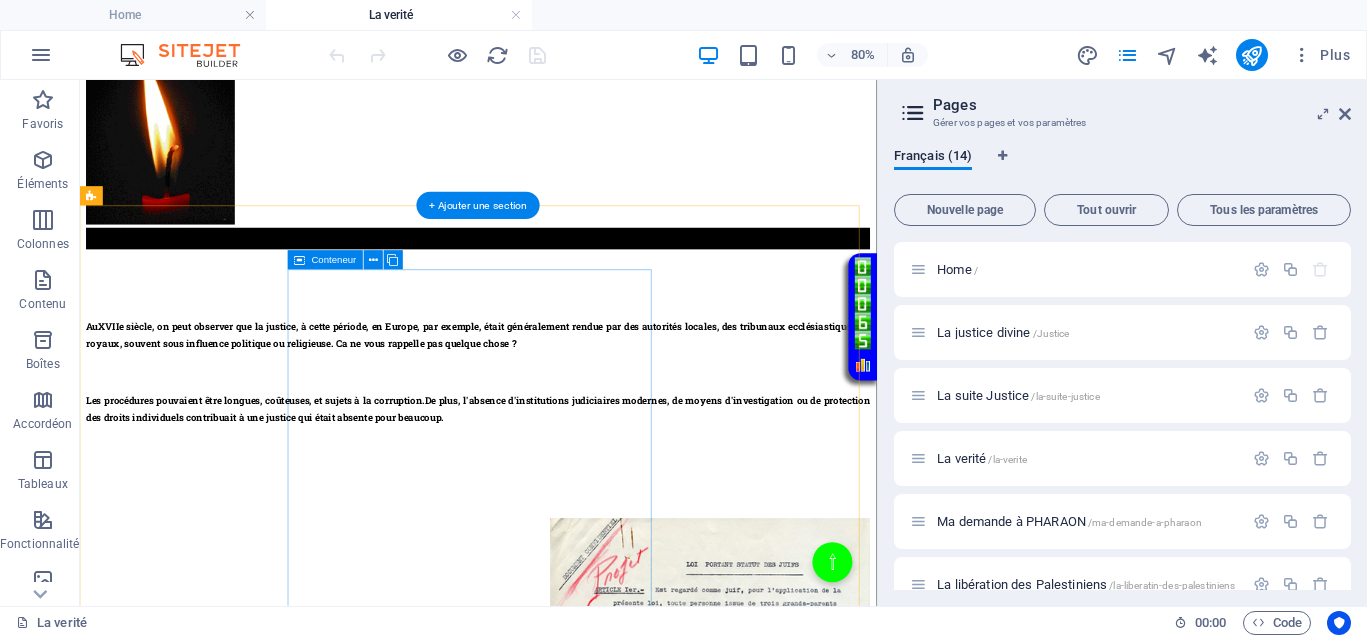 scroll, scrollTop: 500, scrollLeft: 0, axis: vertical 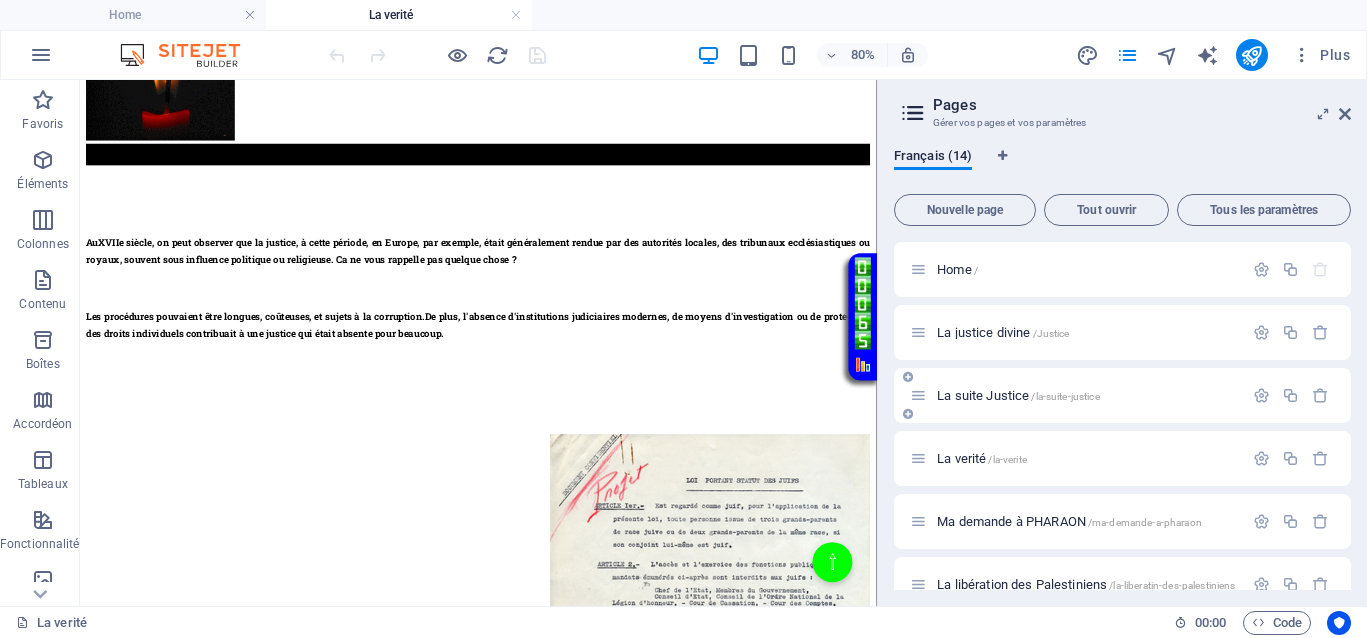 click on "La suite Justice /la-suite-justice" at bounding box center [1018, 395] 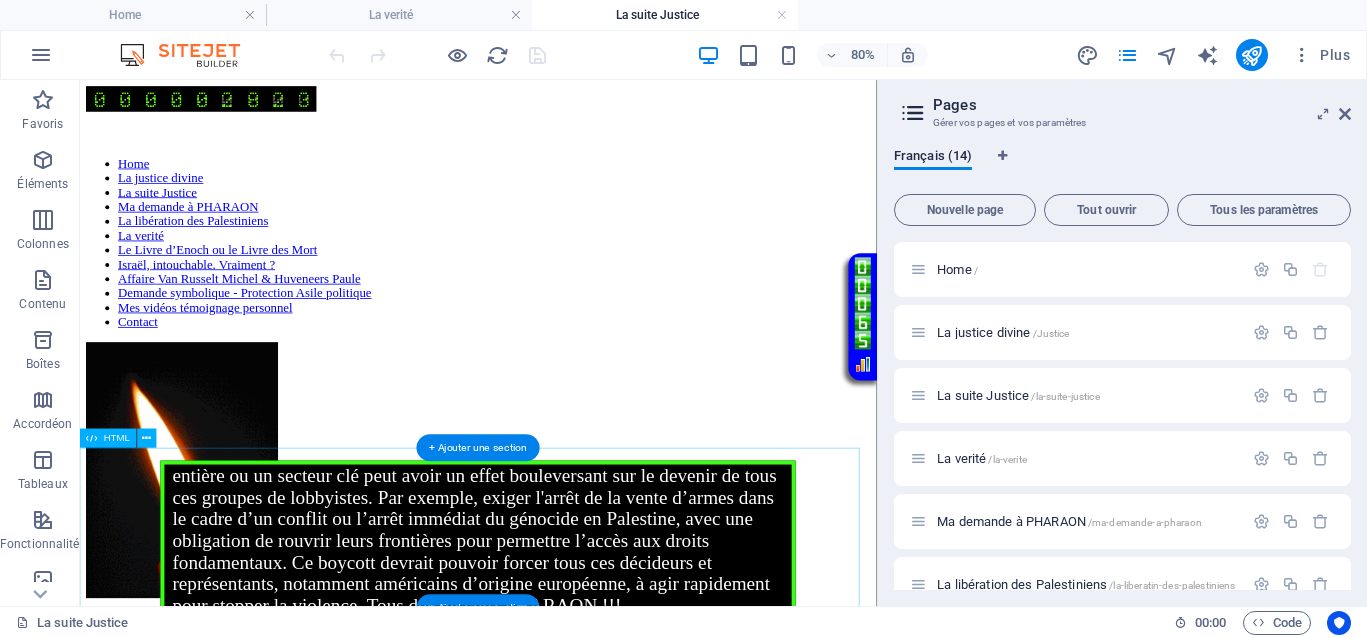 scroll, scrollTop: 0, scrollLeft: 0, axis: both 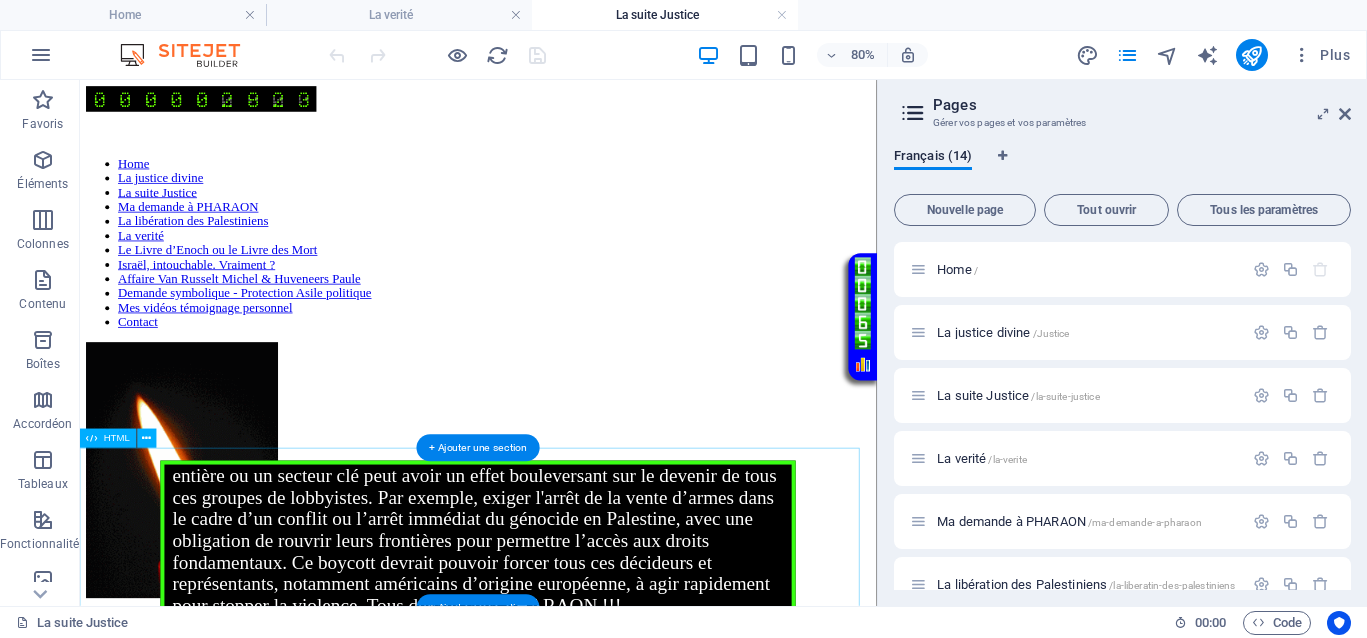 click on "Votre Témoignage
Impact potentiel d’un boycott total de l’Autorité de la Concurrence européenne.
Un boycott total de l’Autorité de la Concurrence en Europe, y compris ses succursales jusqu’à Washington, aurait des conséquences majeures sur l’ensemble de la société européenne. L’Autorité, qui aurait été impliquée dans des pratiques anticoncurrentielles en secret et aurait favorisé la concentration des marchés, la hausse des prix et la stagnation de l’innovation, compromet ses missions fondamentales de régulation juste et équitable. En boycottant cette institution, le peuple pourrait chercher à dénoncer cette dérive et à réclamer un véritable respect du commerce équitable, de la répartition juste des richesses, et la fin des arrangements qui permettent aux multinationales de dominer certains secteurs au détriment de la concurrence loyale.
Impact sur la Commission européenne de Ursula von der Leyen." at bounding box center [578, 661] 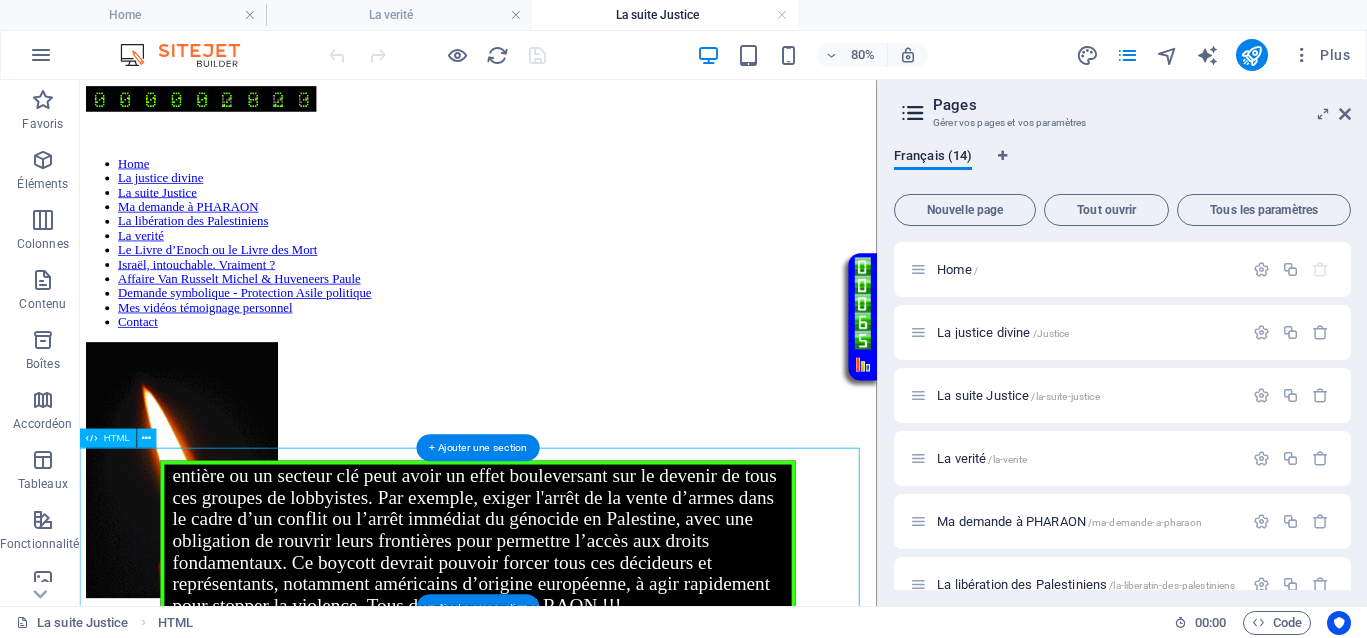 click on "Votre Témoignage
Impact potentiel d’un boycott total de l’Autorité de la Concurrence européenne.
Un boycott total de l’Autorité de la Concurrence en Europe, y compris ses succursales jusqu’à Washington, aurait des conséquences majeures sur l’ensemble de la société européenne. L’Autorité, qui aurait été impliquée dans des pratiques anticoncurrentielles en secret et aurait favorisé la concentration des marchés, la hausse des prix et la stagnation de l’innovation, compromet ses missions fondamentales de régulation juste et équitable. En boycottant cette institution, le peuple pourrait chercher à dénoncer cette dérive et à réclamer un véritable respect du commerce équitable, de la répartition juste des richesses, et la fin des arrangements qui permettent aux multinationales de dominer certains secteurs au détriment de la concurrence loyale.
Impact sur la Commission européenne de Ursula von der Leyen." at bounding box center [578, 661] 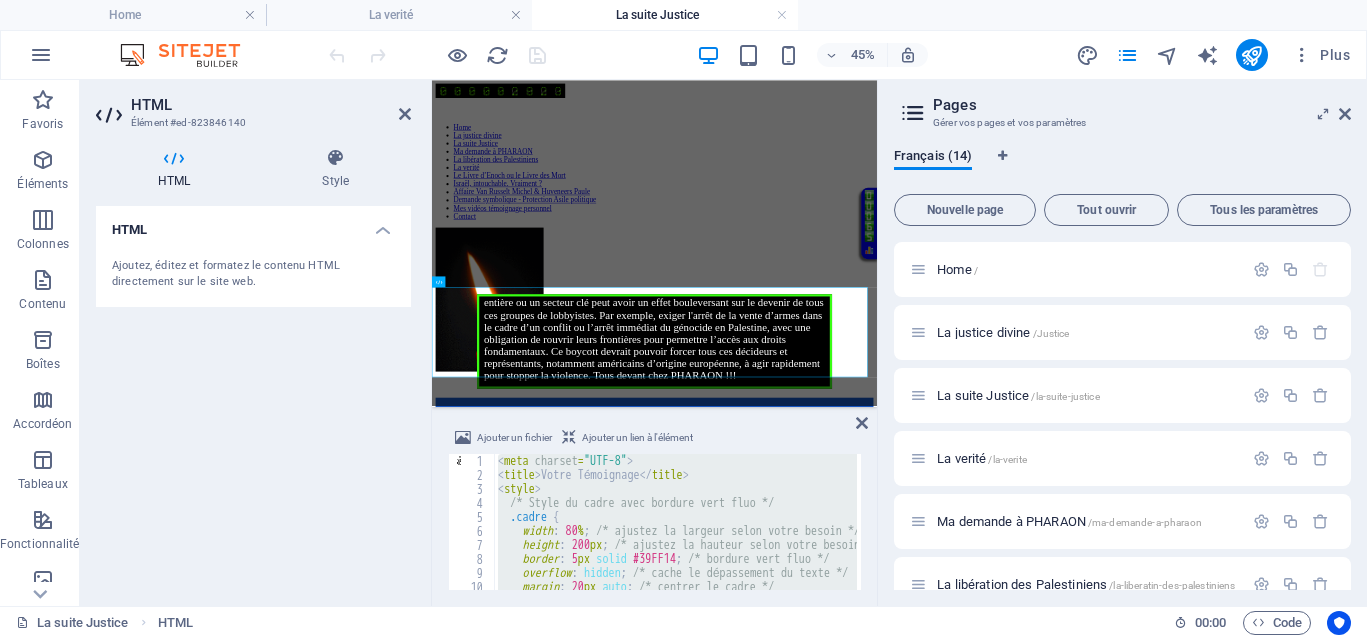 paste 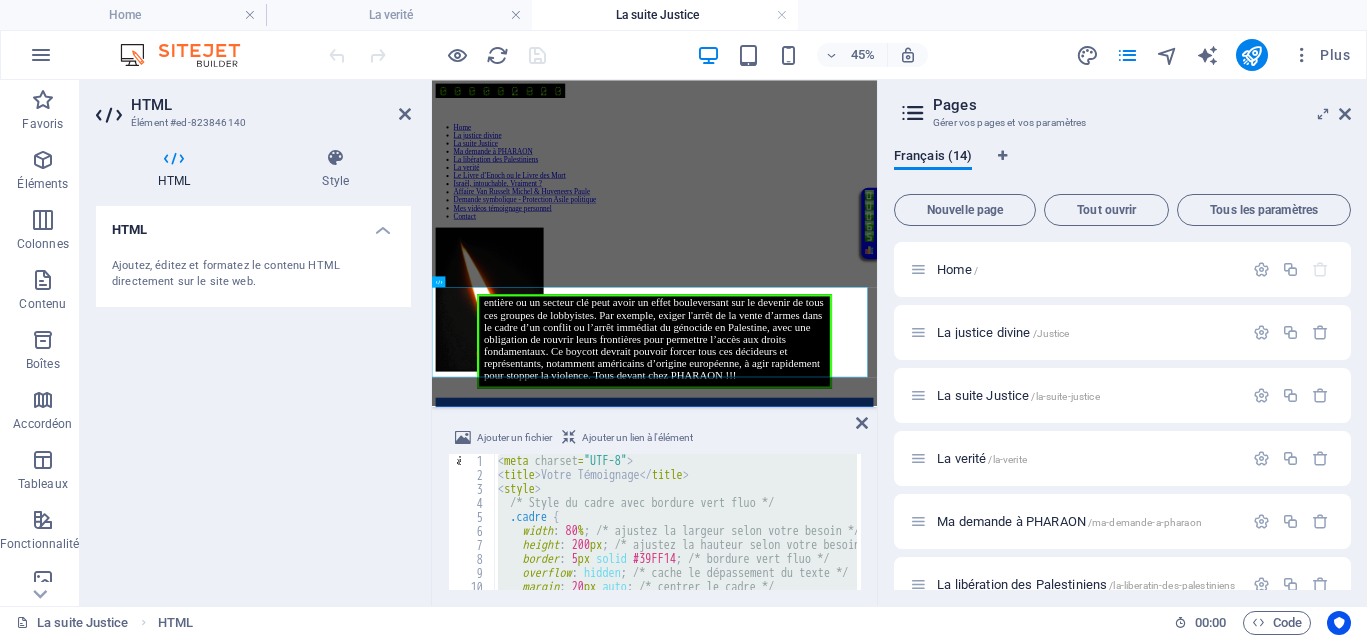 type on "</div>" 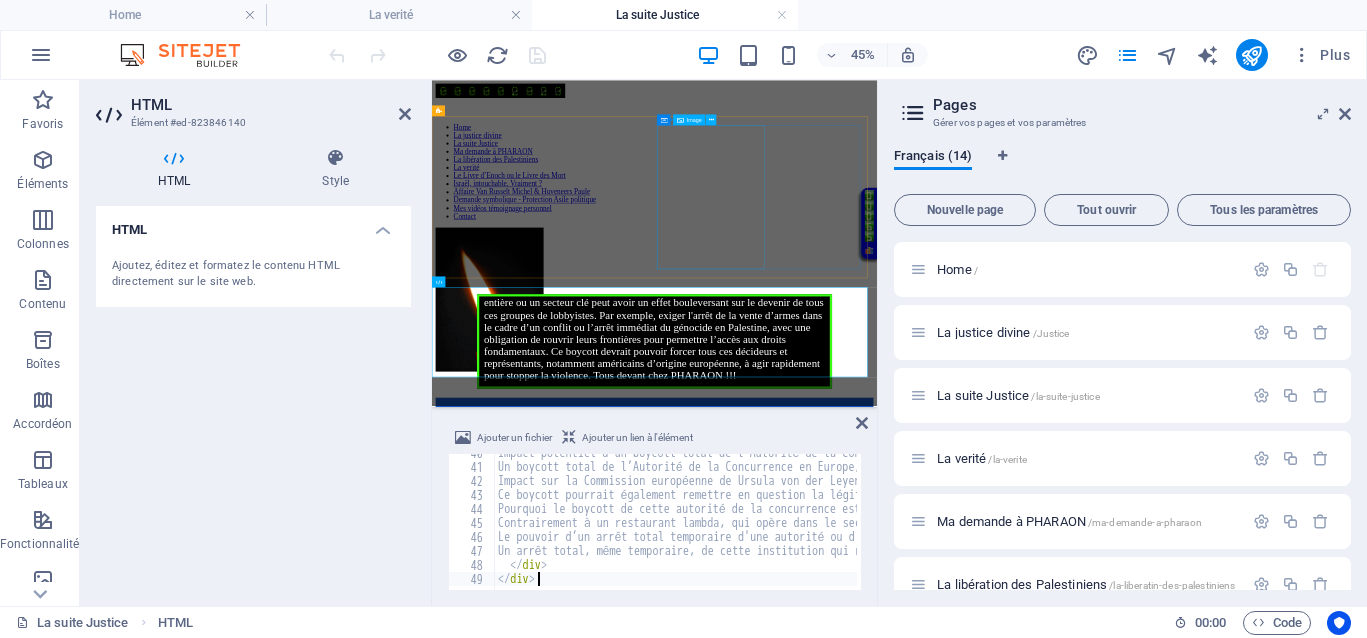 scroll, scrollTop: 554, scrollLeft: 0, axis: vertical 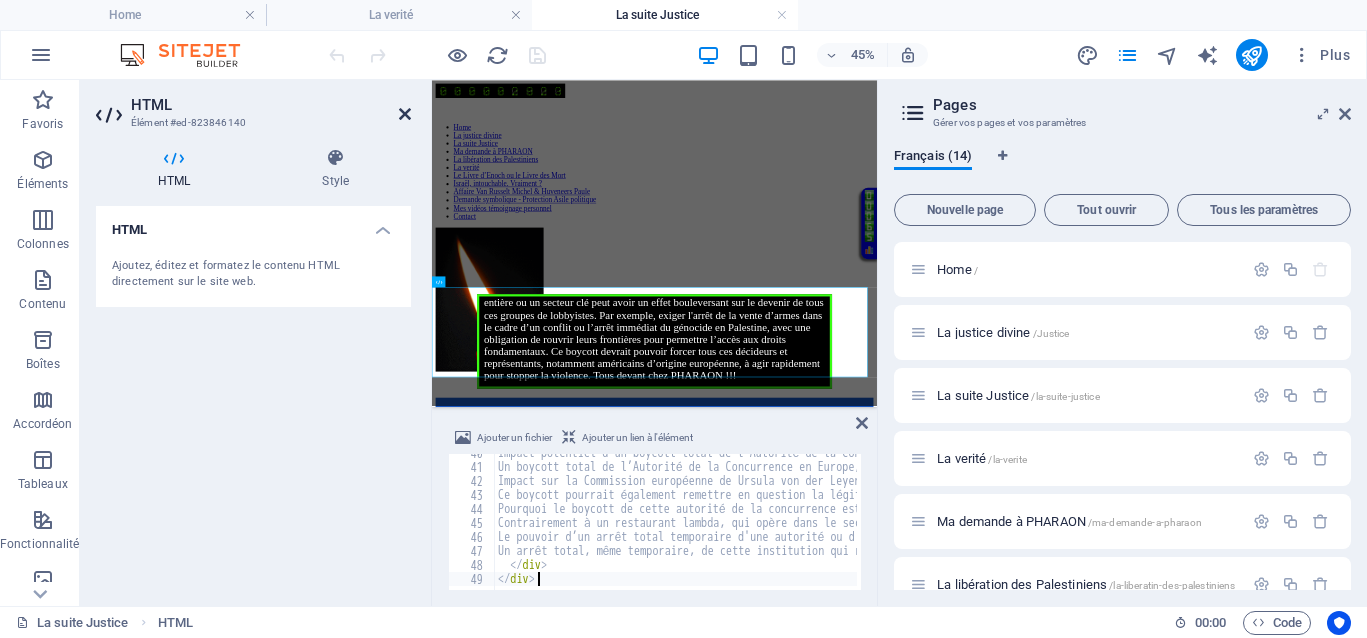 click at bounding box center (405, 114) 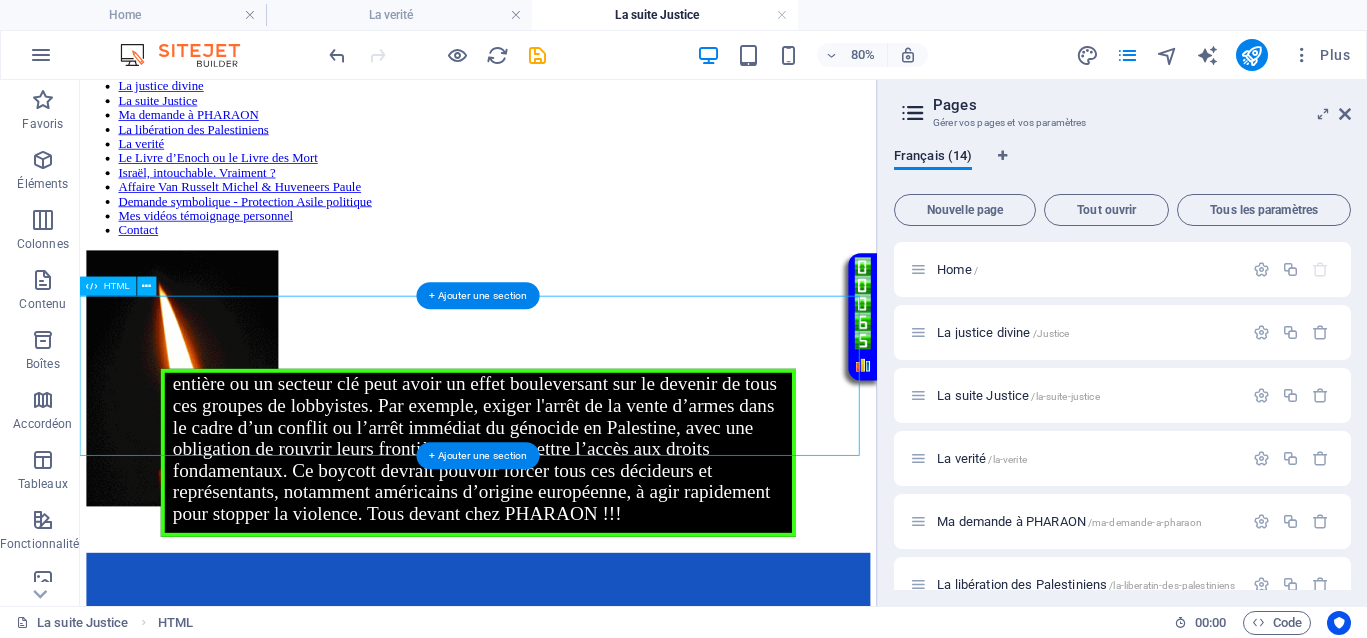 scroll, scrollTop: 250, scrollLeft: 0, axis: vertical 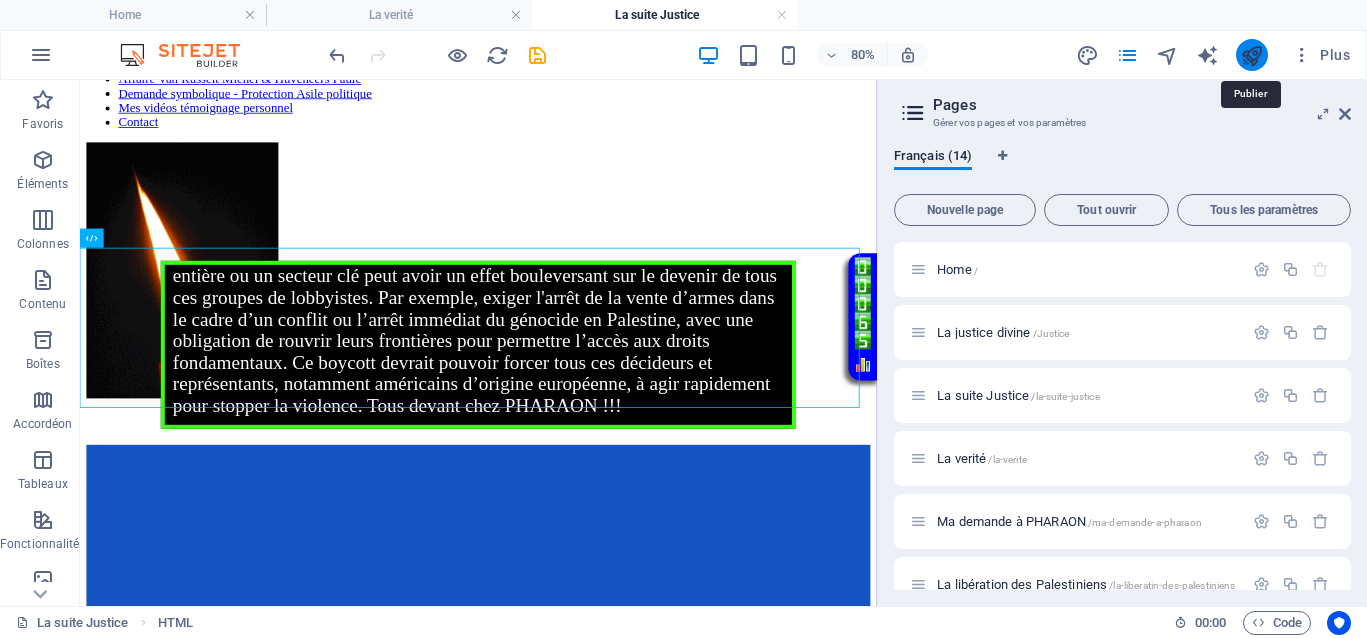 click at bounding box center [1251, 55] 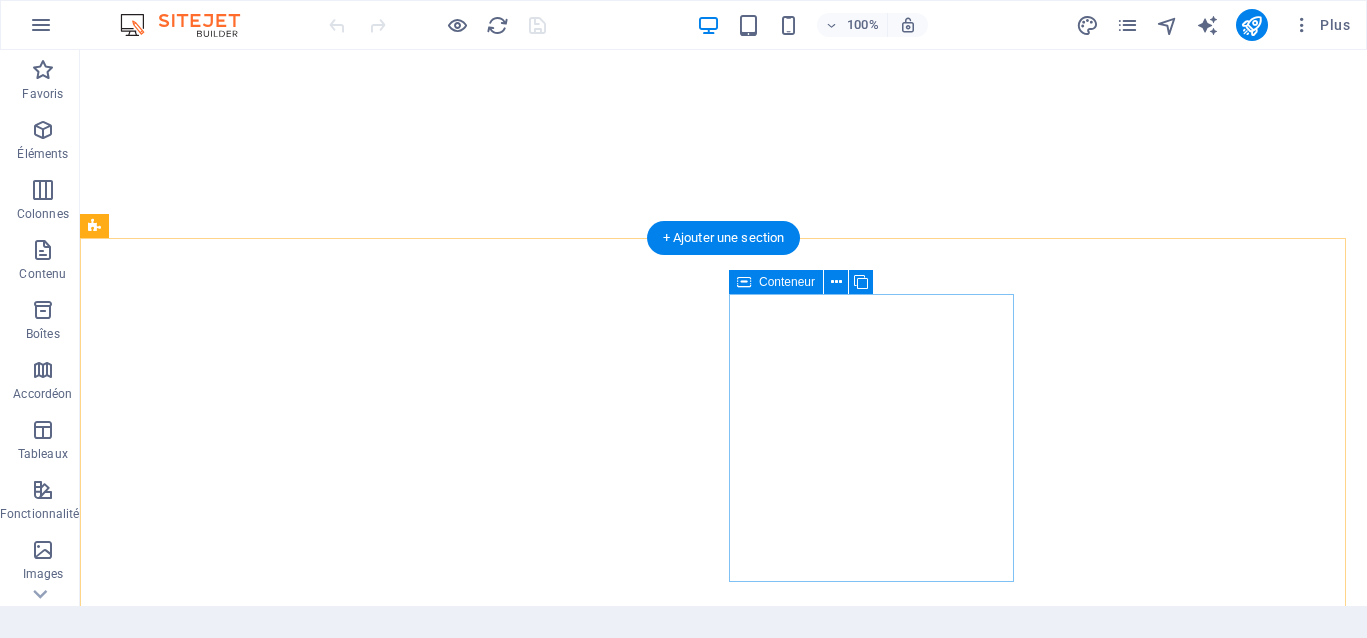 scroll, scrollTop: 0, scrollLeft: 0, axis: both 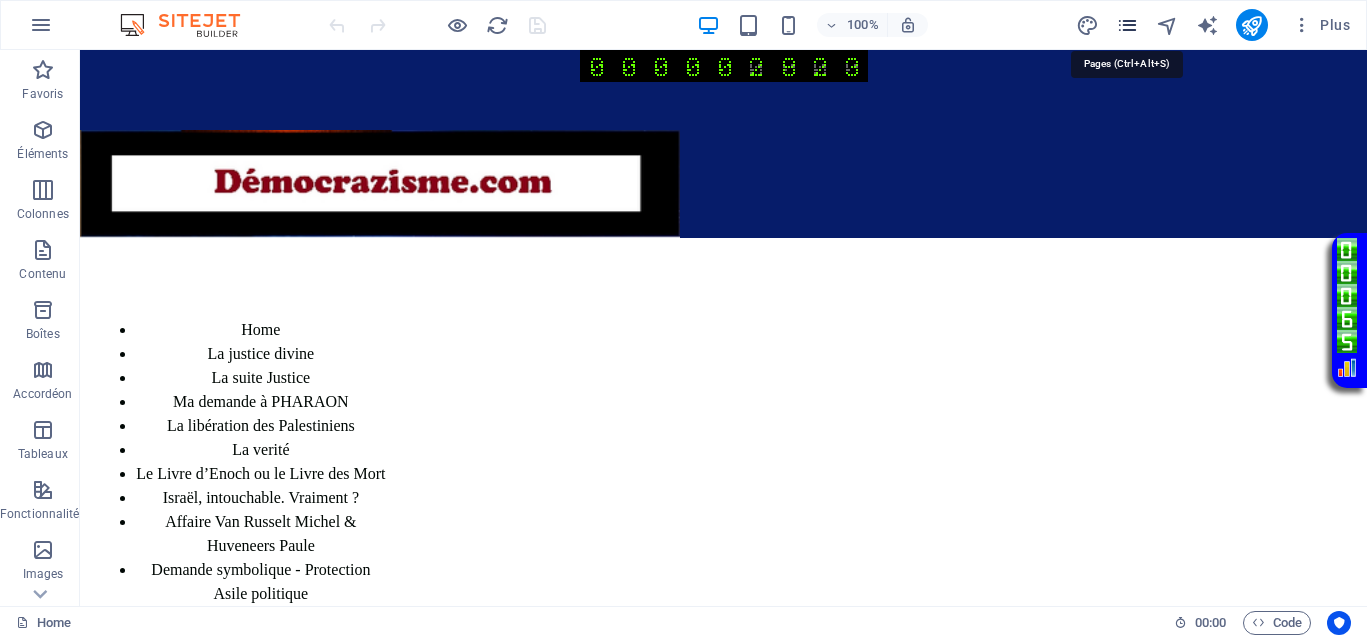 click at bounding box center [1127, 25] 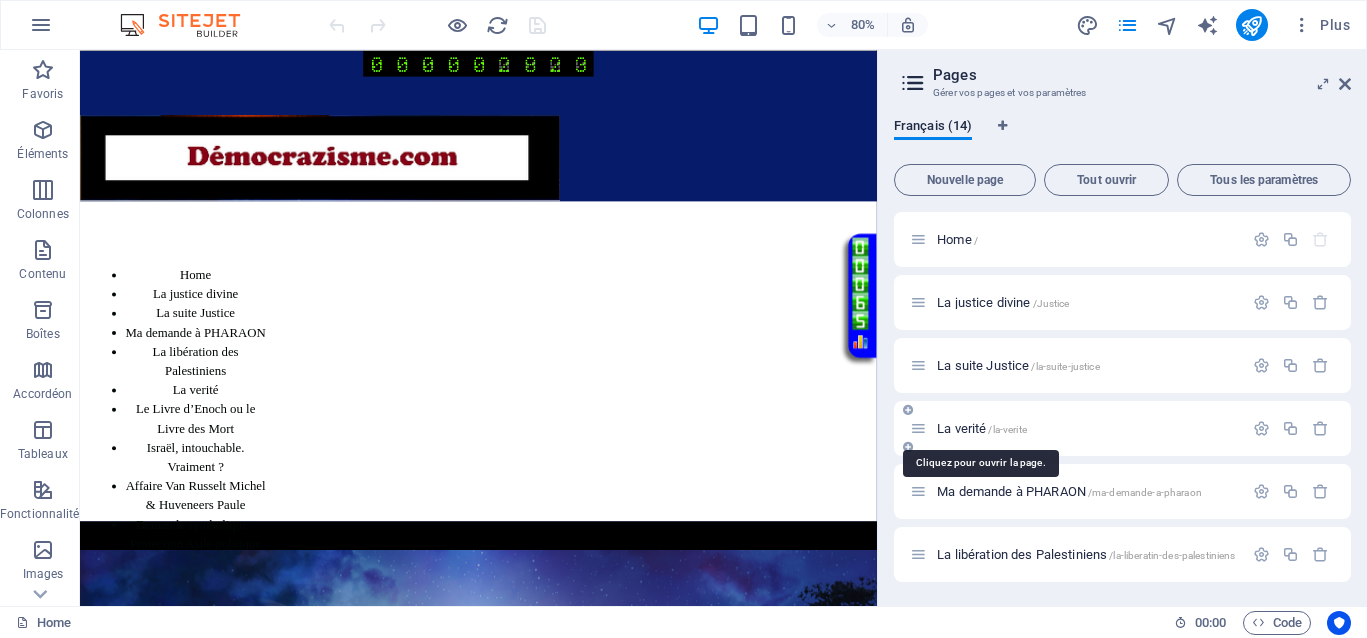 click on "La verité /la-verite" at bounding box center (982, 428) 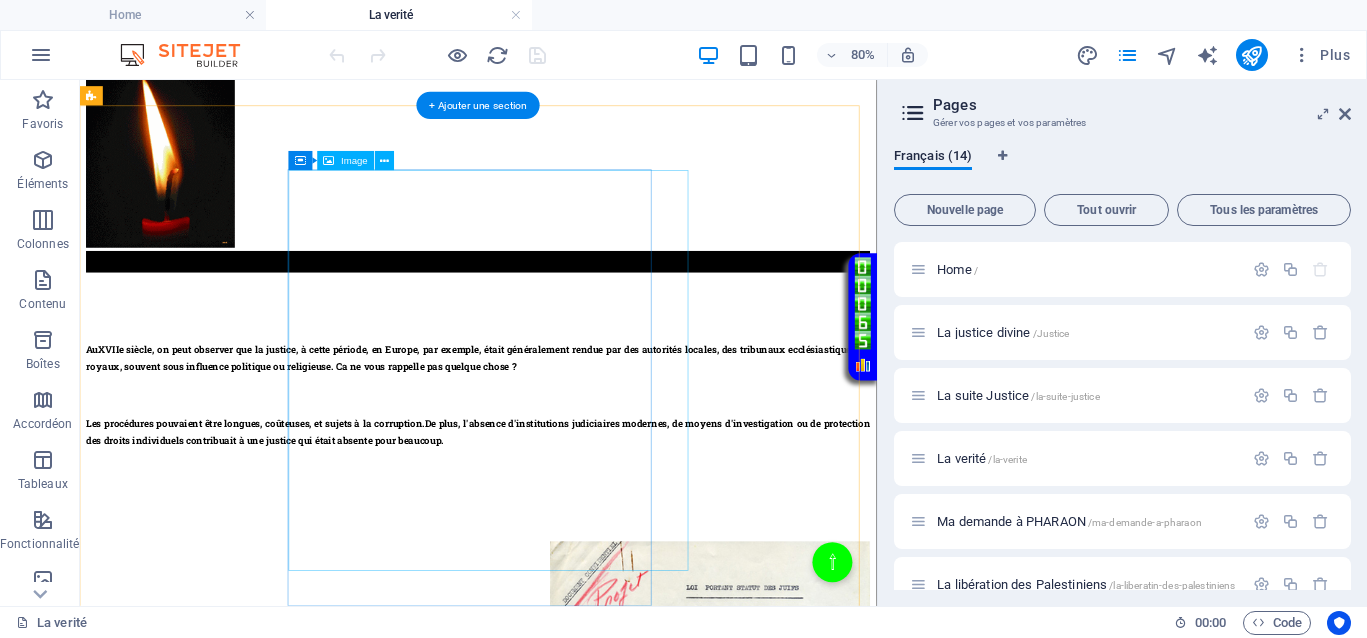 scroll, scrollTop: 500, scrollLeft: 0, axis: vertical 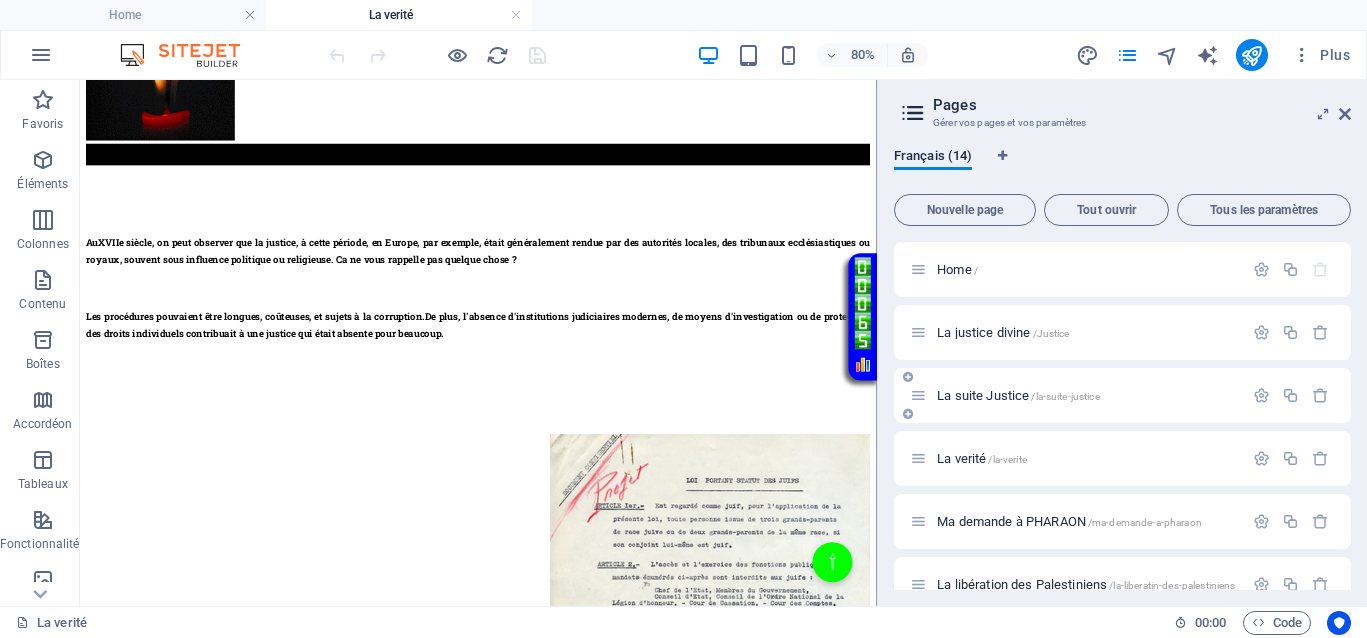 click on "La suite Justice /la-suite-justice" at bounding box center [1018, 395] 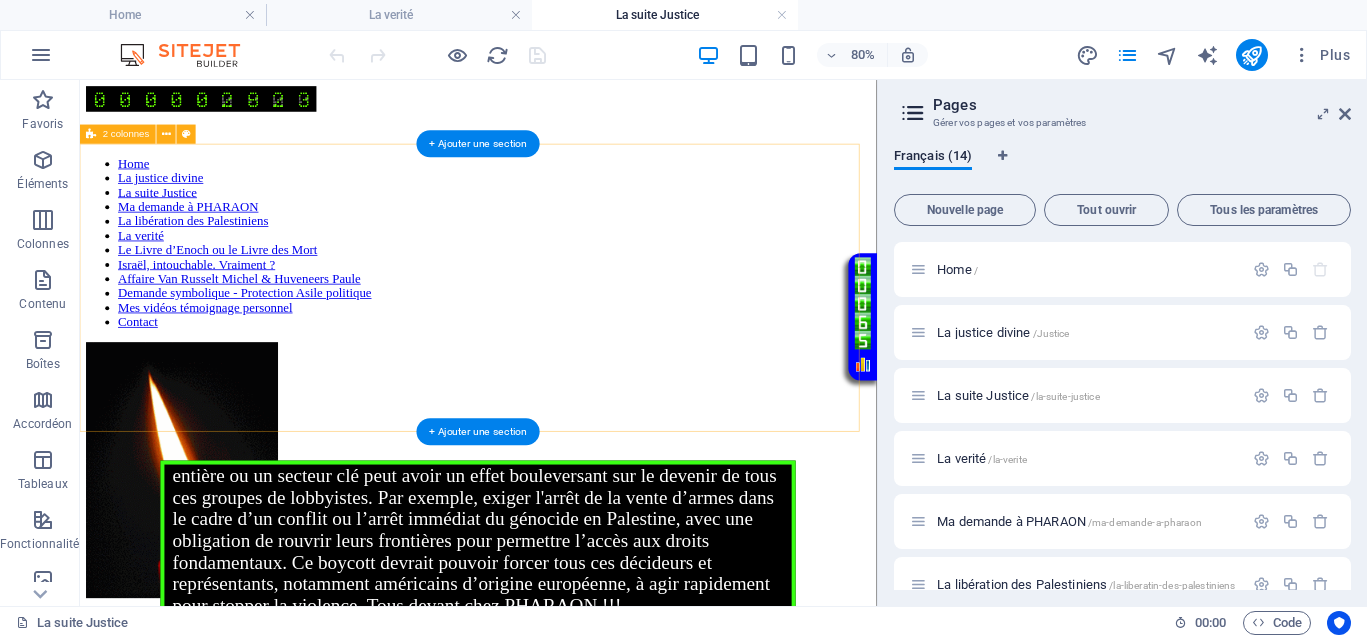 scroll, scrollTop: 0, scrollLeft: 0, axis: both 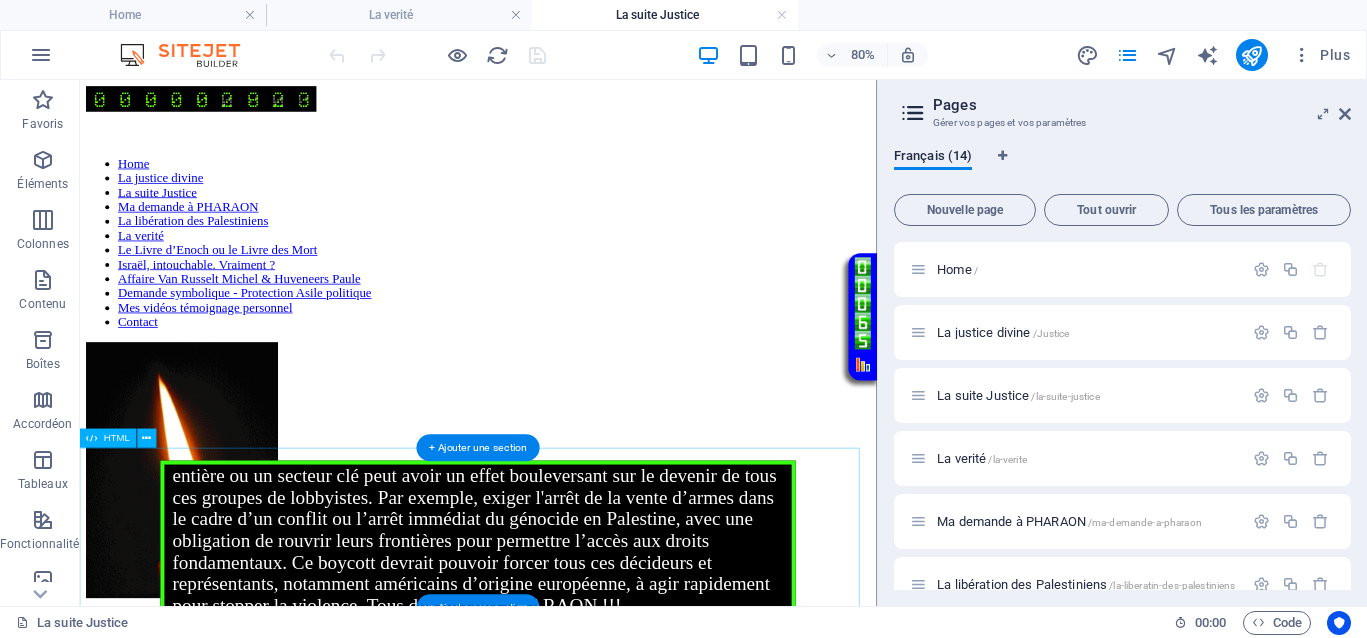 click on "Votre Témoignage
Impact potentiel d’un boycott total de l’Autorité de la Concurrence européenne.
Un boycott total de l’Autorité de la Concurrence en Europe, y compris ses succursales jusqu’à Washington, aurait des conséquences majeures sur l’ensemble de la société européenne. L’Autorité, qui aurait été impliquée dans des pratiques anticoncurrentielles en secret et aurait favorisé la concentration des marchés, la hausse des prix et la stagnation de l’innovation, compromet ses missions fondamentales de régulation juste et équitable. En boycottant cette institution, le peuple pourrait chercher à dénoncer cette dérive et à réclamer un véritable respect du commerce équitable, de la répartition juste des richesses, et la fin des arrangements qui permettent aux multinationales de dominer certains secteurs au détriment de la concurrence loyale.
Impact sur la Commission européenne de Ursula von der Leyen." at bounding box center (578, 661) 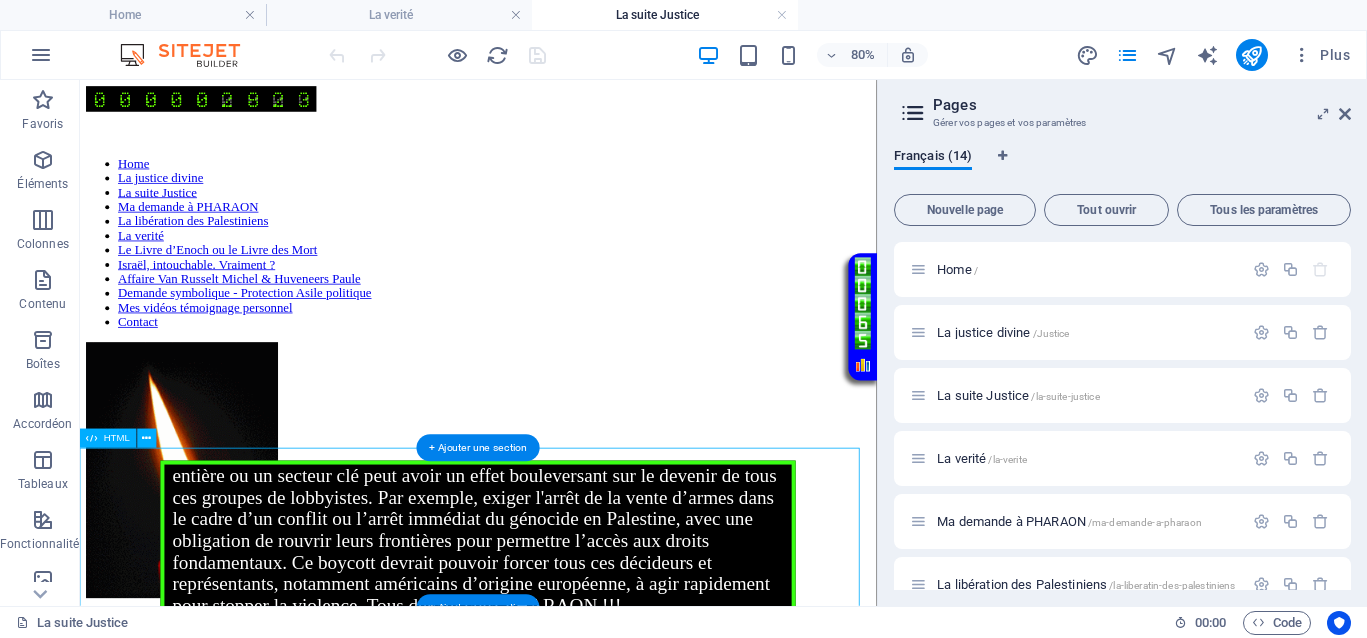 drag, startPoint x: 656, startPoint y: 631, endPoint x: 618, endPoint y: 601, distance: 48.414875 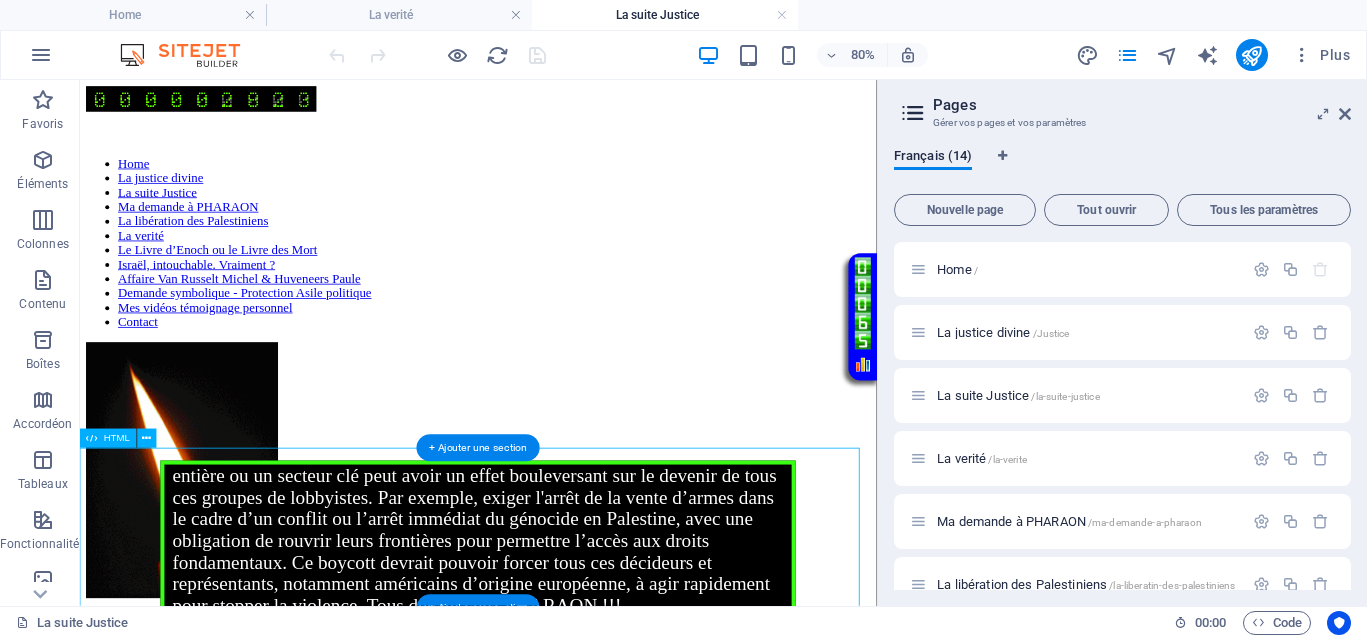 click on "Votre Témoignage
Impact potentiel d’un boycott total de l’Autorité de la Concurrence européenne.
Un boycott total de l’Autorité de la Concurrence en Europe, y compris ses succursales jusqu’à Washington, aurait des conséquences majeures sur l’ensemble de la société européenne. L’Autorité, qui aurait été impliquée dans des pratiques anticoncurrentielles en secret et aurait favorisé la concentration des marchés, la hausse des prix et la stagnation de l’innovation, compromet ses missions fondamentales de régulation juste et équitable. En boycottant cette institution, le peuple pourrait chercher à dénoncer cette dérive et à réclamer un véritable respect du commerce équitable, de la répartition juste des richesses, et la fin des arrangements qui permettent aux multinationales de dominer certains secteurs au détriment de la concurrence loyale.
Impact sur la Commission européenne de Ursula von der Leyen." at bounding box center (578, 661) 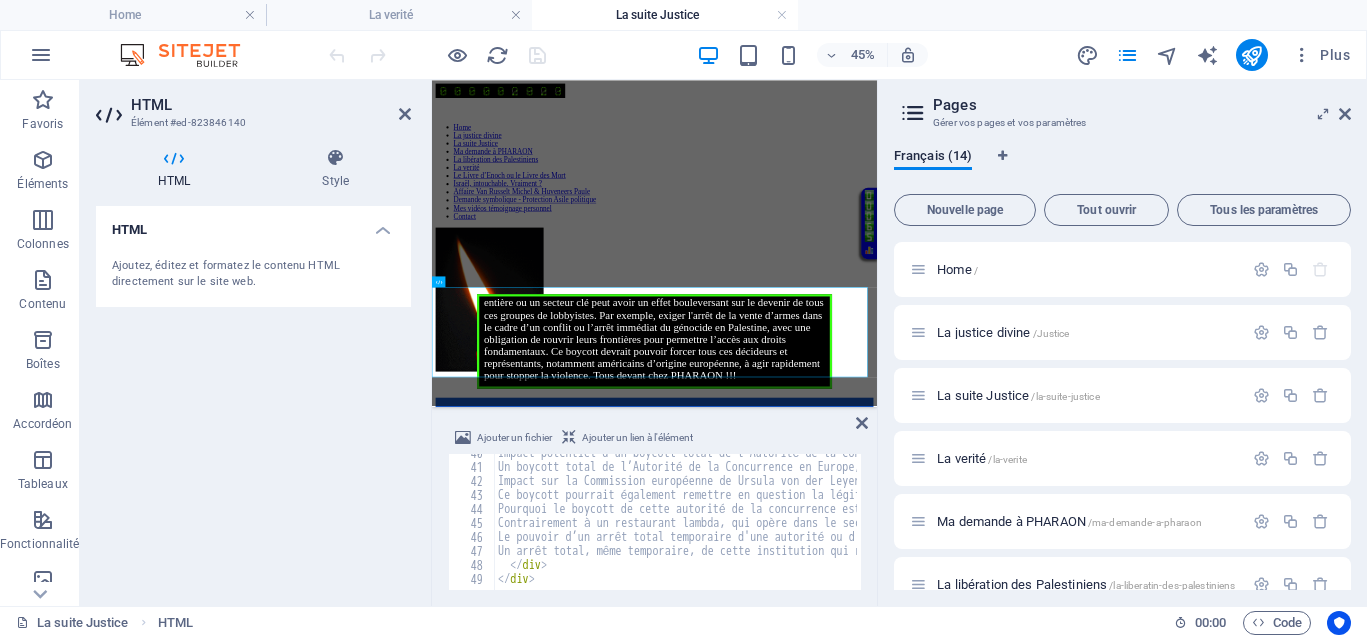 scroll, scrollTop: 554, scrollLeft: 0, axis: vertical 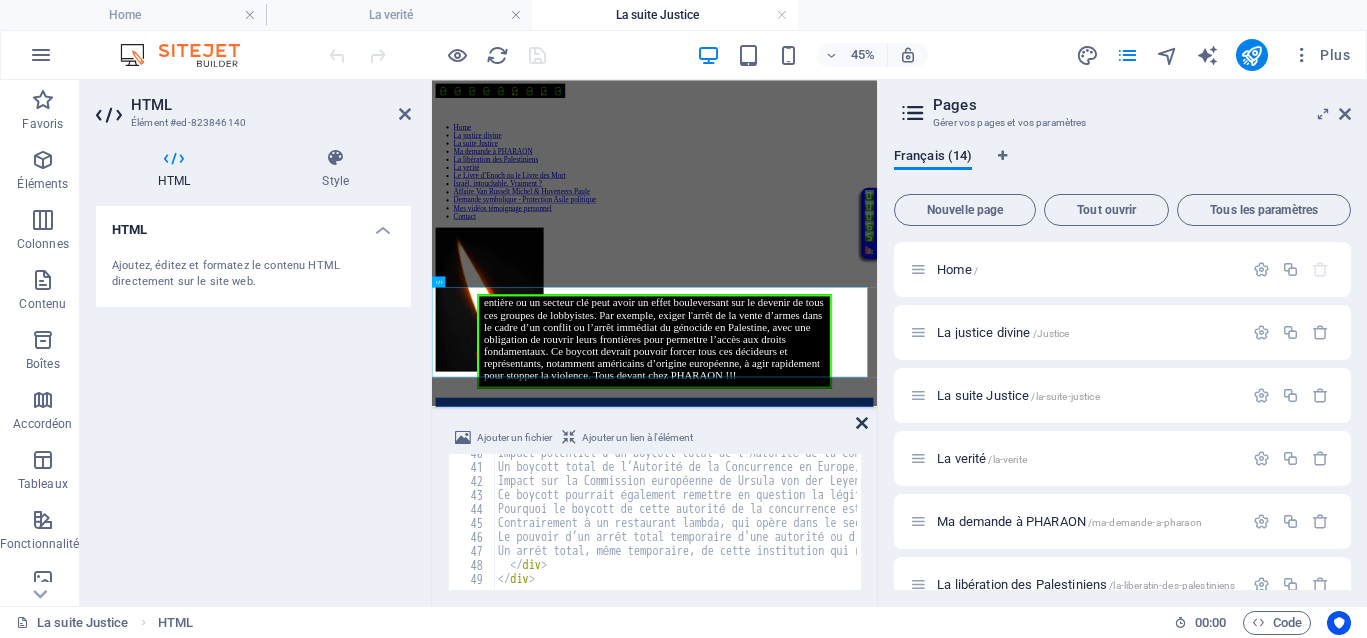 click at bounding box center (862, 423) 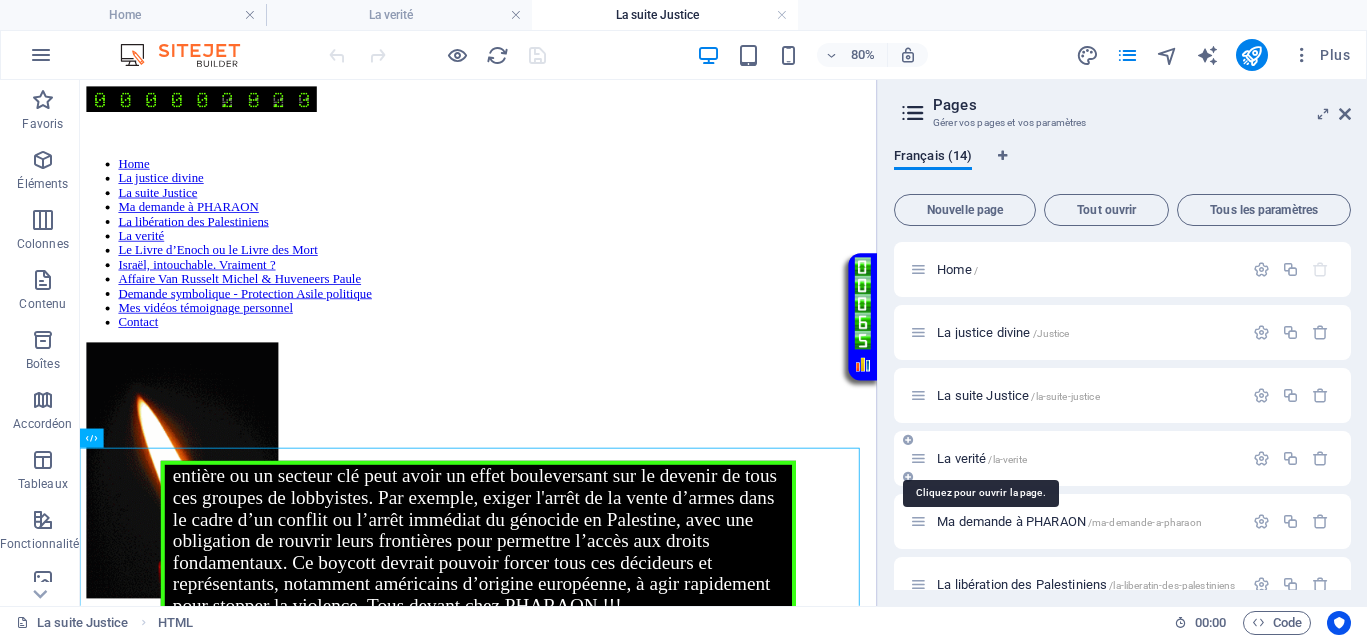 click on "La verité /la-verite" at bounding box center (982, 458) 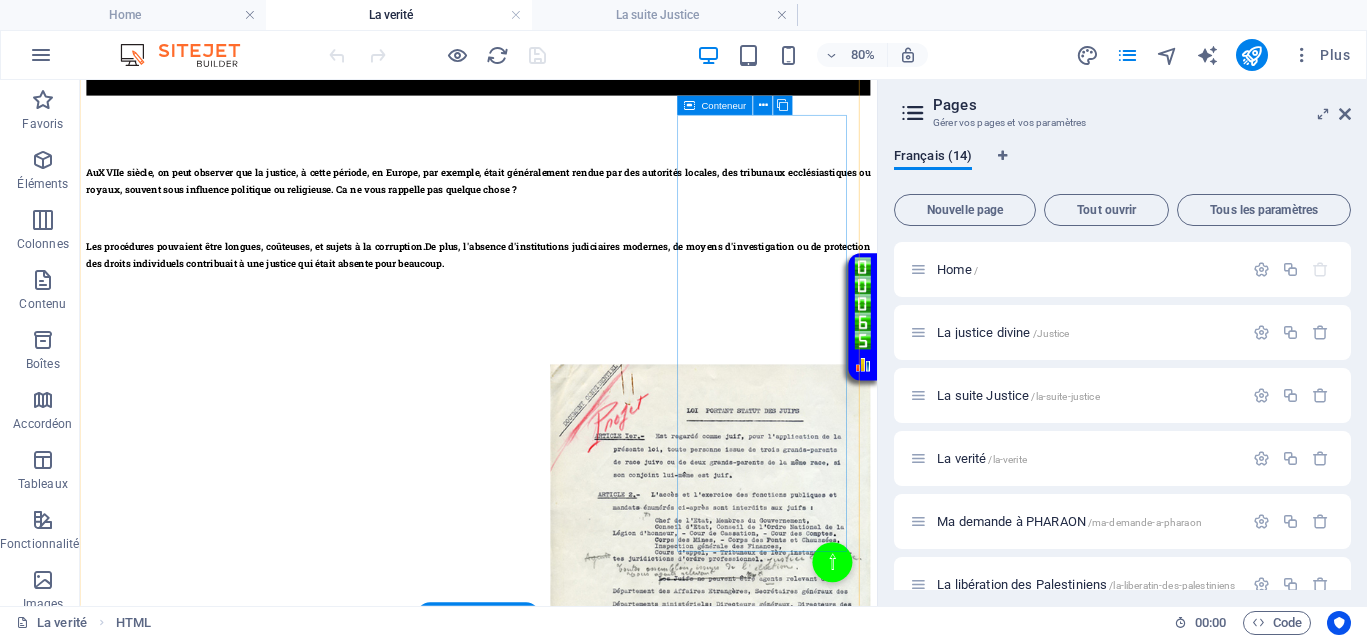 scroll, scrollTop: 625, scrollLeft: 0, axis: vertical 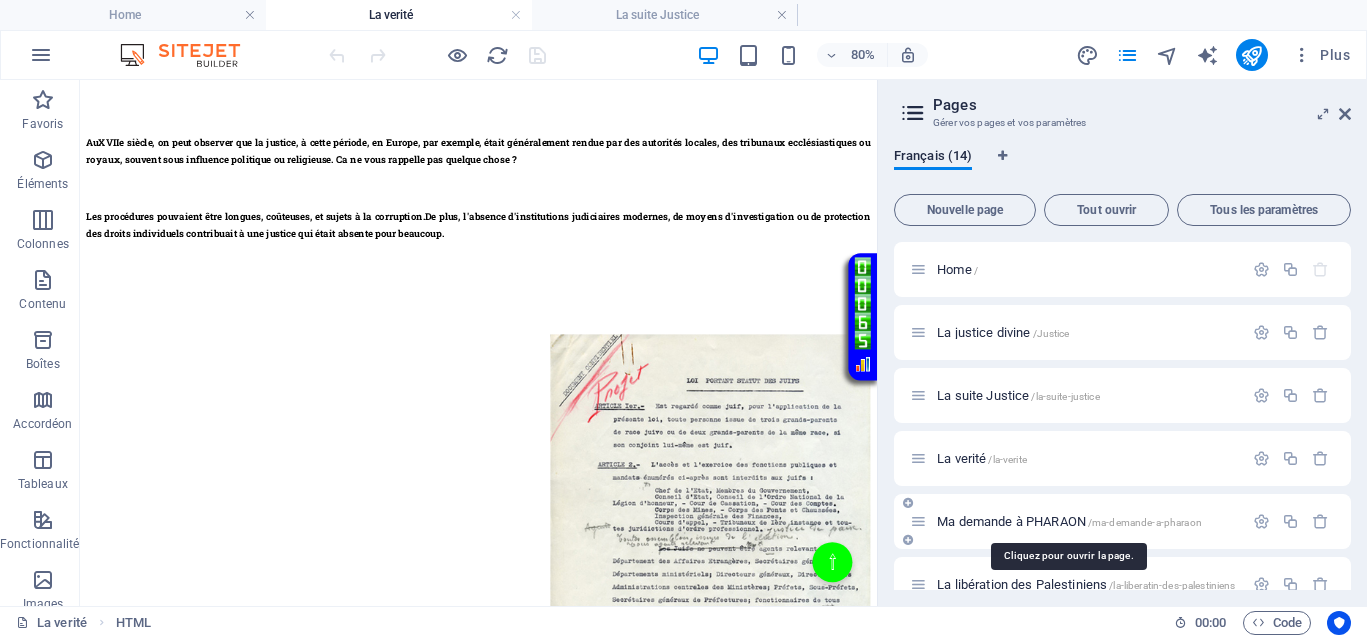 click on "Ma demande à PHARAON /ma-demande-a-pharaon" at bounding box center [1069, 521] 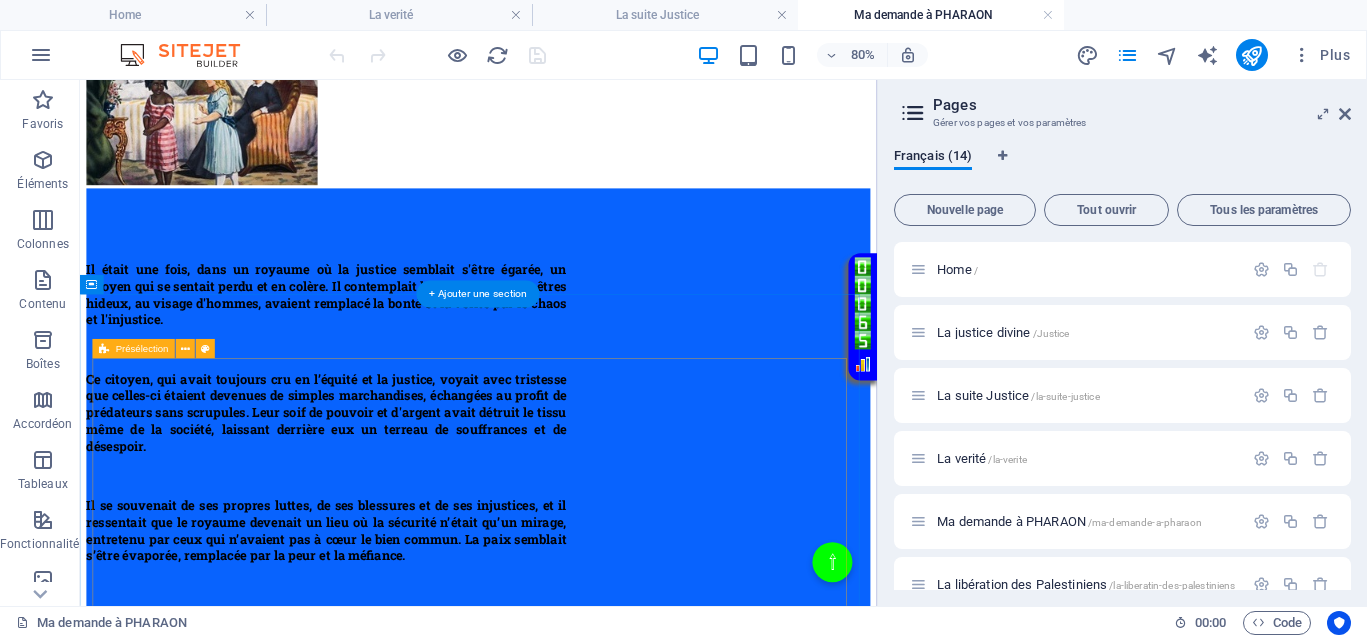 scroll, scrollTop: 750, scrollLeft: 0, axis: vertical 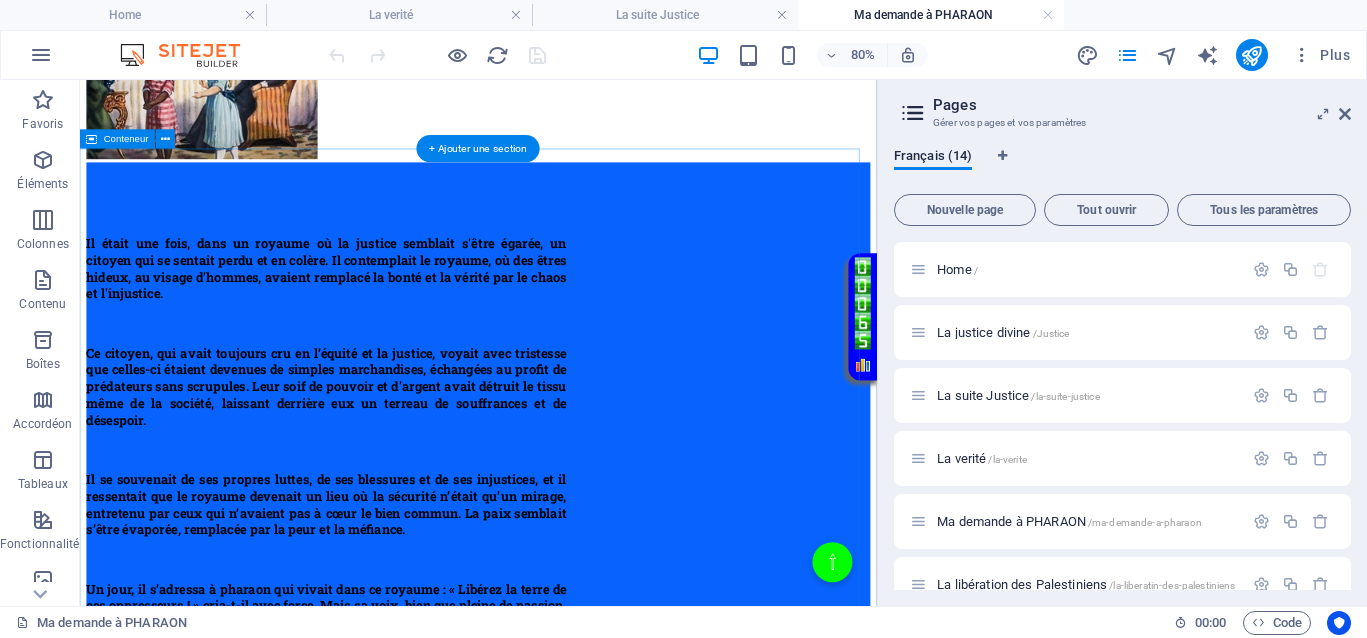 click on "Il était une fois, dans un royaume où la justice semblait s'être égarée, un citoyen qui se sentait perdu et en colère. Il contemplait le royaume, où des êtres hideux, au visage d'hommes, avaient remplacé la bonté et la vérité par le chaos et l'injustice. Ce citoyen, qui avait toujours cru en l’équité et la justice, voyait avec tristesse que celles-ci étaient devenues de simples marchandises, échangées au profit de prédateurs sans scrupules. Leur soif de pouvoir et d'argent avait détruit le tissu même de la société, laissant derrière eux un terreau de souffrances et de désespoir. Il se souvenait de ses propres luttes, de ses blessures et de ses injustices, et il ressentait que le royaume devenait un lieu où la sécurité n’était qu’un mirage, entretenu par ceux qui n’avaient pas à cœur le bien commun. La paix semblait s’être évaporée, remplacée par la peur et la méfiance." at bounding box center [578, 633] 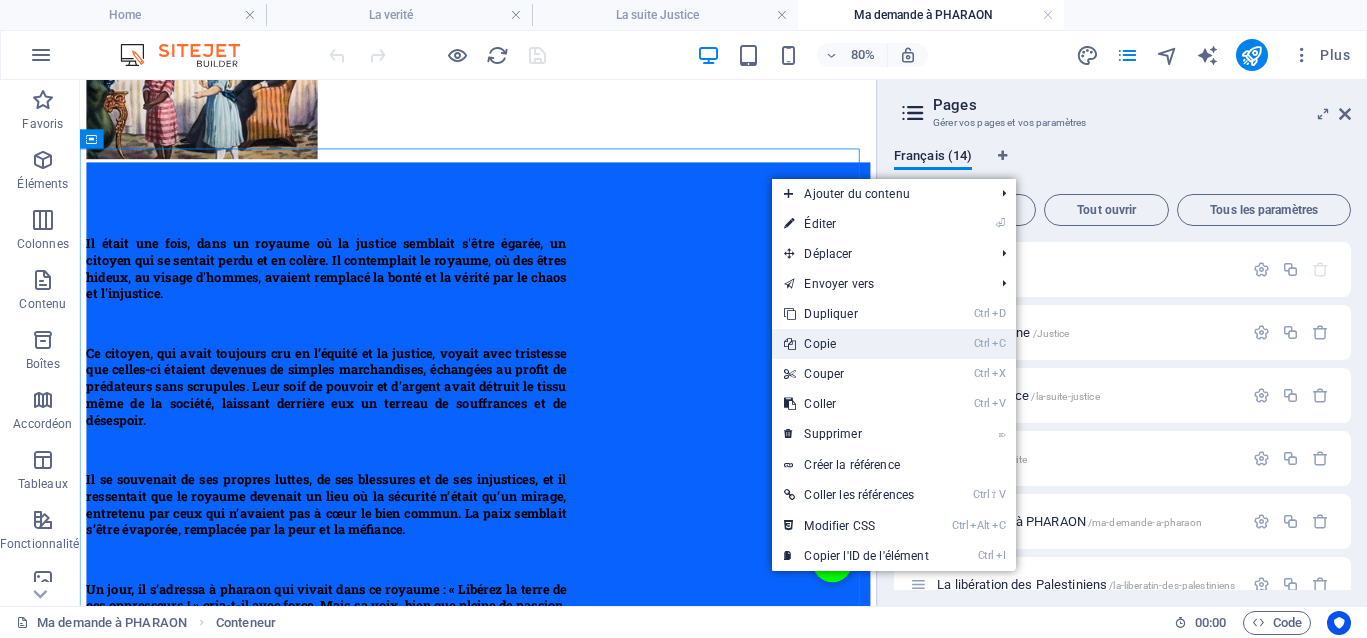 click on "Ctrl C  Copie" at bounding box center [856, 344] 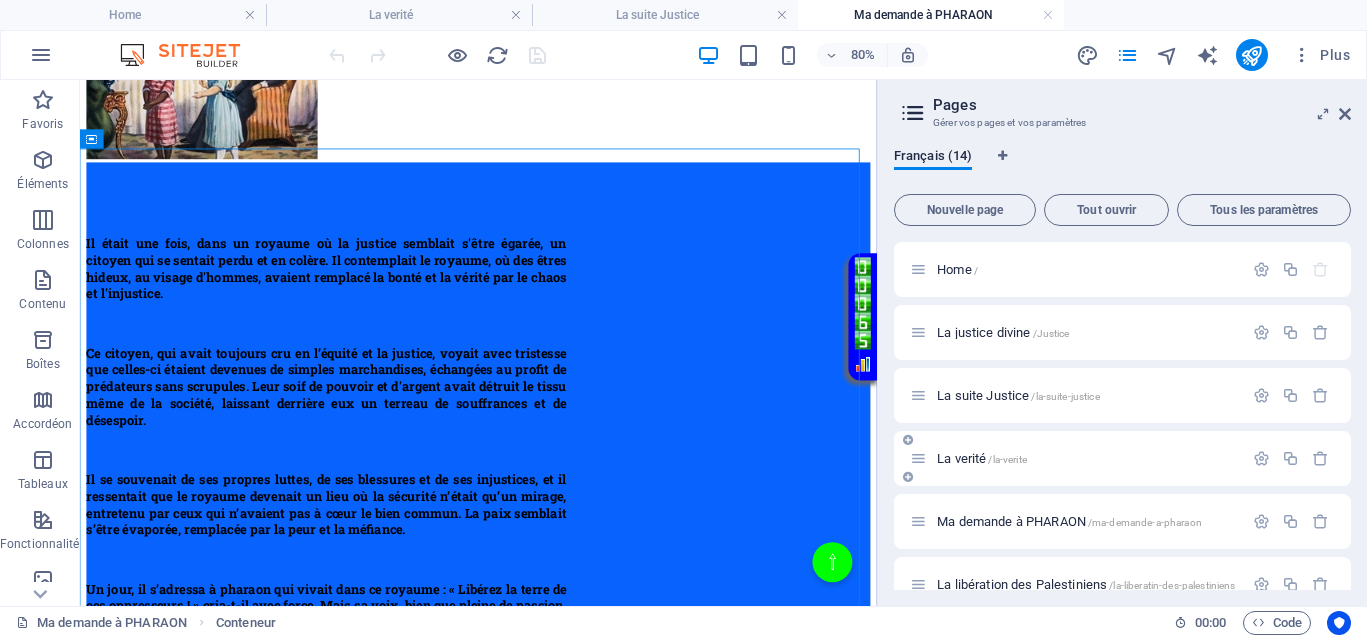 click on "La verité /la-verite" at bounding box center [982, 458] 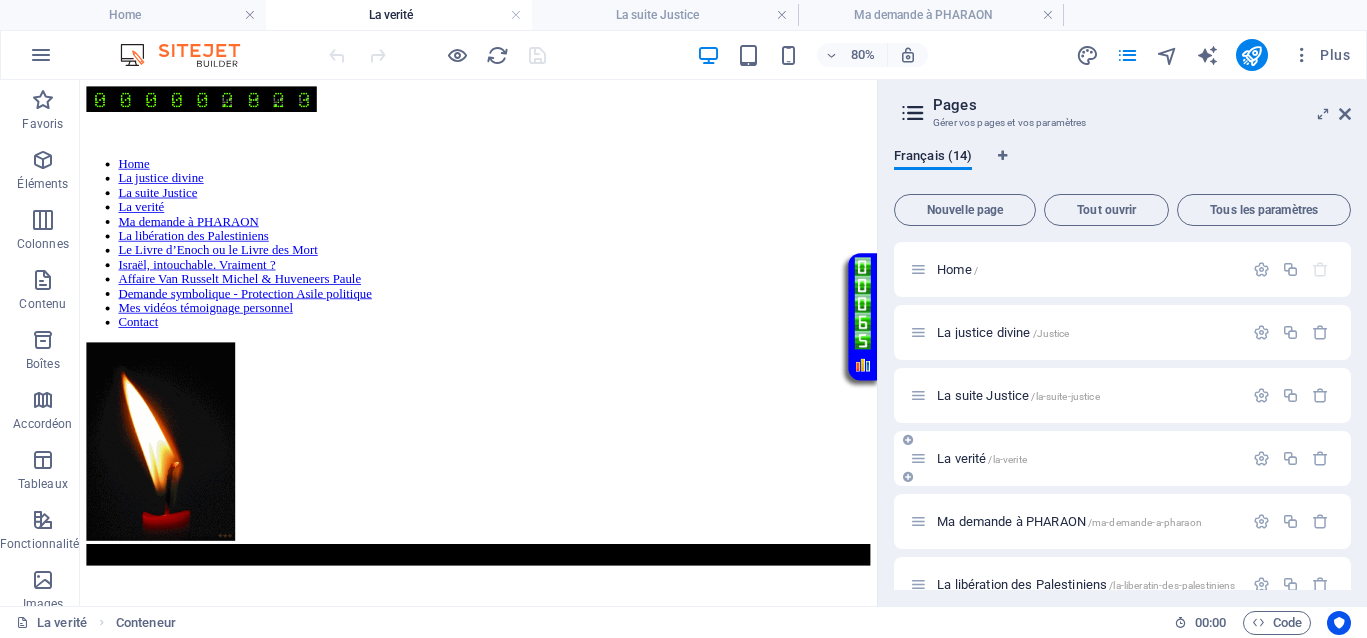 scroll, scrollTop: 625, scrollLeft: 0, axis: vertical 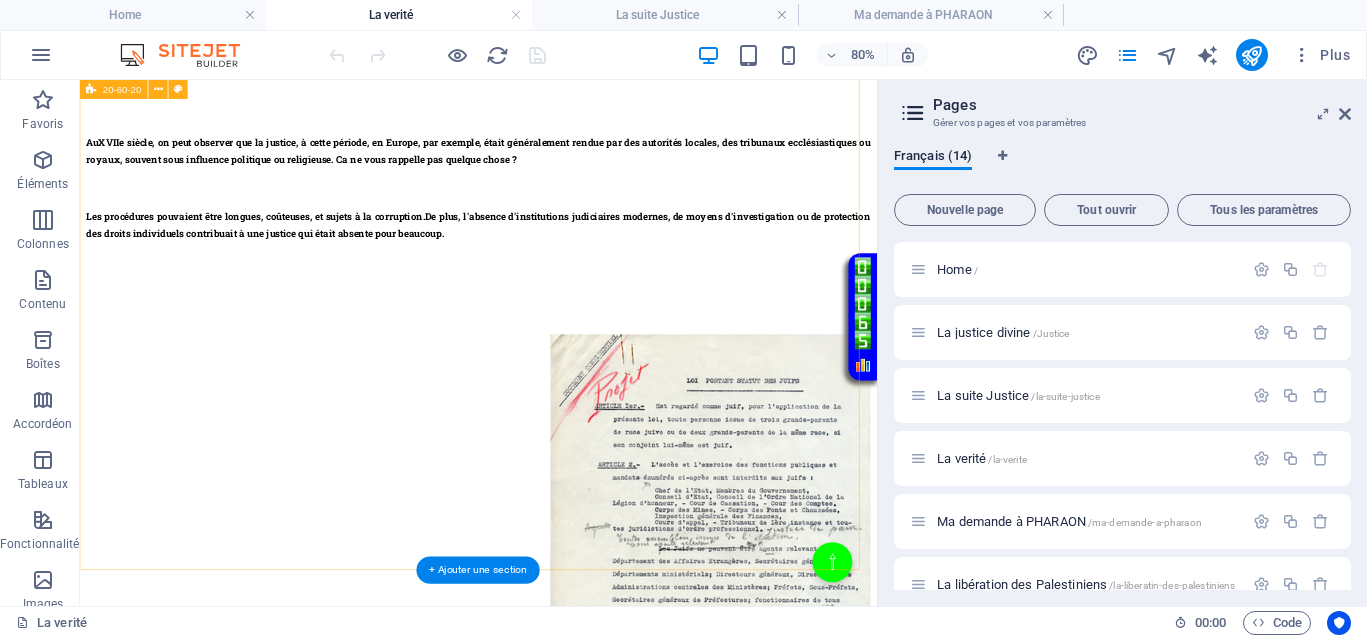 click on "Au  XVIIe siècle , on peut observer que la justice, à cette période, en Europe, par exemple, était généralement rendue par des autorités locales, des tribunaux ecclésiastiques ou royaux, souvent sous influence politique ou religieuse. Ca ne vous rappelle pas quelque chose ? Les procédures pouvaient être longues, coûteuses, et sujets à la corruption.  De plus, l'absence d'institutions judiciaires modernes, de moyens d'investigation ou de protection des droits individuels contribuait à une justice qui était absente pour beaucoup. Au  XVIIe siècle , la justice jouait le même rôle qu’aujourd’hui, absence totale de justice pour les uns, justice inégalitaire, ce qui empêchait totalement le droit d’accès à une justice de libération pour ceux qui en avaient le plus besoin." at bounding box center [578, 672] 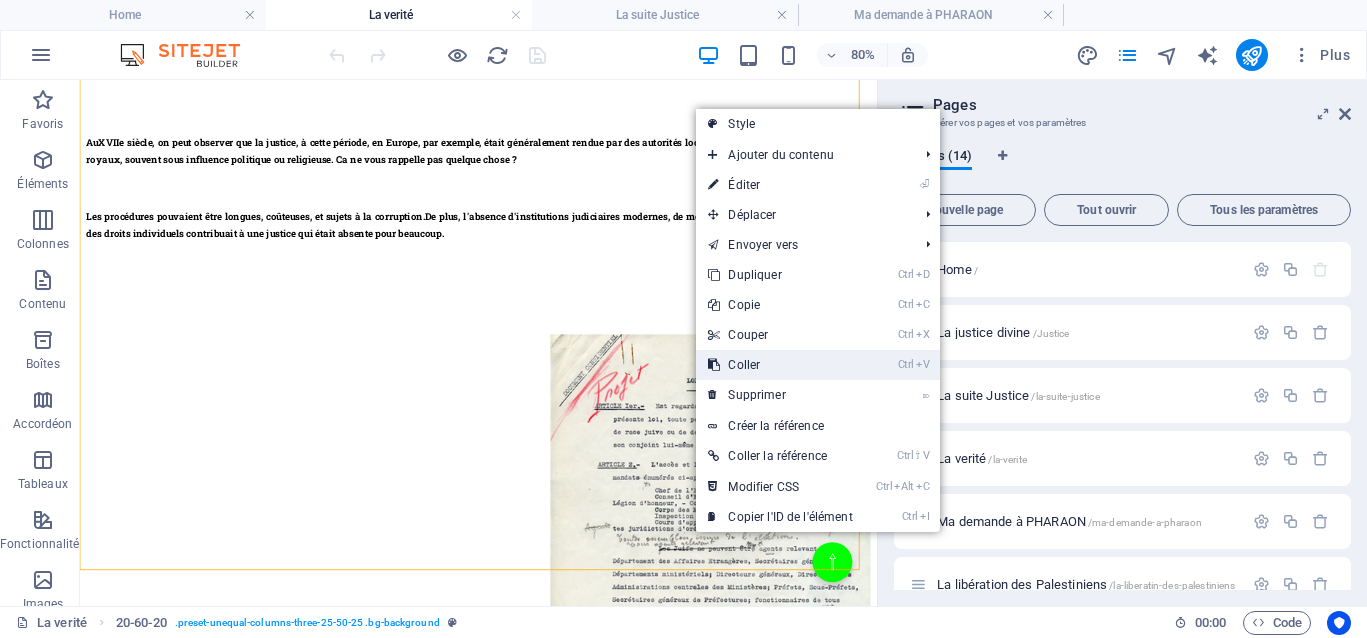 click on "Ctrl V  Coller" at bounding box center [780, 365] 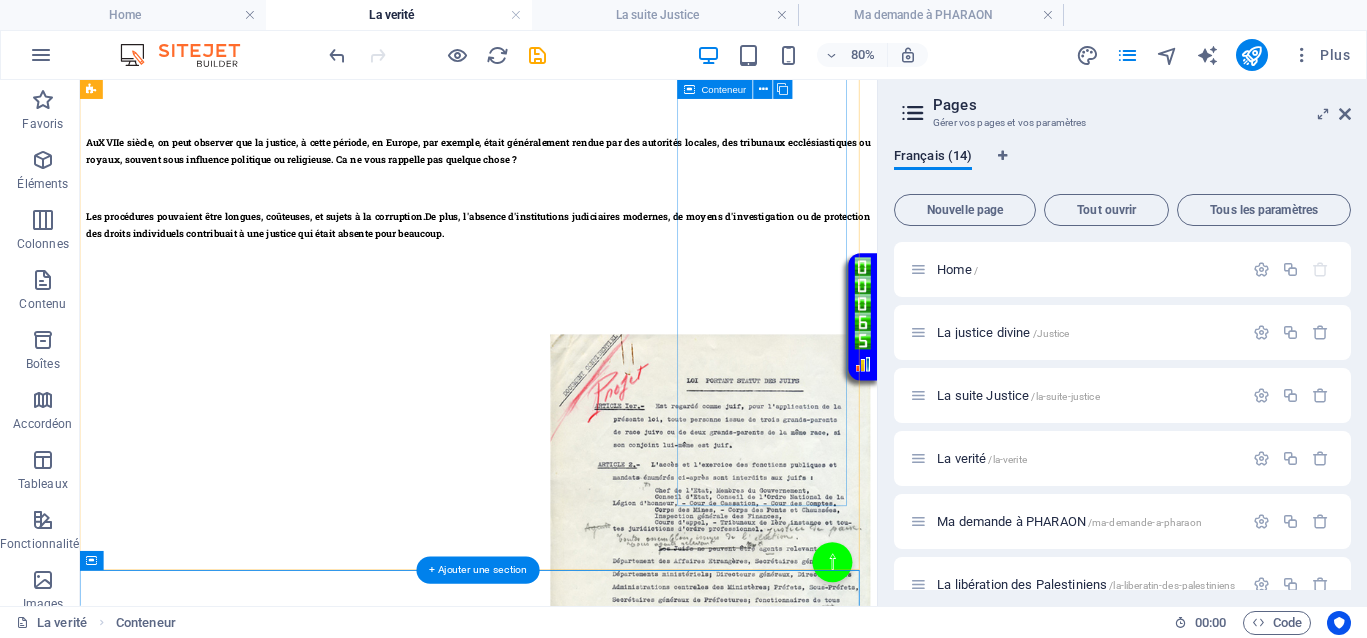scroll, scrollTop: 1000, scrollLeft: 0, axis: vertical 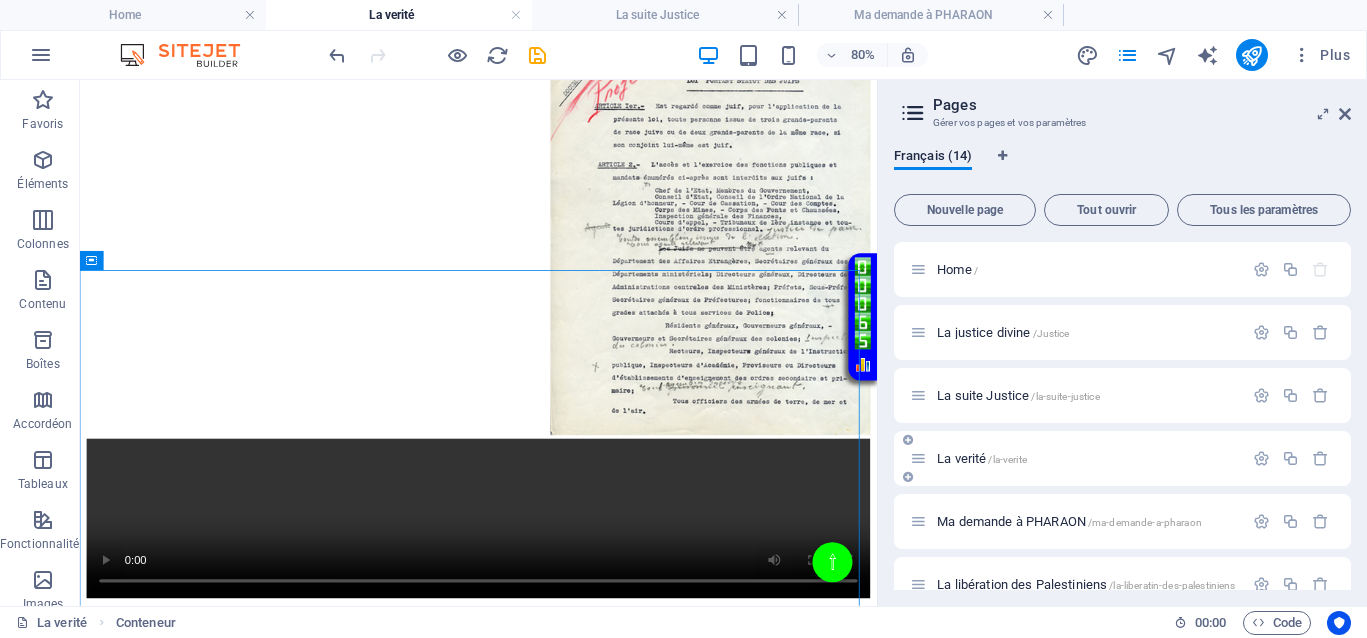 click on "La verité /la-verite" at bounding box center (982, 458) 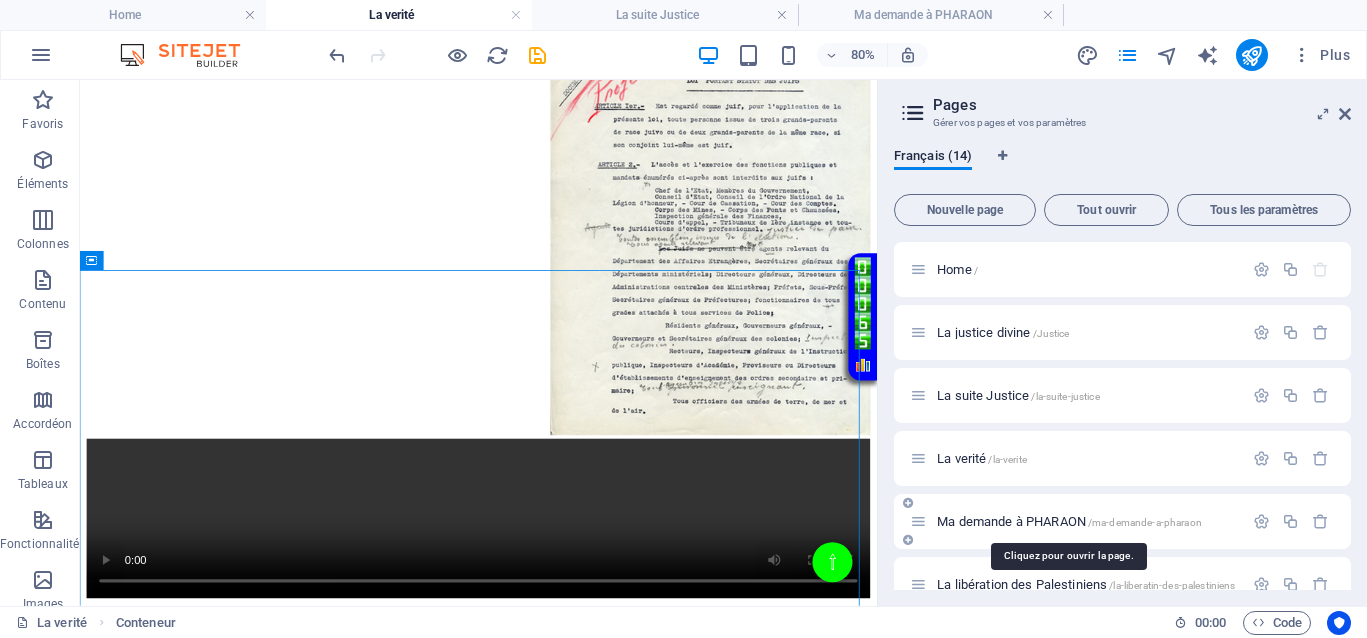 click on "Ma demande à PHARAON /ma-demande-a-pharaon" at bounding box center (1069, 521) 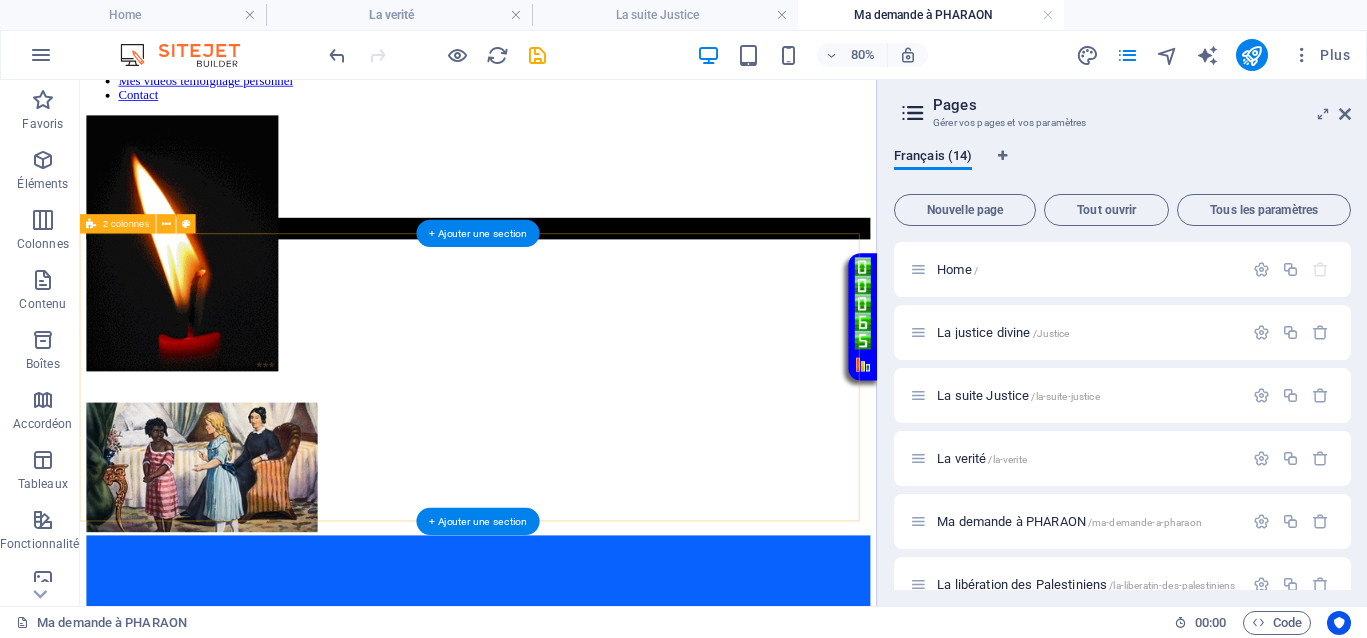 scroll, scrollTop: 250, scrollLeft: 0, axis: vertical 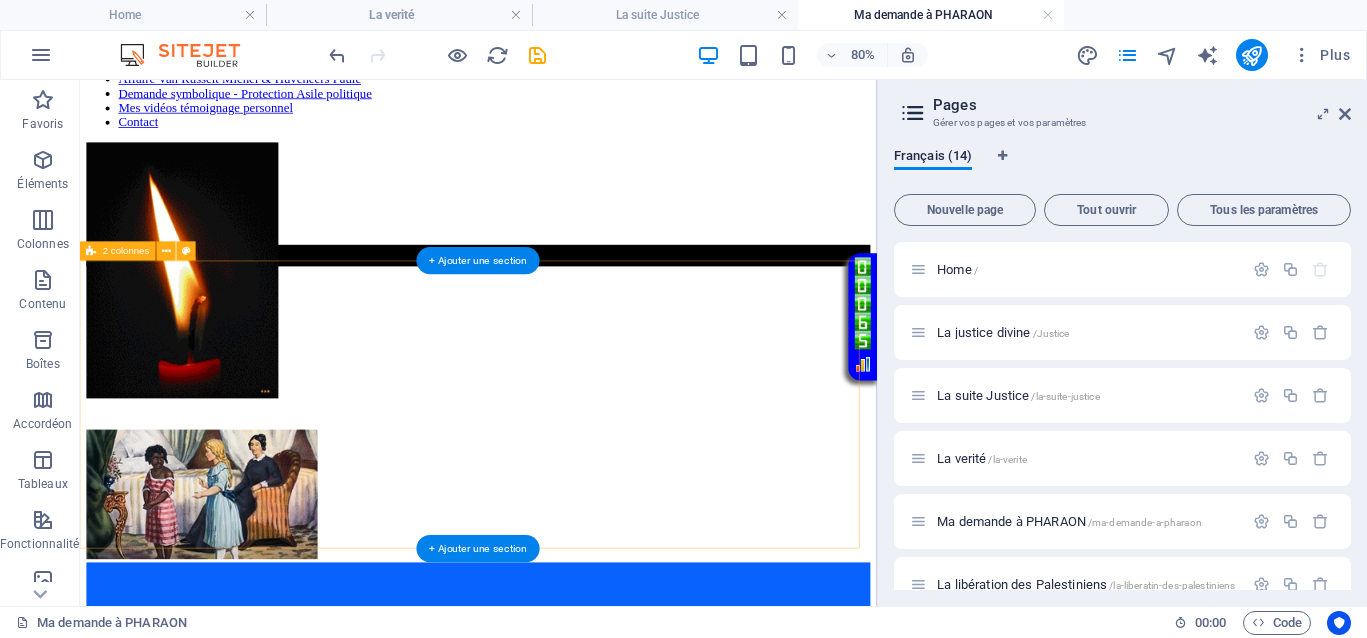 click on "</div>" at bounding box center [578, 498] 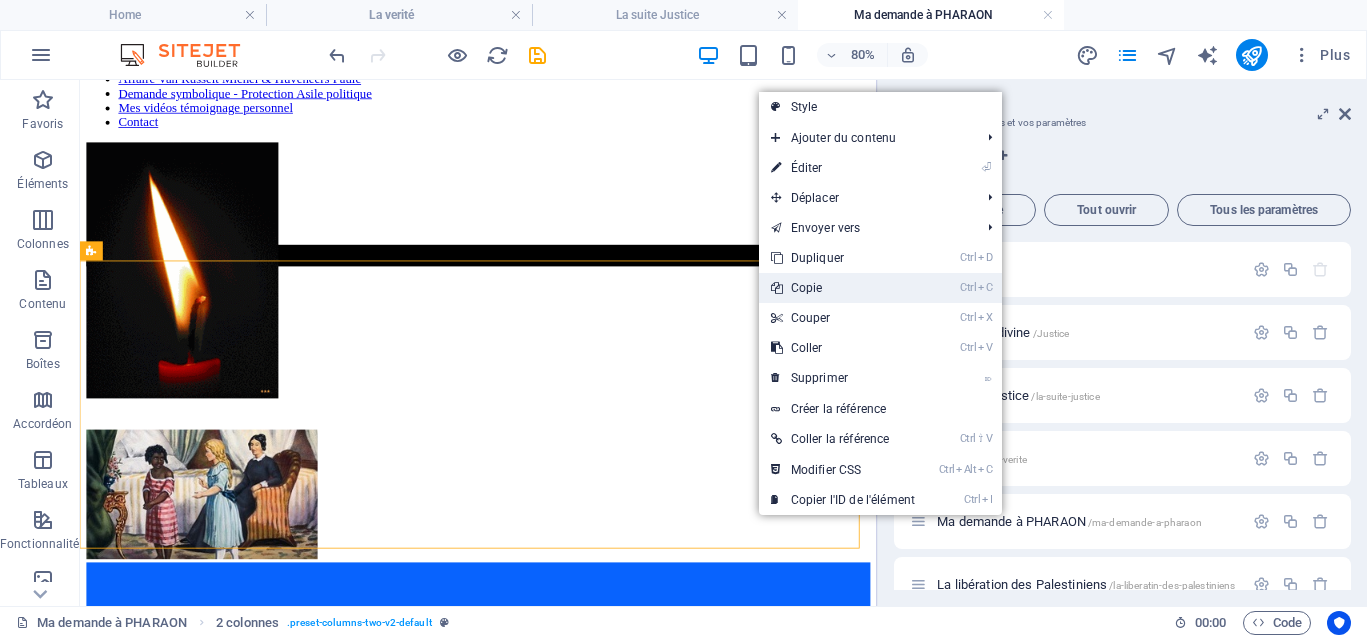 click on "Ctrl C  Copie" at bounding box center (843, 288) 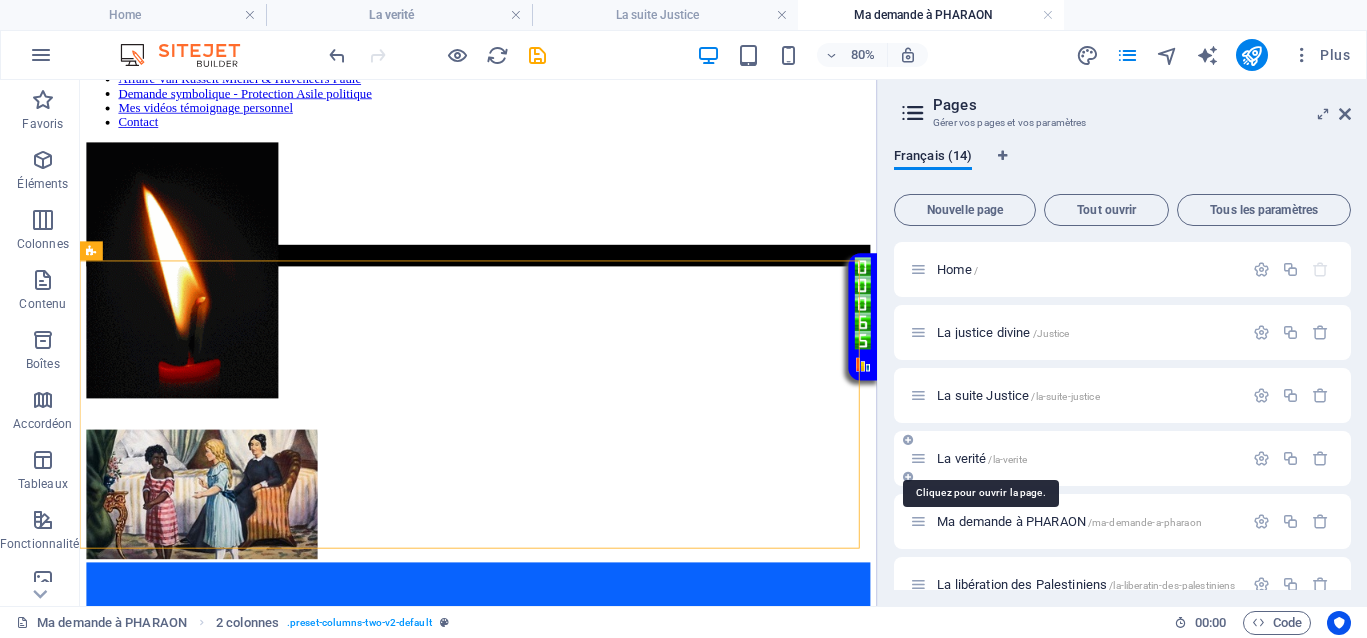 click on "La verité /la-verite" at bounding box center [982, 458] 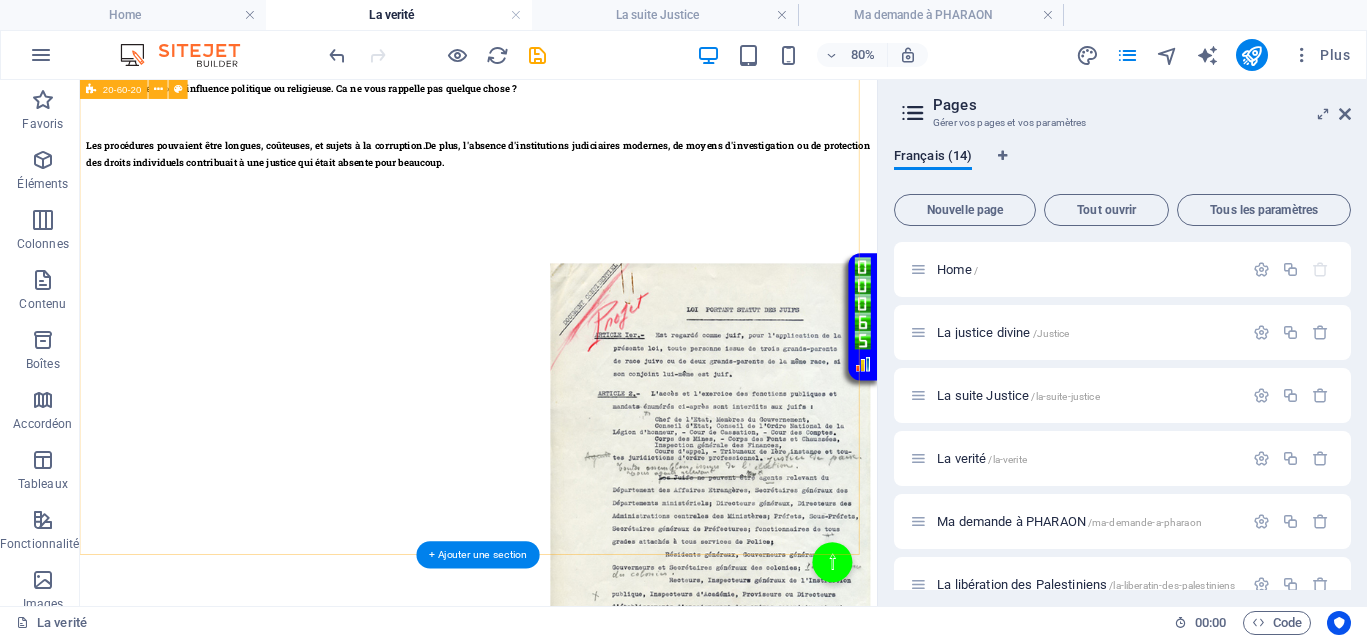 scroll, scrollTop: 750, scrollLeft: 0, axis: vertical 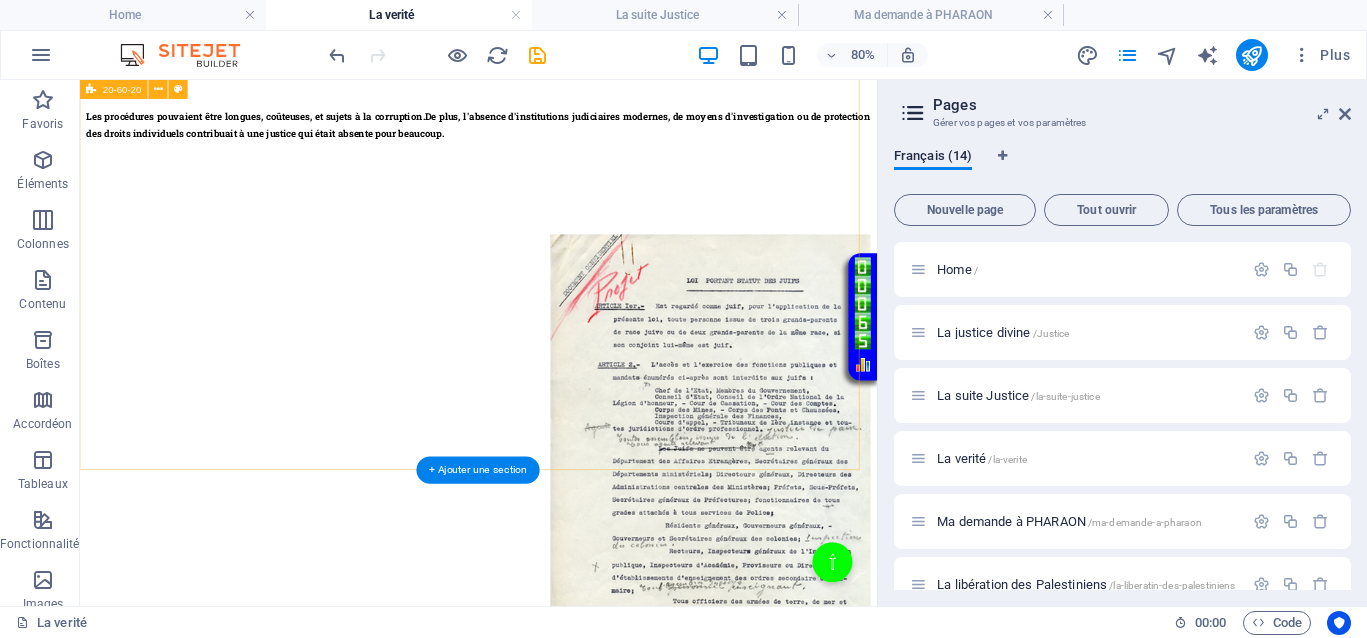 click on "Au  XVIIe siècle , on peut observer que la justice, à cette période, en Europe, par exemple, était généralement rendue par des autorités locales, des tribunaux ecclésiastiques ou royaux, souvent sous influence politique ou religieuse. Ca ne vous rappelle pas quelque chose ? Les procédures pouvaient être longues, coûteuses, et sujets à la corruption.  De plus, l'absence d'institutions judiciaires modernes, de moyens d'investigation ou de protection des droits individuels contribuait à une justice qui était absente pour beaucoup. Au  XVIIe siècle , la justice jouait le même rôle qu’aujourd’hui, absence totale de justice pour les uns, justice inégalitaire, ce qui empêchait totalement le droit d’accès à une justice de libération pour ceux qui en avaient le plus besoin." at bounding box center (578, 547) 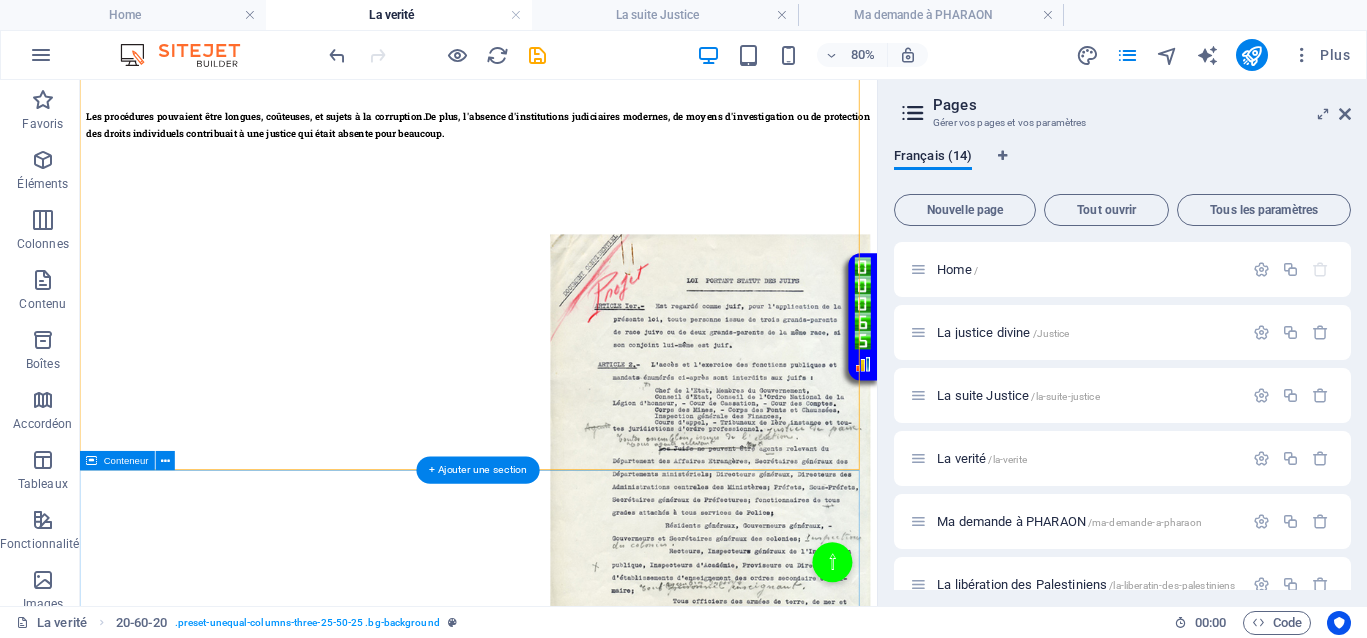 click on "Il était une fois, dans un royaume où la justice semblait s'être égarée, un citoyen qui se sentait perdu et en colère. Il contemplait le royaume, où des êtres hideux, au visage d'hommes, avaient remplacé la bonté et la vérité par le chaos et l'injustice. Ce citoyen, qui avait toujours cru en l’équité et la justice, voyait avec tristesse que celles-ci étaient devenues de simples marchandises, échangées au profit de prédateurs sans scrupules. Leur soif de pouvoir et d'argent avait détruit le tissu même de la société, laissant derrière eux un terreau de souffrances et de désespoir. Il se souvenait de ses propres luttes, de ses blessures et de ses injustices, et il ressentait que le royaume devenait un lieu où la sécurité n’était qu’un mirage, entretenu par ceux qui n’avaient pas à cœur le bien commun. La paix semblait s’être évaporée, remplacée par la peur et la méfiance." at bounding box center [578, 1608] 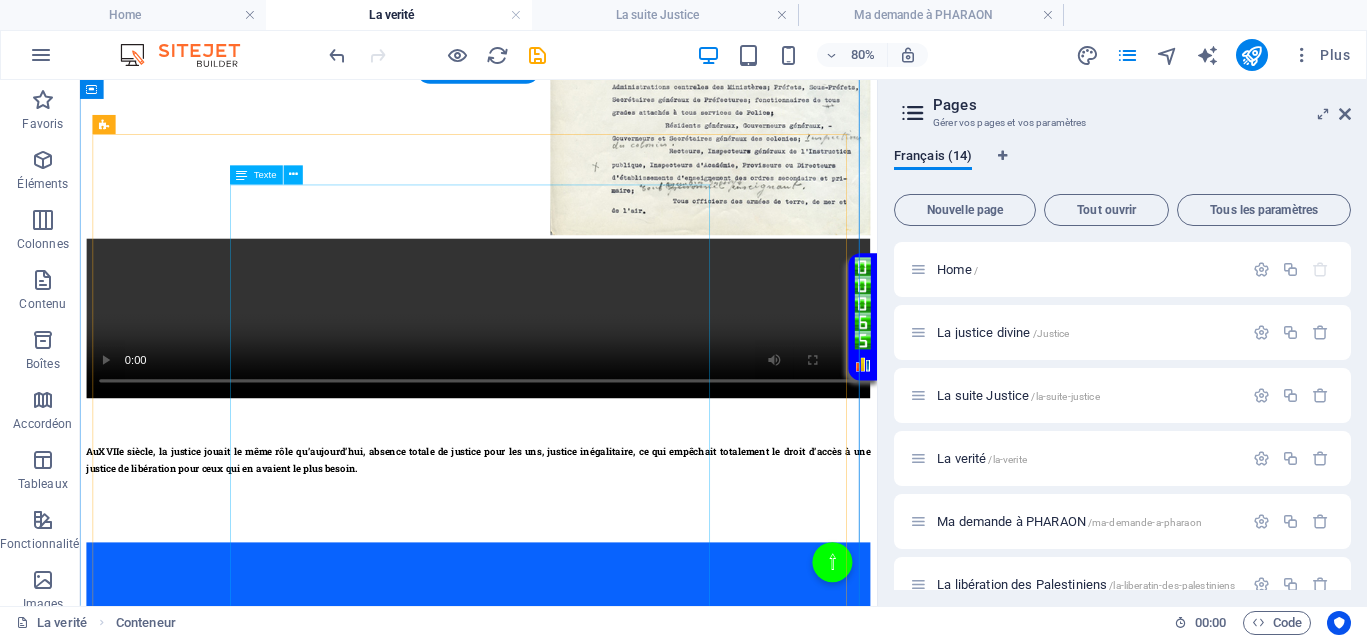 scroll, scrollTop: 875, scrollLeft: 0, axis: vertical 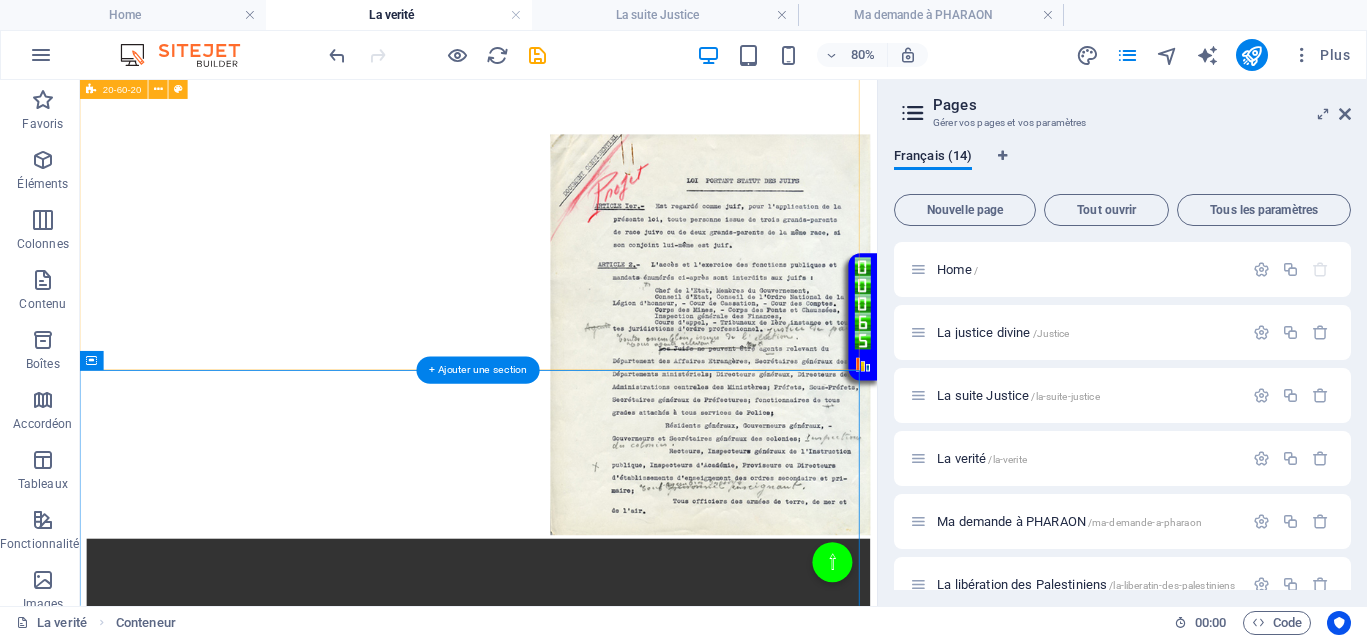 click on "Au  XVIIe siècle , on peut observer que la justice, à cette période, en Europe, par exemple, était généralement rendue par des autorités locales, des tribunaux ecclésiastiques ou royaux, souvent sous influence politique ou religieuse. Ca ne vous rappelle pas quelque chose ? Les procédures pouvaient être longues, coûteuses, et sujets à la corruption.  De plus, l'absence d'institutions judiciaires modernes, de moyens d'investigation ou de protection des droits individuels contribuait à une justice qui était absente pour beaucoup. Au  XVIIe siècle , la justice jouait le même rôle qu’aujourd’hui, absence totale de justice pour les uns, justice inégalitaire, ce qui empêchait totalement le droit d’accès à une justice de libération pour ceux qui en avaient le plus besoin." at bounding box center [578, 422] 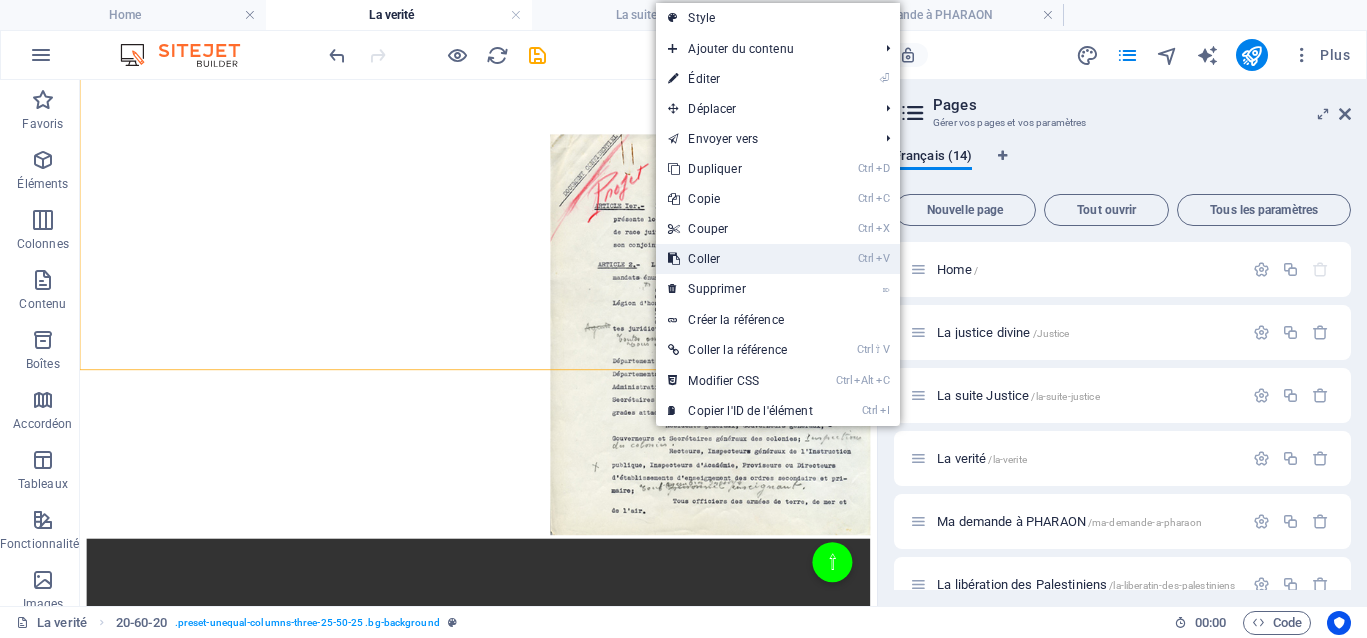 click on "Ctrl V  Coller" at bounding box center [740, 259] 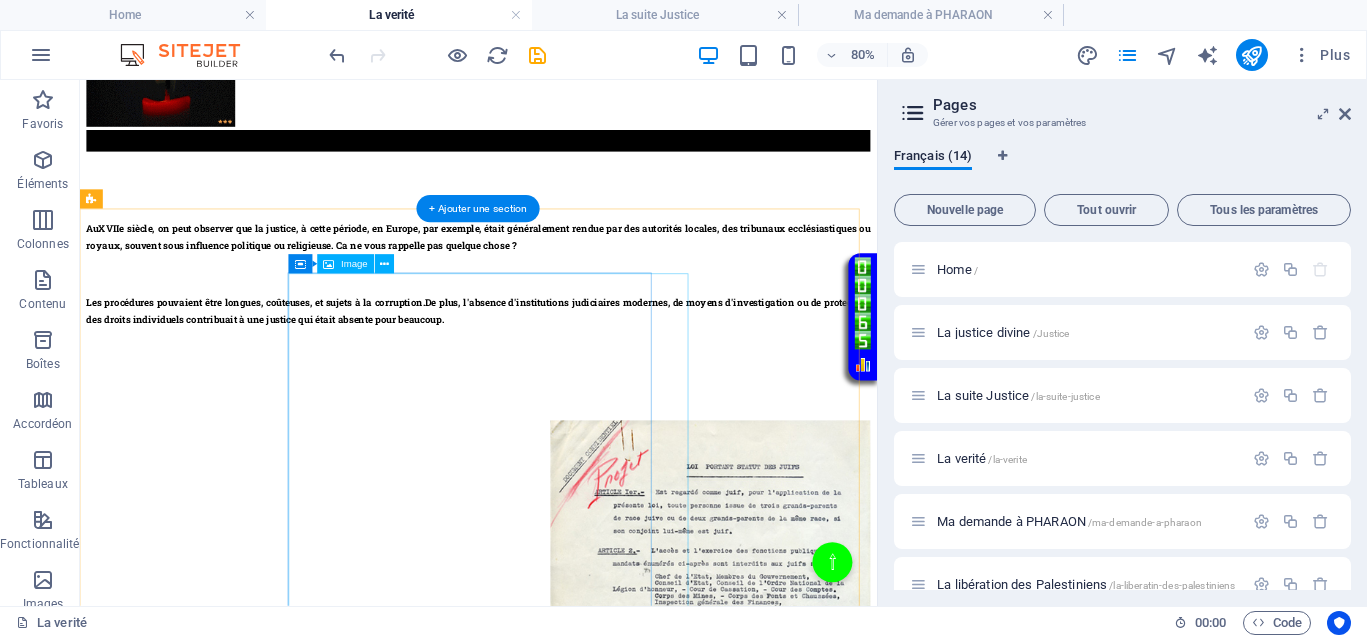 scroll, scrollTop: 625, scrollLeft: 0, axis: vertical 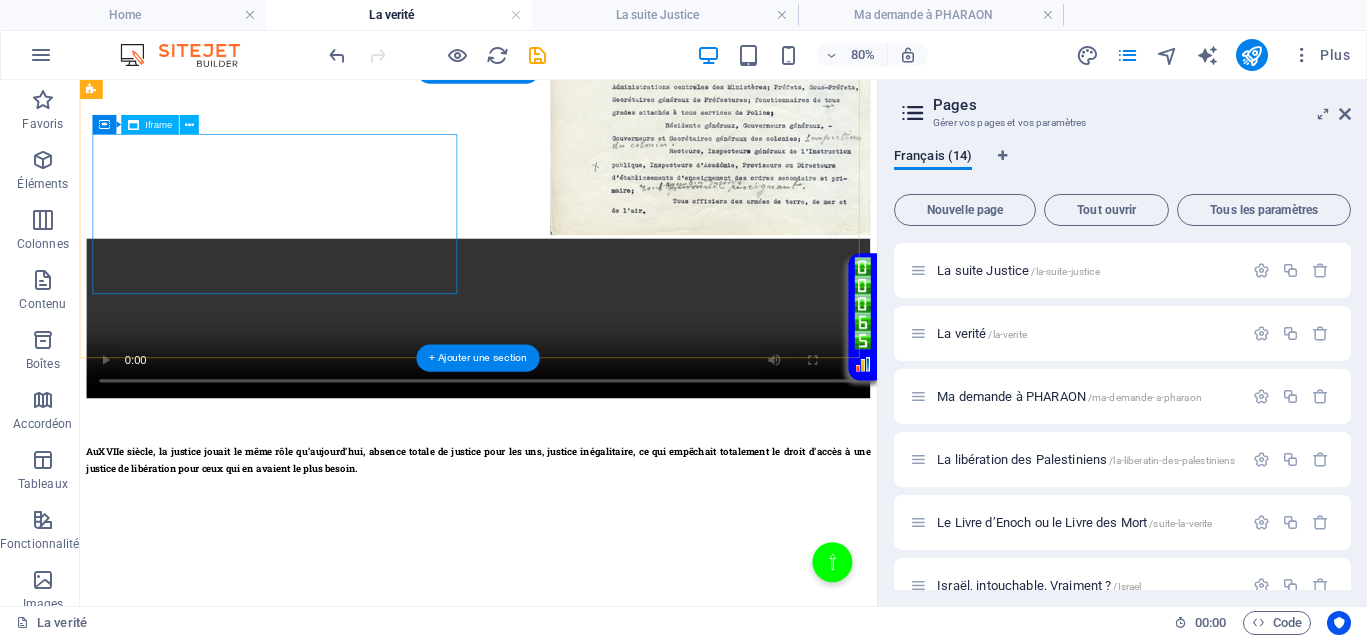 click on "</div>" at bounding box center [578, 760] 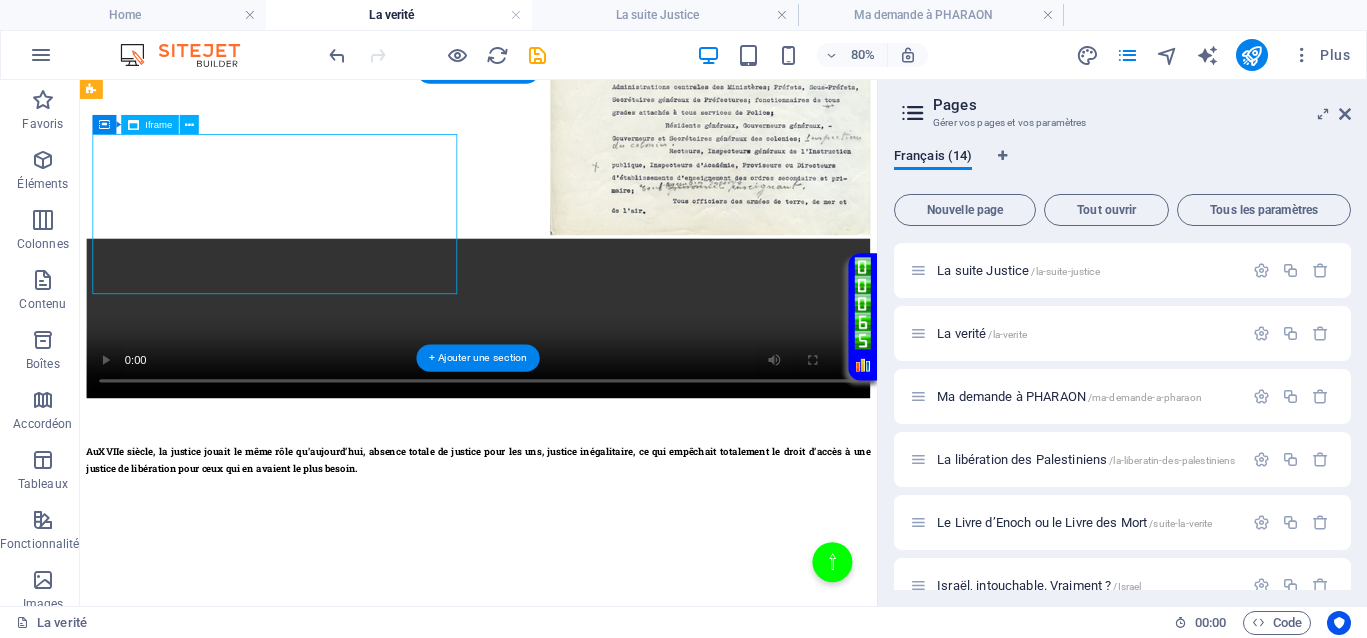 click on "</div>" at bounding box center [578, 760] 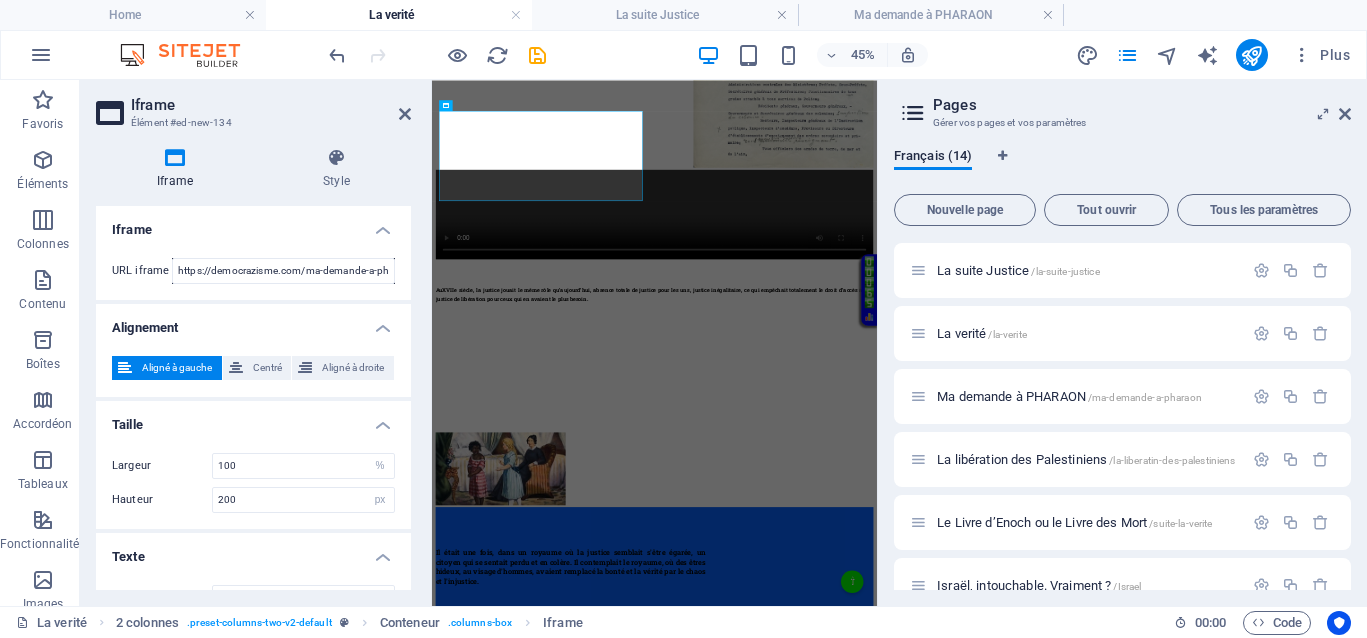 scroll, scrollTop: 1275, scrollLeft: 0, axis: vertical 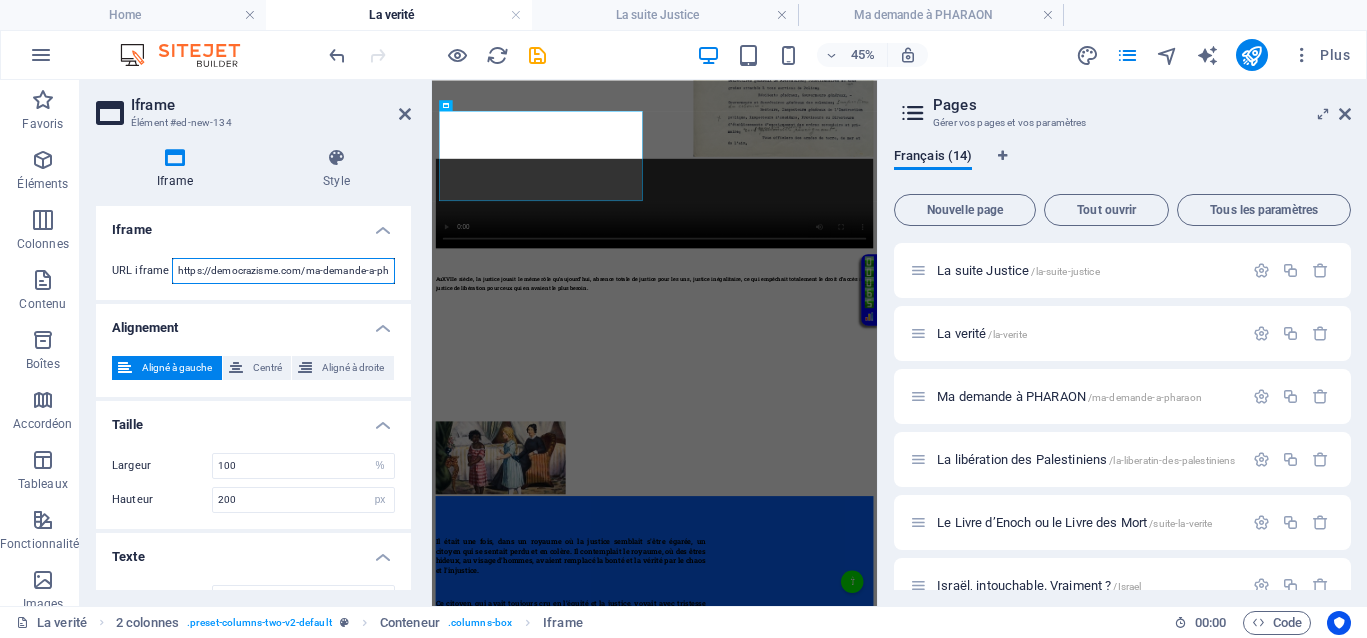 click on "https://democrazisme.com/ma-demande-a-pharaon/Pharaon%20II.mp4" at bounding box center [283, 271] 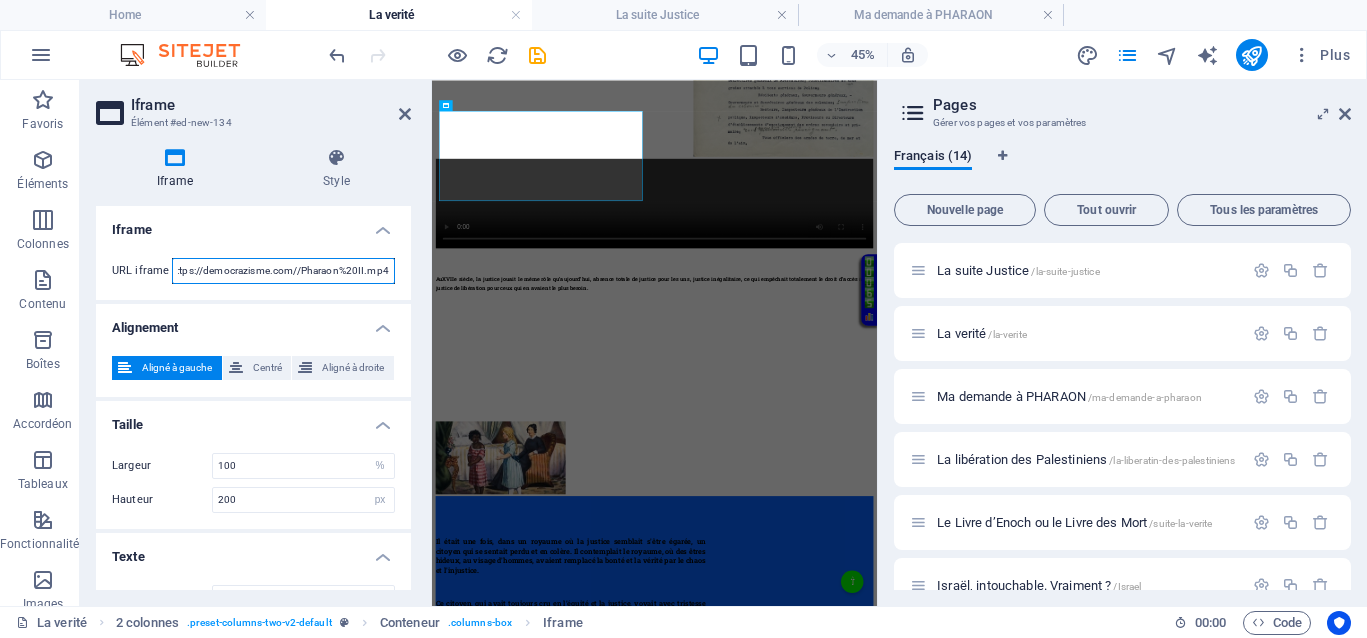 scroll, scrollTop: 0, scrollLeft: 11, axis: horizontal 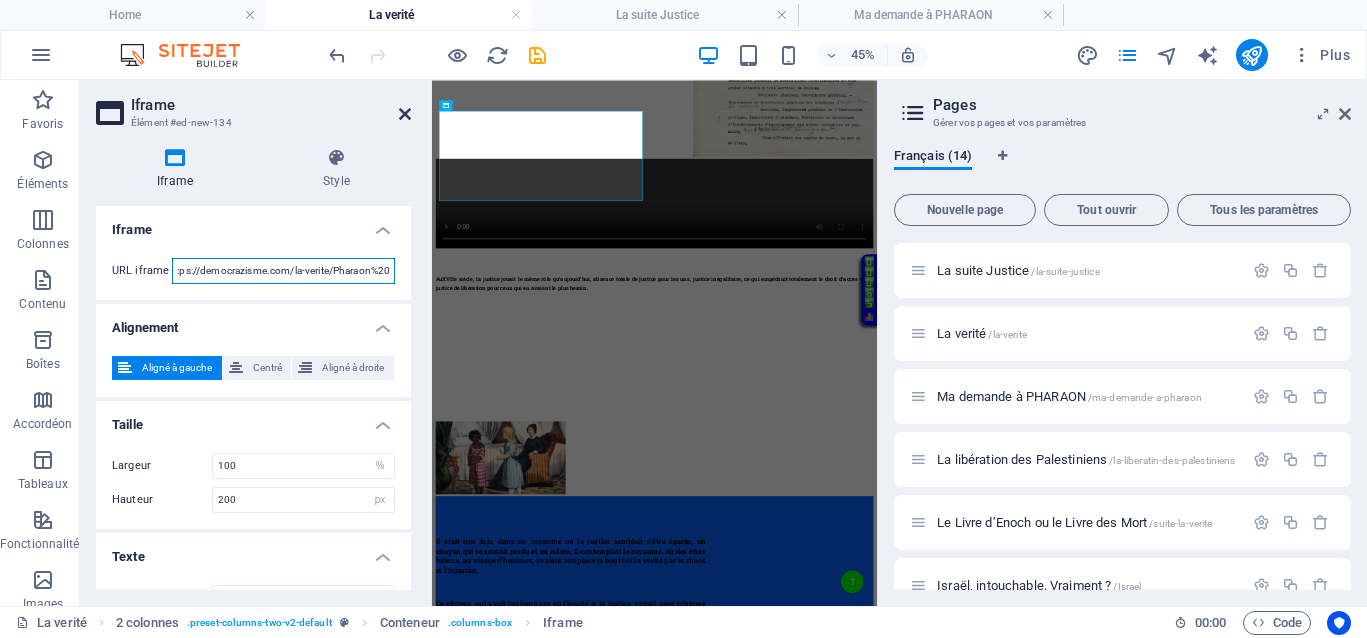 type on "https://democrazisme.com/la-verite/Pharaon%20II.mp4" 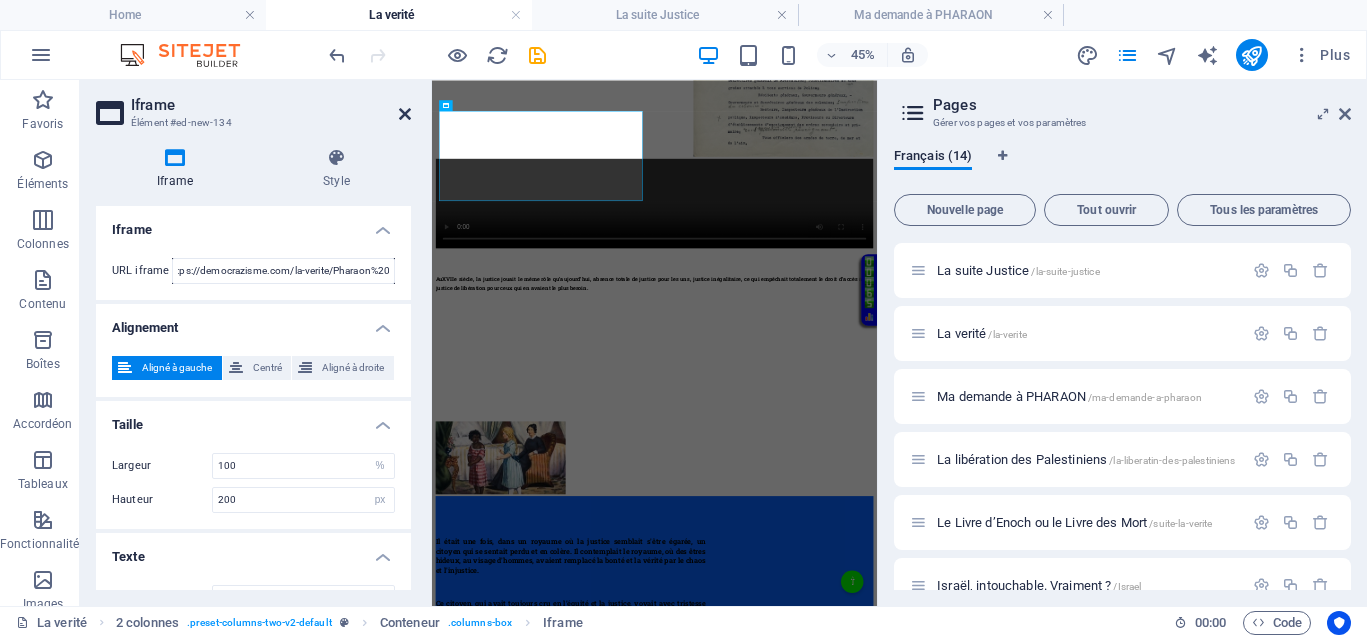 click at bounding box center [405, 114] 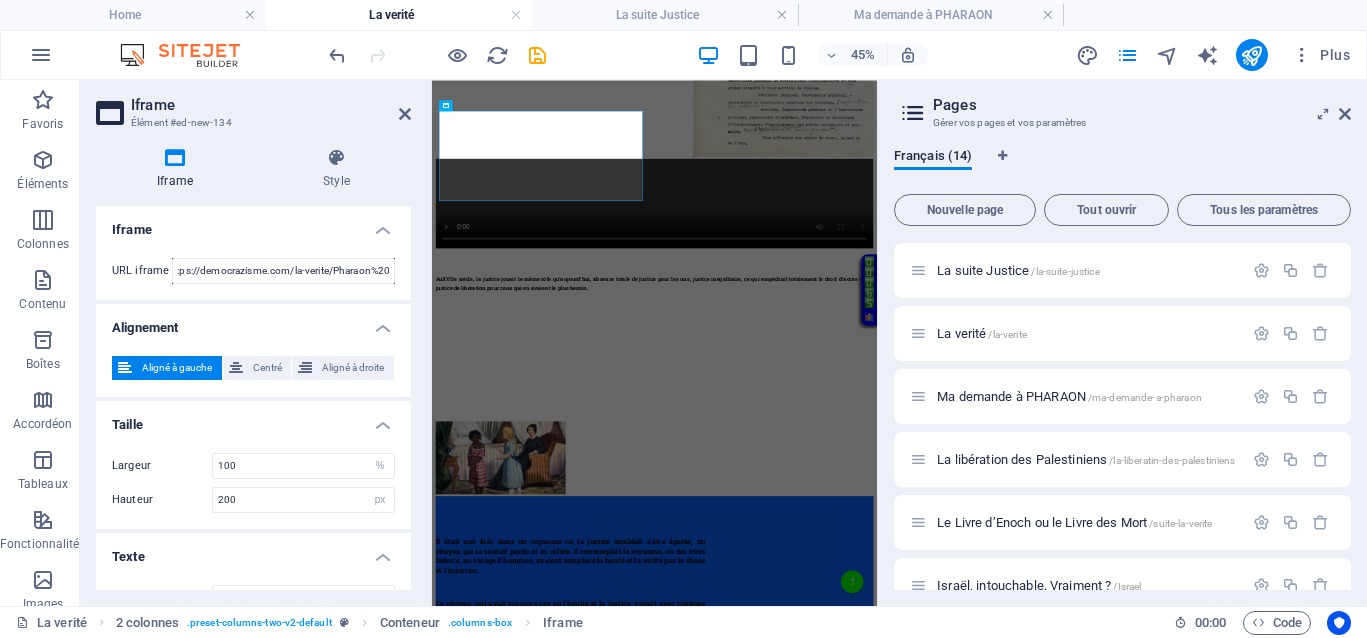 scroll, scrollTop: 1250, scrollLeft: 0, axis: vertical 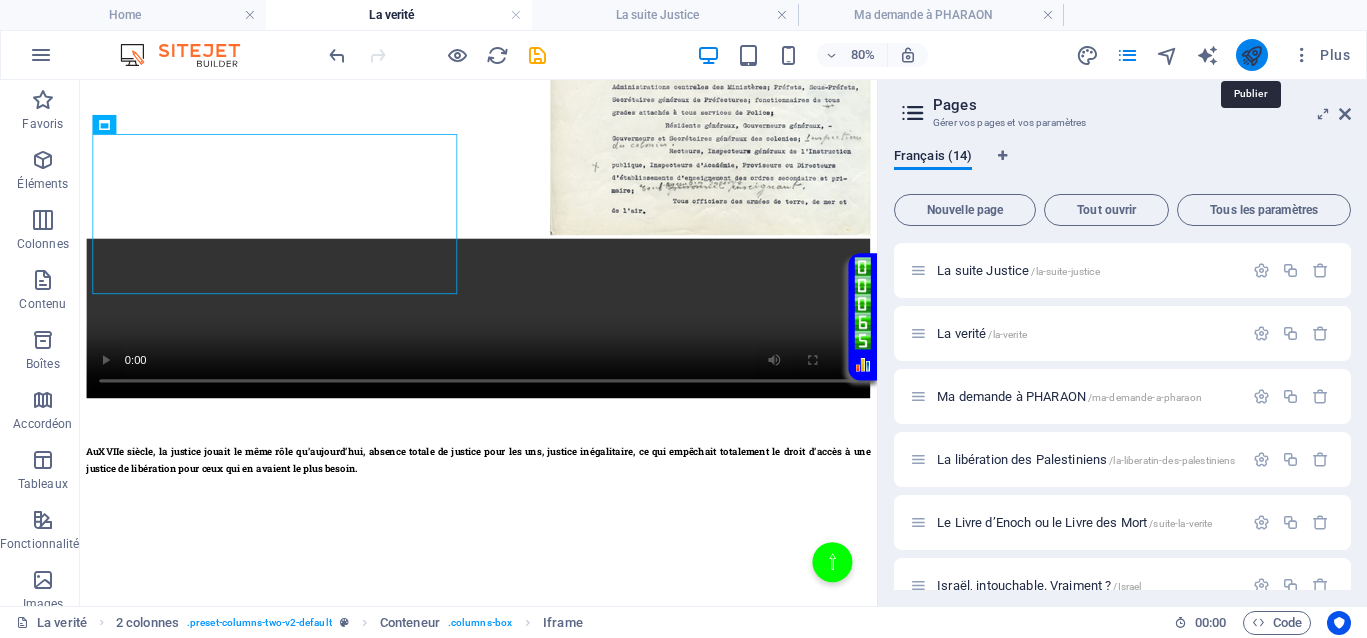 drag, startPoint x: 1247, startPoint y: 51, endPoint x: 1146, endPoint y: 18, distance: 106.25441 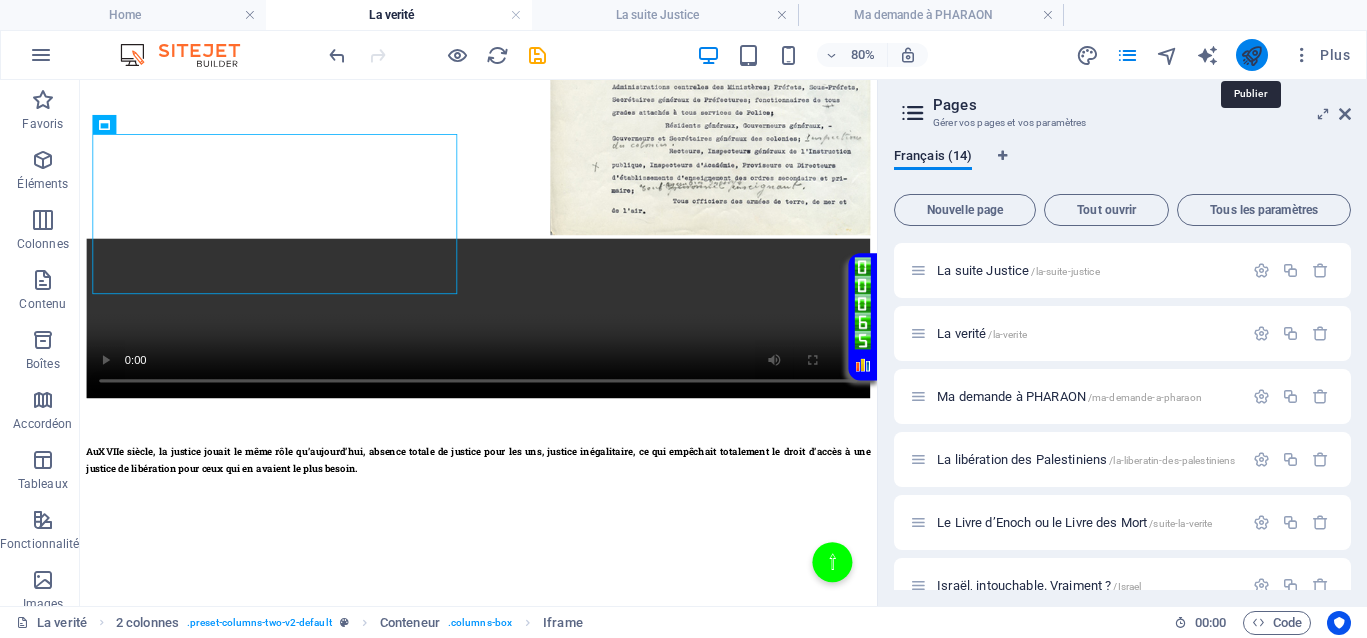 click at bounding box center [1251, 55] 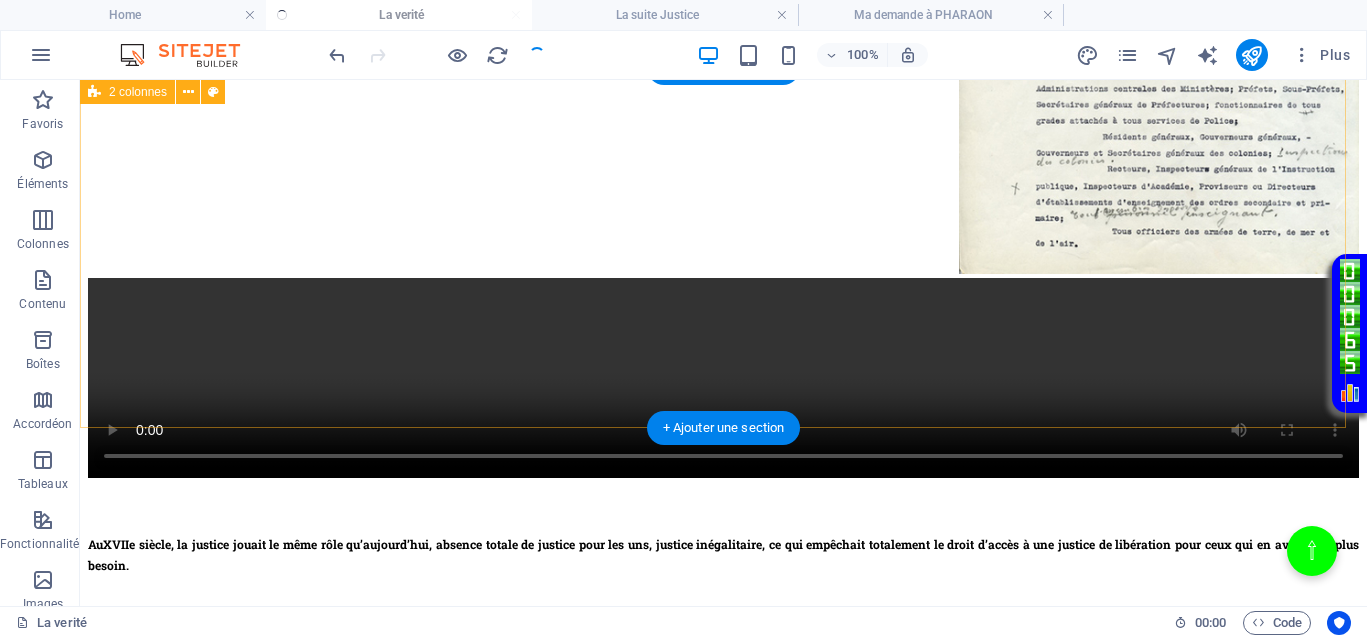 scroll, scrollTop: 1207, scrollLeft: 0, axis: vertical 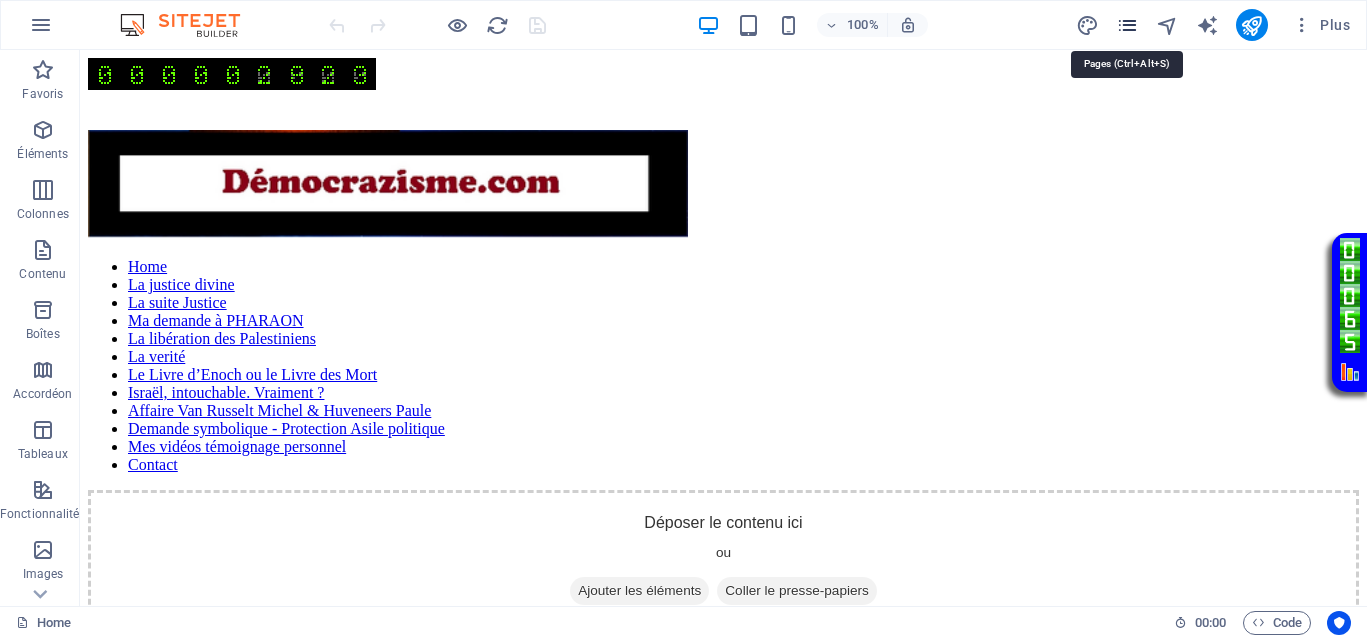 click at bounding box center [1127, 25] 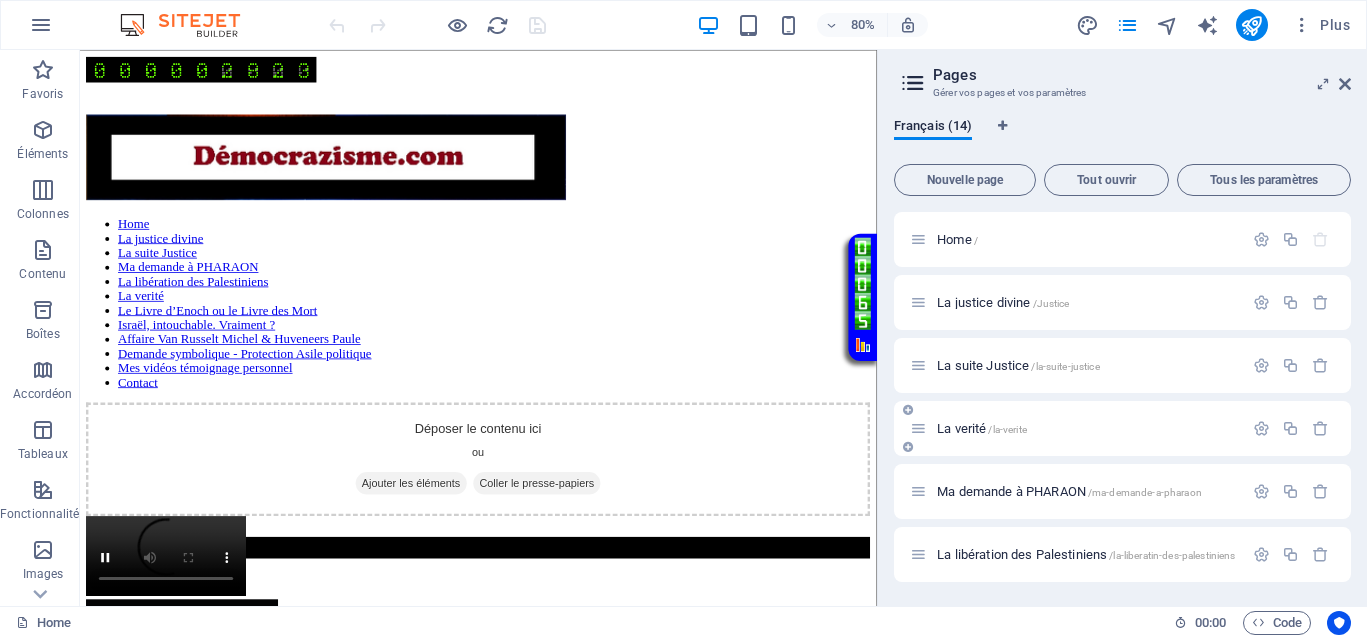 click on "La verité /la-verite" at bounding box center (982, 428) 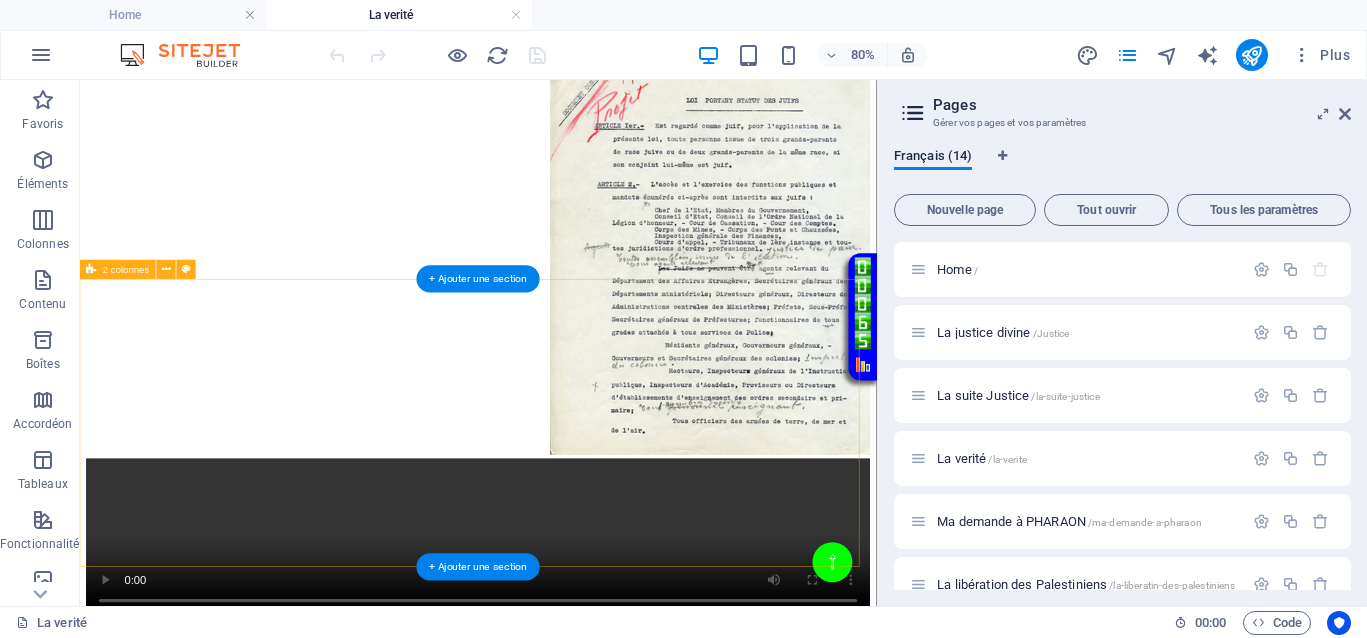 scroll, scrollTop: 1000, scrollLeft: 0, axis: vertical 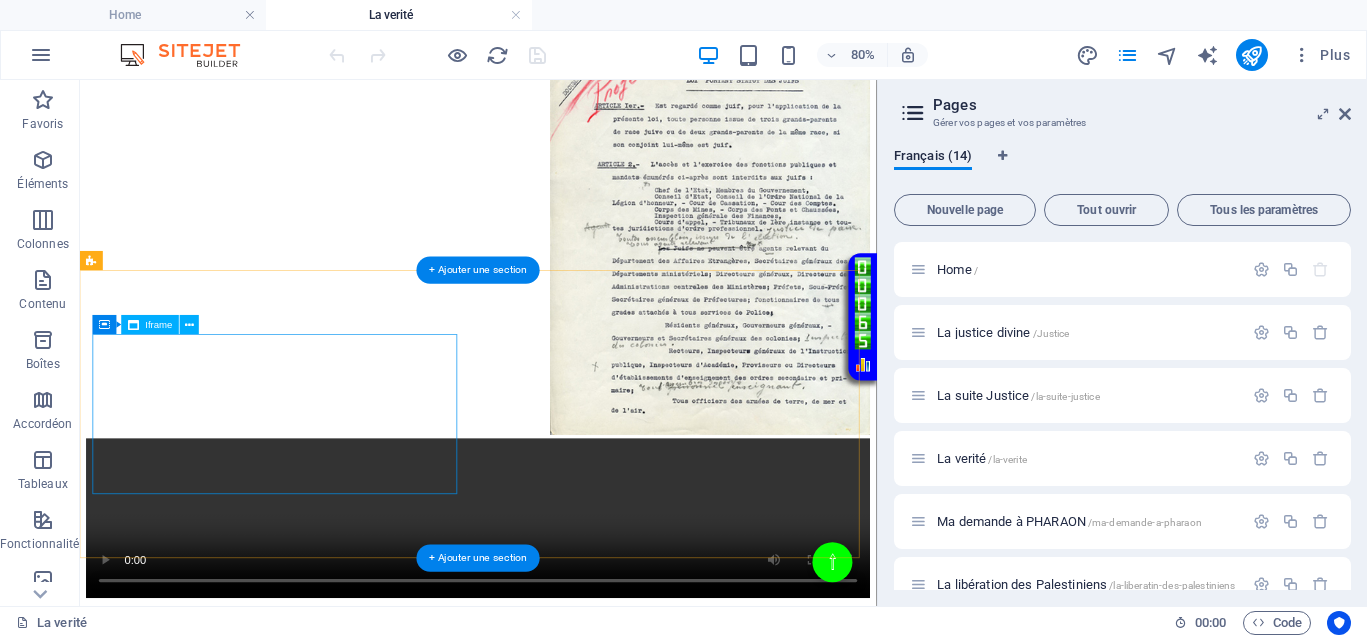 click on "</div>" at bounding box center (578, 1010) 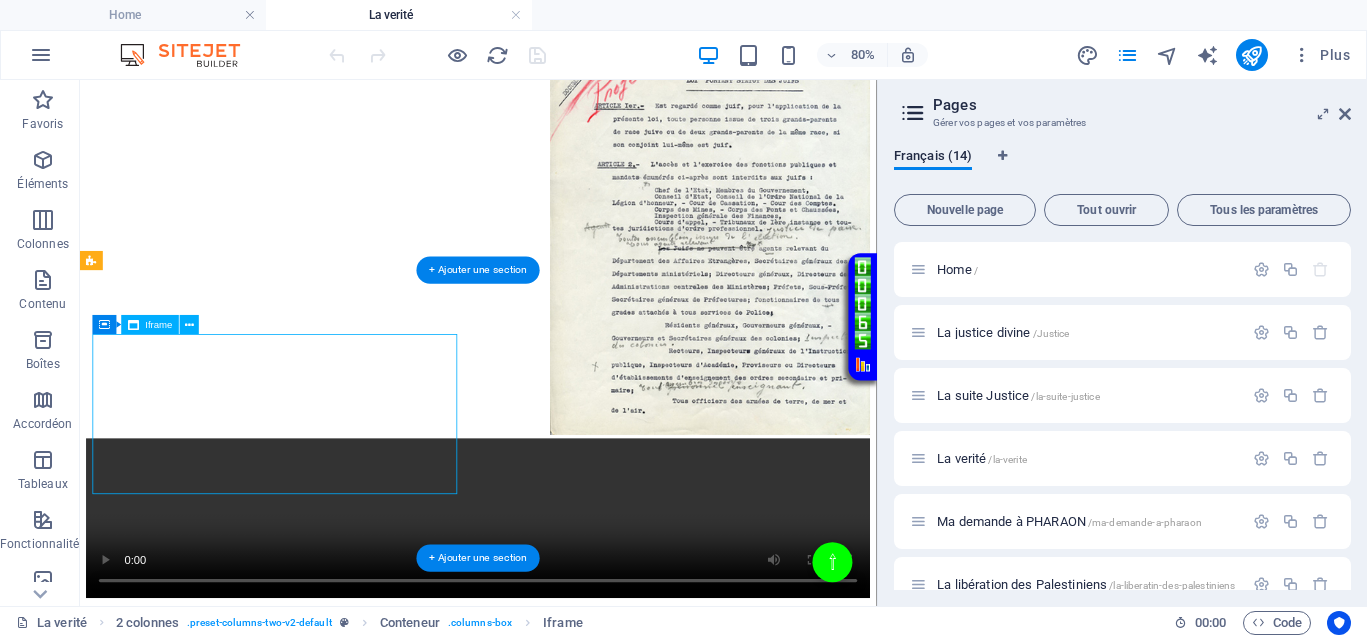 click on "</div>" at bounding box center (578, 1010) 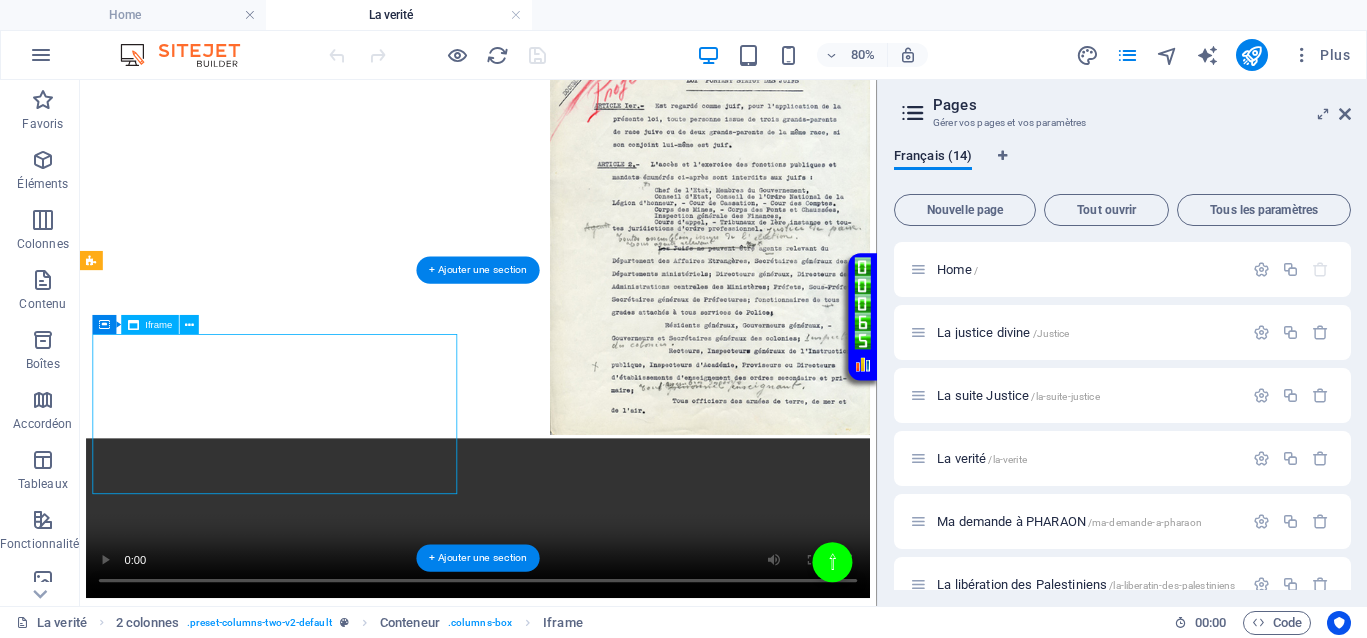 select on "%" 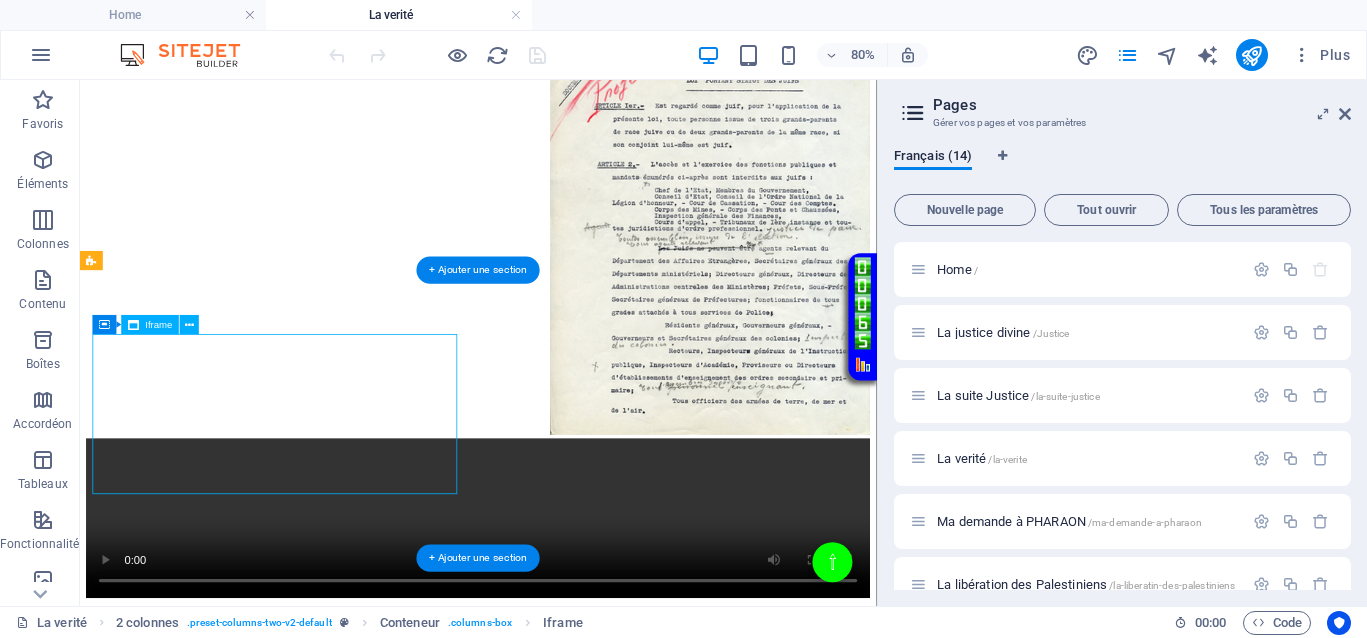 select on "px" 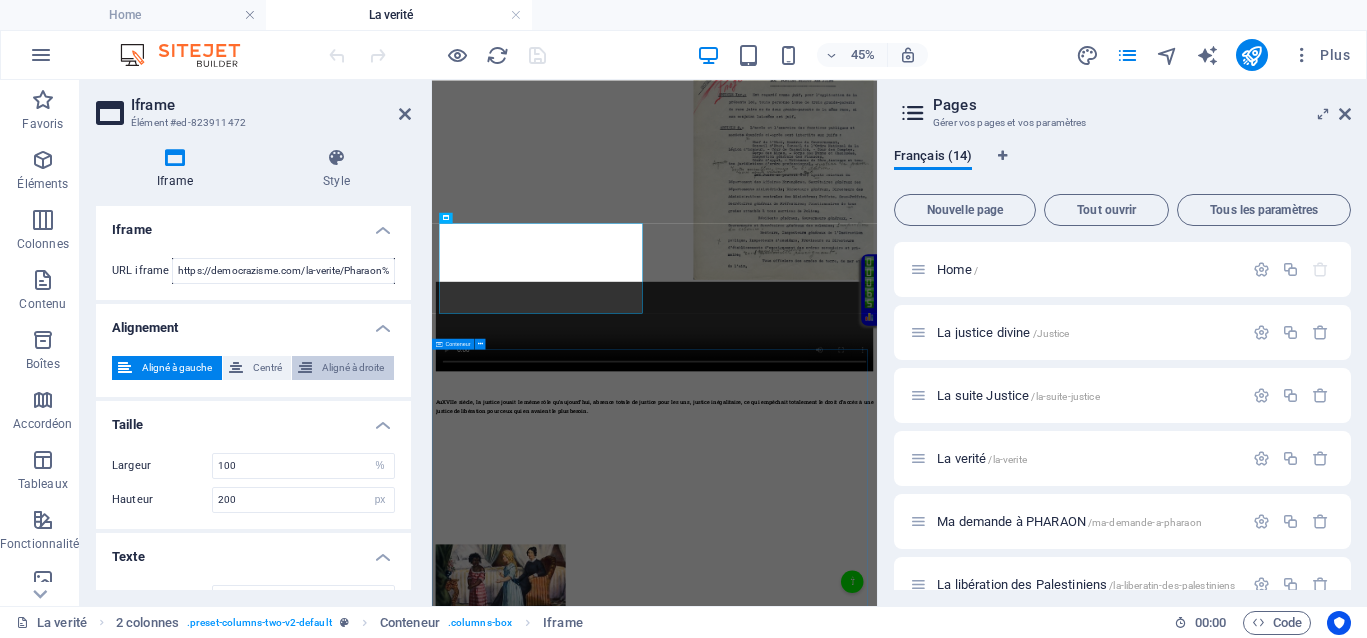 scroll, scrollTop: 1025, scrollLeft: 0, axis: vertical 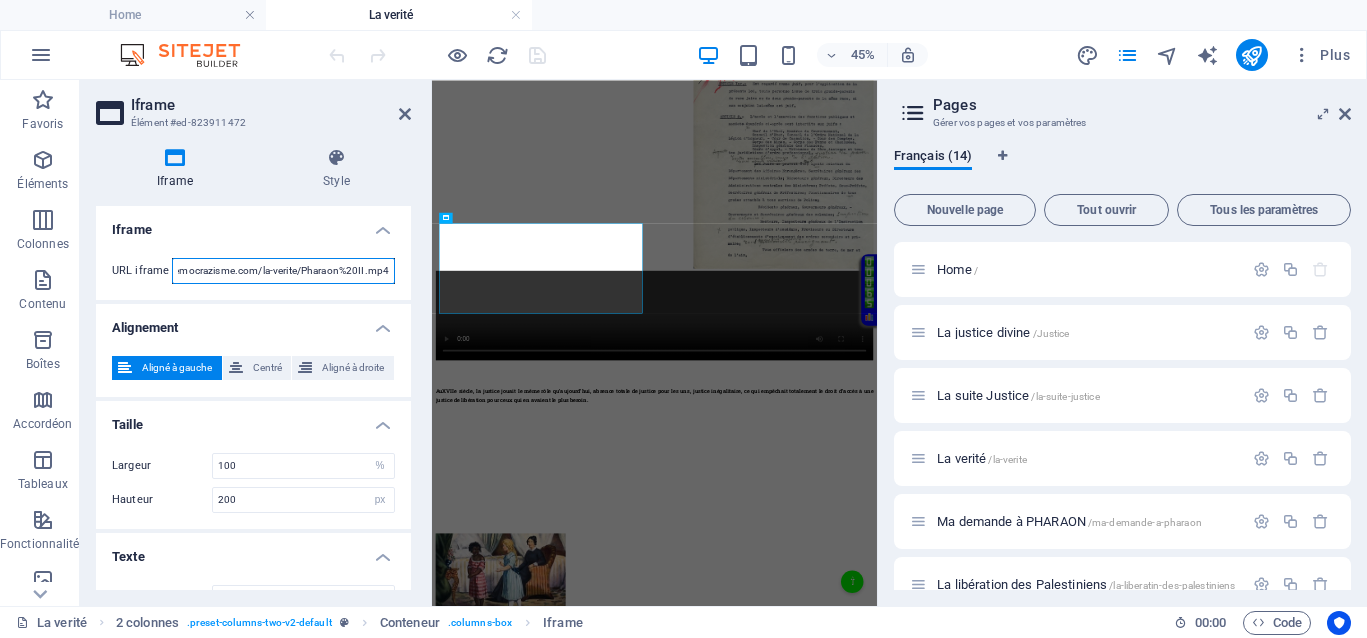 drag, startPoint x: 343, startPoint y: 272, endPoint x: 388, endPoint y: 272, distance: 45 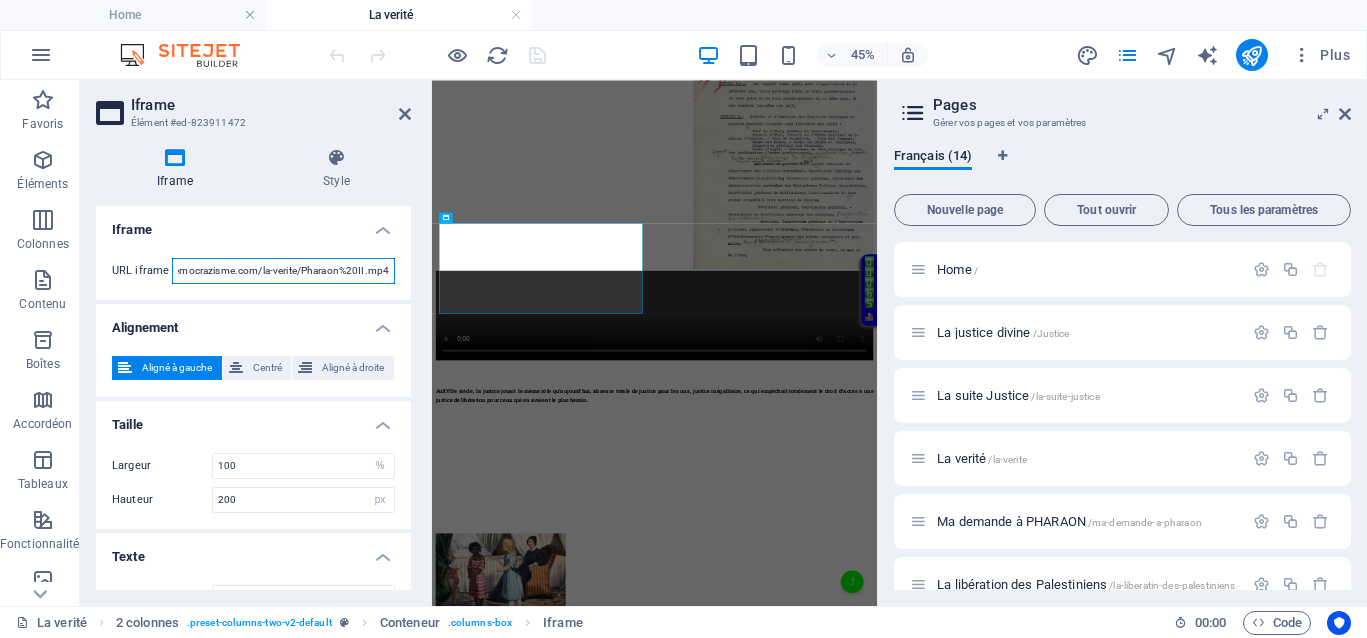 click on "https://democrazisme.com/la-verite/Pharaon%20II.mp4" at bounding box center (283, 271) 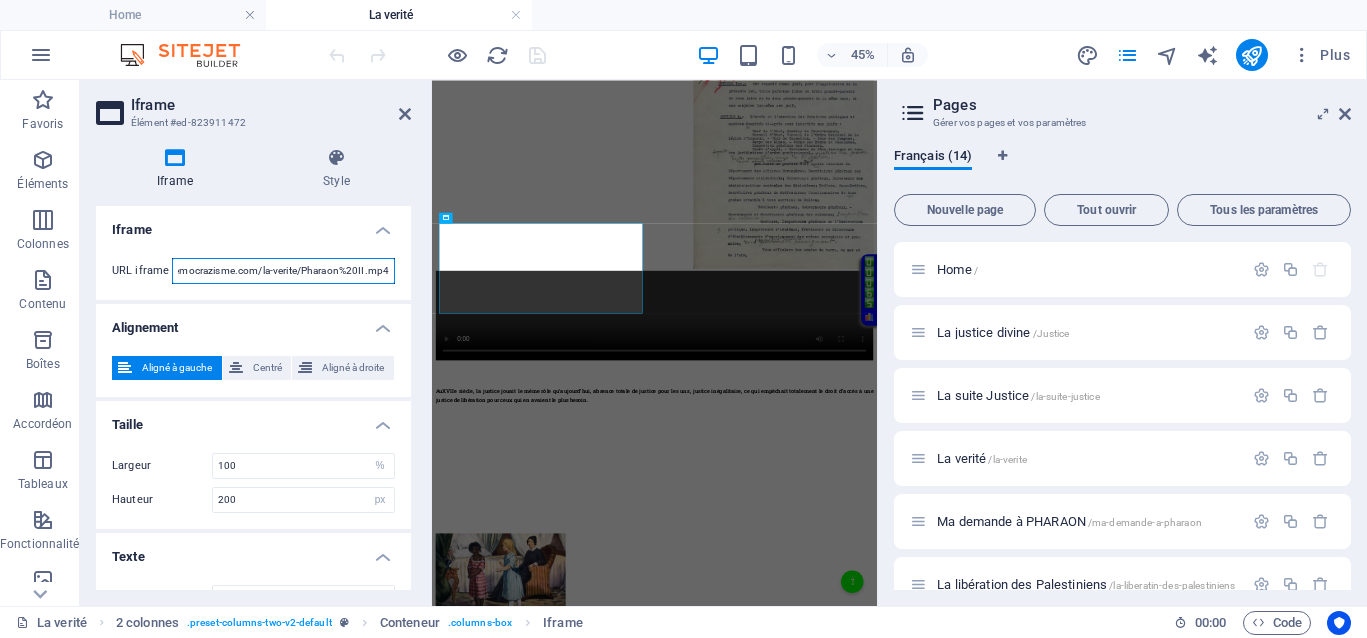 click on "https://democrazisme.com/la-verite/Pharaon%20II.mp4" at bounding box center [283, 271] 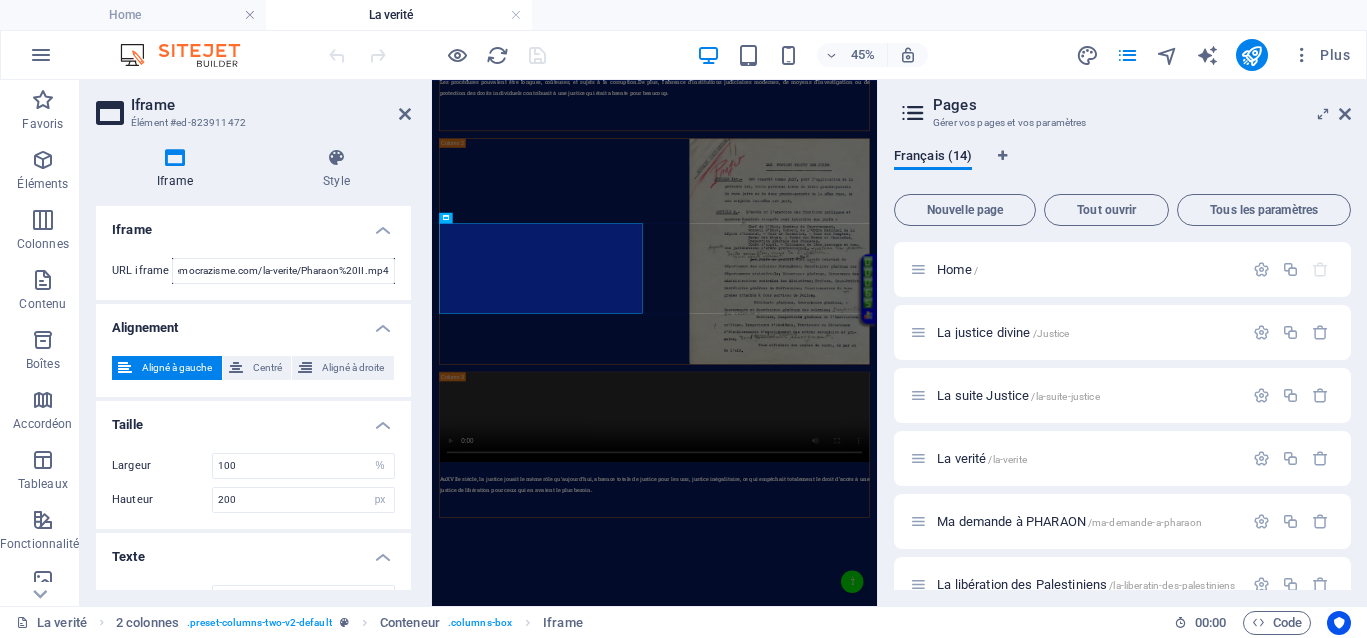 scroll, scrollTop: 0, scrollLeft: 0, axis: both 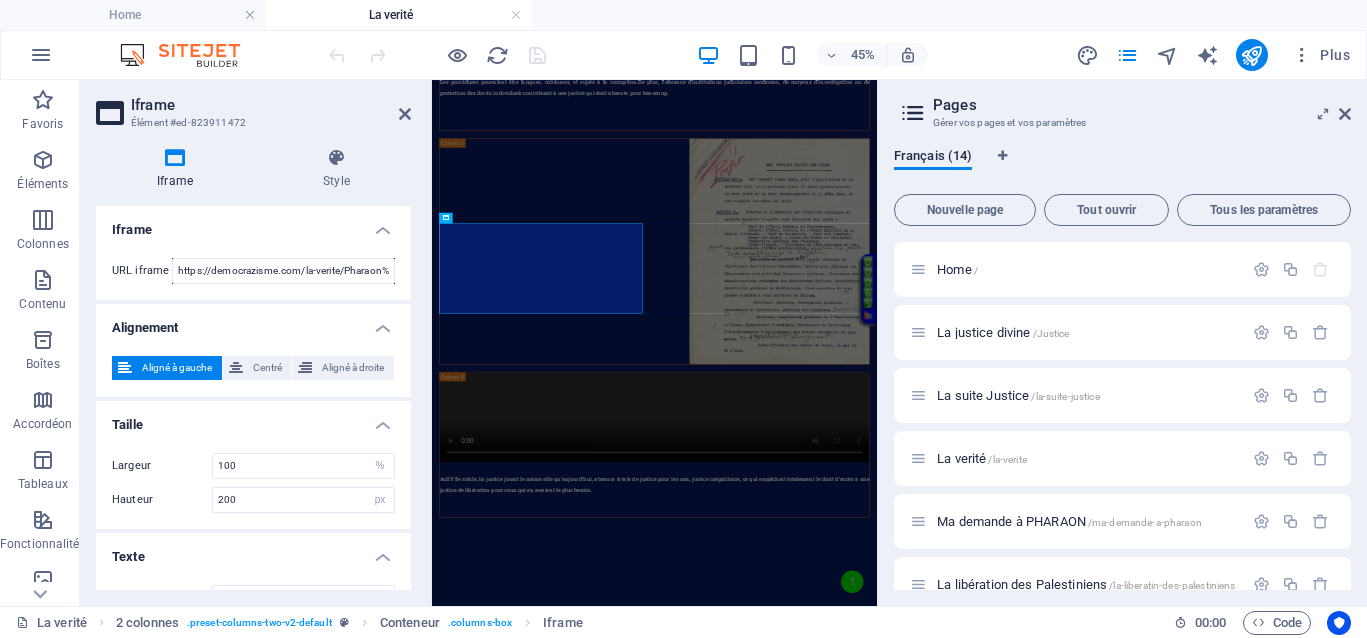 click on "Iframe Élément #ed-823911472 Iframe Style Iframe URL iframe https://democrazisme.com/la-verite/Pharaon%20II.mp4 Alignement Aligné à gauche Centré Aligné à droite Taille Largeur 100 px % Hauteur 200 px % Texte Texte alternatif Le texte alternatif devrait être ajouté pour améliorer l’accessibilité du site Web. 2 colonnes Element Mise en page Définit comment cet élément s'étend dans la mise en page (Flexbox). Taille Par défaut auto px % 1/1 1/2 1/3 1/4 1/5 1/6 1/7 1/8 1/9 1/10 Agrandir Réduire Commander Mise en page du conteneur Visible Visible Opacité 100 % Débordement Espacement Marge Par défaut auto px % rem vw vh Personnalisé Personnalisé auto px % rem vw vh auto px % rem vw vh auto px % rem vw vh auto px % rem vw vh Marge intérieure Par défaut px rem % vh vw Personnalisé Personnalisé px rem % vh vw px rem % vh vw px rem % vh vw px rem % vh vw Bordure Style              - Largeur 1 auto px rem % vh vw Personnalisé Personnalisé 1 auto px rem % vh vw 1 auto px rem % vh vw" at bounding box center [256, 343] 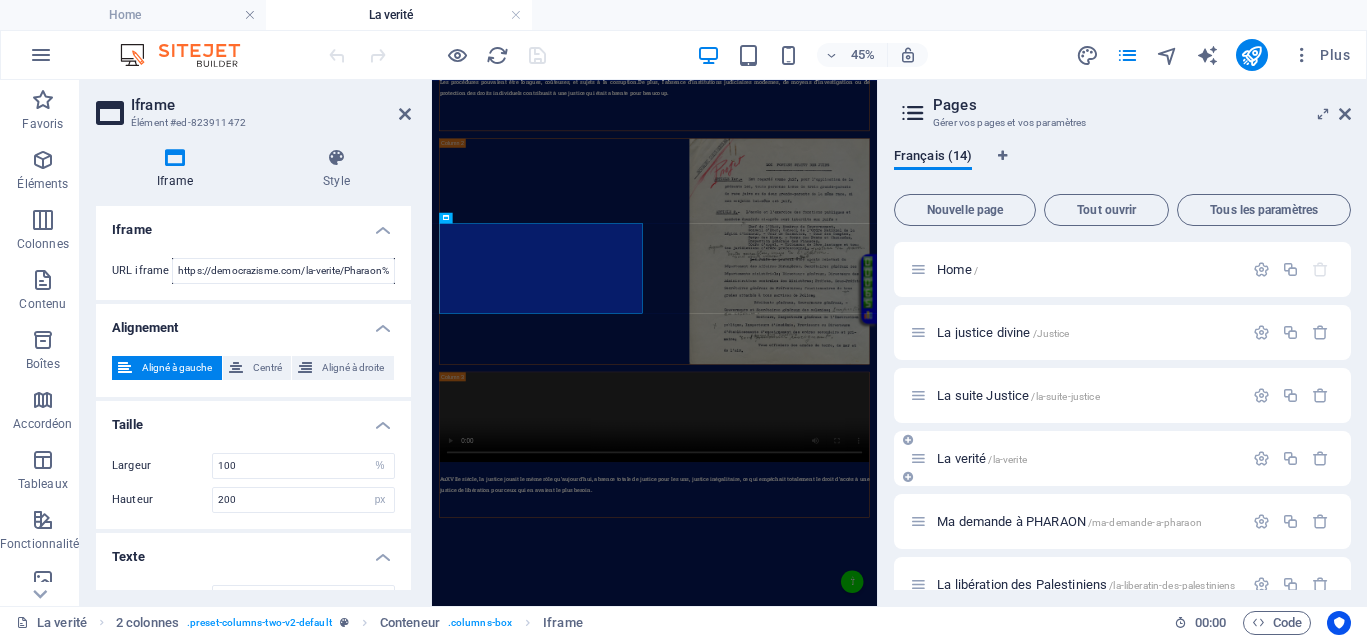 click on "La verité /la-verite" at bounding box center (982, 458) 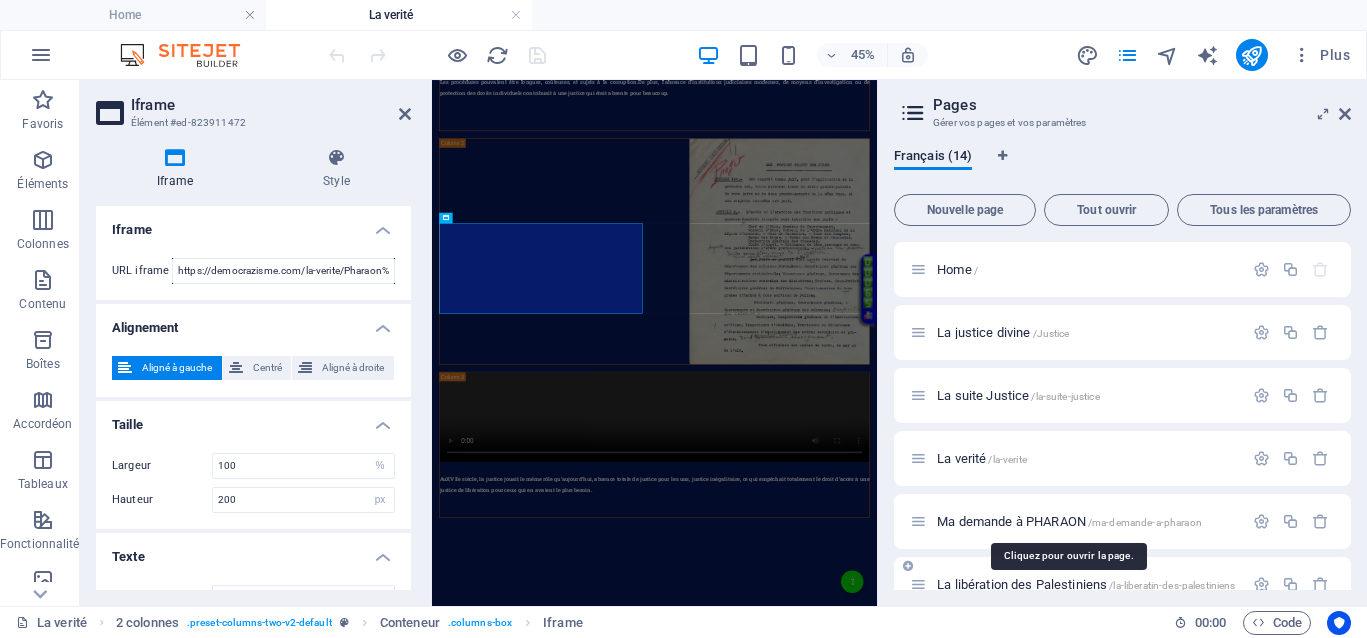 click on "Ma demande à PHARAON /ma-demande-a-pharaon" at bounding box center (1069, 521) 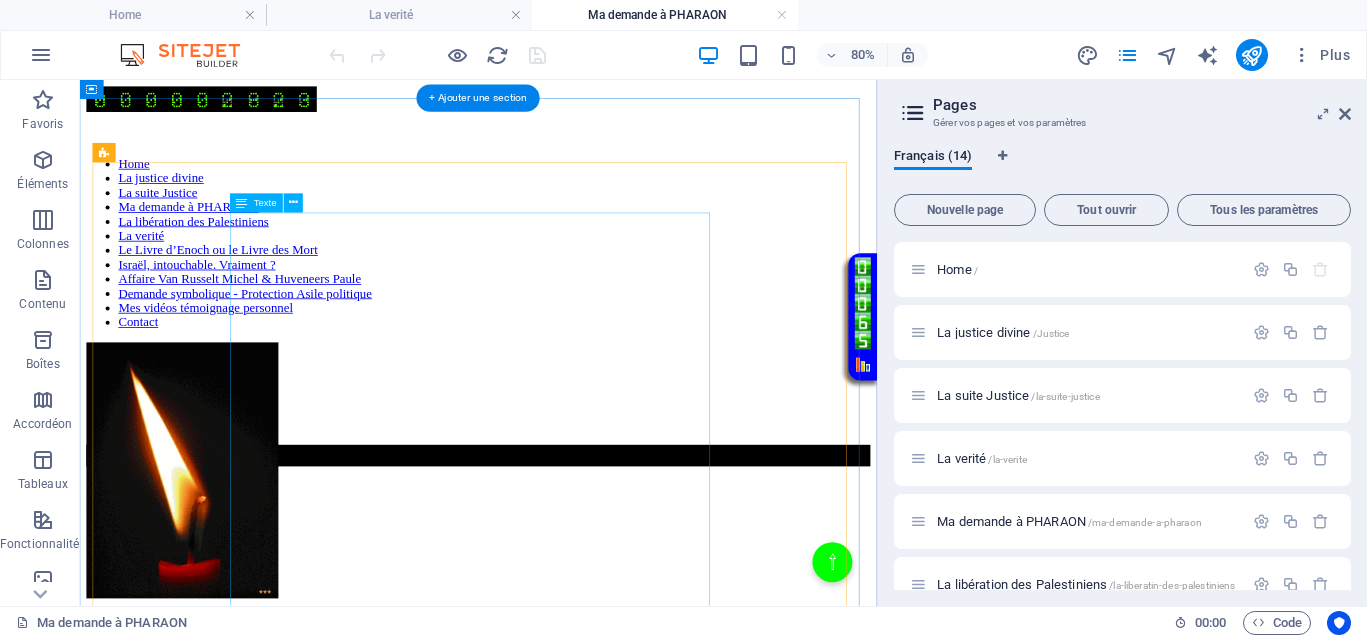 scroll, scrollTop: 500, scrollLeft: 0, axis: vertical 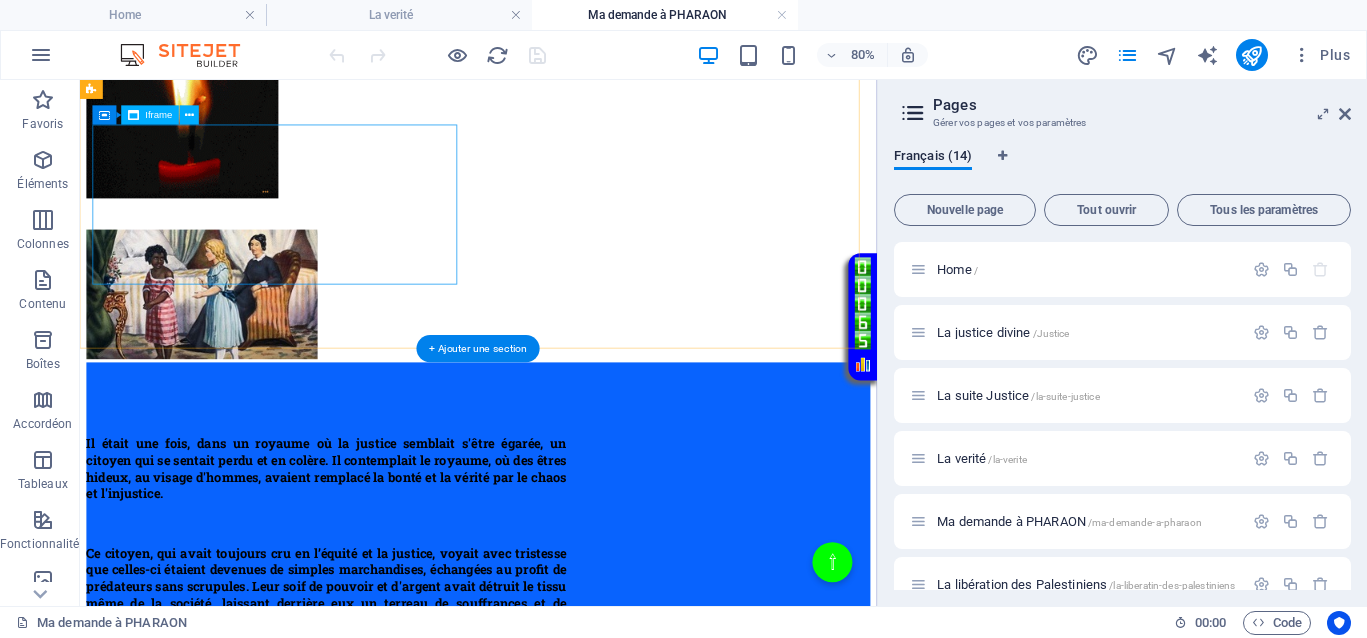 click on "</div>" at bounding box center [578, 165] 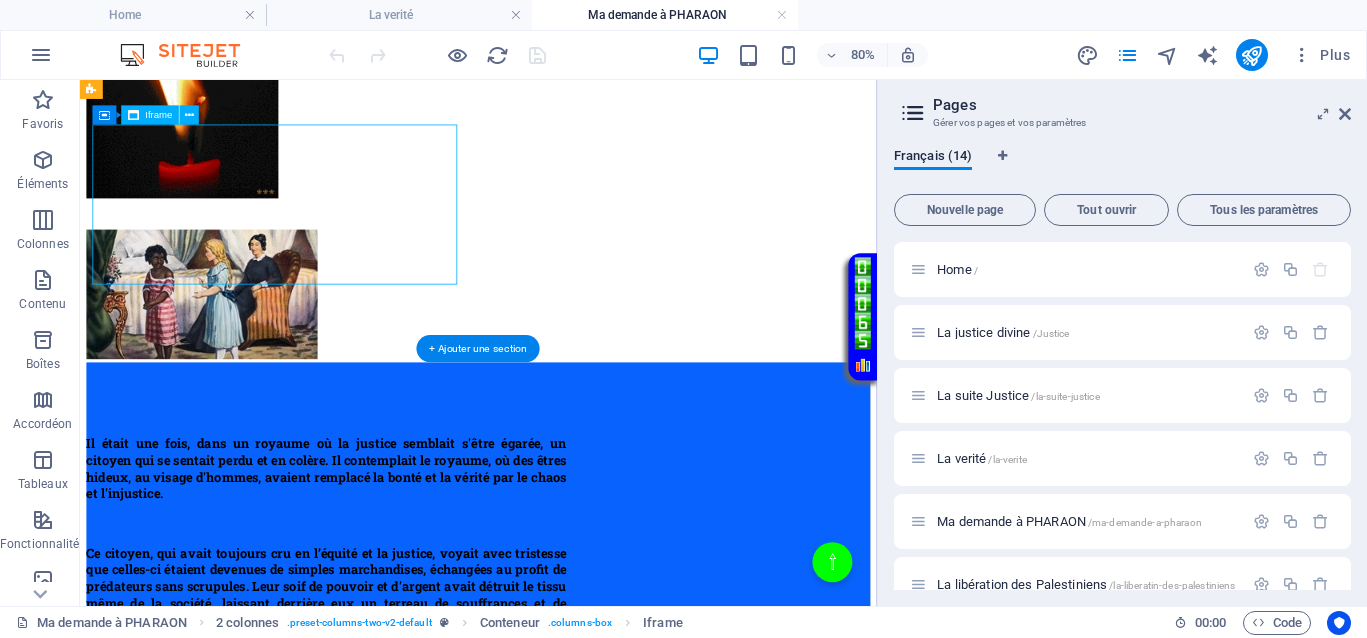 click on "</div>" at bounding box center [578, 165] 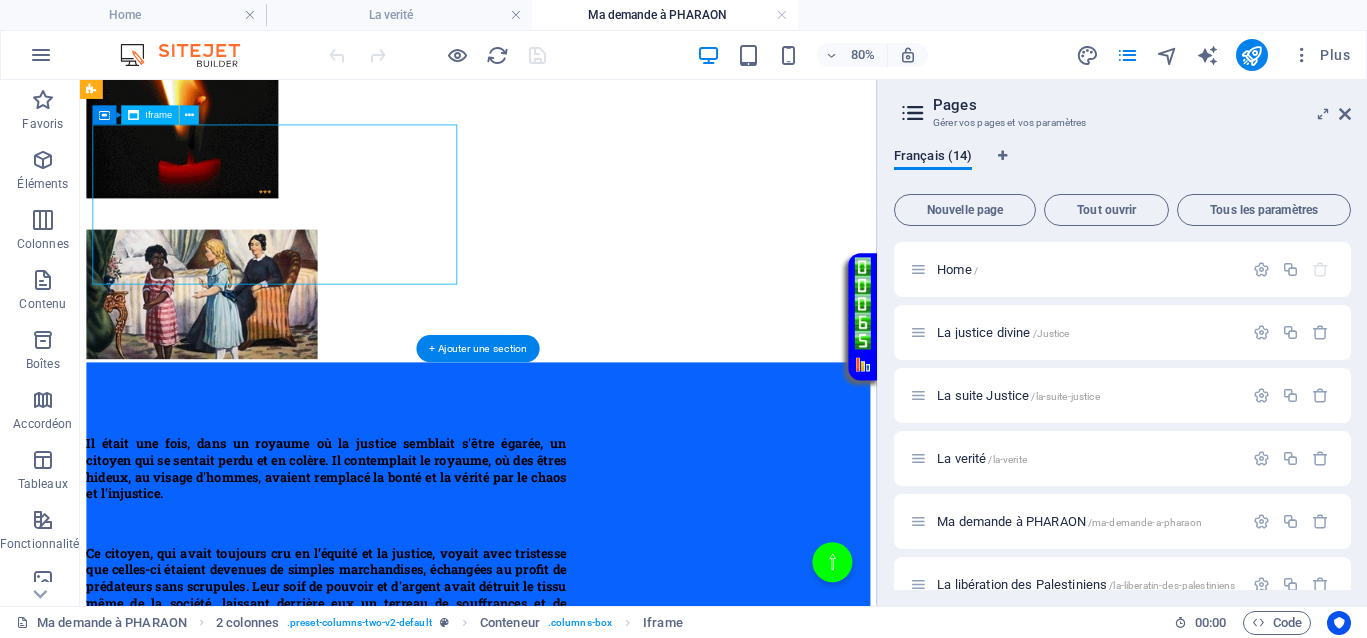select on "%" 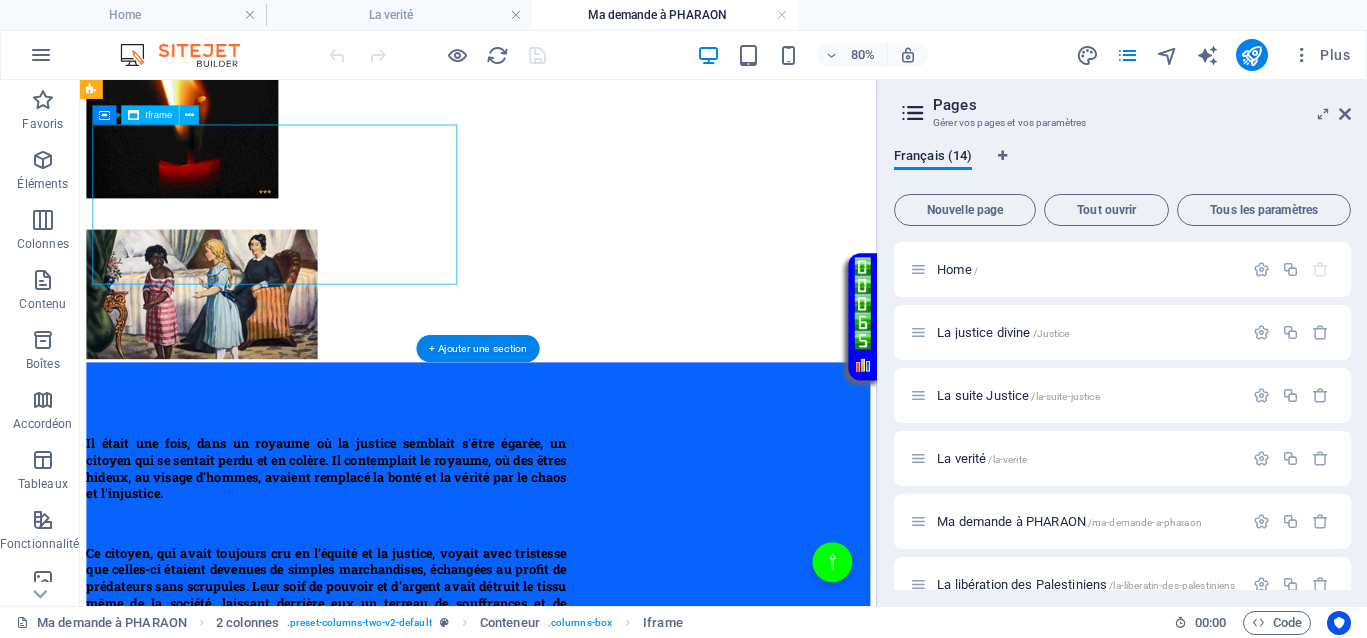 select on "px" 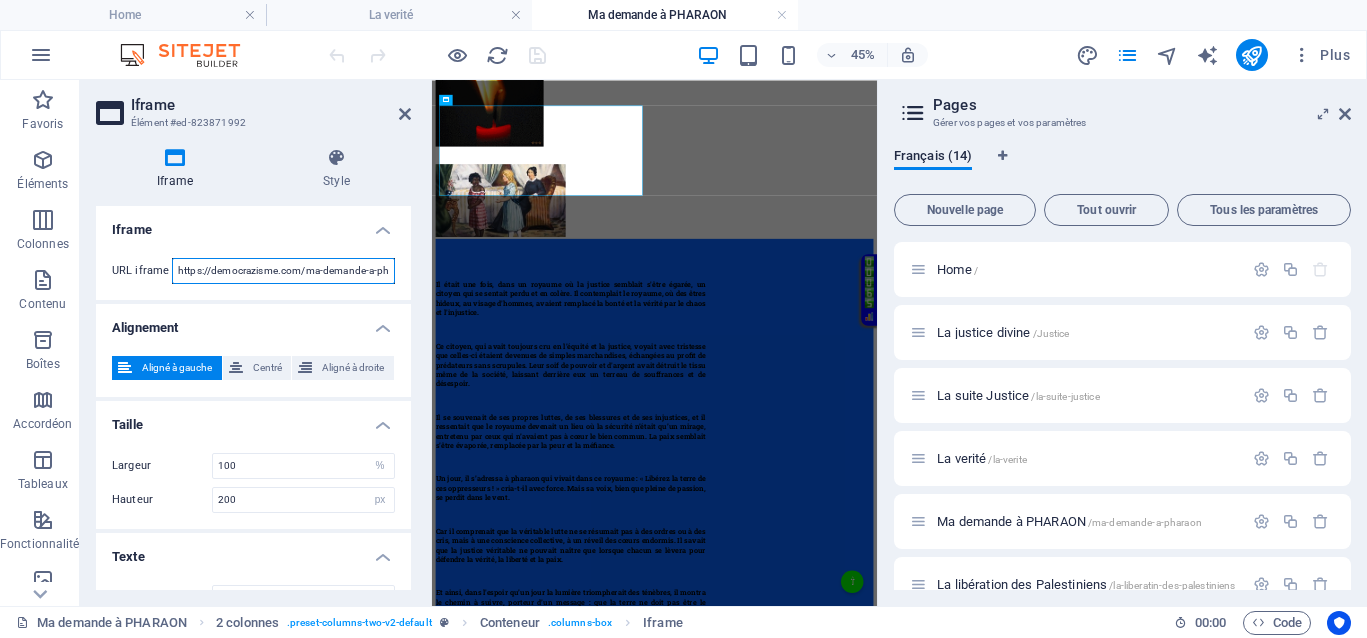 scroll, scrollTop: 0, scrollLeft: 122, axis: horizontal 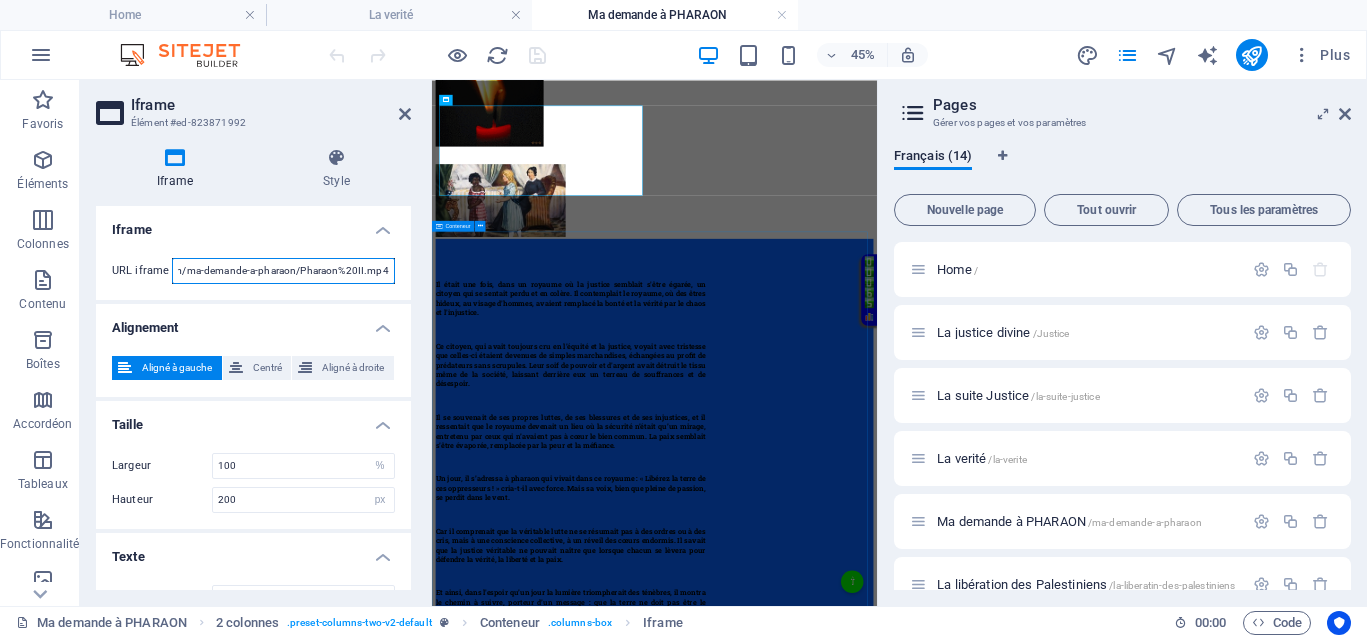 drag, startPoint x: 778, startPoint y: 343, endPoint x: 458, endPoint y: 489, distance: 351.73285 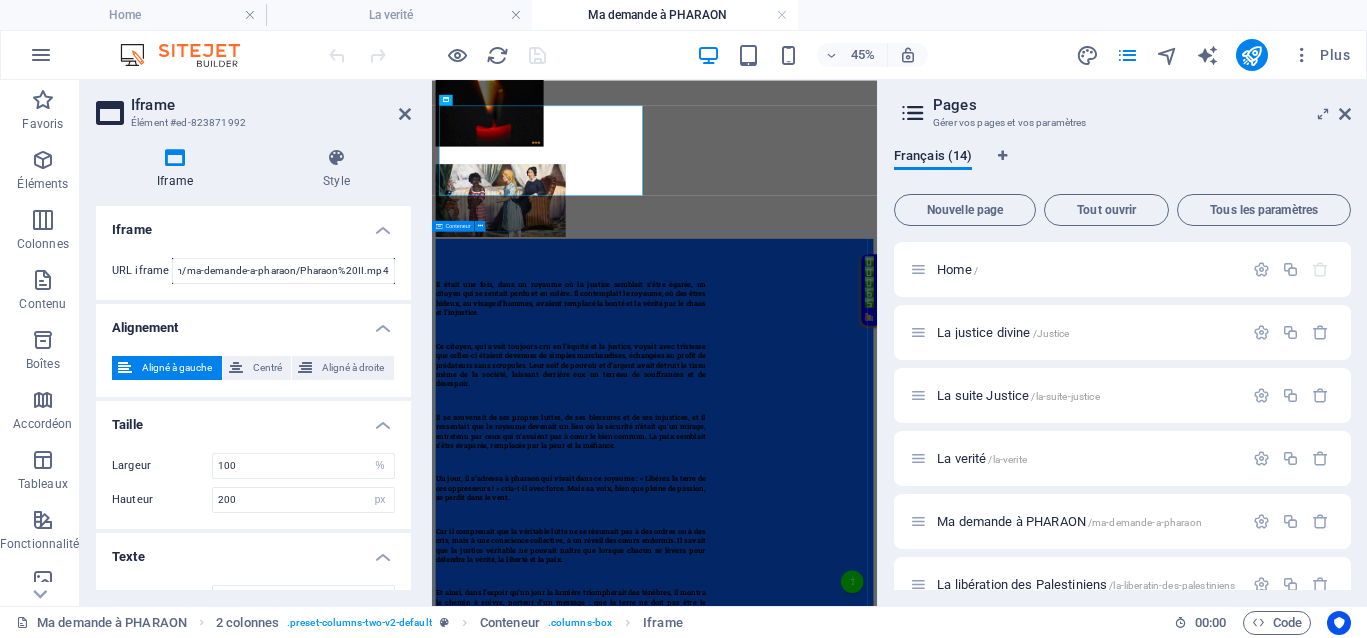 scroll, scrollTop: 0, scrollLeft: 0, axis: both 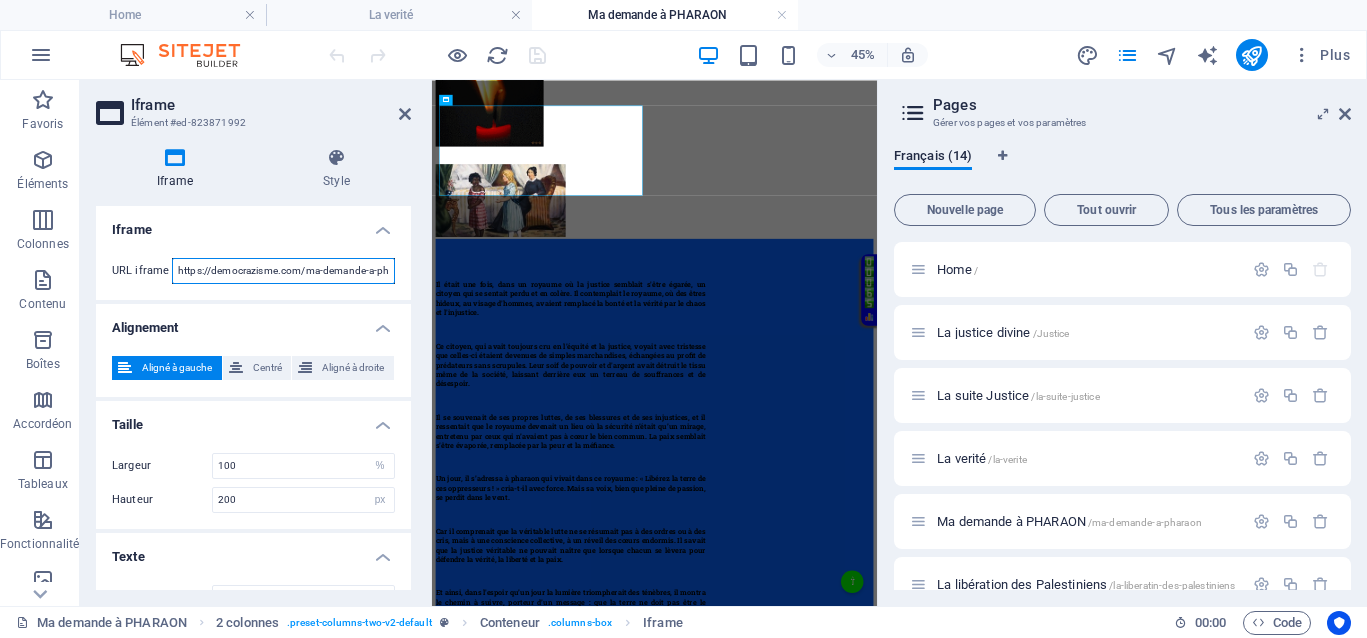 click on "https://democrazisme.com/ma-demande-a-pharaon/Pharaon%20II.mp4" at bounding box center (283, 271) 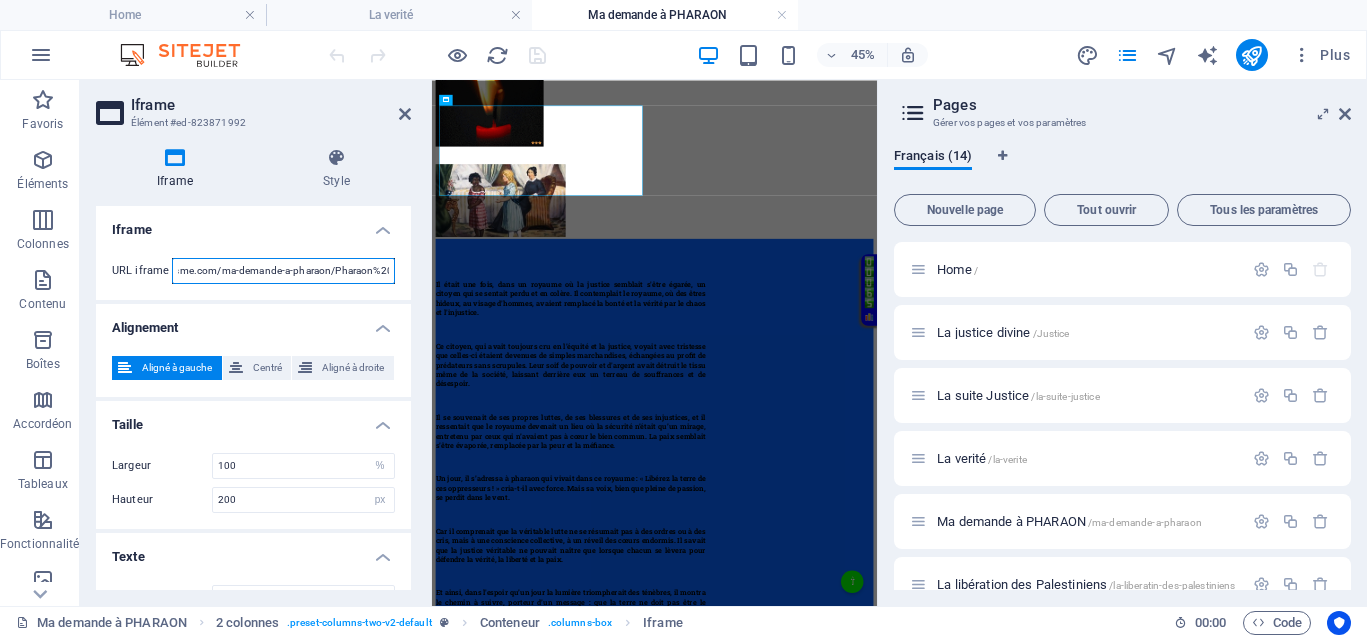 scroll, scrollTop: 0, scrollLeft: 122, axis: horizontal 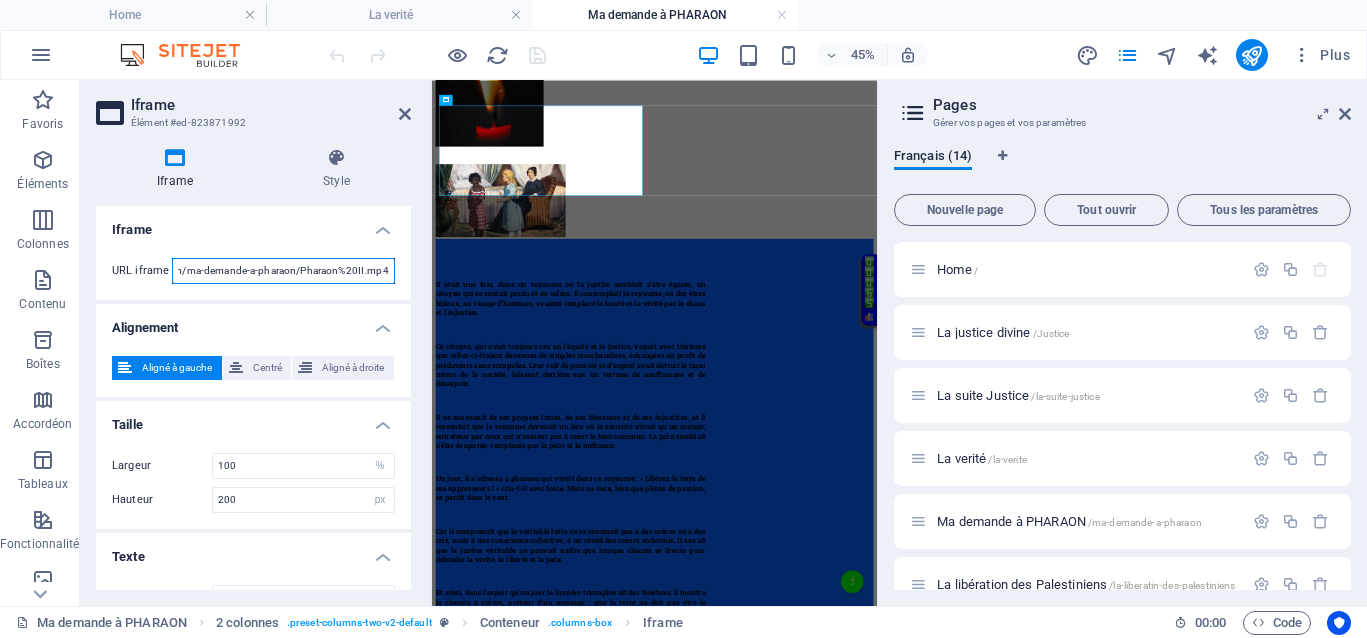 drag, startPoint x: 332, startPoint y: 276, endPoint x: 394, endPoint y: 277, distance: 62.008064 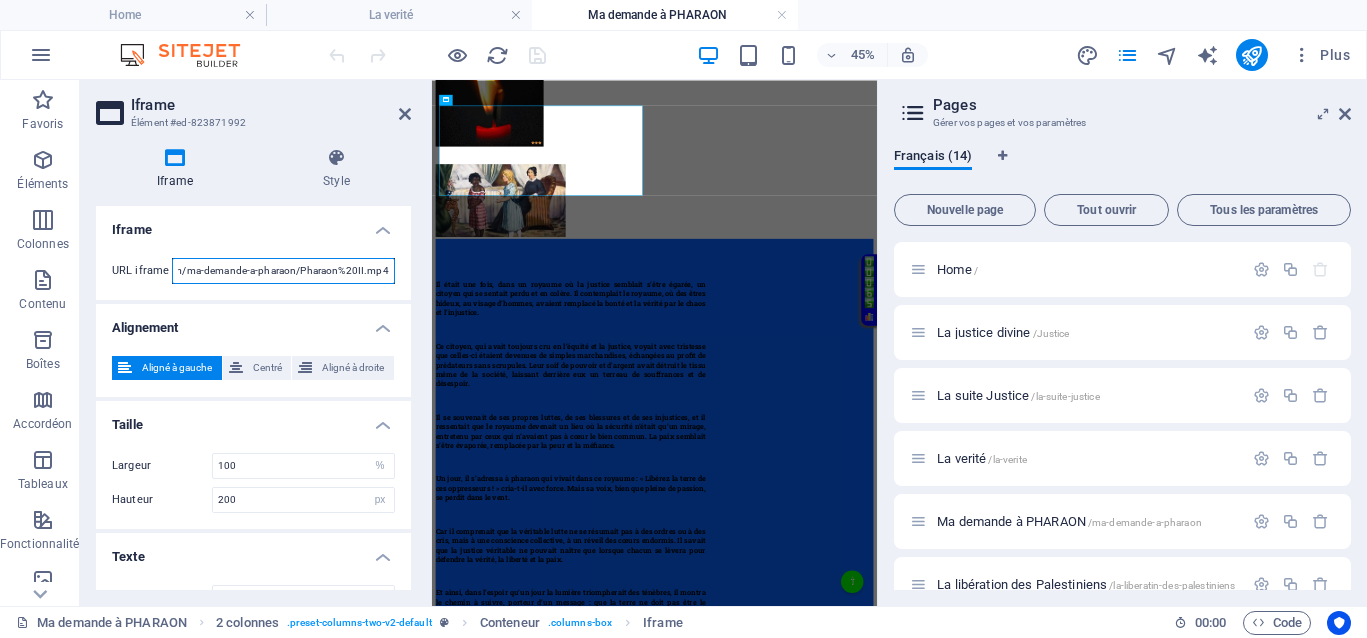 click on "URL iframe https://democrazisme.com/ma-demande-a-pharaon/Pharaon%20II.mp4" at bounding box center (253, 271) 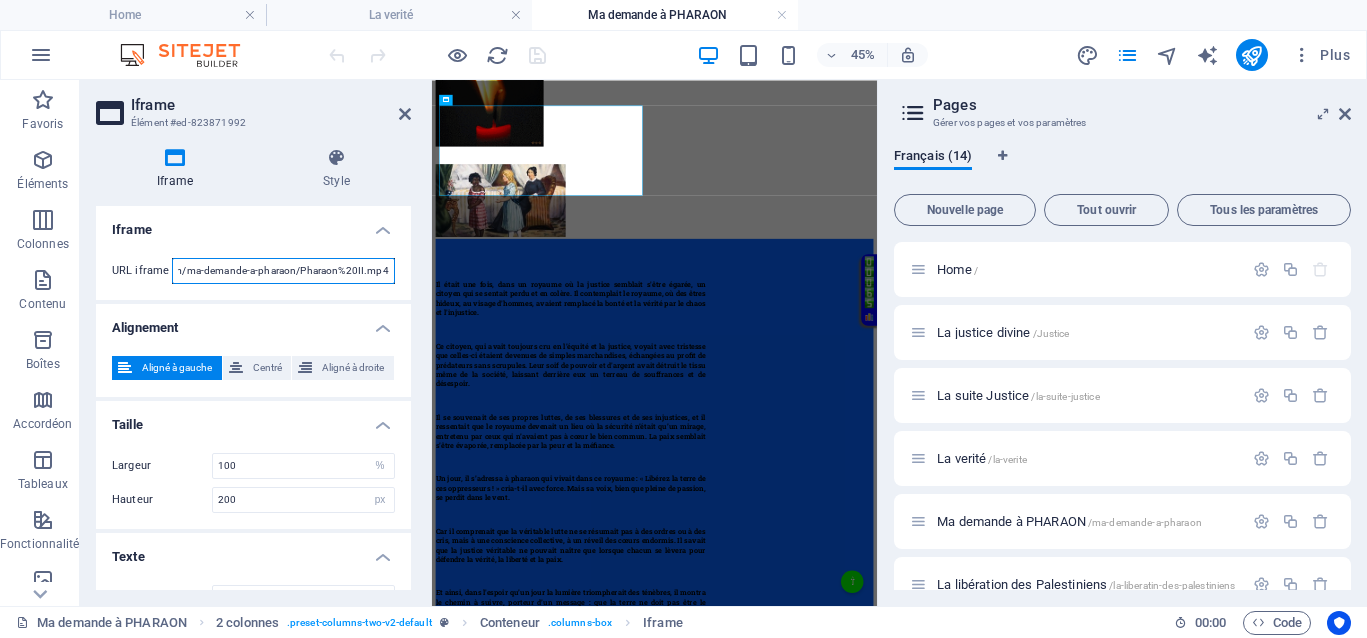 click on "https://democrazisme.com/ma-demande-a-pharaon/Pharaon%20II.mp4" at bounding box center [283, 271] 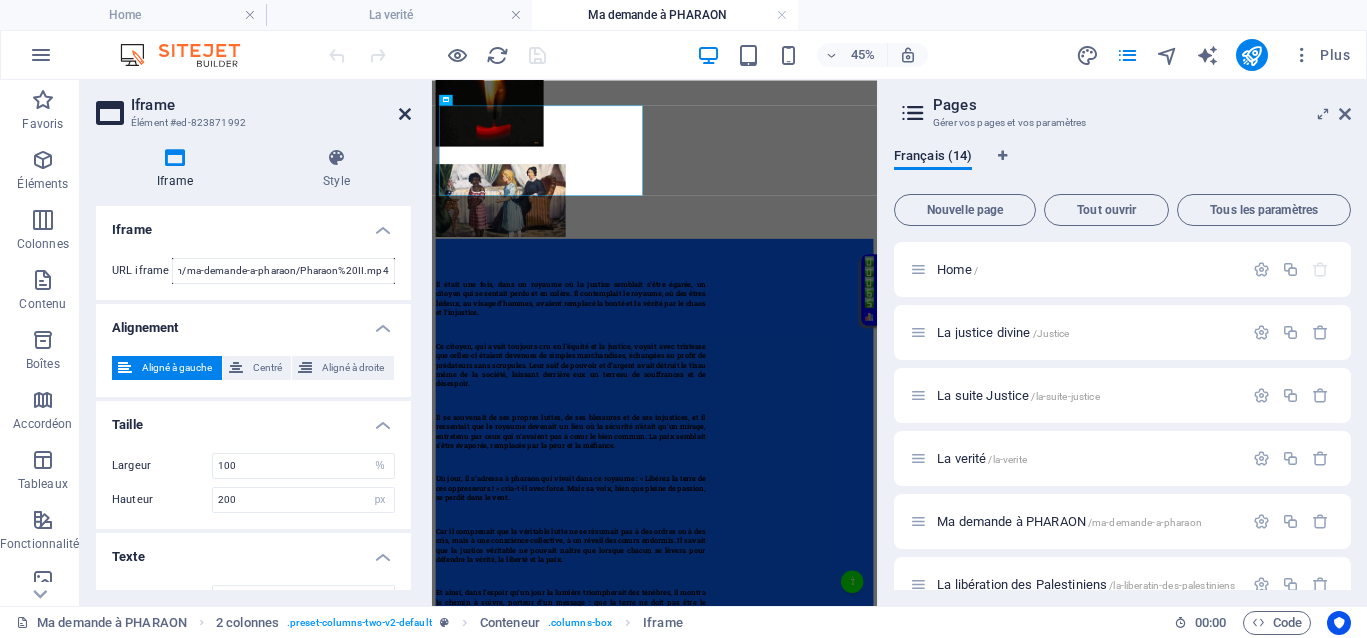 scroll, scrollTop: 0, scrollLeft: 0, axis: both 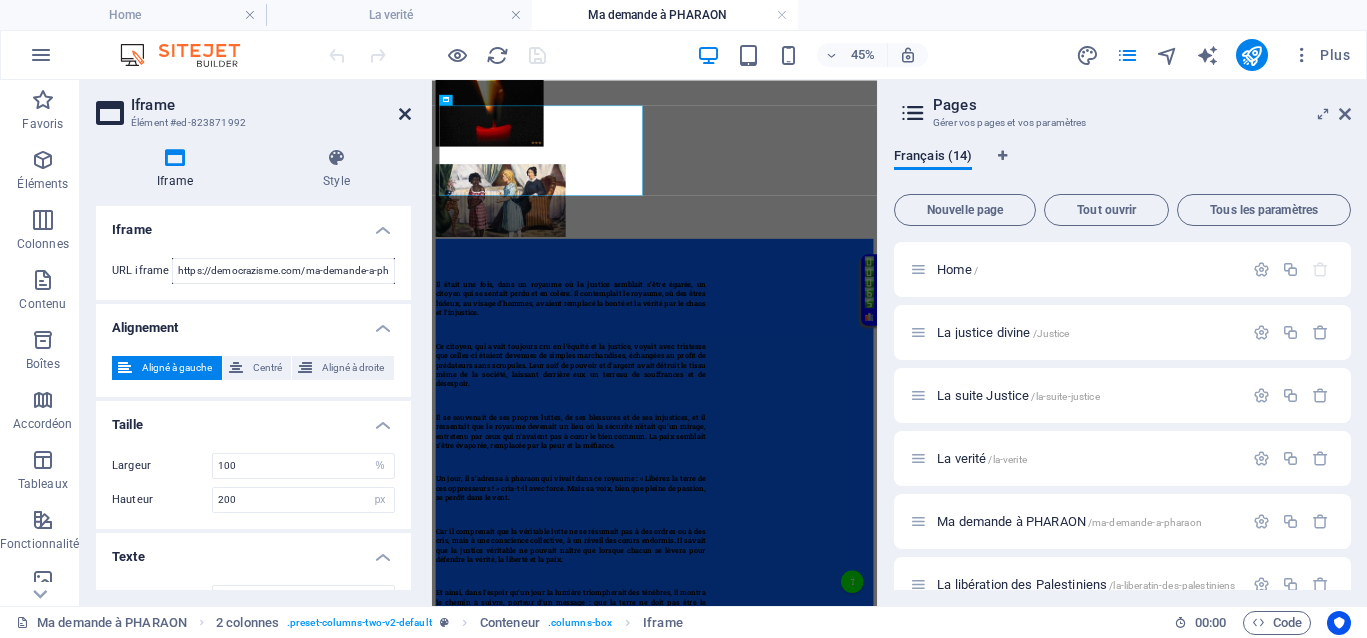 click at bounding box center [405, 114] 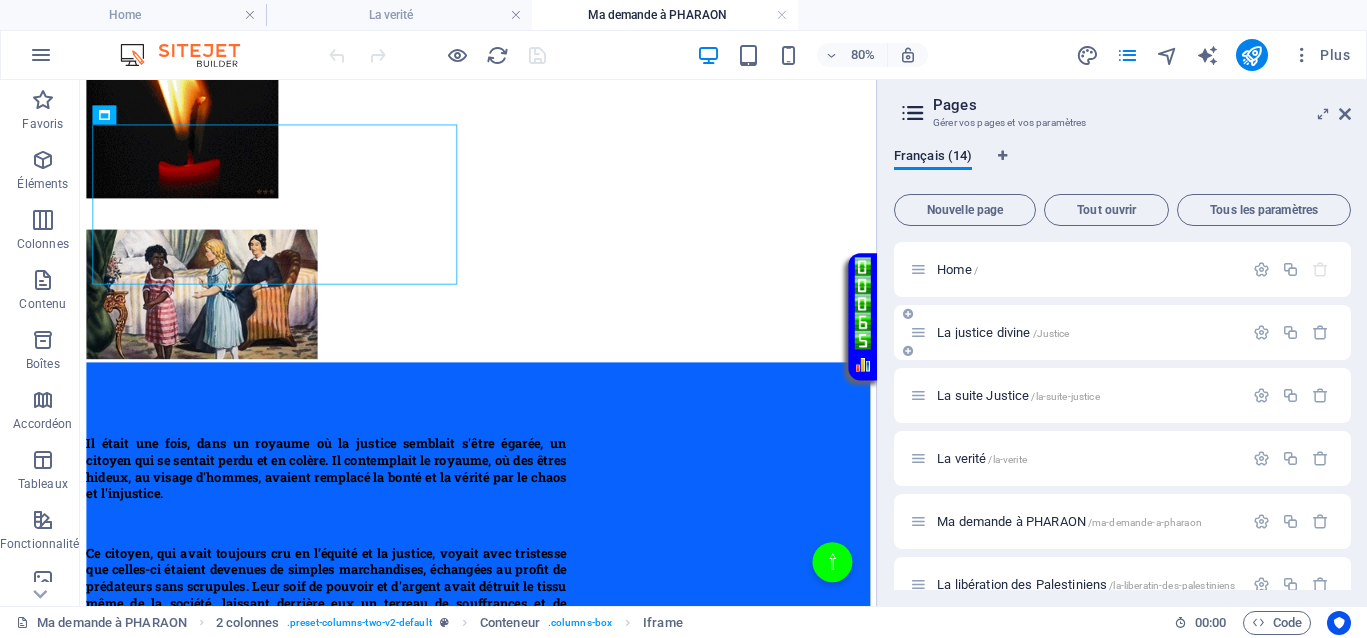 click on "La justice divine /Justice" at bounding box center [1003, 332] 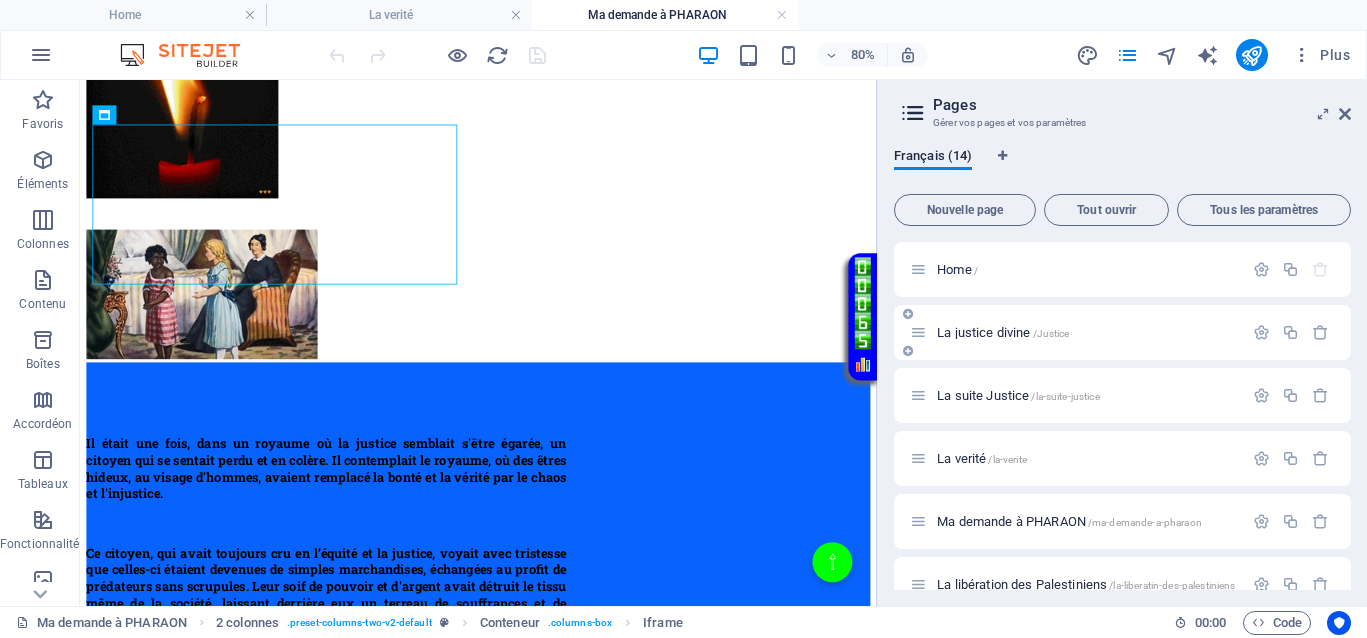 scroll, scrollTop: 0, scrollLeft: 0, axis: both 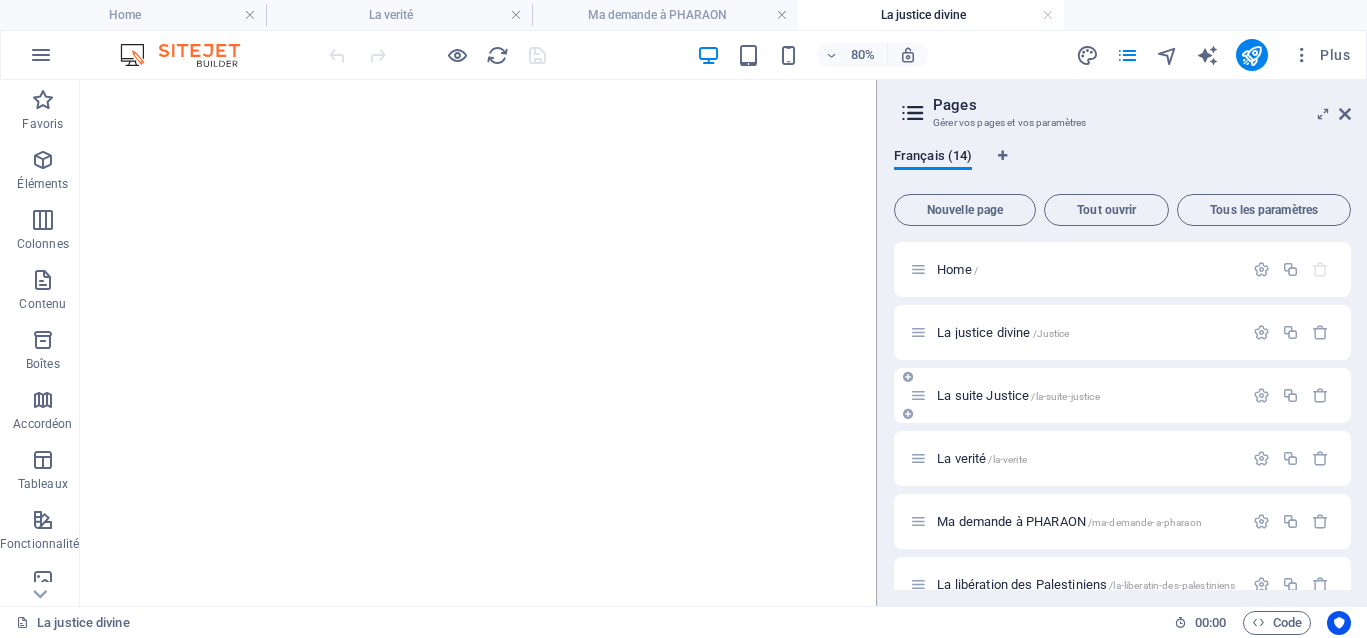click on "La suite Justice /la-suite-justice" at bounding box center [1018, 395] 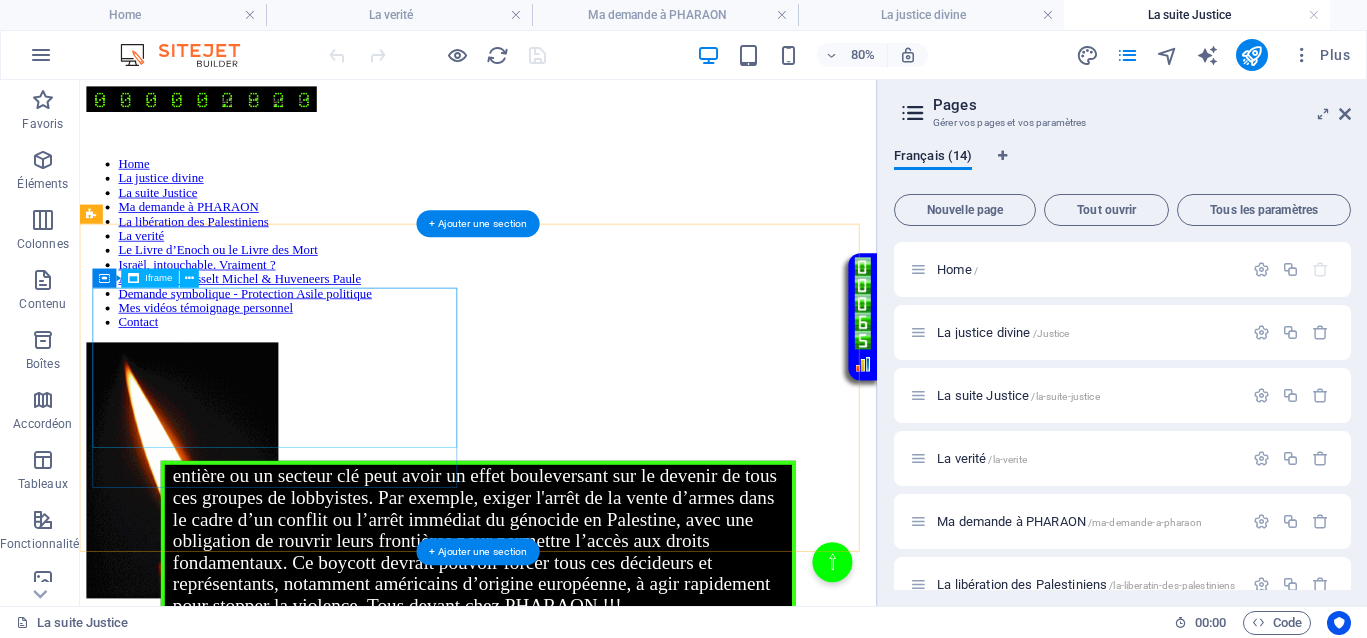 scroll, scrollTop: 500, scrollLeft: 0, axis: vertical 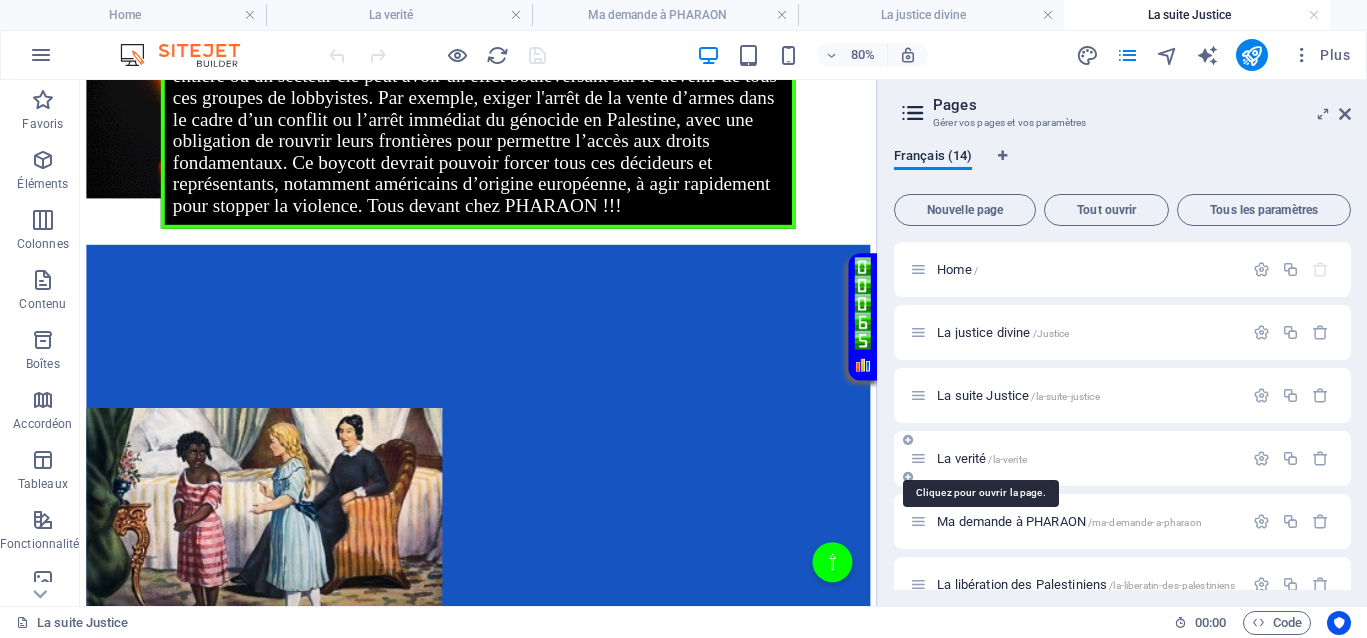 click on "La verité /la-verite" at bounding box center (982, 458) 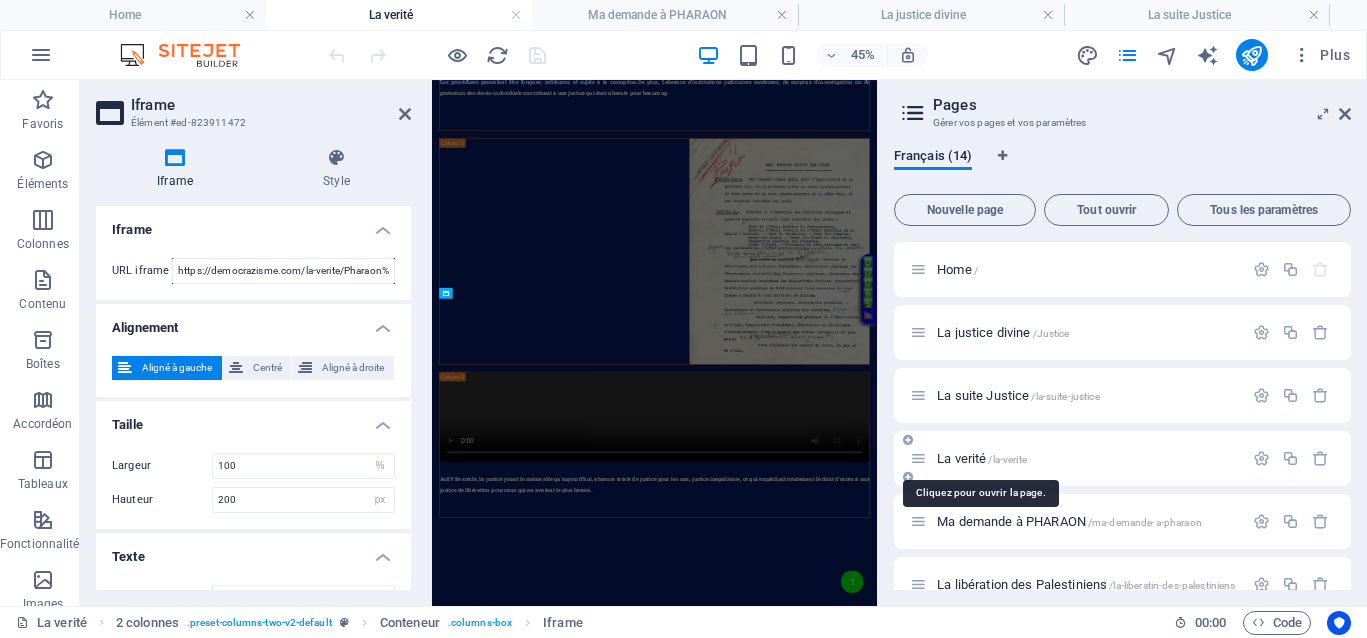scroll, scrollTop: 0, scrollLeft: 0, axis: both 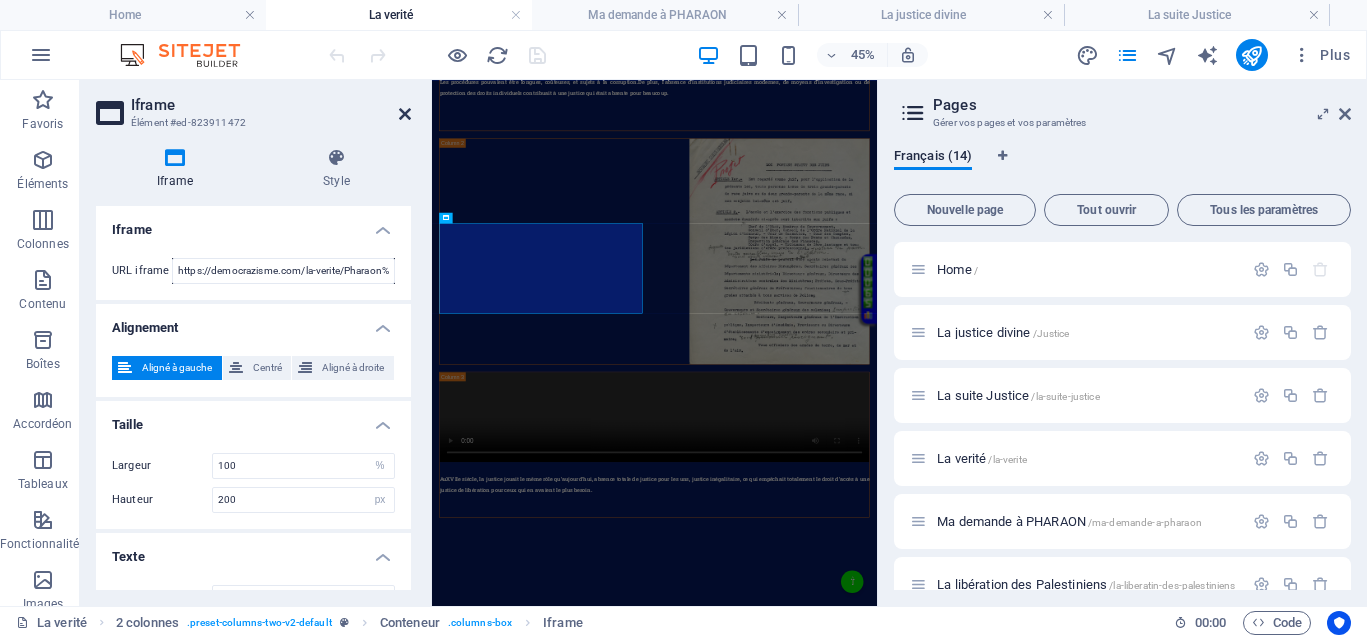 click at bounding box center (405, 114) 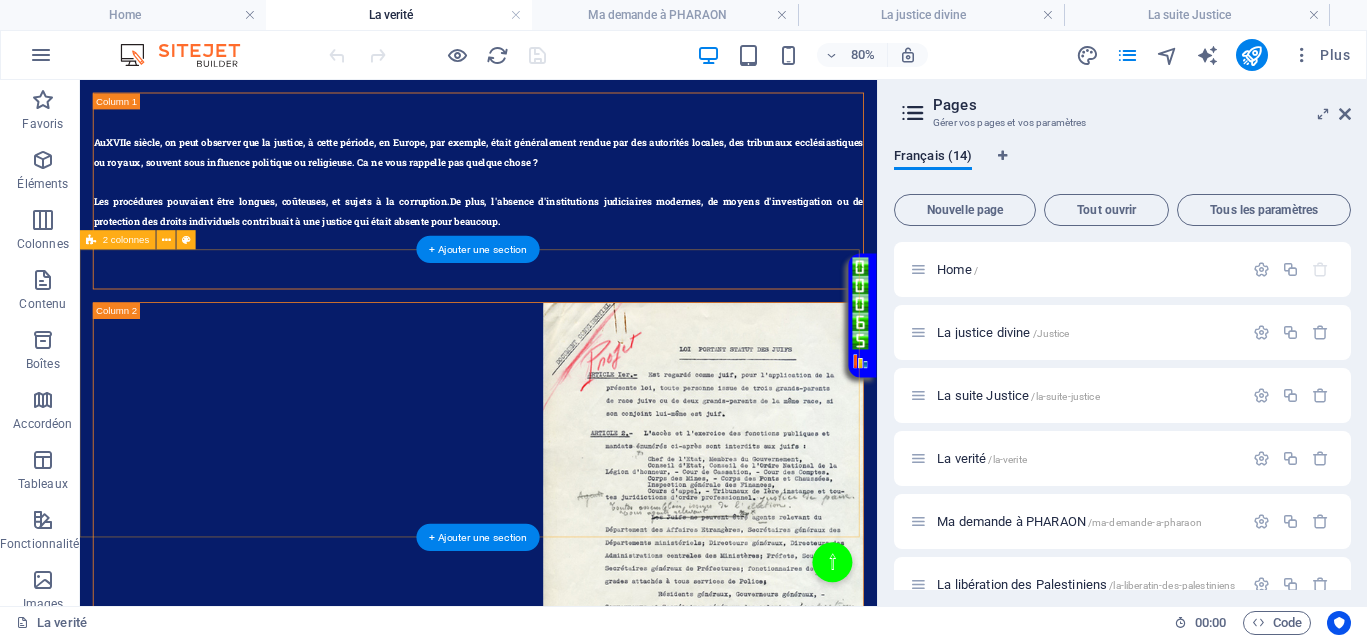 scroll, scrollTop: 875, scrollLeft: 0, axis: vertical 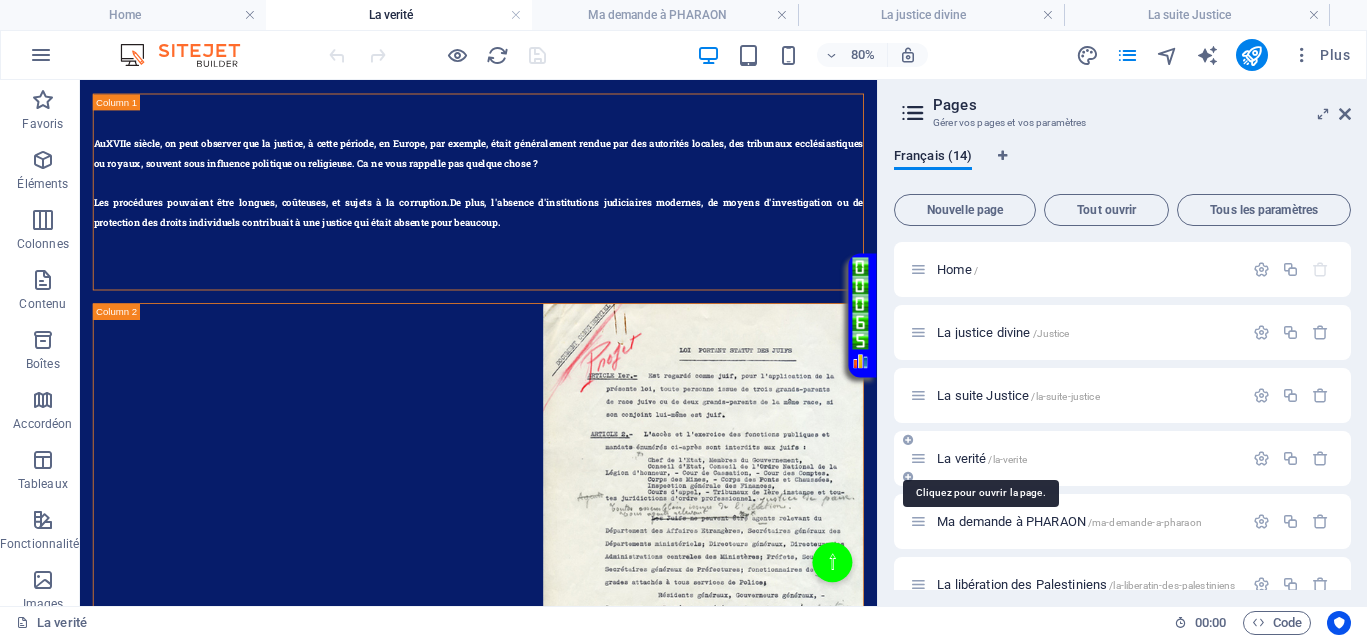 click on "La verité /la-verite" at bounding box center (982, 458) 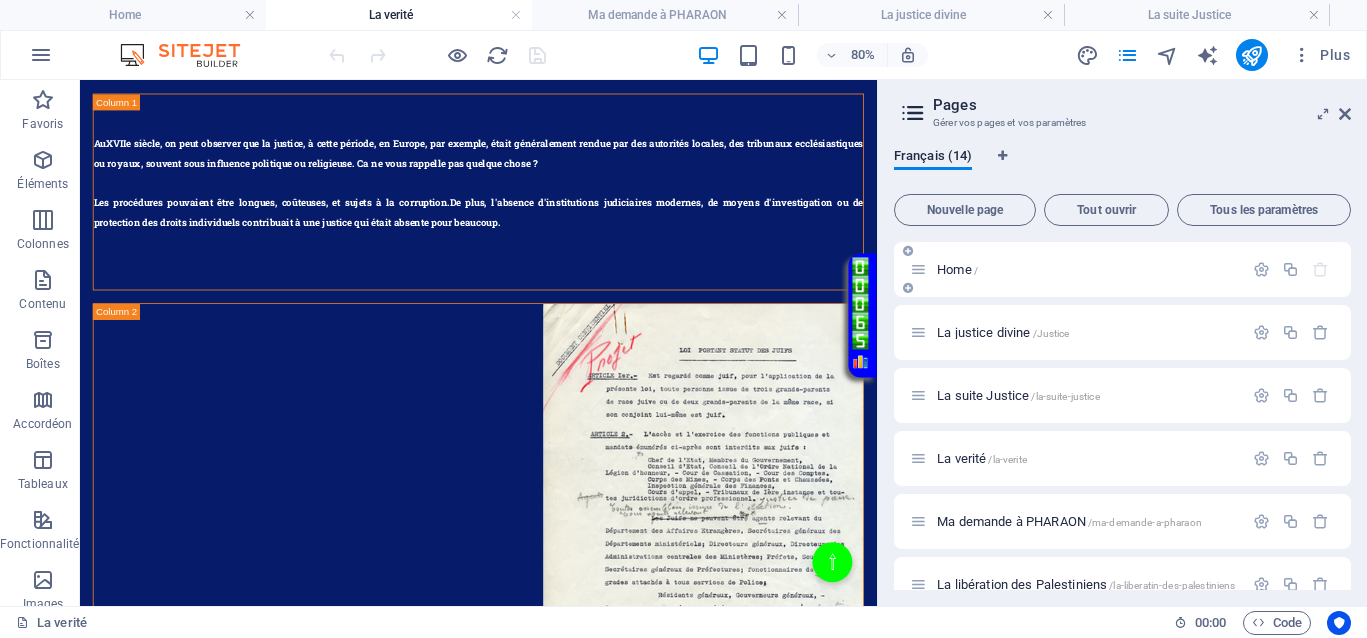 click on "Home /" at bounding box center [957, 269] 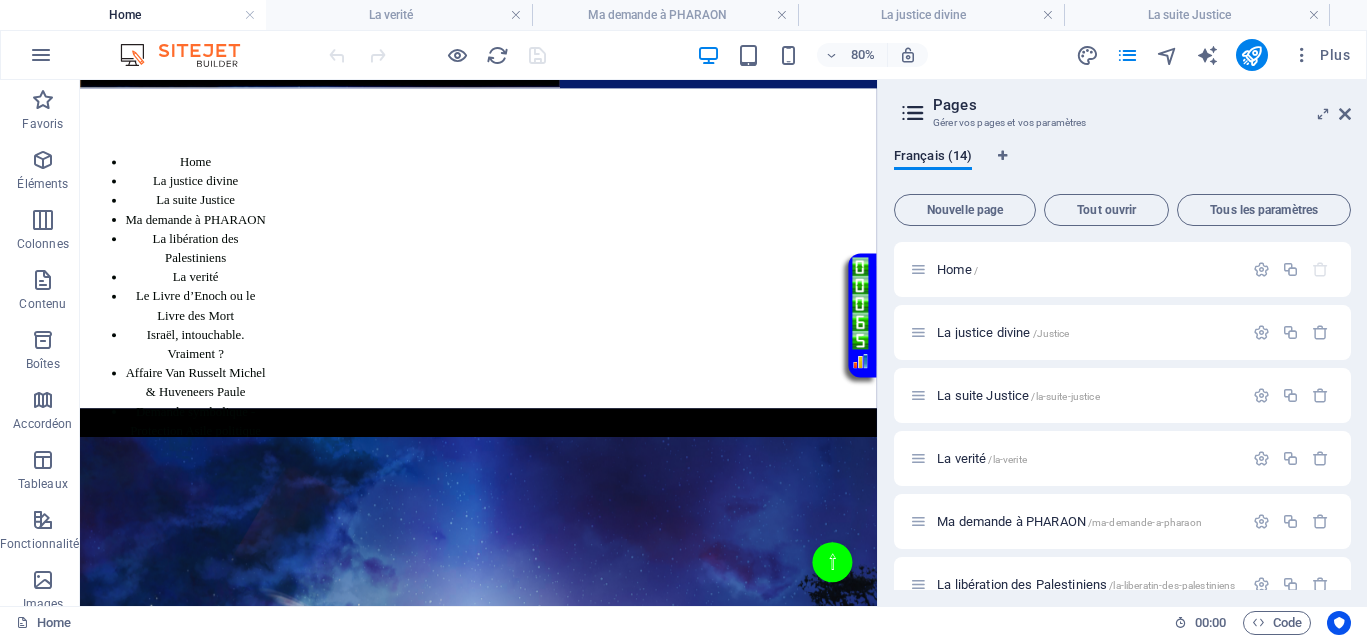 scroll, scrollTop: 375, scrollLeft: 0, axis: vertical 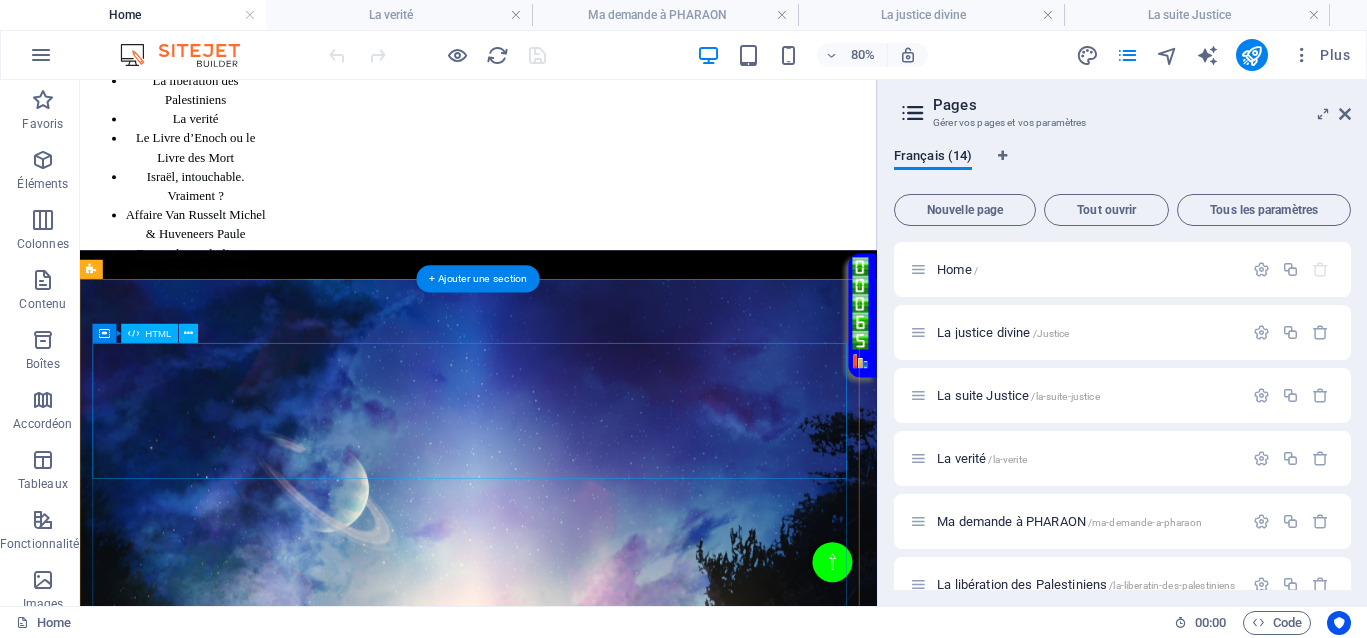 click on "Page avec musique d'ouverture
“Bienvenue sur le site, où la justice s'impose par la lumière des vérités.”" at bounding box center (578, 1444) 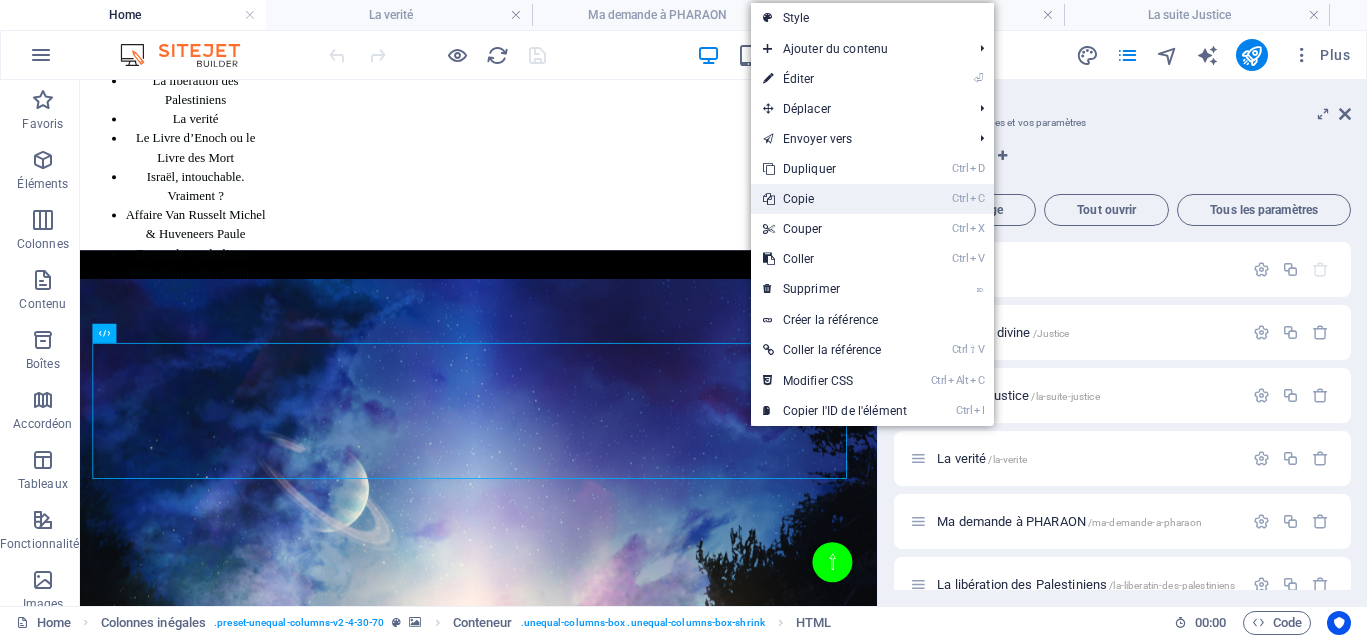 click on "Ctrl C  Copie" at bounding box center (835, 199) 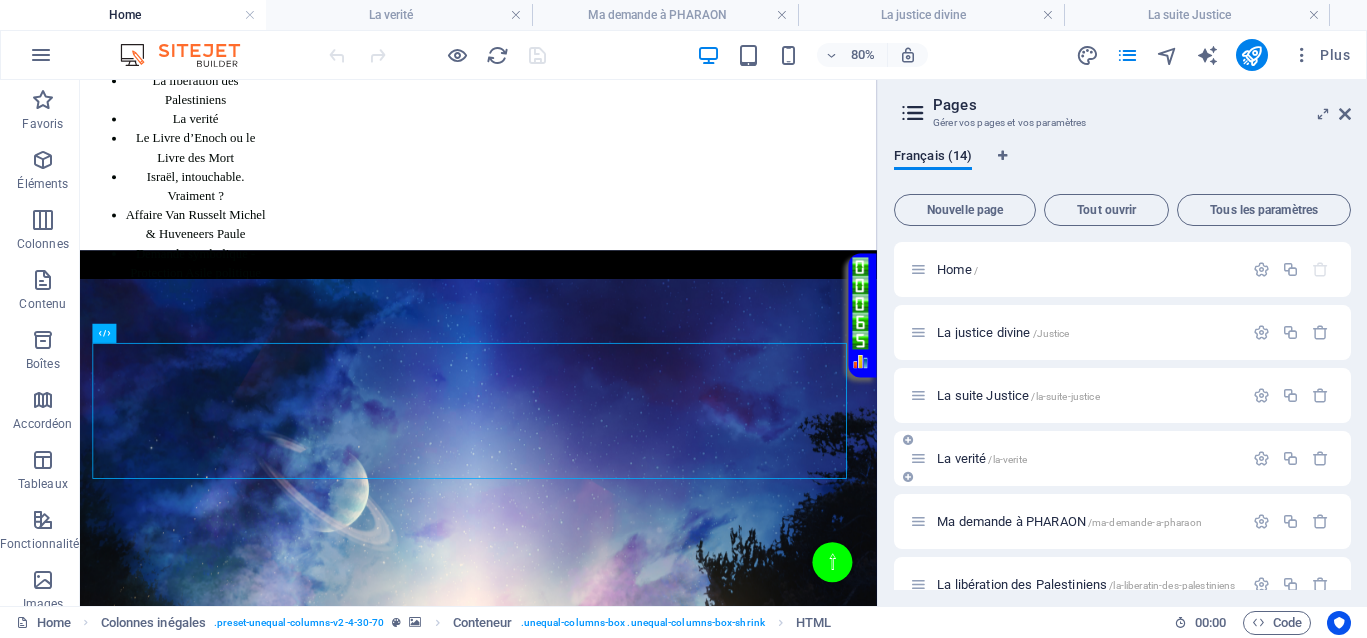 click on "La verité /la-verite" at bounding box center [982, 458] 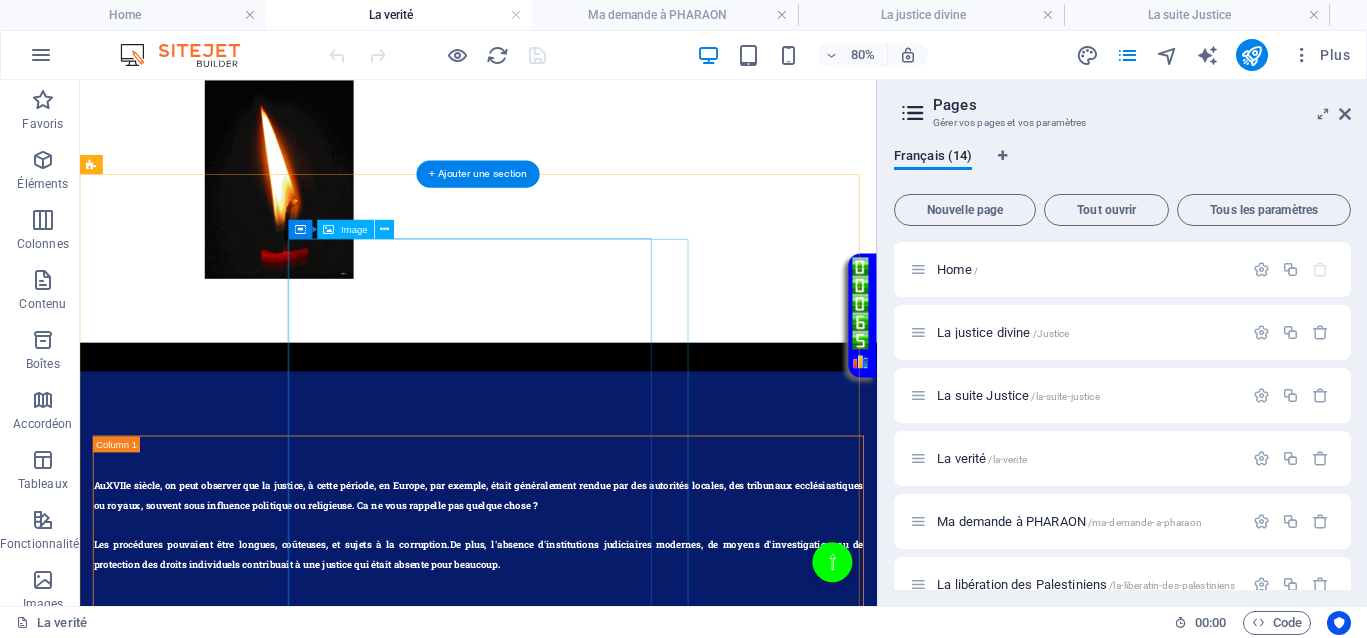 scroll, scrollTop: 0, scrollLeft: 0, axis: both 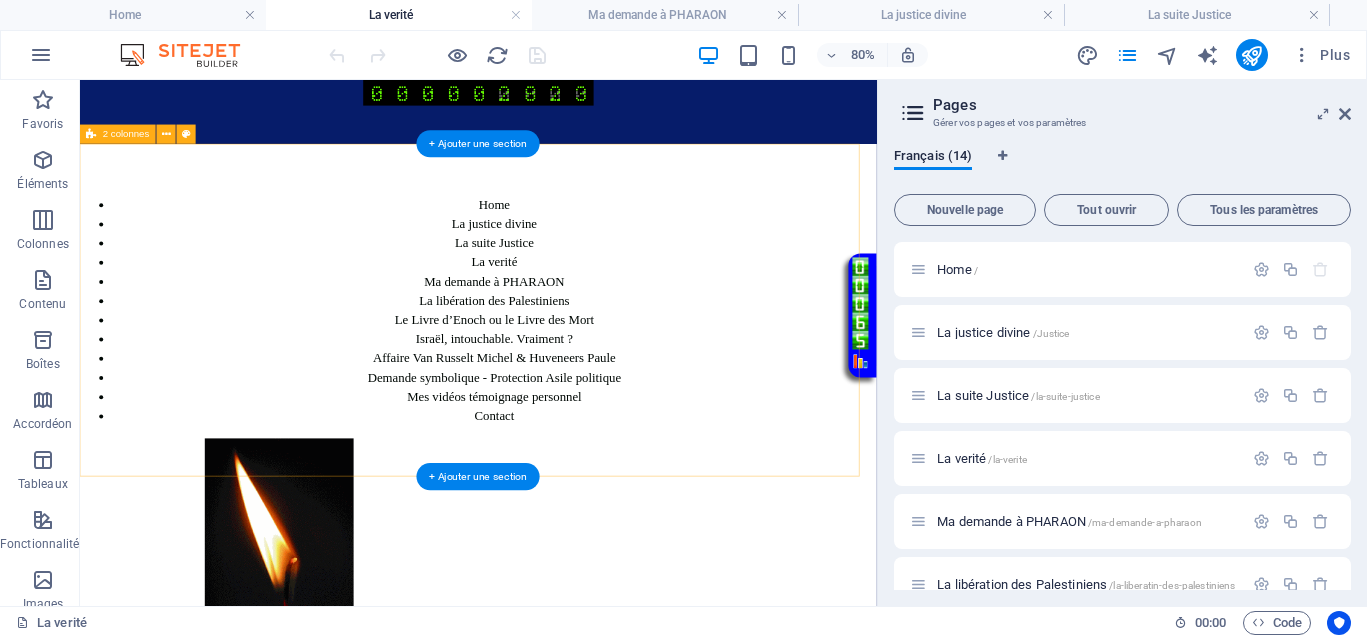 click on "Home La justice divine La suite Justice La verité Ma demande à PHARAON La libération des Palestiniens Le Livre d’Enoch ou le Livre des Mort Israël, intouchable. Vraiment ? Affaire Van Russelt Michel & Huveneers Paule Demande symbolique  - Protection Asile politique Mes vidéos témoignage personnel Contact" at bounding box center [578, 508] 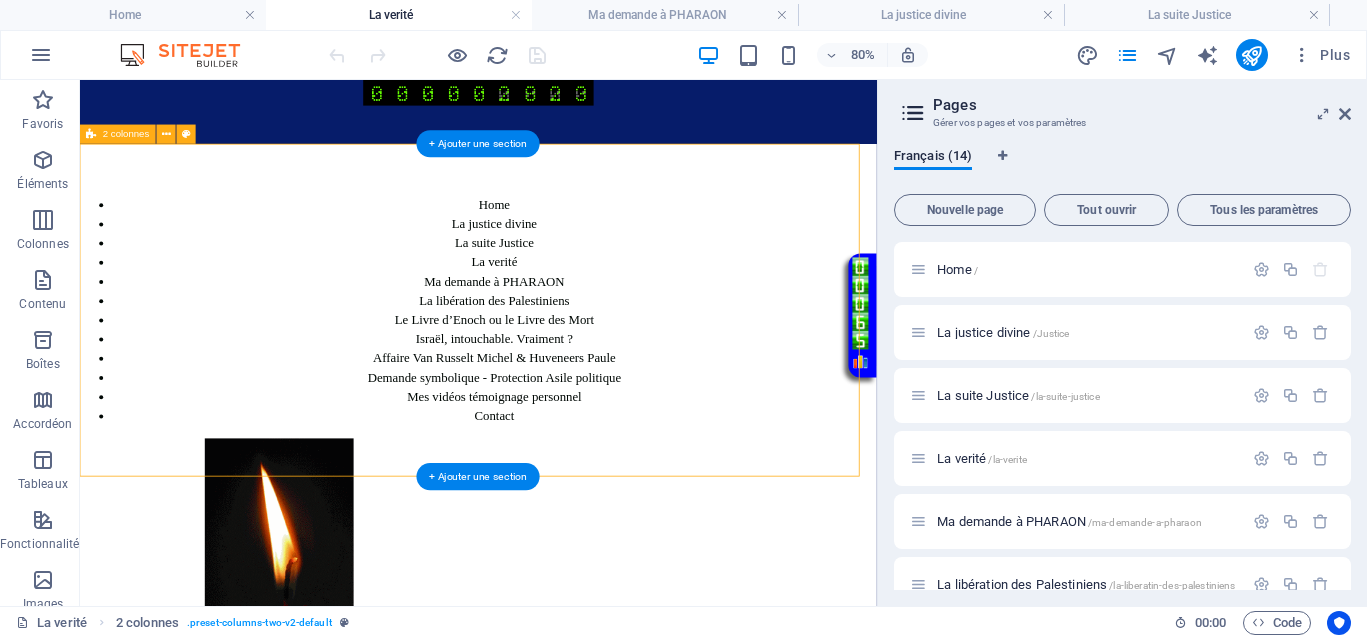 click on "Home La justice divine La suite Justice La verité Ma demande à PHARAON La libération des Palestiniens Le Livre d’Enoch ou le Livre des Mort Israël, intouchable. Vraiment ? Affaire Van Russelt Michel & Huveneers Paule Demande symbolique  - Protection Asile politique Mes vidéos témoignage personnel Contact" at bounding box center [578, 508] 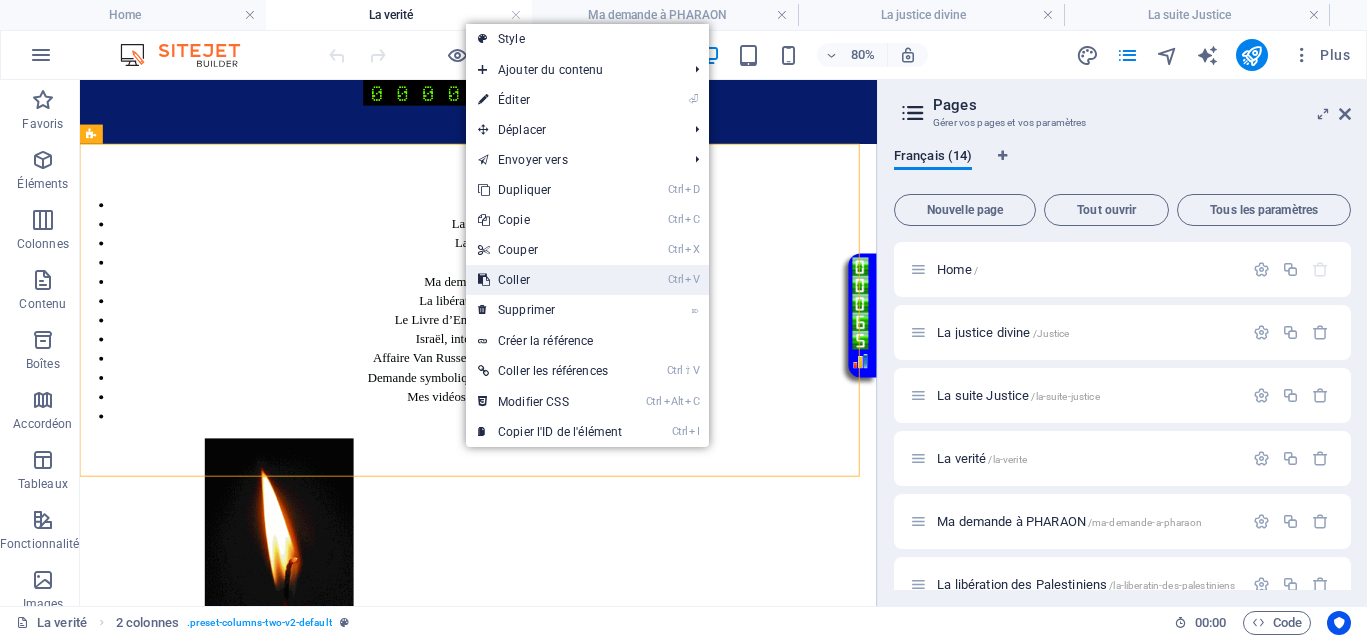 click on "Ctrl V  Coller" at bounding box center (550, 280) 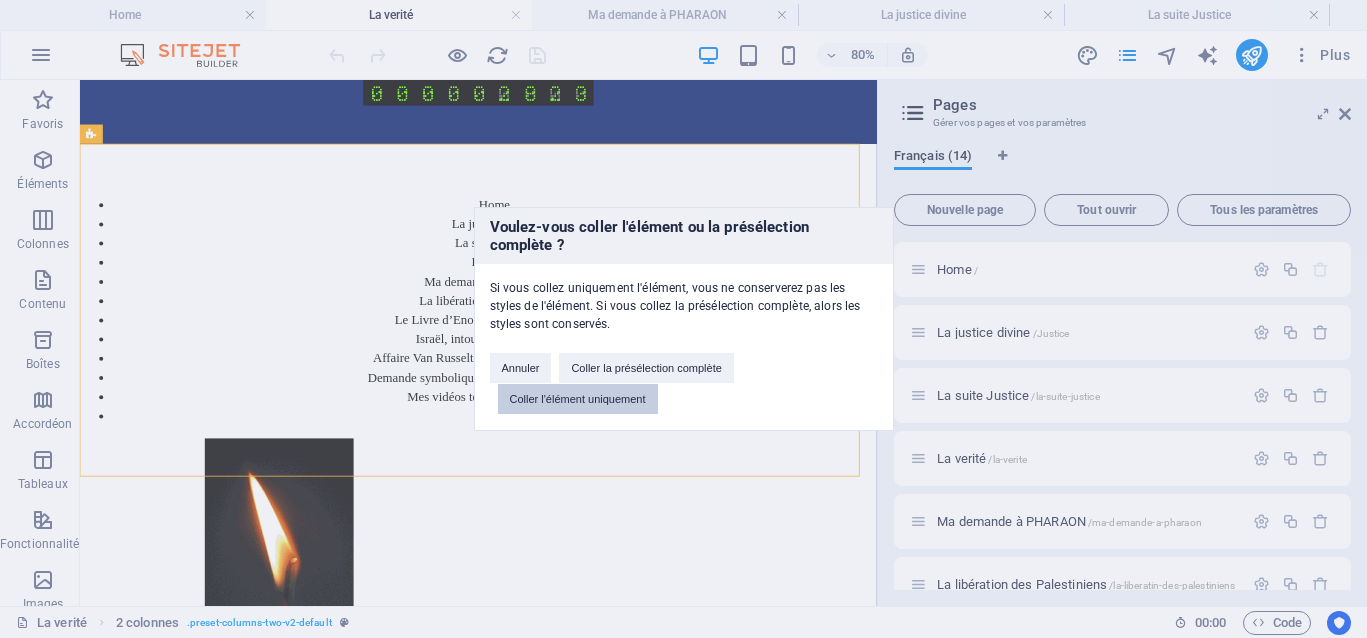 click on "Coller l'élément uniquement" at bounding box center (578, 399) 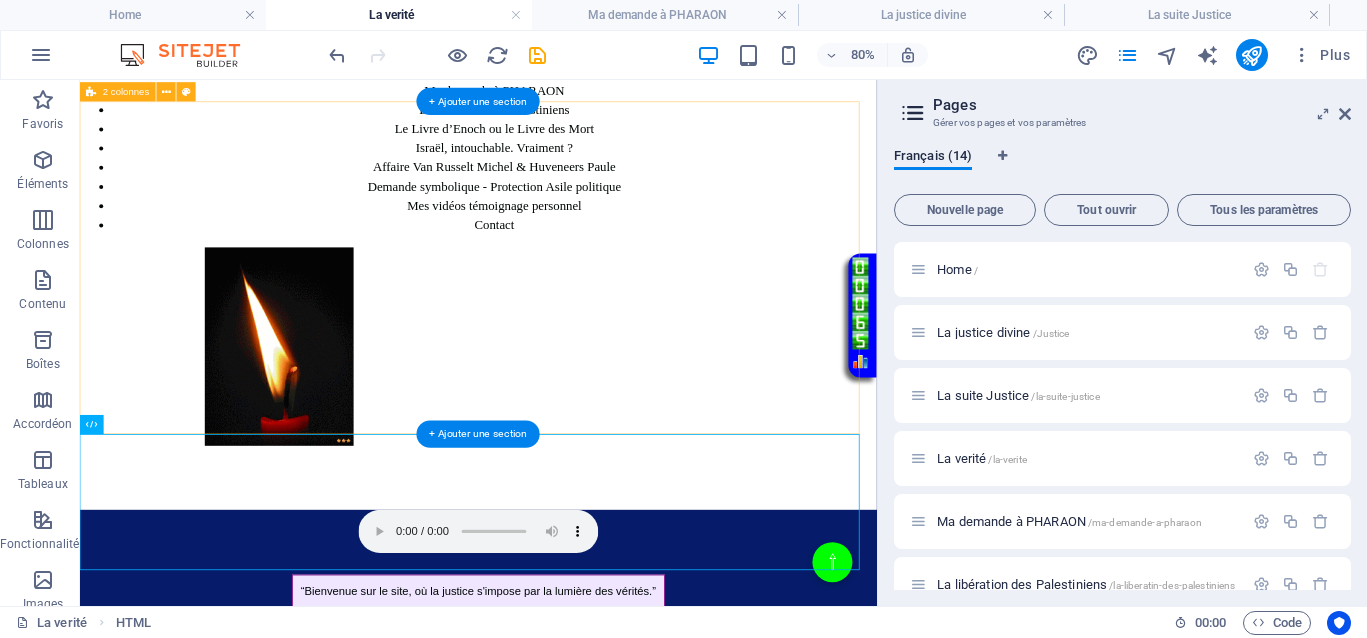 scroll, scrollTop: 375, scrollLeft: 0, axis: vertical 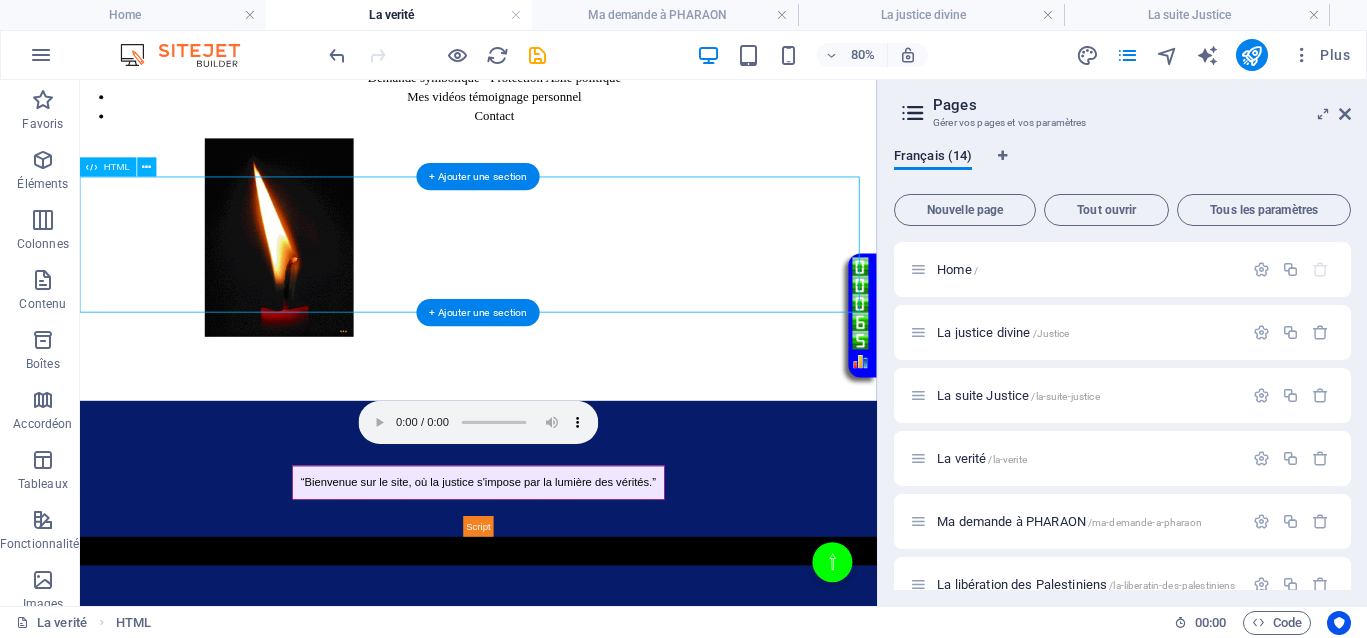 click on "Page avec musique d'ouverture
“Bienvenue sur le site, où la justice s'impose par la lumière des vérités.”" at bounding box center (578, 566) 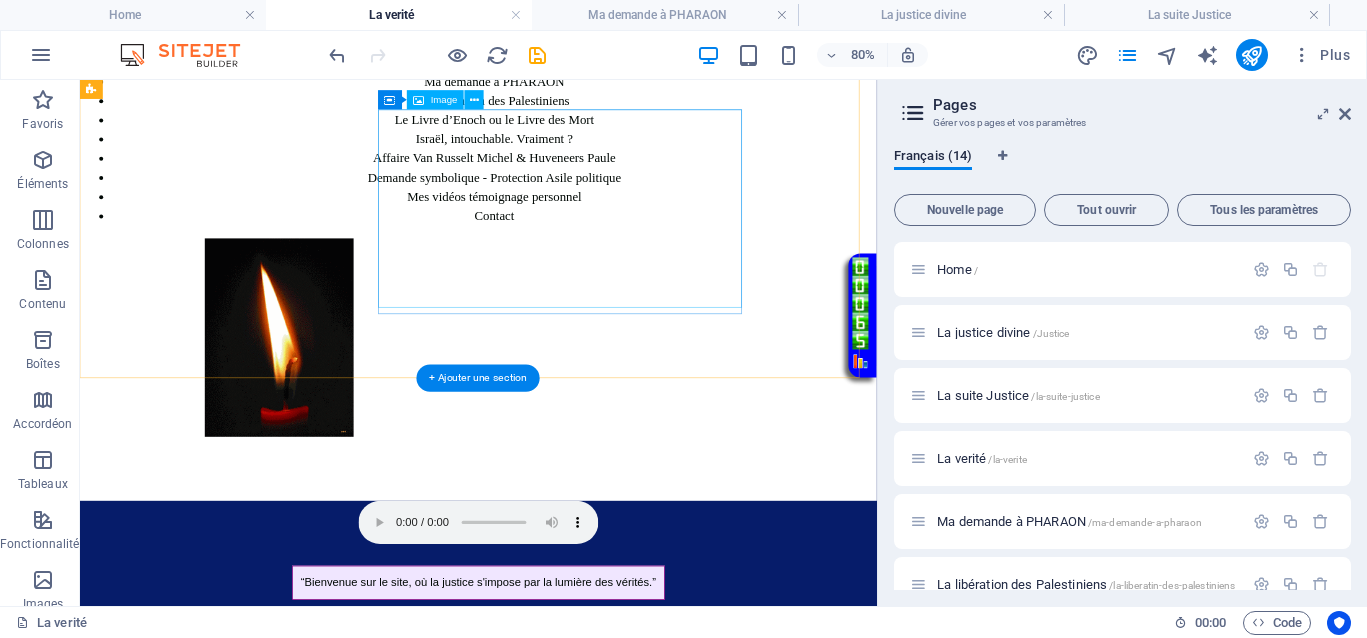 scroll, scrollTop: 0, scrollLeft: 0, axis: both 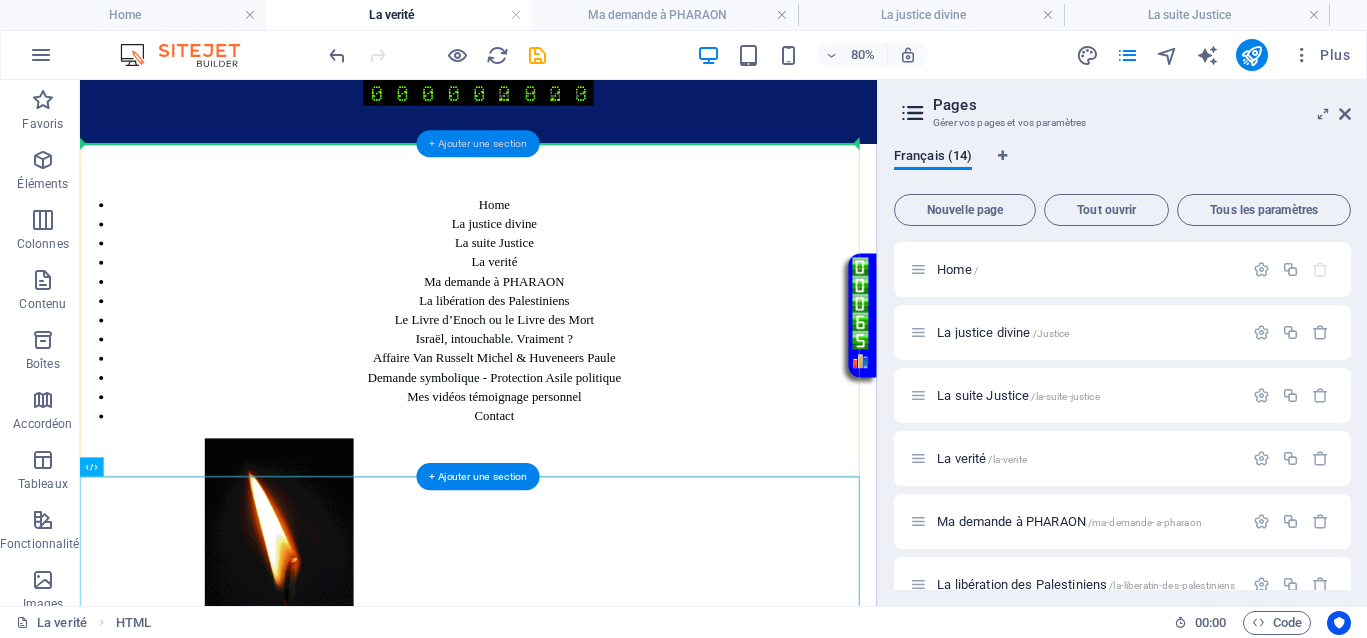 drag, startPoint x: 653, startPoint y: 530, endPoint x: 528, endPoint y: 150, distance: 400.03125 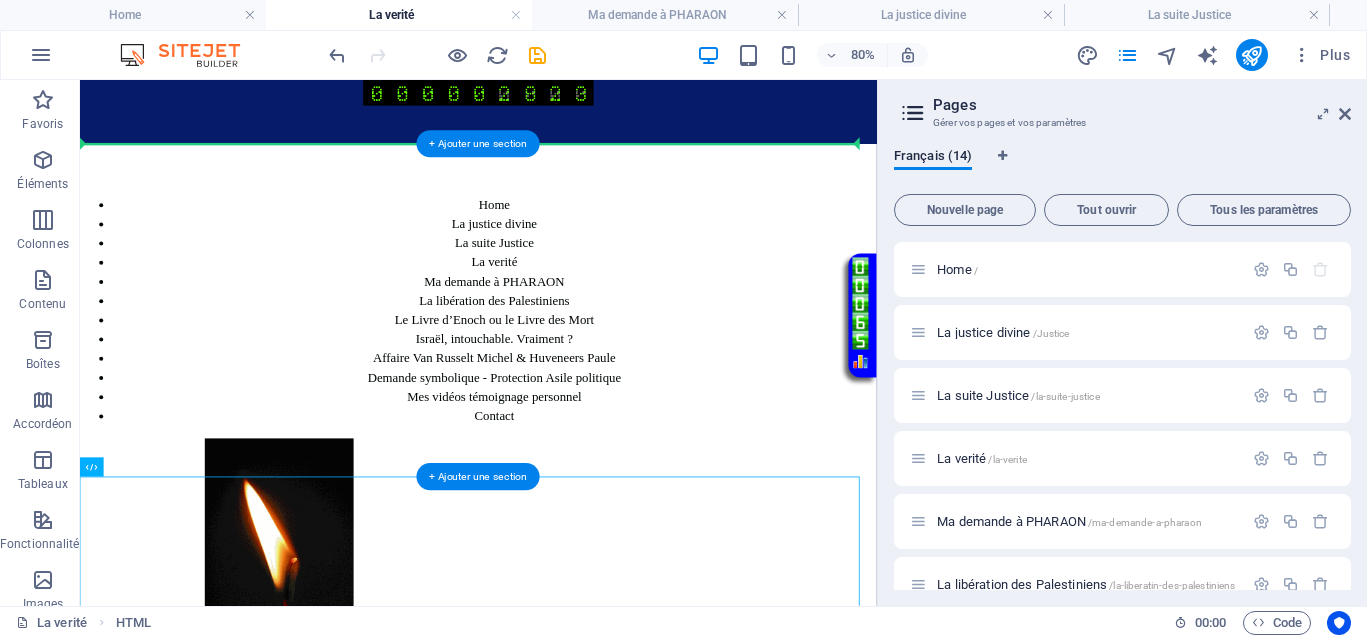 drag, startPoint x: 752, startPoint y: 613, endPoint x: 681, endPoint y: 173, distance: 445.6916 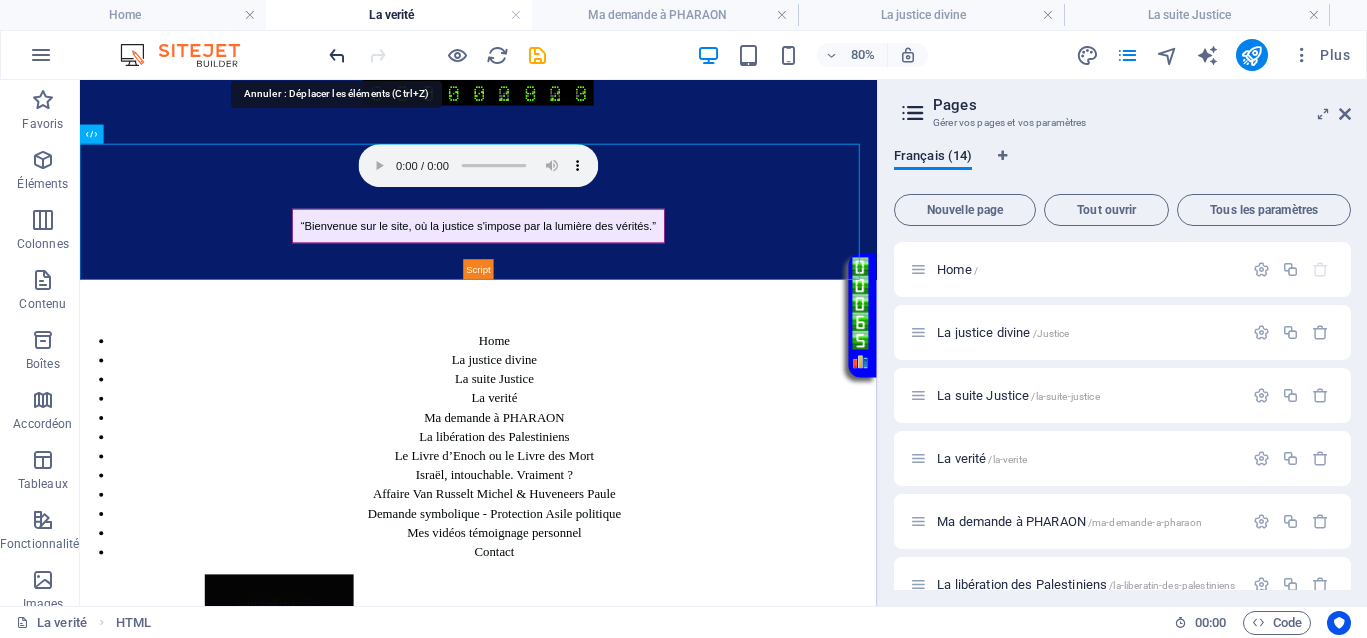 click at bounding box center [337, 55] 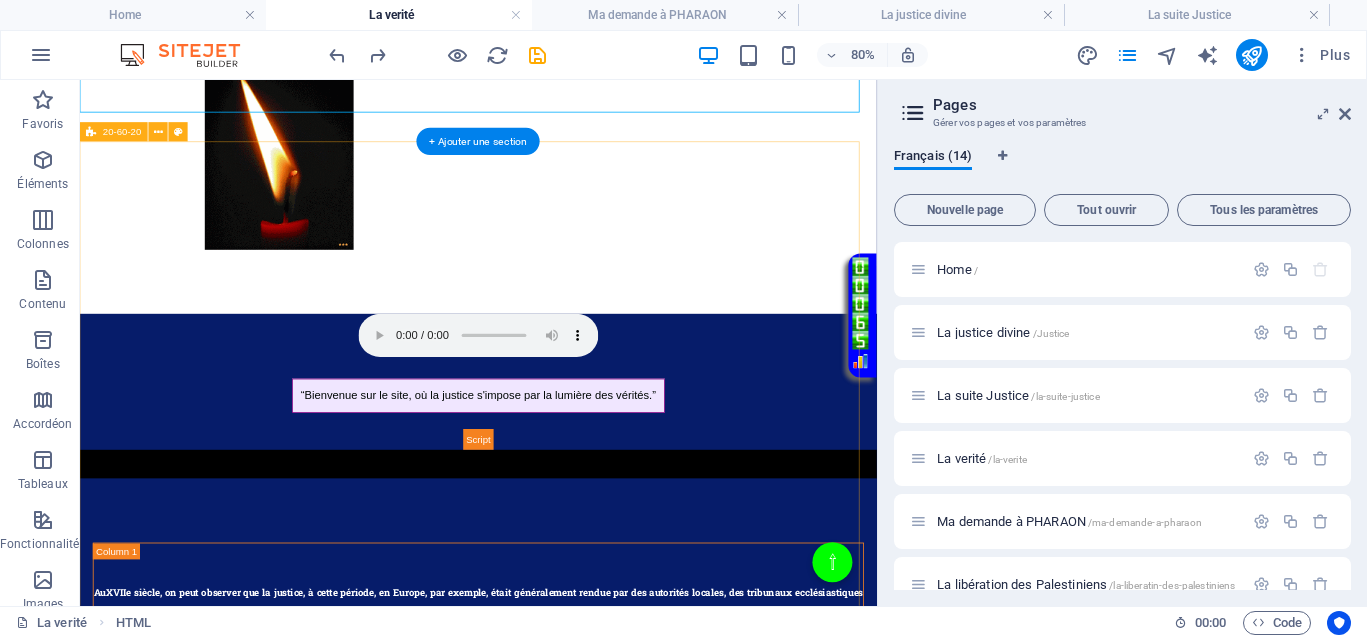 scroll, scrollTop: 250, scrollLeft: 0, axis: vertical 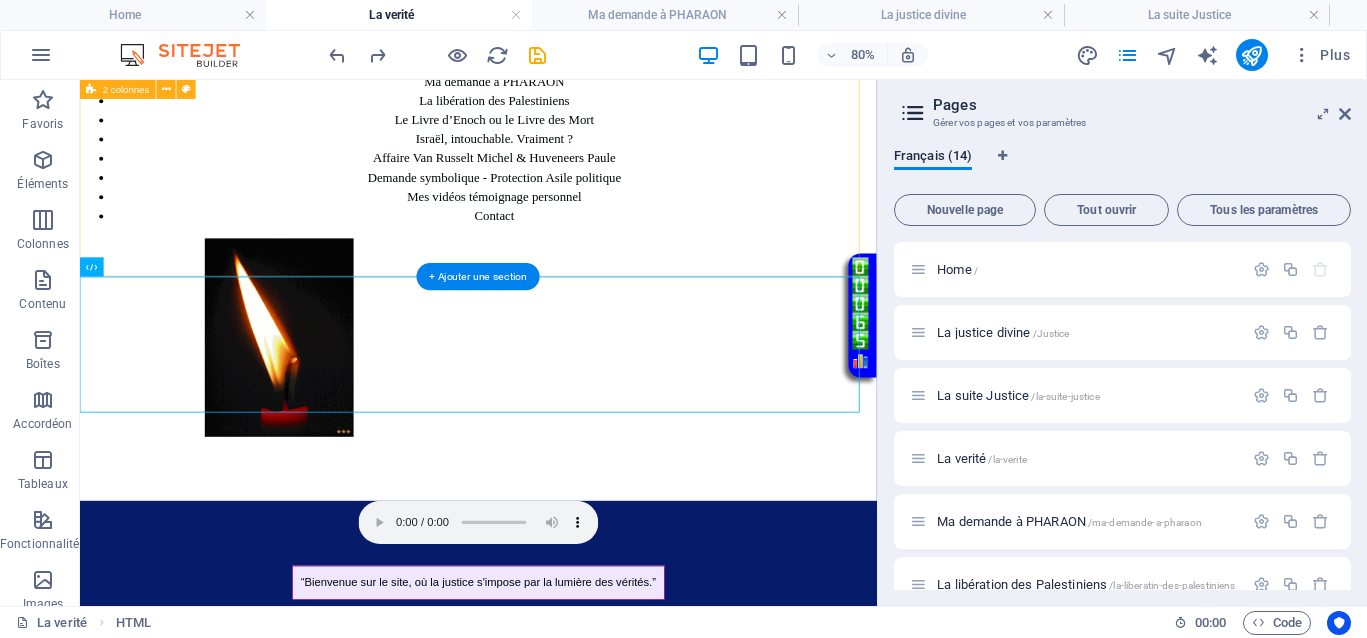 click on "Home La justice divine La suite Justice La verité Ma demande à PHARAON La libération des Palestiniens Le Livre d’Enoch ou le Livre des Mort Israël, intouchable. Vraiment ? Affaire Van Russelt Michel & Huveneers Paule Demande symbolique  - Protection Asile politique Mes vidéos témoignage personnel Contact" at bounding box center (578, 258) 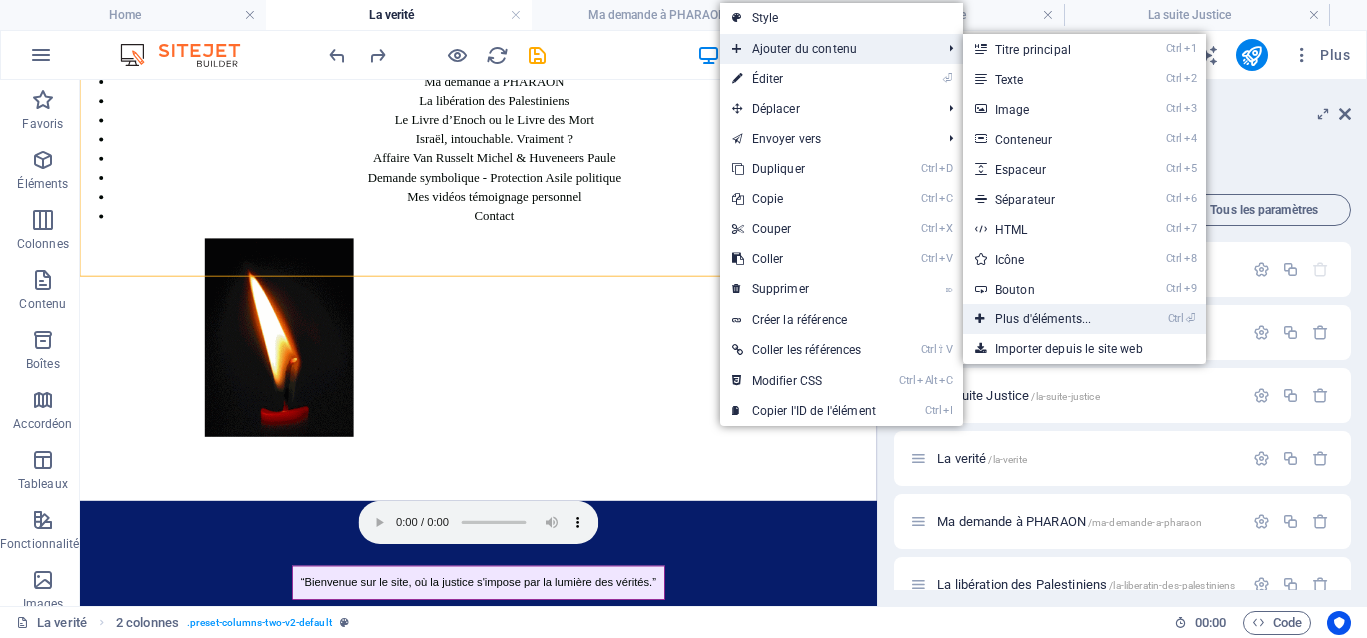 click on "Ctrl ⏎  Plus d'éléments..." at bounding box center [1047, 319] 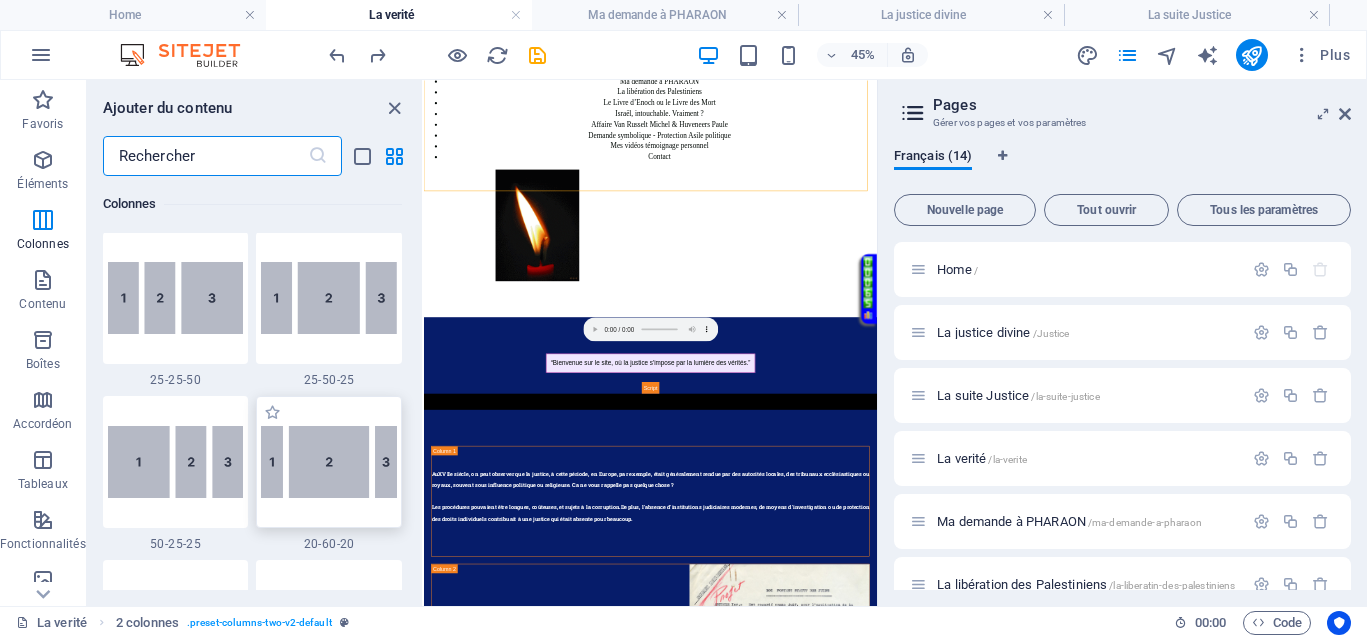 scroll, scrollTop: 1838, scrollLeft: 0, axis: vertical 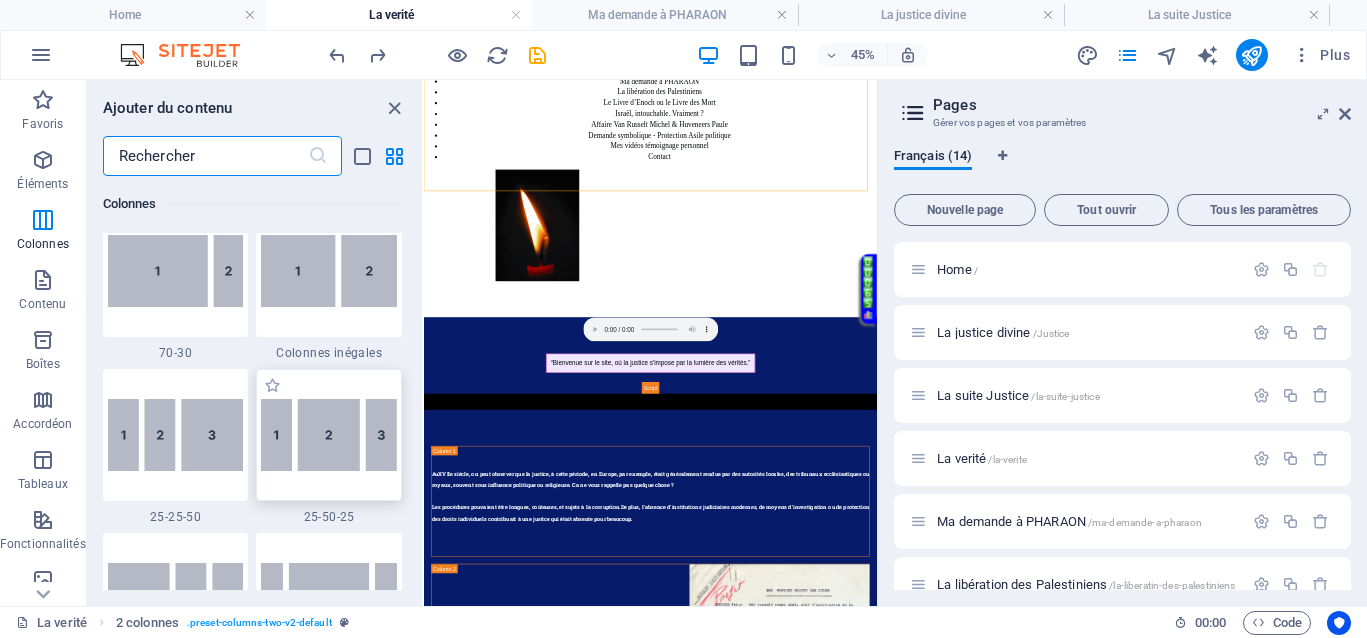 click at bounding box center [329, 435] 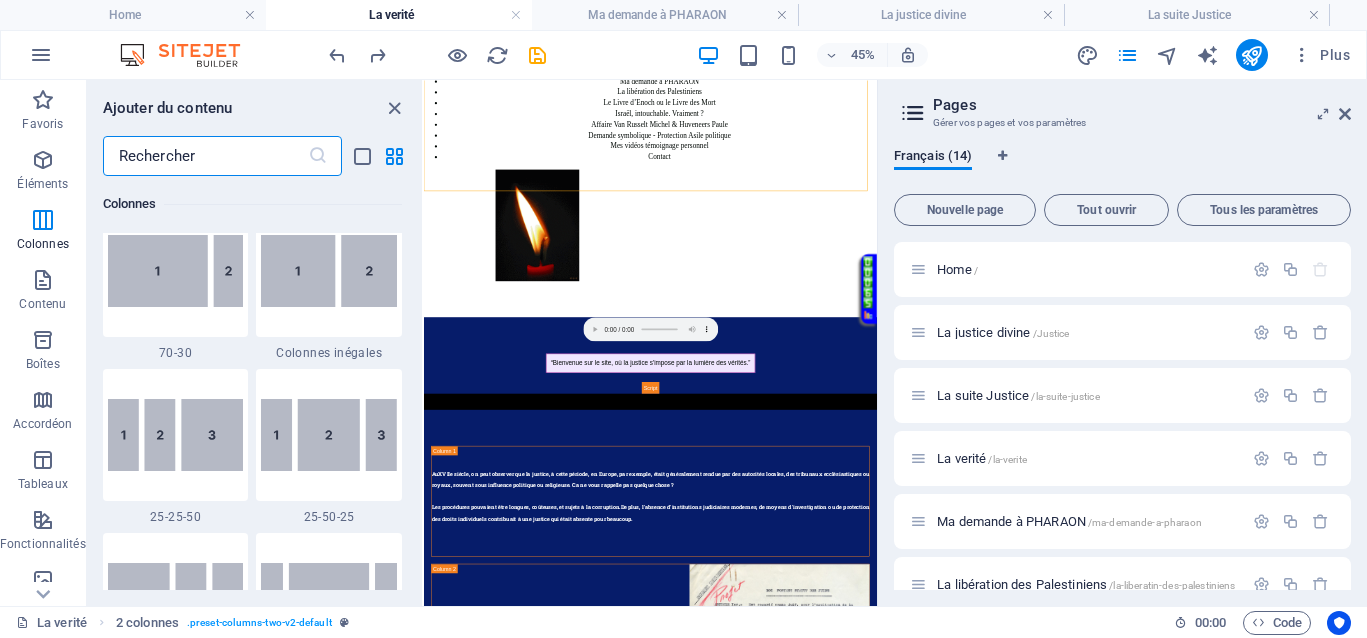 click on "Glissez et déposez l'élément de votre choix pour remplacer le contenu existant. Appuyez sur "Ctrl" si vous voulez créer un nouvel élément.
20-60-20   Conteneur   Conteneur   Image   Conteneur   Iframe   2 colonnes   Conteneur   Conteneur   Conteneur   Conteneur   Image   Conteneur   Présélection   Conteneur   Texte   Conteneur   HTML   Texte   Présélection   Texte   Texte   Espaceur   2 colonnes   HTML   Conteneur   Image   Conteneur   HTML   Conteneur   VIdéo" at bounding box center (650, 343) 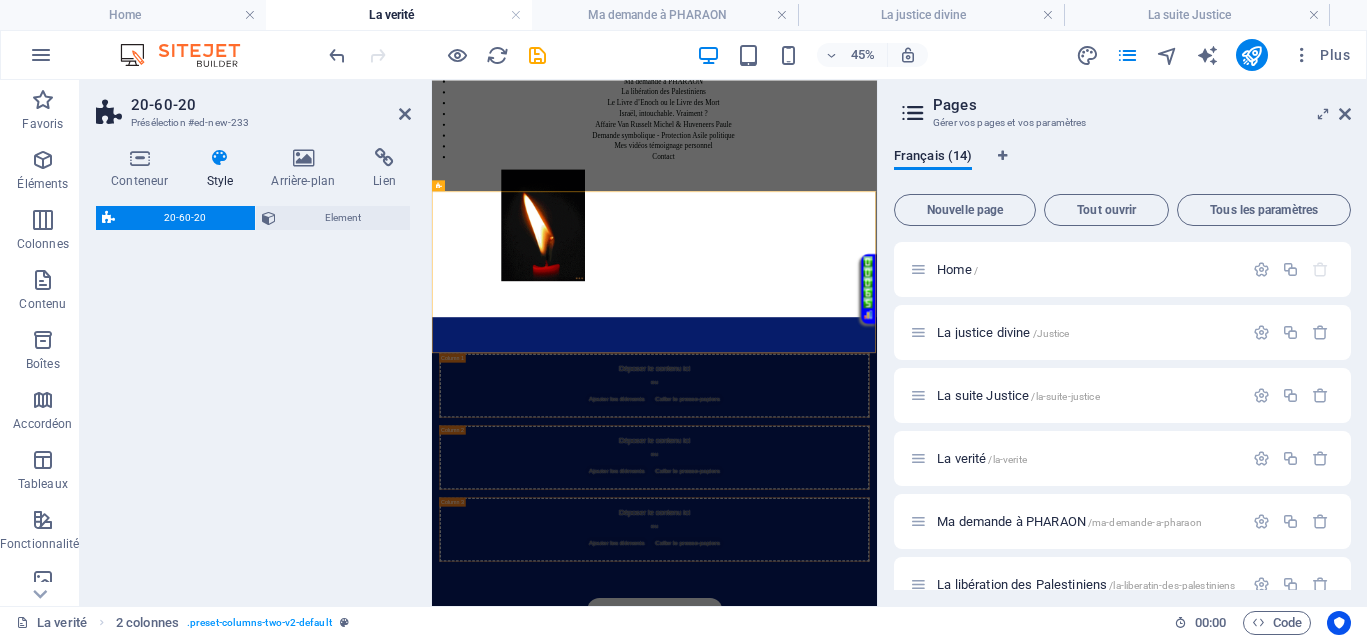 select on "%" 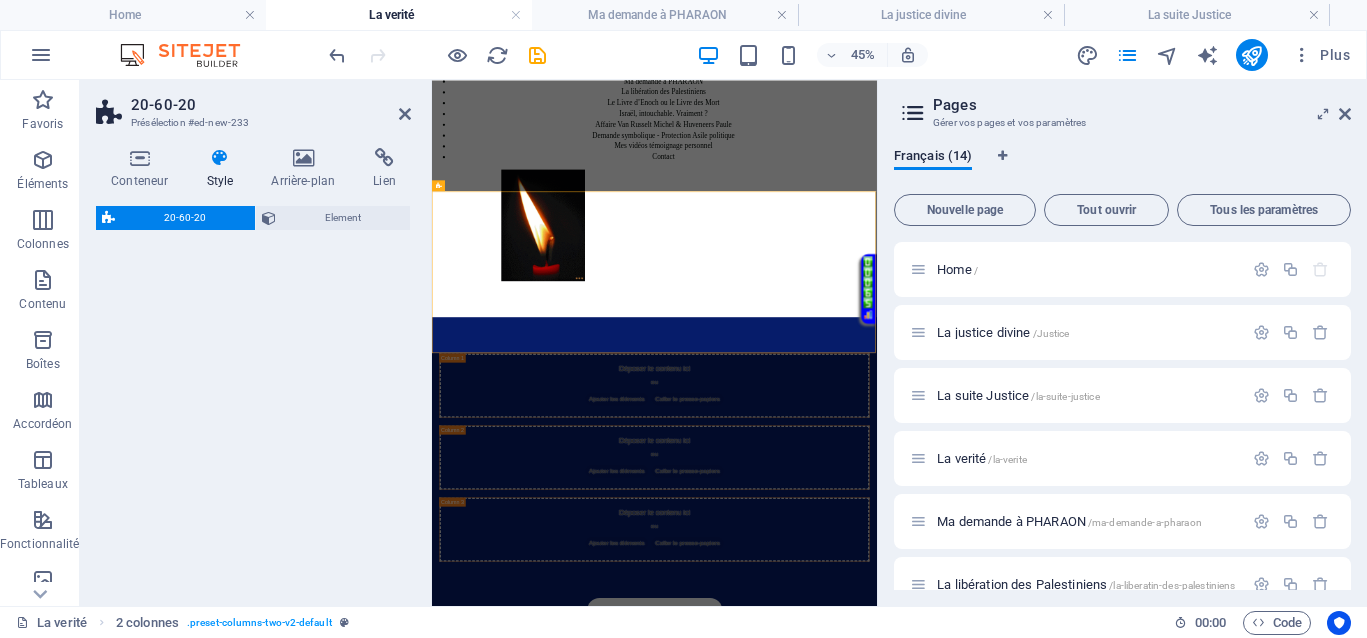 select on "%" 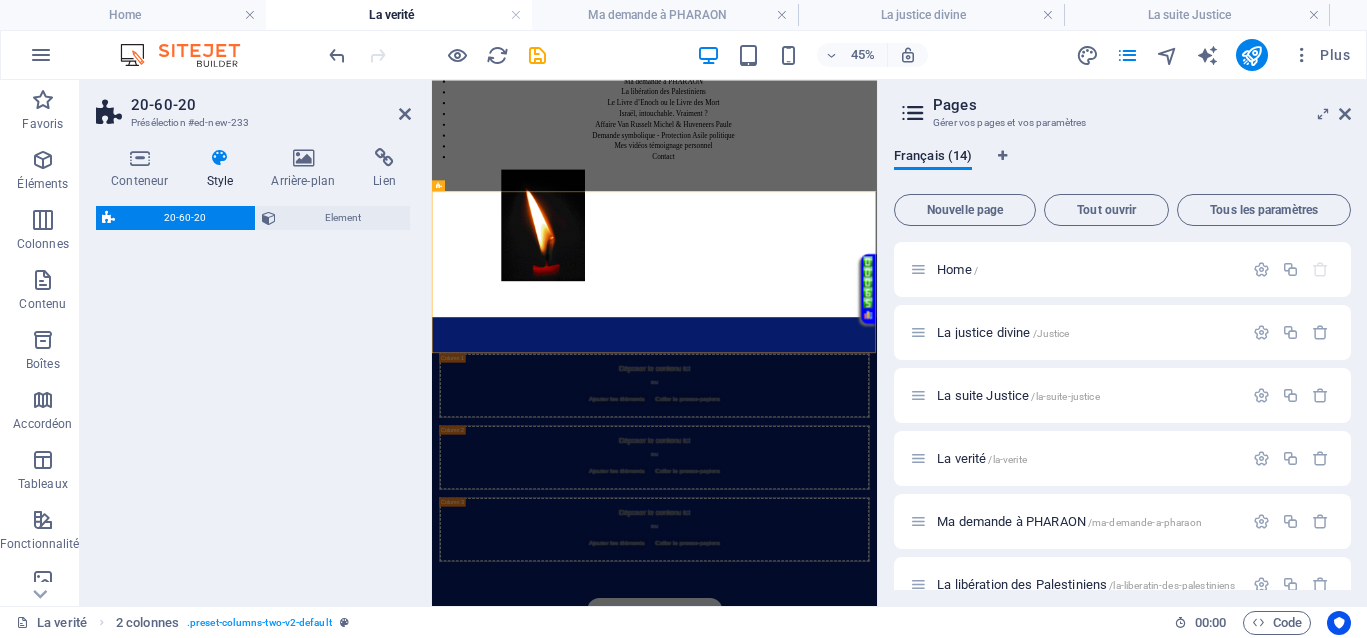 select on "%" 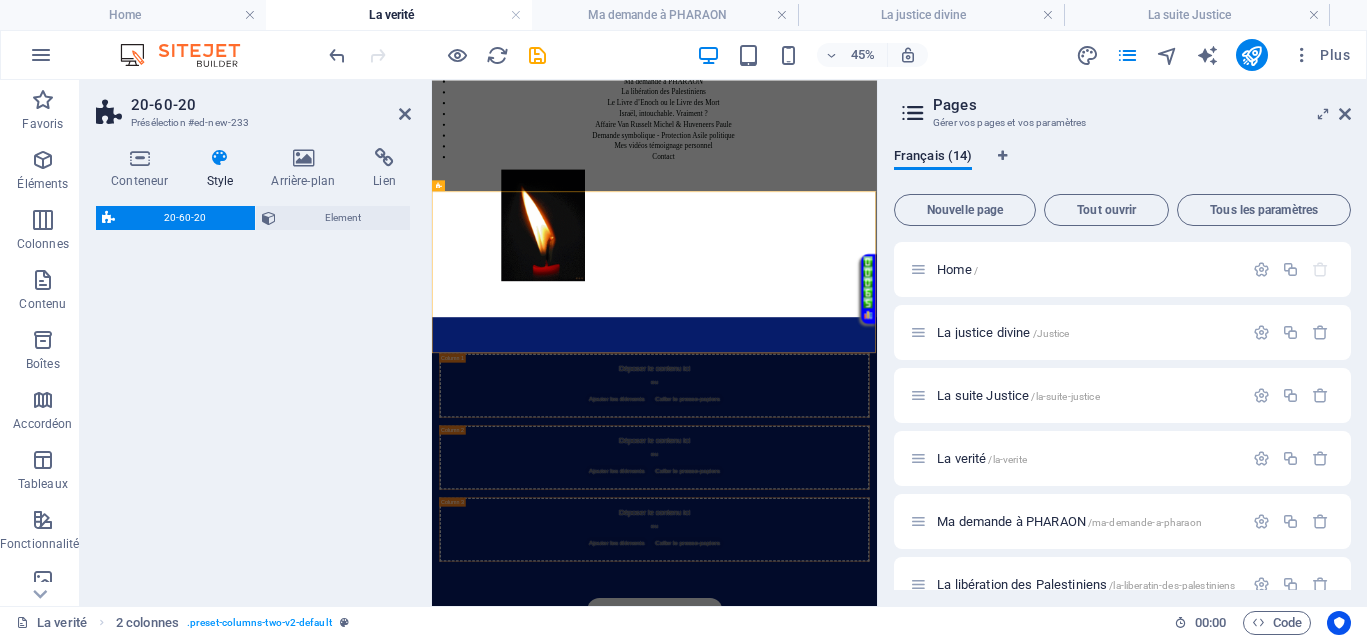 select on "rem" 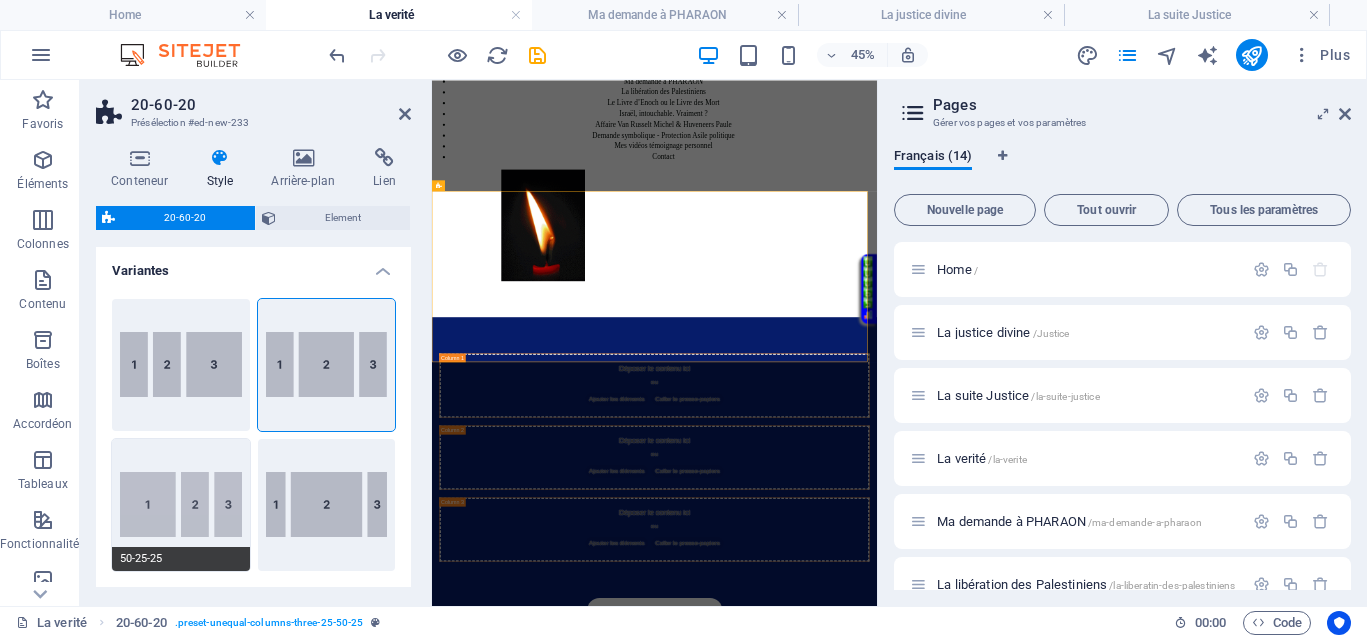 click on "50-25-25" at bounding box center (181, 505) 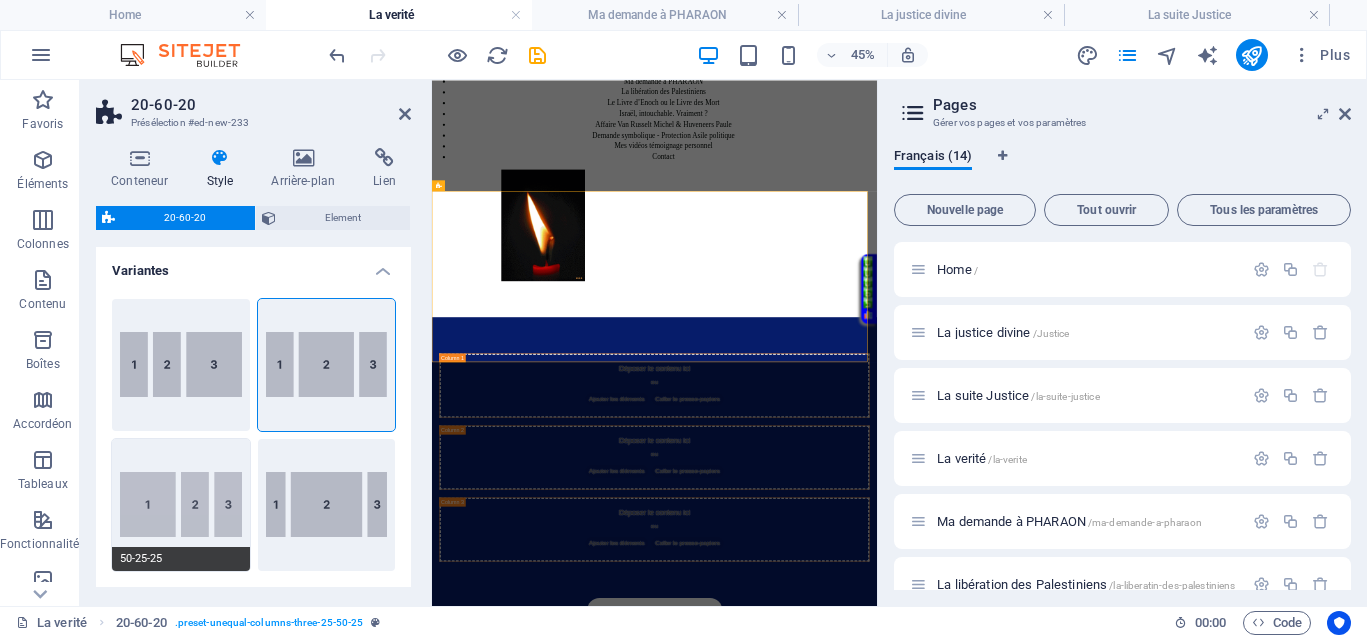 type on "50" 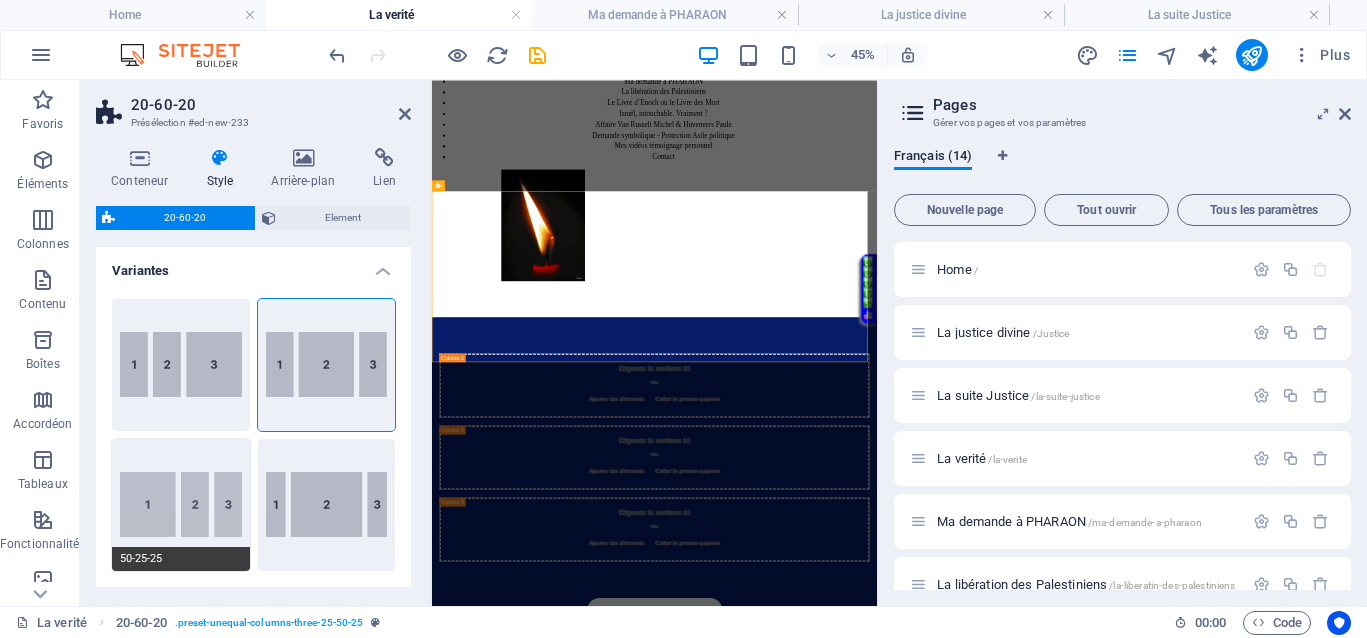 type on "25" 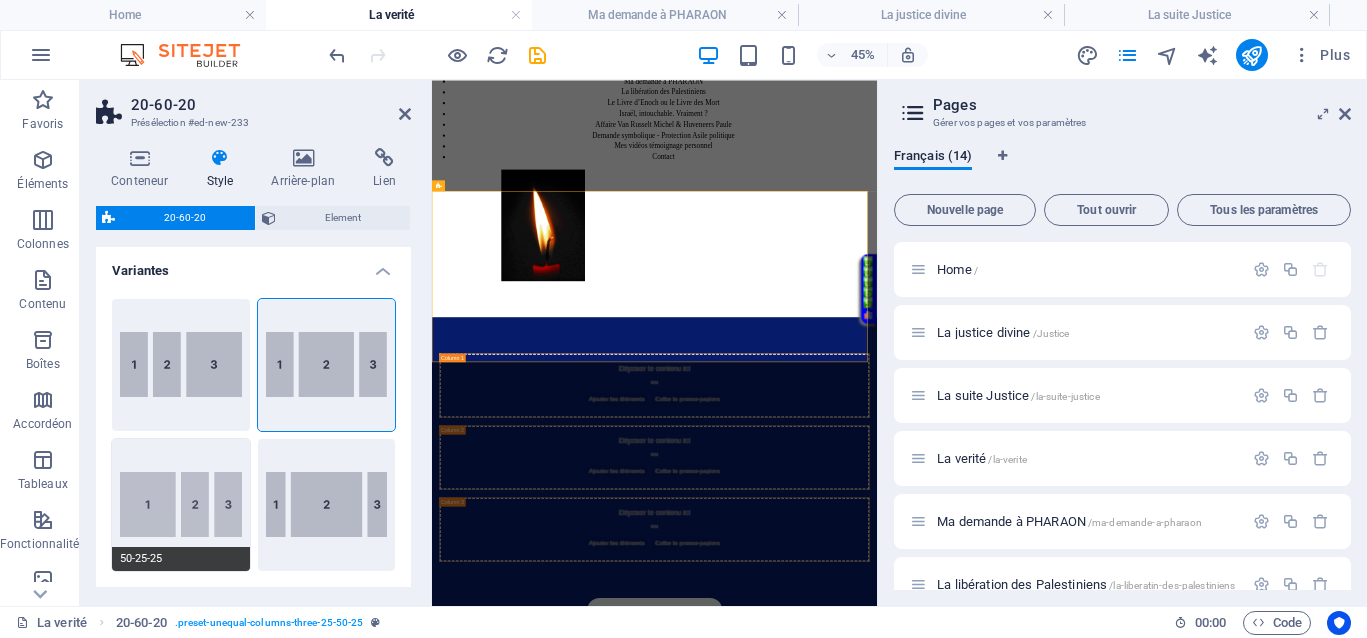 type on "25" 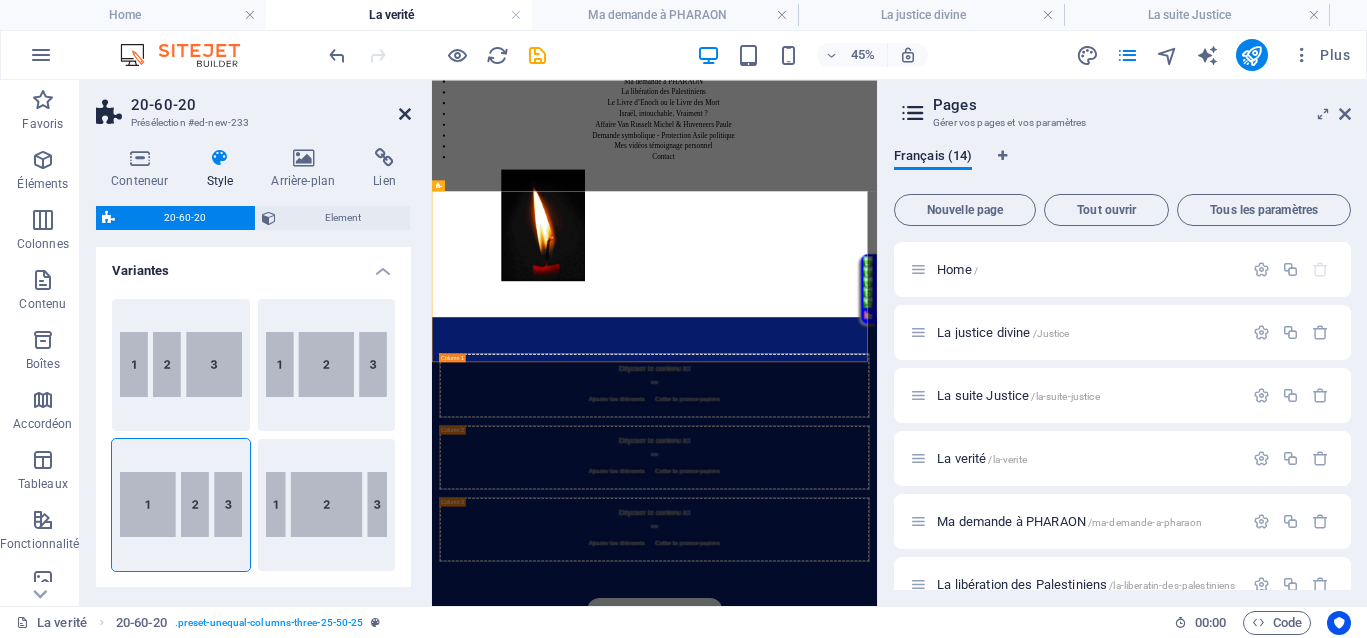 click at bounding box center [405, 114] 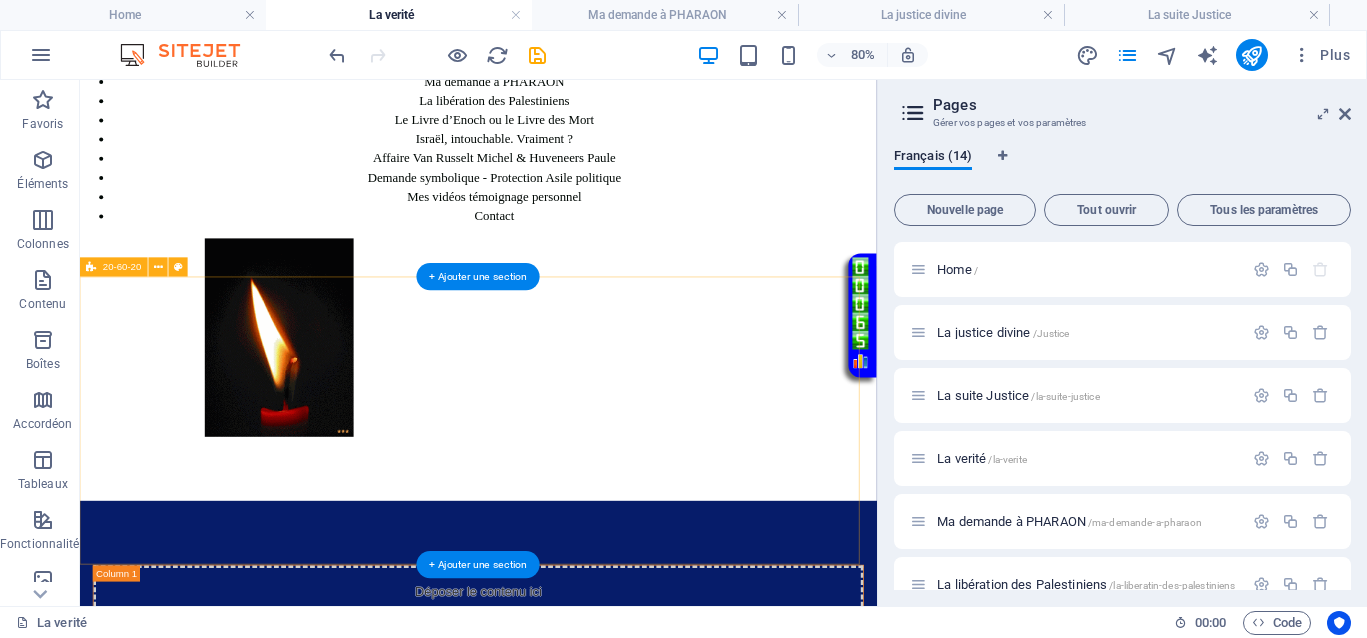 scroll, scrollTop: 125, scrollLeft: 0, axis: vertical 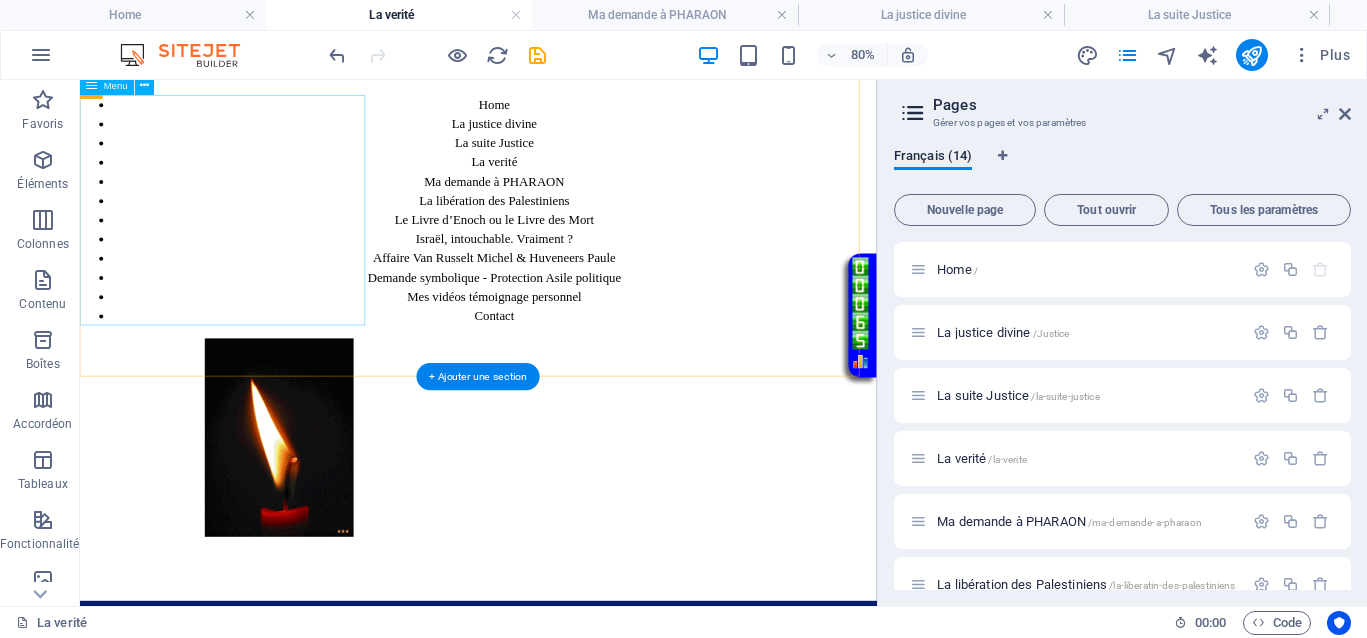 click on "Home La justice divine La suite Justice La verité Ma demande à PHARAON La libération des Palestiniens Le Livre d’Enoch ou le Livre des Mort Israël, intouchable. Vraiment ? Affaire Van Russelt Michel & Huveneers Paule Demande symbolique  - Protection Asile politique Mes vidéos témoignage personnel Contact" at bounding box center (578, 243) 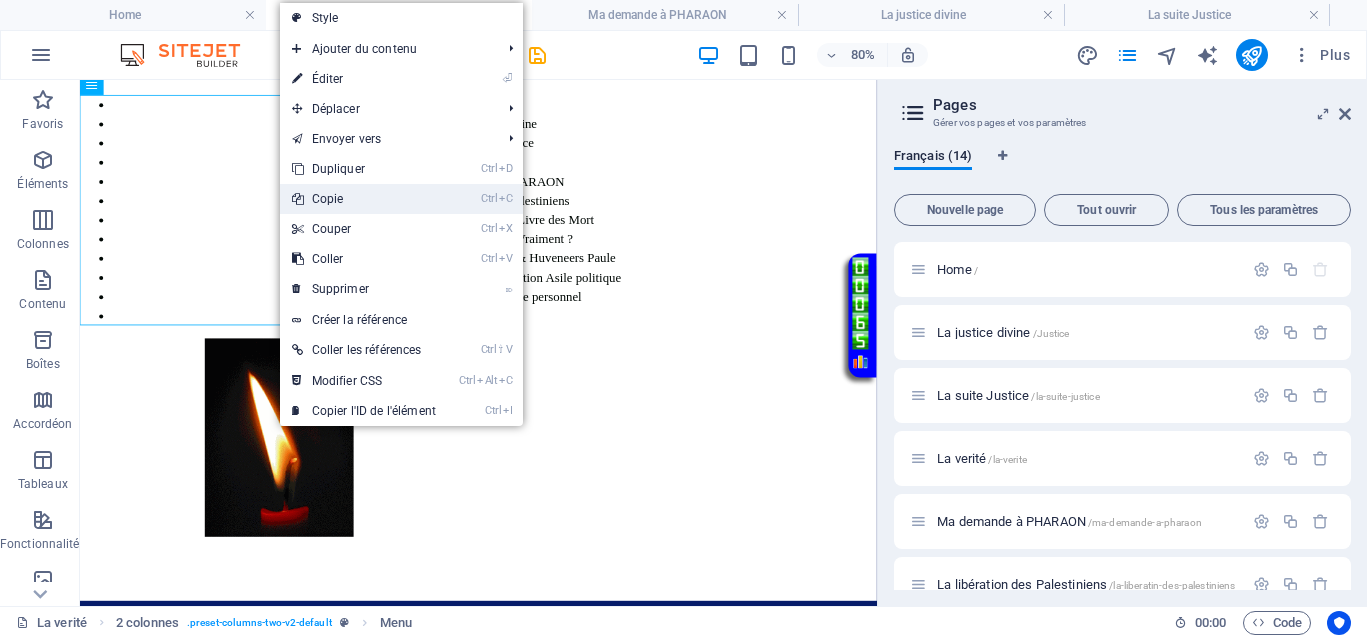 drag, startPoint x: 305, startPoint y: 199, endPoint x: 282, endPoint y: 175, distance: 33.24154 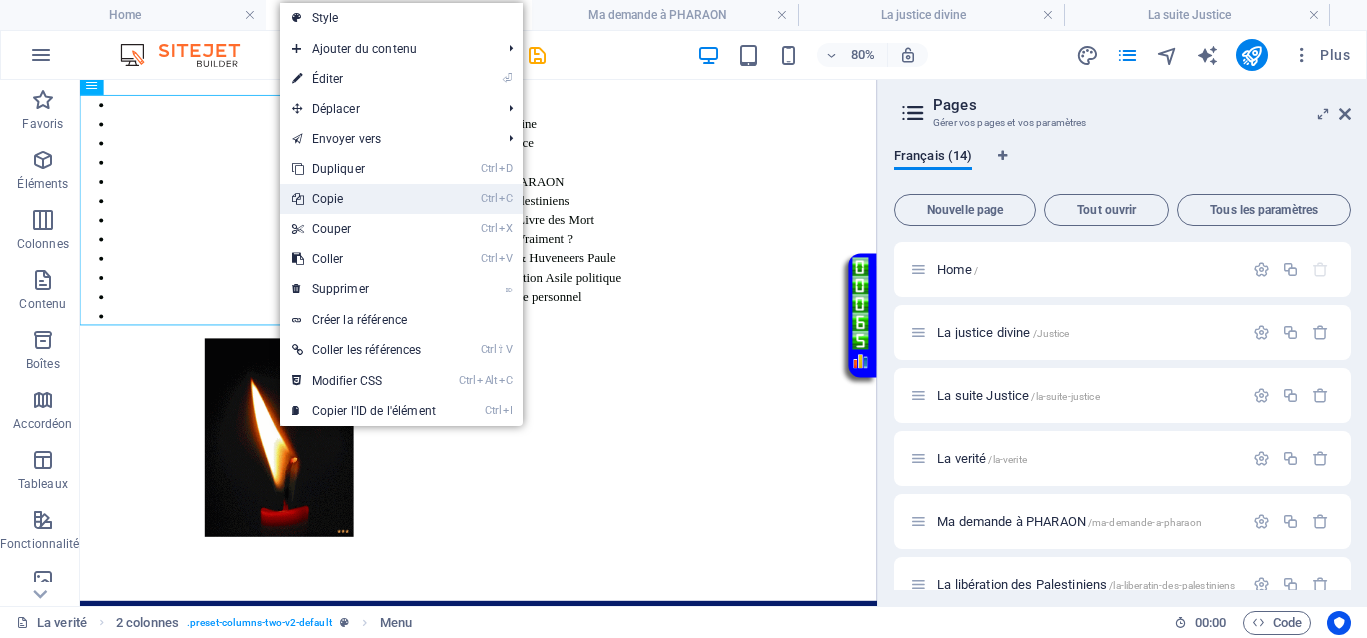 click on "Ctrl C  Copie" at bounding box center (364, 199) 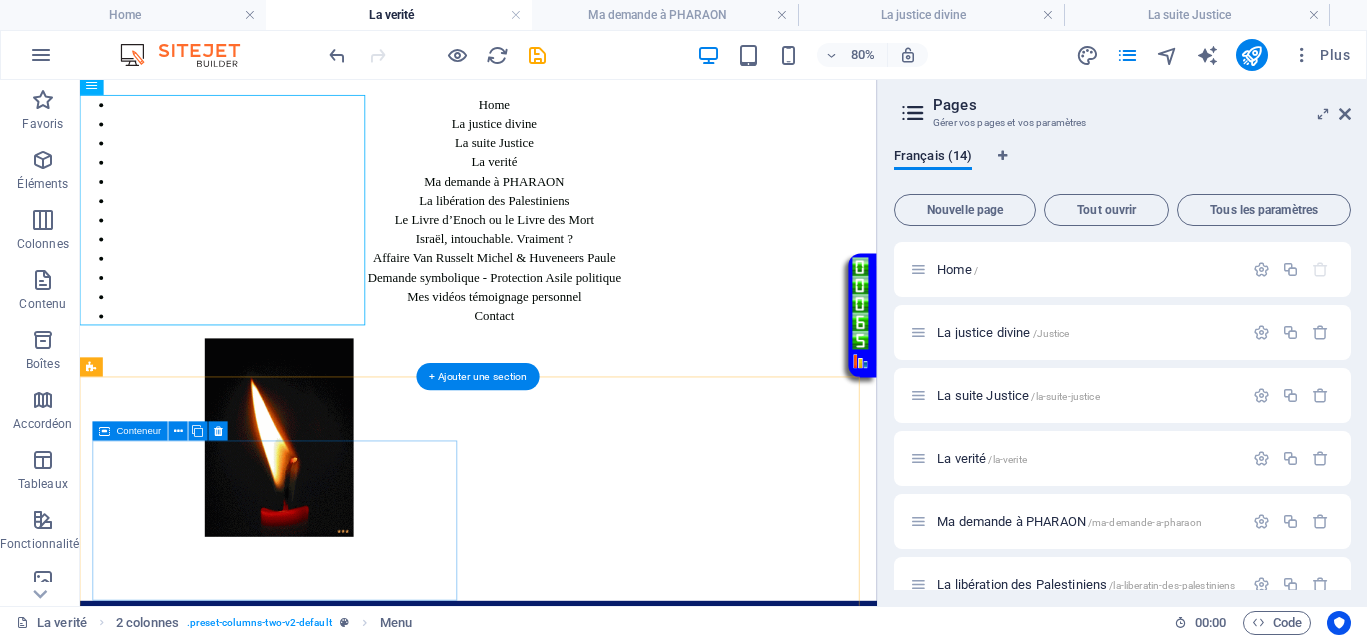 click on "Coller le presse-papiers" at bounding box center [652, 913] 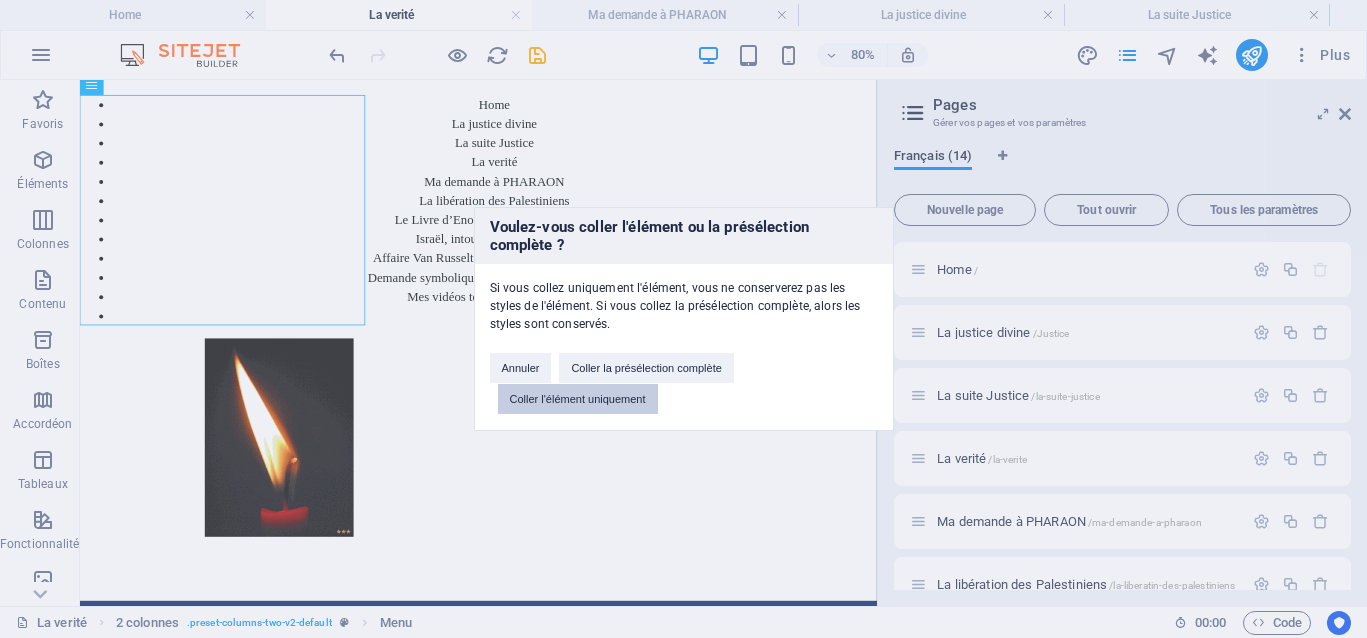 click on "Coller l'élément uniquement" at bounding box center (578, 399) 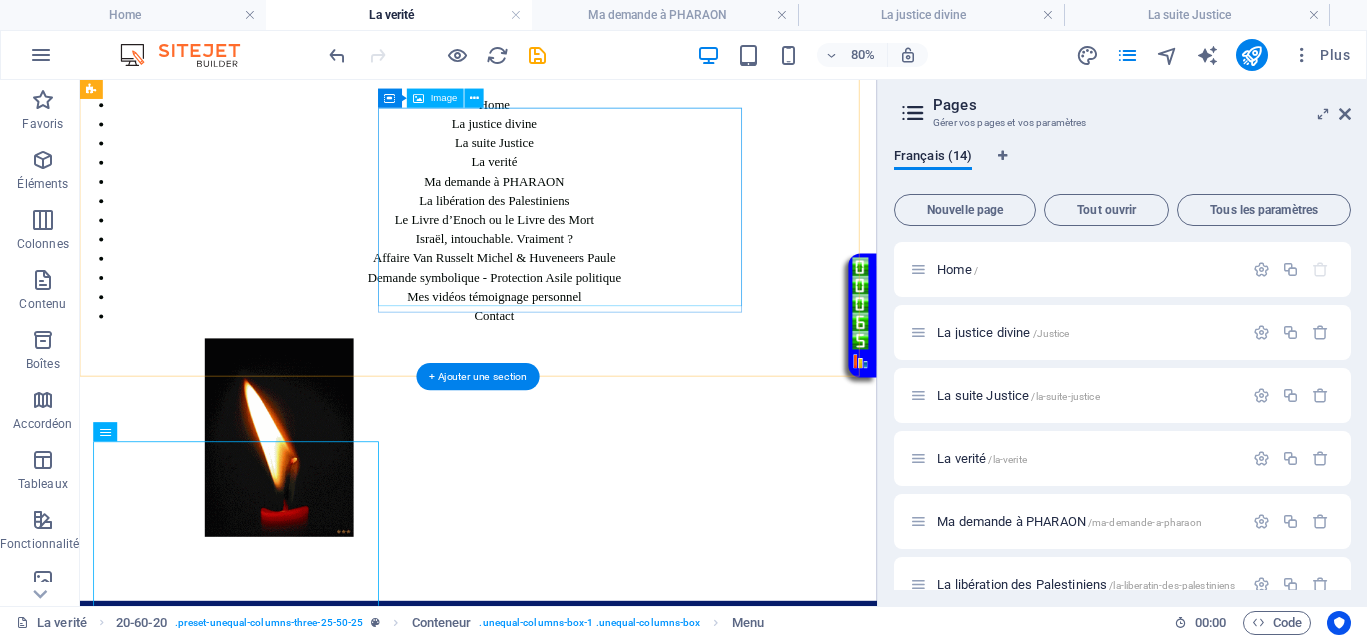 click at bounding box center [329, 527] 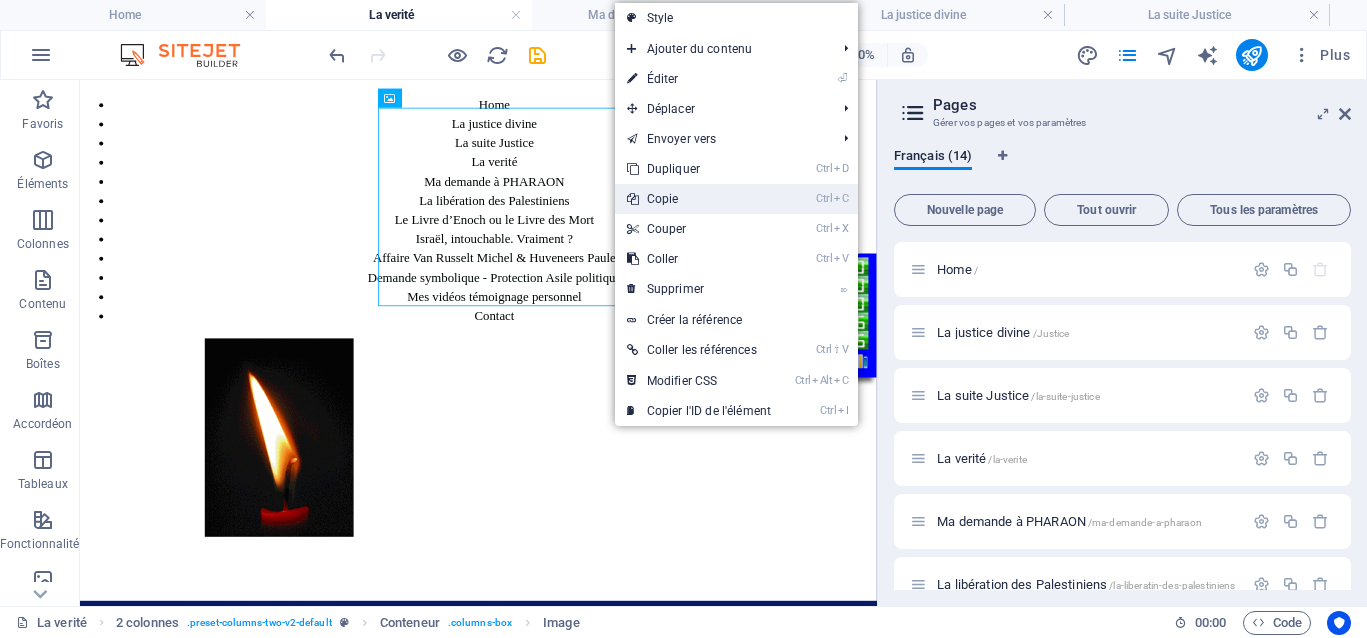 drag, startPoint x: 657, startPoint y: 197, endPoint x: 727, endPoint y: 195, distance: 70.028564 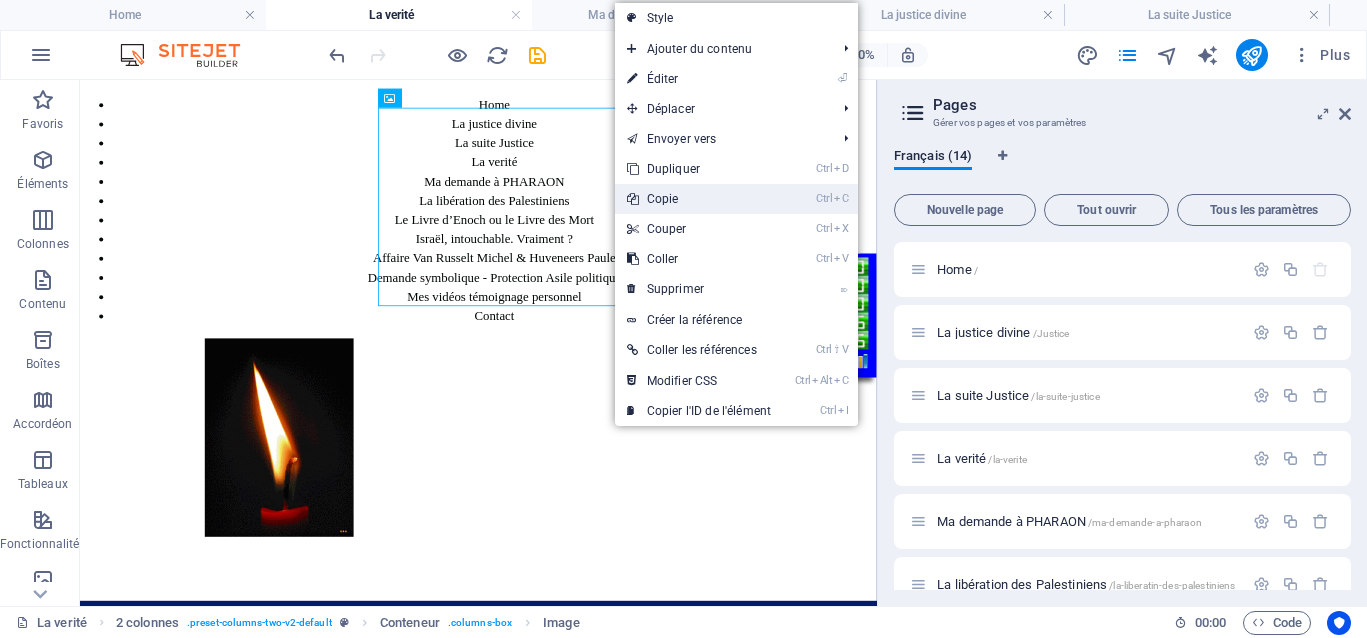 click on "Ctrl C  Copie" at bounding box center (699, 199) 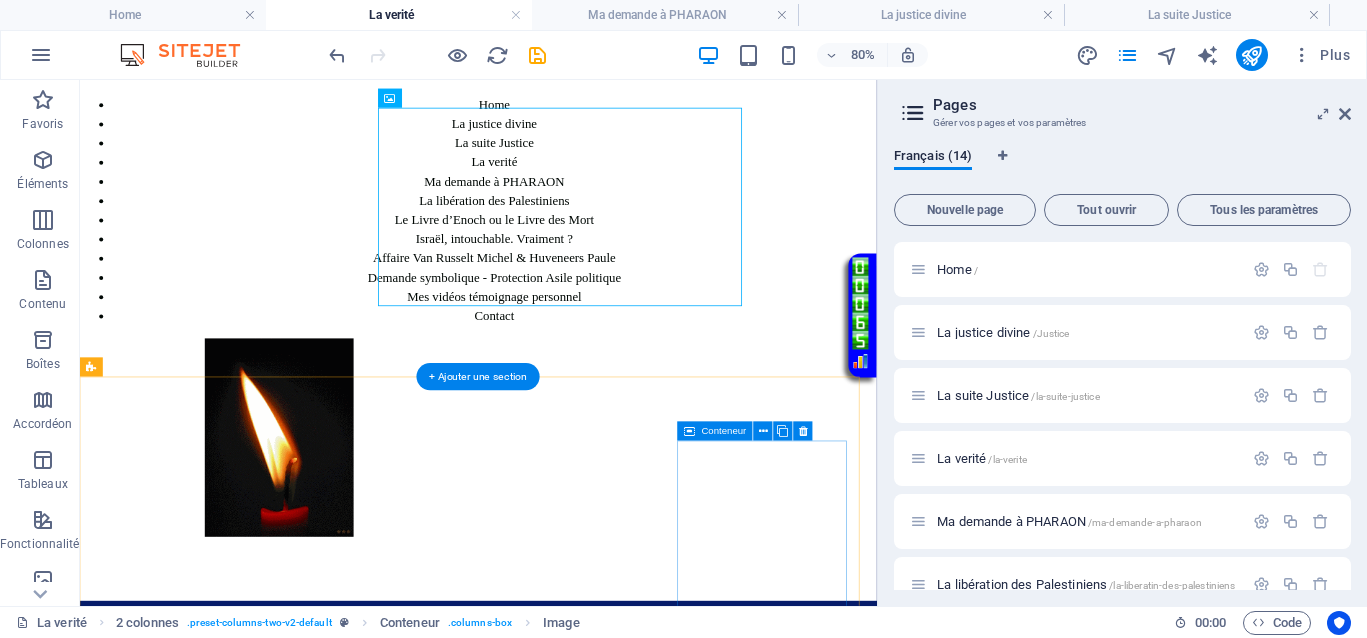 click on "Coller le presse-papiers" at bounding box center (652, 1379) 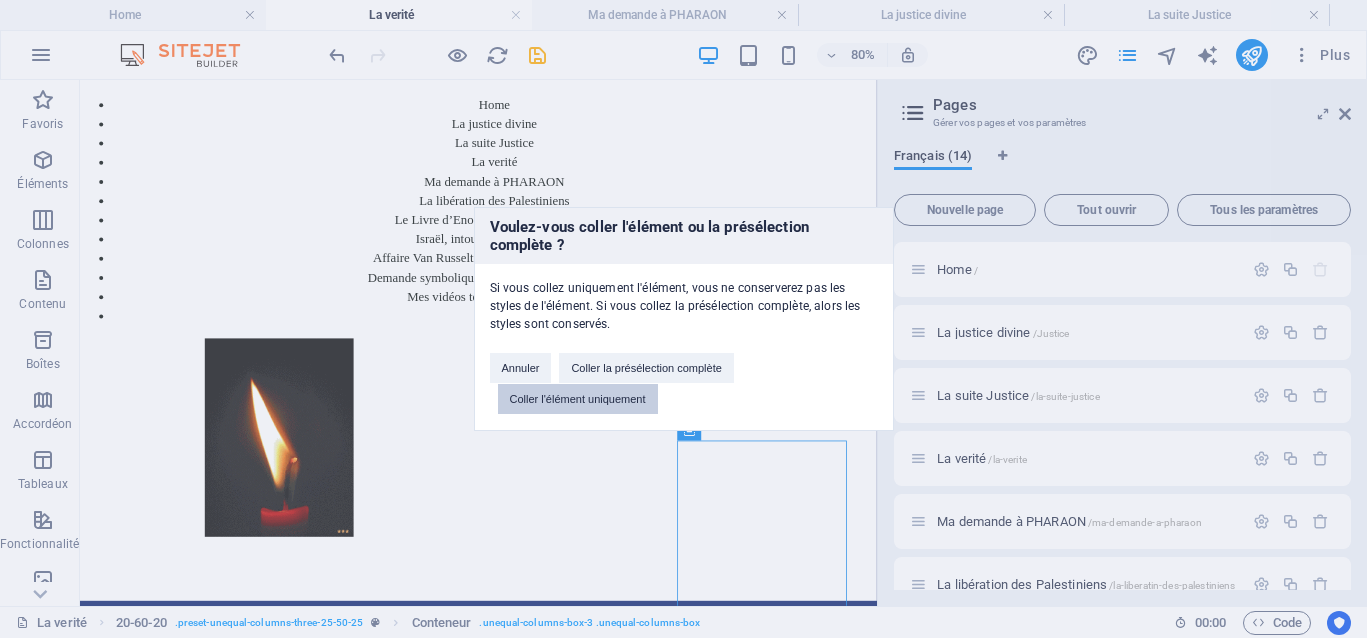 click on "Coller l'élément uniquement" at bounding box center (578, 399) 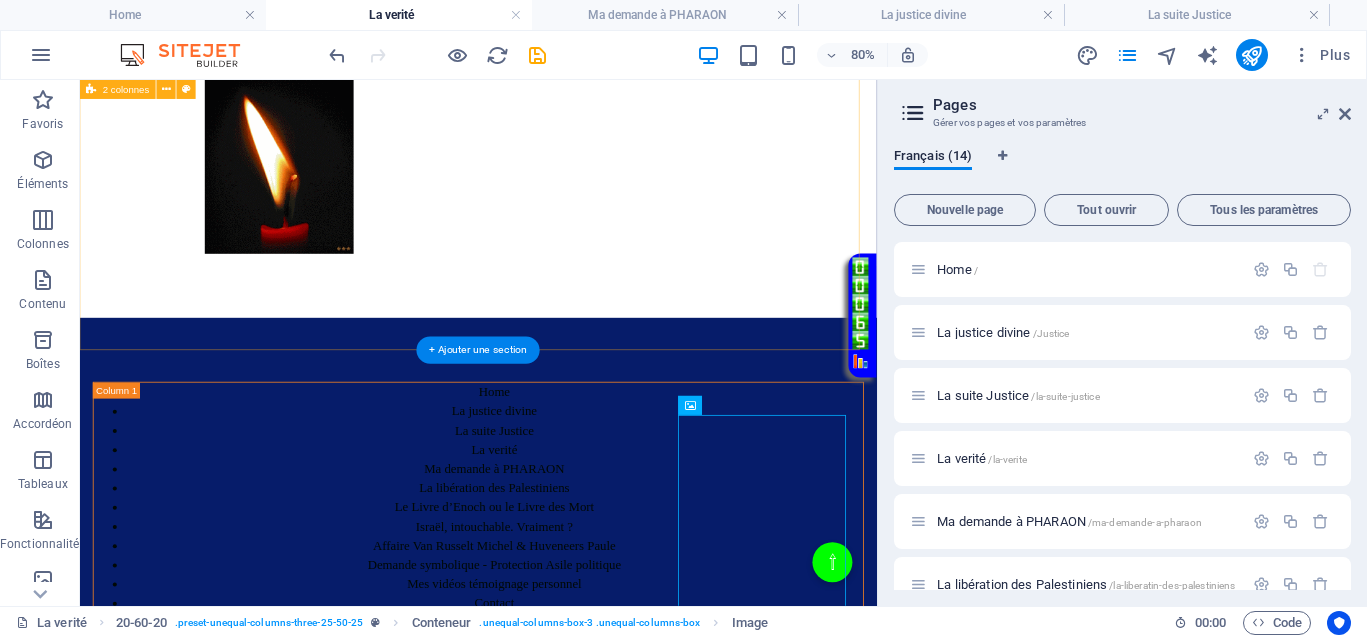 scroll, scrollTop: 500, scrollLeft: 0, axis: vertical 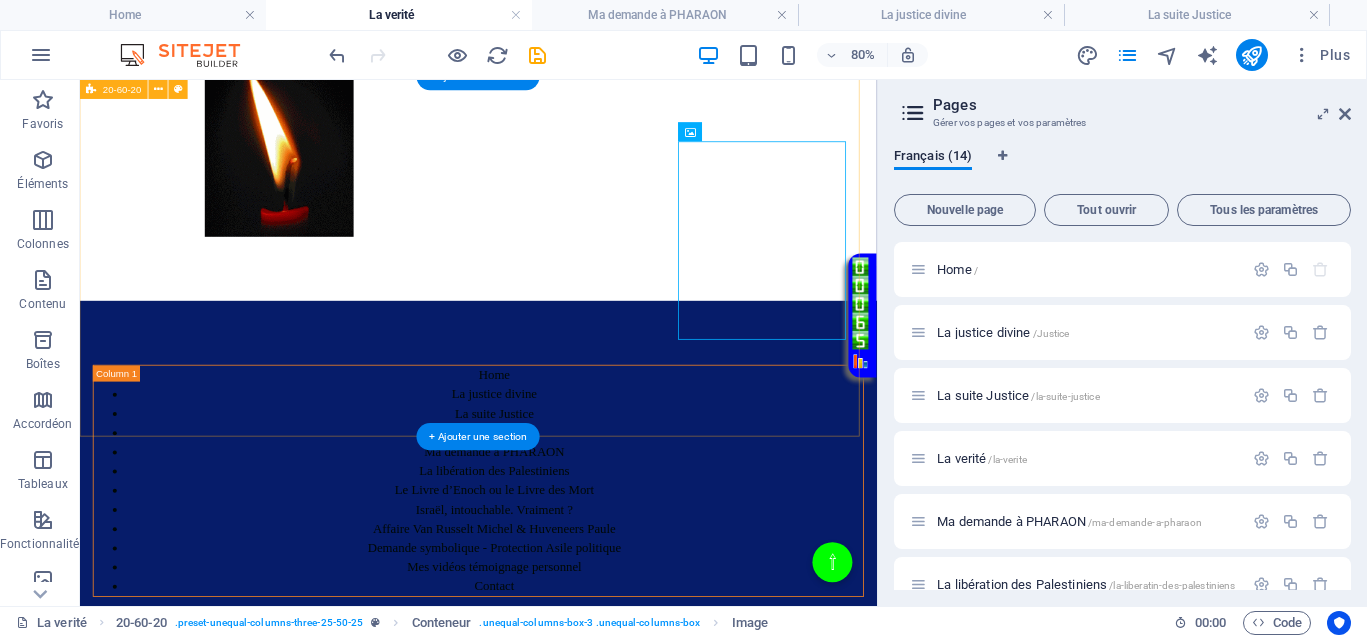 click on "Home La justice divine La suite Justice La verité Ma demande à PHARAON La libération des Palestiniens Le Livre d’Enoch ou le Livre des Mort Israël, intouchable. Vraiment ? Affaire Van Russelt Michel & Huveneers Paule Demande symbolique  - Protection Asile politique Mes vidéos témoignage personnel Contact Déposer le contenu ici ou  Ajouter les éléments  Coller le presse-papiers" at bounding box center [578, 794] 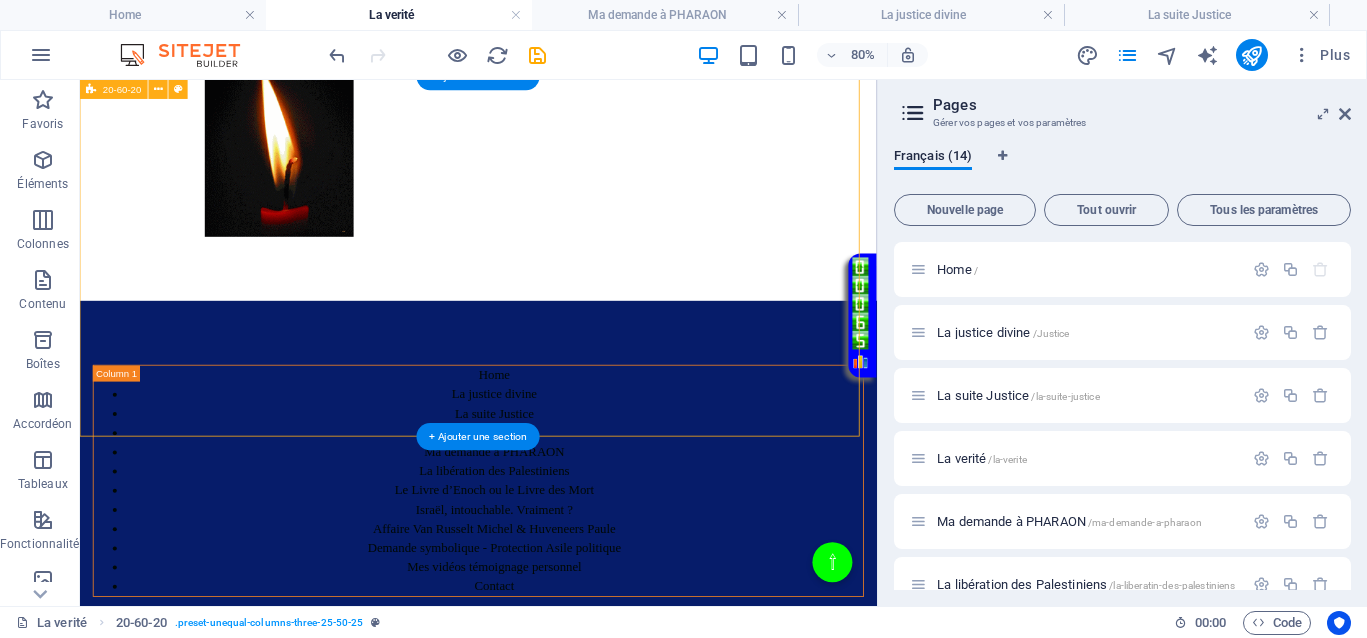 click on "Home La justice divine La suite Justice La verité Ma demande à PHARAON La libération des Palestiniens Le Livre d’Enoch ou le Livre des Mort Israël, intouchable. Vraiment ? Affaire Van Russelt Michel & Huveneers Paule Demande symbolique  - Protection Asile politique Mes vidéos témoignage personnel Contact Déposer le contenu ici ou  Ajouter les éléments  Coller le presse-papiers" at bounding box center (578, 794) 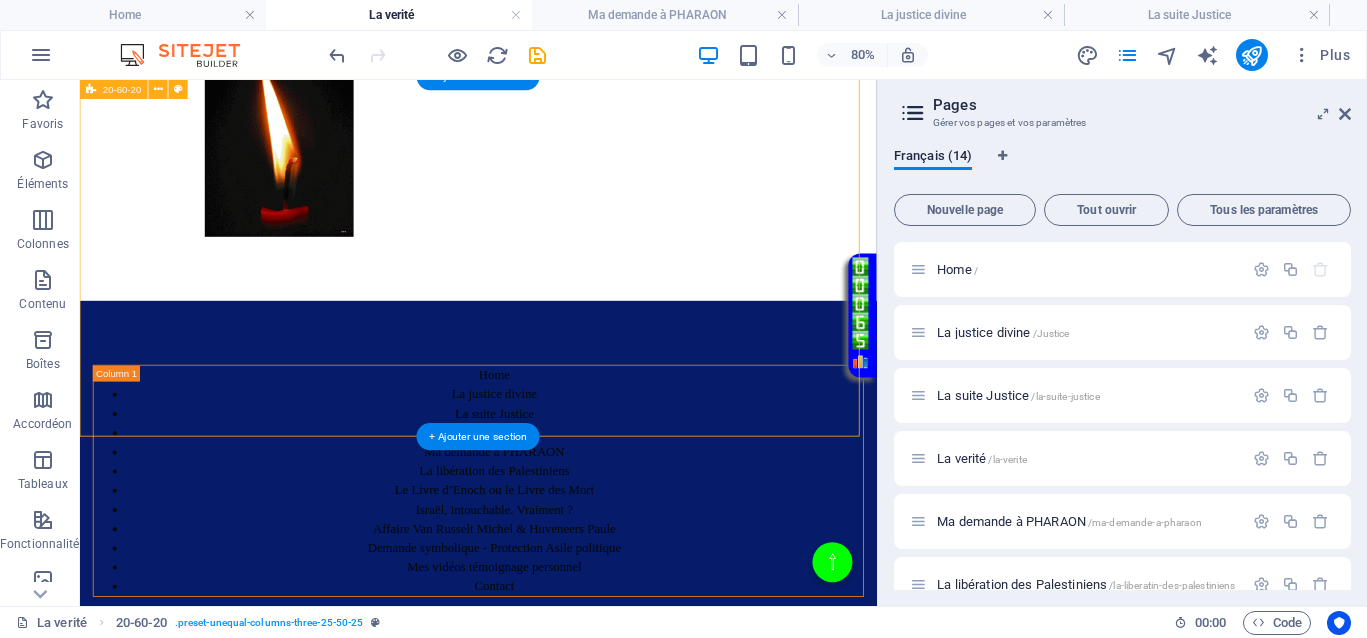 select on "%" 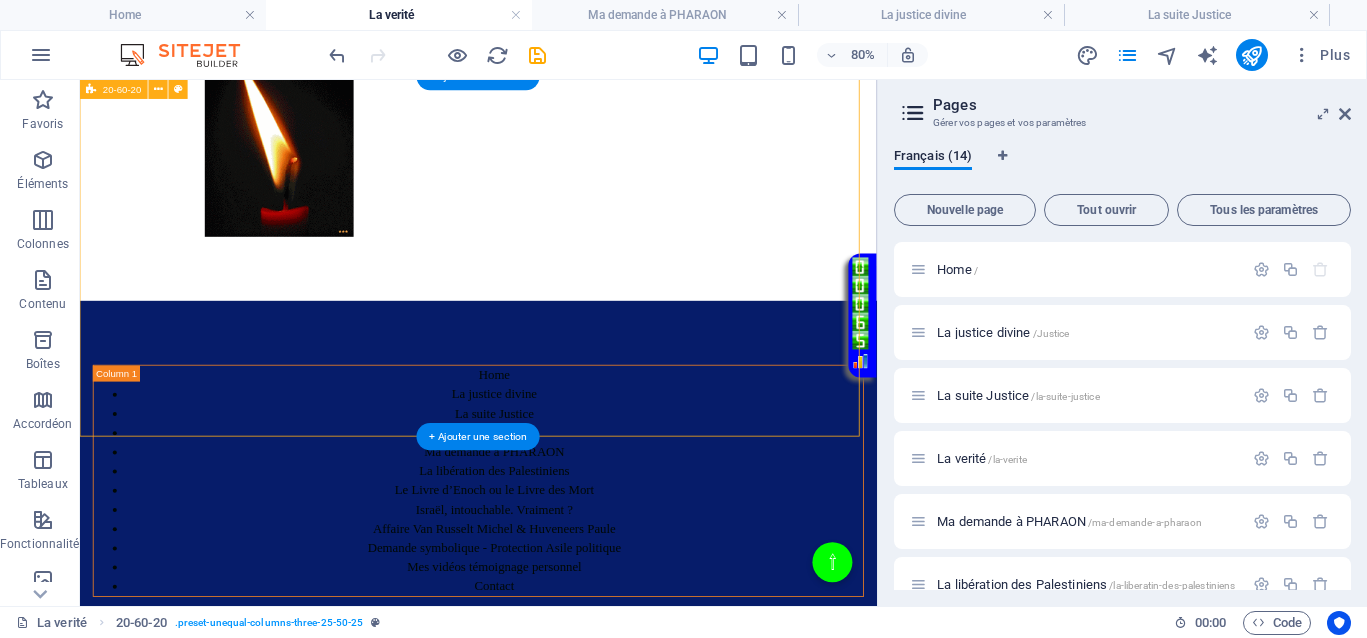 select on "%" 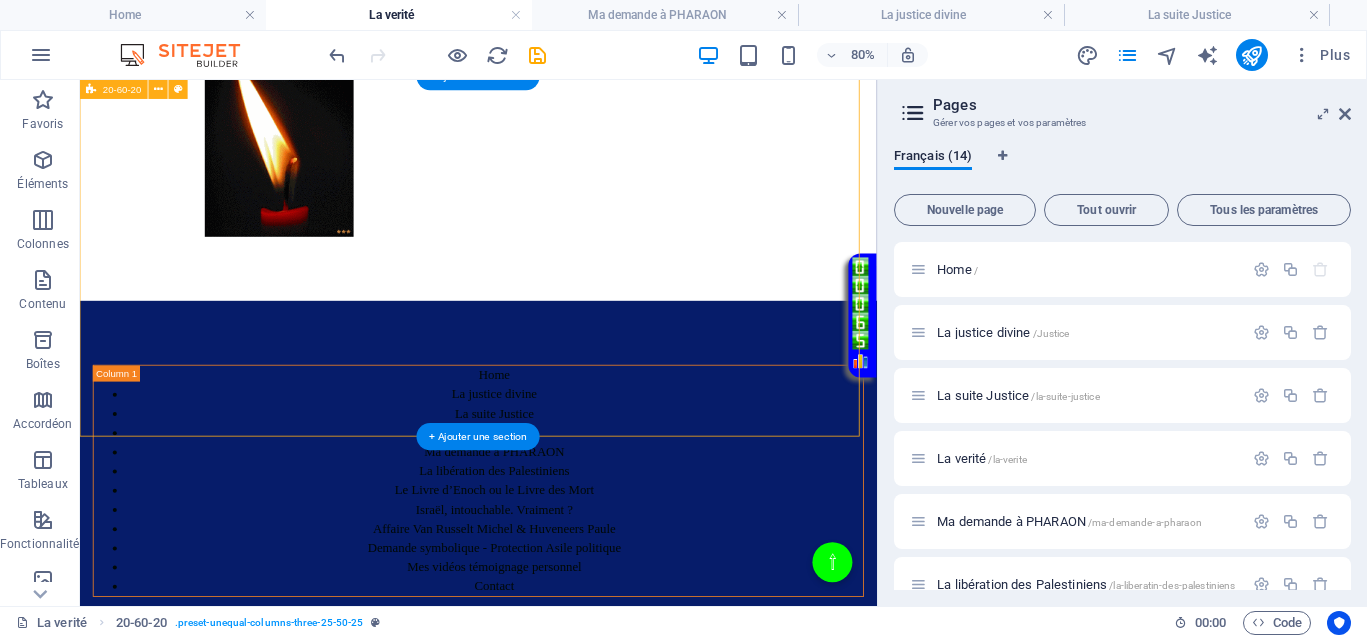 select on "%" 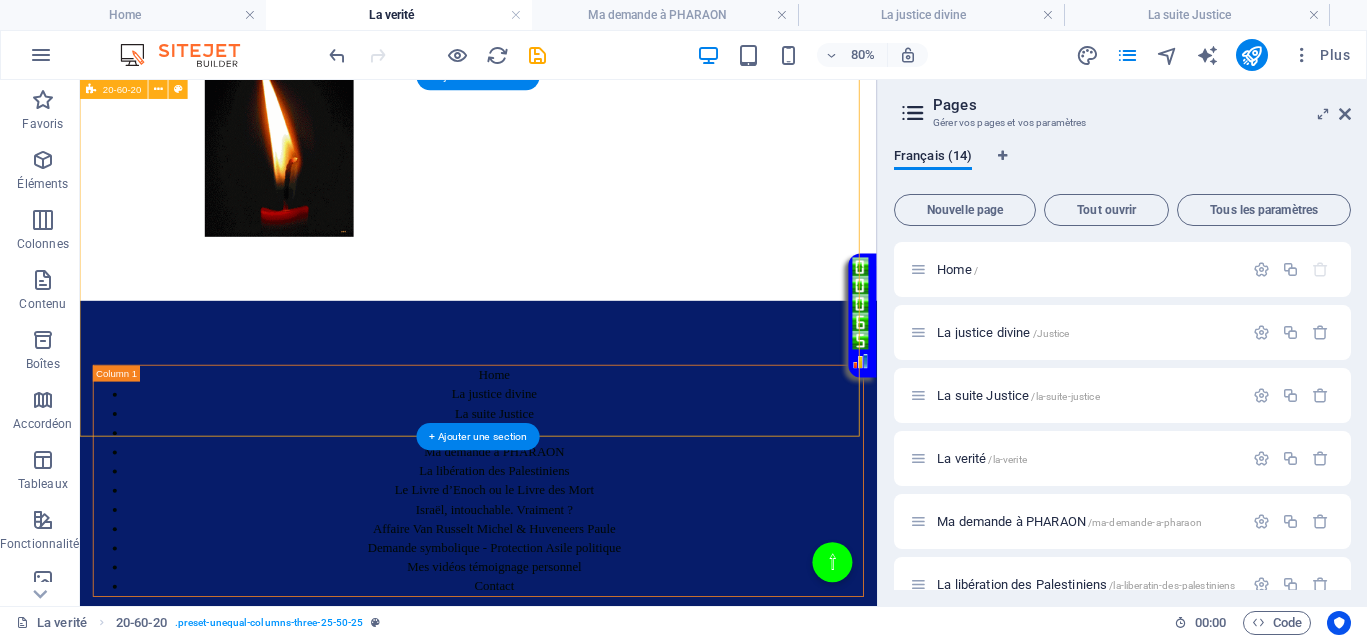 select on "rem" 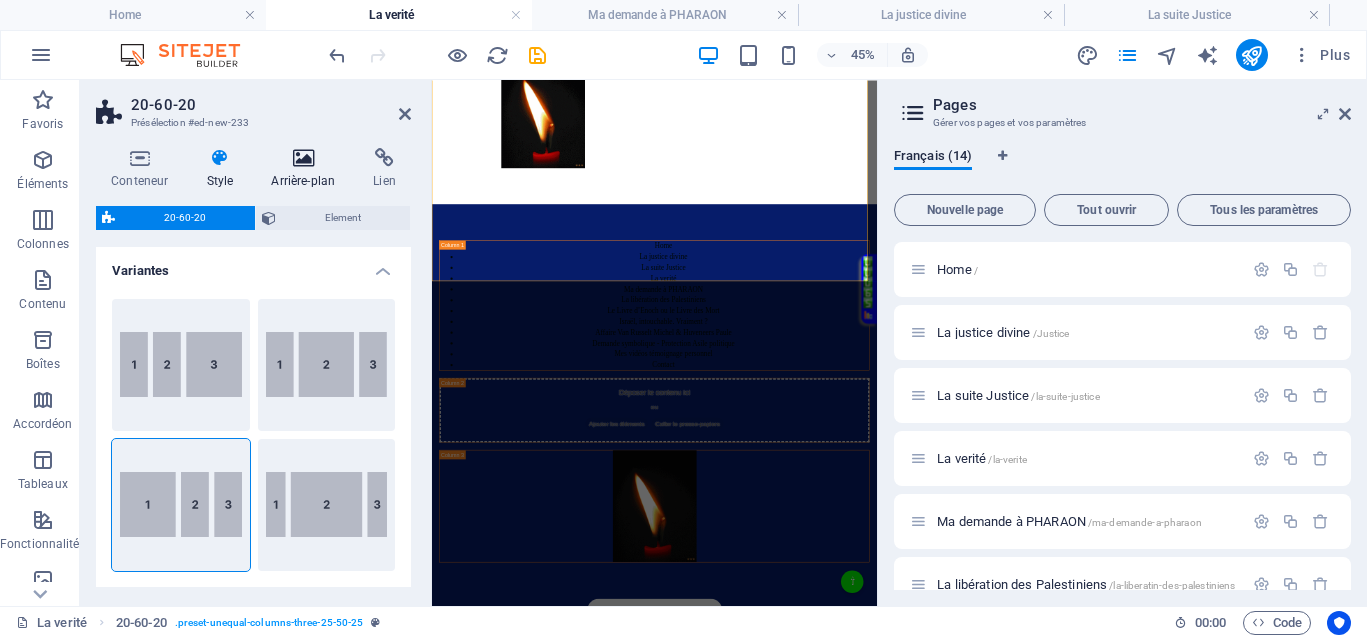 click at bounding box center [303, 158] 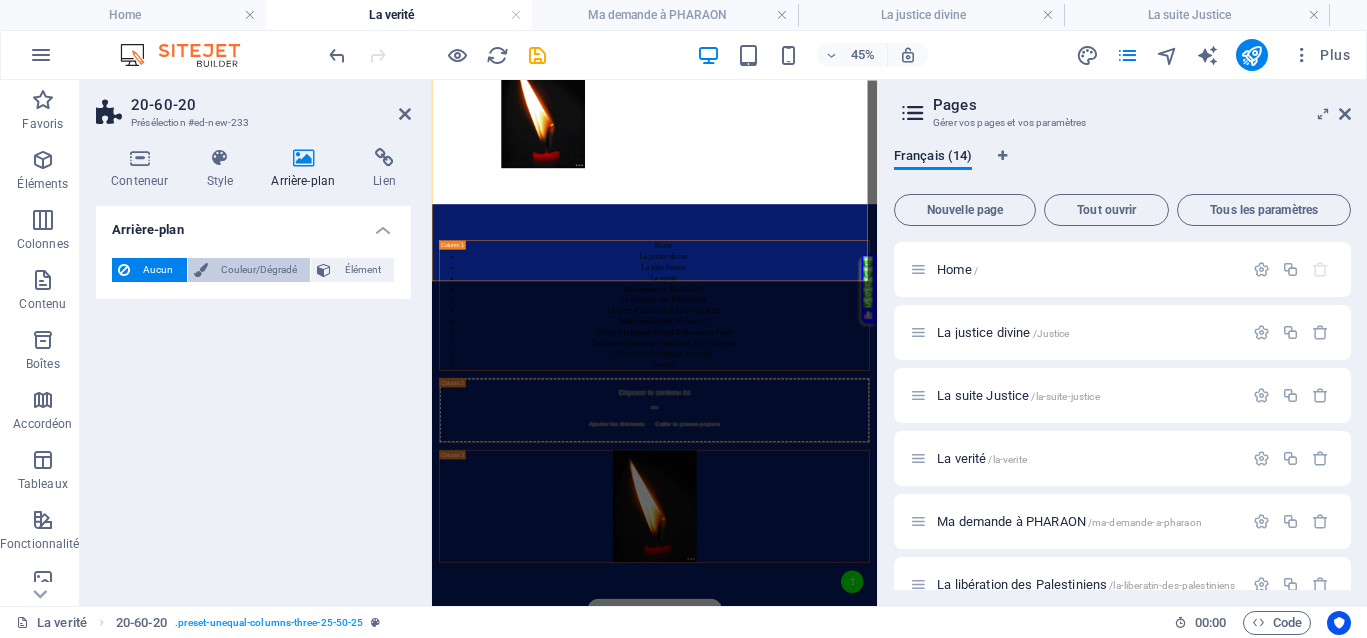 click on "Couleur/Dégradé" at bounding box center (259, 270) 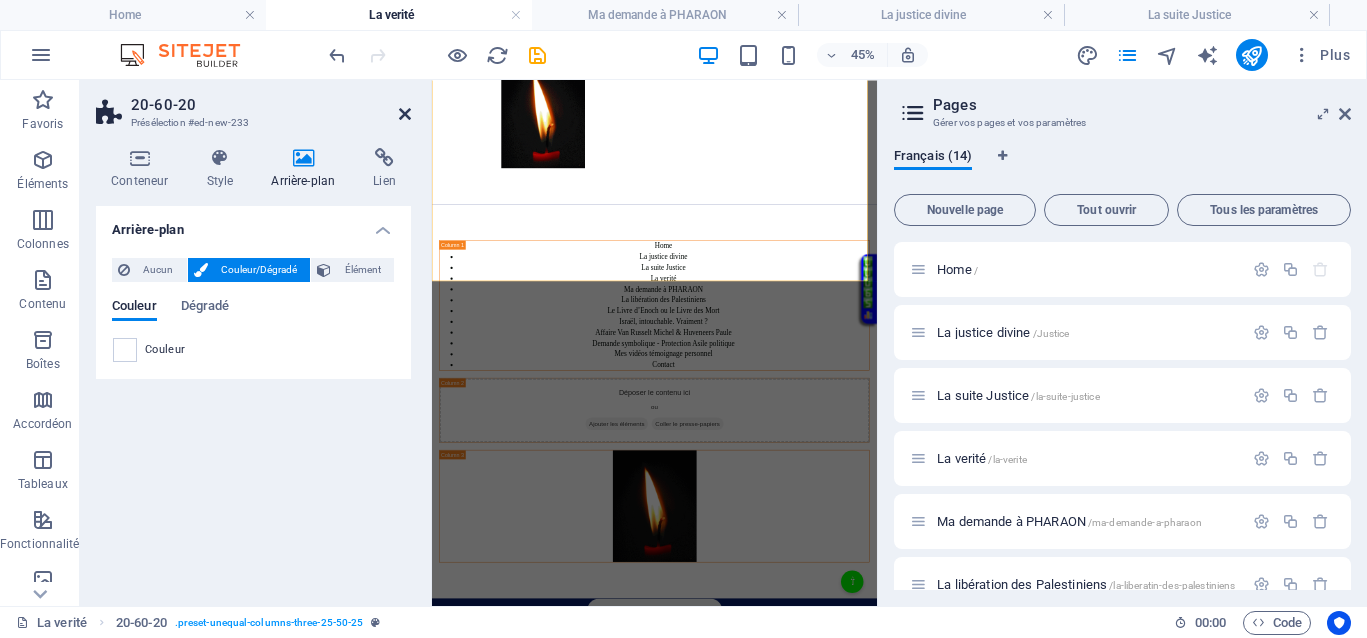 click at bounding box center [405, 114] 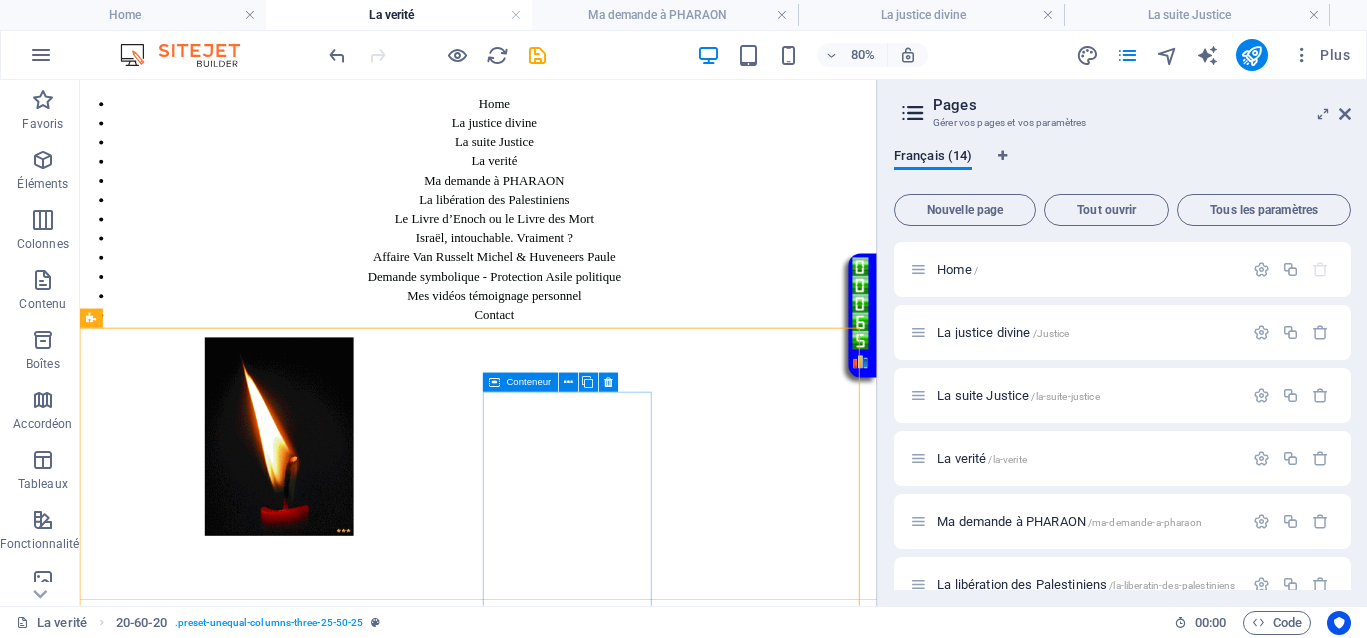 scroll, scrollTop: 125, scrollLeft: 0, axis: vertical 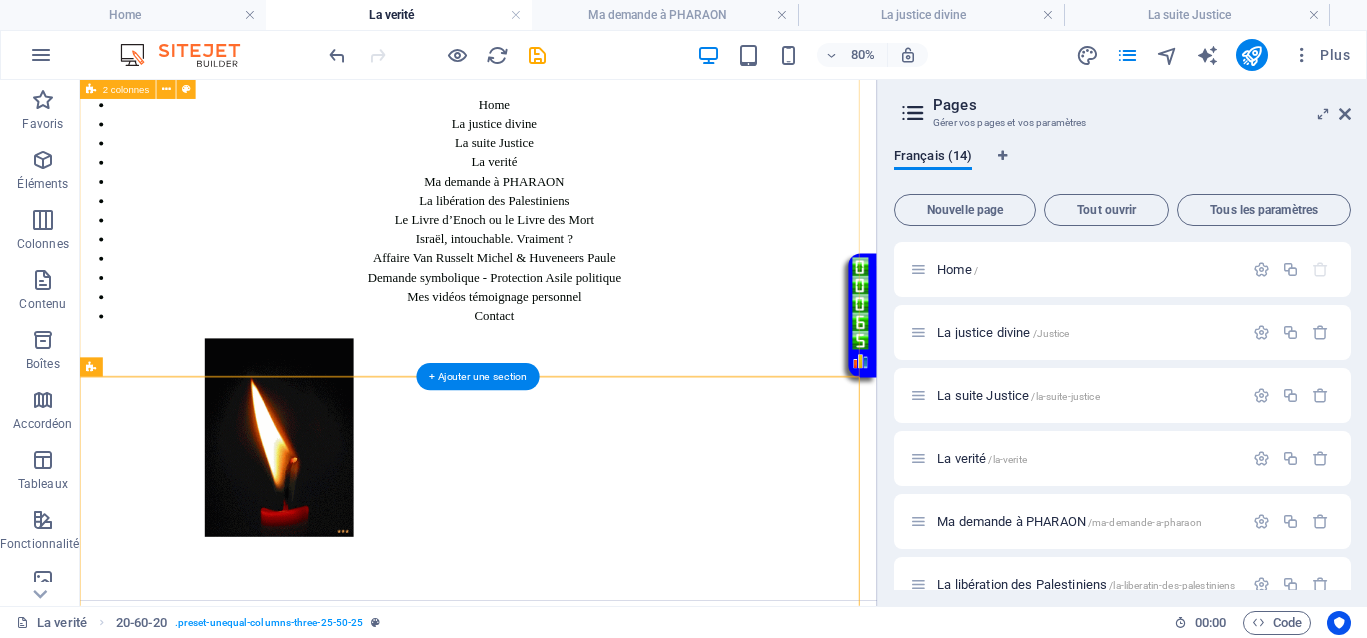 click on "Home La justice divine La suite Justice La verité Ma demande à PHARAON La libération des Palestiniens Le Livre d’Enoch ou le Livre des Mort Israël, intouchable. Vraiment ? Affaire Van Russelt Michel & Huveneers Paule Demande symbolique  - Protection Asile politique Mes vidéos témoignage personnel Contact" at bounding box center [578, 383] 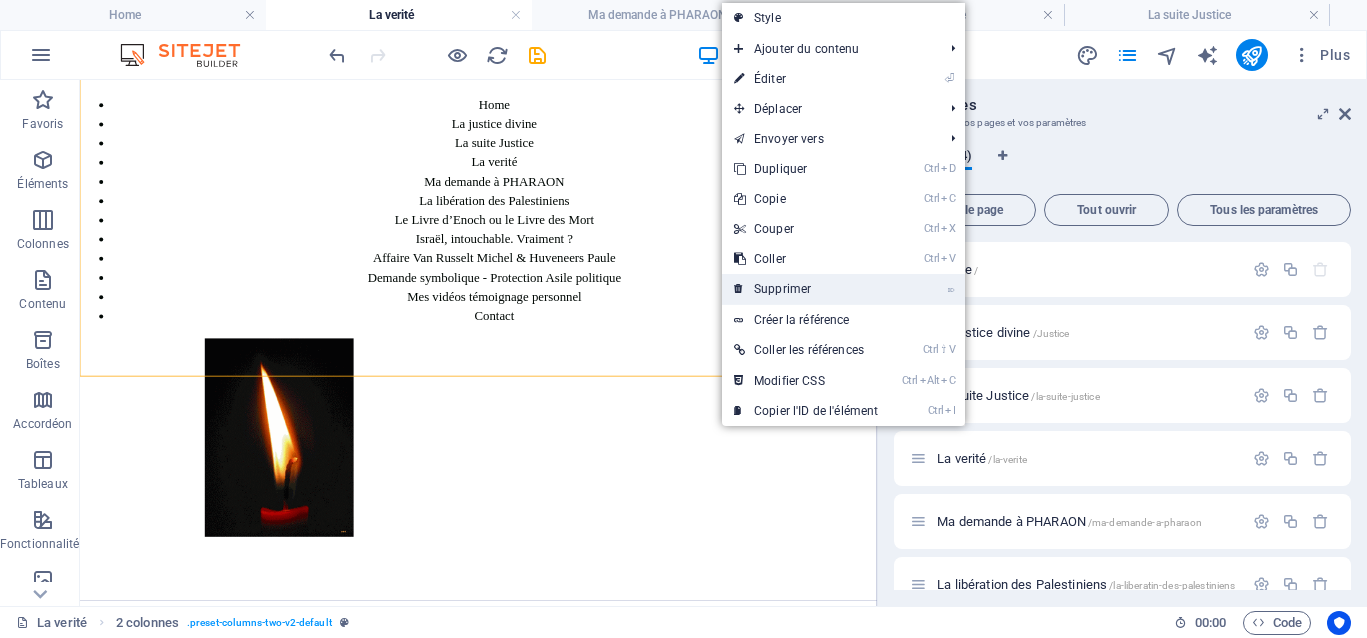 click on "⌦  Supprimer" at bounding box center [806, 289] 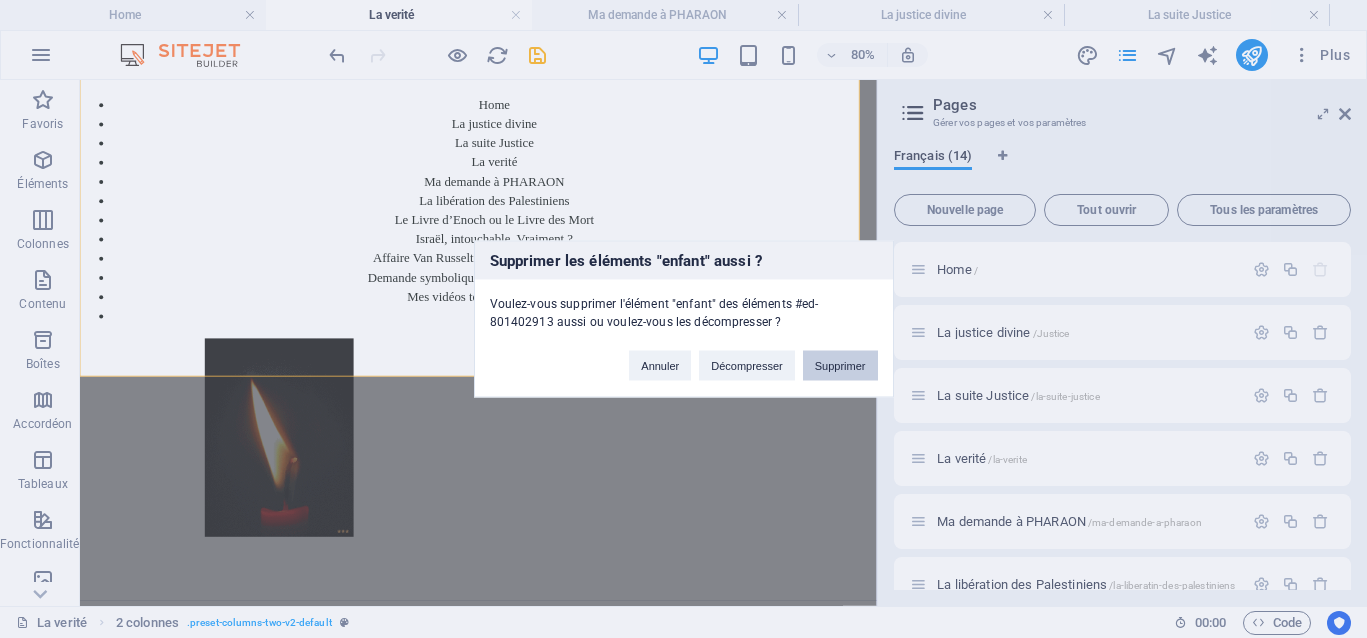 click on "Supprimer" at bounding box center (840, 366) 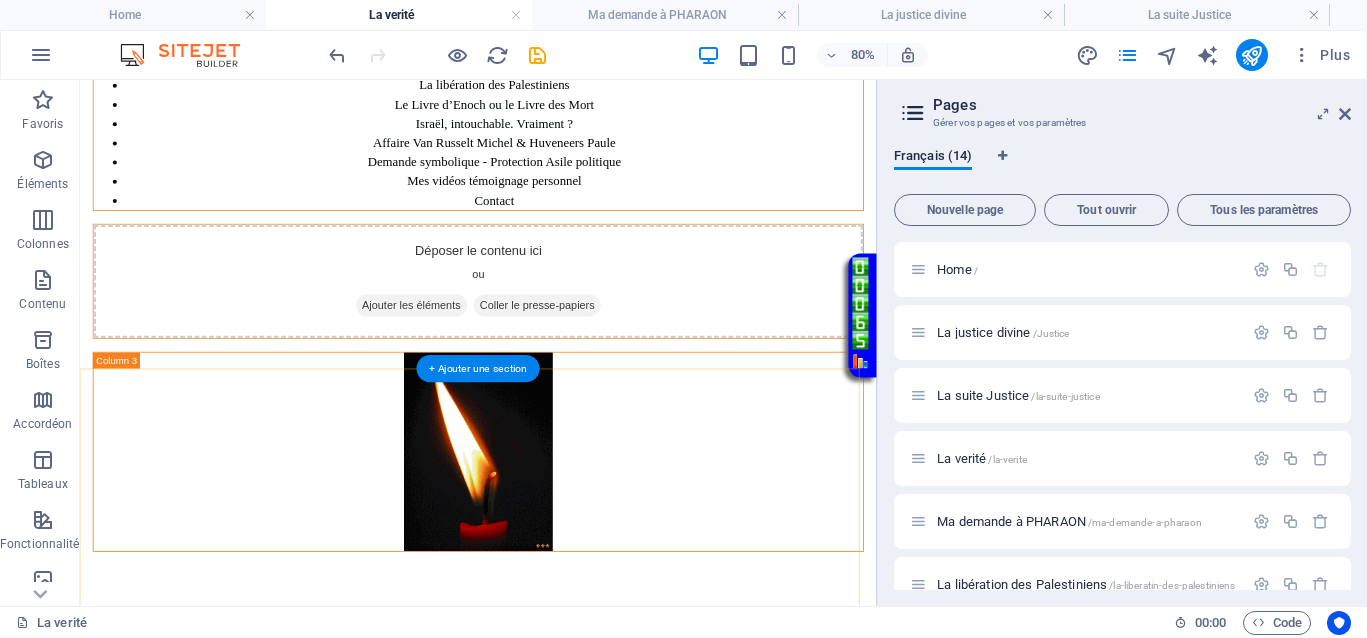 scroll, scrollTop: 375, scrollLeft: 0, axis: vertical 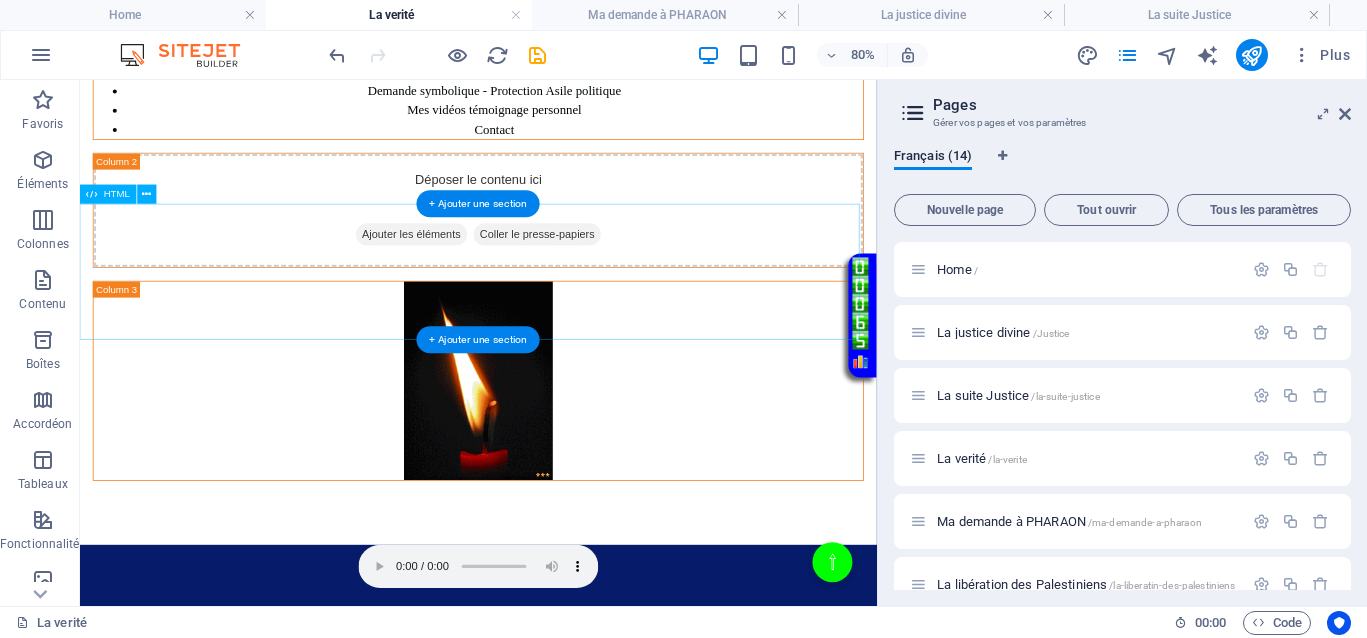 click on "Page avec musique d'ouverture
“Bienvenue sur le site, où la justice s'impose par la lumière des vérités.”" at bounding box center [578, 746] 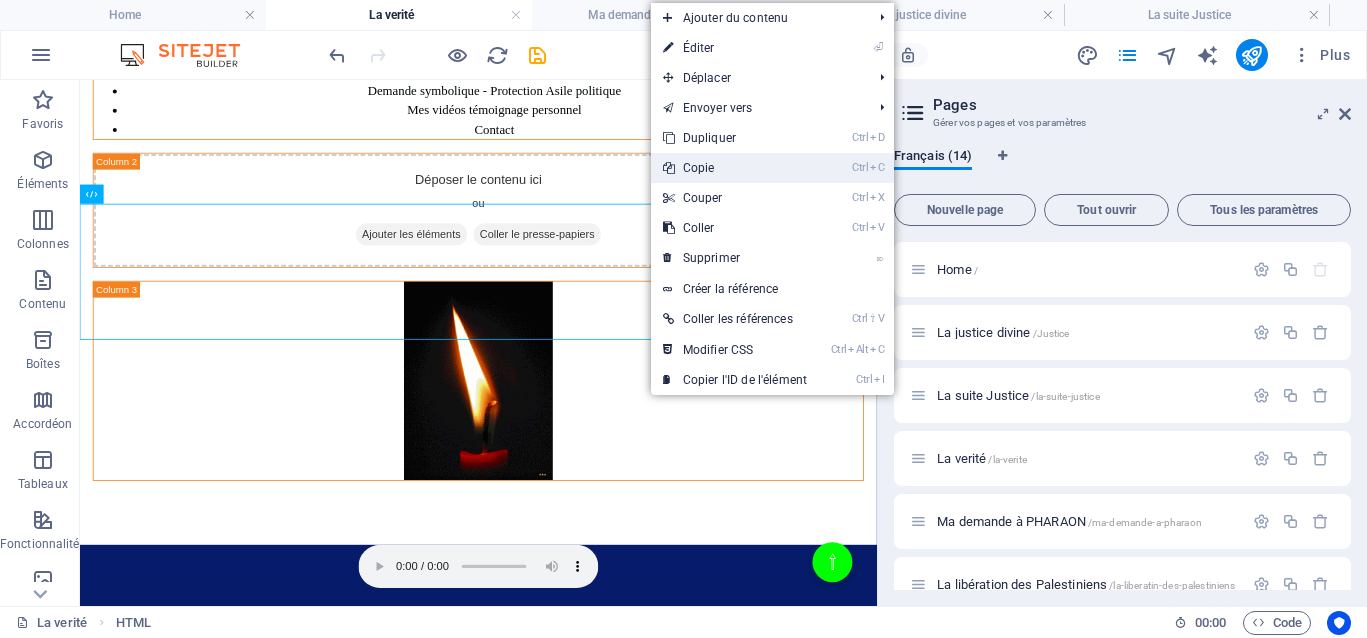 click on "Ctrl C  Copie" at bounding box center [735, 168] 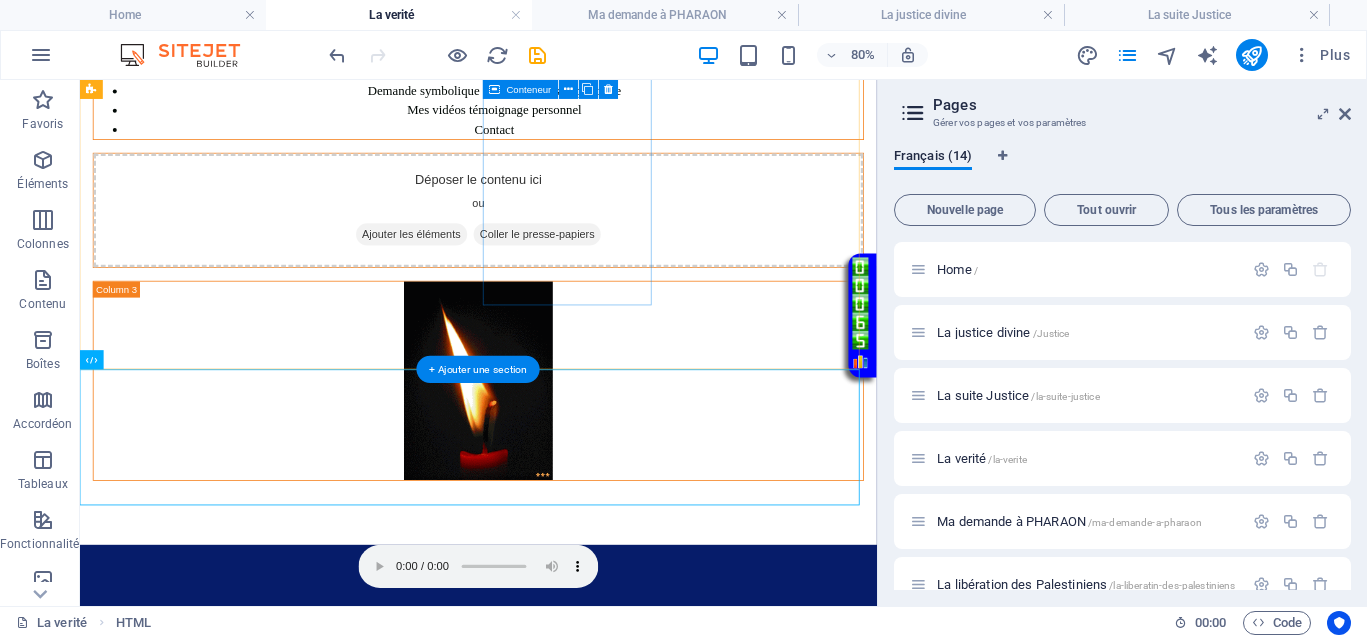 scroll, scrollTop: 125, scrollLeft: 0, axis: vertical 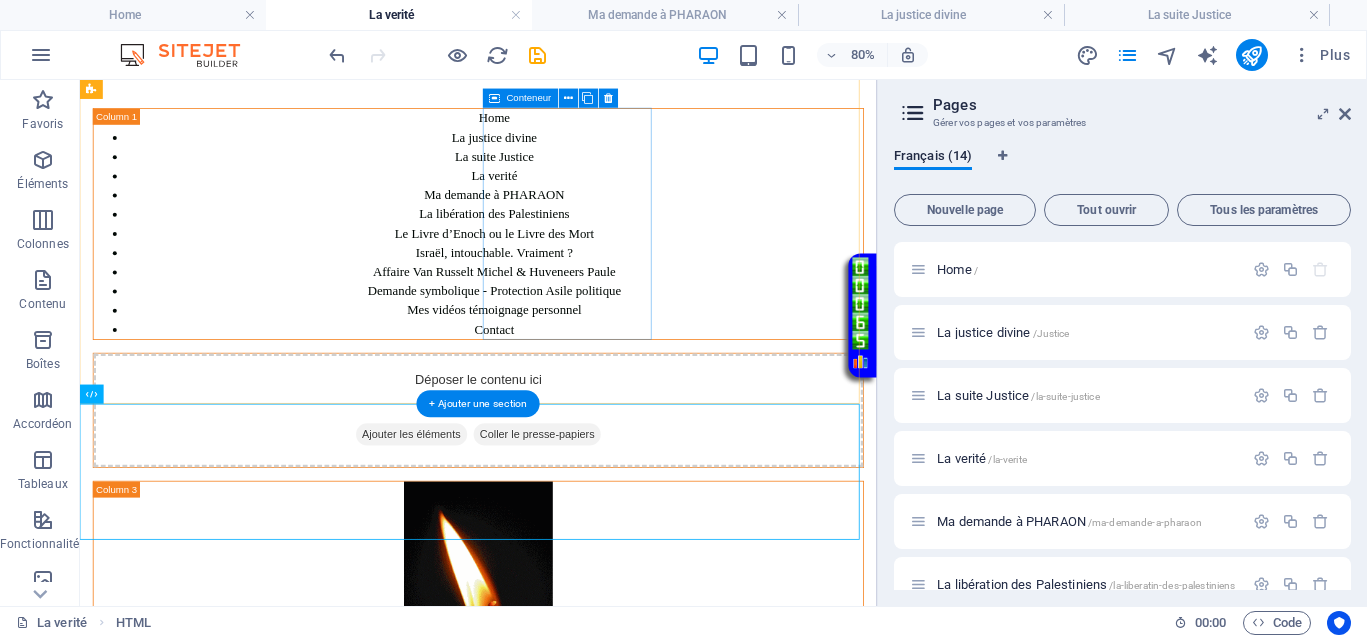 click on "Coller le presse-papiers" at bounding box center (652, 523) 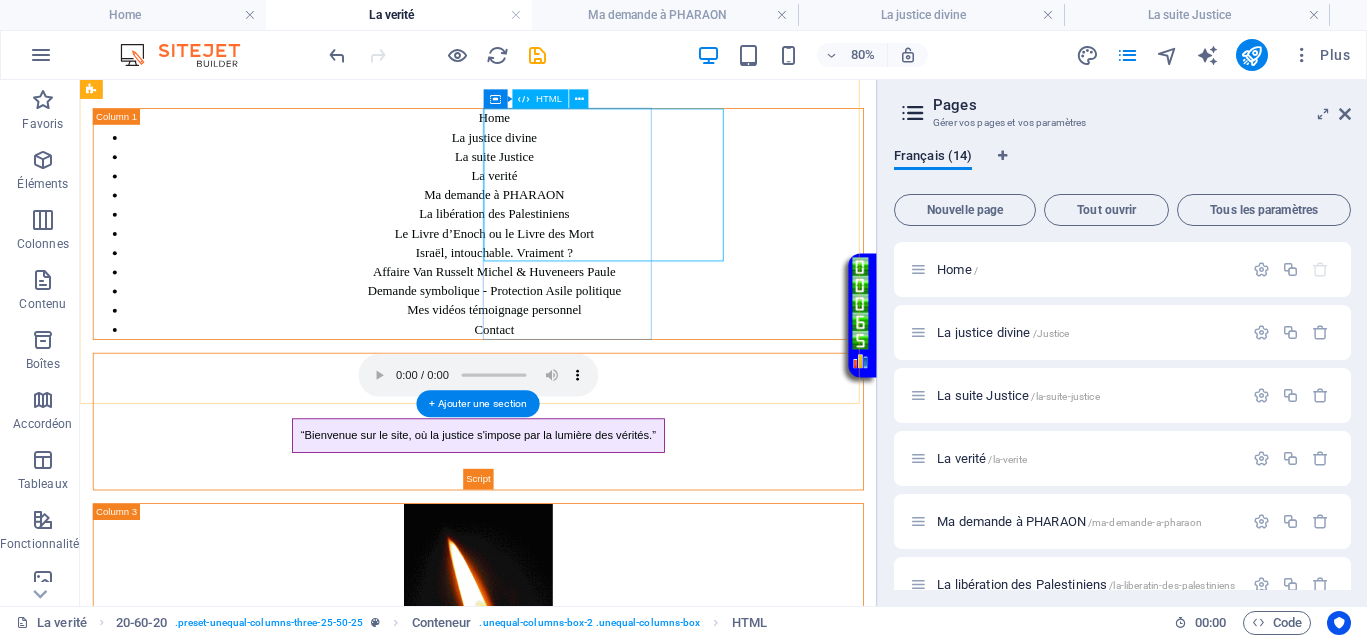 click on "Page avec musique d'ouverture
“Bienvenue sur le site, où la justice s'impose par la lumière des vérités.”" at bounding box center [578, 507] 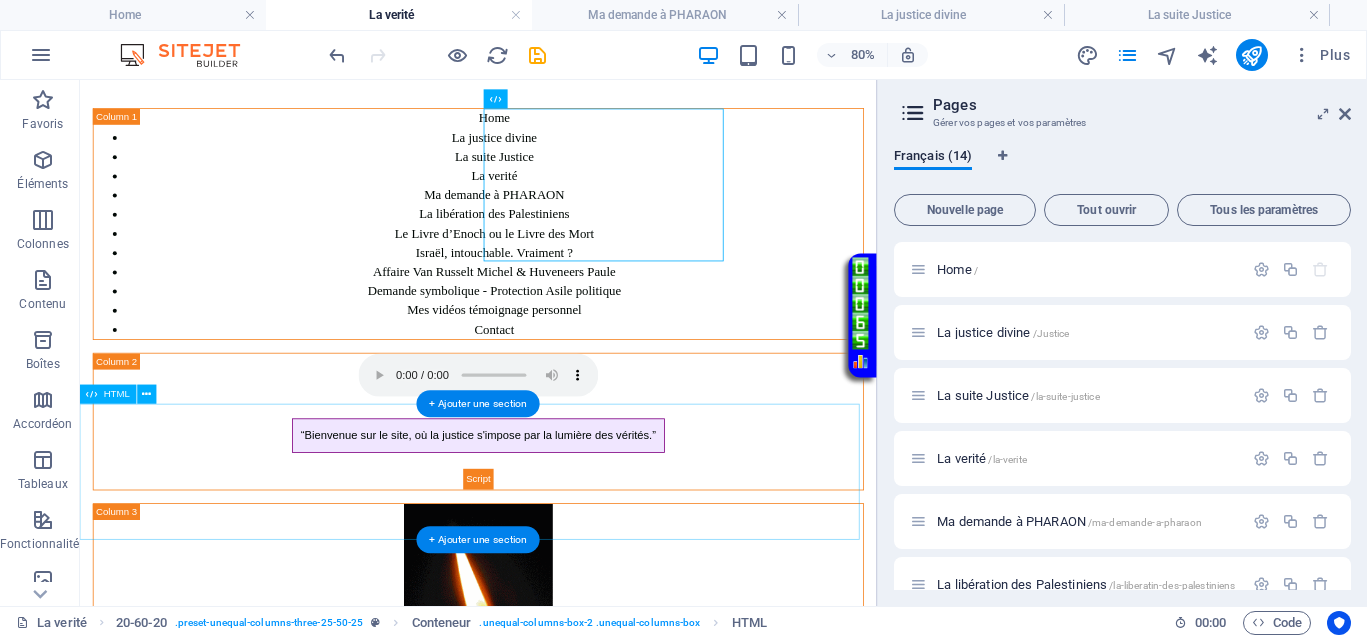 click on "Page avec musique d'ouverture
“Bienvenue sur le site, où la justice s'impose par la lumière des vérités.”" at bounding box center (578, 1024) 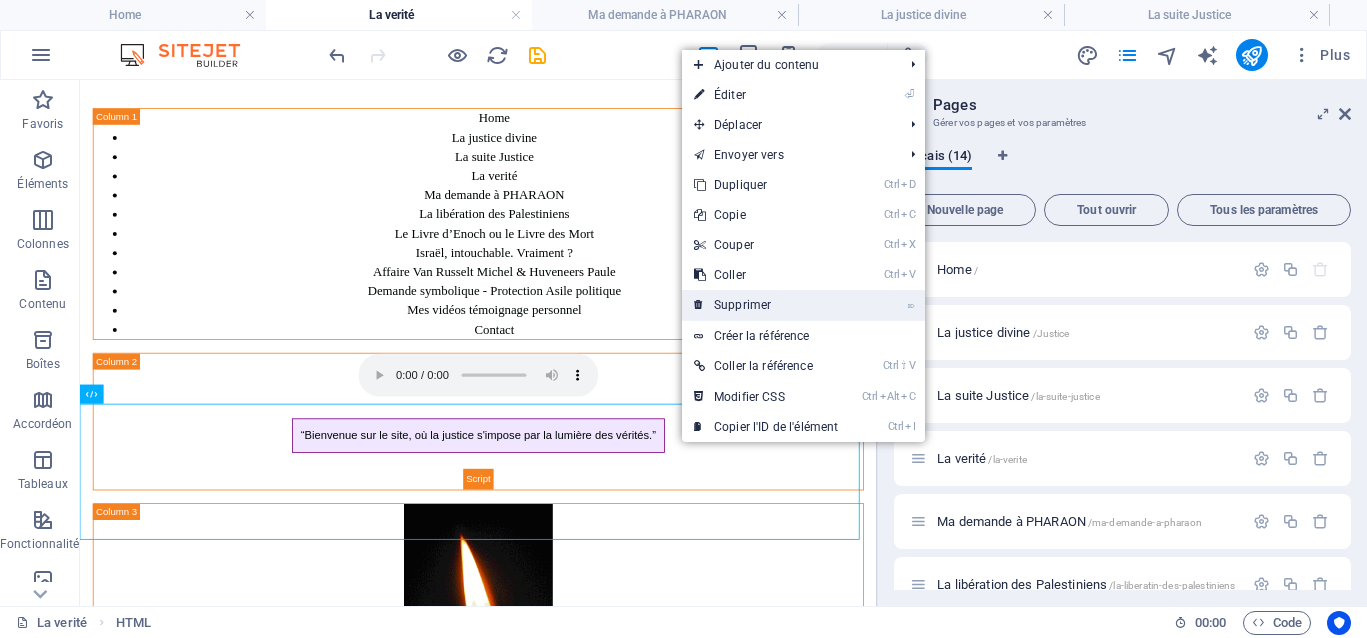 drag, startPoint x: 738, startPoint y: 306, endPoint x: 821, endPoint y: 281, distance: 86.683334 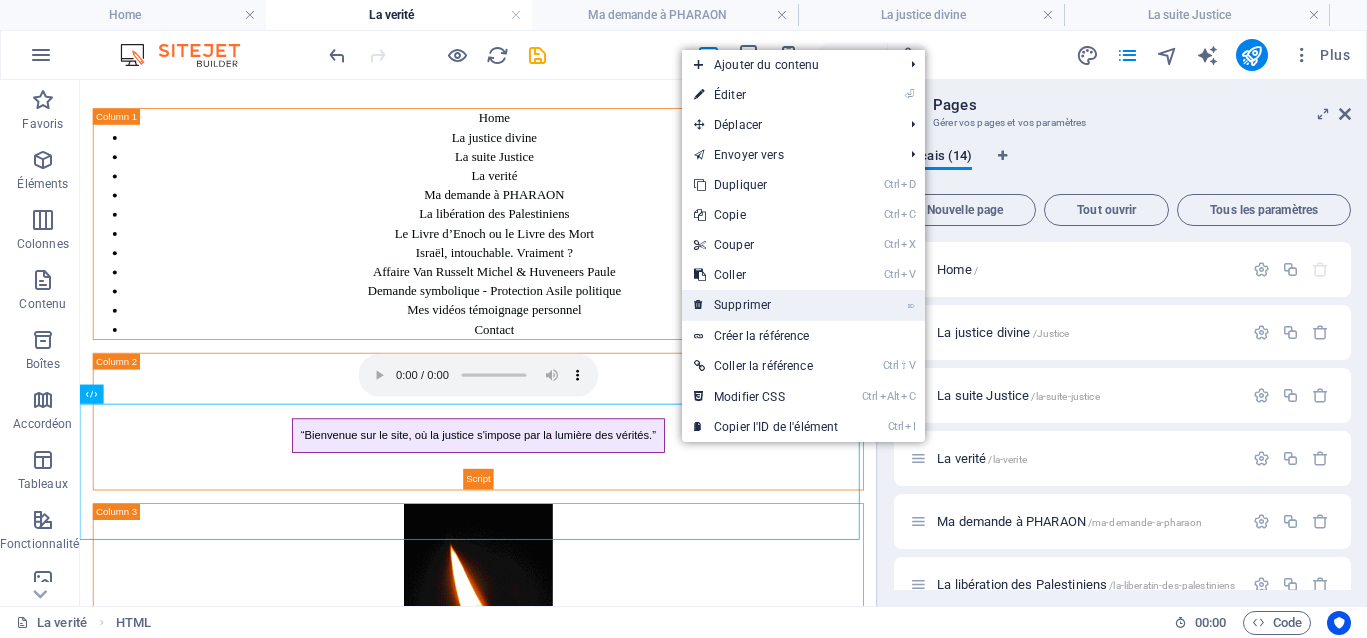 click on "⌦  Supprimer" at bounding box center (766, 305) 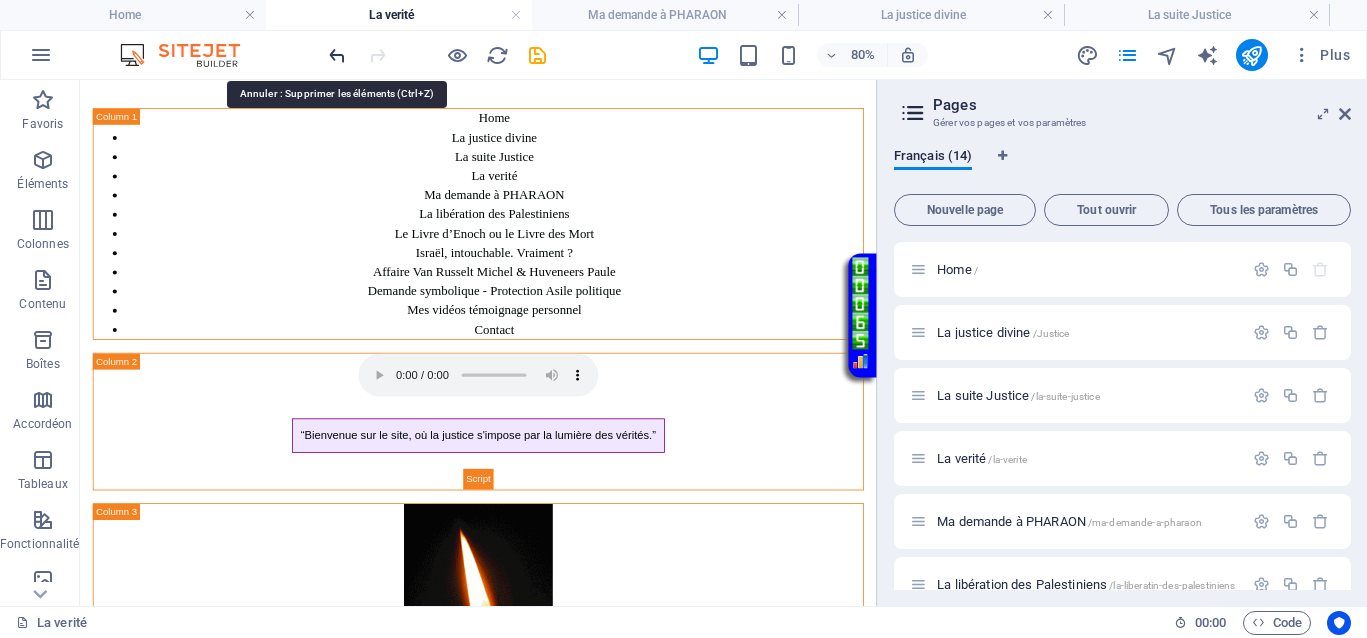click at bounding box center (337, 55) 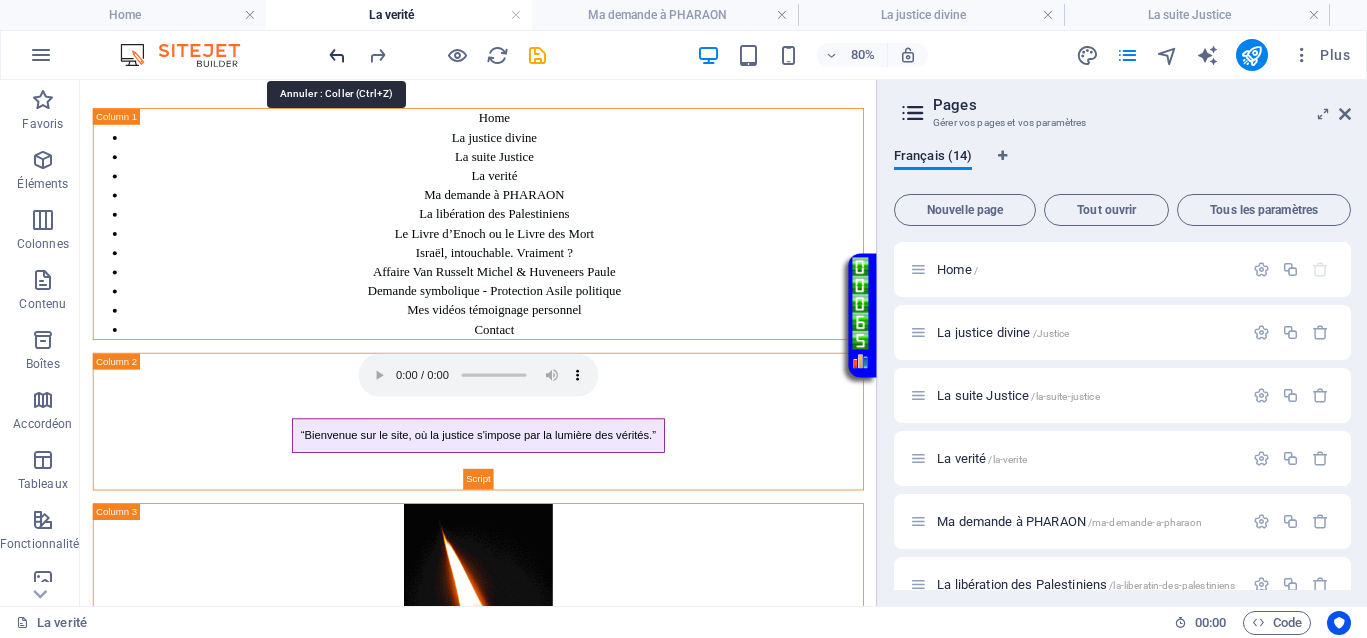 click at bounding box center [337, 55] 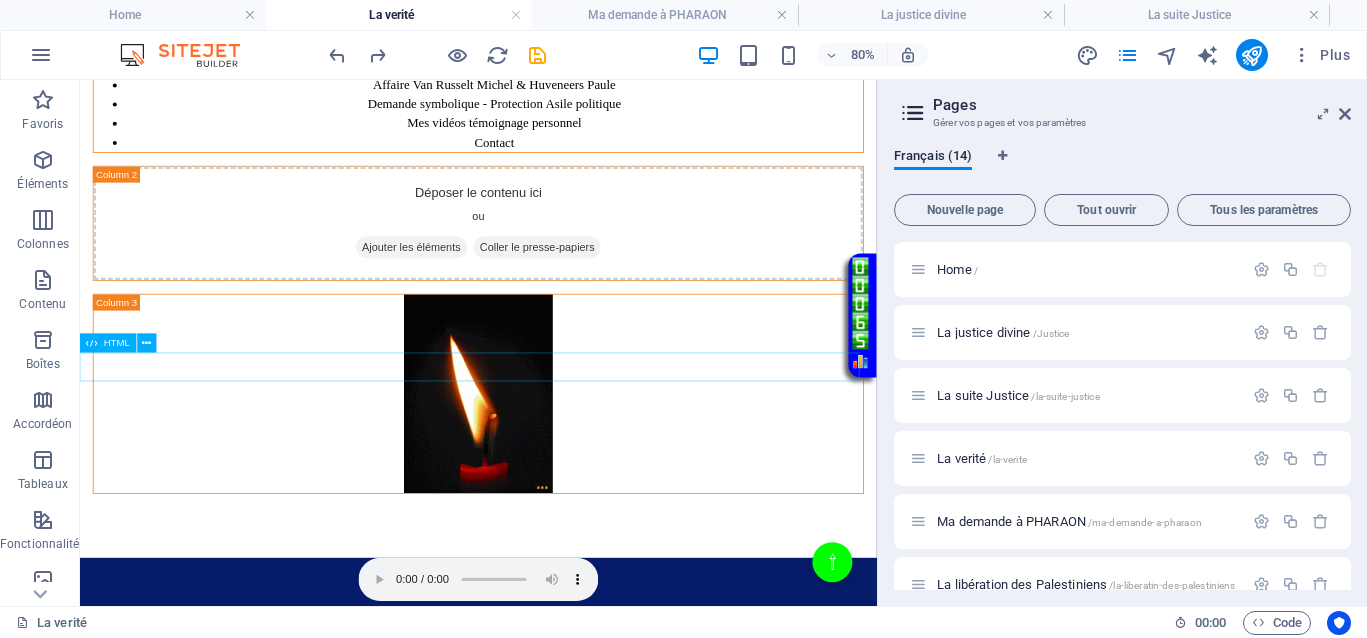 scroll, scrollTop: 500, scrollLeft: 0, axis: vertical 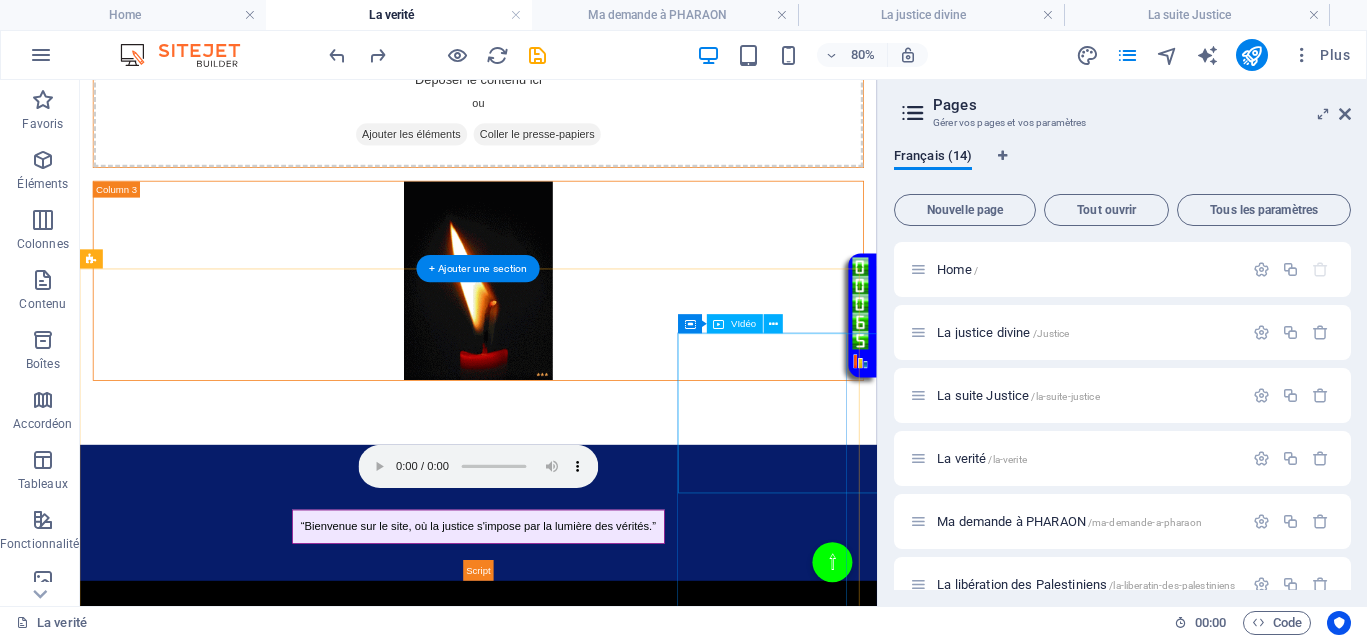 click at bounding box center [578, 1704] 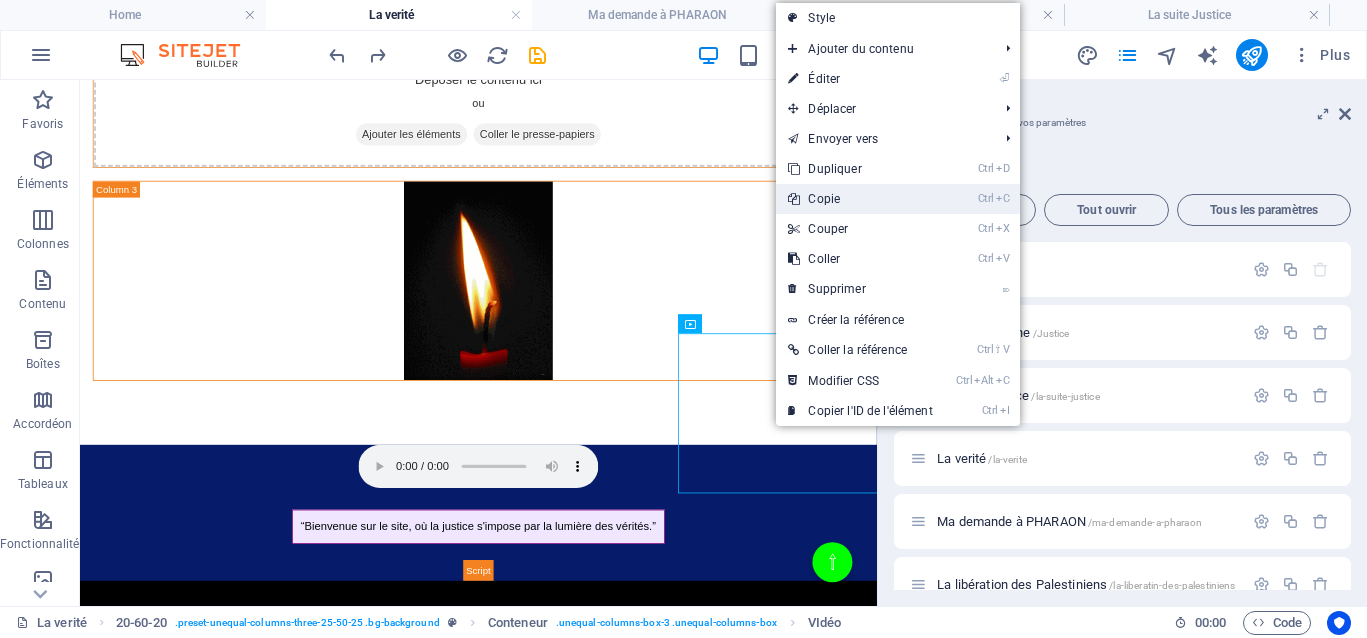 drag, startPoint x: 820, startPoint y: 198, endPoint x: 903, endPoint y: 151, distance: 95.38344 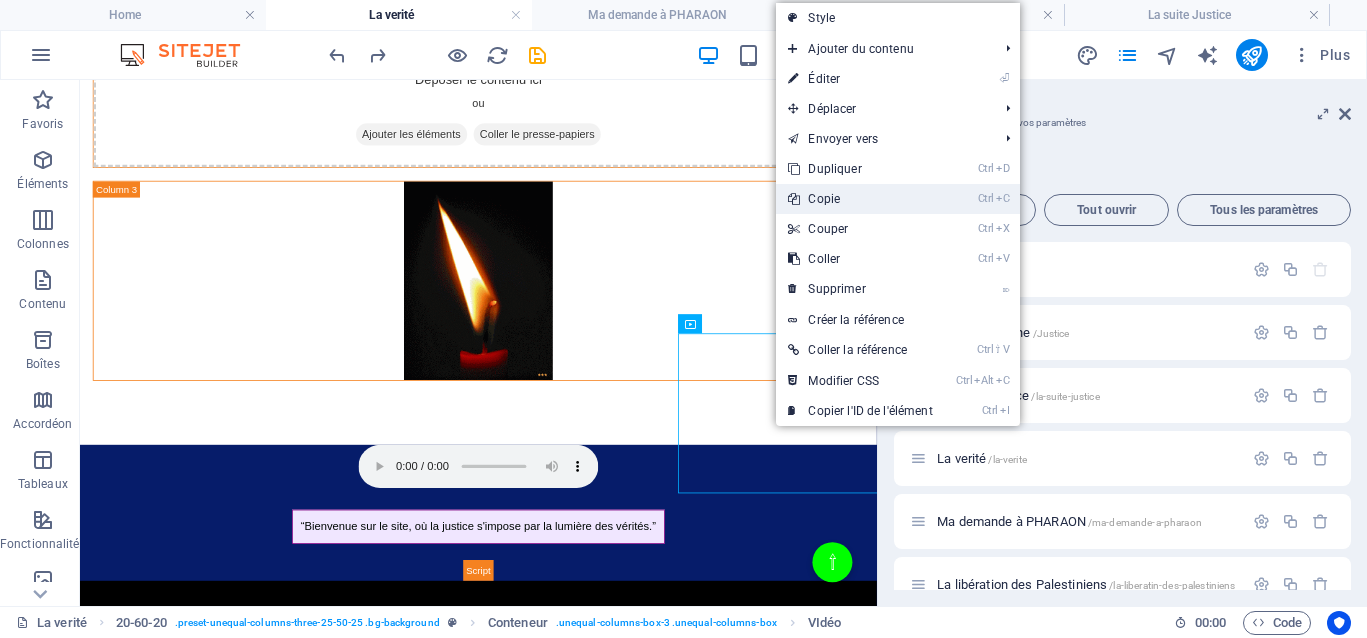 click on "Ctrl C  Copie" at bounding box center (860, 199) 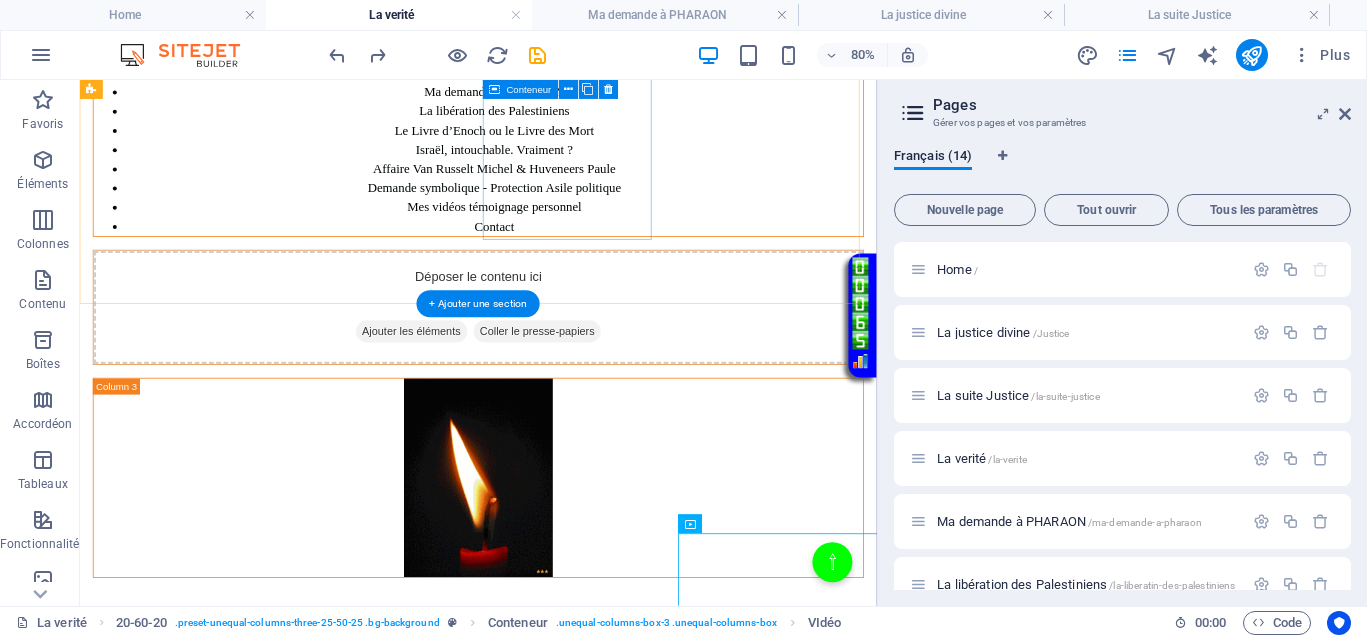 scroll, scrollTop: 250, scrollLeft: 0, axis: vertical 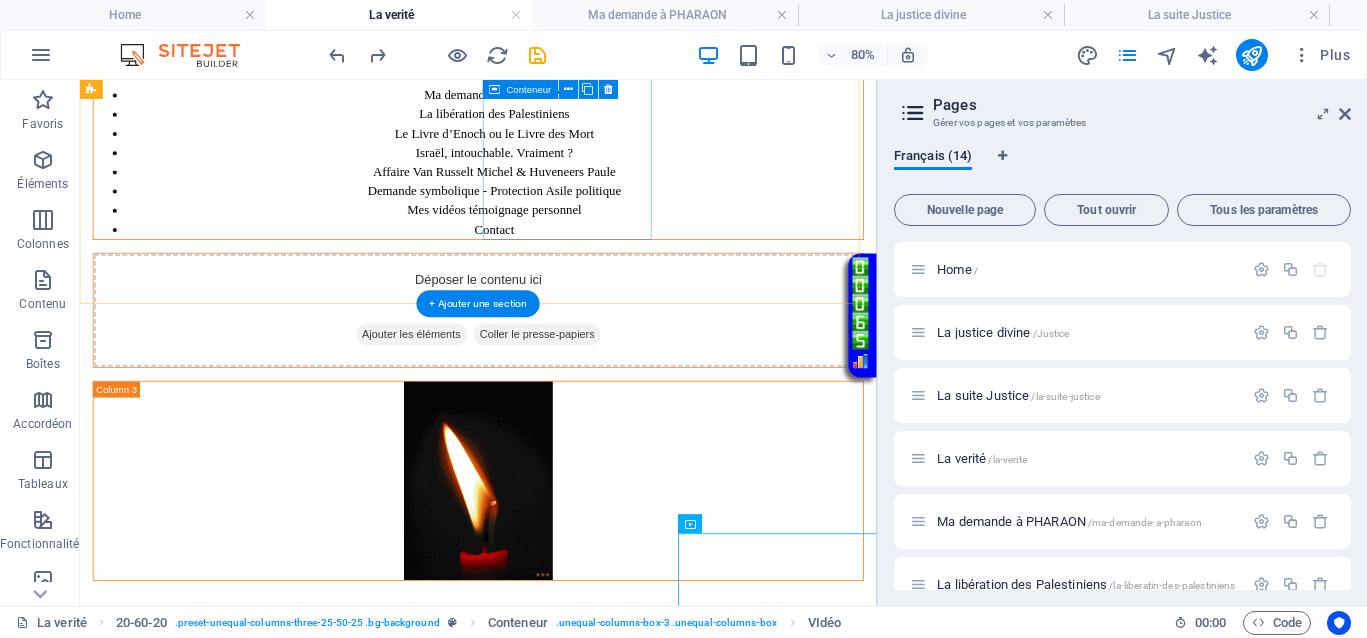 click on "Coller le presse-papiers" at bounding box center [652, 398] 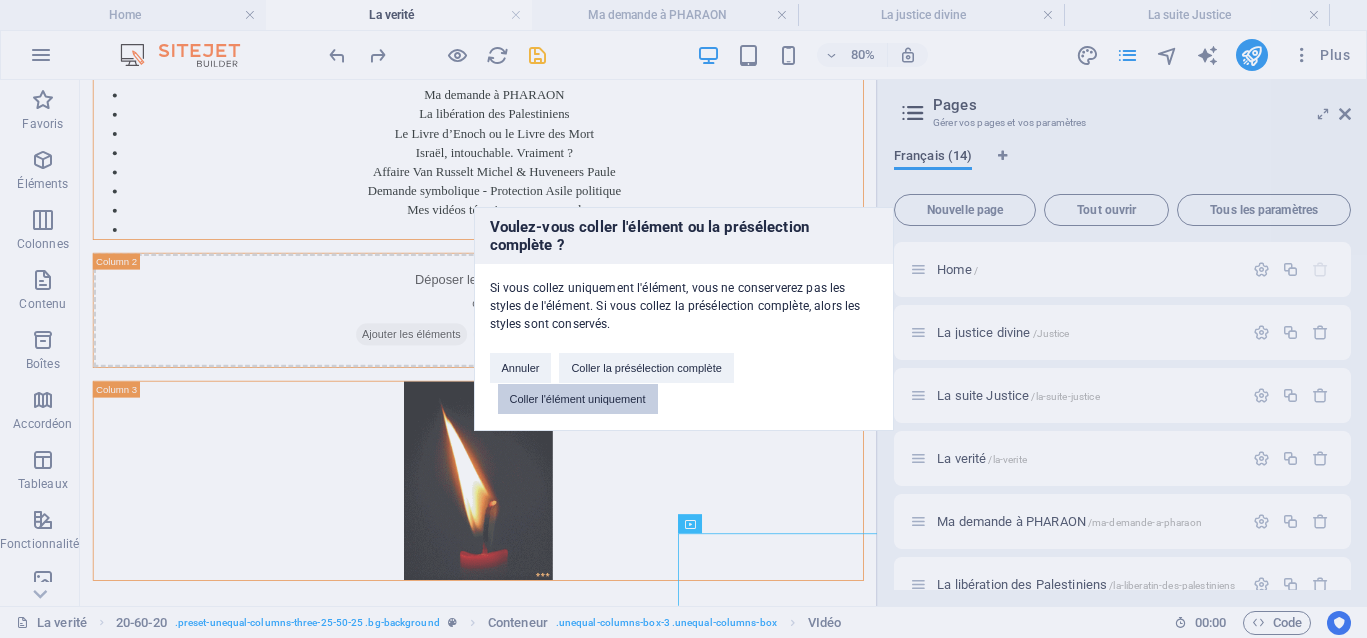 click on "Coller l'élément uniquement" at bounding box center (578, 399) 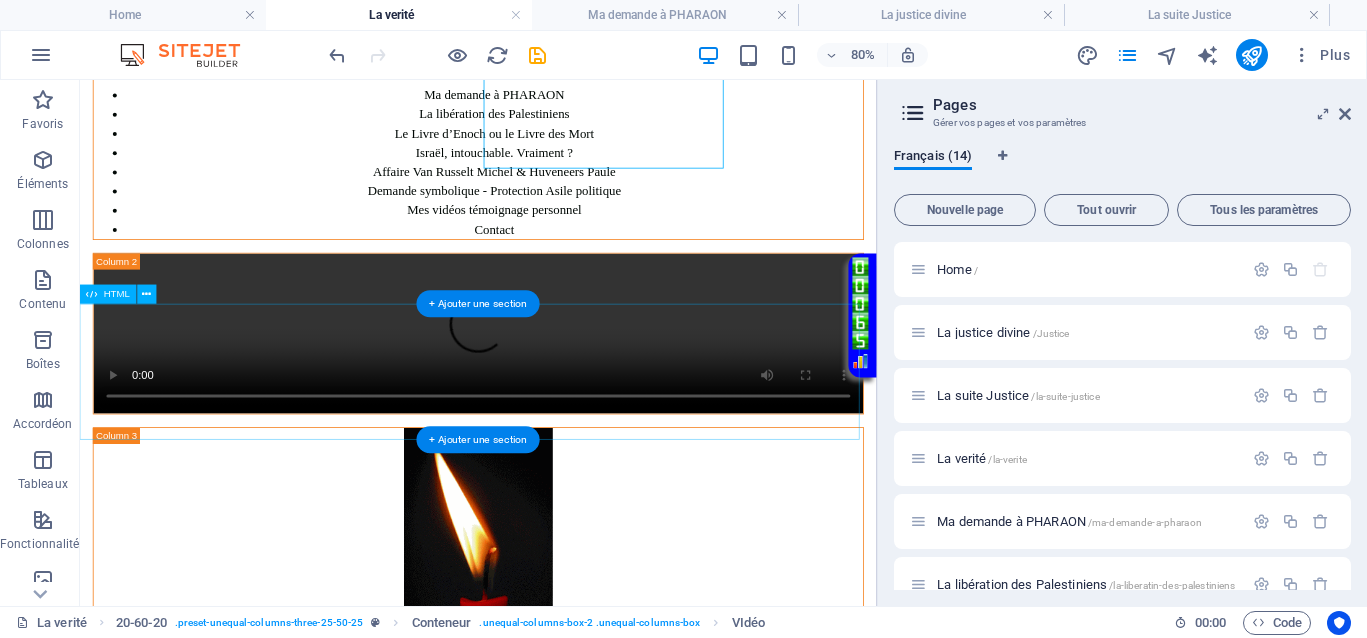 scroll, scrollTop: 0, scrollLeft: 0, axis: both 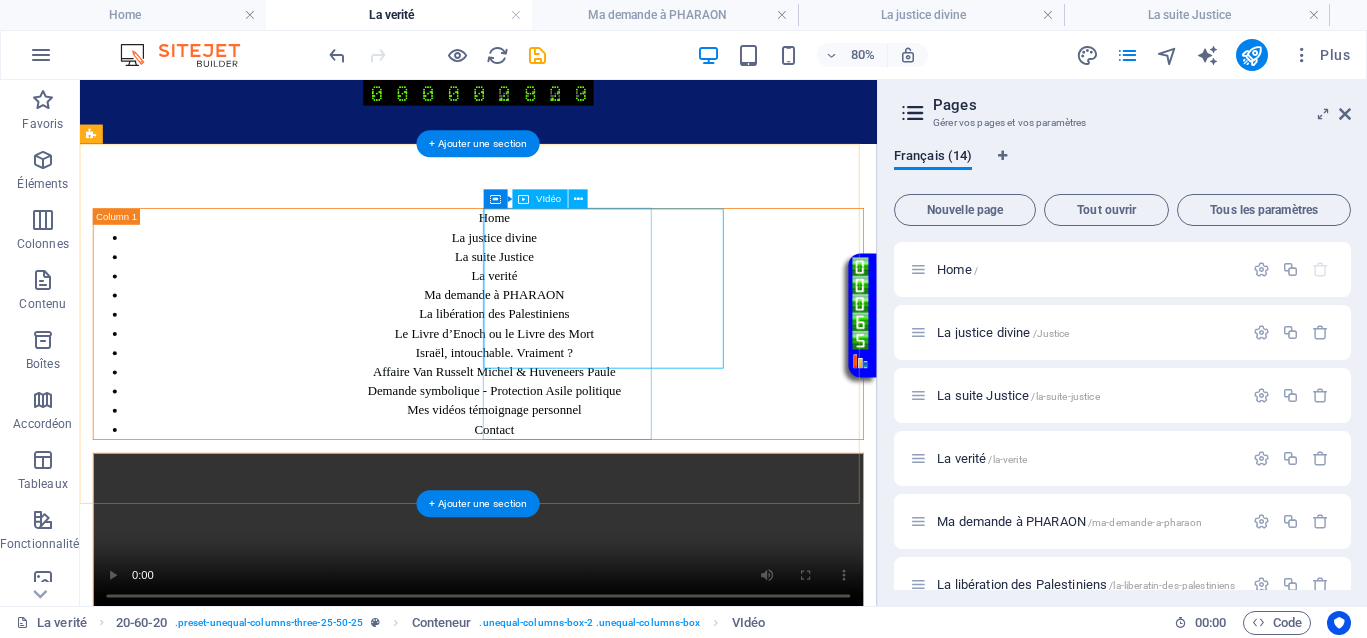click at bounding box center (578, 647) 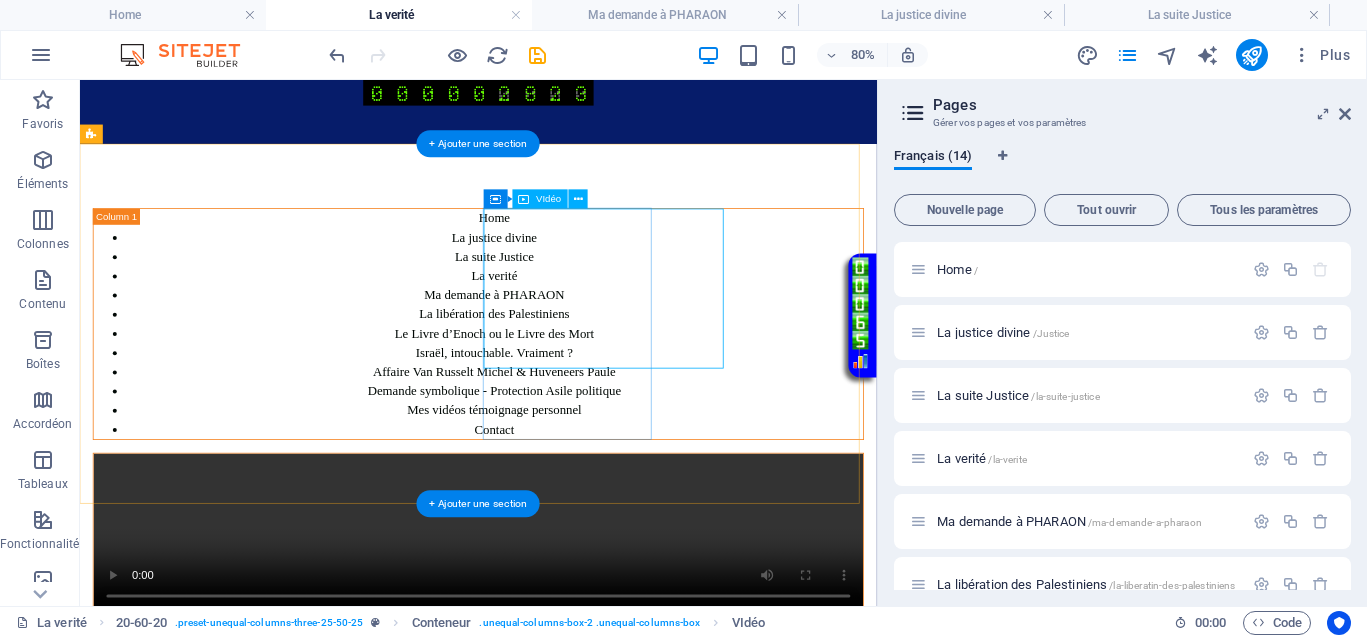 click at bounding box center (578, 647) 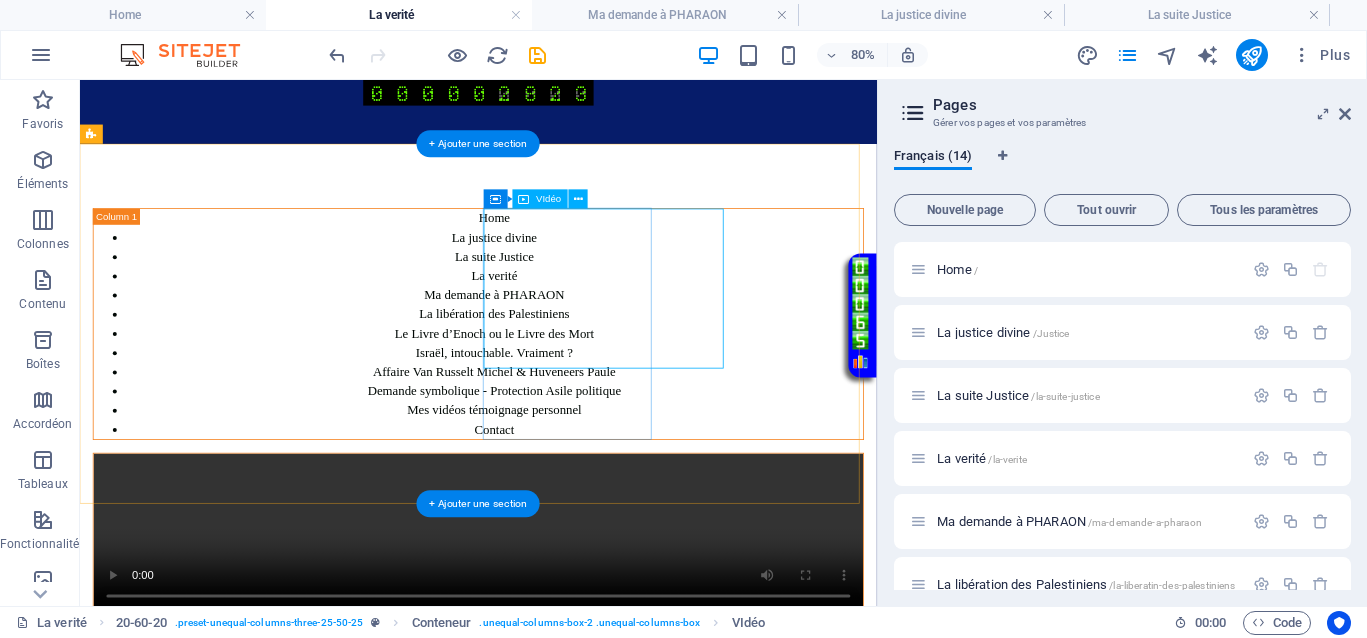 select on "%" 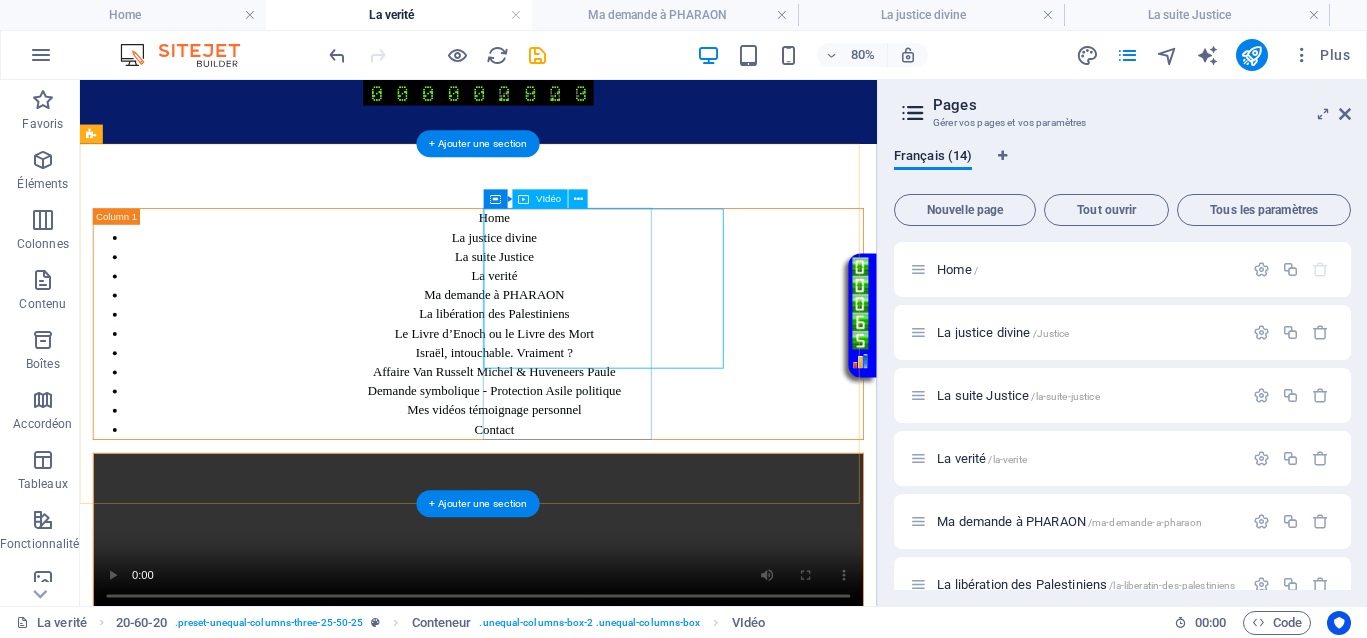 select on "px" 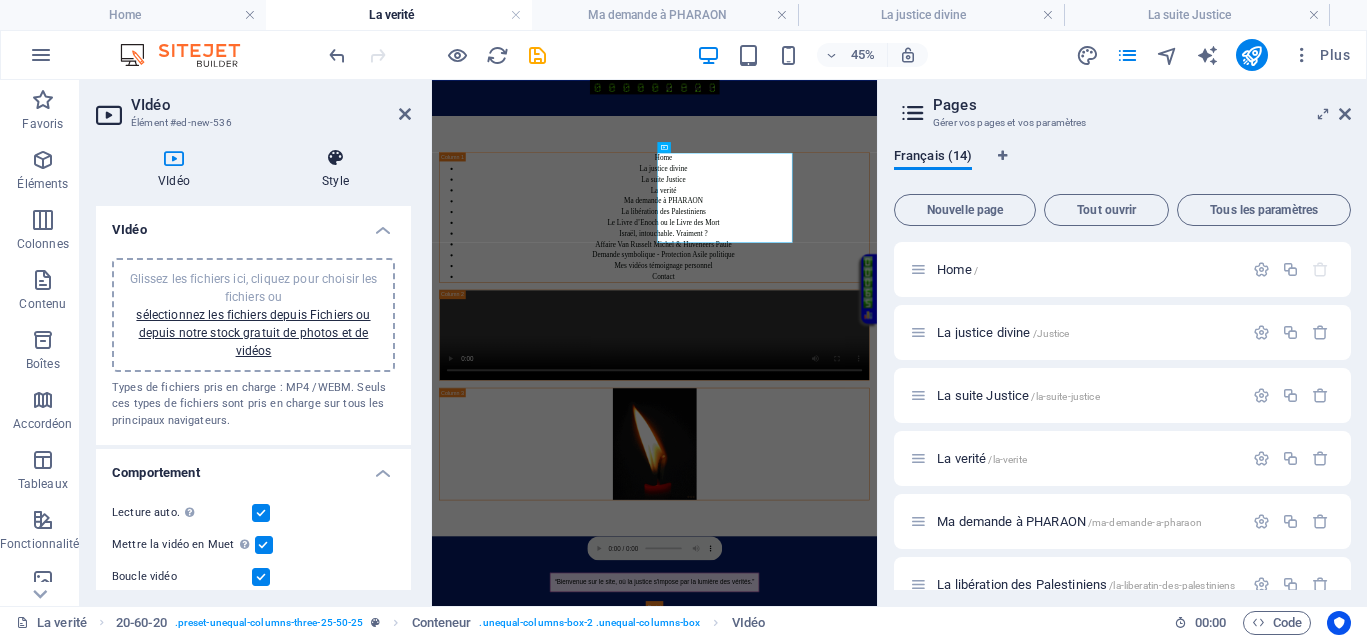 click on "Style" at bounding box center (335, 169) 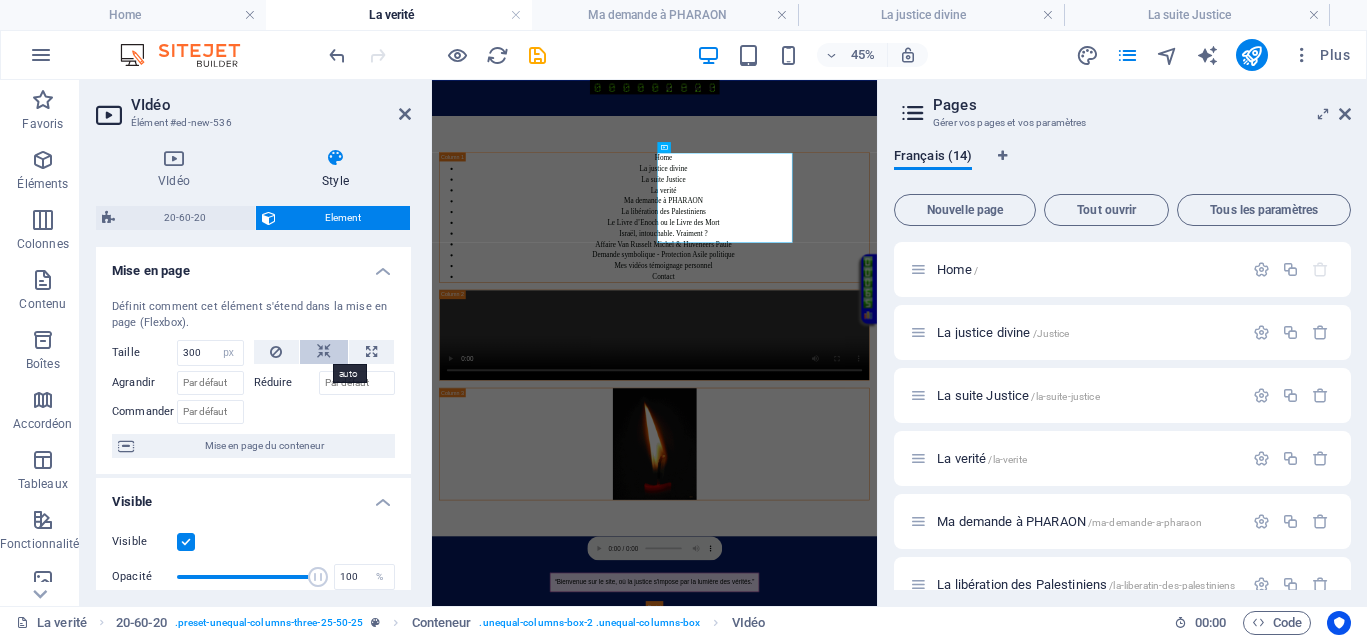 click at bounding box center (324, 352) 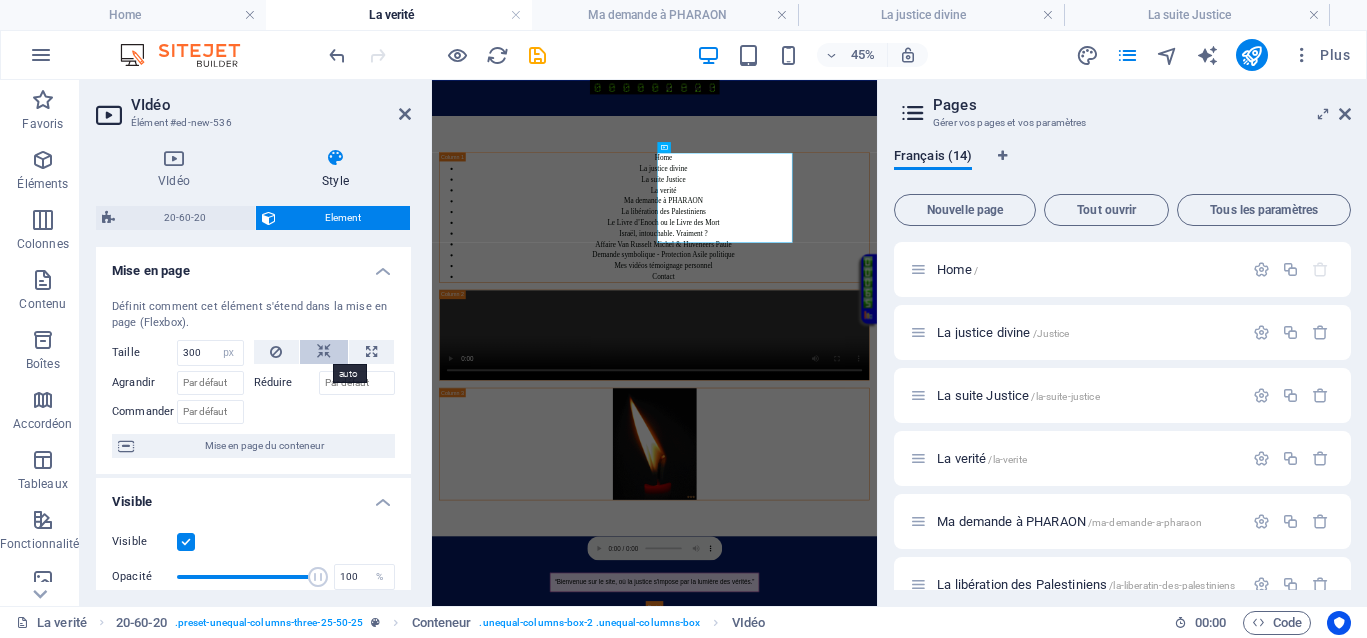 type 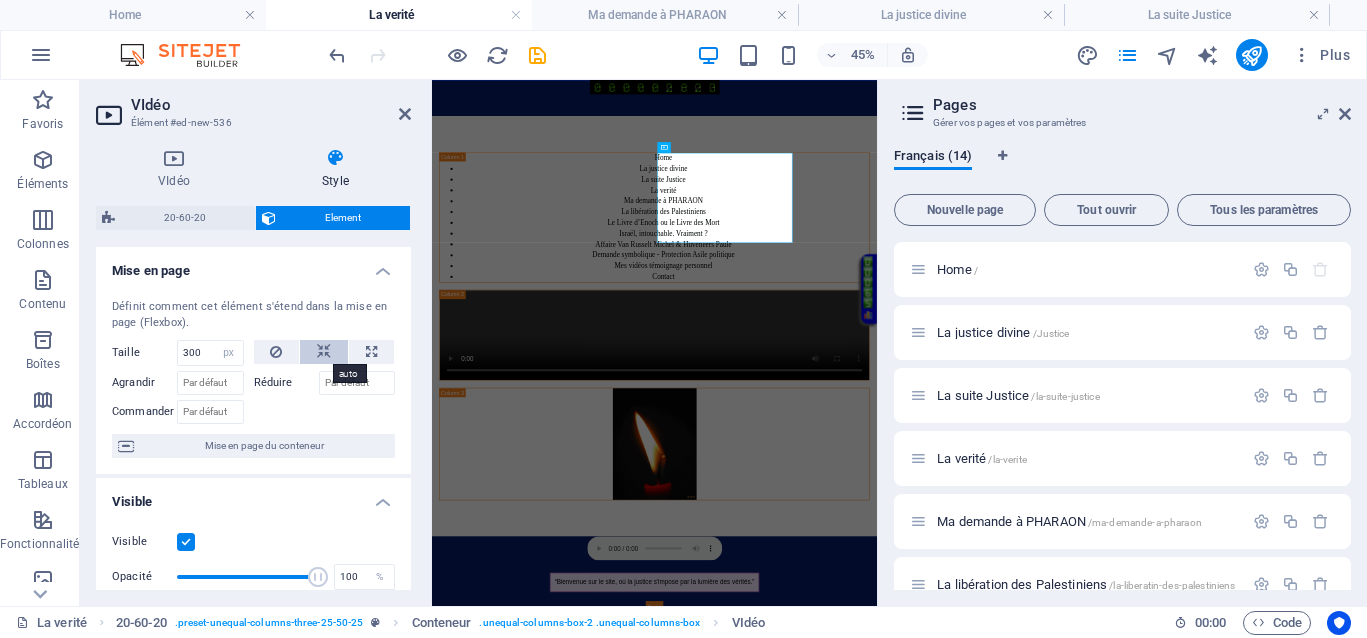 select on "DISABLED_OPTION_VALUE" 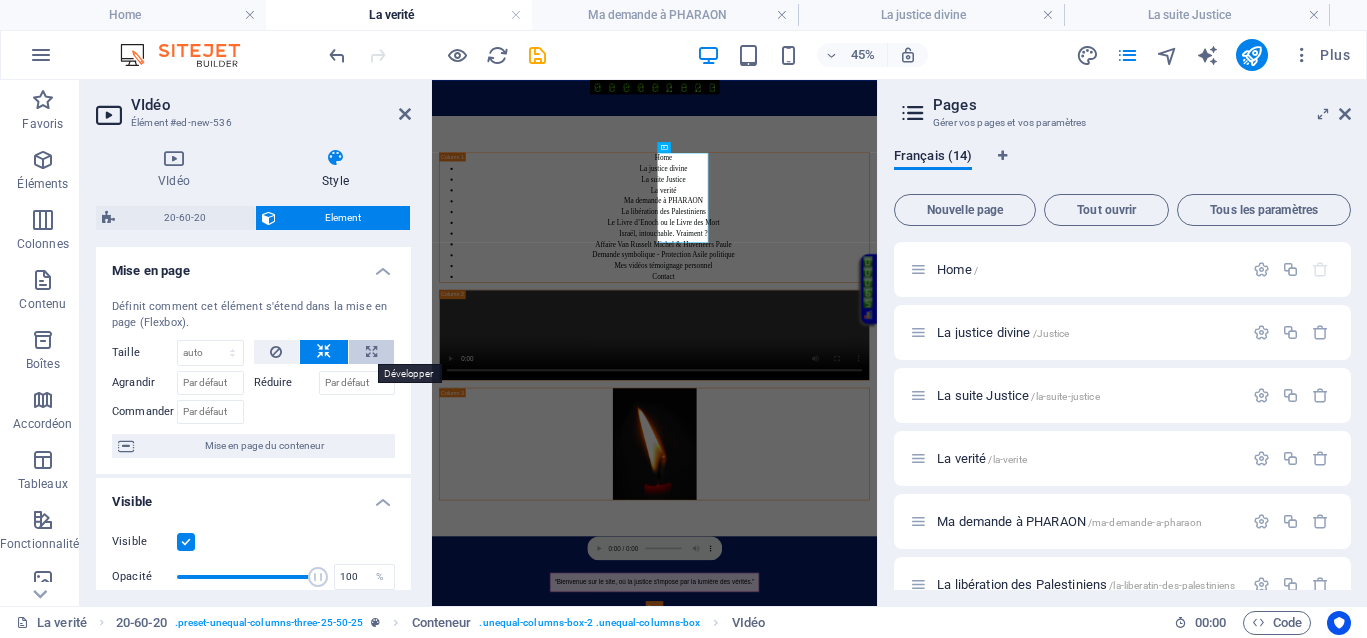 click at bounding box center [371, 352] 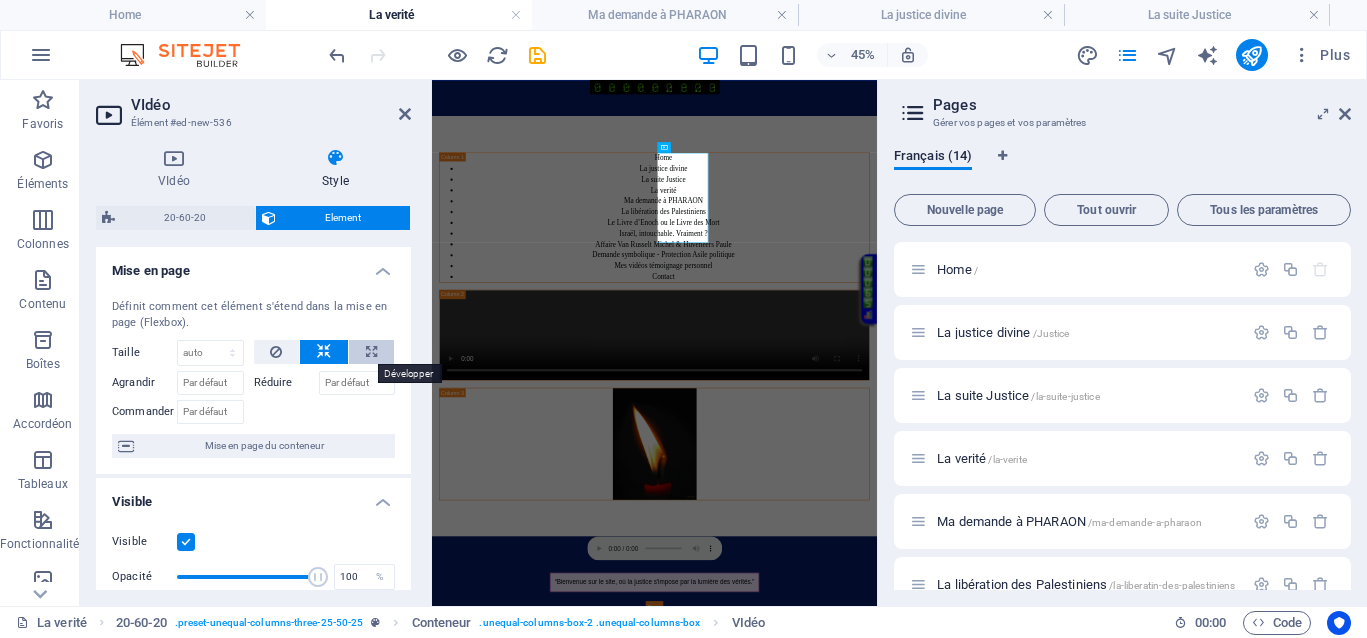 type on "100" 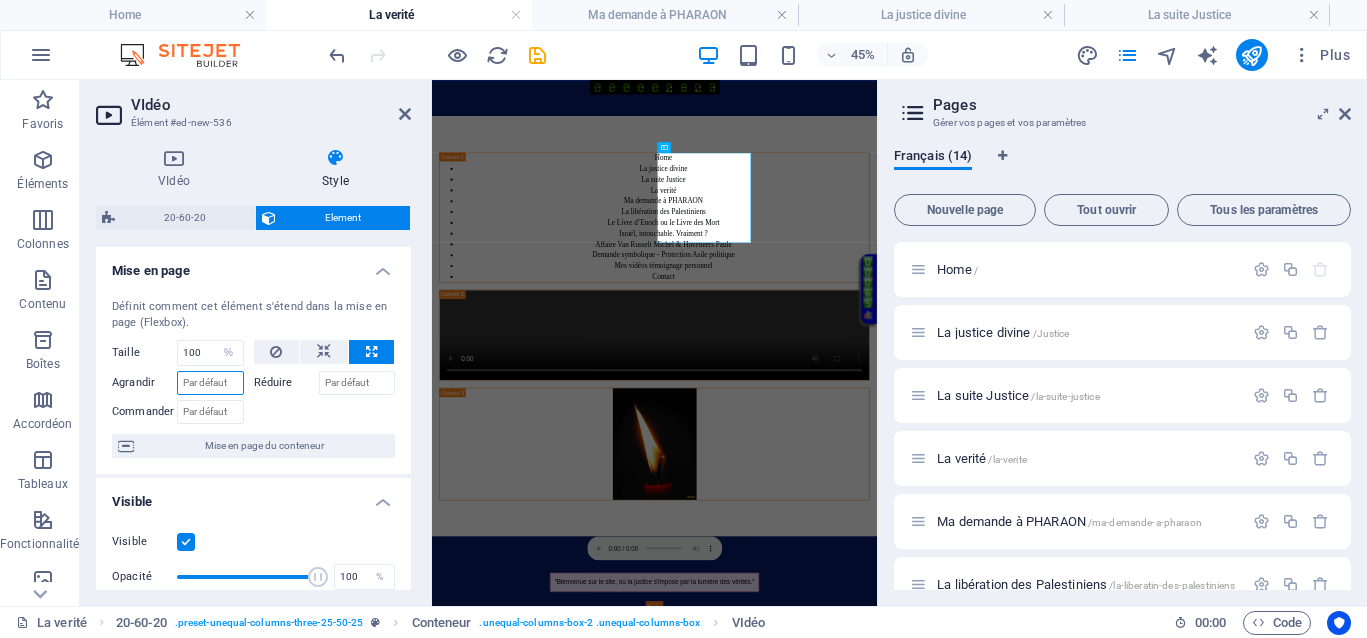 click on "Agrandir" at bounding box center [210, 383] 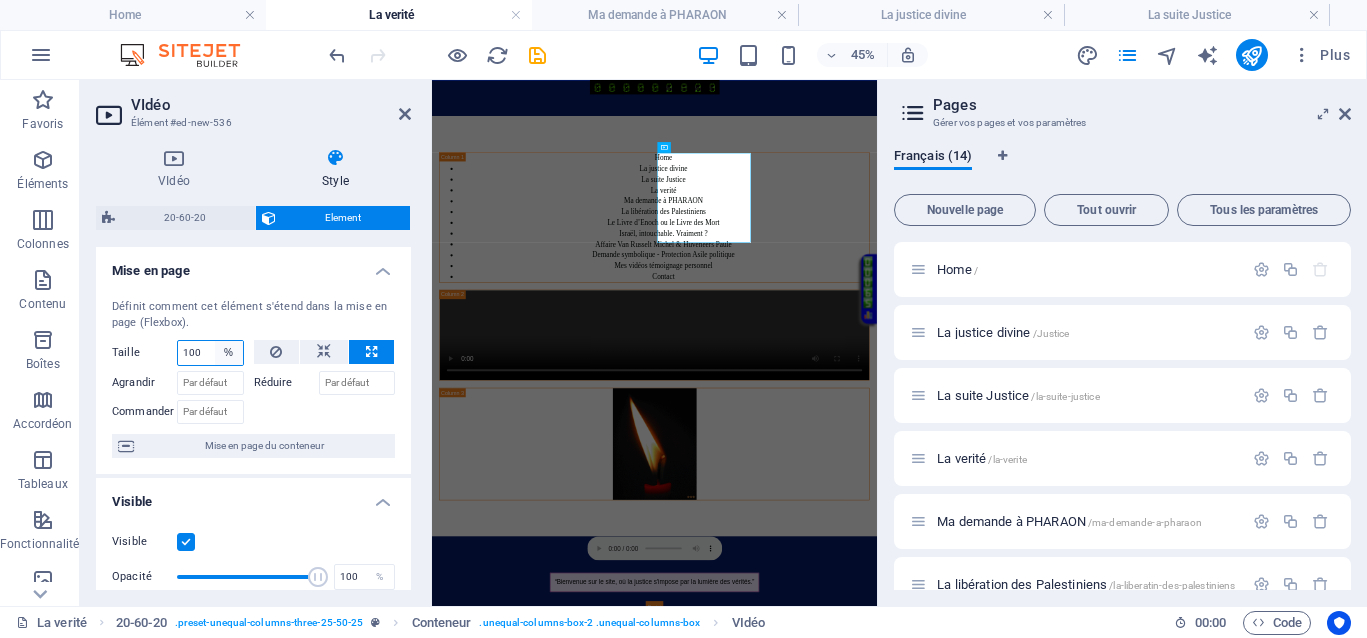 click on "Par défaut auto px % 1/1 1/2 1/3 1/4 1/5 1/6 1/7 1/8 1/9 1/10" at bounding box center (229, 353) 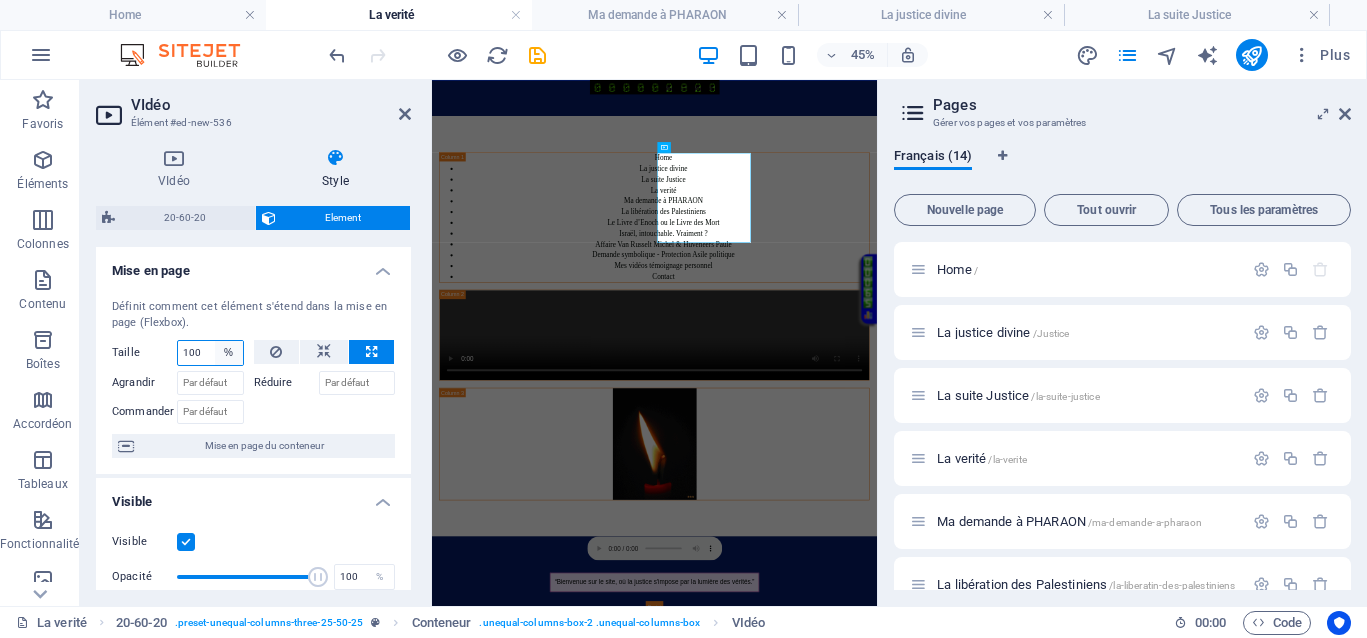 select on "px" 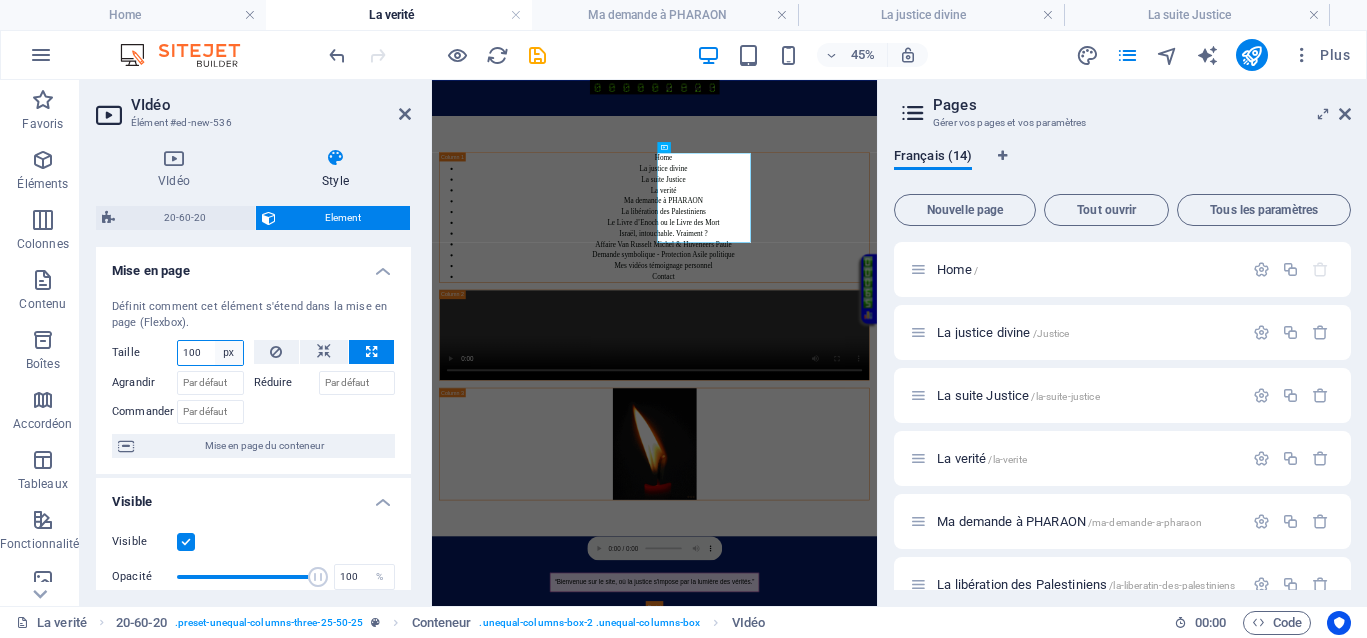 click on "Par défaut auto px % 1/1 1/2 1/3 1/4 1/5 1/6 1/7 1/8 1/9 1/10" at bounding box center (229, 353) 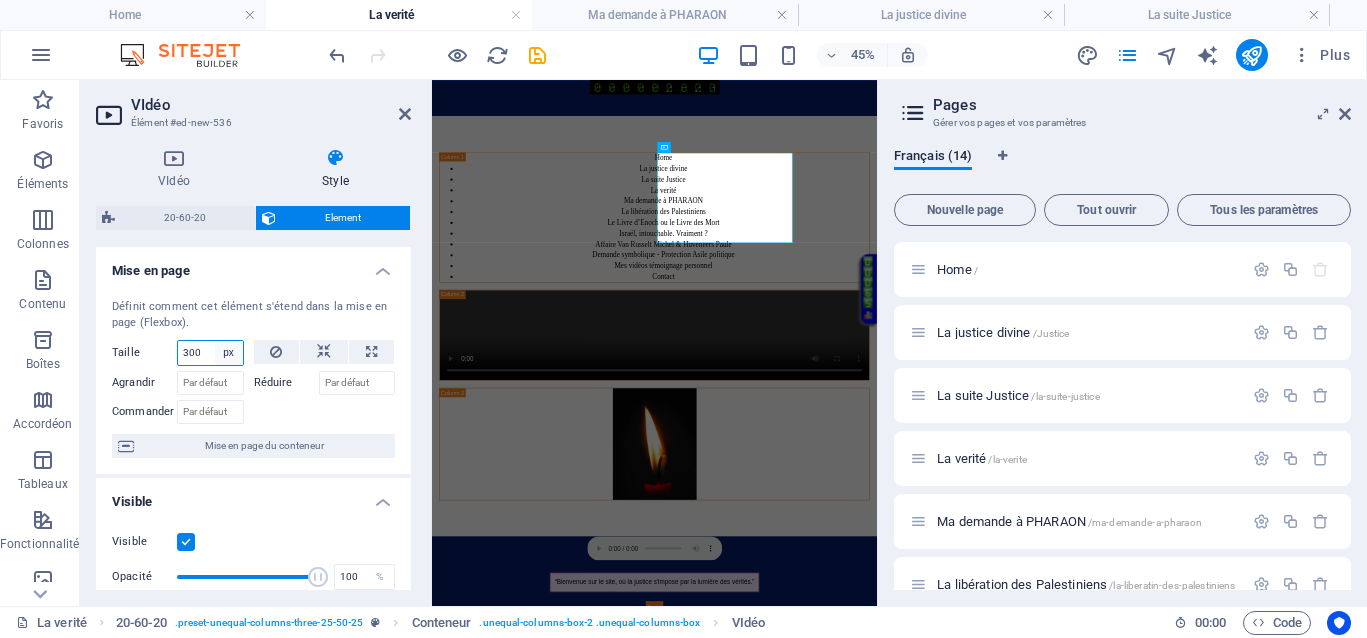 type on "300" 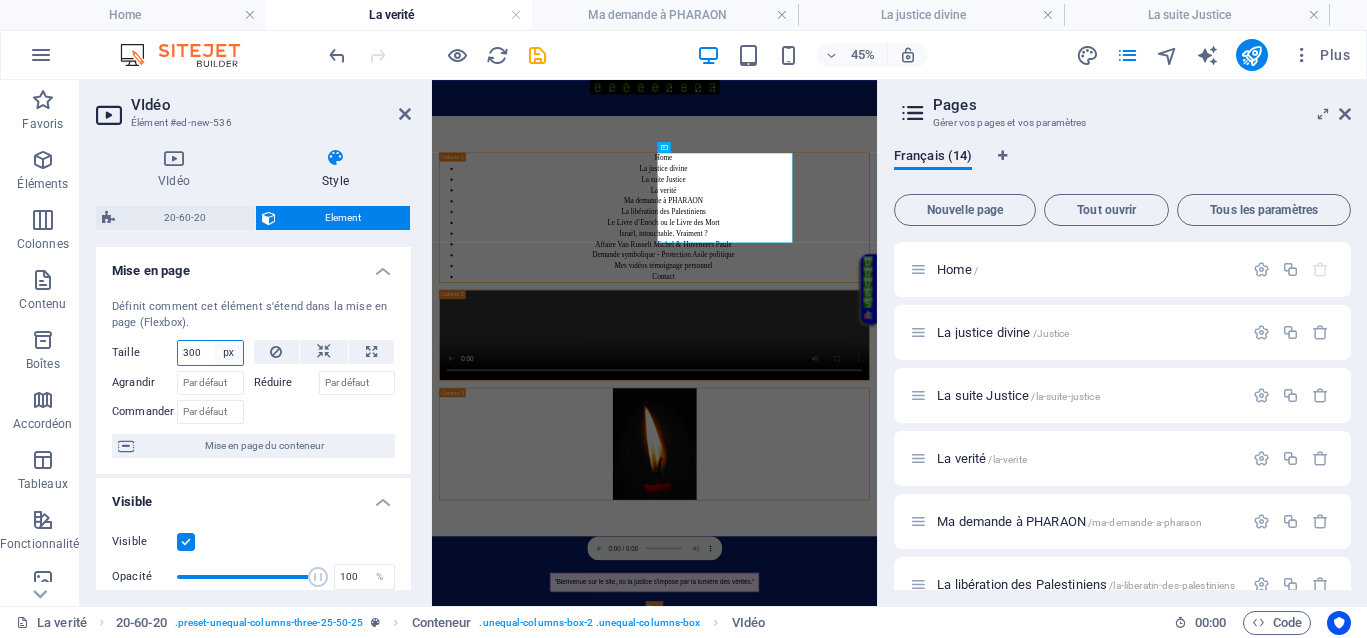 click on "Par défaut auto px % 1/1 1/2 1/3 1/4 1/5 1/6 1/7 1/8 1/9 1/10" at bounding box center (229, 353) 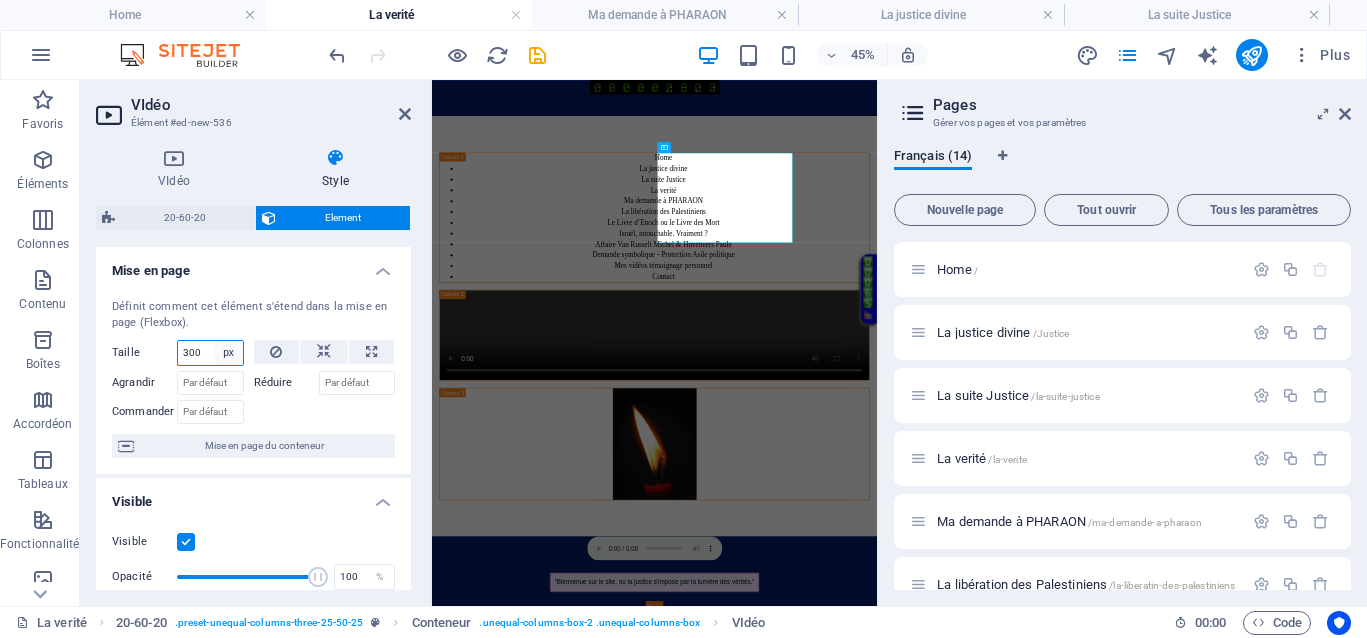 select on "auto" 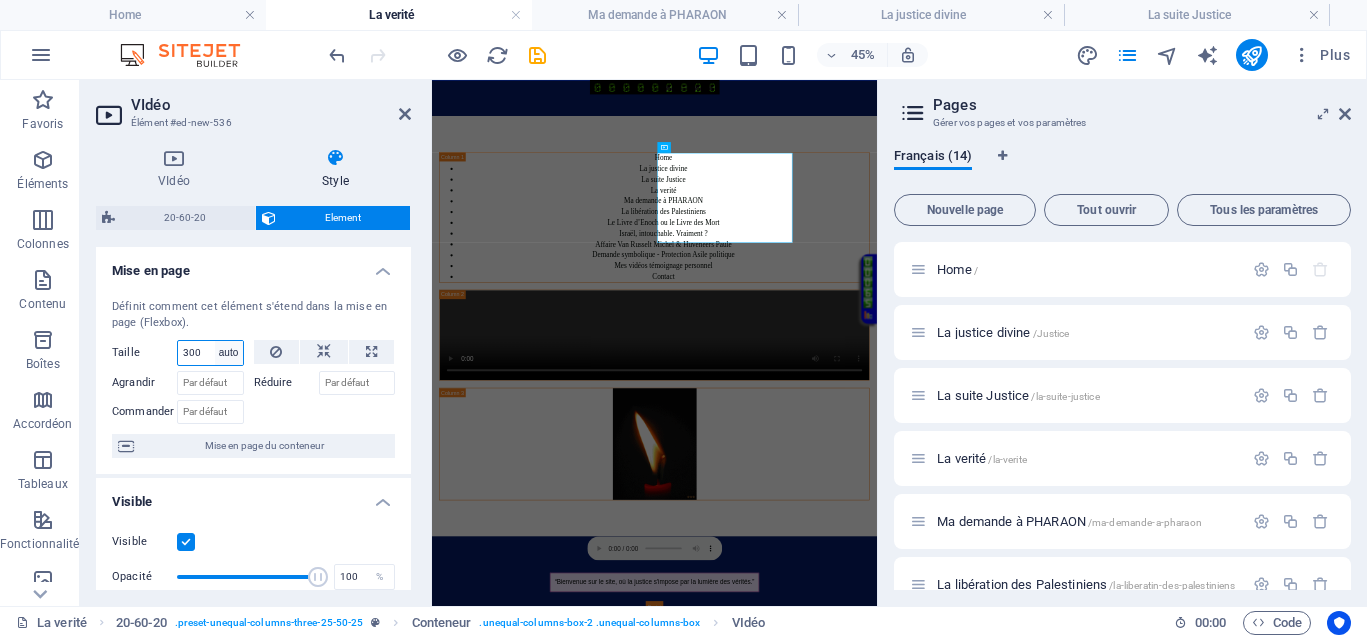 click on "Par défaut auto px % 1/1 1/2 1/3 1/4 1/5 1/6 1/7 1/8 1/9 1/10" at bounding box center (229, 353) 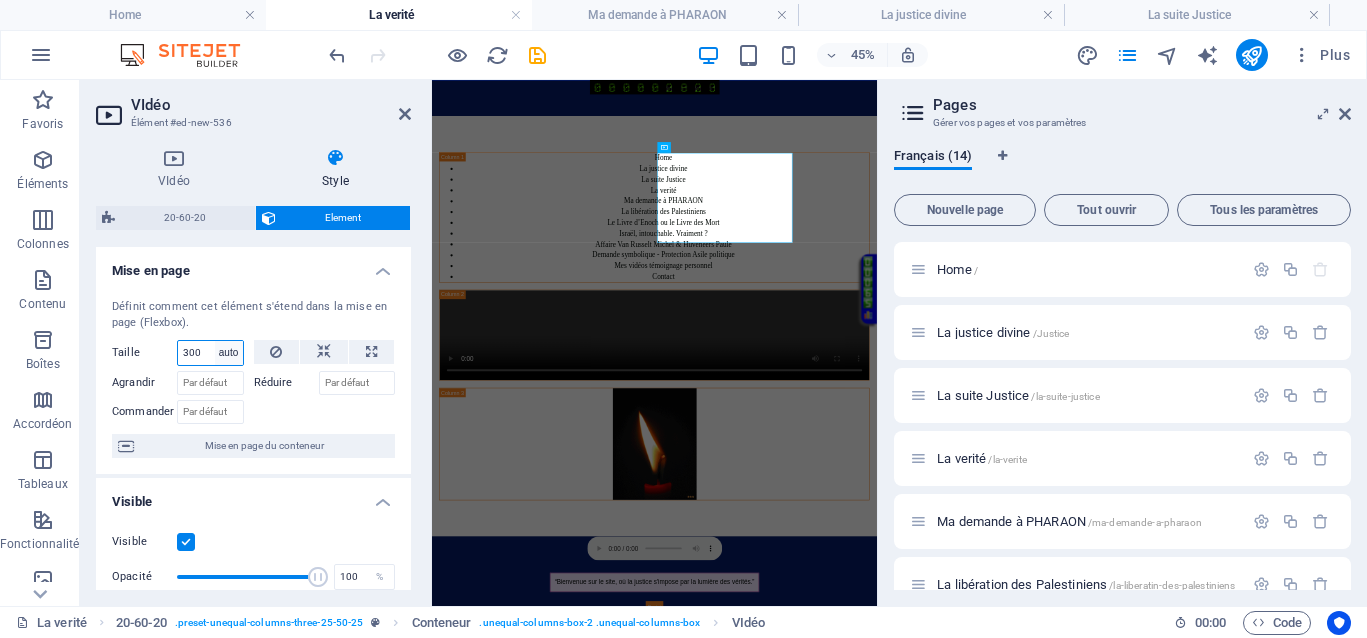 type 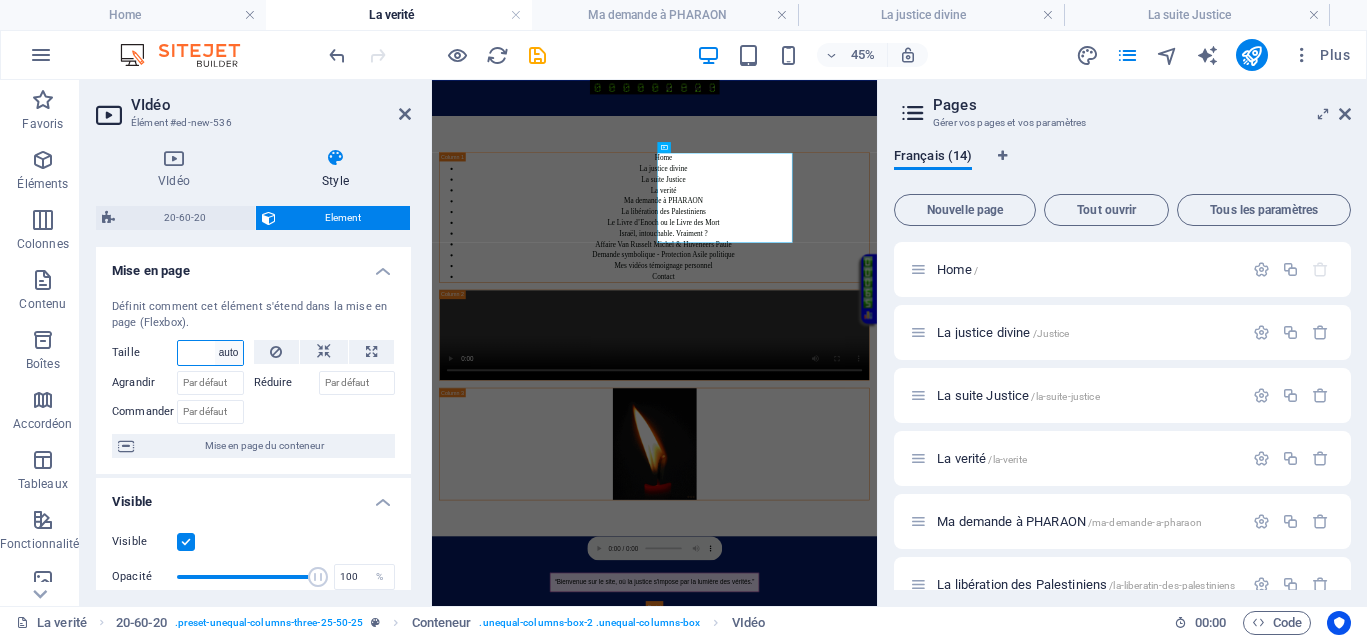 select on "DISABLED_OPTION_VALUE" 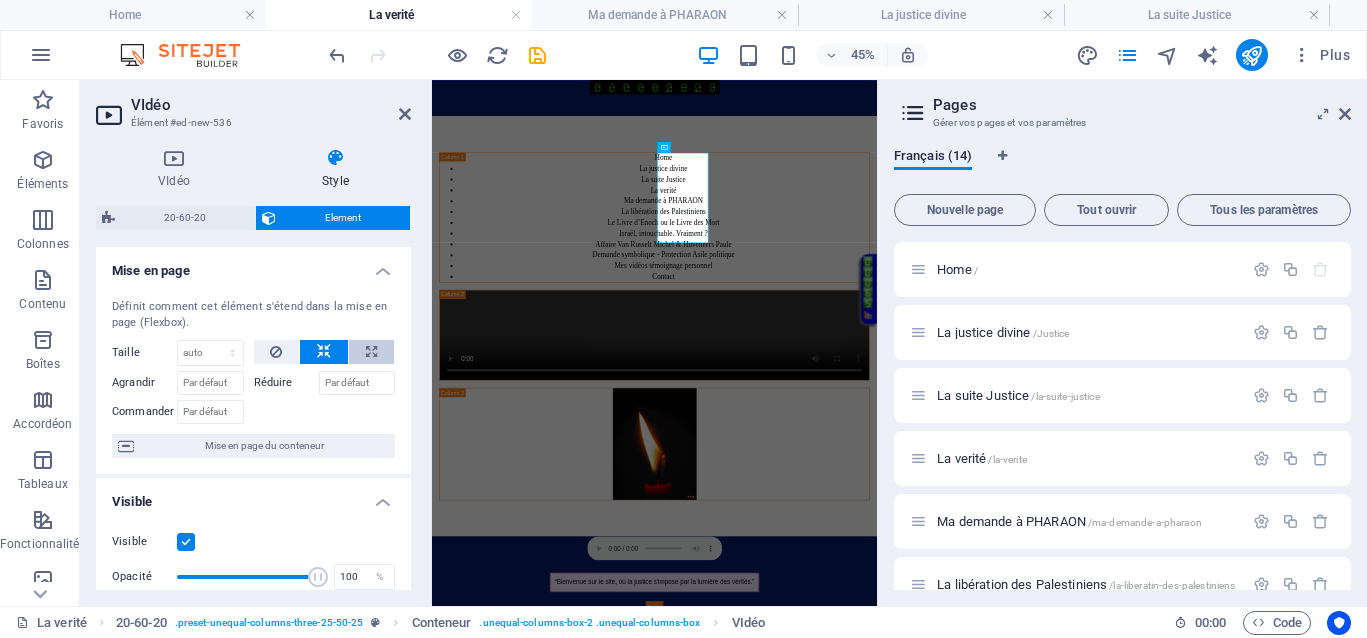 click at bounding box center [371, 352] 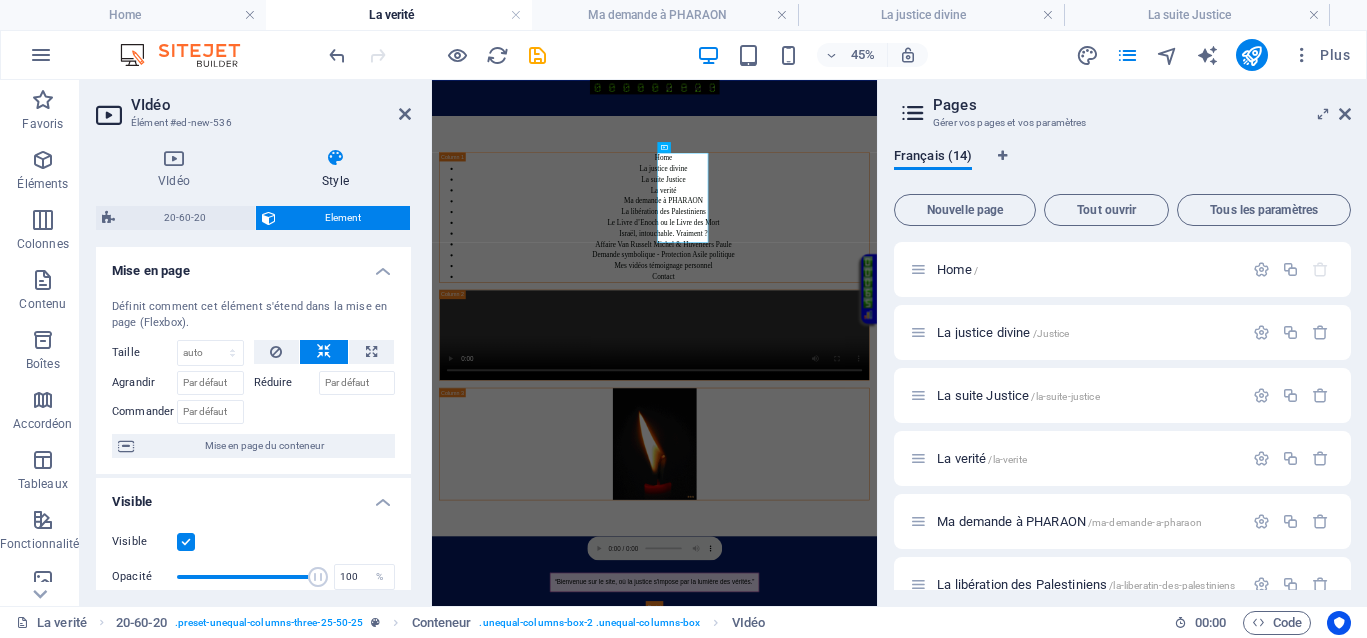 type on "100" 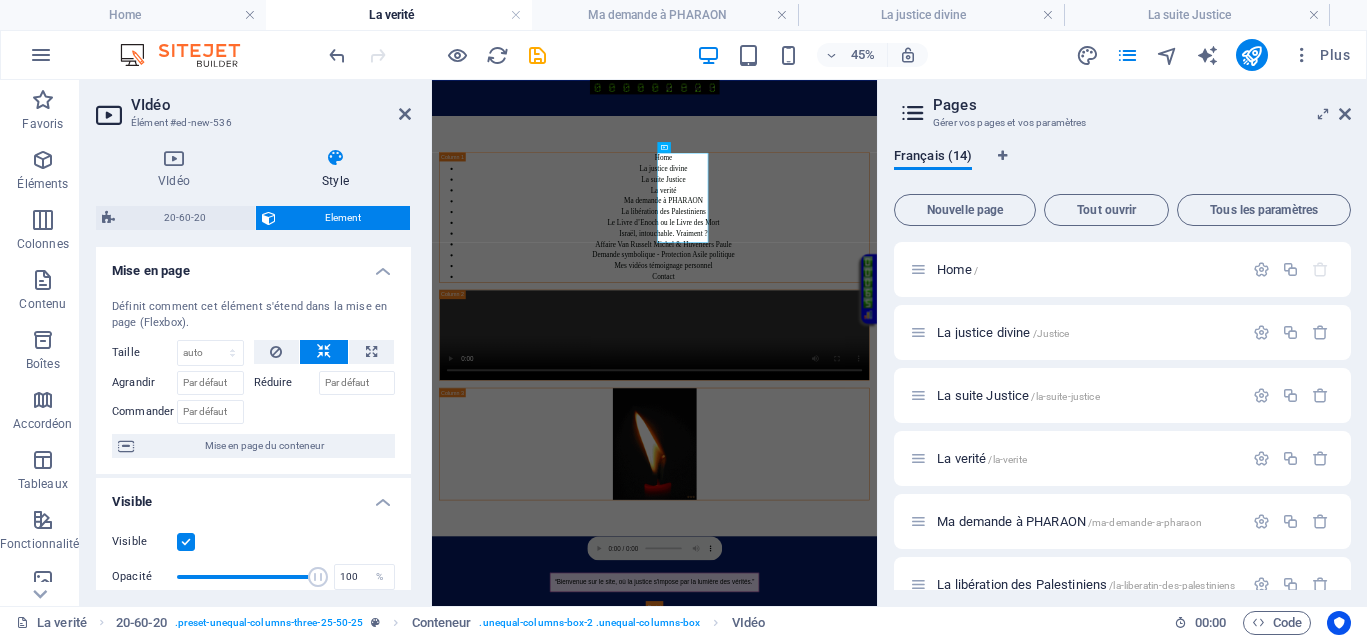 select on "%" 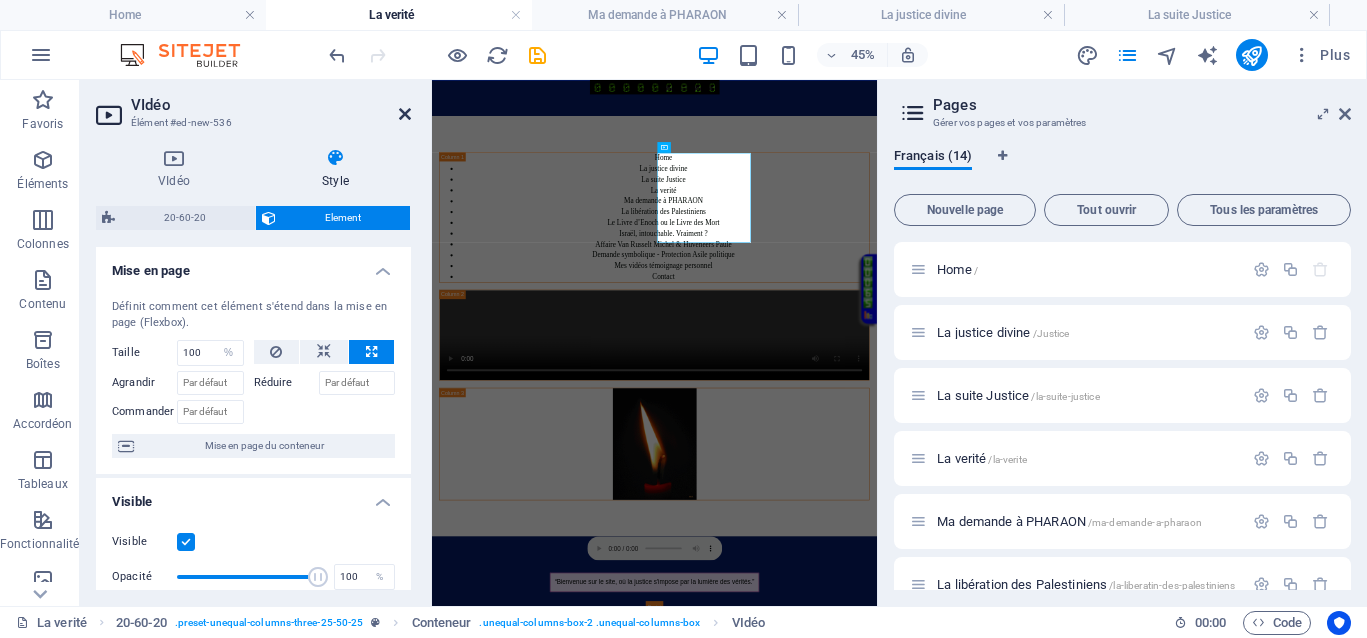 drag, startPoint x: 408, startPoint y: 113, endPoint x: 433, endPoint y: 85, distance: 37.536648 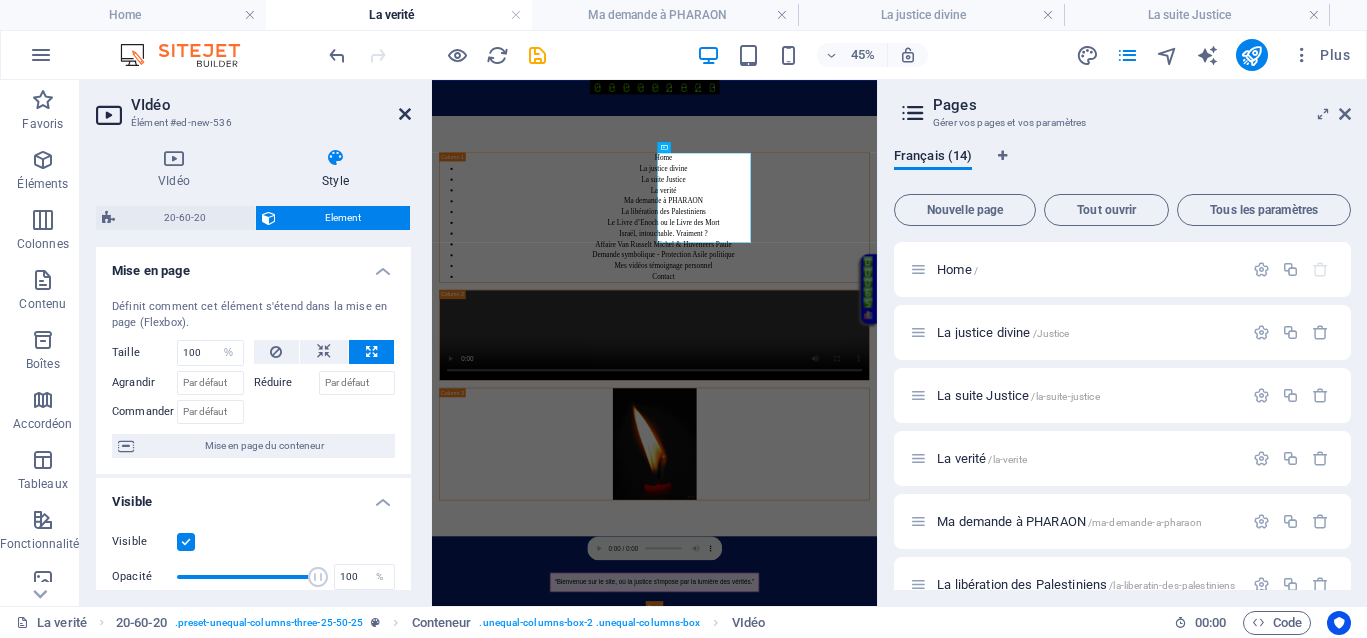 click at bounding box center (405, 114) 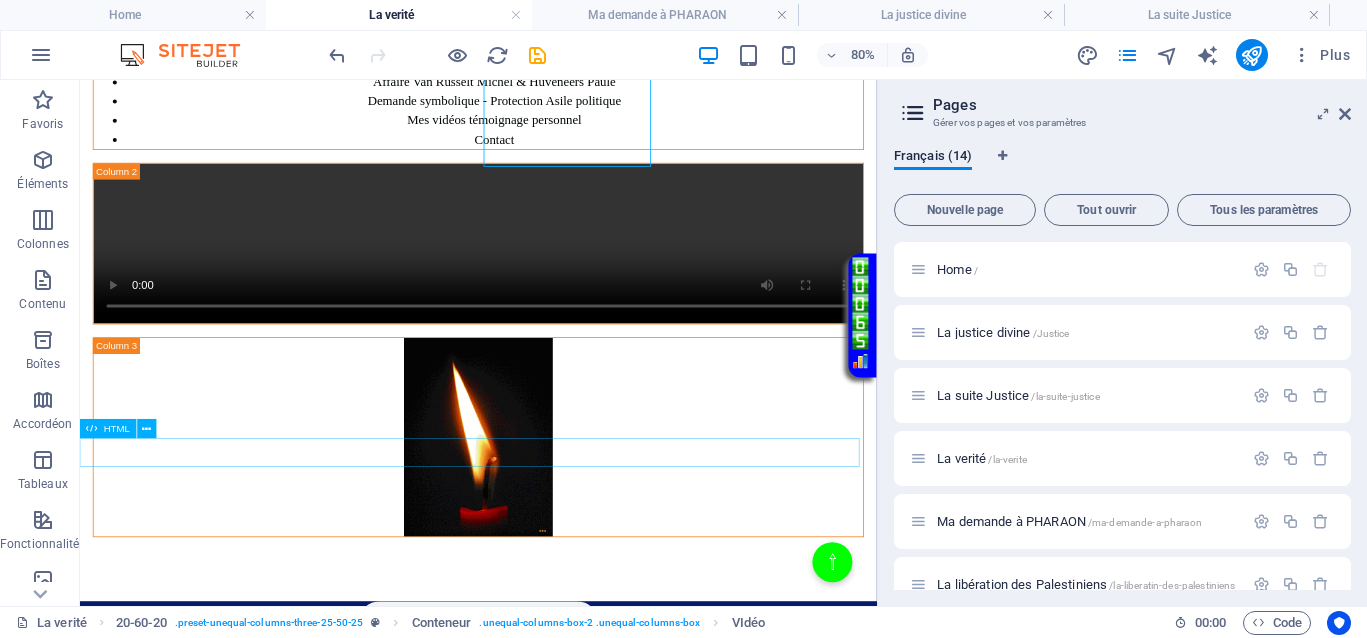 scroll, scrollTop: 375, scrollLeft: 0, axis: vertical 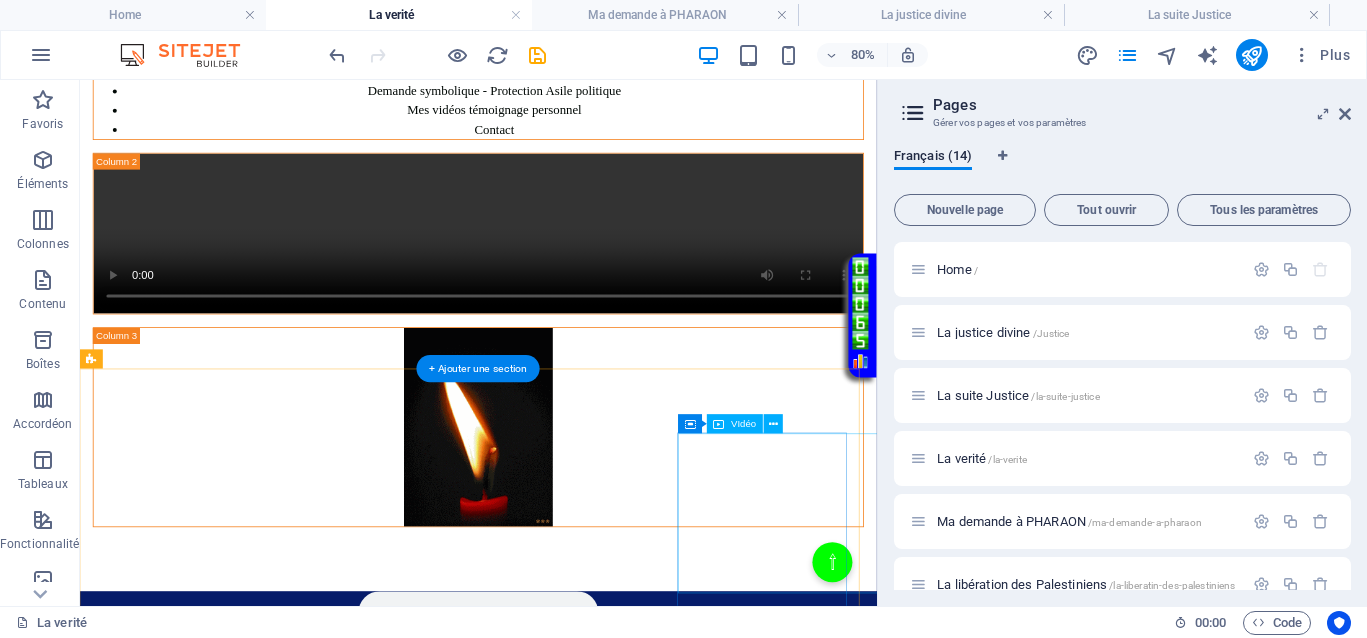 click at bounding box center (578, 1887) 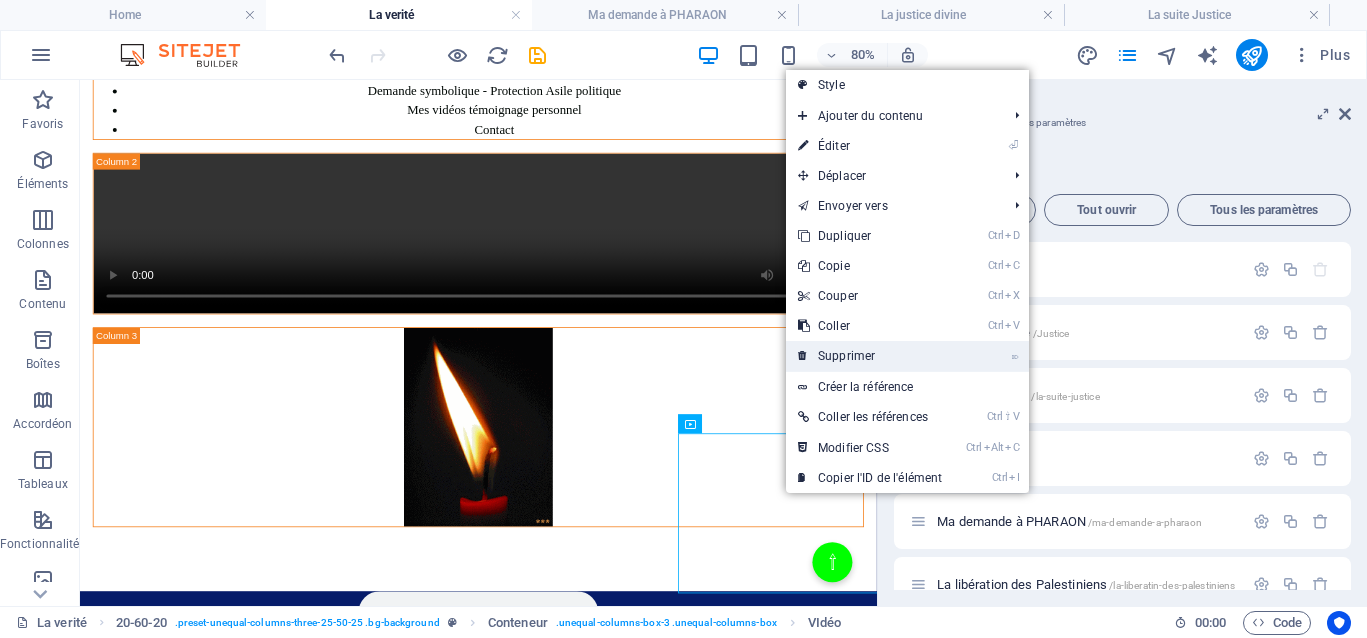 click on "⌦  Supprimer" at bounding box center [870, 356] 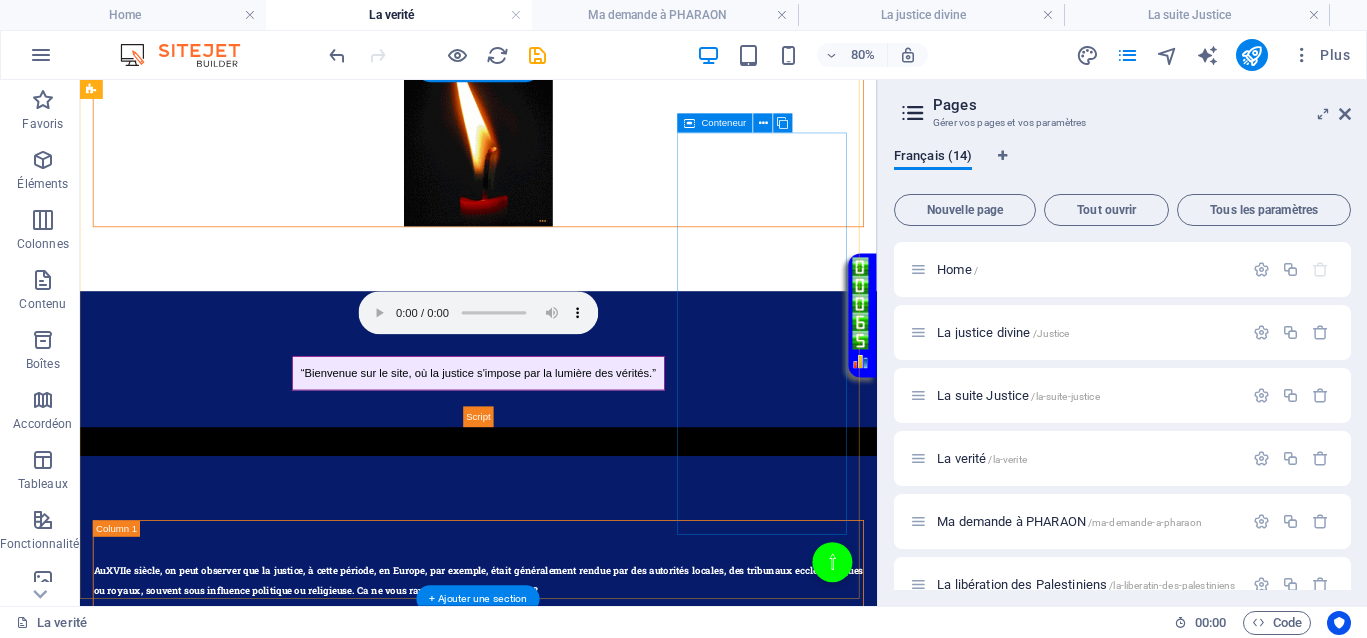 scroll, scrollTop: 375, scrollLeft: 0, axis: vertical 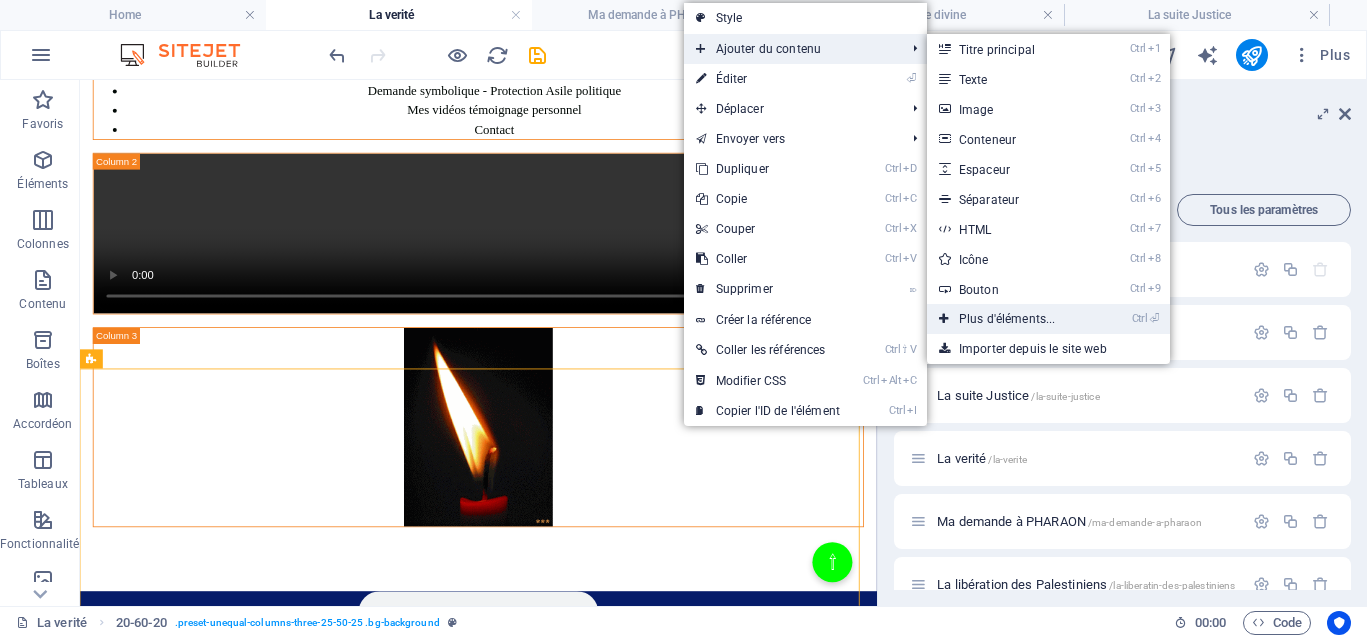 click on "Ctrl ⏎  Plus d'éléments..." at bounding box center (1011, 319) 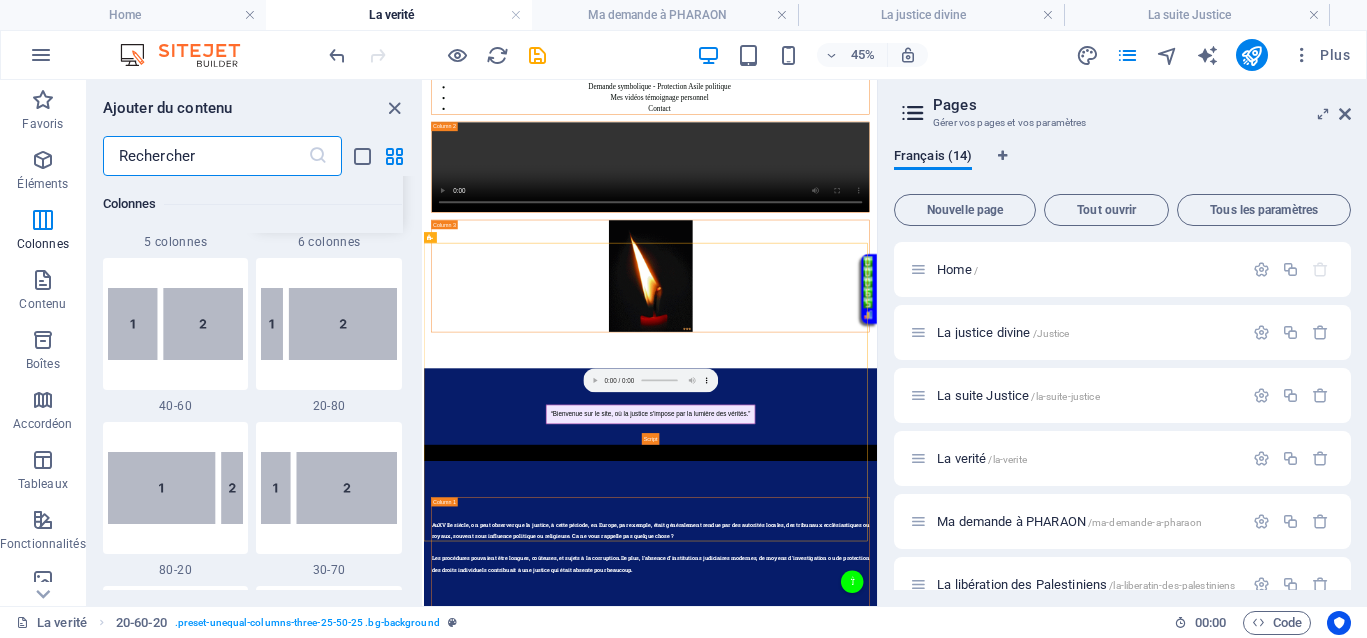 scroll, scrollTop: 1463, scrollLeft: 0, axis: vertical 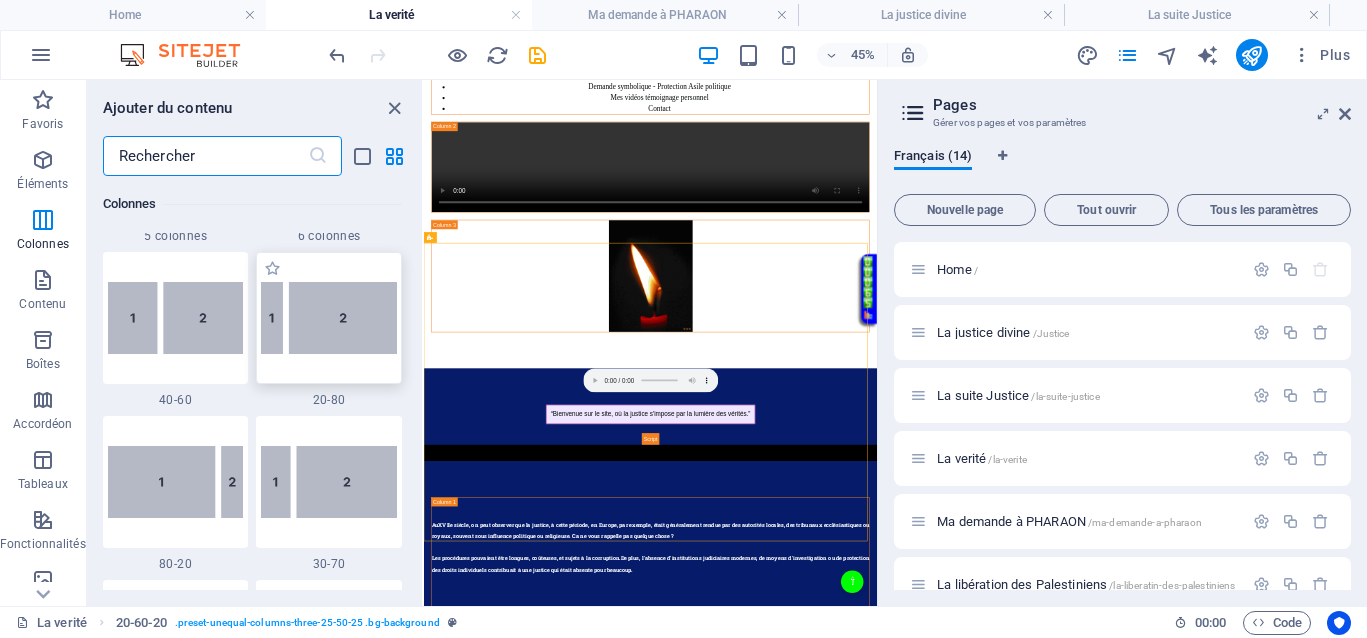 click at bounding box center [329, 318] 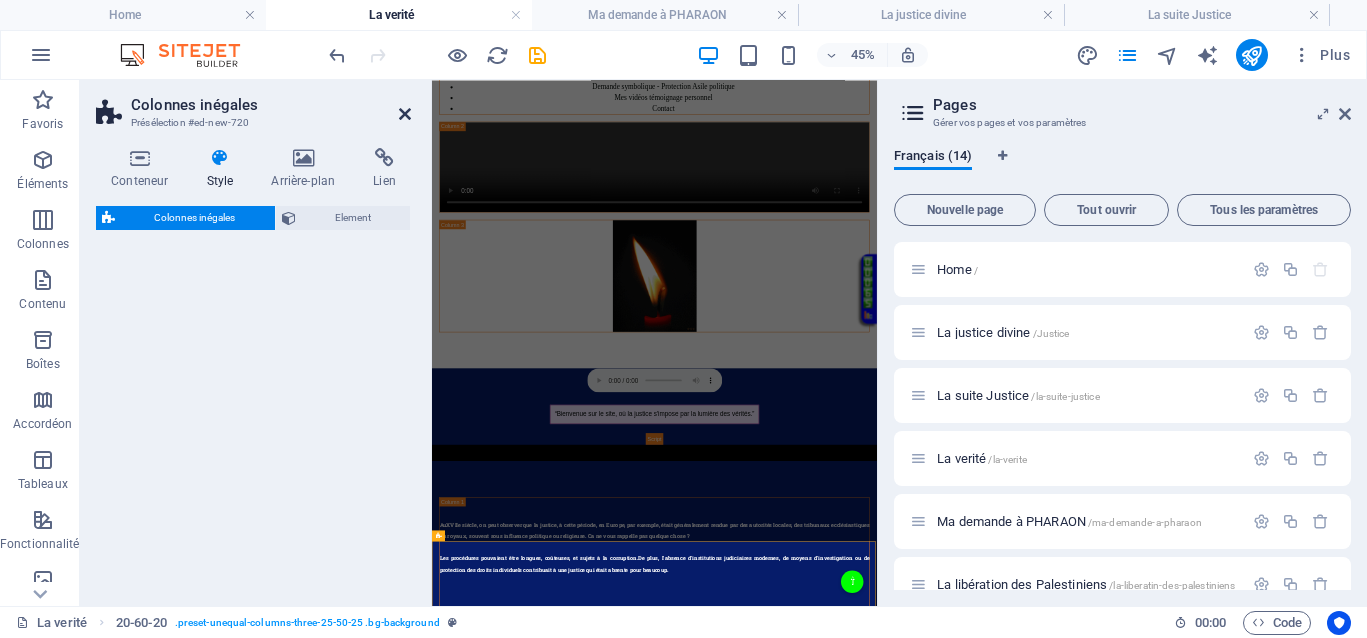 click at bounding box center [405, 114] 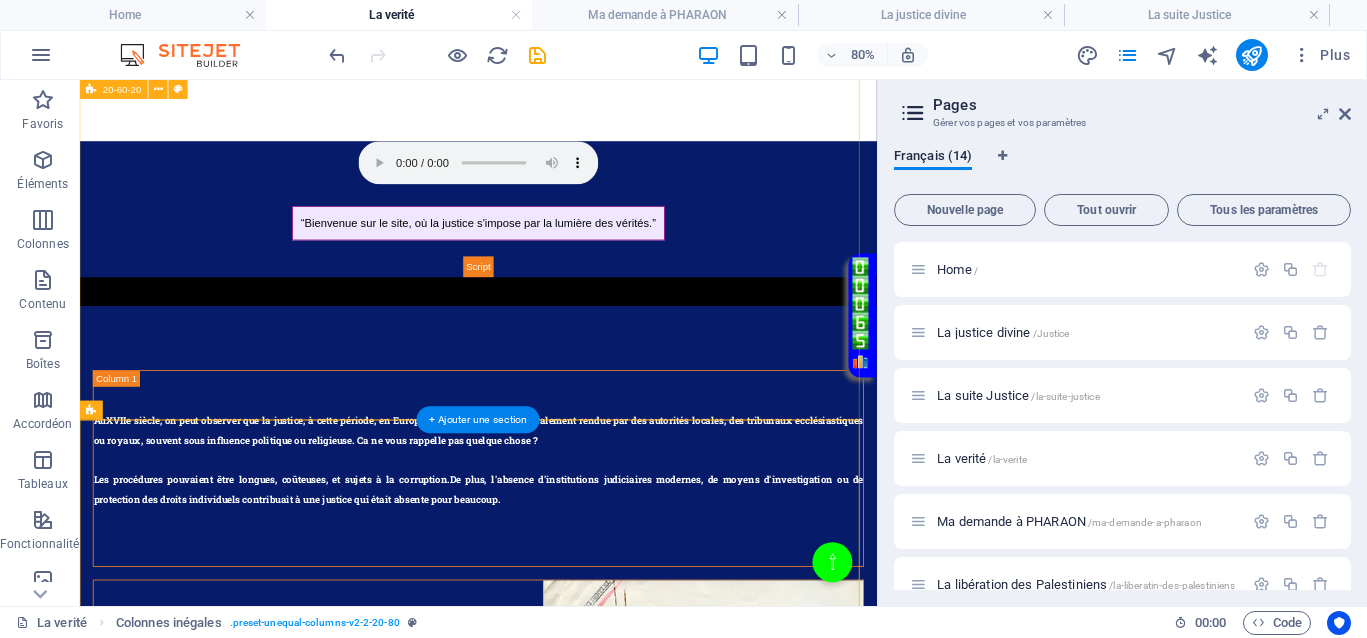 scroll, scrollTop: 904, scrollLeft: 0, axis: vertical 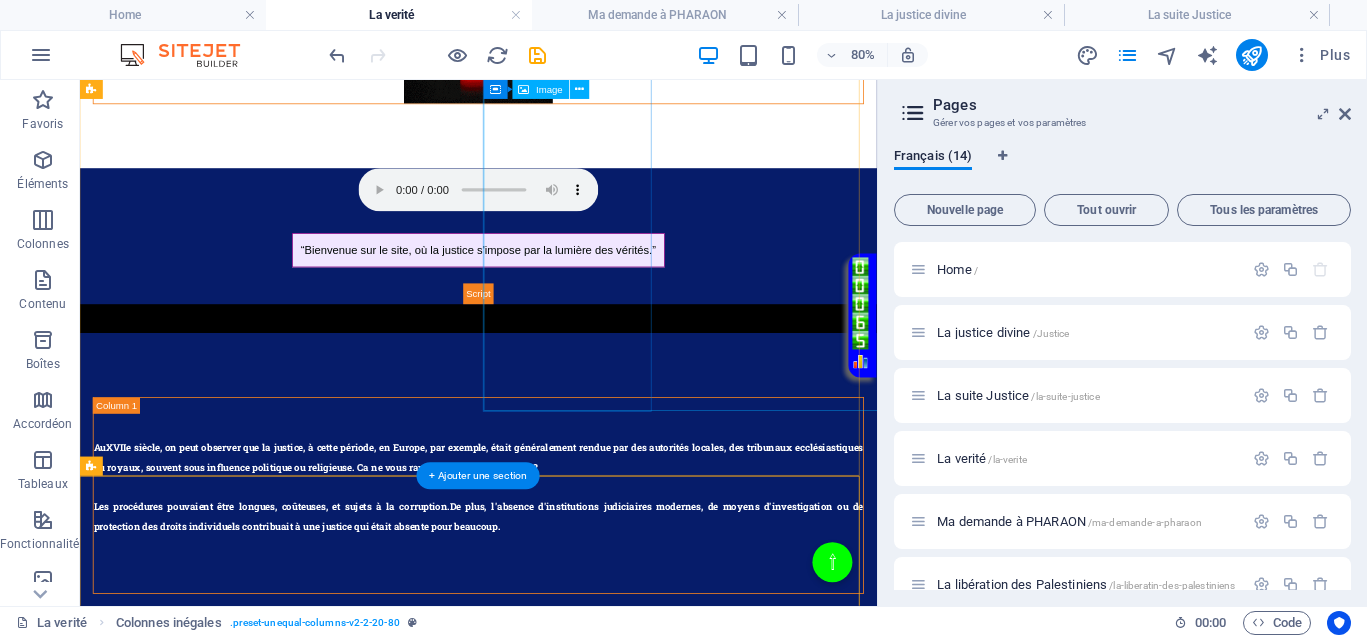 click at bounding box center [578, 989] 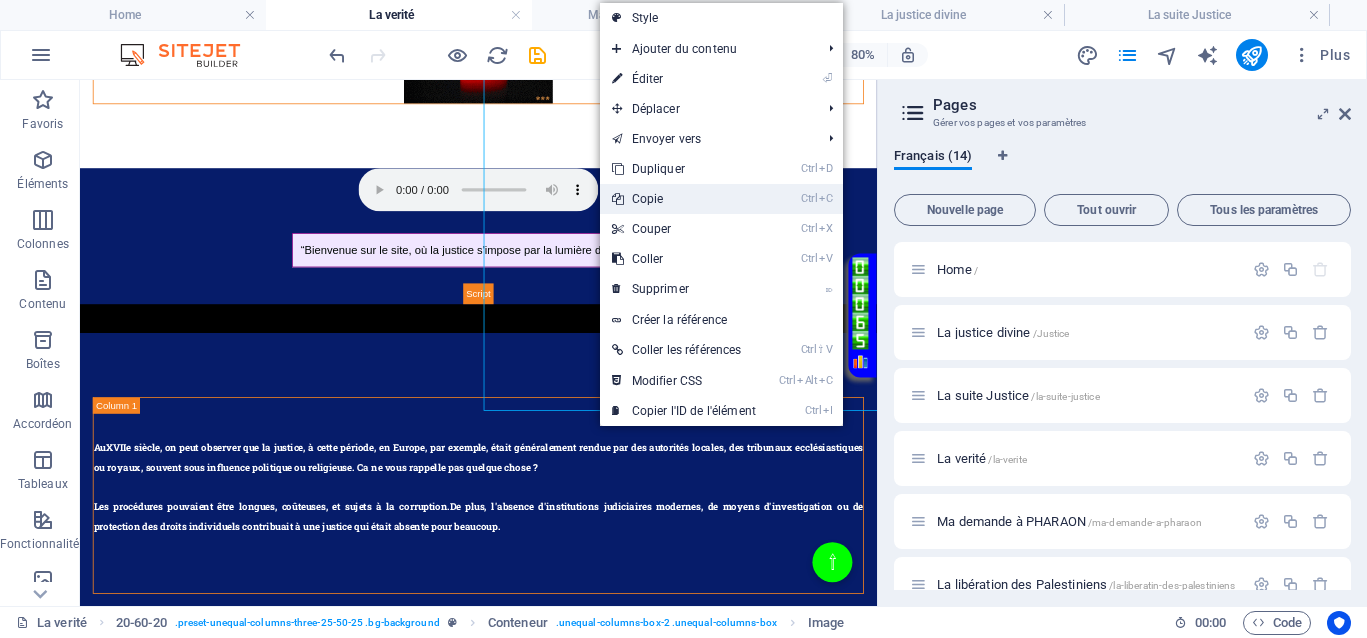 click on "Ctrl C  Copie" at bounding box center (684, 199) 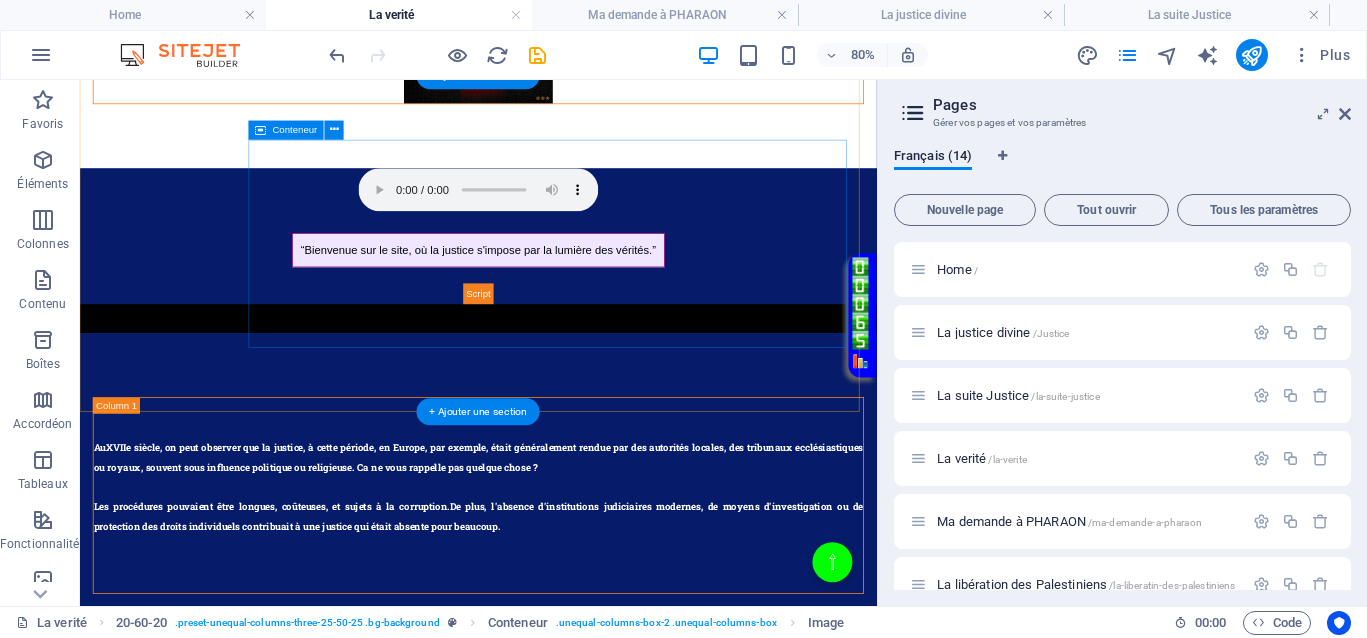 scroll, scrollTop: 1404, scrollLeft: 0, axis: vertical 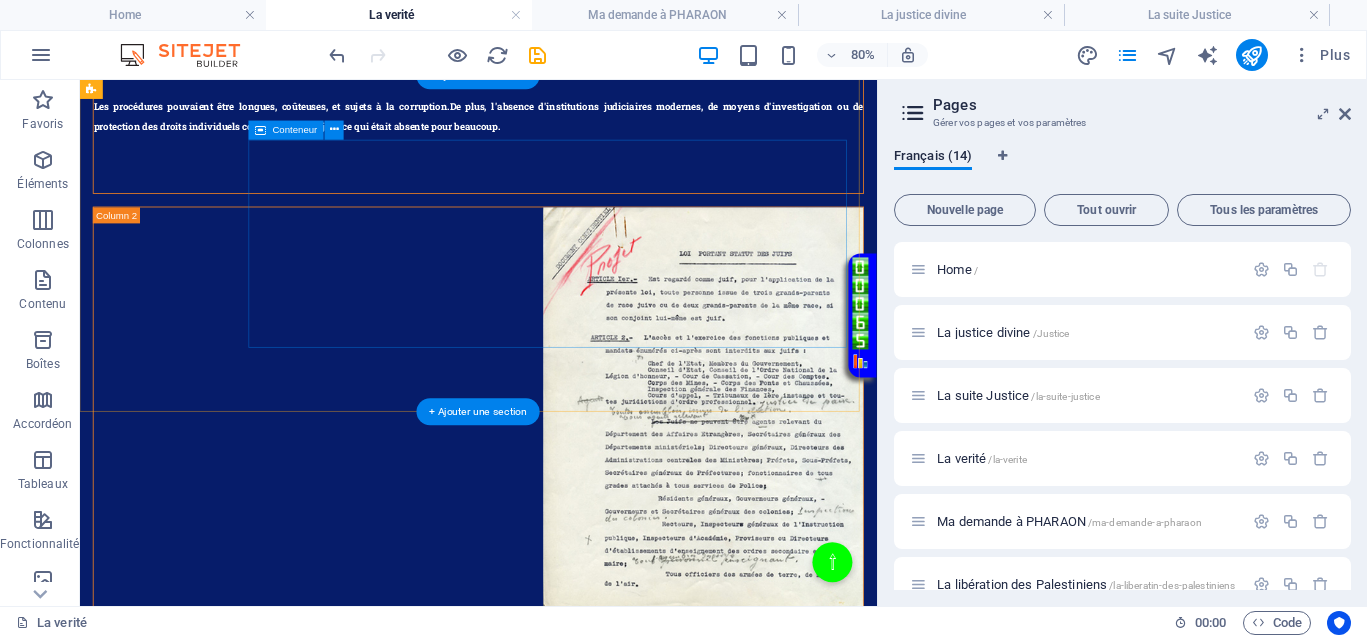 click on "Coller le presse-papiers" at bounding box center [652, 1302] 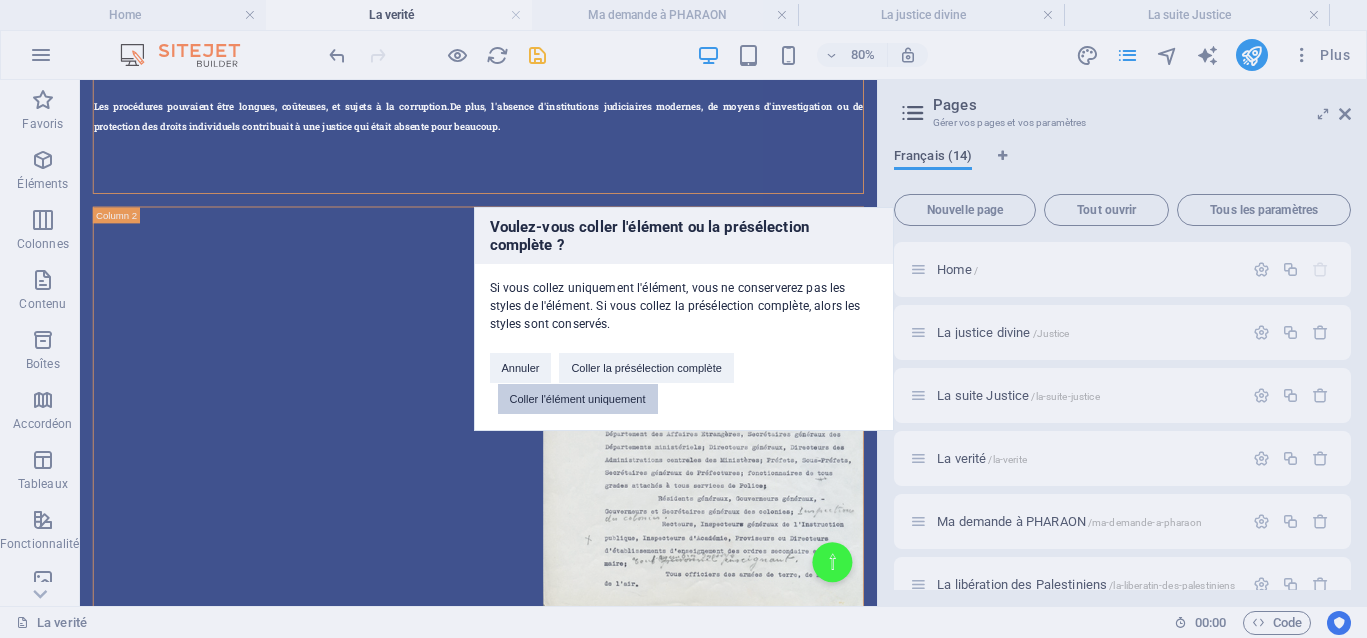 click on "Coller l'élément uniquement" at bounding box center (578, 399) 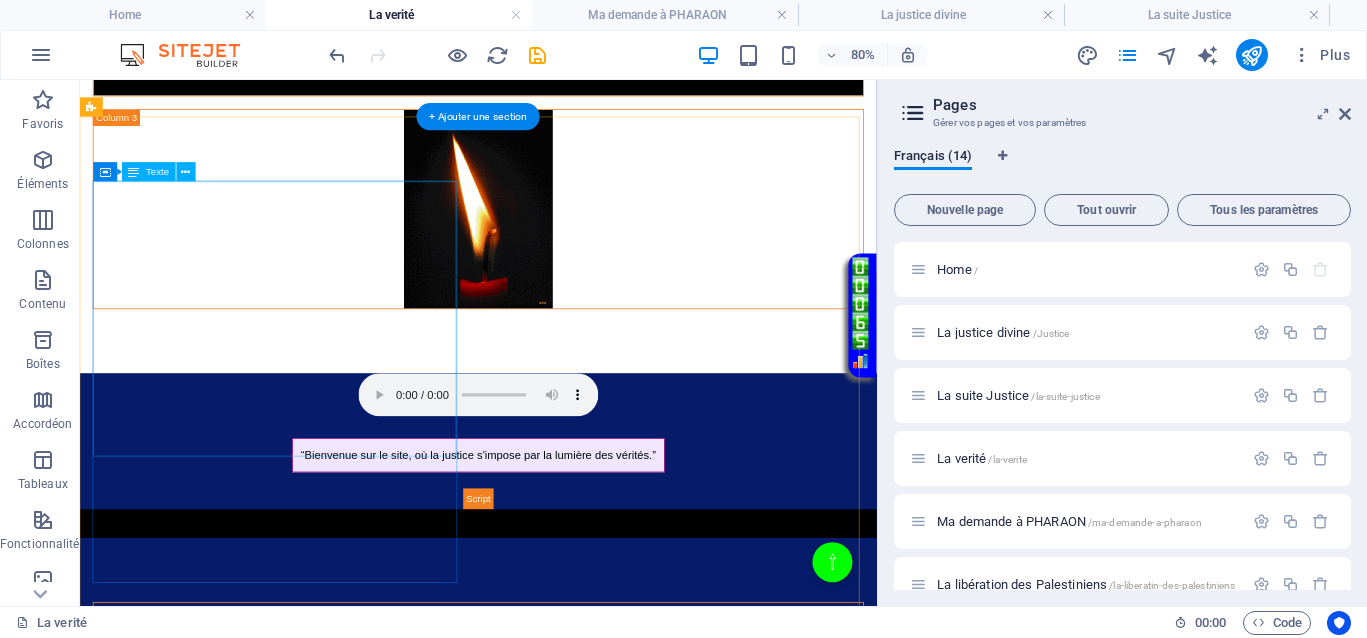 scroll, scrollTop: 779, scrollLeft: 0, axis: vertical 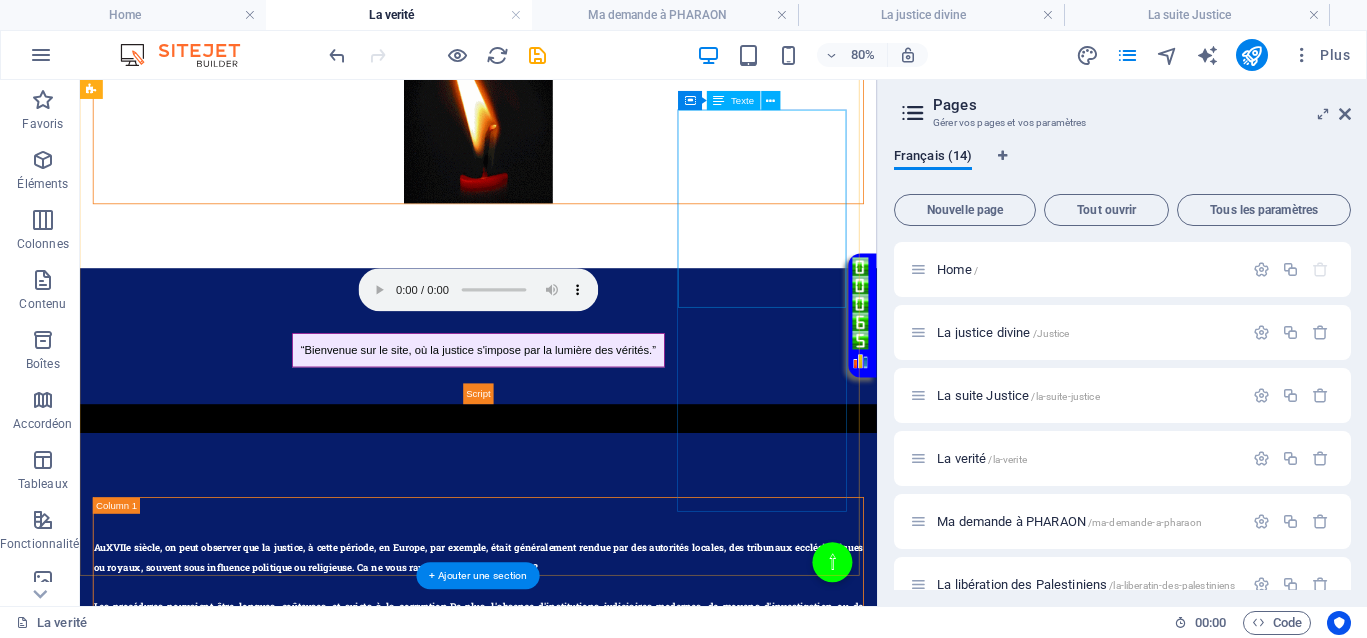 click on "Au  XVIIe siècle , la justice jouait le même rôle qu’aujourd’hui, absence totale de justice pour les uns, justice inégalitaire, ce qui empêchait totalement le droit d’accès à une justice de libération pour ceux qui en avaient le plus besoin." at bounding box center (578, 1444) 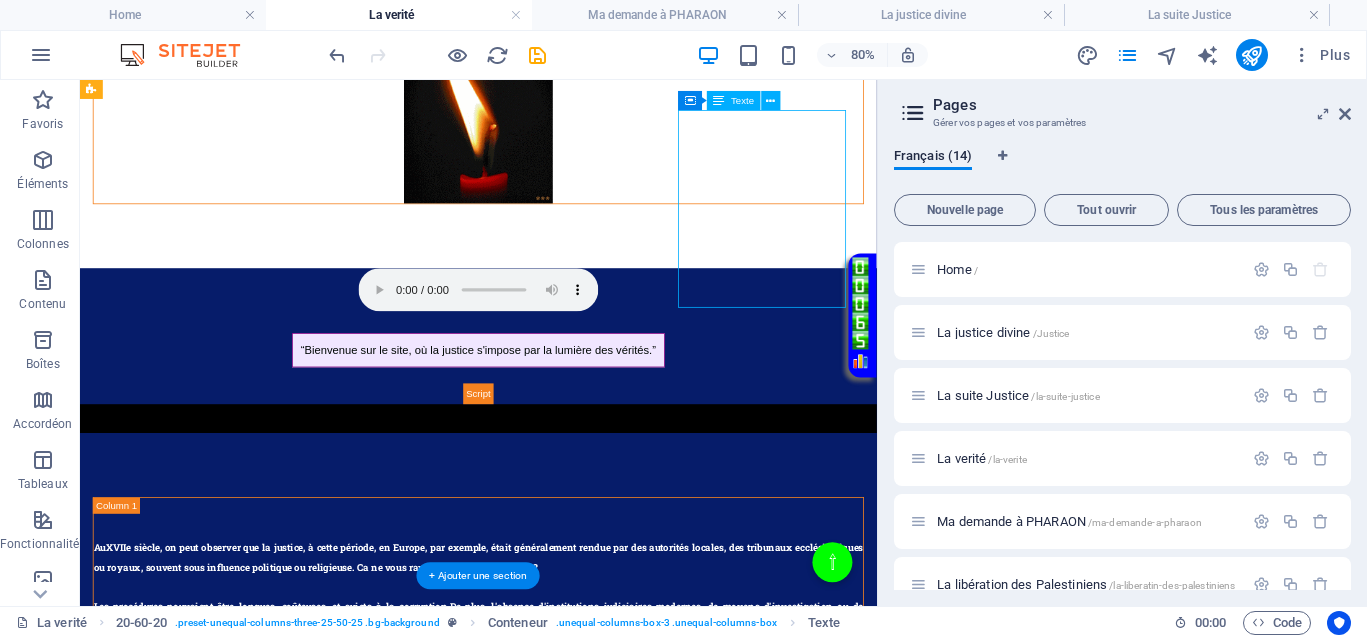 click on "Au  XVIIe siècle , la justice jouait le même rôle qu’aujourd’hui, absence totale de justice pour les uns, justice inégalitaire, ce qui empêchait totalement le droit d’accès à une justice de libération pour ceux qui en avaient le plus besoin." at bounding box center (578, 1444) 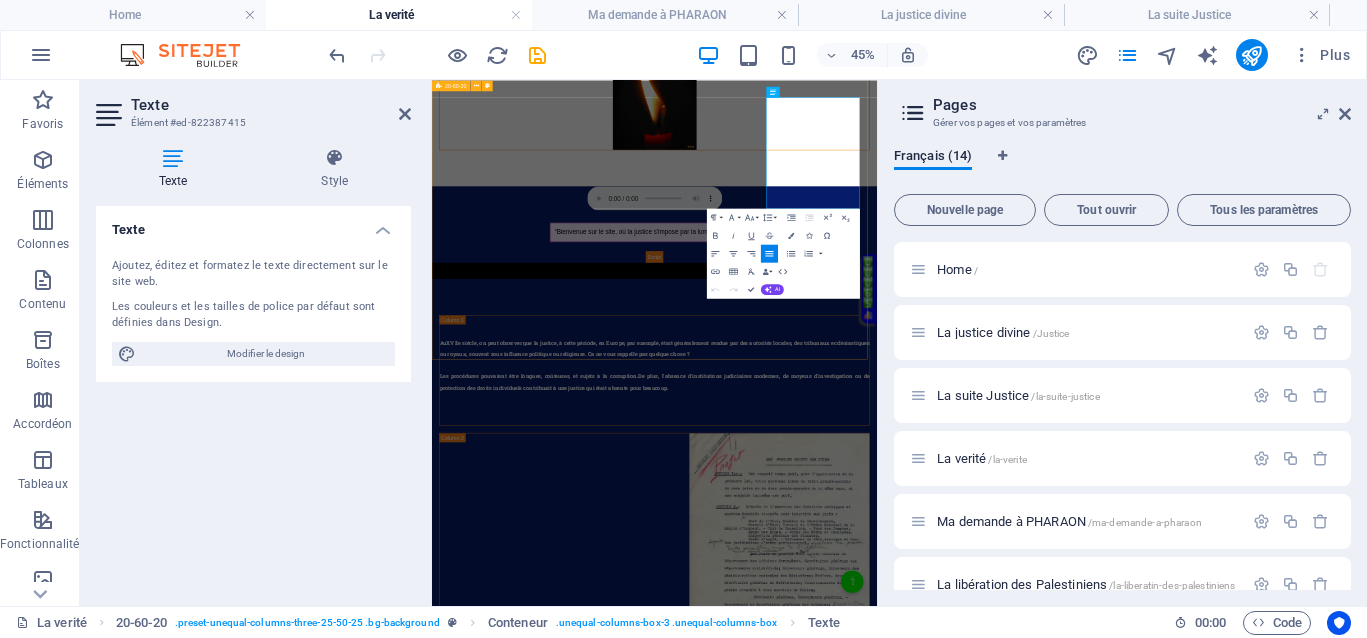 drag, startPoint x: 1336, startPoint y: 305, endPoint x: 1167, endPoint y: 147, distance: 231.3547 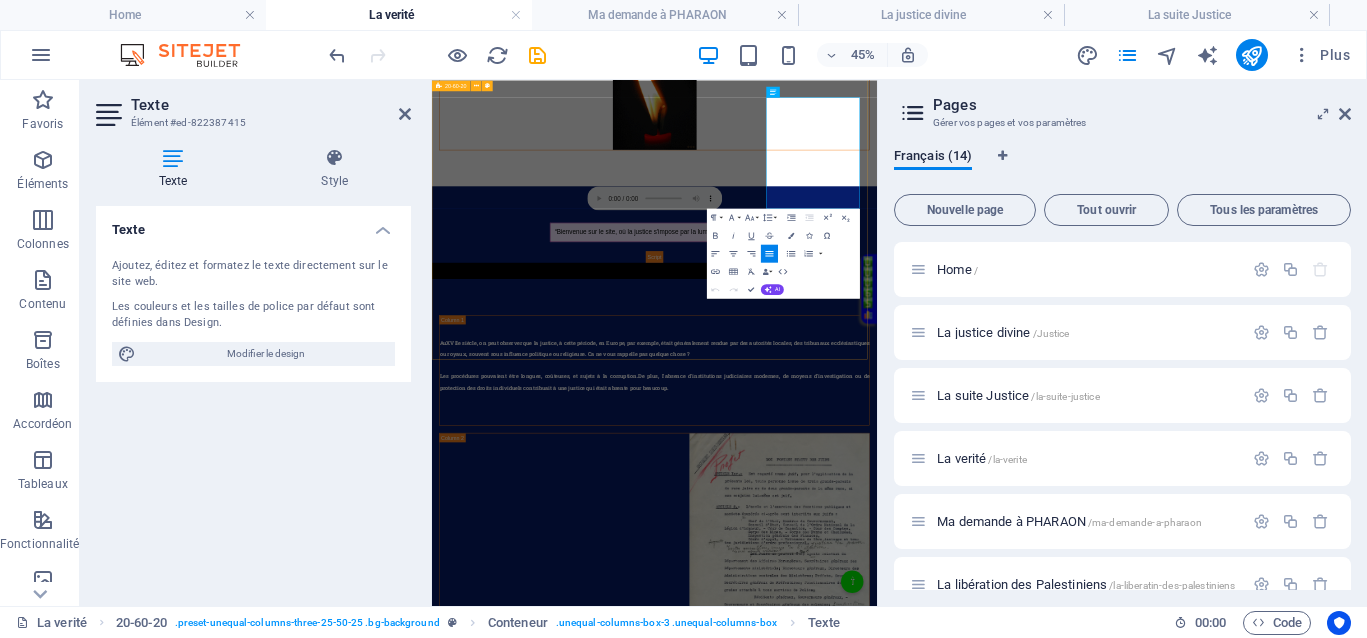 click on "Au  XVIIe siècle , on peut observer que la justice, à cette période, en Europe, par exemple, était généralement rendue par des autorités locales, des tribunaux ecclésiastiques ou royaux, souvent sous influence politique ou religieuse. Ca ne vous rappelle pas quelque chose ? Les procédures pouvaient être longues, coûteuses, et sujets à la corruption.  De plus, l'absence d'institutions judiciaires modernes, de moyens d'investigation ou de protection des droits individuels contribuait à une justice qui était absente pour beaucoup. Au  XVIIe siècle , la justice jouait le même rôle qu’aujourd’hui, absence totale de justice pour les uns, justice inégalitaire, ce qui empêchait totalement le droit d’accès à une justice de libération pour ceux qui en avaient le plus besoin." at bounding box center (926, 1053) 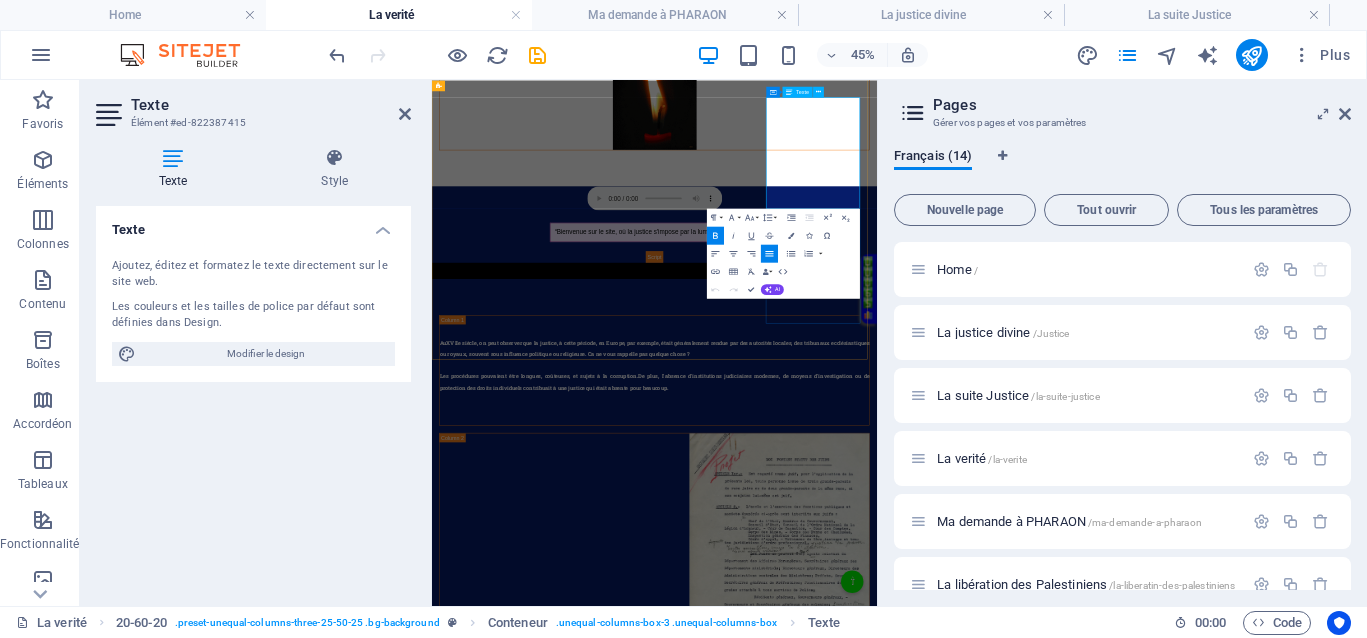 copy on "Au  XVIIe siècle , la justice jouait le même rôle qu’aujourd’hui, absence totale de justice pour les uns, justice inégalitaire, ce qui empêchait totalement le droit d’accès à une justice de libération pour ceux qui en avaient le plus besoin." 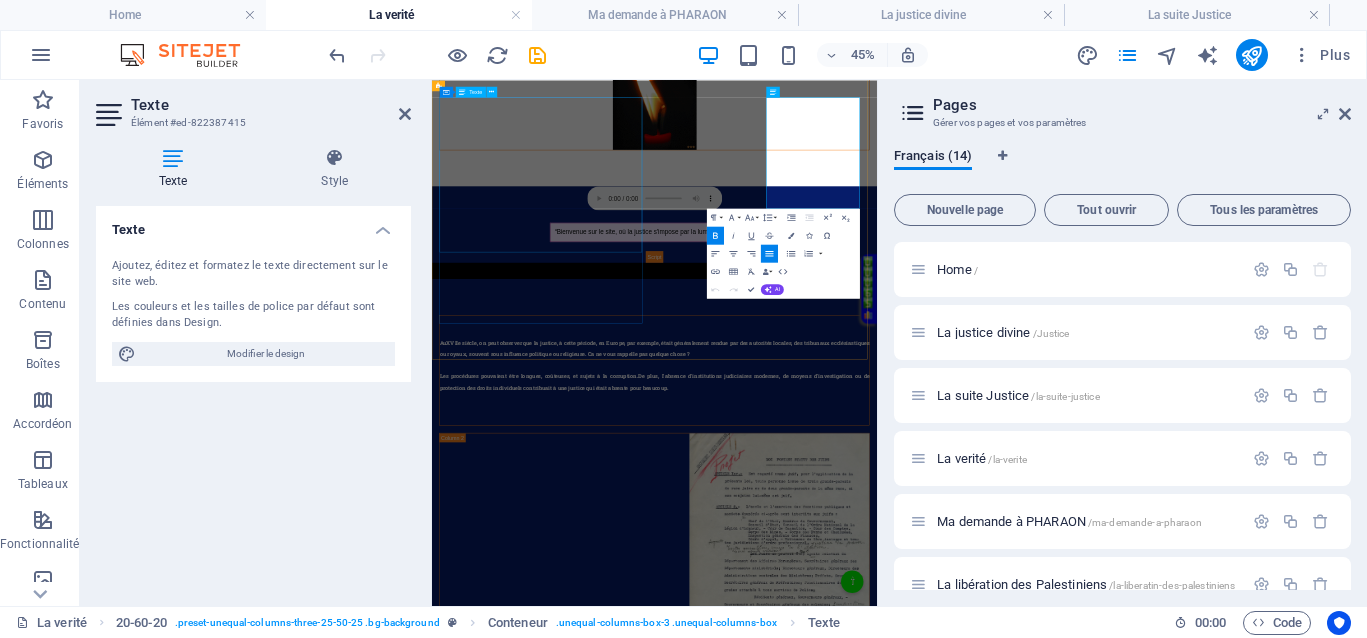 click on "Au  XVIIe siècle , on peut observer que la justice, à cette période, en Europe, par exemple, était généralement rendue par des autorités locales, des tribunaux ecclésiastiques ou royaux, souvent sous influence politique ou religieuse. Ca ne vous rappelle pas quelque chose ? Les procédures pouvaient être longues, coûteuses, et sujets à la corruption.  De plus, l'absence d'institutions judiciaires modernes, de moyens d'investigation ou de protection des droits individuels contribuait à une justice qui était absente pour beaucoup." at bounding box center (926, 724) 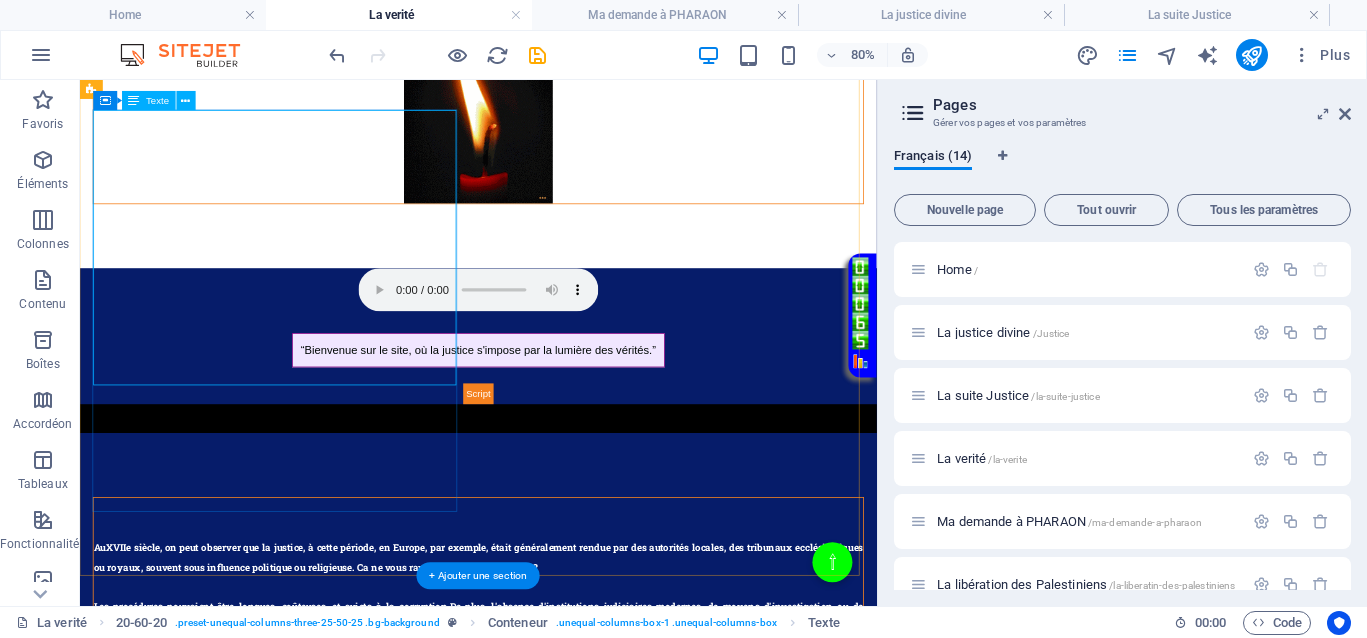 click on "Au  XVIIe siècle , on peut observer que la justice, à cette période, en Europe, par exemple, était généralement rendue par des autorités locales, des tribunaux ecclésiastiques ou royaux, souvent sous influence politique ou religieuse. Ca ne vous rappelle pas quelque chose ? Les procédures pouvaient être longues, coûteuses, et sujets à la corruption.  De plus, l'absence d'institutions judiciaires modernes, de moyens d'investigation ou de protection des droits individuels contribuait à une justice qui était absente pour beaucoup." at bounding box center (578, 724) 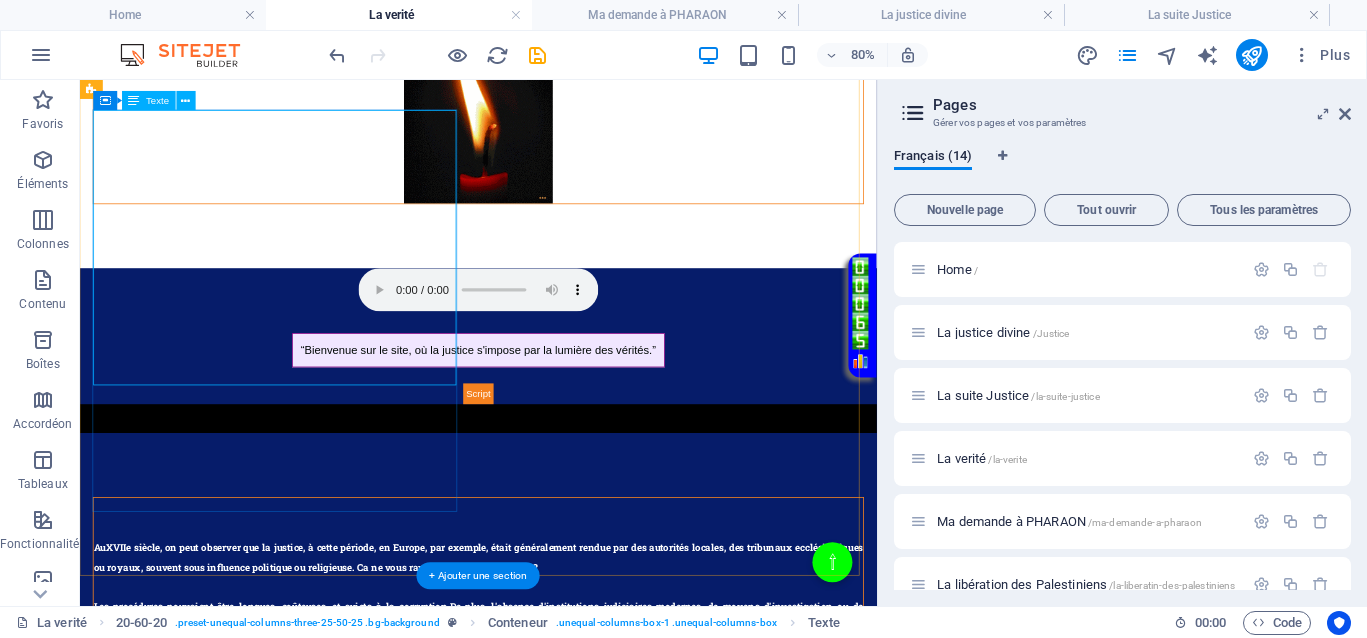 drag, startPoint x: 226, startPoint y: 394, endPoint x: 526, endPoint y: 333, distance: 306.13885 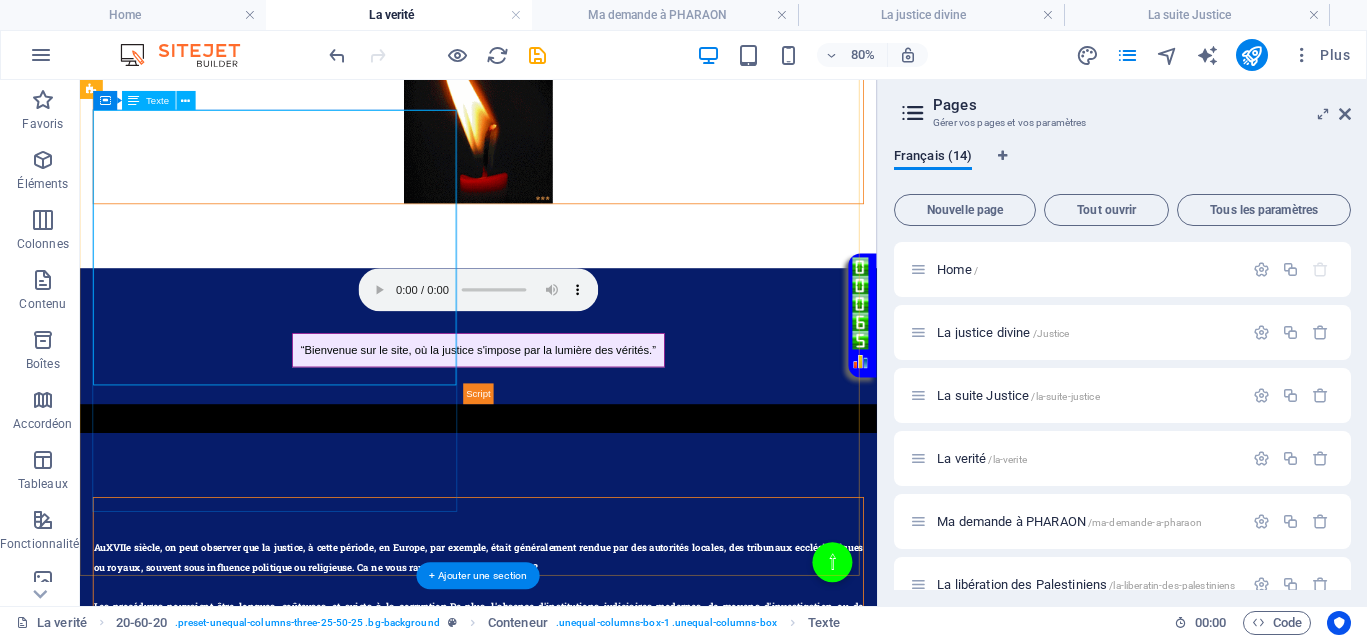 click on "Au  XVIIe siècle , on peut observer que la justice, à cette période, en Europe, par exemple, était généralement rendue par des autorités locales, des tribunaux ecclésiastiques ou royaux, souvent sous influence politique ou religieuse. Ca ne vous rappelle pas quelque chose ? Les procédures pouvaient être longues, coûteuses, et sujets à la corruption.  De plus, l'absence d'institutions judiciaires modernes, de moyens d'investigation ou de protection des droits individuels contribuait à une justice qui était absente pour beaucoup." at bounding box center [578, 724] 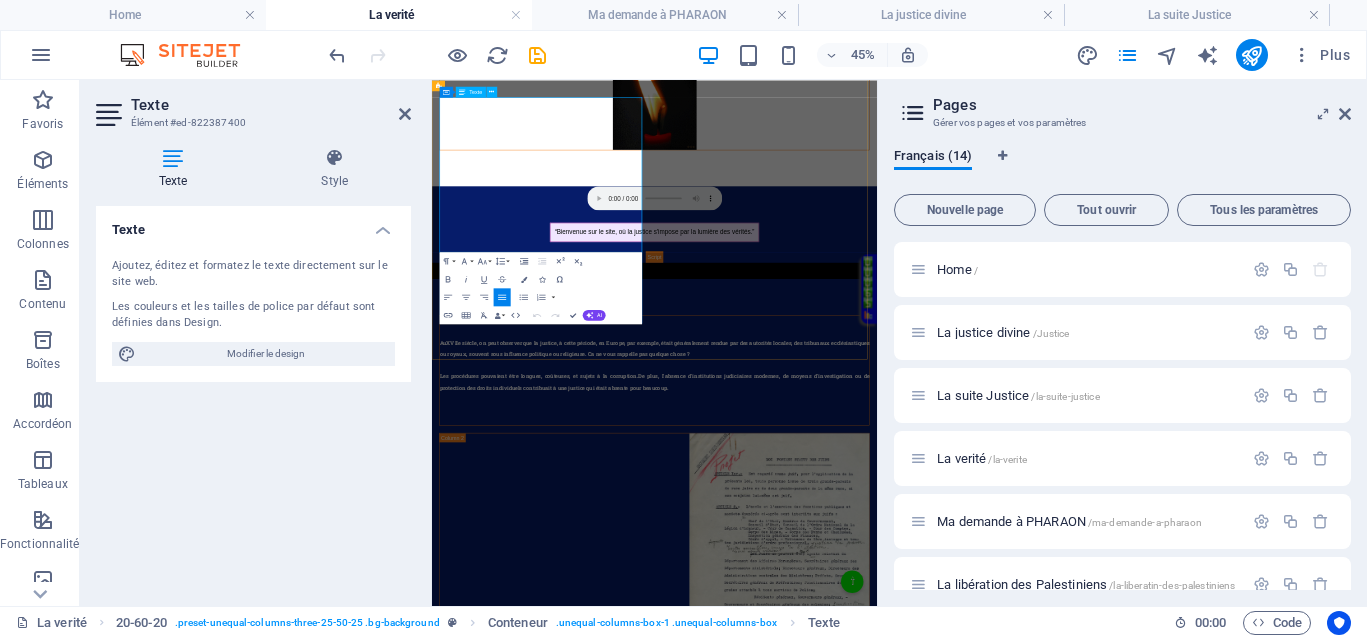 click on "Les procédures pouvaient être longues, coûteuses, et sujets à la corruption.  De plus, l'absence d'institutions judiciaires modernes, de moyens d'investigation ou de protection des droits individuels contribuait à une justice qui était absente pour beaucoup." at bounding box center (926, 749) 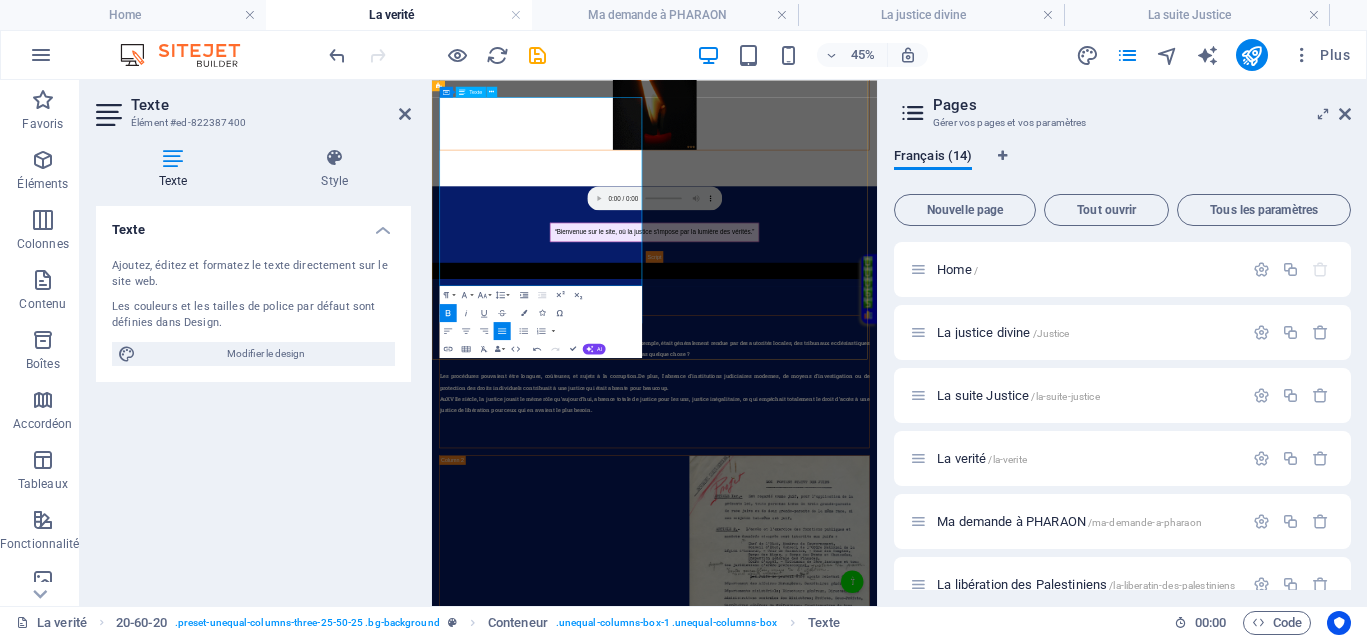 click on "Les procédures pouvaient être longues, coûteuses, et sujets à la corruption.  De plus, l'absence d'institutions judiciaires modernes, de moyens d'investigation ou de protection des droits individuels contribuait à une justice qui était absente pour beaucoup." at bounding box center [926, 749] 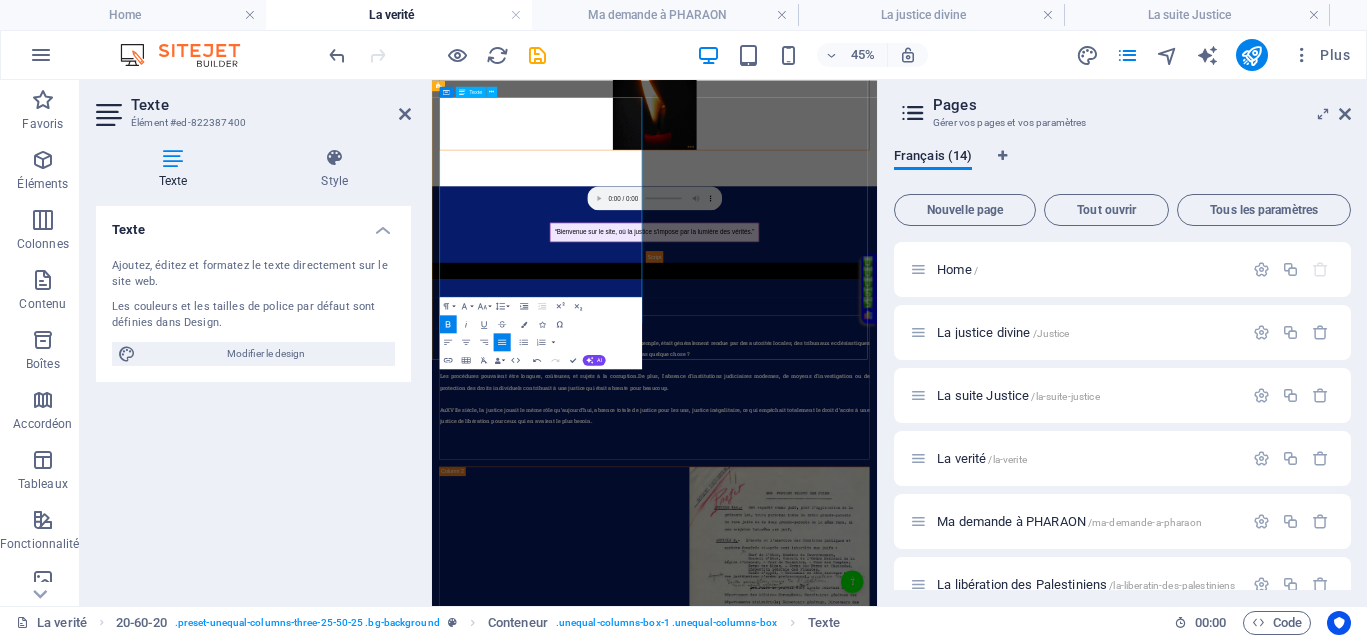 click at bounding box center [926, 885] 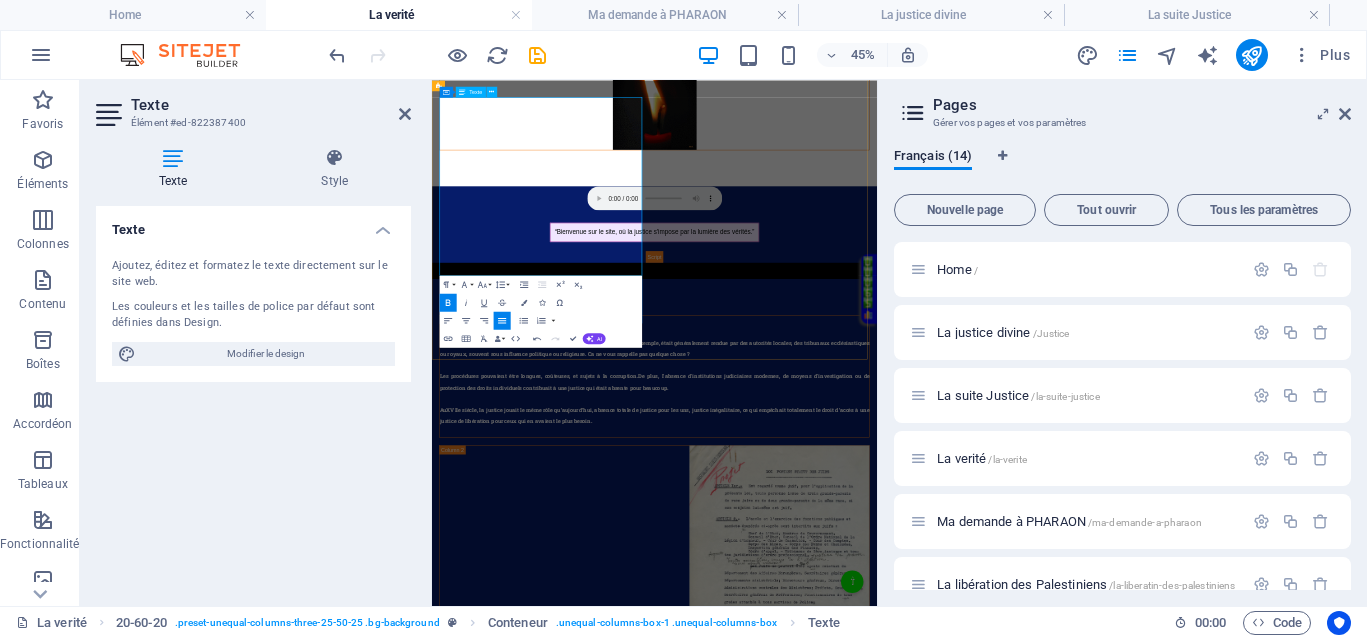 click on "Au" at bounding box center [456, 661] 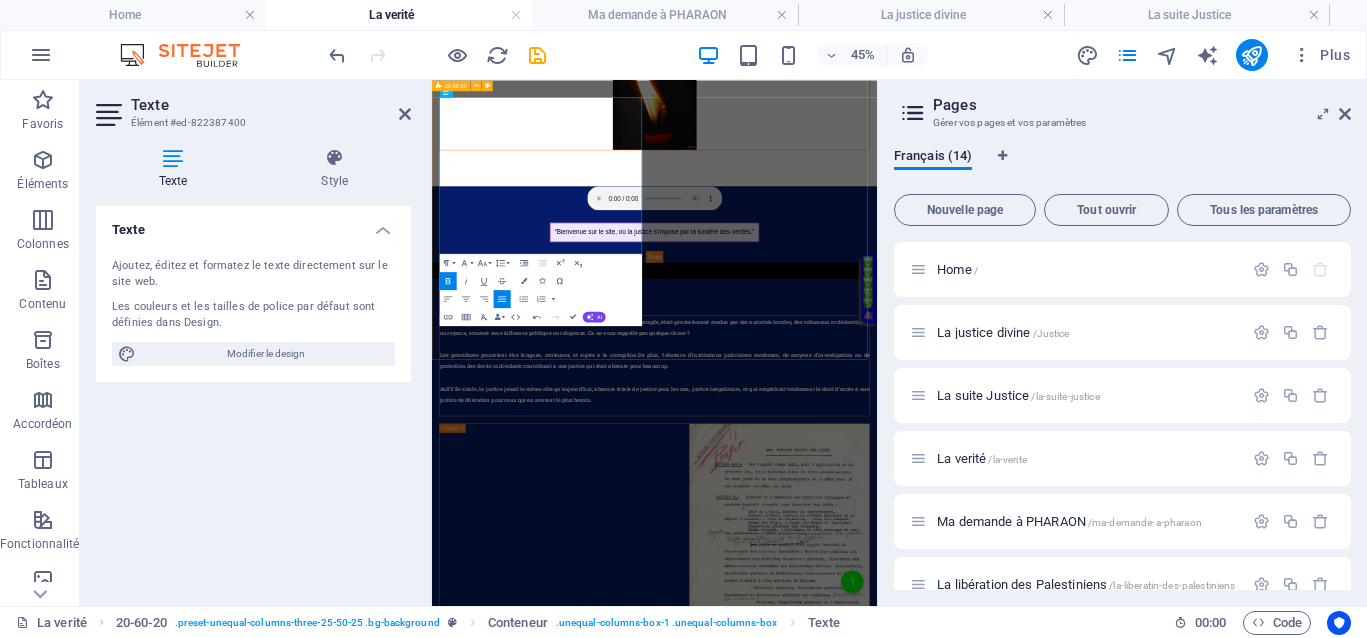click on "Au  XVIIe siècle , on peut observer que la justice, à cette période, en Europe, par exemple, était généralement rendue par des autorités locales, des tribunaux ecclésiastiques ou royaux, souvent sous influence politique ou religieuse. Ca ne vous rappelle pas quelque chose ? Les procédures pouvaient être longues, coûteuses, et sujets à la corruption.  De plus, l'absence d'institutions judiciaires modernes, de moyens d'investigation ou de protection des droits individuels contribuait à une justice qui était absente pour beaucoup. ​ Au  XVIIe siècle , la justice jouait le même rôle qu’aujourd’hui, absence totale de justice pour les uns, justice inégalitaire, ce qui empêchait totalement le droit d’accès à une justice de libération pour ceux qui en avaient le plus besoin. Au  XVIIe siècle" at bounding box center (926, 1043) 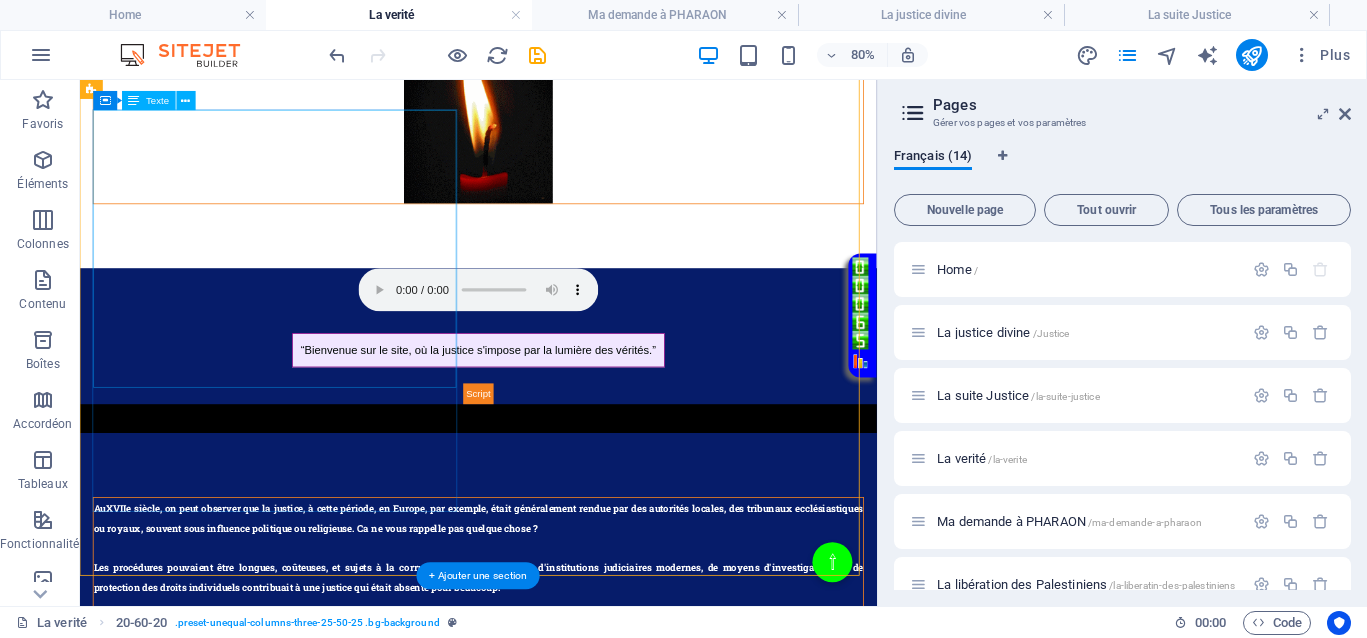 click on "Au  XVIIe siècle , on peut observer que la justice, à cette période, en Europe, par exemple, était généralement rendue par des autorités locales, des tribunaux ecclésiastiques ou royaux, souvent sous influence politique ou religieuse. Ca ne vous rappelle pas quelque chose ? Les procédures pouvaient être longues, coûteuses, et sujets à la corruption.  De plus, l'absence d'institutions judiciaires modernes, de moyens d'investigation ou de protection des droits individuels contribuait à une justice qui était absente pour beaucoup. Au  XVIIe siècle , la justice jouait le même rôle qu’aujourd’hui, absence totale de justice pour les uns, justice inégalitaire, ce qui empêchait totalement le droit d’accès à une justice de libération pour ceux qui en avaient le plus besoin." at bounding box center (578, 713) 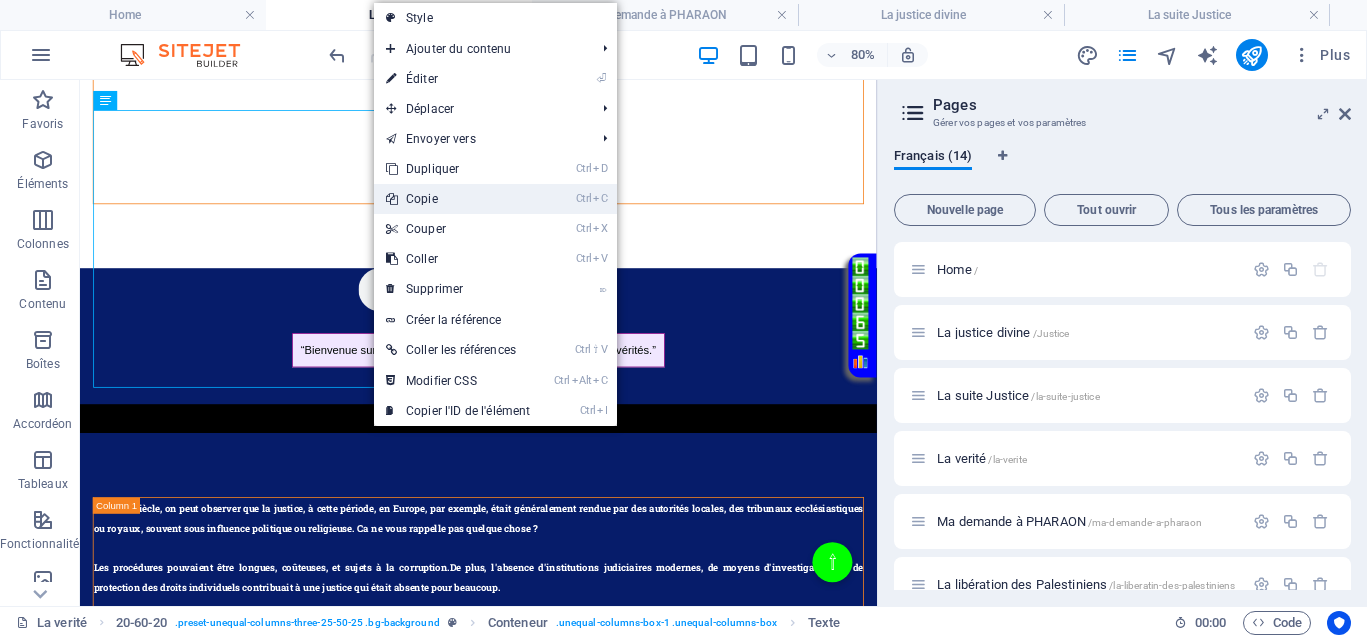 click on "Ctrl C  Copie" at bounding box center [458, 199] 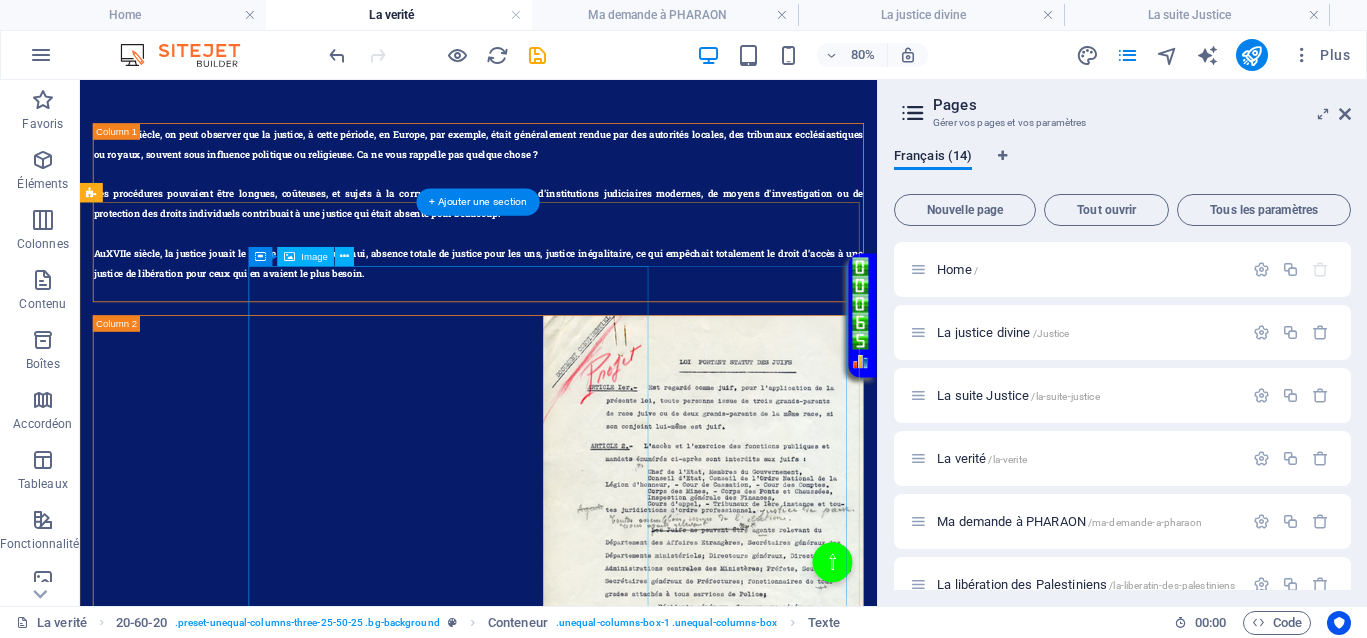 scroll, scrollTop: 1279, scrollLeft: 0, axis: vertical 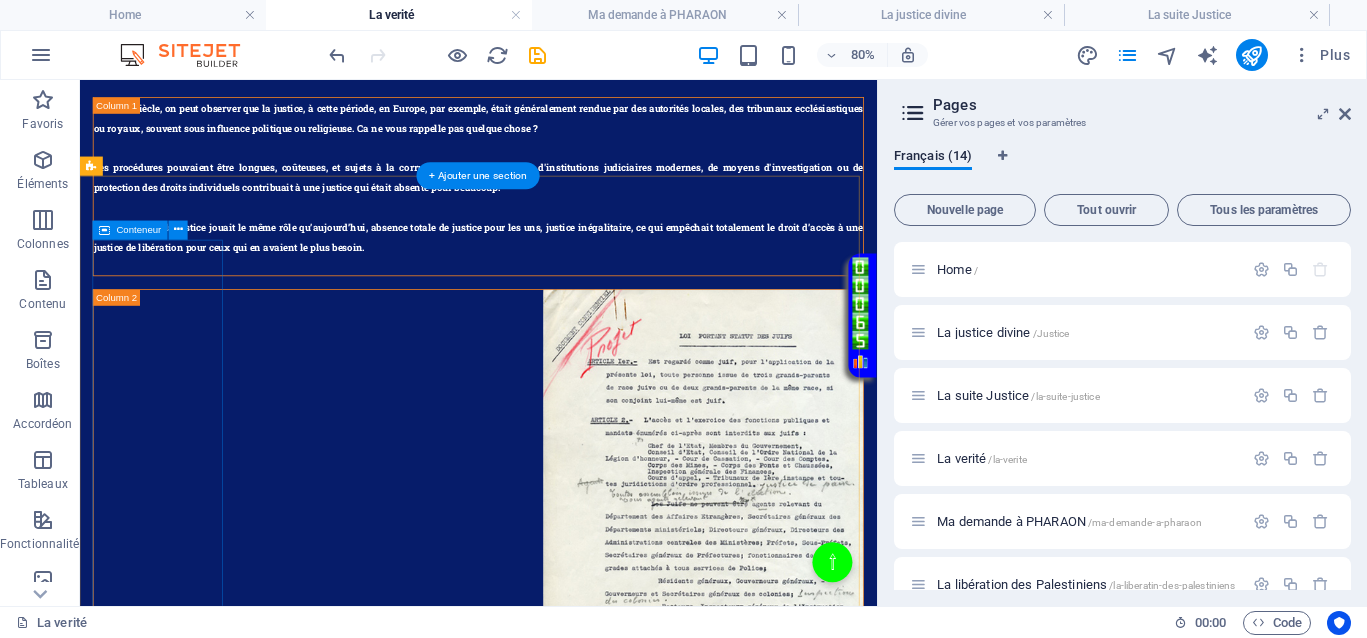 click on "Coller le presse-papiers" at bounding box center (652, 1246) 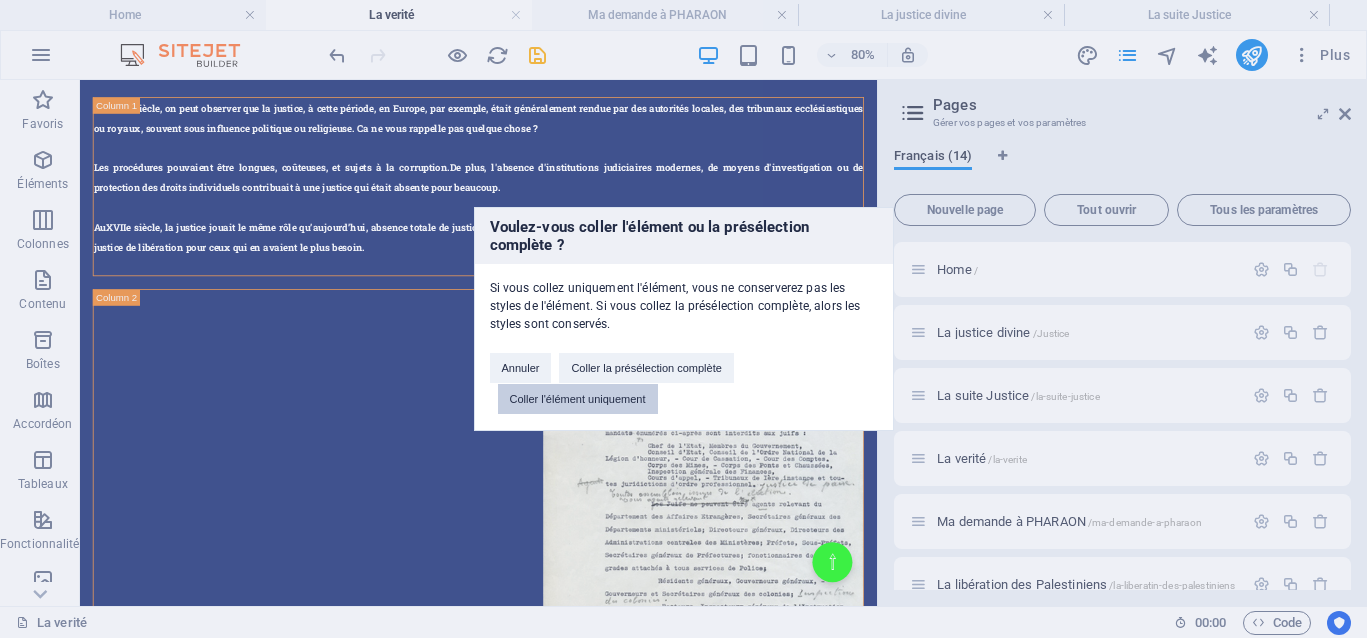 click on "Coller l'élément uniquement" at bounding box center [578, 399] 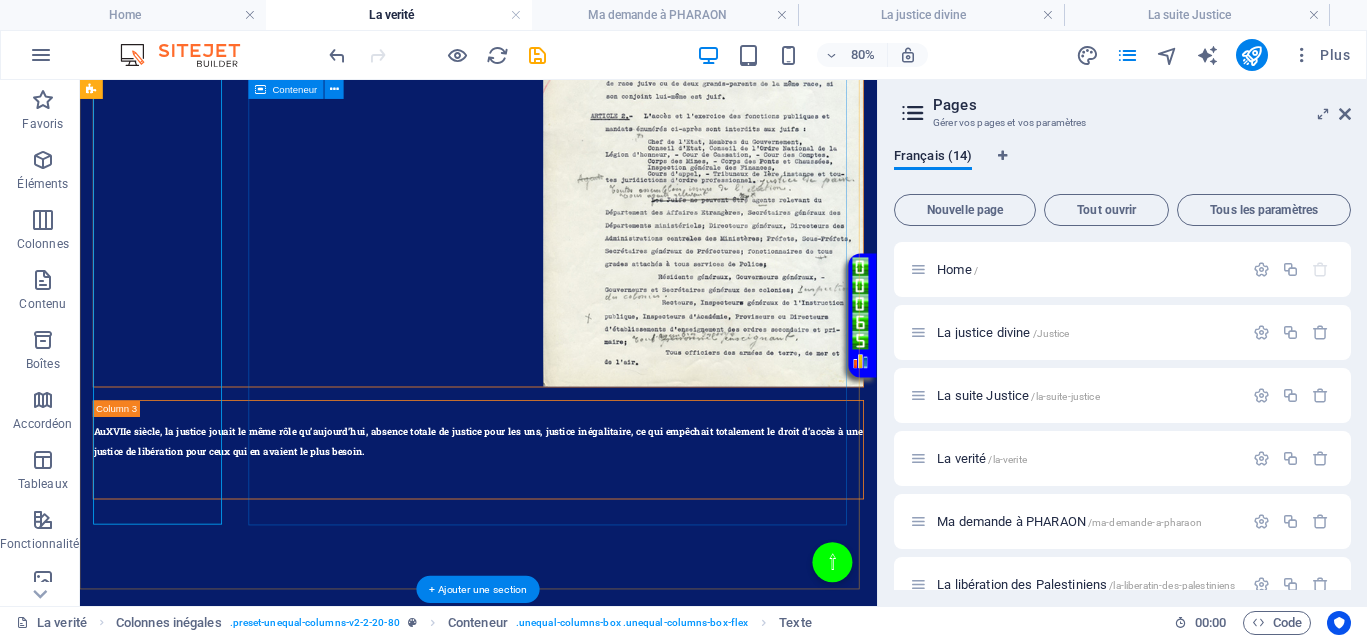 scroll, scrollTop: 1529, scrollLeft: 0, axis: vertical 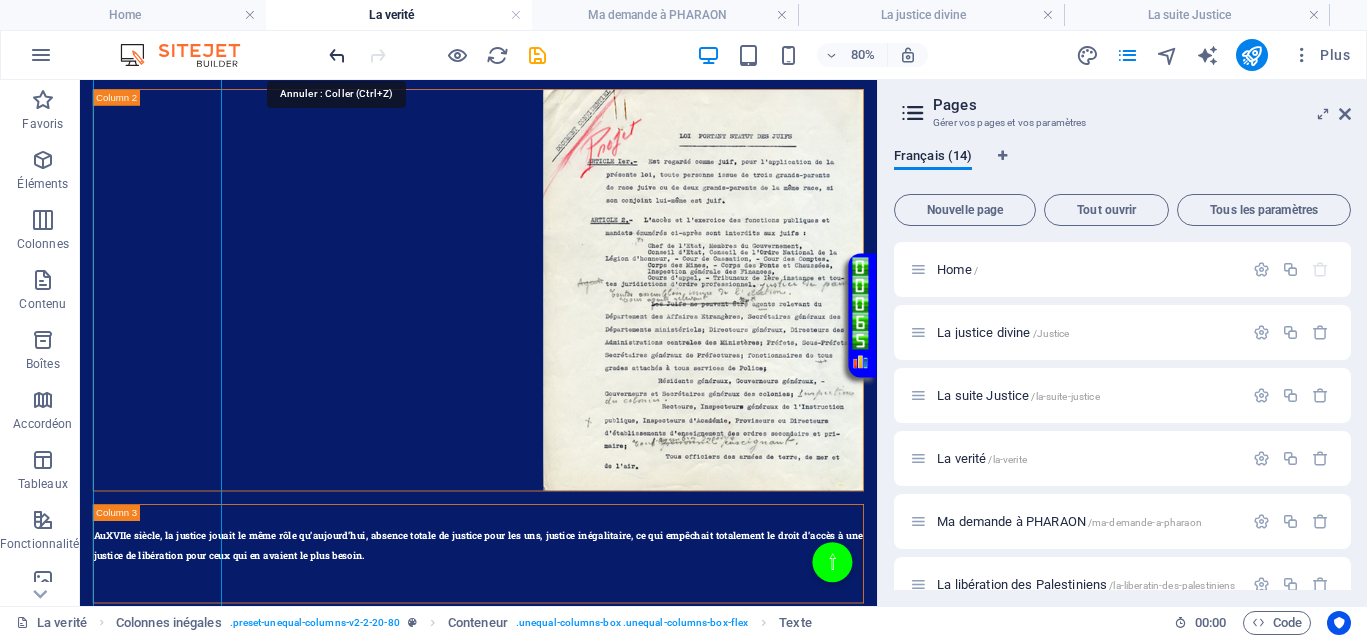 click at bounding box center (337, 55) 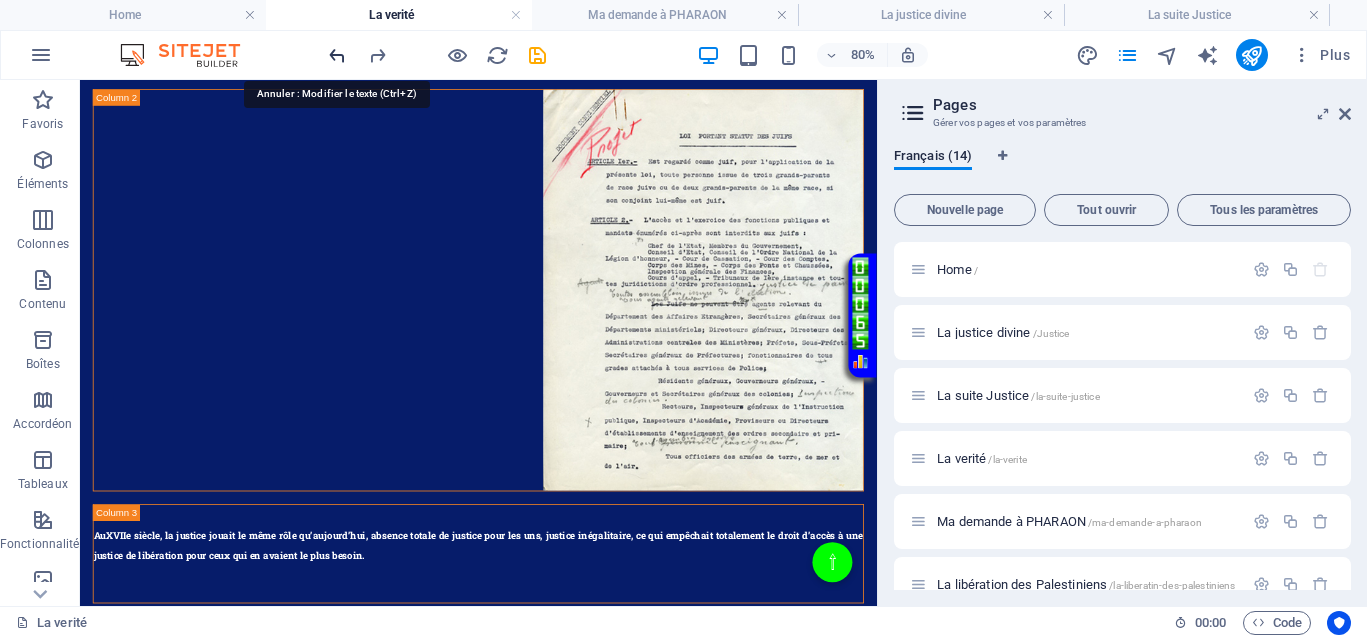 click at bounding box center [337, 55] 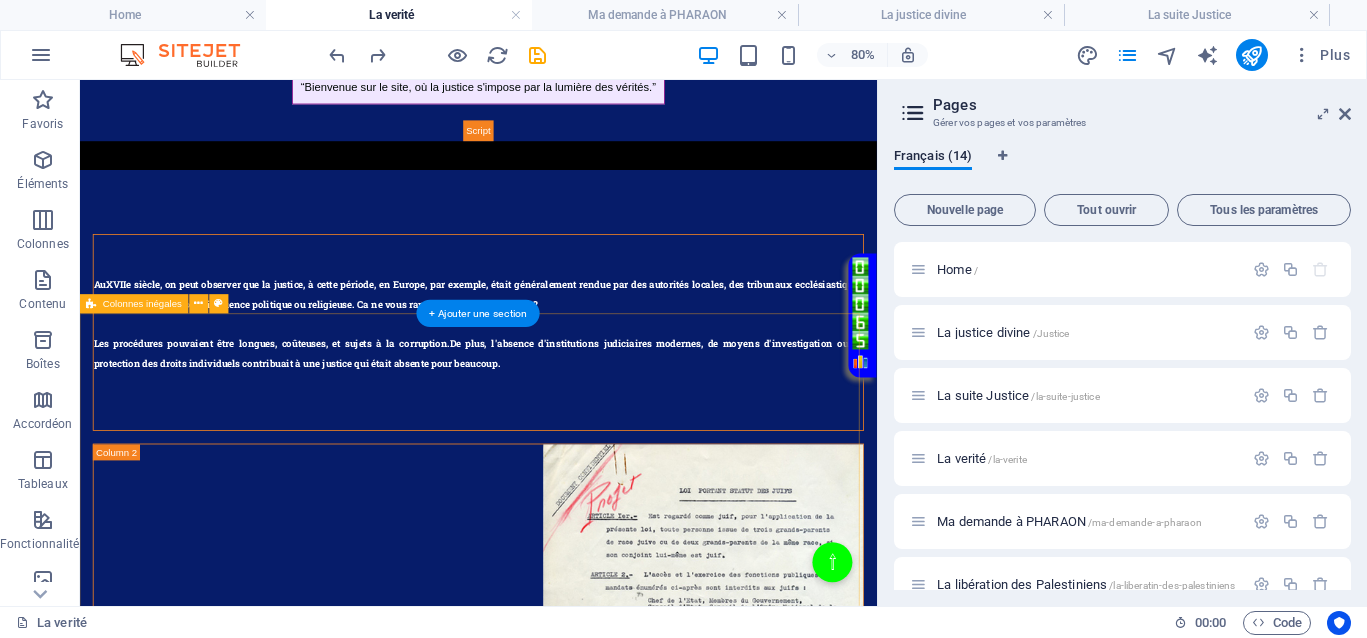 scroll, scrollTop: 1160, scrollLeft: 0, axis: vertical 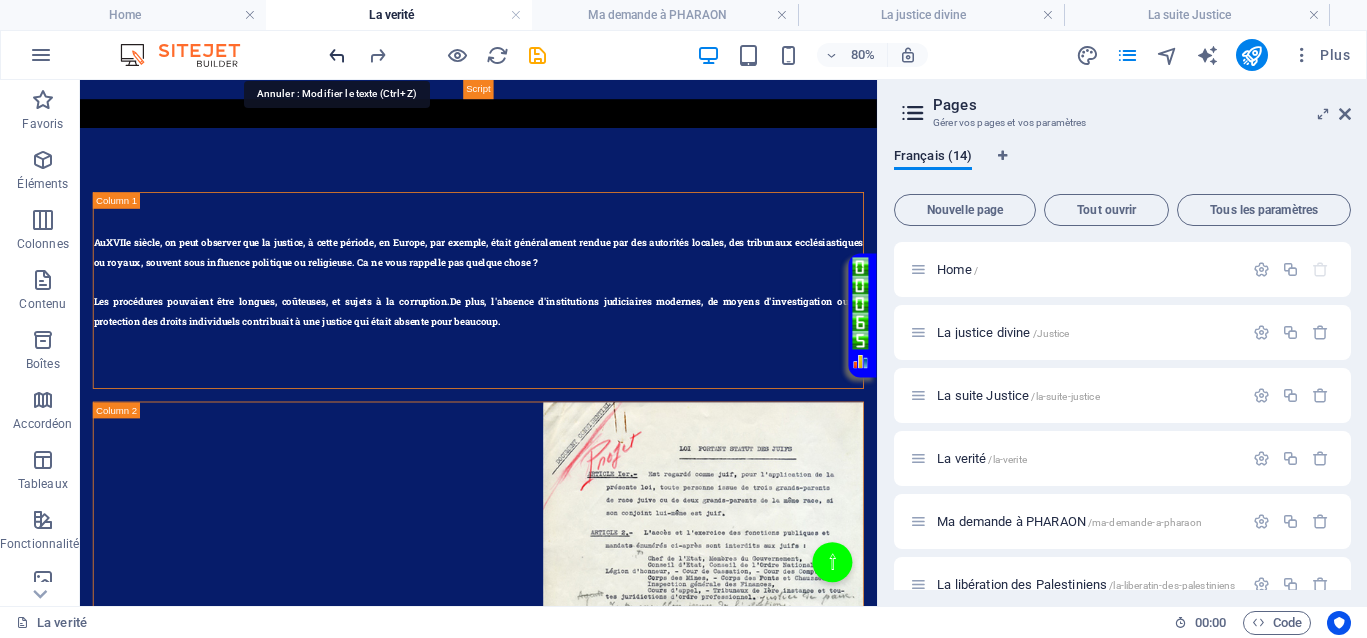 click at bounding box center (337, 55) 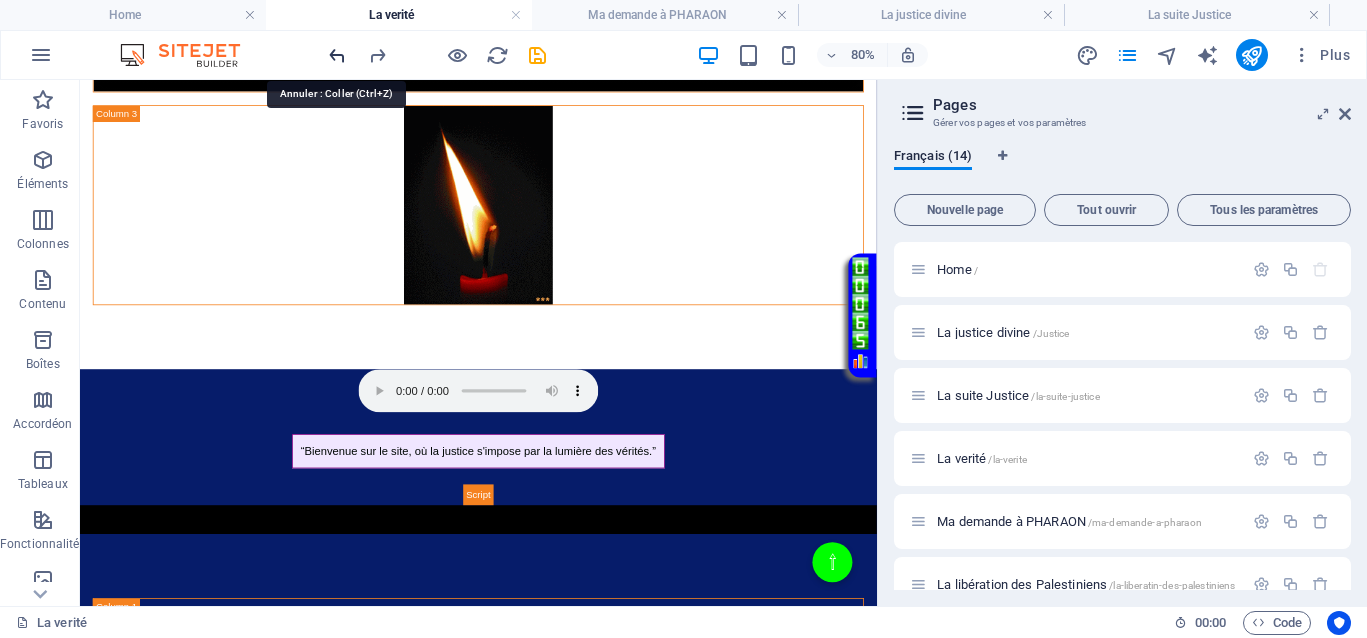 scroll, scrollTop: 611, scrollLeft: 0, axis: vertical 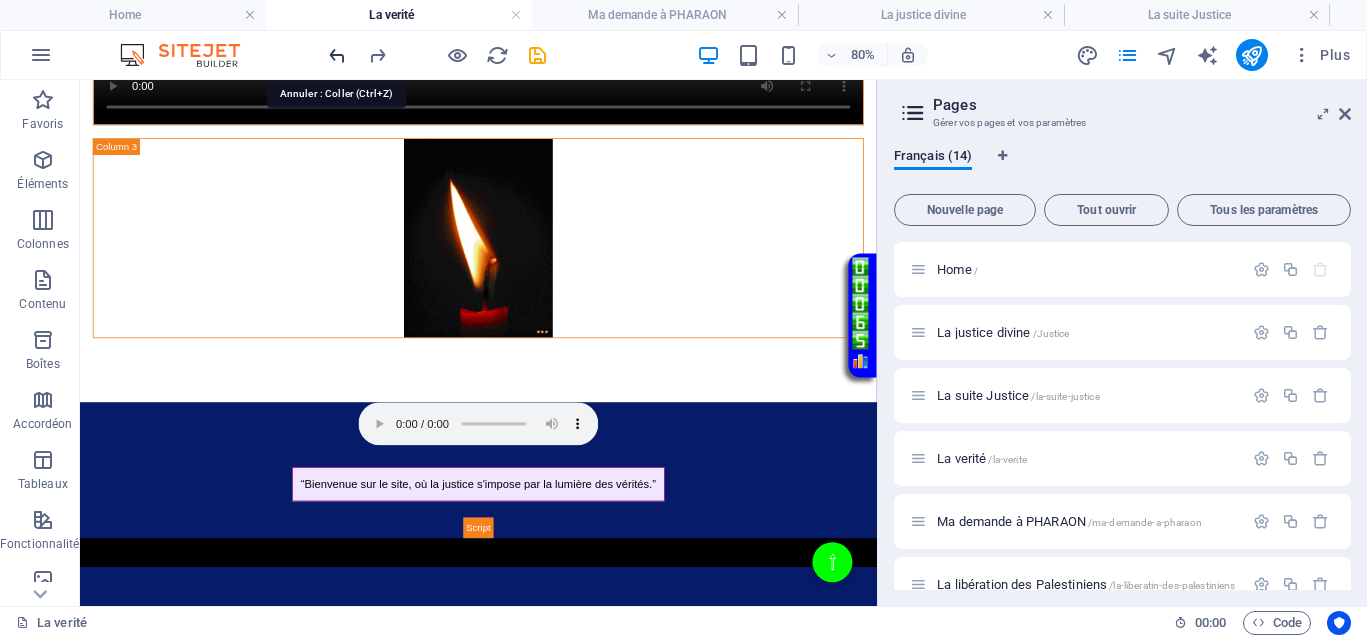 click at bounding box center (337, 55) 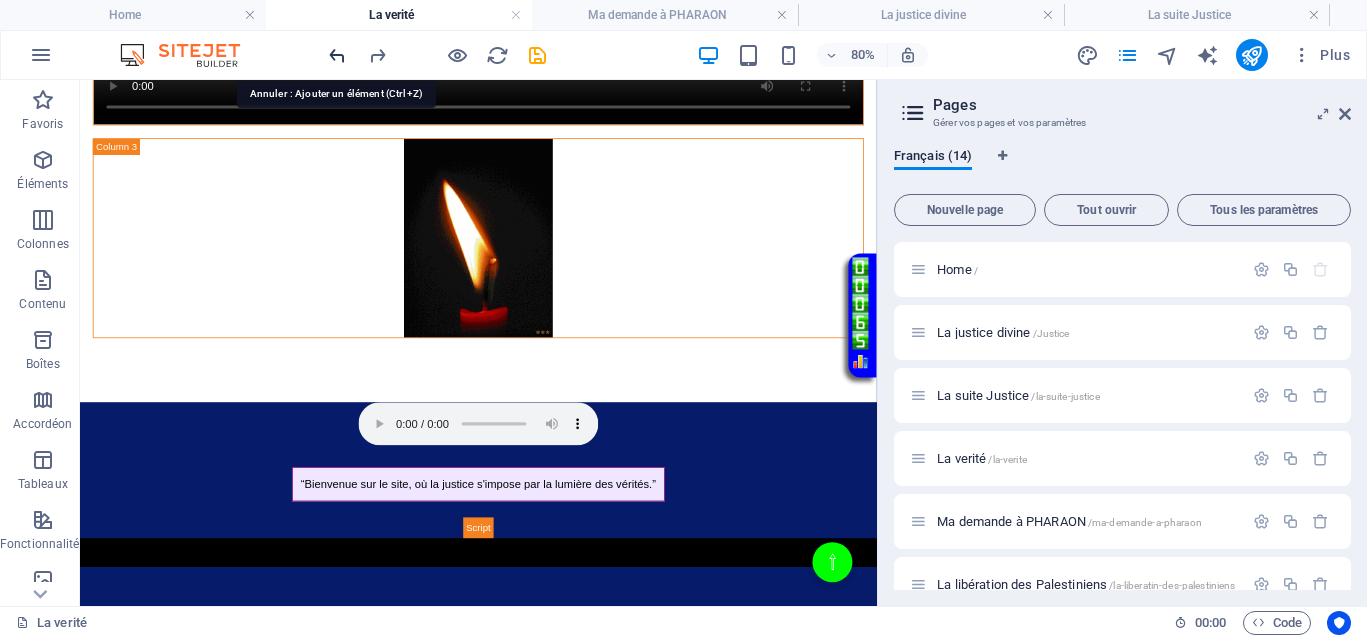 scroll, scrollTop: 1400, scrollLeft: 0, axis: vertical 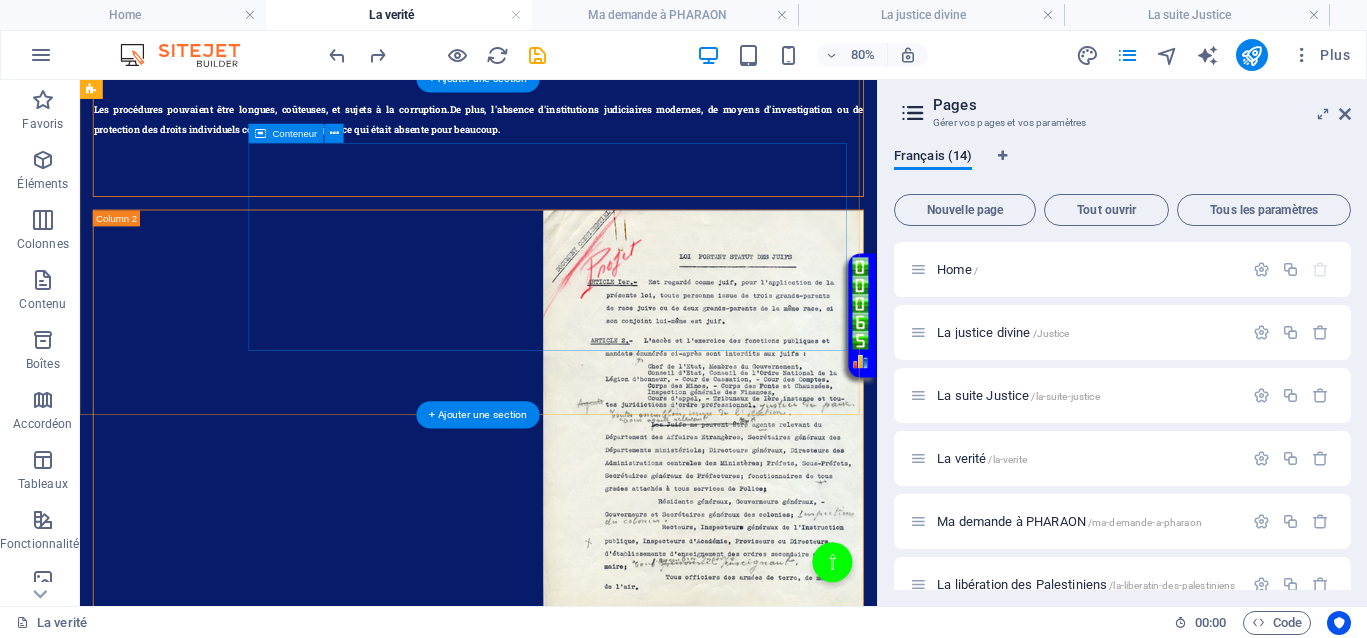 click on "Coller le presse-papiers" at bounding box center [652, 1306] 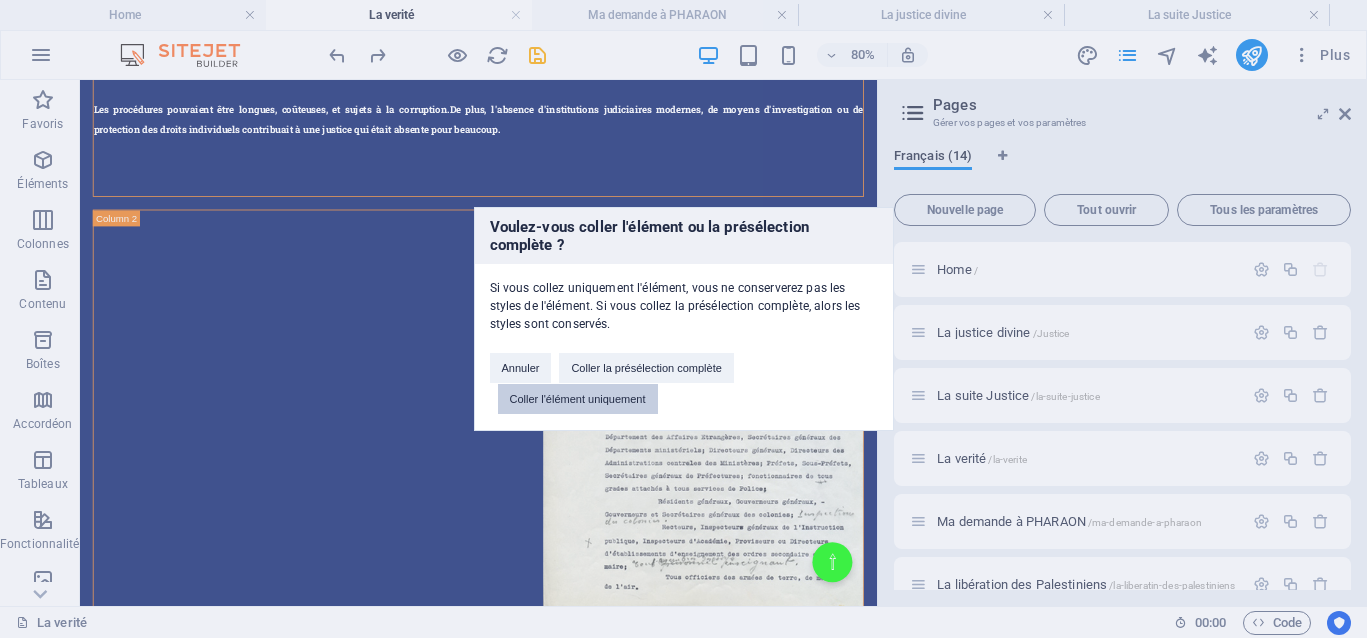 click on "Coller l'élément uniquement" at bounding box center [578, 399] 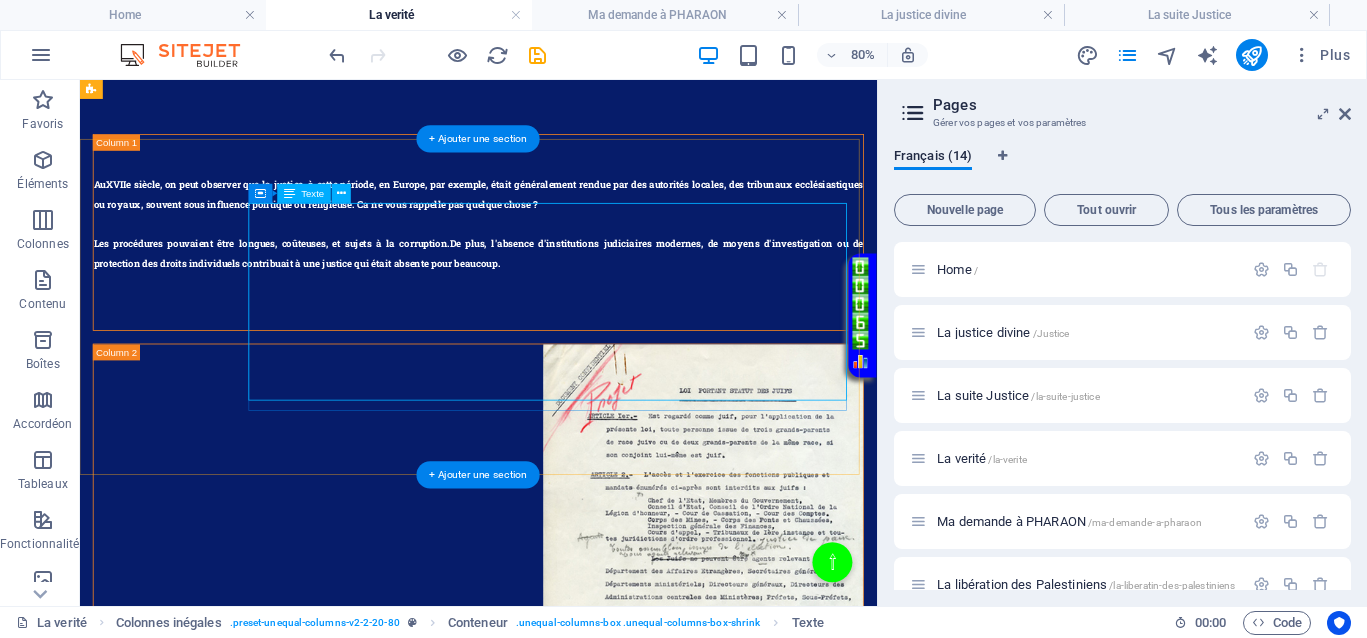 scroll, scrollTop: 1150, scrollLeft: 0, axis: vertical 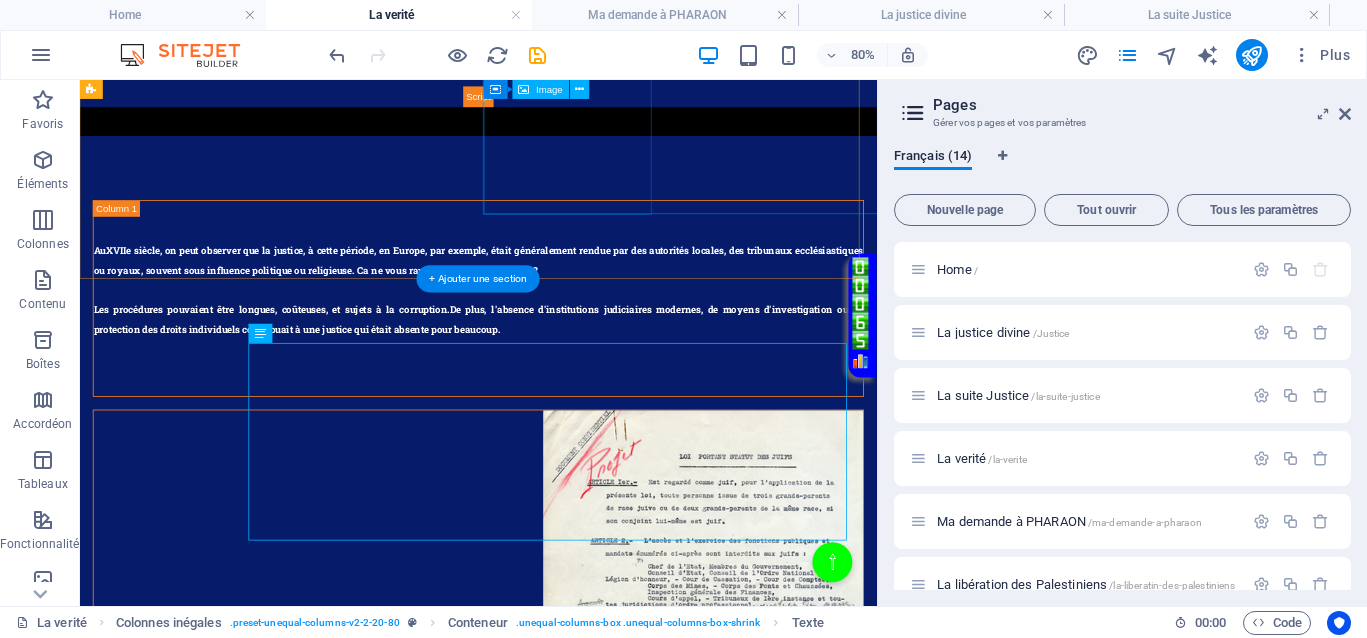 click at bounding box center (578, 743) 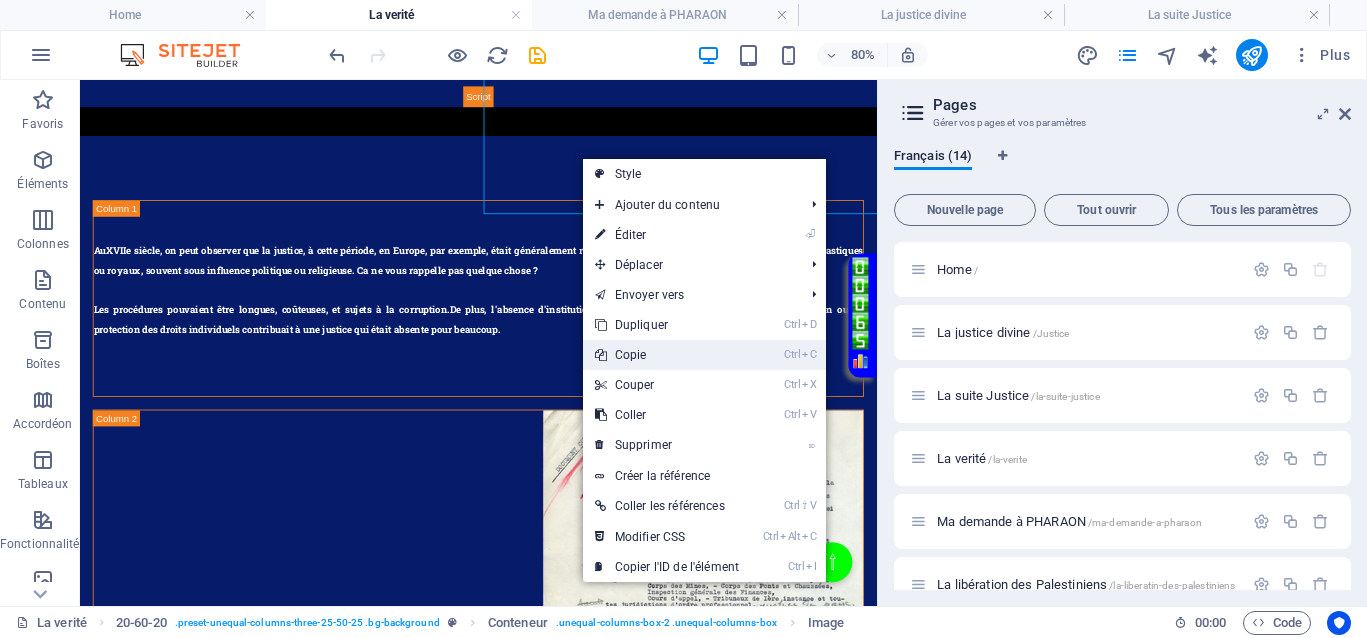 click on "Ctrl C  Copie" at bounding box center [667, 355] 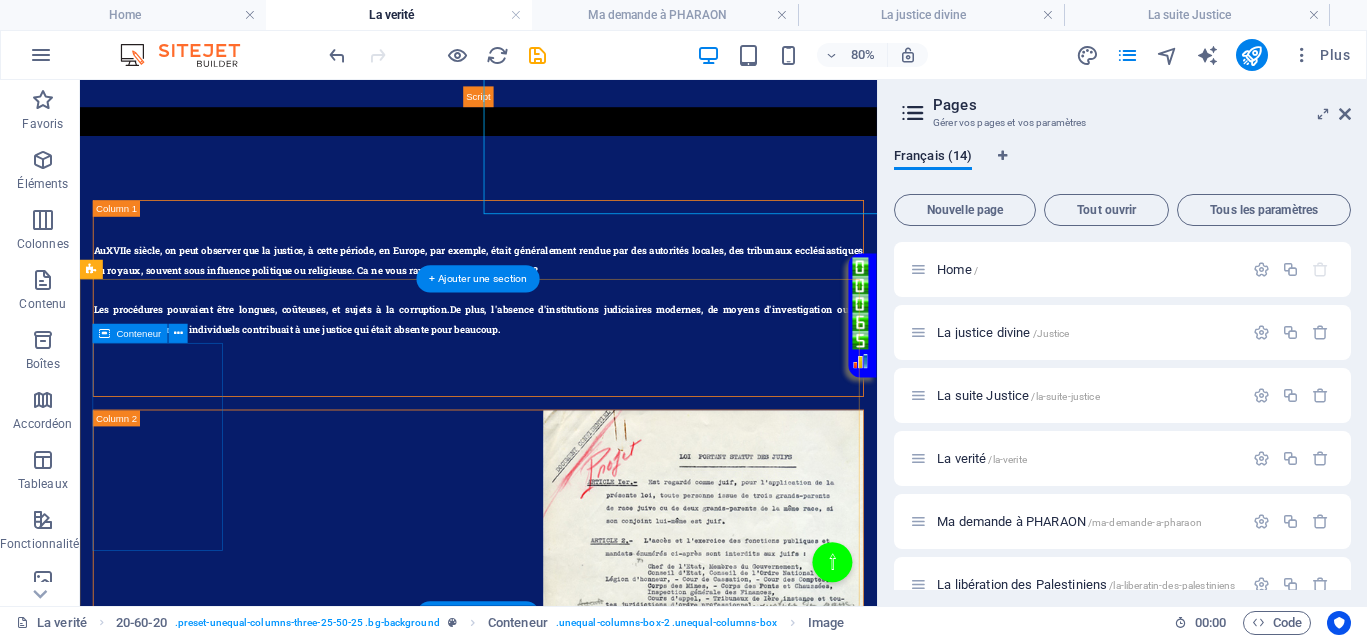 drag, startPoint x: 201, startPoint y: 591, endPoint x: 290, endPoint y: 554, distance: 96.38464 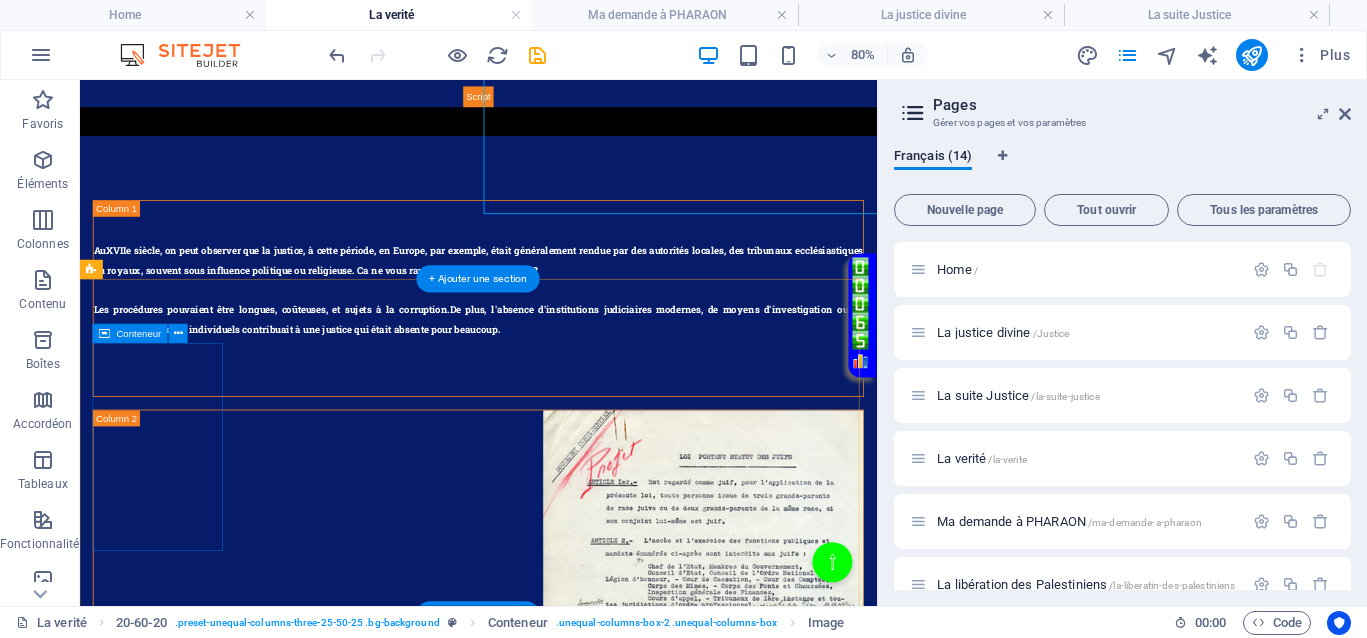 click on "Coller le presse-papiers" at bounding box center (652, 1397) 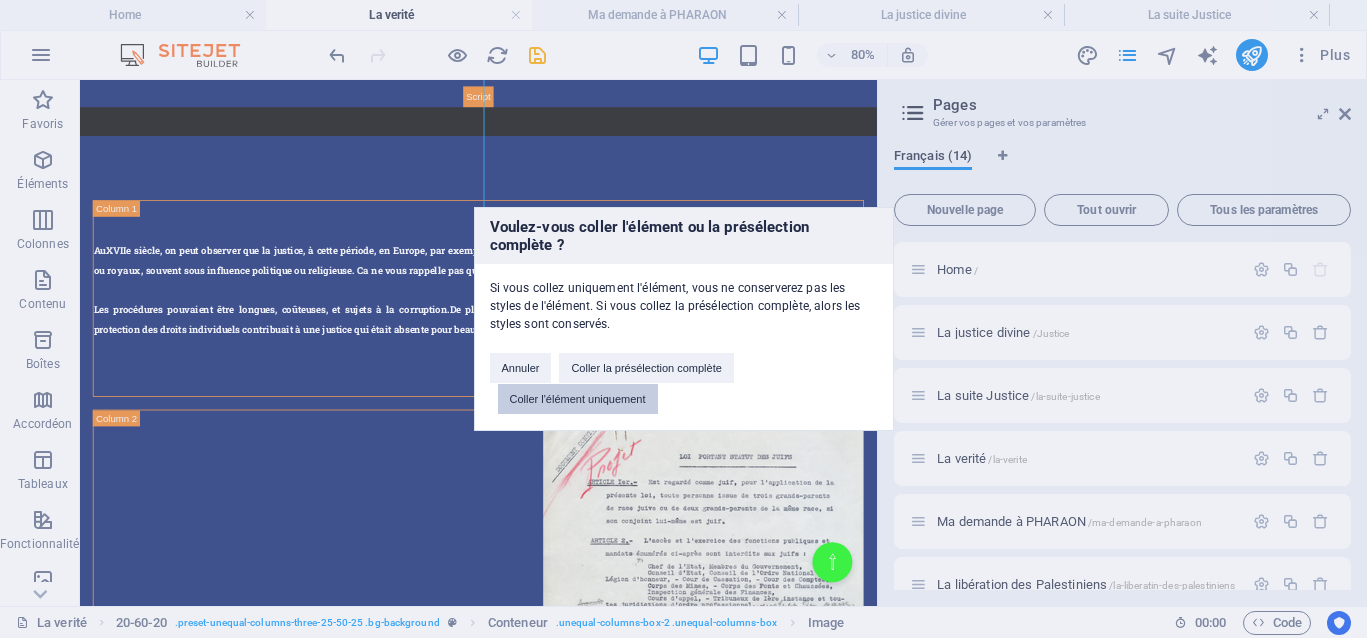 drag, startPoint x: 565, startPoint y: 396, endPoint x: 606, endPoint y: 391, distance: 41.303753 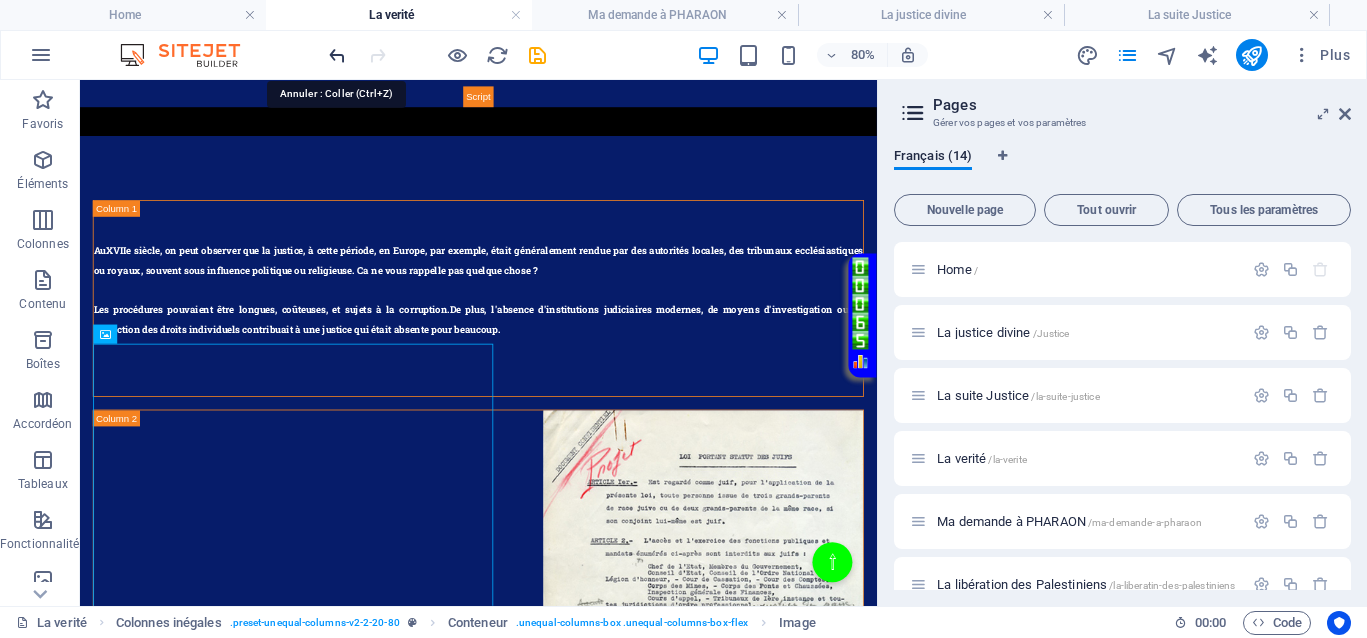 click at bounding box center (337, 55) 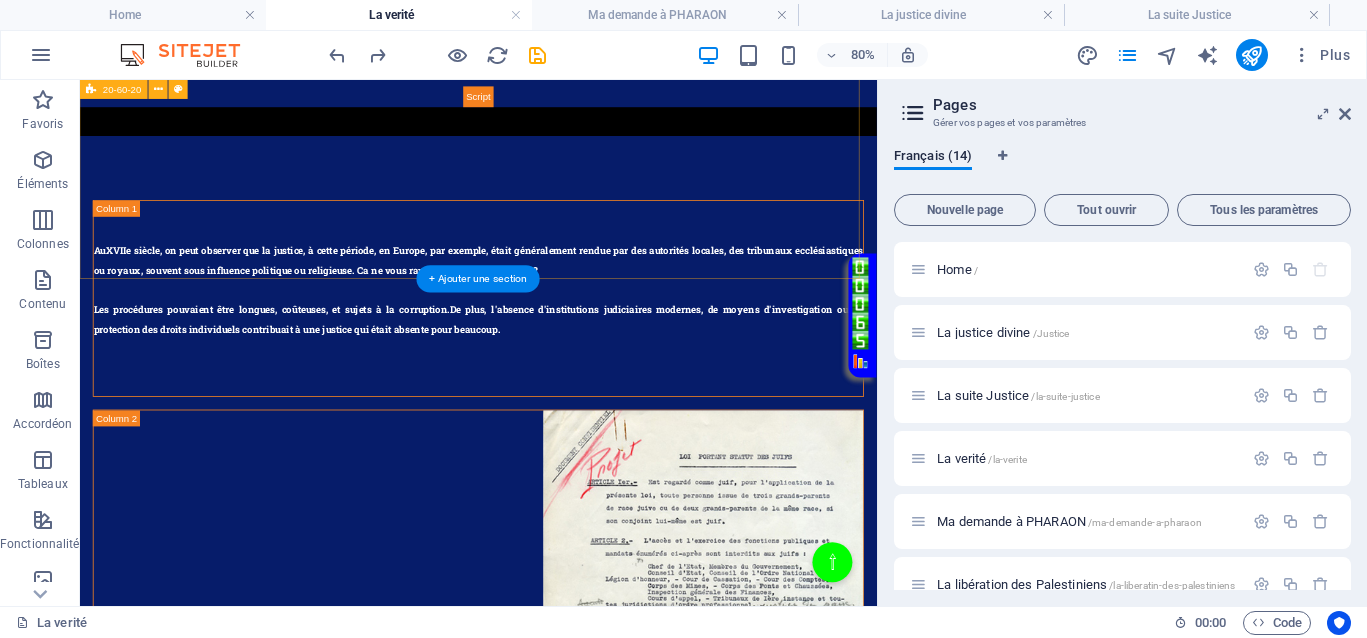 click on "Au  XVIIe siècle , on peut observer que la justice, à cette période, en Europe, par exemple, était généralement rendue par des autorités locales, des tribunaux ecclésiastiques ou royaux, souvent sous influence politique ou religieuse. Ca ne vous rappelle pas quelque chose ? Les procédures pouvaient être longues, coûteuses, et sujets à la corruption.  De plus, l'absence d'institutions judiciaires modernes, de moyens d'investigation ou de protection des droits individuels contribuait à une justice qui était absente pour beaucoup. Au  XVIIe siècle , la justice jouait le même rôle qu’aujourd’hui, absence totale de justice pour les uns, justice inégalitaire, ce qui empêchait totalement le droit d’accès à une justice de libération pour ceux qui en avaient le plus besoin." at bounding box center [578, 682] 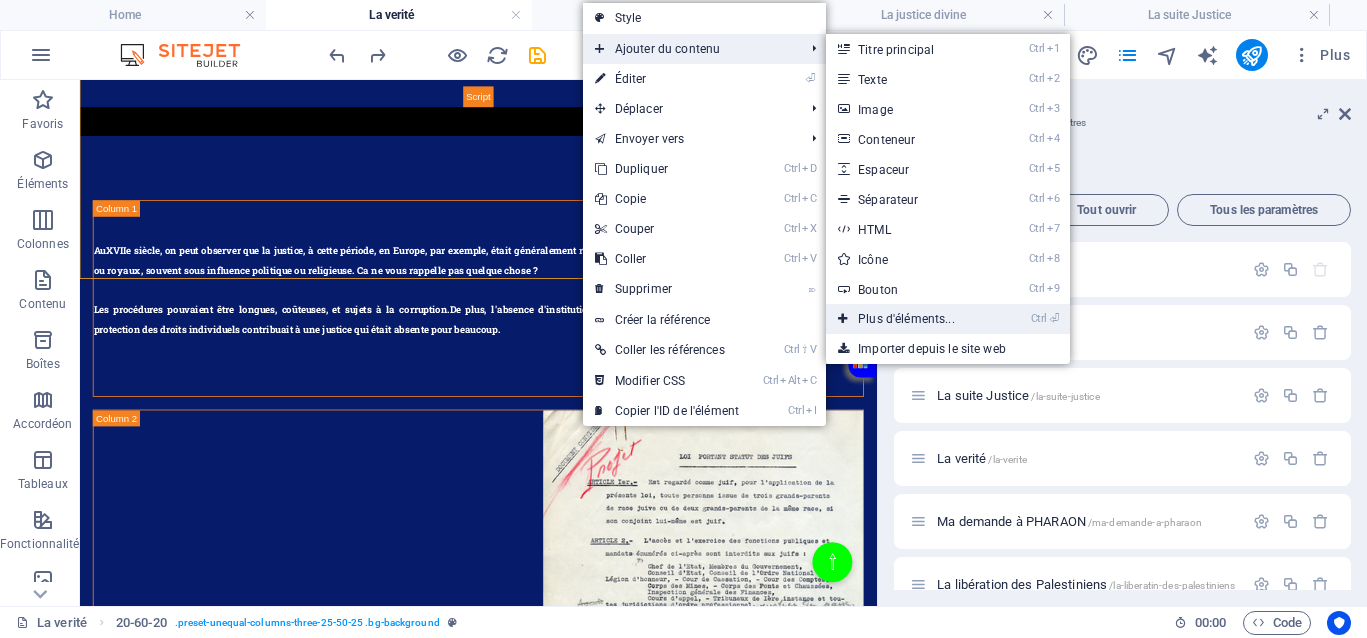 click on "Ctrl ⏎  Plus d'éléments..." at bounding box center [910, 319] 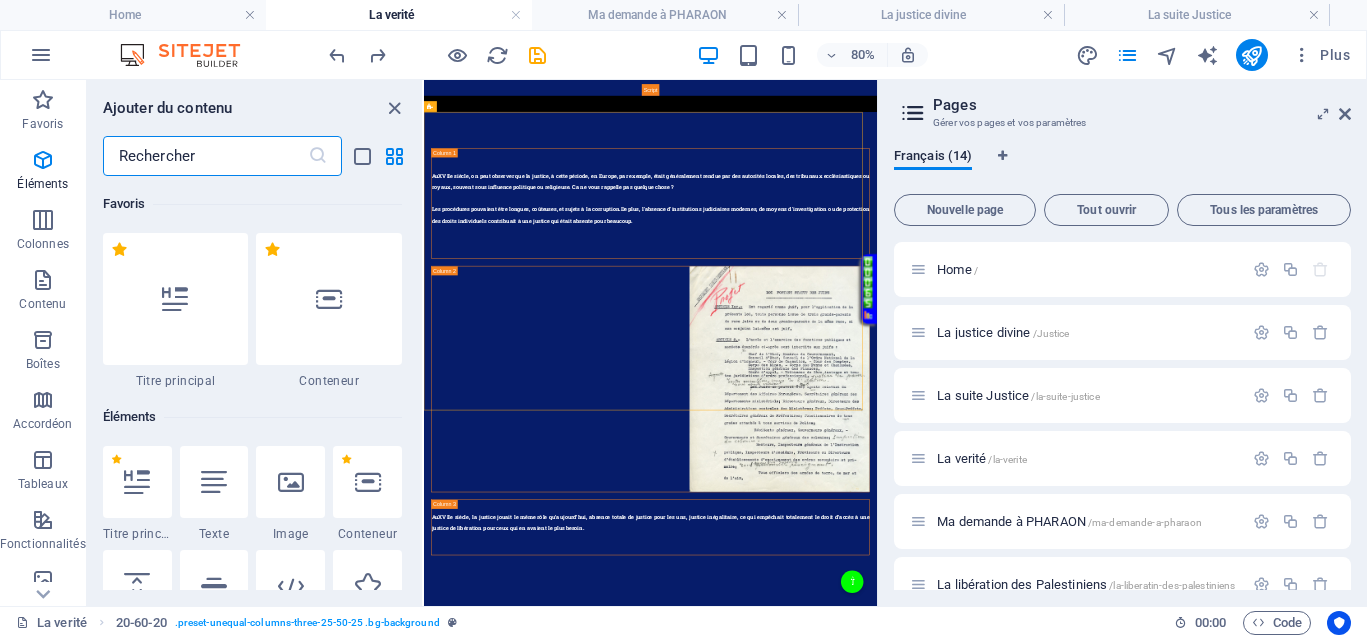 scroll, scrollTop: 666, scrollLeft: 0, axis: vertical 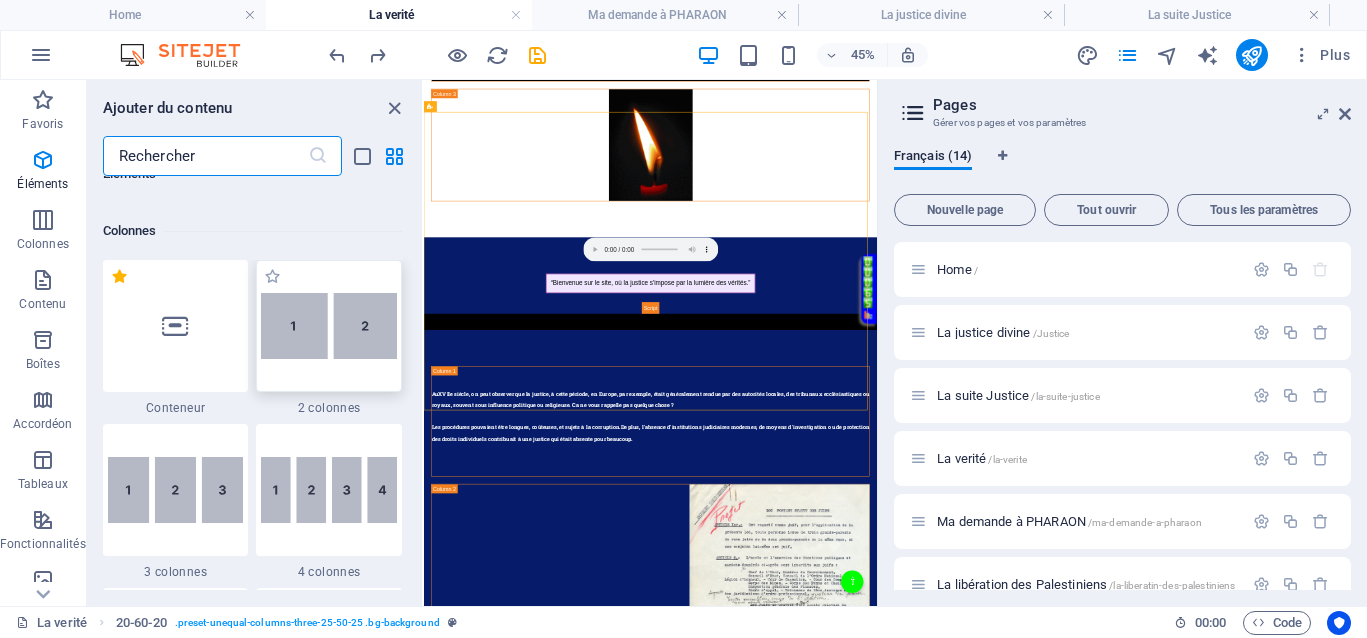 click at bounding box center (329, 326) 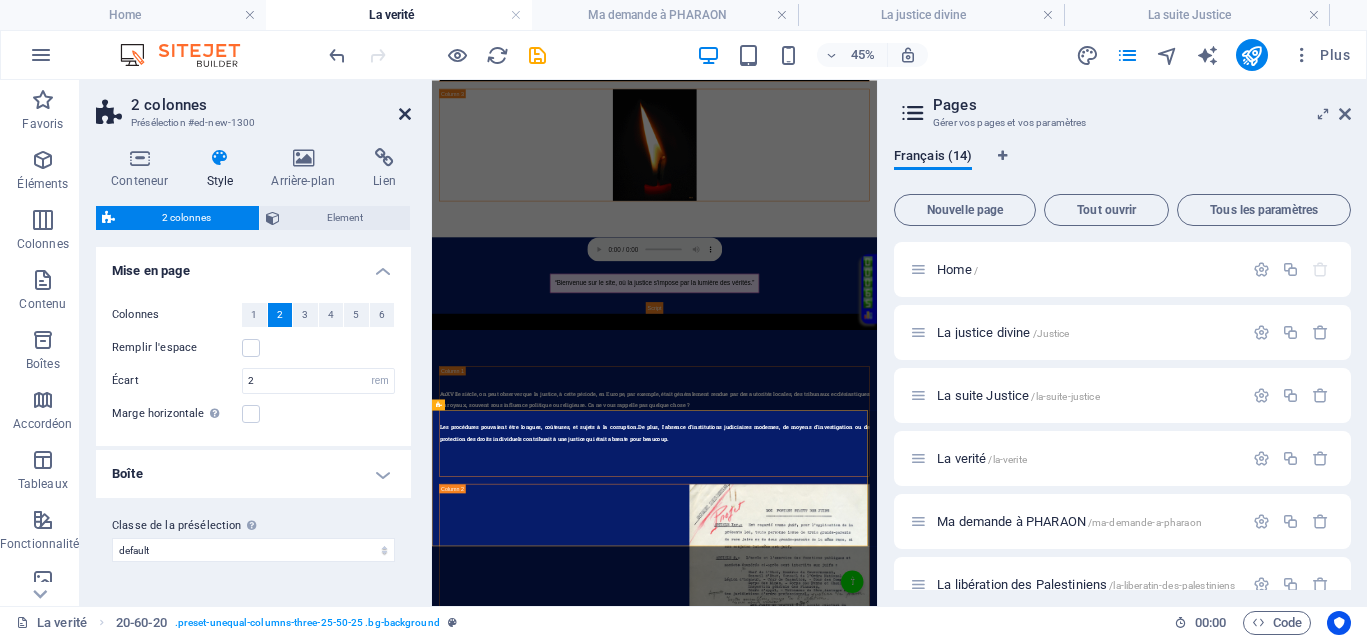 click at bounding box center (405, 114) 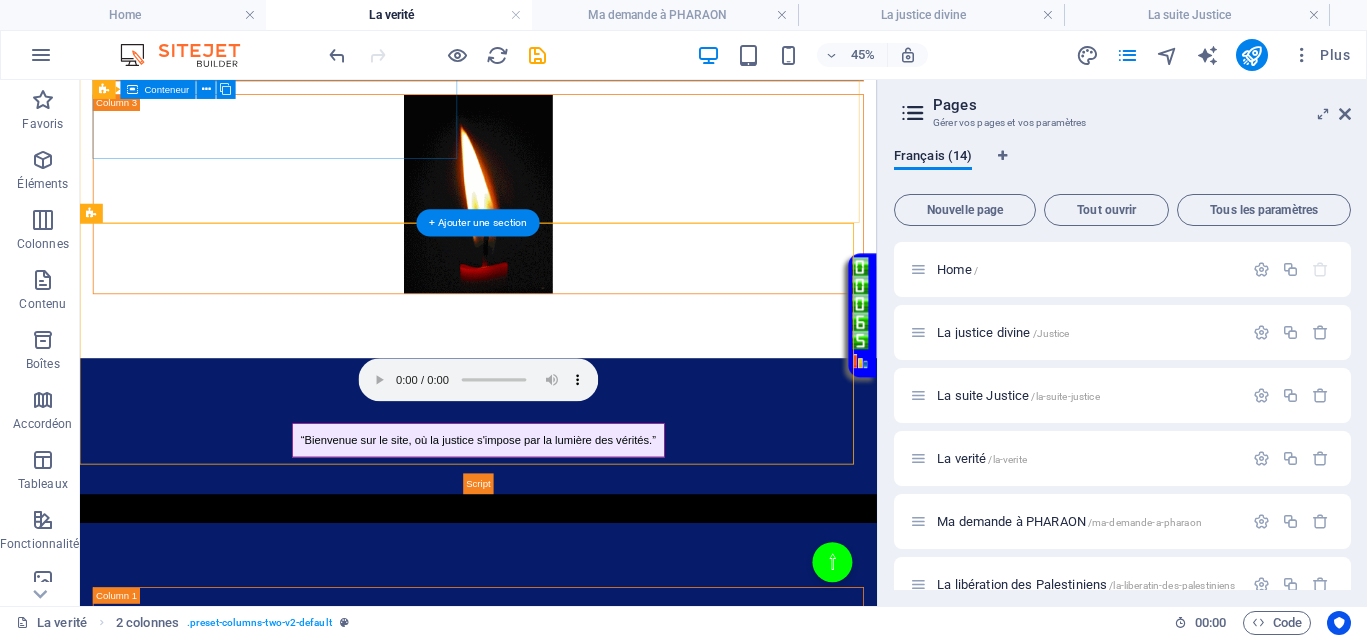 scroll, scrollTop: 1220, scrollLeft: 0, axis: vertical 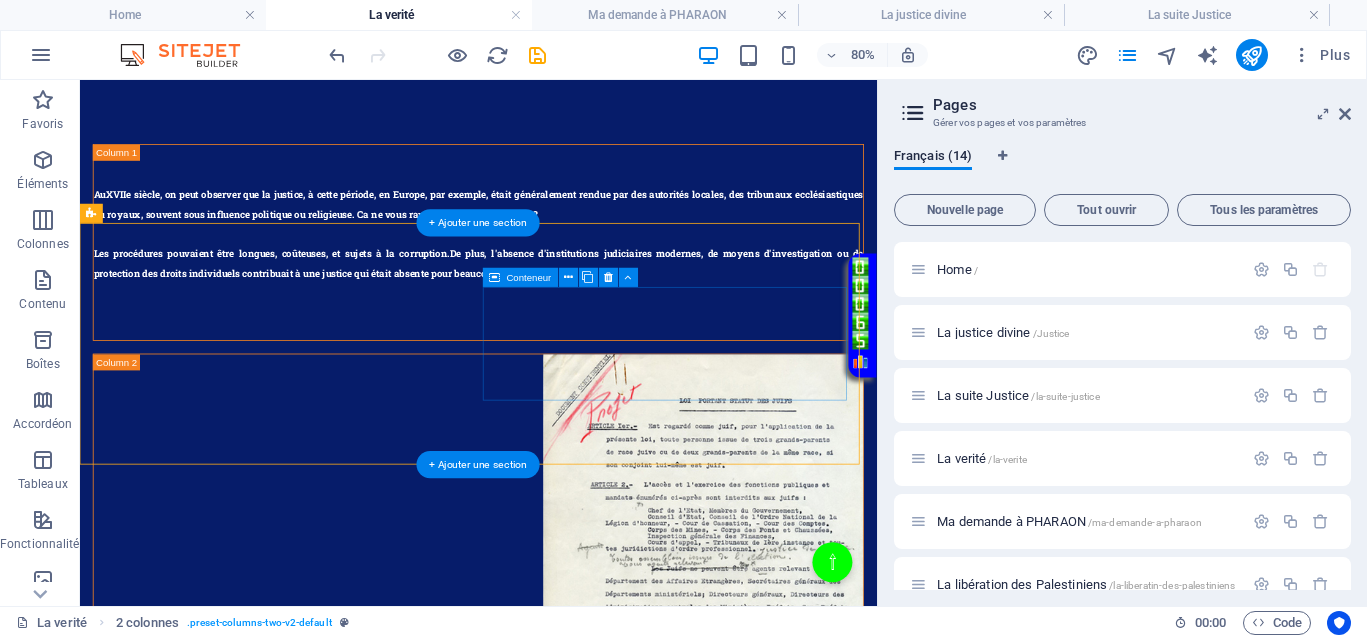 click on "Coller le presse-papiers" at bounding box center [403, 1484] 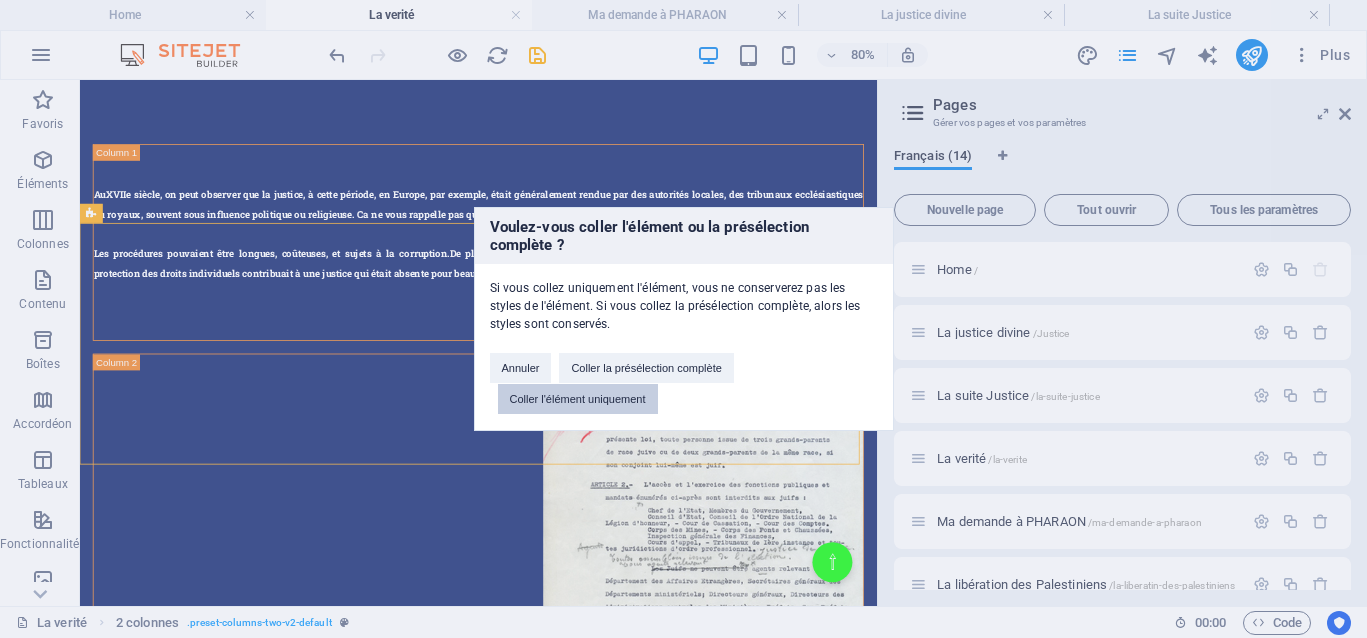 click on "Coller l'élément uniquement" at bounding box center (578, 399) 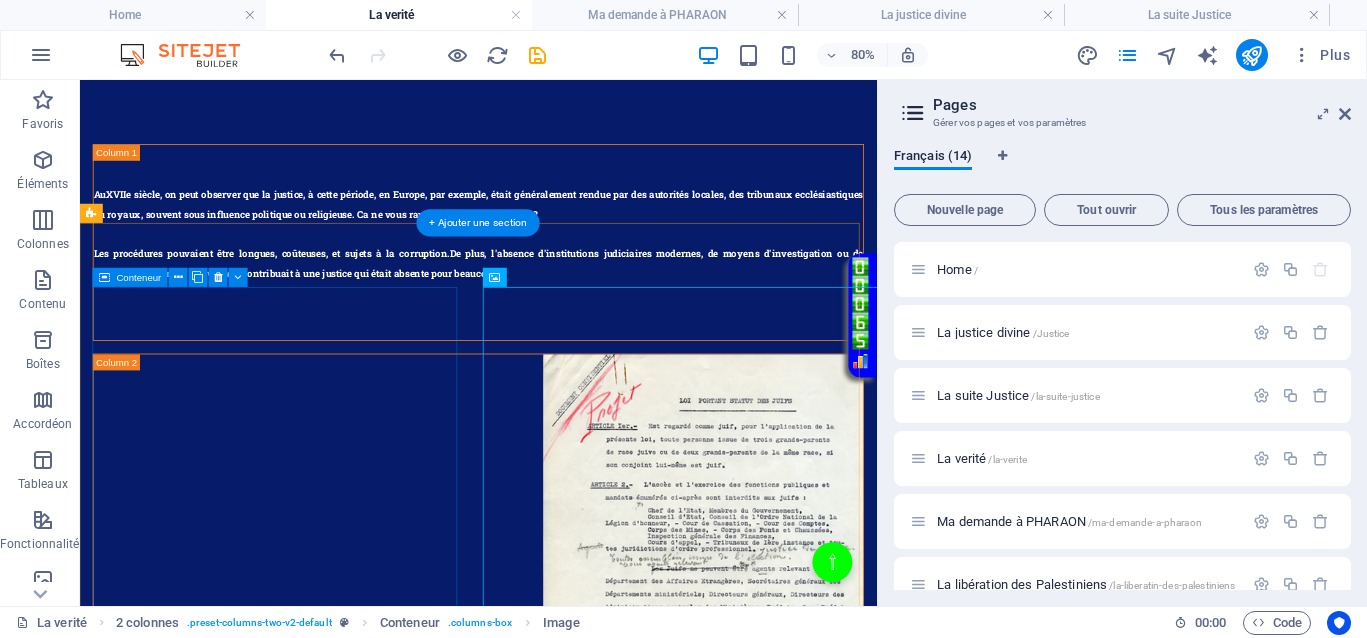 click on "Coller le presse-papiers" at bounding box center (403, 1326) 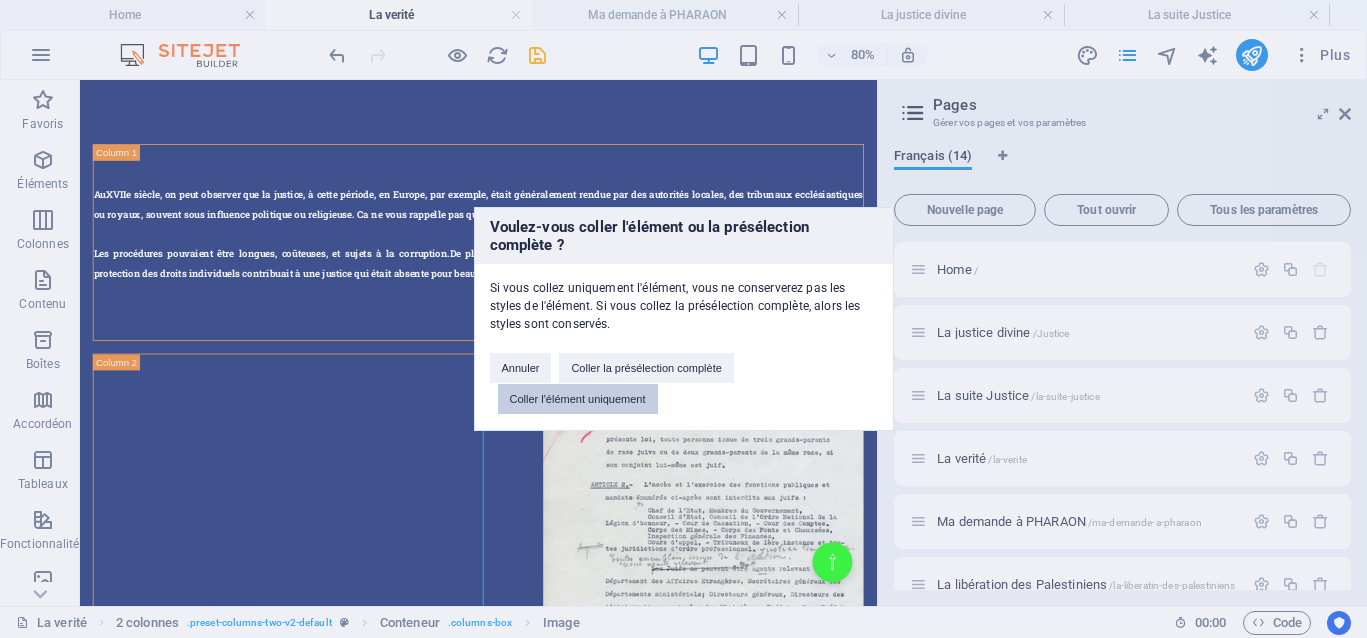 drag, startPoint x: 575, startPoint y: 384, endPoint x: 620, endPoint y: 381, distance: 45.099888 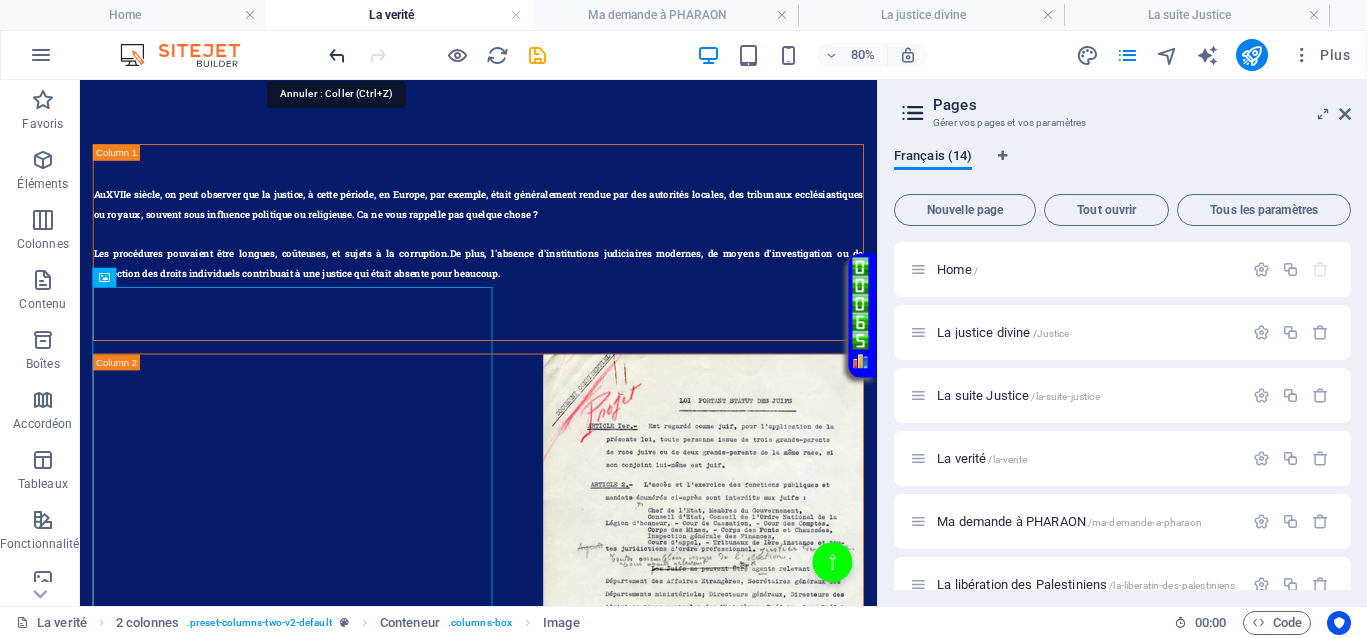 click at bounding box center (337, 55) 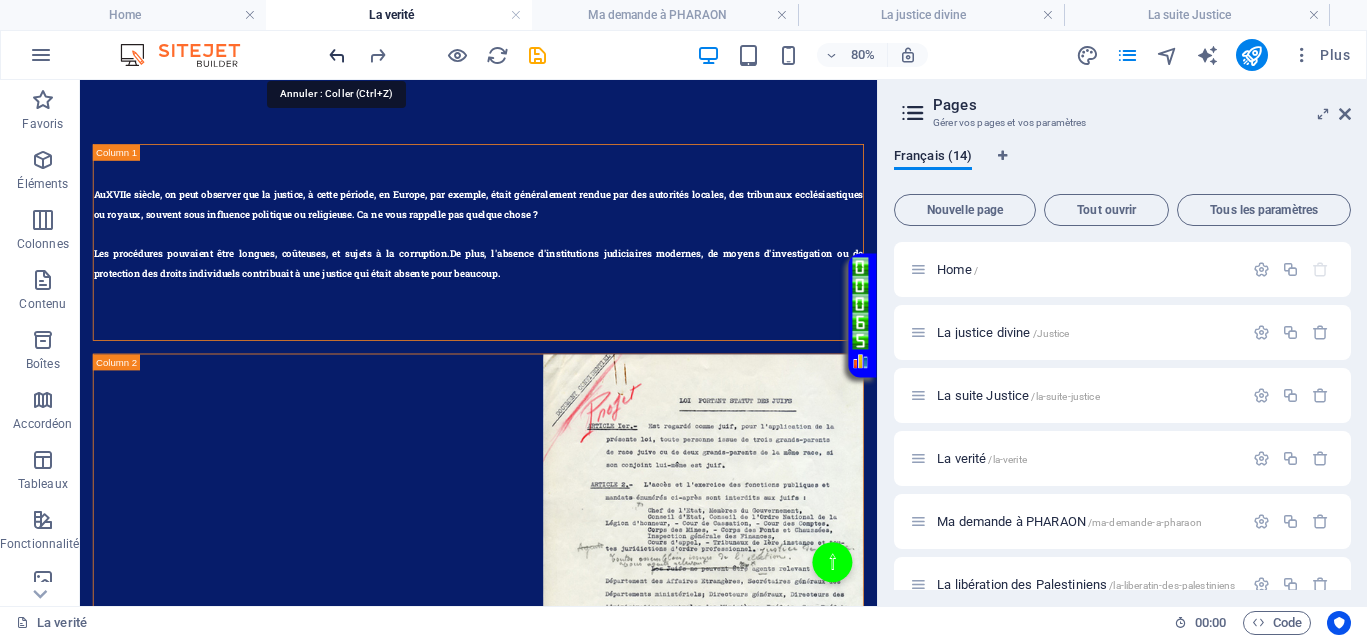 click at bounding box center [337, 55] 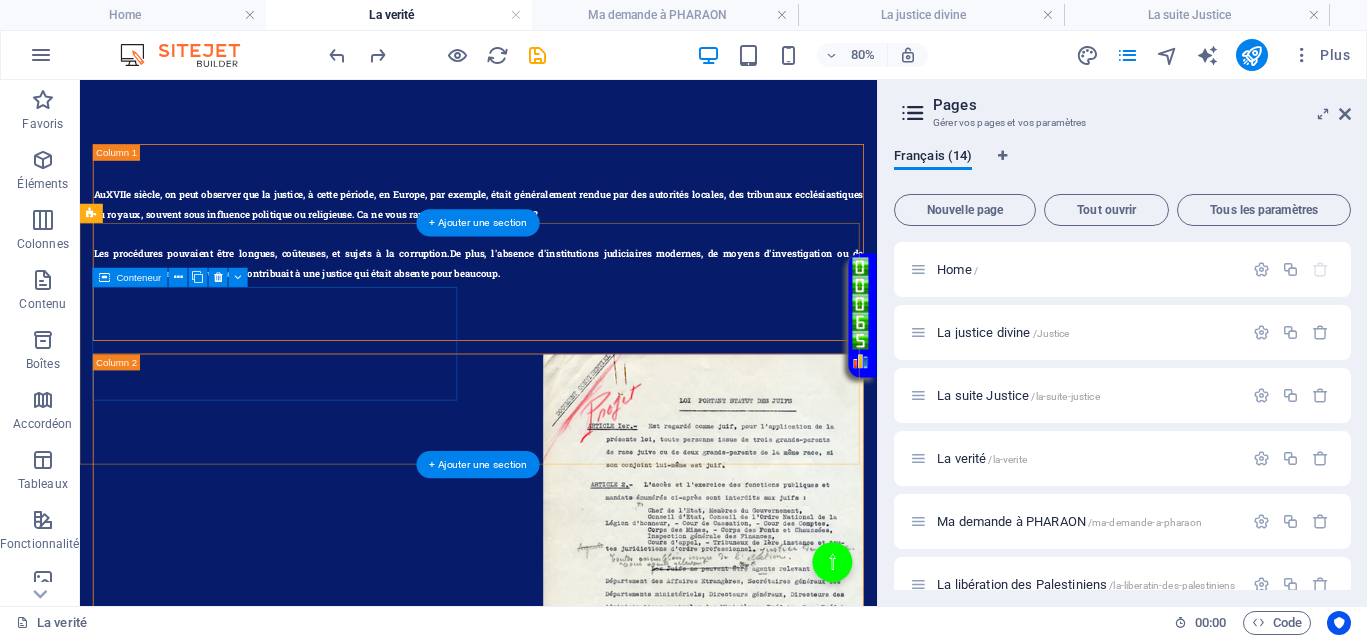 click on "Coller le presse-papiers" at bounding box center (403, 1326) 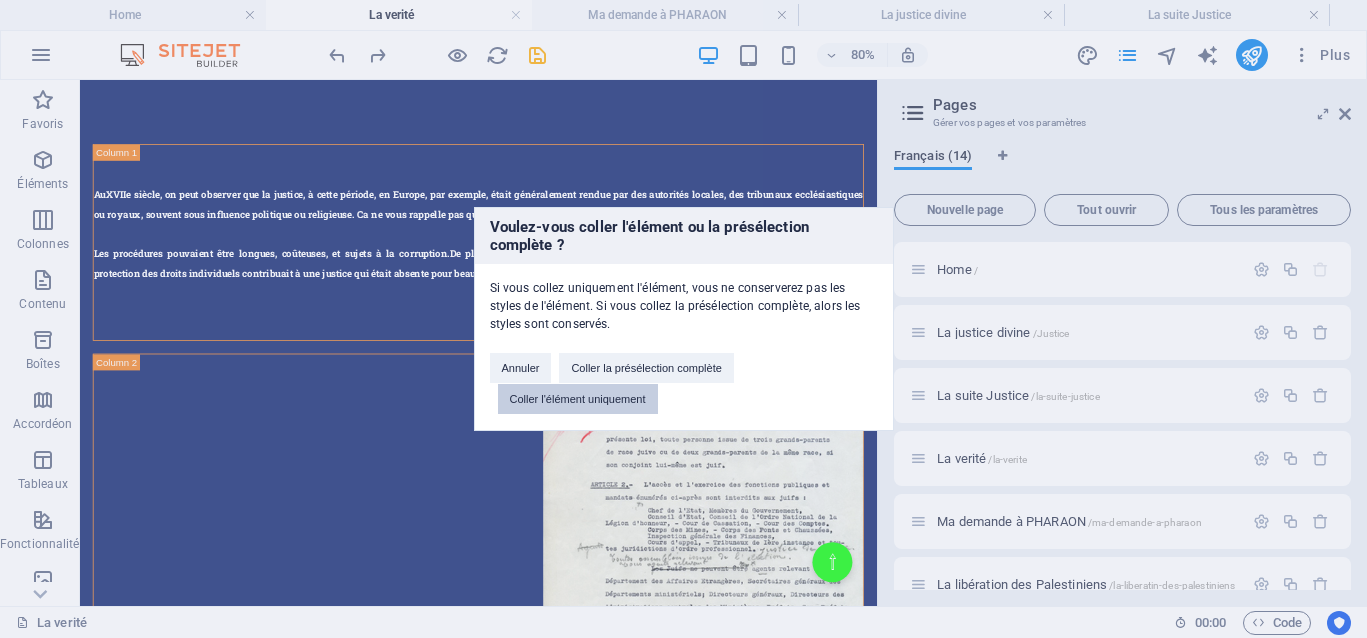 click on "Coller l'élément uniquement" at bounding box center (578, 399) 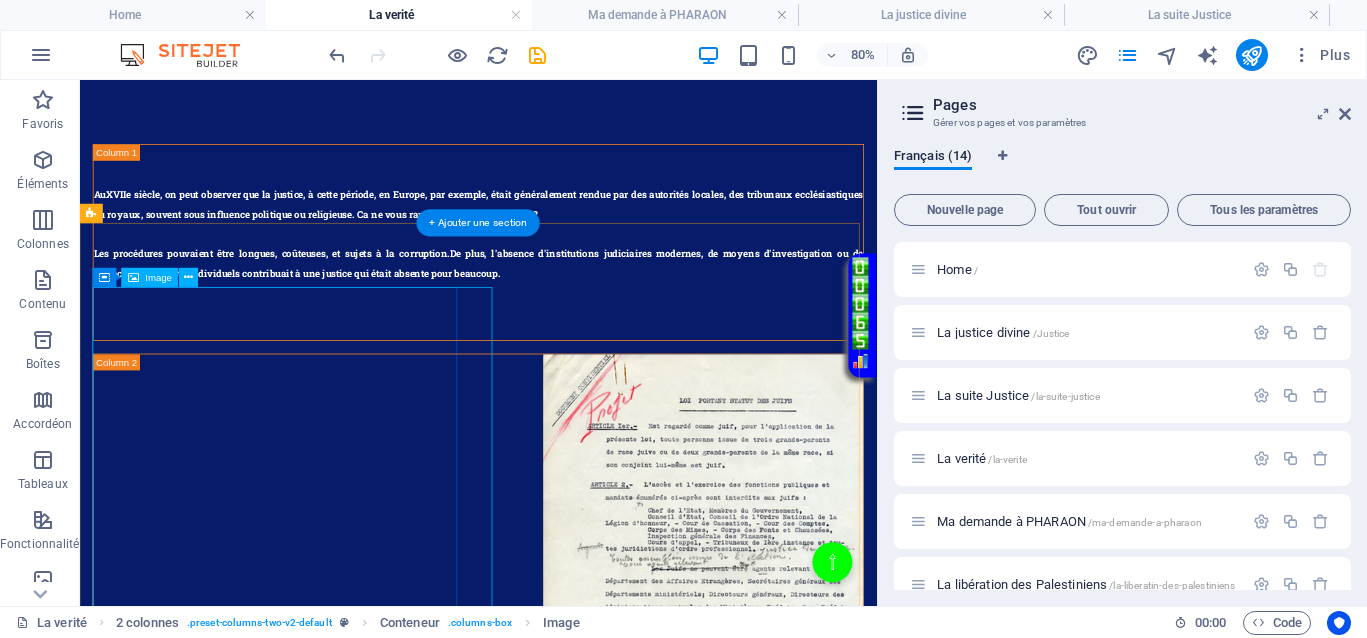 click at bounding box center [329, 1475] 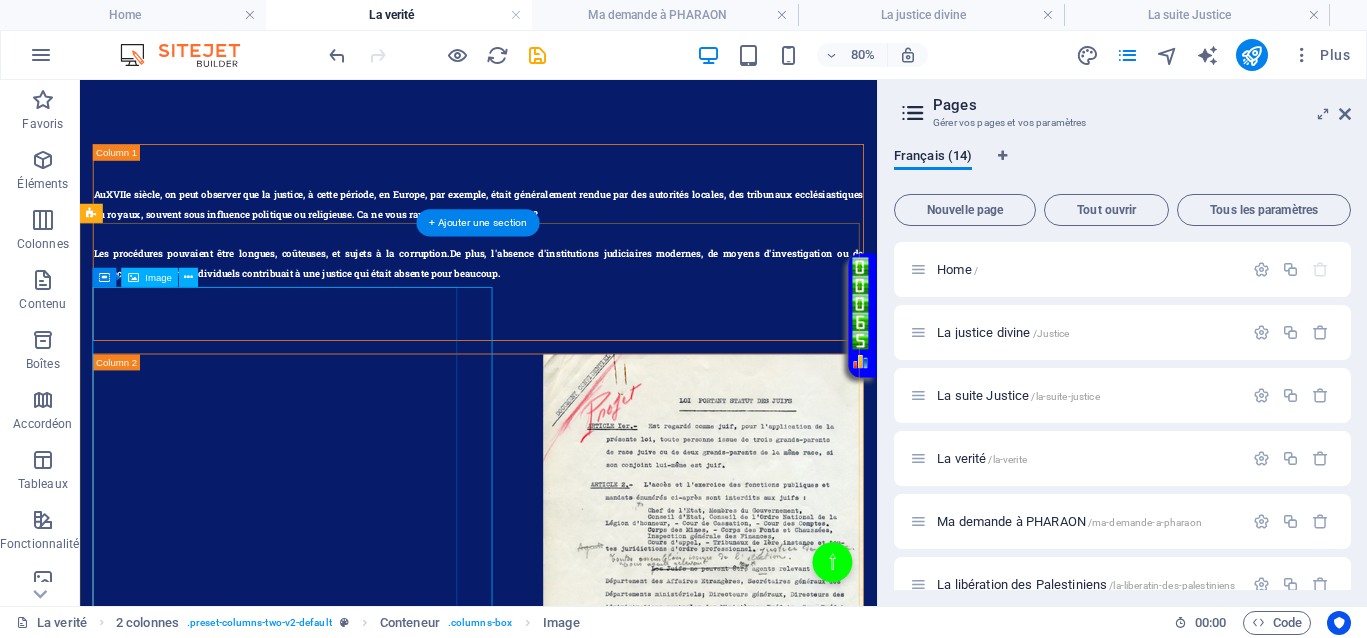 click at bounding box center (329, 1475) 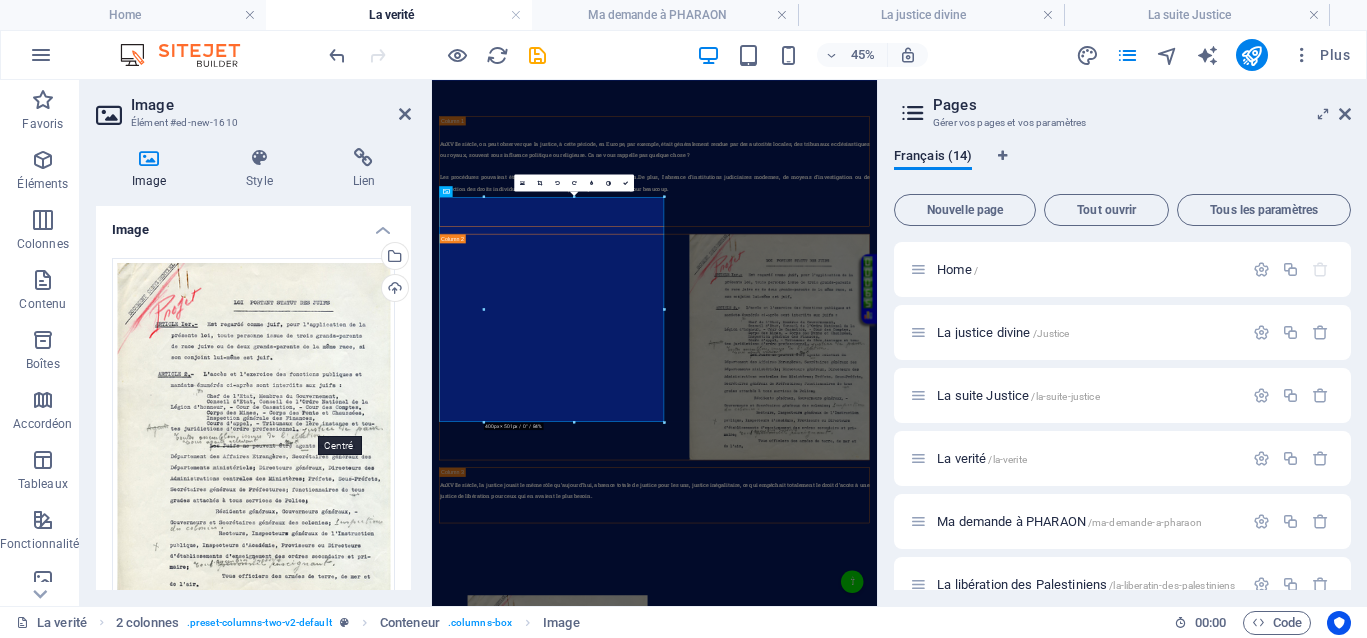 click at bounding box center [303, 696] 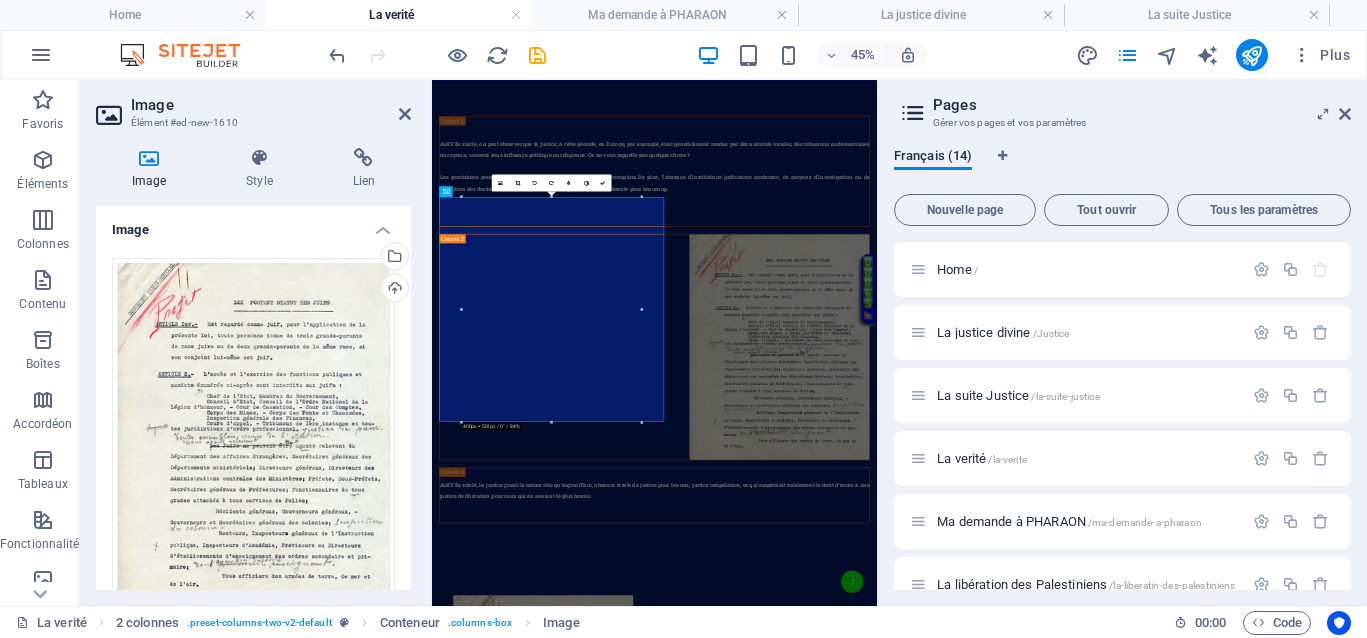 click on "Image" at bounding box center [271, 105] 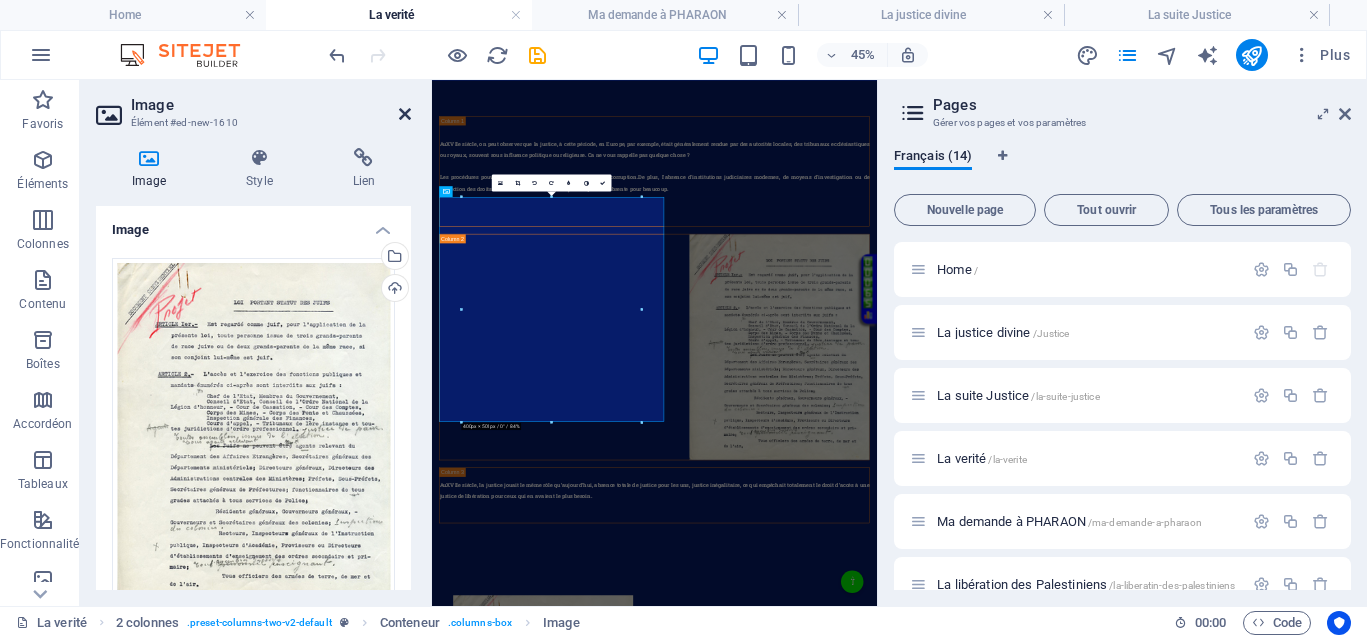 drag, startPoint x: 411, startPoint y: 48, endPoint x: 404, endPoint y: 112, distance: 64.381676 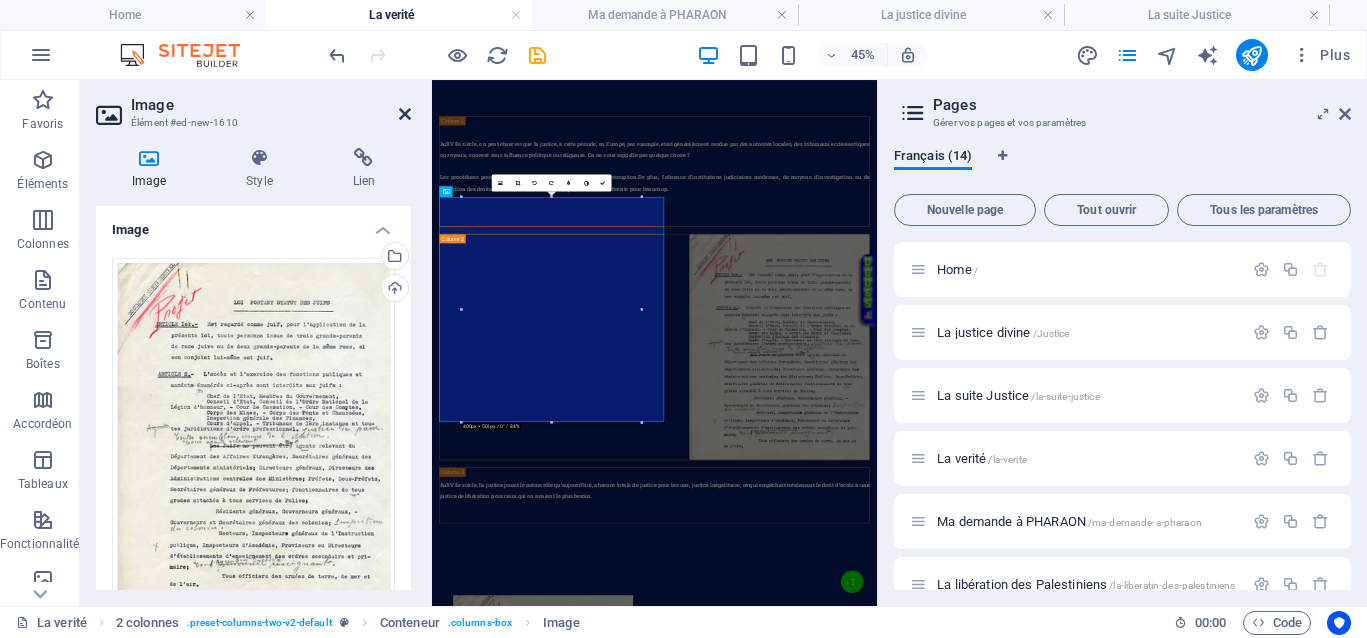 click at bounding box center [405, 114] 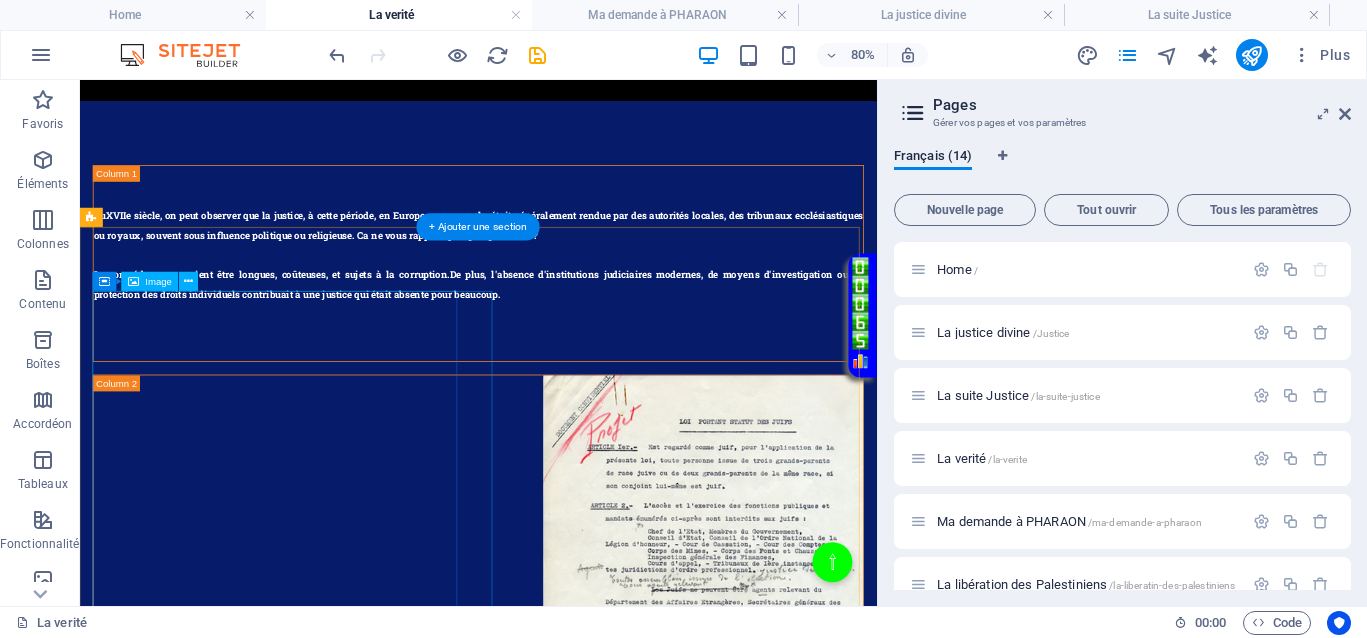 scroll, scrollTop: 1220, scrollLeft: 0, axis: vertical 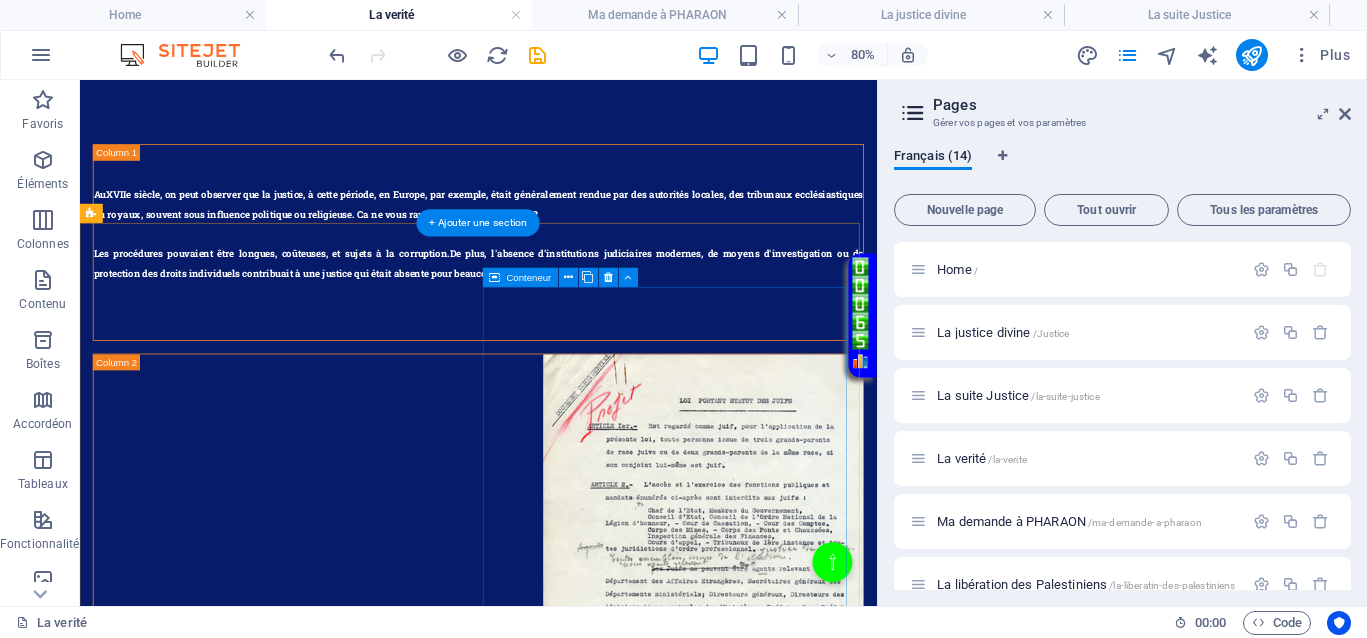 click on "Coller le presse-papiers" at bounding box center (403, 1842) 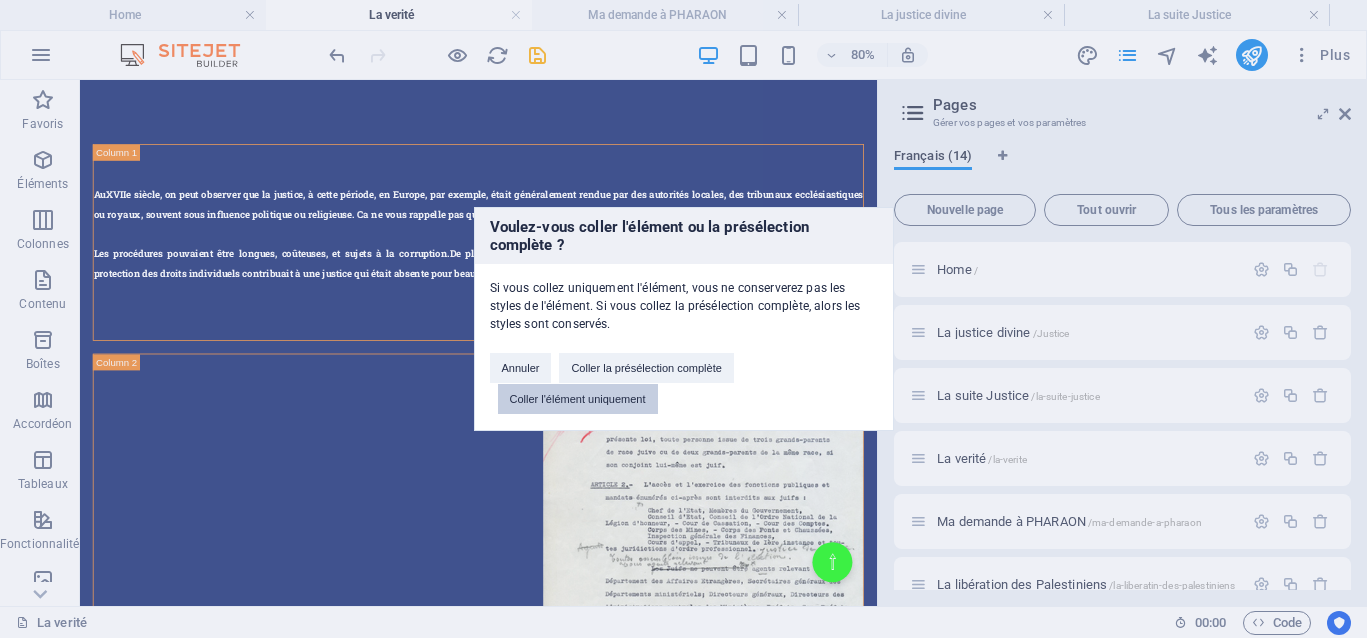 drag, startPoint x: 635, startPoint y: 389, endPoint x: 692, endPoint y: 386, distance: 57.07889 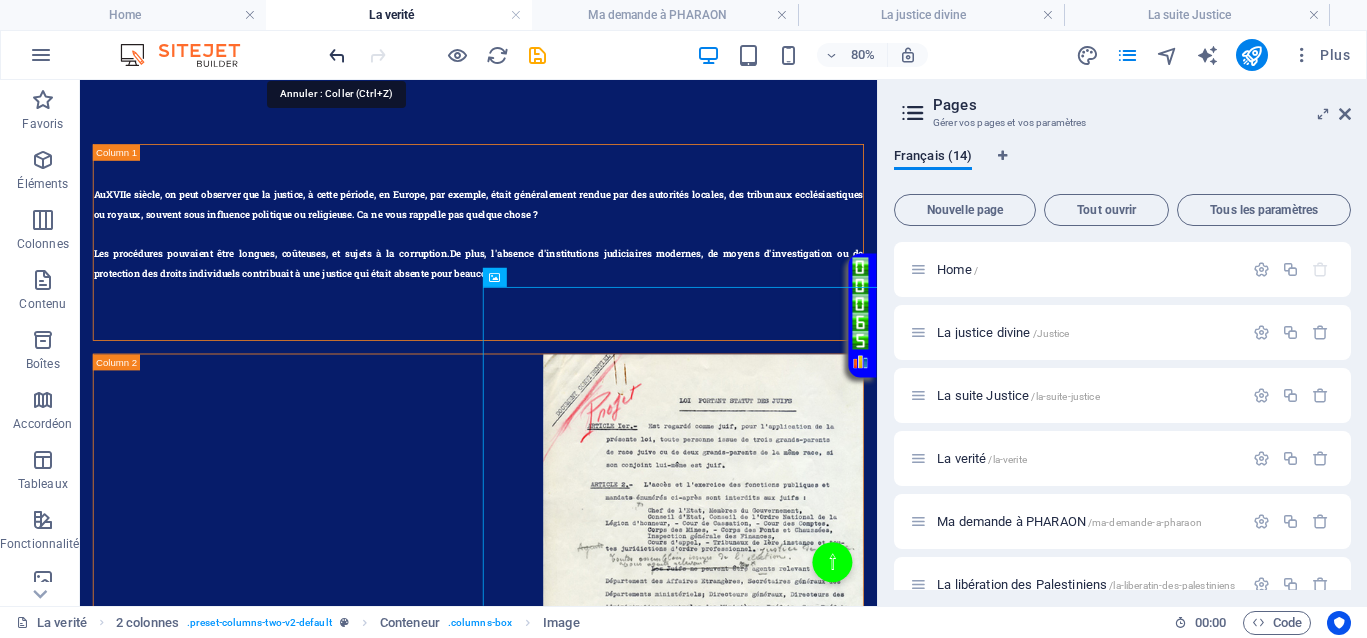 click at bounding box center (337, 55) 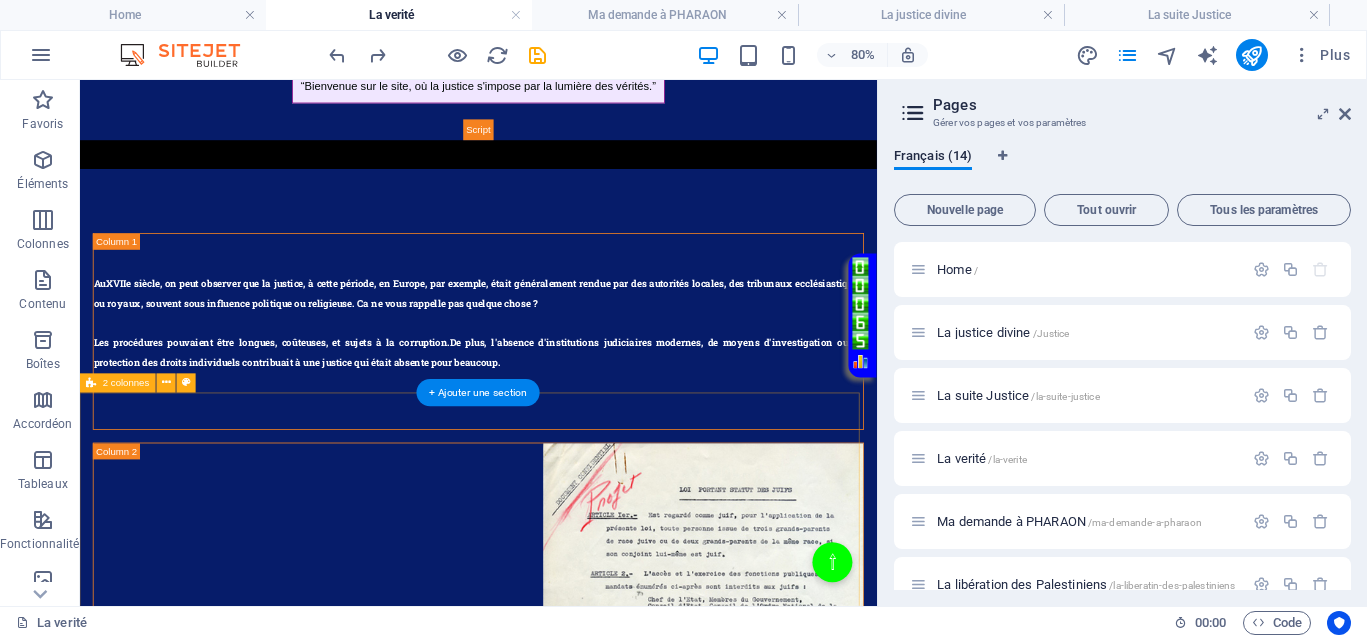 scroll, scrollTop: 845, scrollLeft: 0, axis: vertical 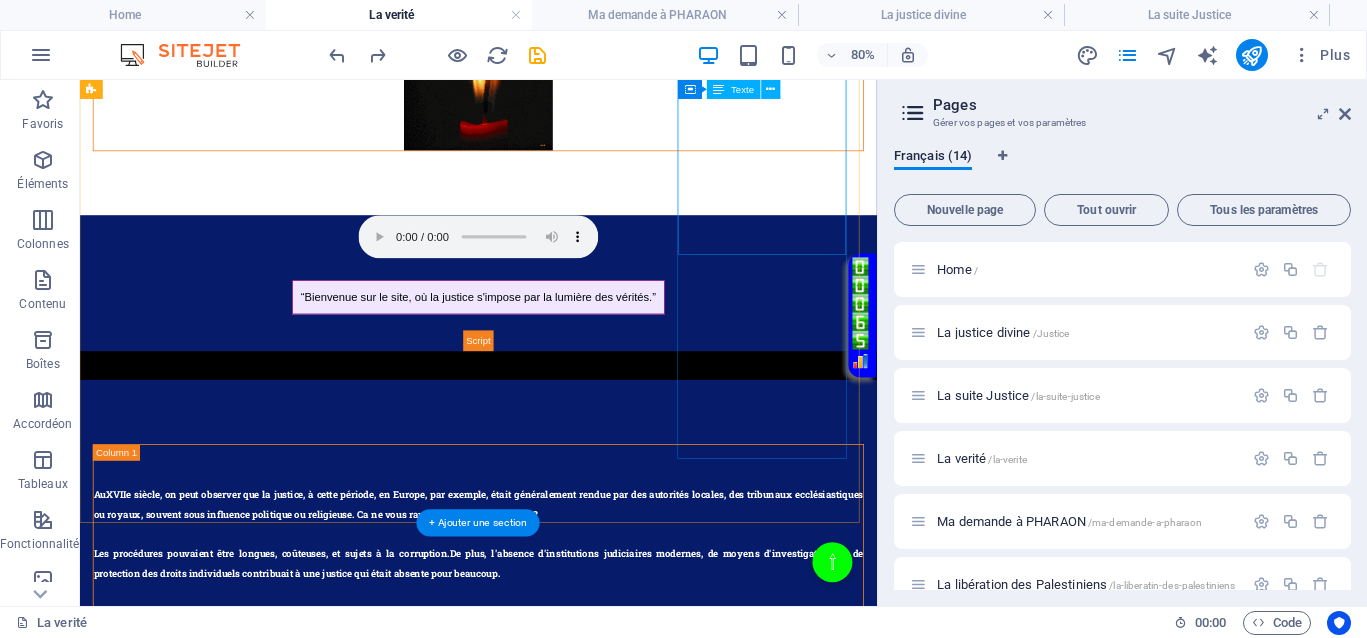 click on "Au  XVIIe siècle , la justice jouait le même rôle qu’aujourd’hui, absence totale de justice pour les uns, justice inégalitaire, ce qui empêchait totalement le droit d’accès à une justice de libération pour ceux qui en avaient le plus besoin." at bounding box center [578, 1378] 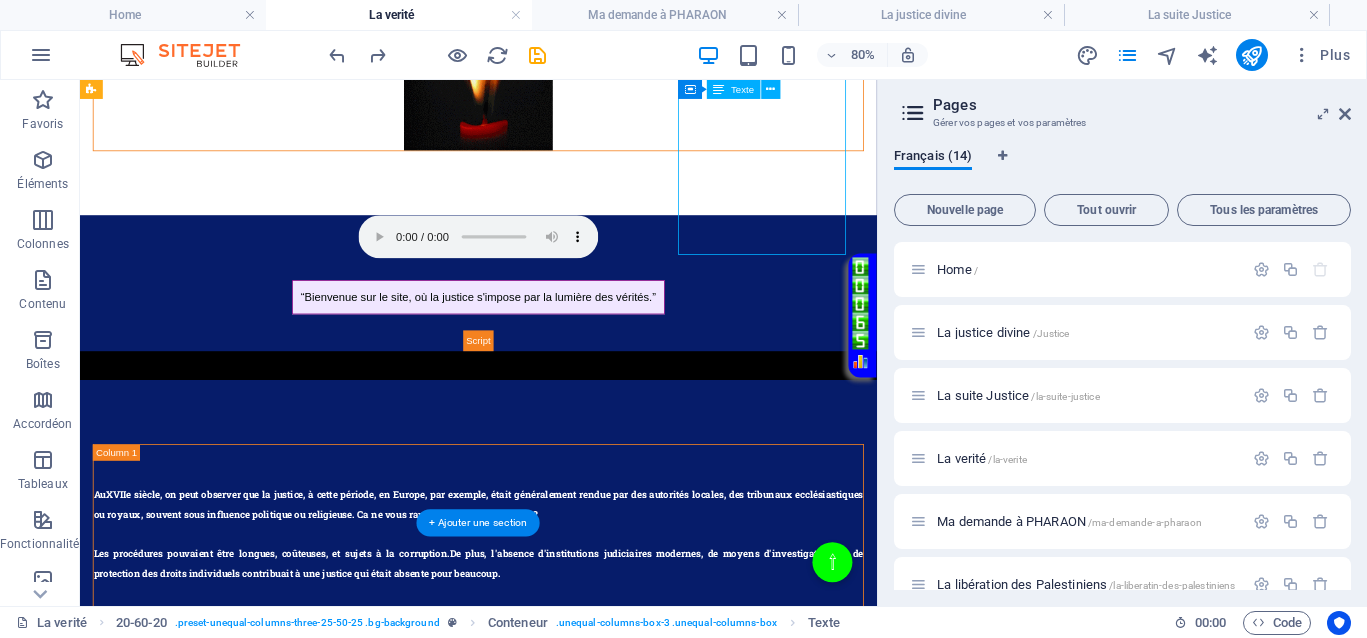 click on "Au  XVIIe siècle , la justice jouait le même rôle qu’aujourd’hui, absence totale de justice pour les uns, justice inégalitaire, ce qui empêchait totalement le droit d’accès à une justice de libération pour ceux qui en avaient le plus besoin." at bounding box center (578, 1378) 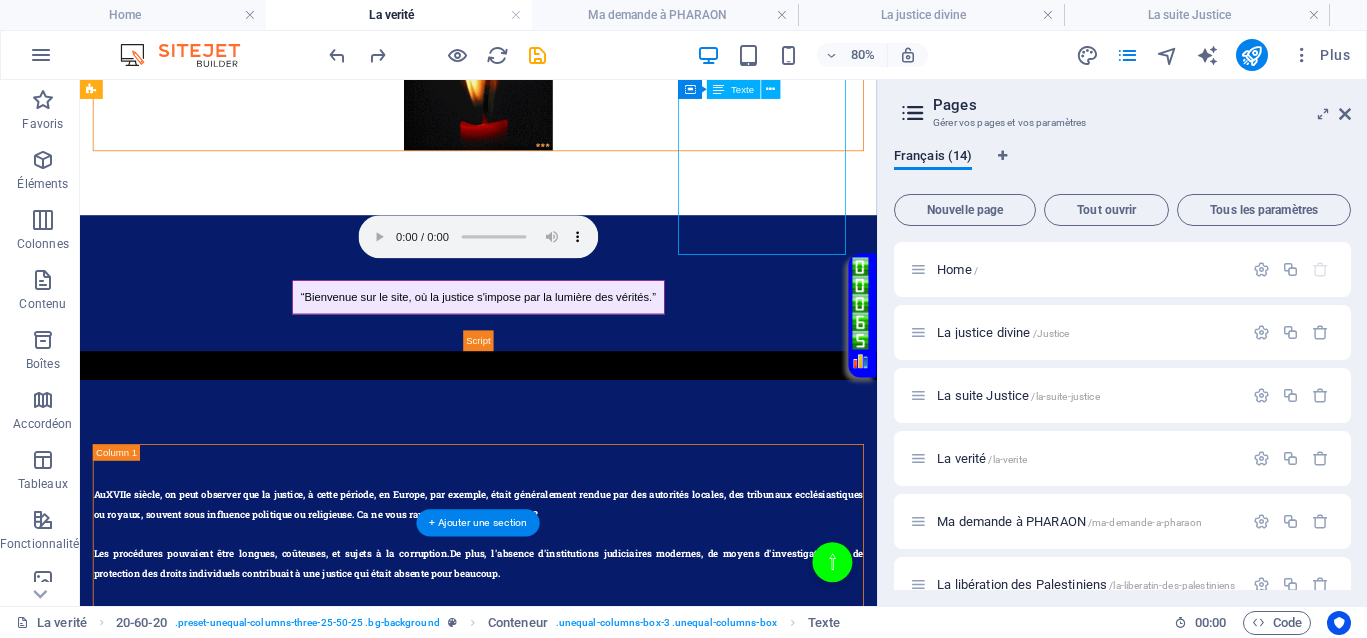 click on "Home La justice divine La suite Justice La verité Ma demande à PHARAON La libération des Palestiniens Le Livre d’Enoch ou le Livre des Mort Israël, intouchable. Vraiment ? Affaire Van Russelt Michel & Huveneers Paule Demande symbolique  - Protection Asile politique Mes vidéos témoignage personnel Contact" at bounding box center [578, -218] 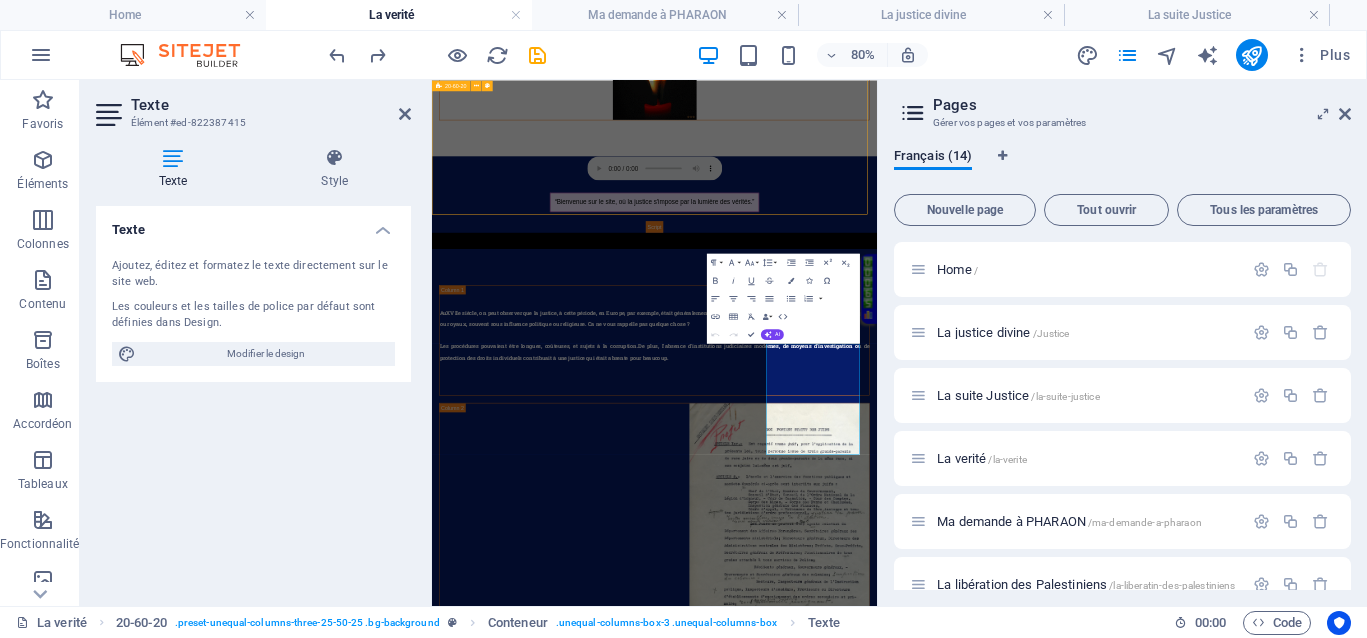 scroll, scrollTop: 232, scrollLeft: 0, axis: vertical 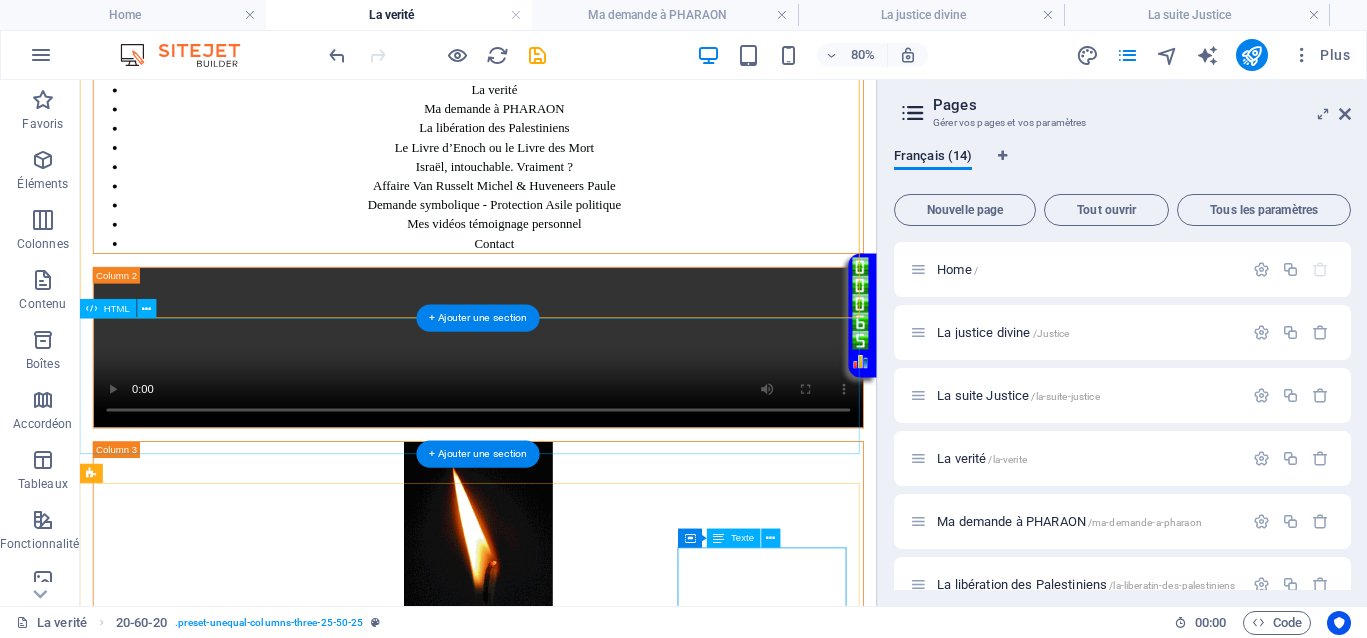 drag, startPoint x: 1036, startPoint y: 519, endPoint x: 1027, endPoint y: 503, distance: 18.35756 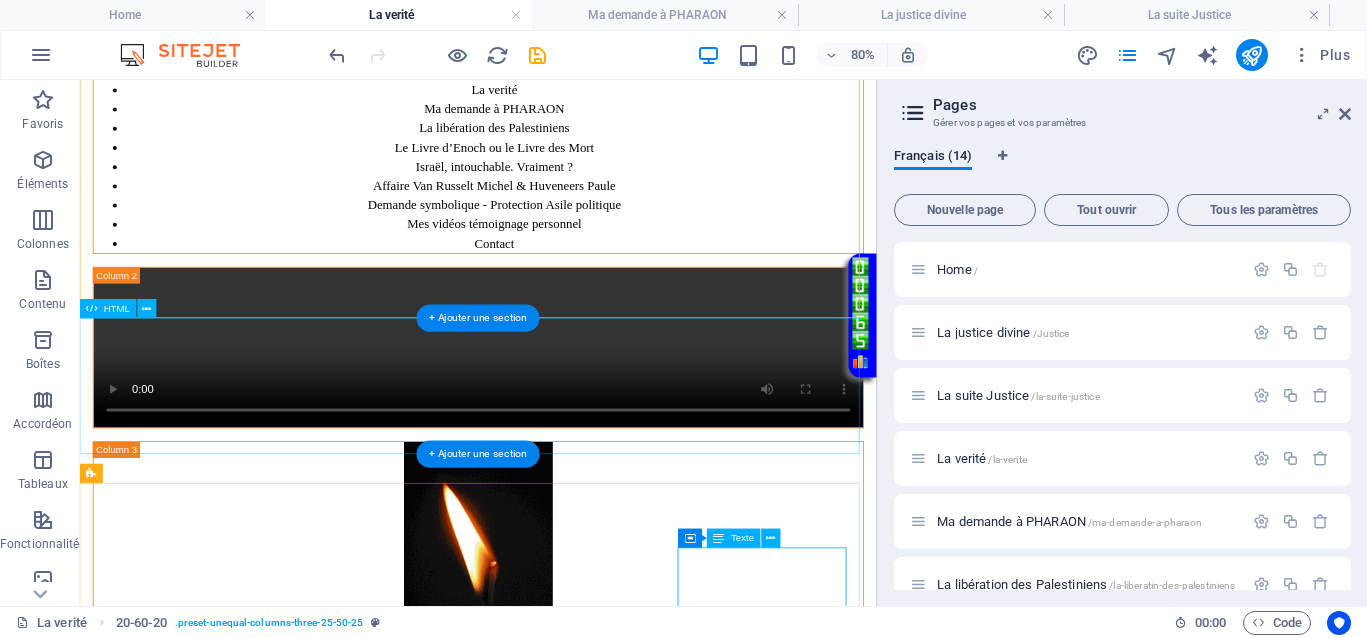 click on "Page avec musique d'ouverture
“Bienvenue sur le site, où la justice s'impose par la lumière des vérités.”" at bounding box center (578, 947) 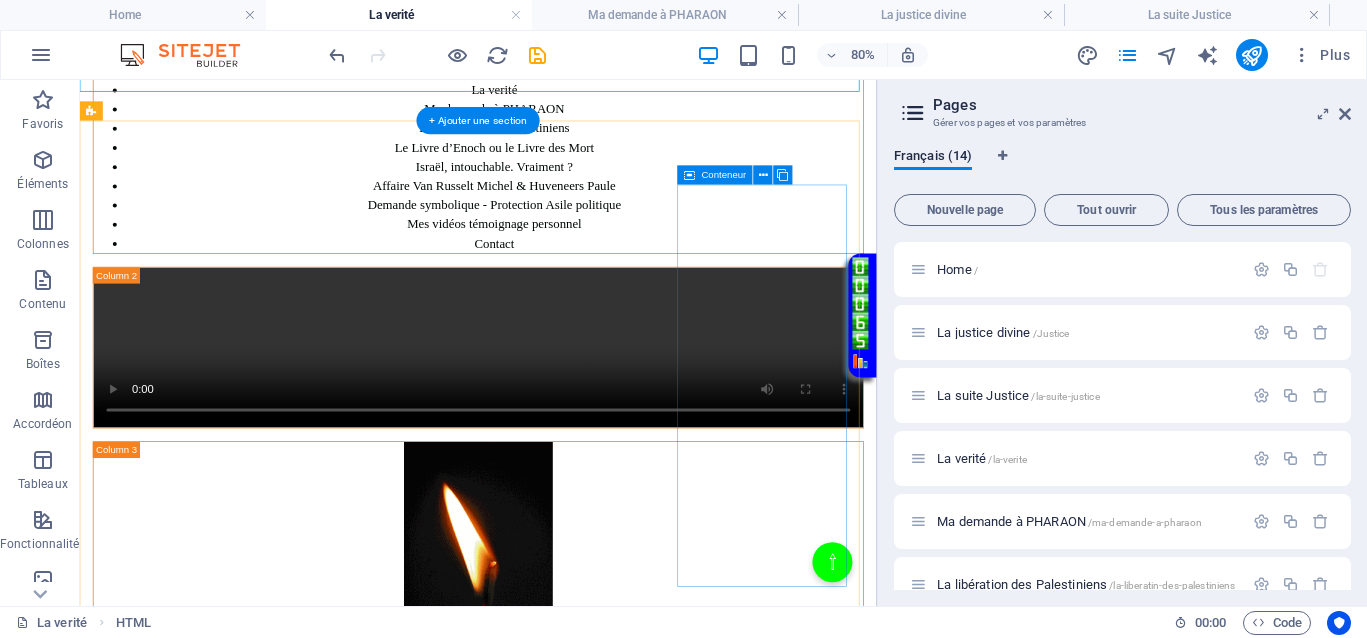 scroll, scrollTop: 732, scrollLeft: 0, axis: vertical 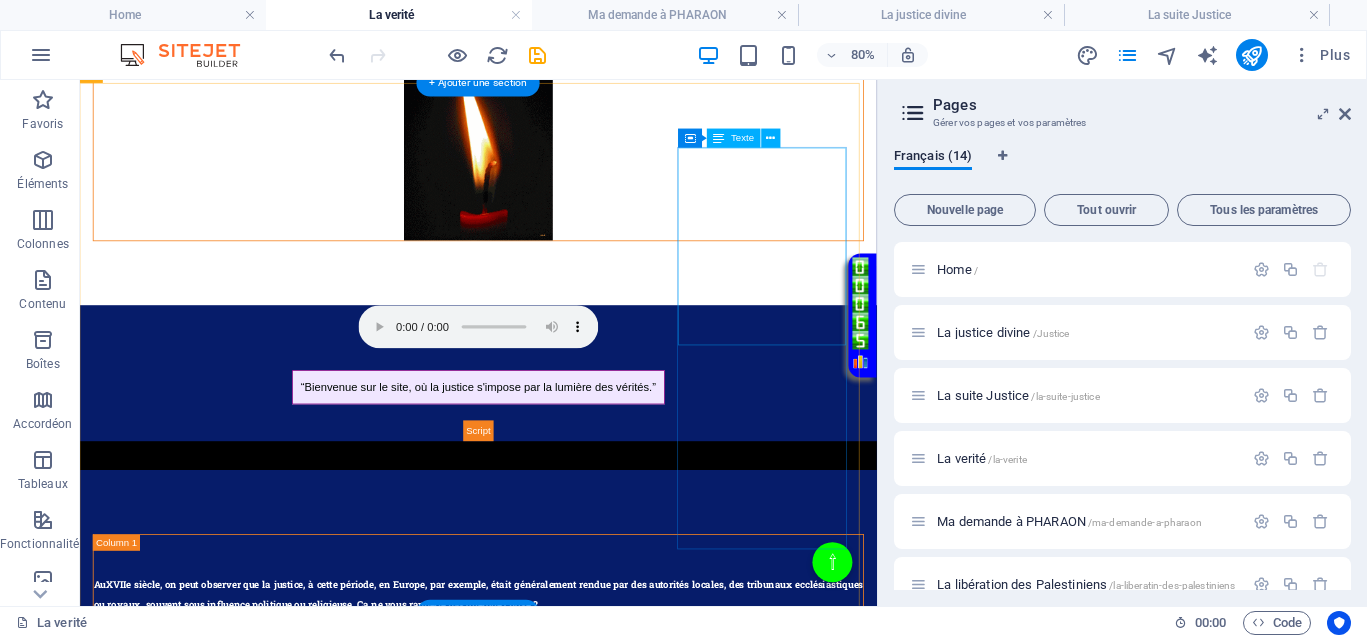 click on "Au  XVIIe siècle , la justice jouait le même rôle qu’aujourd’hui, absence totale de justice pour les uns, justice inégalitaire, ce qui empêchait totalement le droit d’accès à une justice de libération pour ceux qui en avaient le plus besoin." at bounding box center [578, 1491] 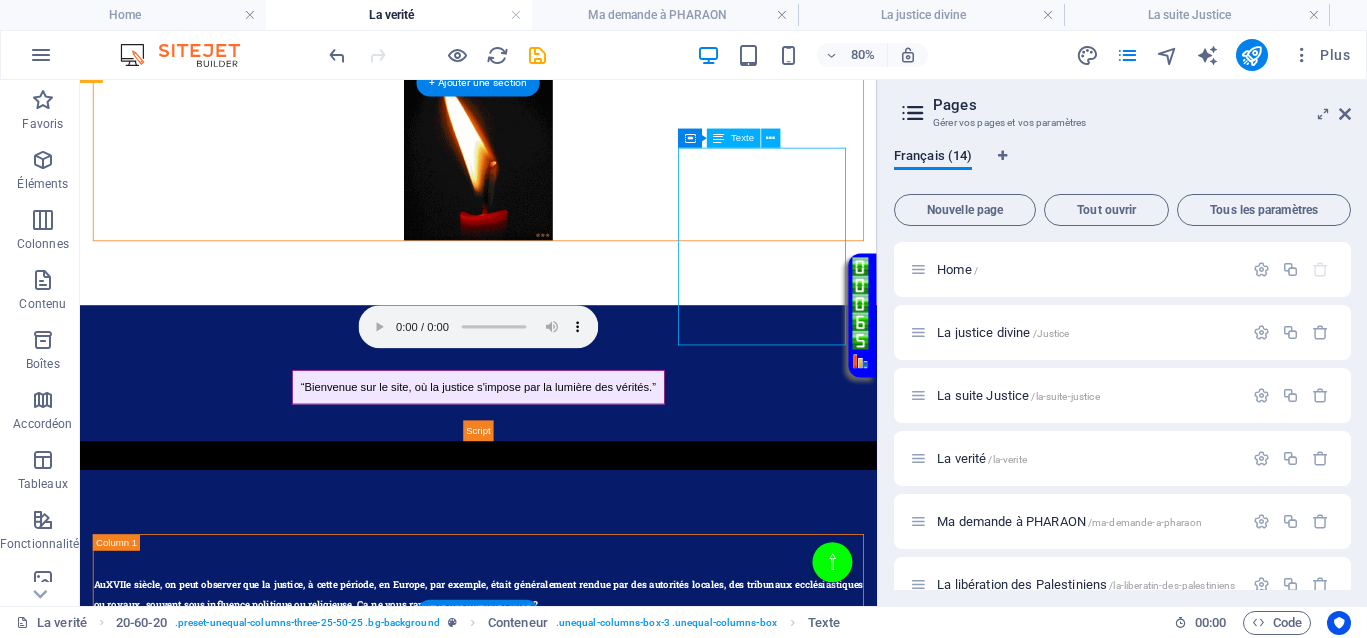 click on "Au  XVIIe siècle , la justice jouait le même rôle qu’aujourd’hui, absence totale de justice pour les uns, justice inégalitaire, ce qui empêchait totalement le droit d’accès à une justice de libération pour ceux qui en avaient le plus besoin." at bounding box center (578, 1491) 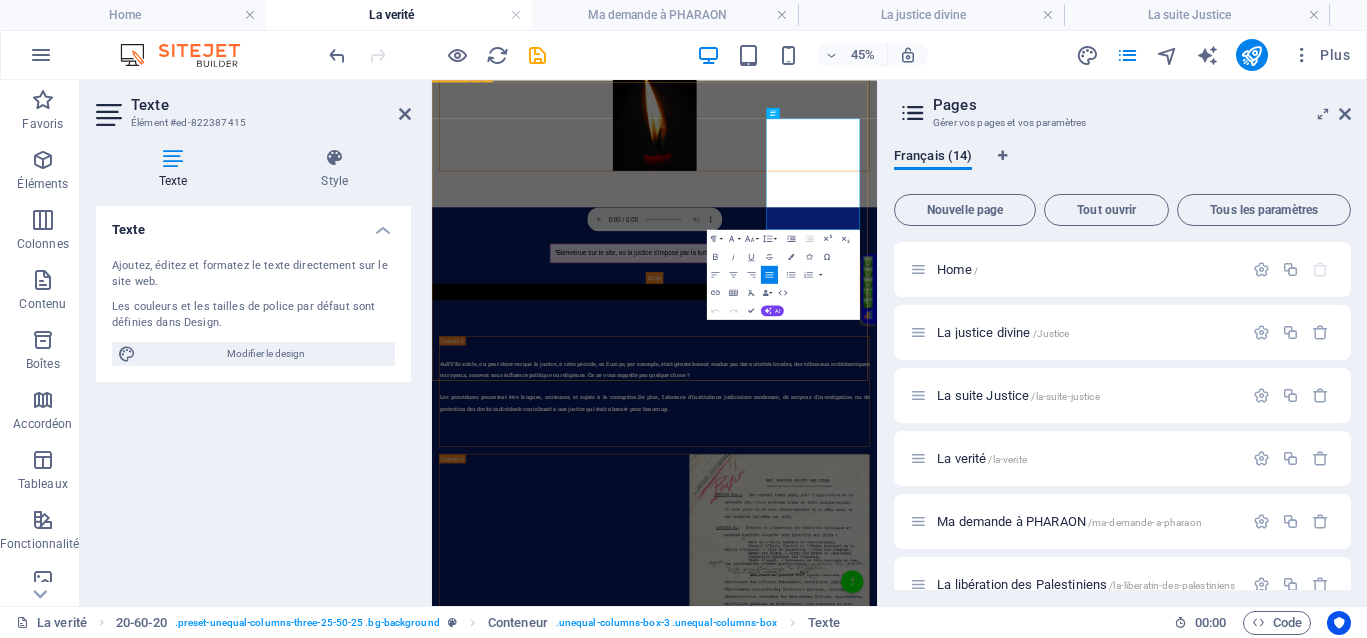 drag, startPoint x: 1323, startPoint y: 347, endPoint x: 1163, endPoint y: 214, distance: 208.06009 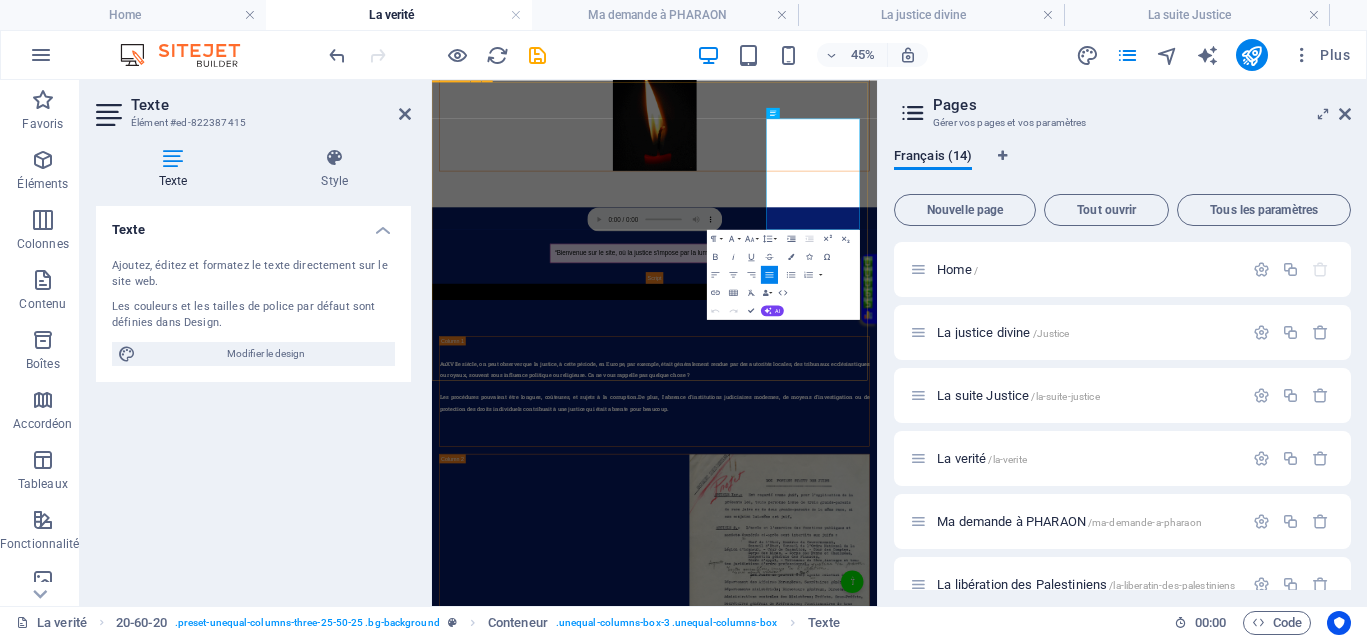 click on "Au  XVIIe siècle , on peut observer que la justice, à cette période, en Europe, par exemple, était généralement rendue par des autorités locales, des tribunaux ecclésiastiques ou royaux, souvent sous influence politique ou religieuse. Ca ne vous rappelle pas quelque chose ? Les procédures pouvaient être longues, coûteuses, et sujets à la corruption.  De plus, l'absence d'institutions judiciaires modernes, de moyens d'investigation ou de protection des droits individuels contribuait à une justice qui était absente pour beaucoup. Au  XVIIe siècle , la justice jouait le même rôle qu’aujourd’hui, absence totale de justice pour les uns, justice inégalitaire, ce qui empêchait totalement le droit d’accès à une justice de libération pour ceux qui en avaient le plus besoin." at bounding box center (926, 1100) 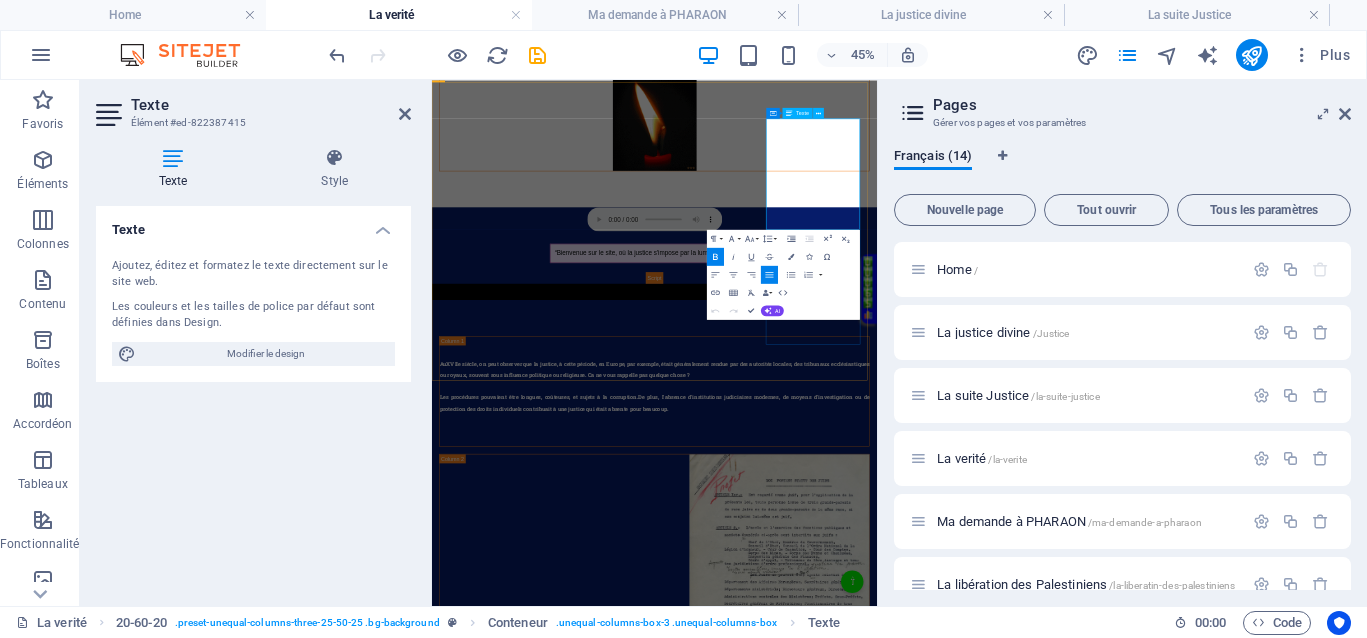 copy on "Au  XVIIe siècle , la justice jouait le même rôle qu’aujourd’hui, absence totale de justice pour les uns, justice inégalitaire, ce qui empêchait totalement le droit d’accès à une justice de libération pour ceux qui en avaient le plus besoin." 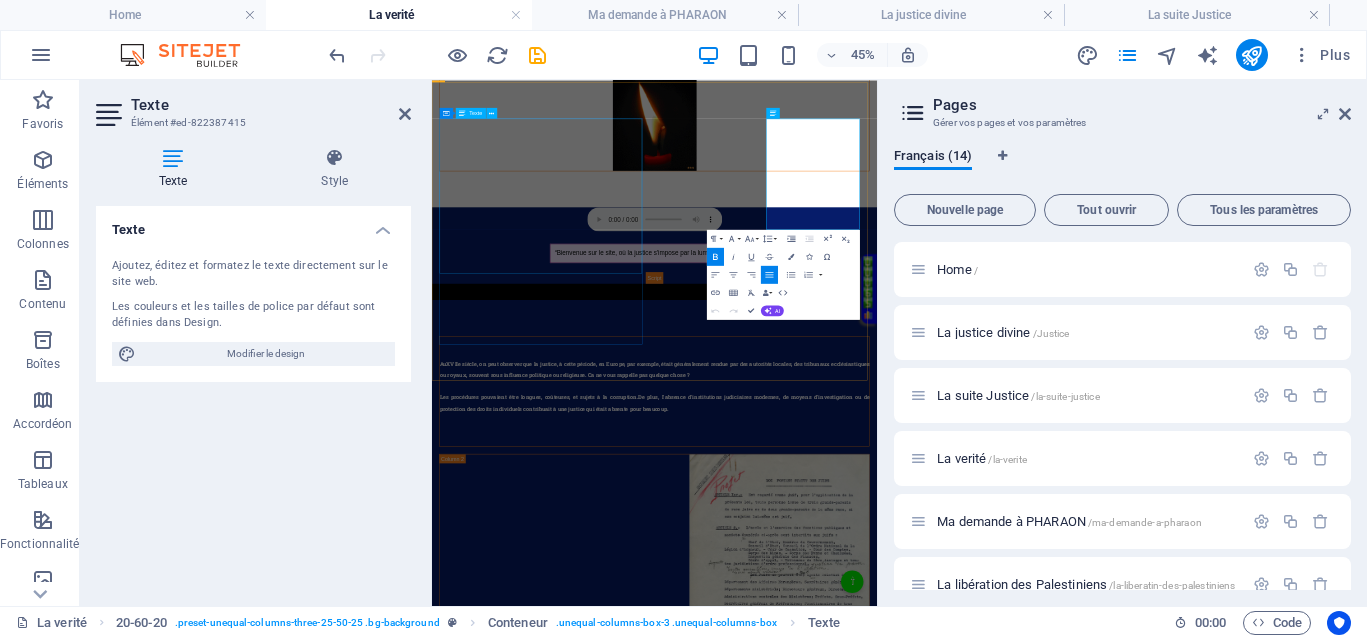 click on "Au  XVIIe siècle , on peut observer que la justice, à cette période, en Europe, par exemple, était généralement rendue par des autorités locales, des tribunaux ecclésiastiques ou royaux, souvent sous influence politique ou religieuse. Ca ne vous rappelle pas quelque chose ? Les procédures pouvaient être longues, coûteuses, et sujets à la corruption.  De plus, l'absence d'institutions judiciaires modernes, de moyens d'investigation ou de protection des droits individuels contribuait à une justice qui était absente pour beaucoup." at bounding box center [926, 771] 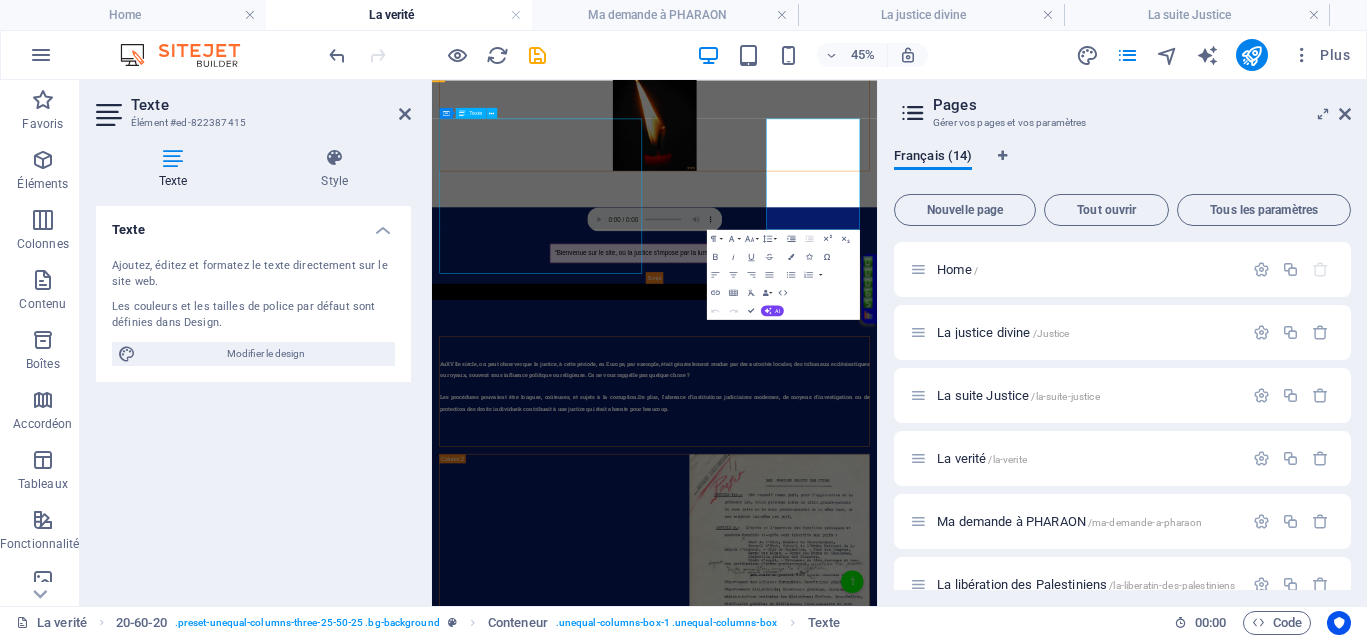 click on "Au  XVIIe siècle , on peut observer que la justice, à cette période, en Europe, par exemple, était généralement rendue par des autorités locales, des tribunaux ecclésiastiques ou royaux, souvent sous influence politique ou religieuse. Ca ne vous rappelle pas quelque chose ? Les procédures pouvaient être longues, coûteuses, et sujets à la corruption.  De plus, l'absence d'institutions judiciaires modernes, de moyens d'investigation ou de protection des droits individuels contribuait à une justice qui était absente pour beaucoup." at bounding box center (926, 771) 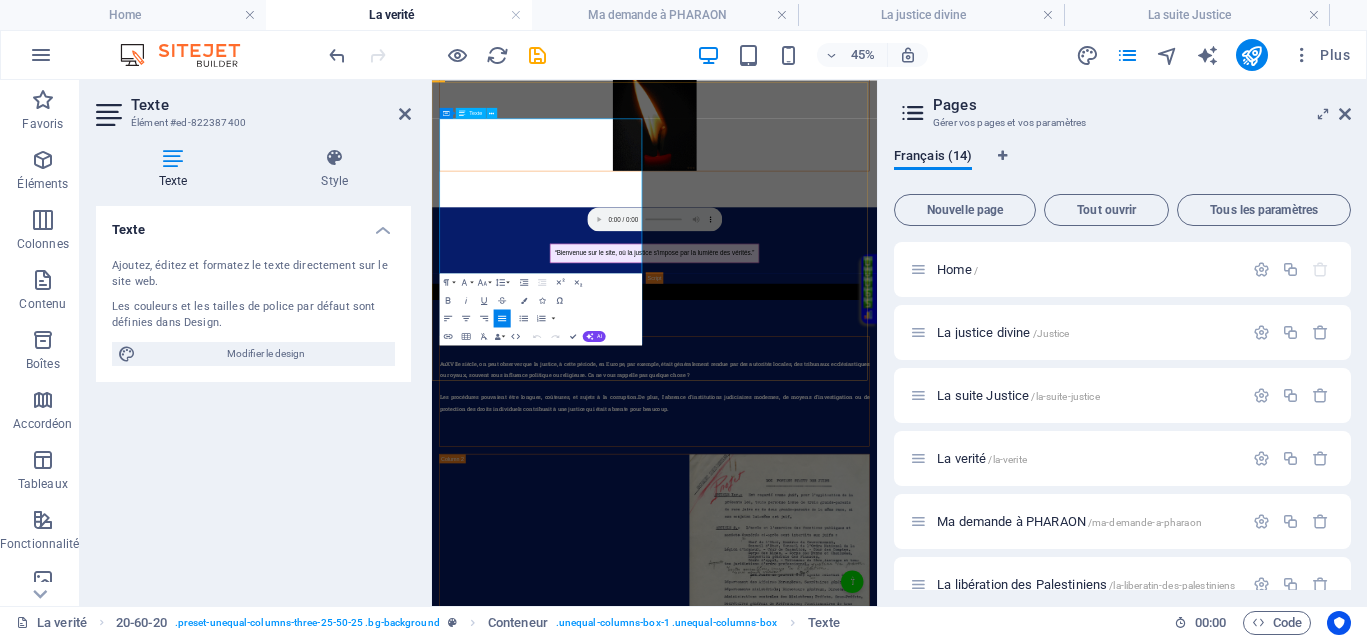 click on "Les procédures pouvaient être longues, coûteuses, et sujets à la corruption.  De plus, l'absence d'institutions judiciaires modernes, de moyens d'investigation ou de protection des droits individuels contribuait à une justice qui était absente pour beaucoup." at bounding box center (926, 796) 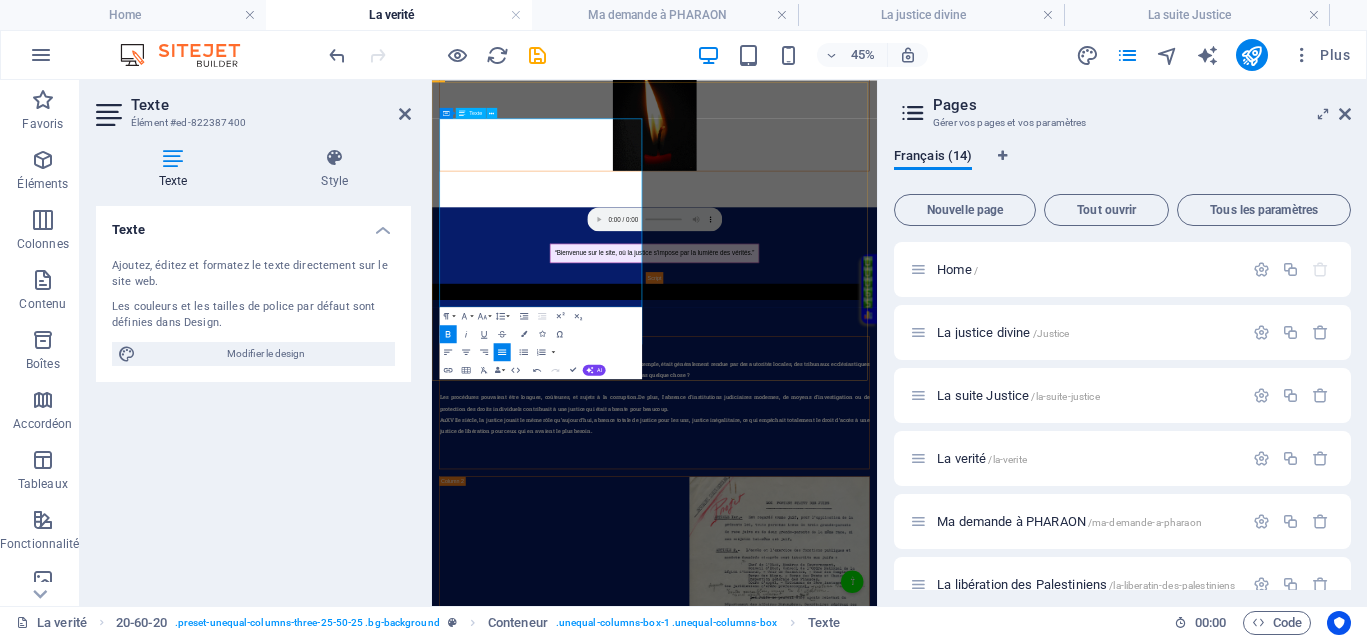 click on ", la justice jouait le même rôle qu’aujourd’hui, absence totale de justice pour les uns, justice inégalitaire, ce qui empêchait totalement le droit d’accès à une justice de libération pour ceux qui en avaient le plus besoin." at bounding box center (926, 845) 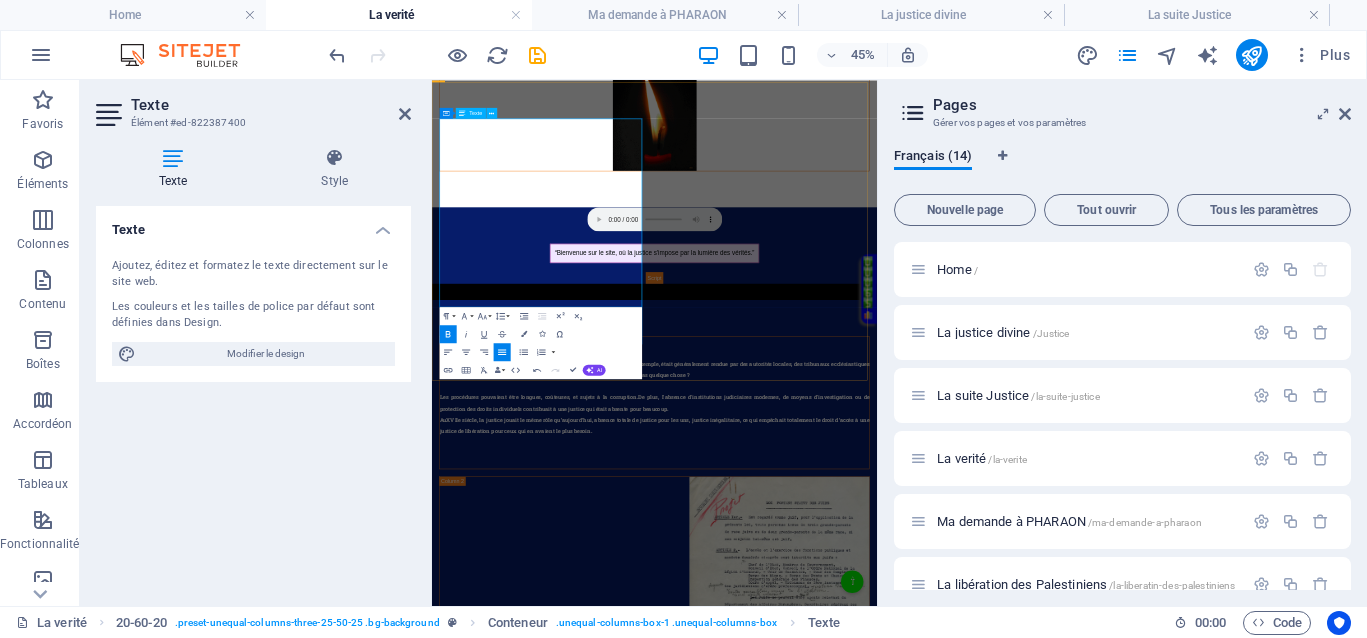 click on "Les procédures pouvaient être longues, coûteuses, et sujets à la corruption.  De plus, l'absence d'institutions judiciaires modernes, de moyens d'investigation ou de protection des droits individuels contribuait à une justice qui était absente pour beaucoup." at bounding box center (926, 796) 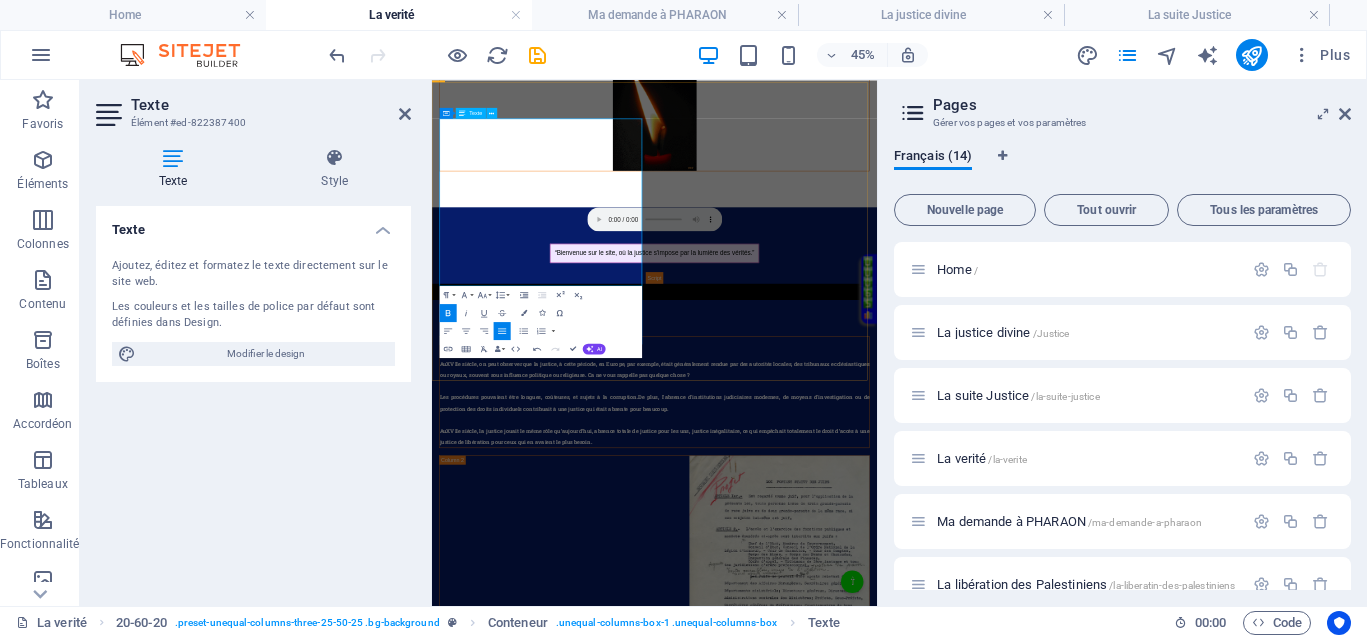 click on "Au" at bounding box center (456, 710) 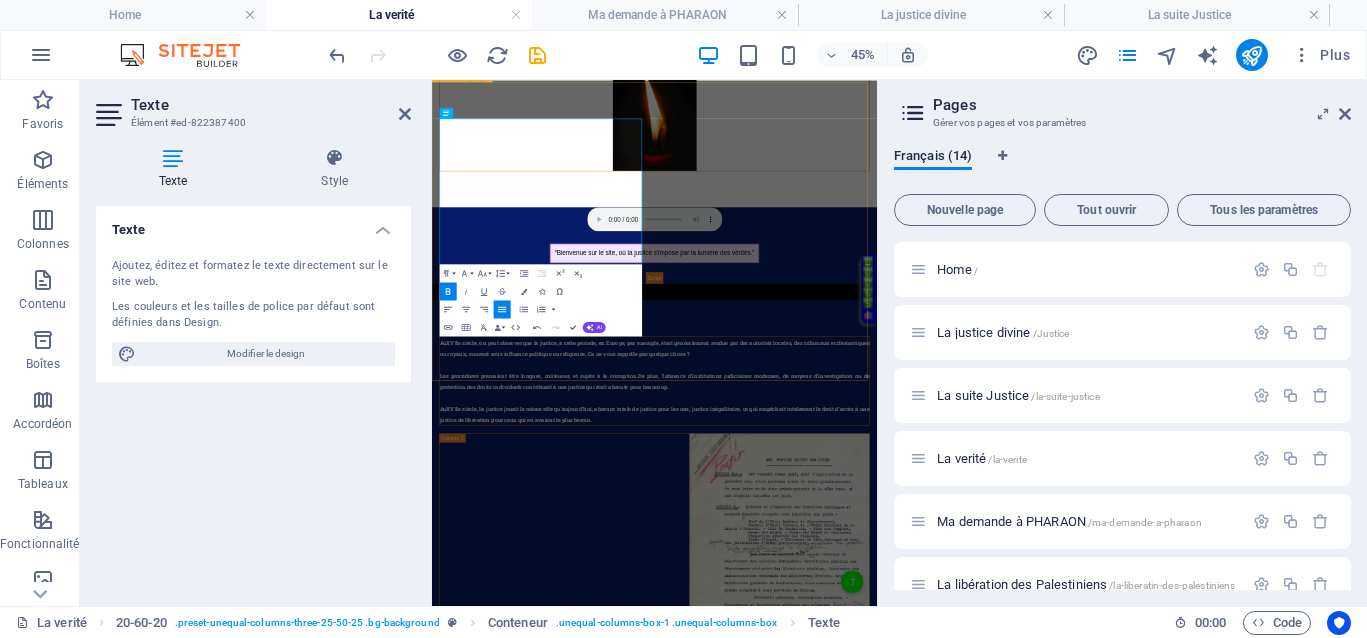 click on "Au  XVIIe siècle , on peut observer que la justice, à cette période, en Europe, par exemple, était généralement rendue par des autorités locales, des tribunaux ecclésiastiques ou royaux, souvent sous influence politique ou religieuse. Ca ne vous rappelle pas quelque chose ? Les procédures pouvaient être longues, coûteuses, et sujets à la corruption.  De plus, l'absence d'institutions judiciaires modernes, de moyens d'investigation ou de protection des droits individuels contribuait à une justice qui était absente pour beaucoup. Au  XVIIe siècle , la justice jouait le même rôle qu’aujourd’hui, absence totale de justice pour les uns, justice inégalitaire, ce qui empêchait totalement le droit d’accès à une justice de libération pour ceux qui en avaient le plus besoin. Au  XVIIe siècle" at bounding box center [926, 1077] 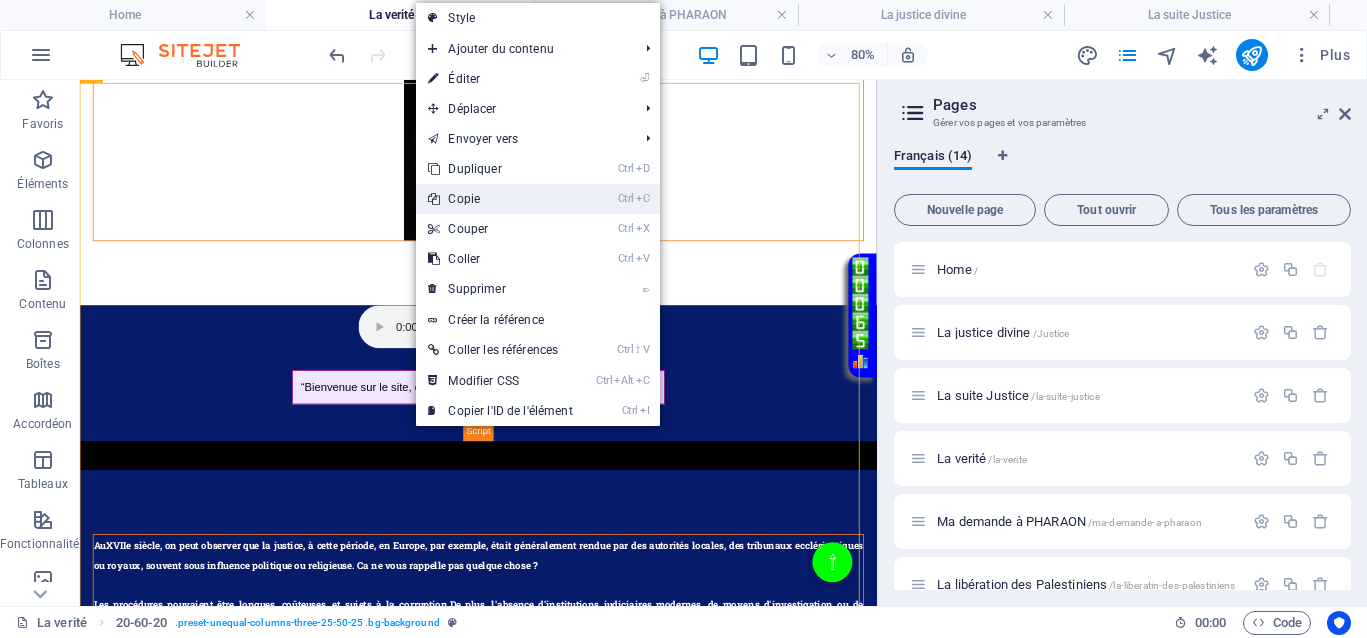click on "Ctrl C  Copie" at bounding box center (500, 199) 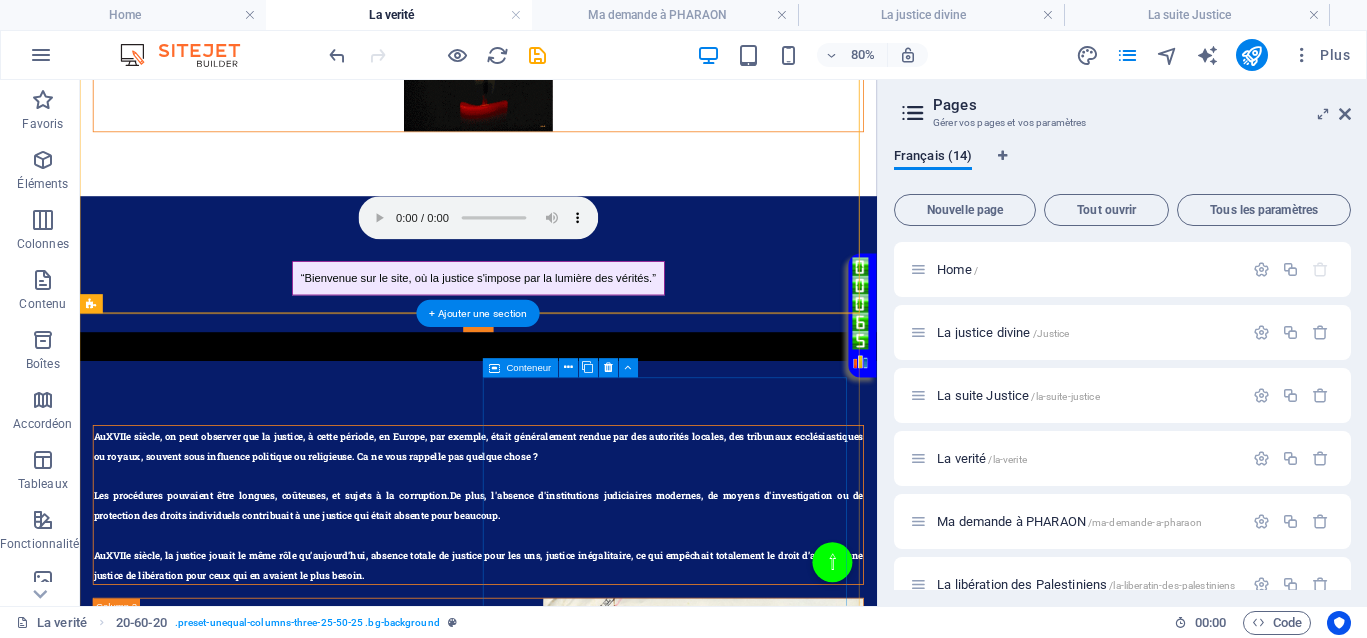 scroll, scrollTop: 1107, scrollLeft: 0, axis: vertical 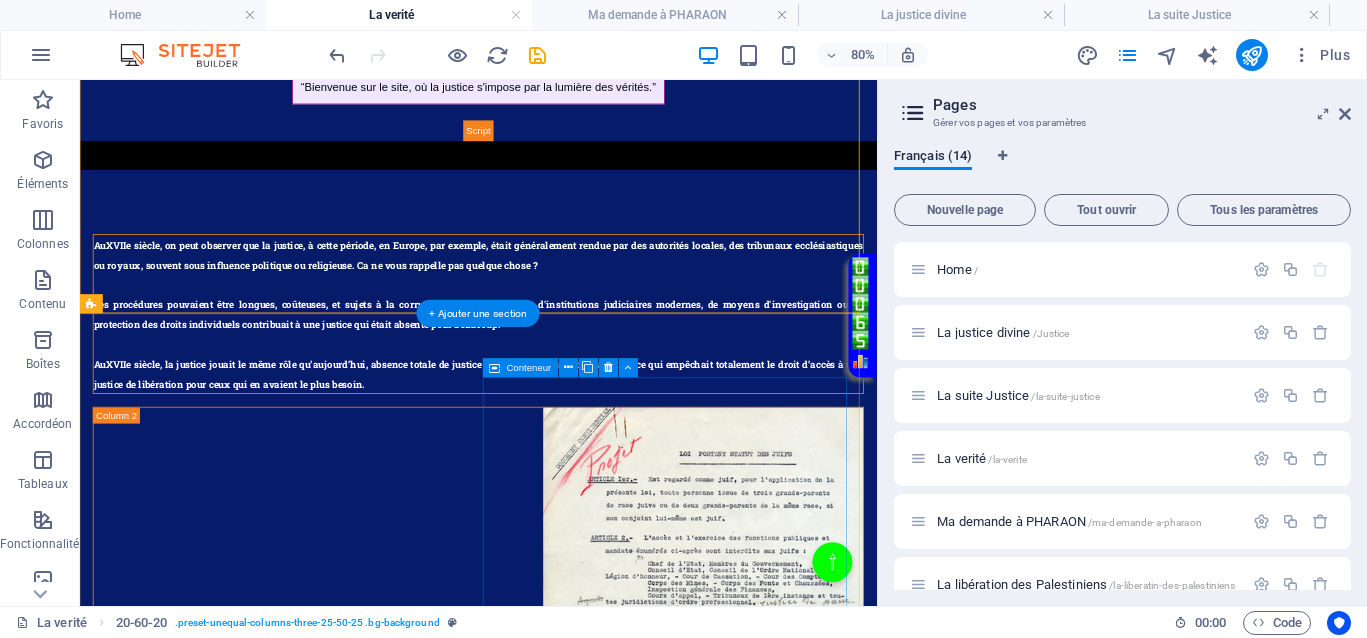 click on "Coller le presse-papiers" at bounding box center (403, 1909) 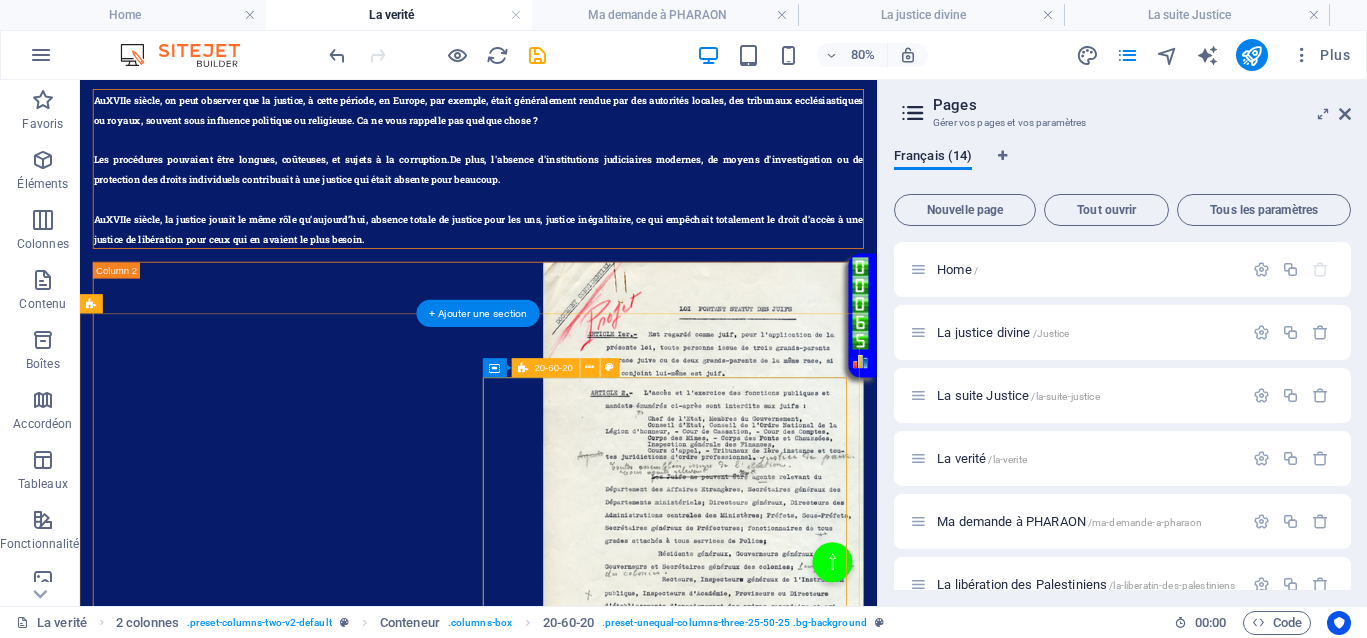 scroll, scrollTop: 1482, scrollLeft: 0, axis: vertical 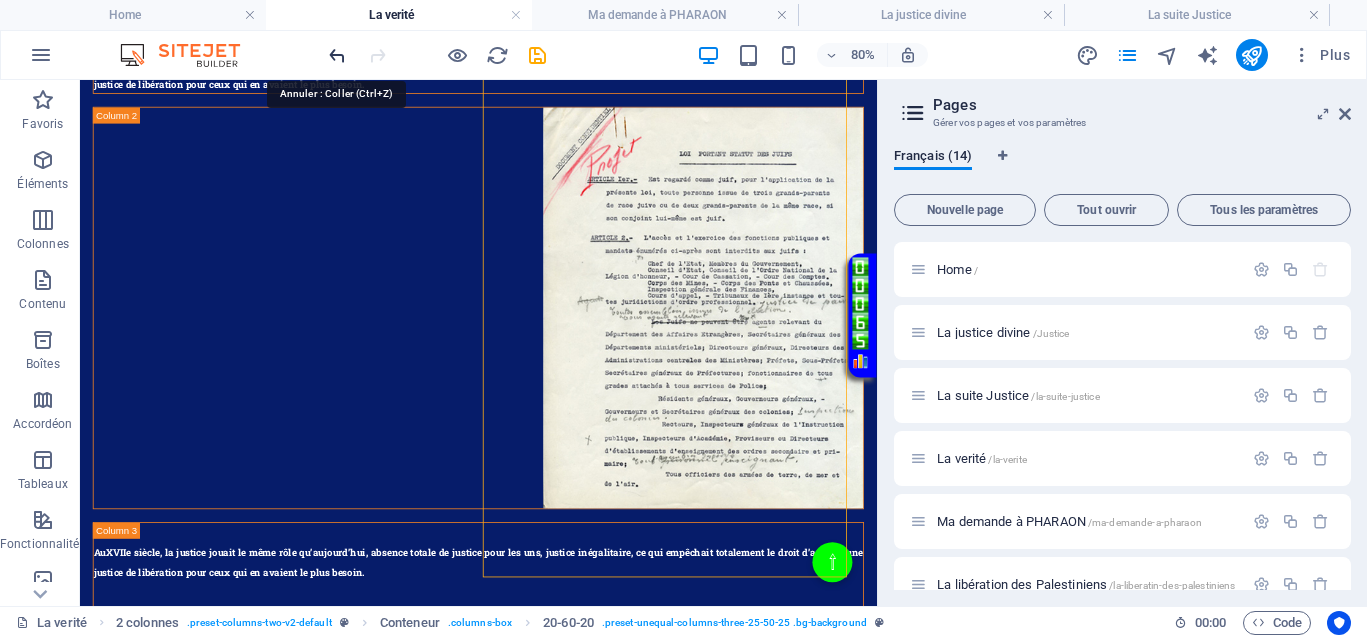 click at bounding box center [337, 55] 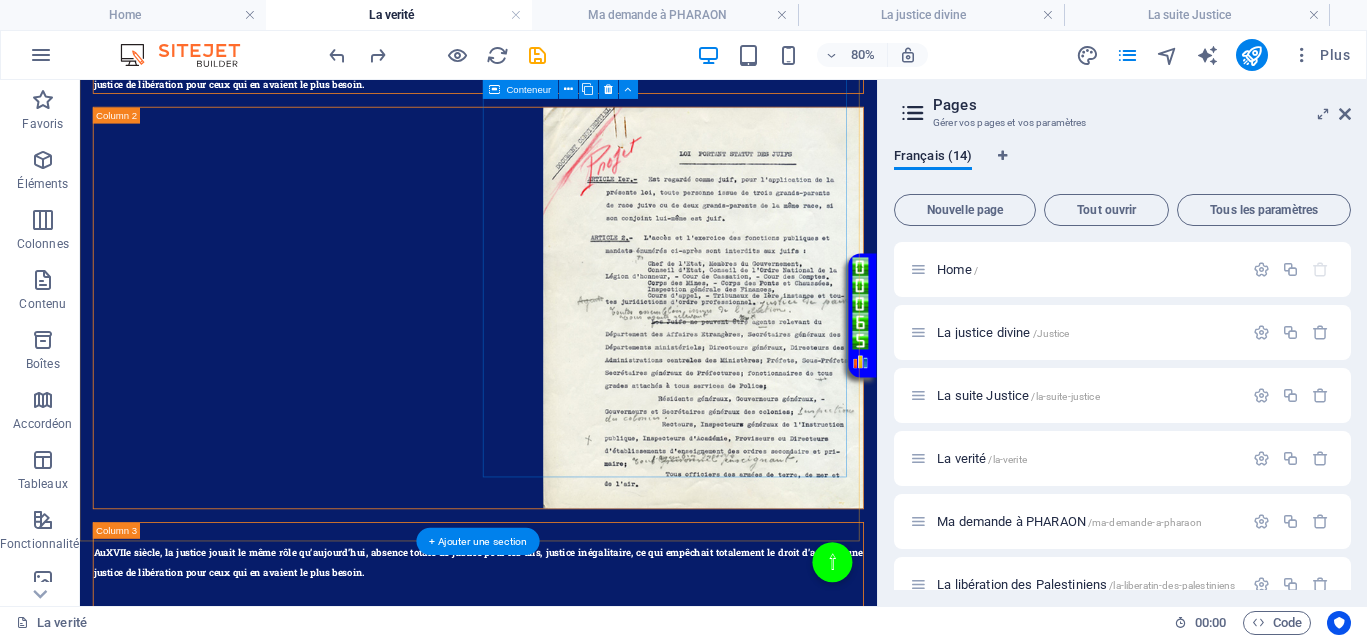 click on "Coller le presse-papiers" at bounding box center [403, 1534] 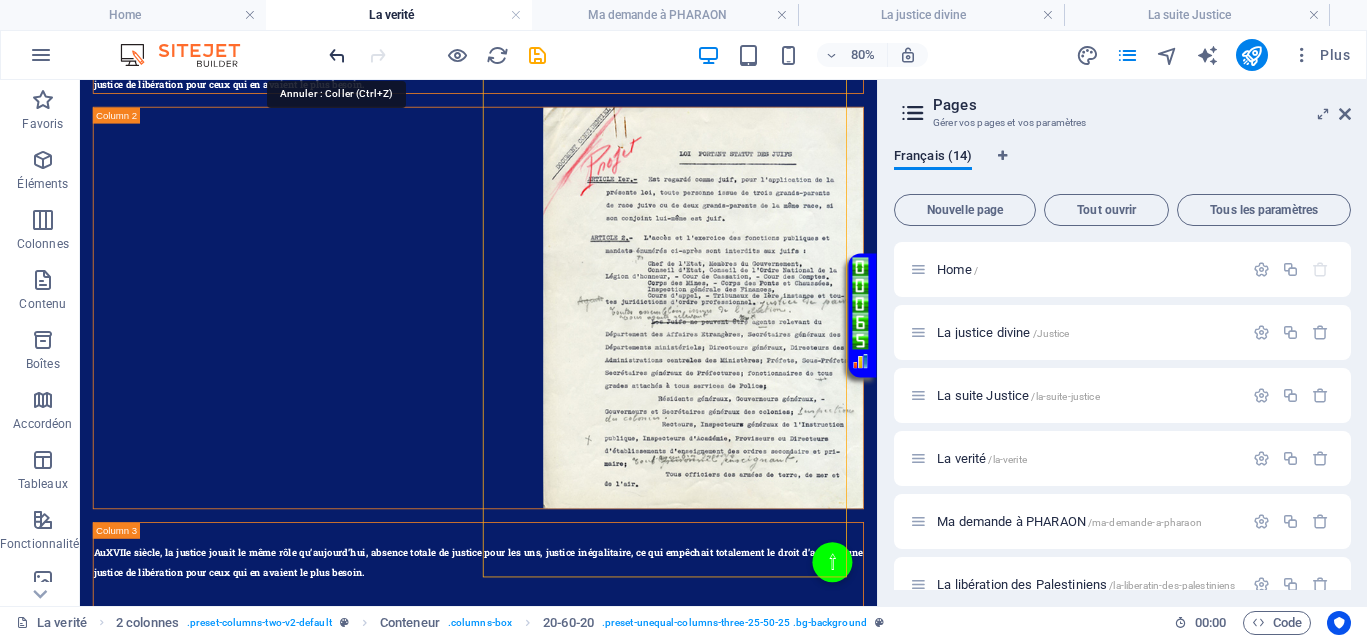 click at bounding box center (337, 55) 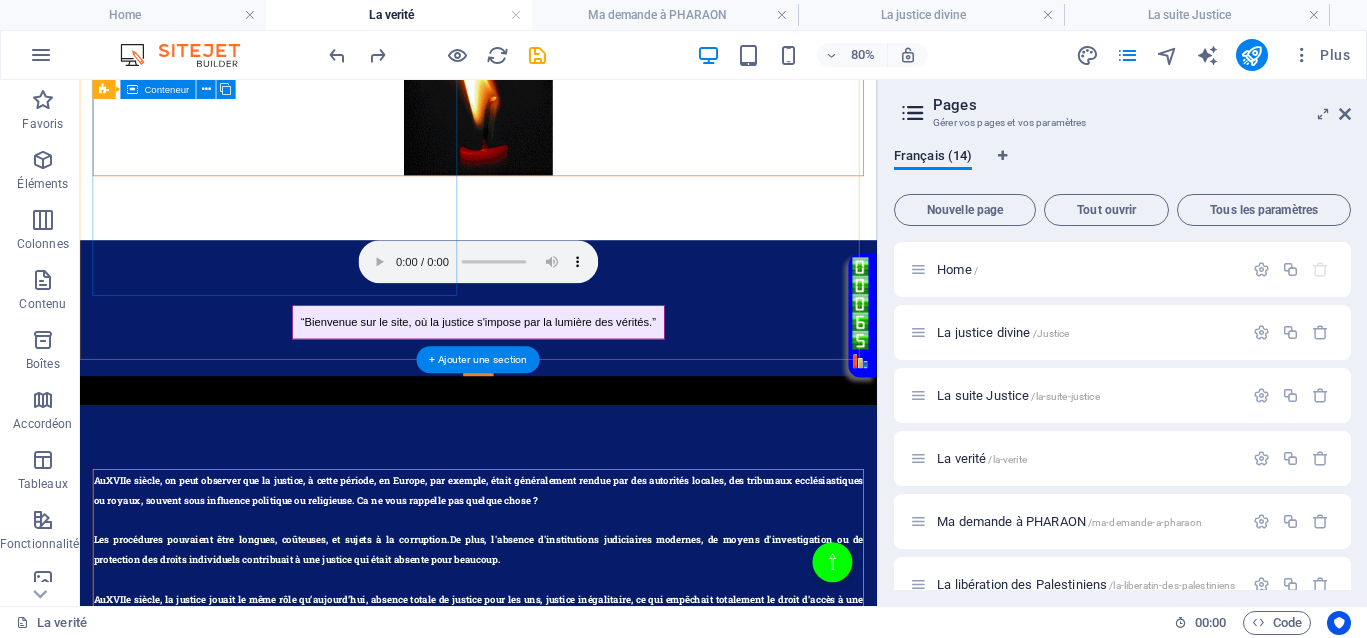 scroll, scrollTop: 732, scrollLeft: 0, axis: vertical 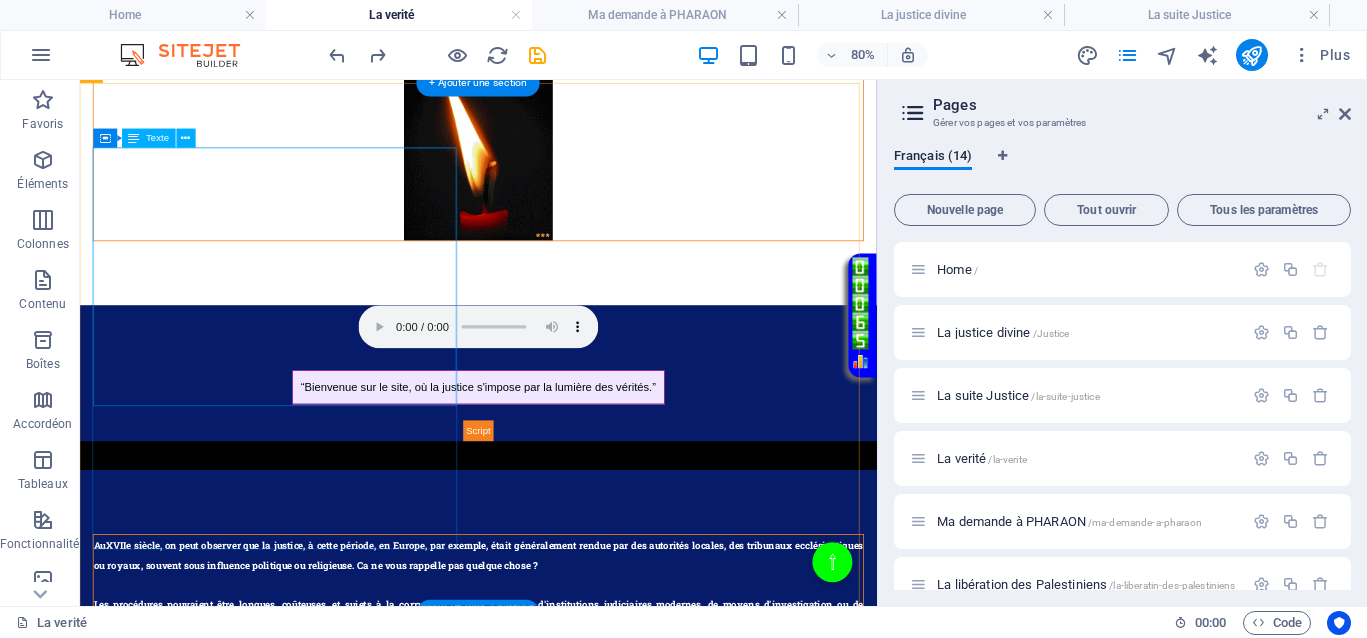 click on "Au  XVIIe siècle , on peut observer que la justice, à cette période, en Europe, par exemple, était généralement rendue par des autorités locales, des tribunaux ecclésiastiques ou royaux, souvent sous influence politique ou religieuse. Ca ne vous rappelle pas quelque chose ? Les procédures pouvaient être longues, coûteuses, et sujets à la corruption.  De plus, l'absence d'institutions judiciaires modernes, de moyens d'investigation ou de protection des droits individuels contribuait à une justice qui était absente pour beaucoup. Au  XVIIe siècle , la justice jouait le même rôle qu’aujourd’hui, absence totale de justice pour les uns, justice inégalitaire, ce qui empêchait totalement le droit d’accès à une justice de libération pour ceux qui en avaient le plus besoin." at bounding box center (578, 748) 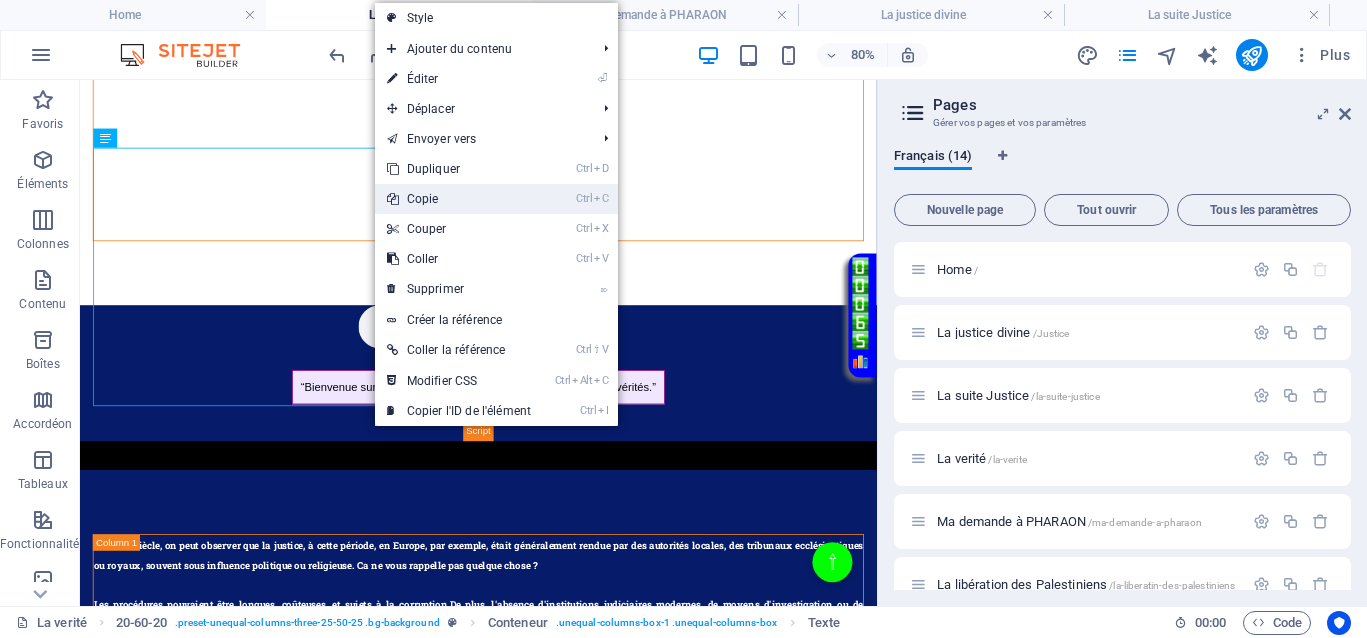 click on "Ctrl C  Copie" at bounding box center (459, 199) 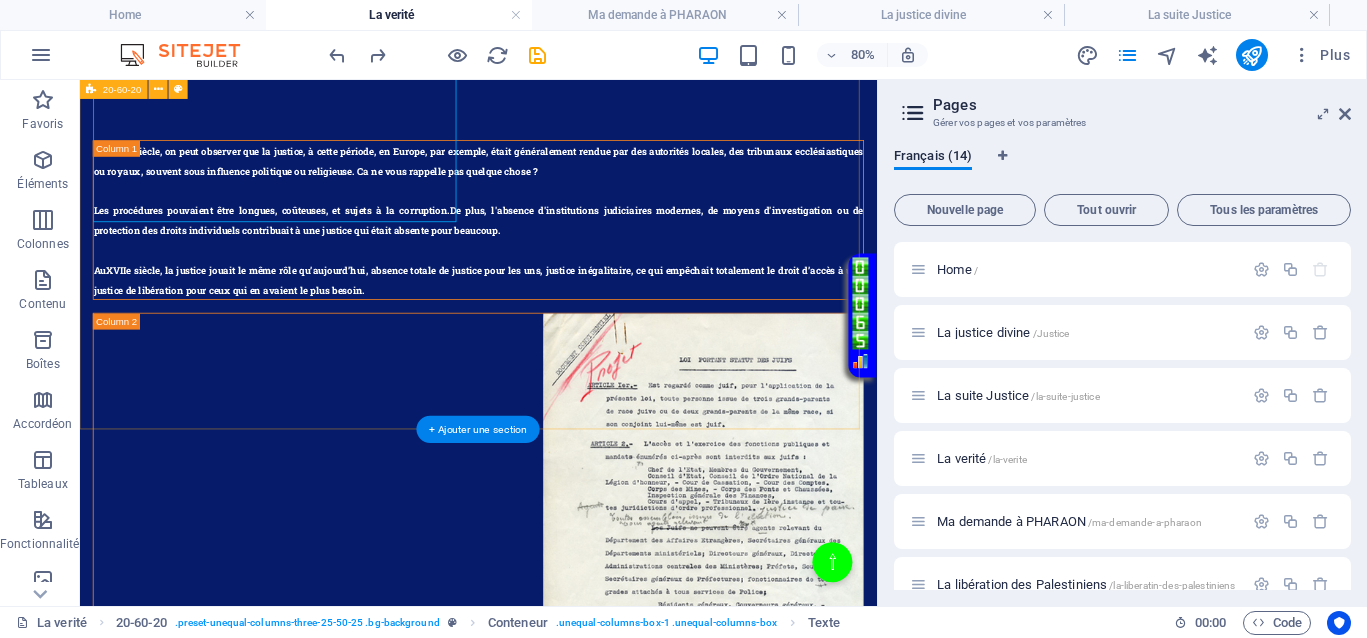 scroll, scrollTop: 1232, scrollLeft: 0, axis: vertical 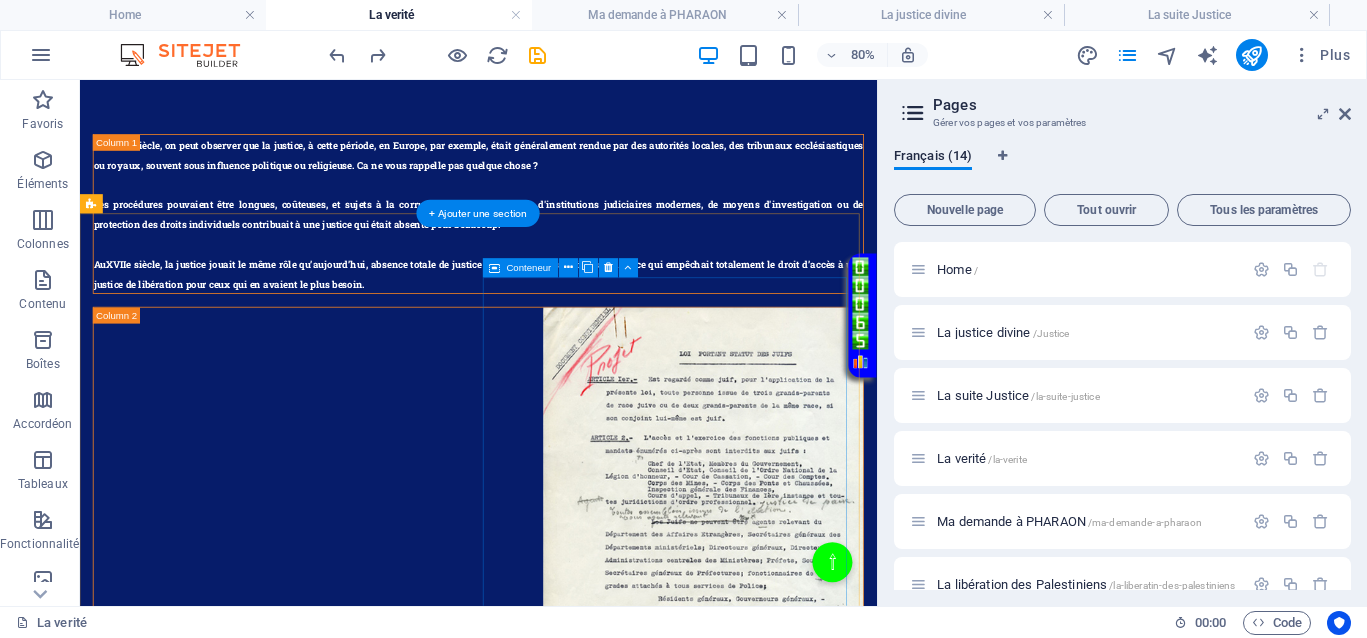 click on "Coller le presse-papiers" at bounding box center [403, 1784] 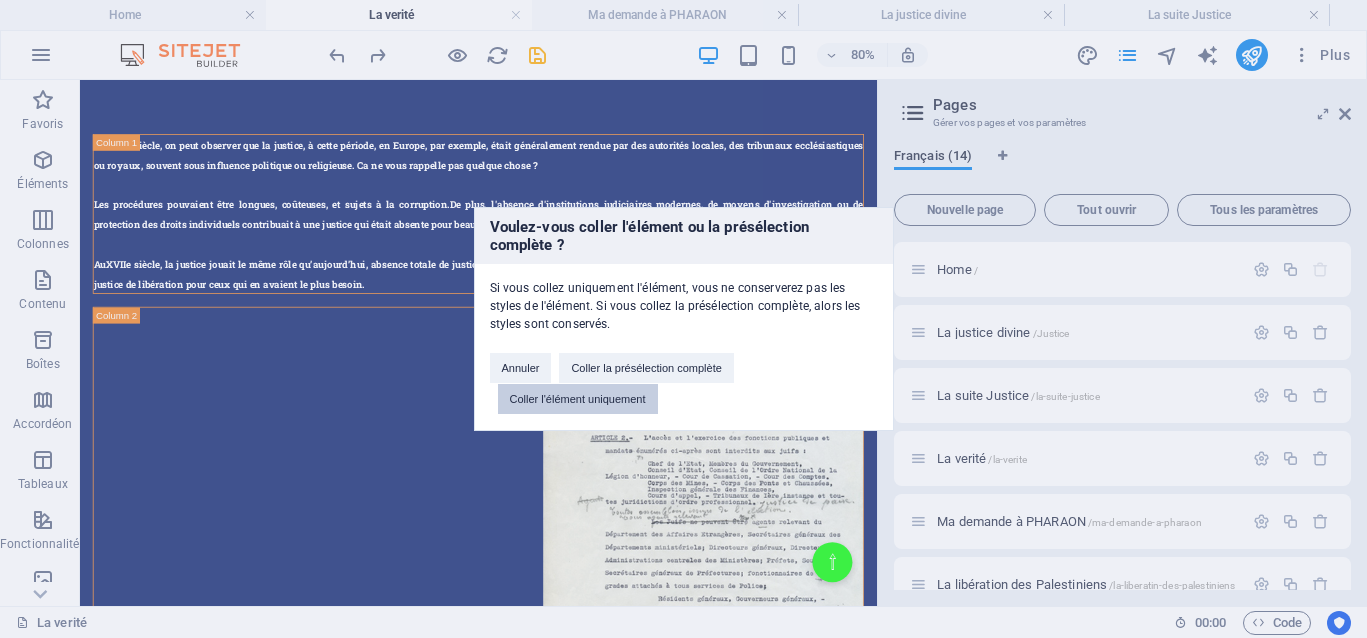 click on "Coller l'élément uniquement" at bounding box center (578, 399) 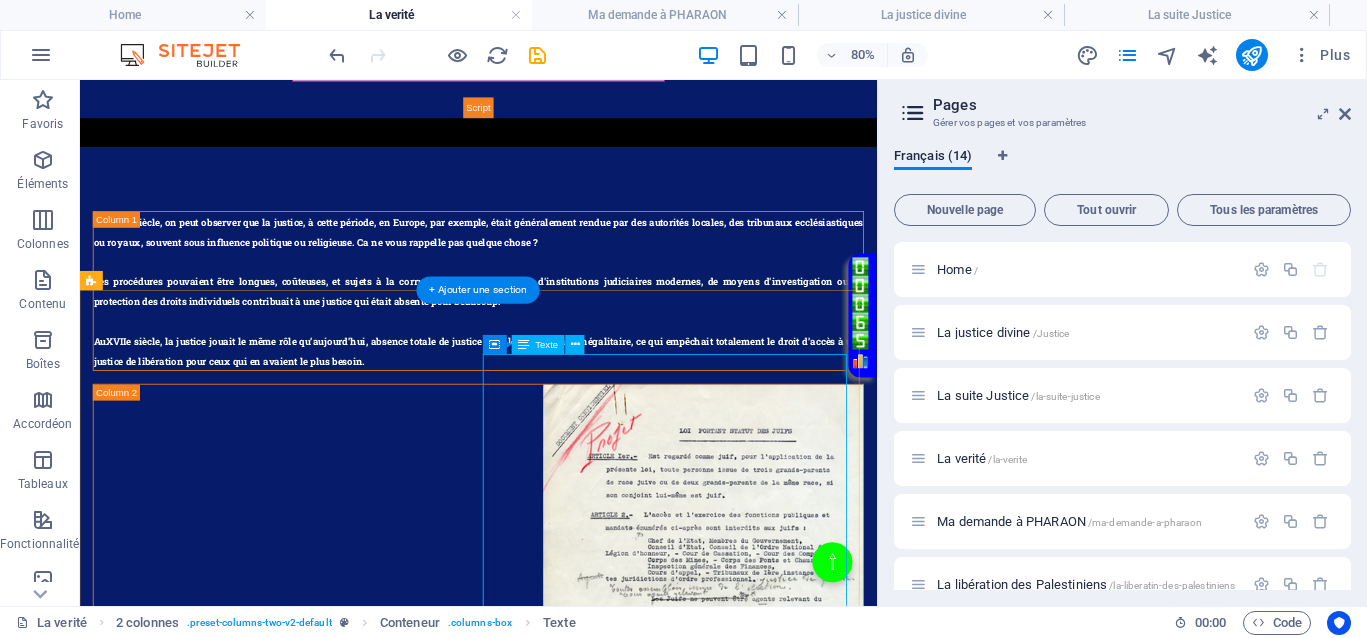 scroll, scrollTop: 857, scrollLeft: 0, axis: vertical 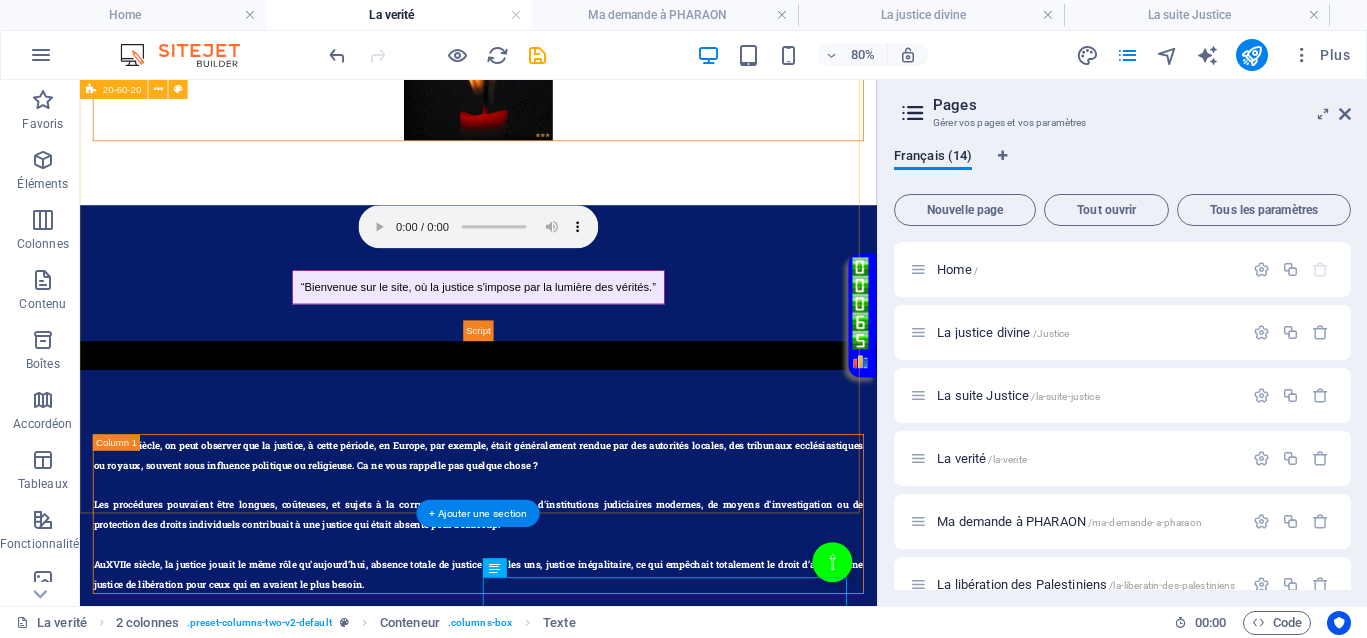 click on "Au  XVIIe siècle , on peut observer que la justice, à cette période, en Europe, par exemple, était généralement rendue par des autorités locales, des tribunaux ecclésiastiques ou royaux, souvent sous influence politique ou religieuse. Ca ne vous rappelle pas quelque chose ? Les procédures pouvaient être longues, coûteuses, et sujets à la corruption.  De plus, l'absence d'institutions judiciaires modernes, de moyens d'investigation ou de protection des droits individuels contribuait à une justice qui était absente pour beaucoup. Au  XVIIe siècle , la justice jouait le même rôle qu’aujourd’hui, absence totale de justice pour les uns, justice inégalitaire, ce qui empêchait totalement le droit d’accès à une justice de libération pour ceux qui en avaient le plus besoin. Au  XVIIe siècle" at bounding box center [578, 952] 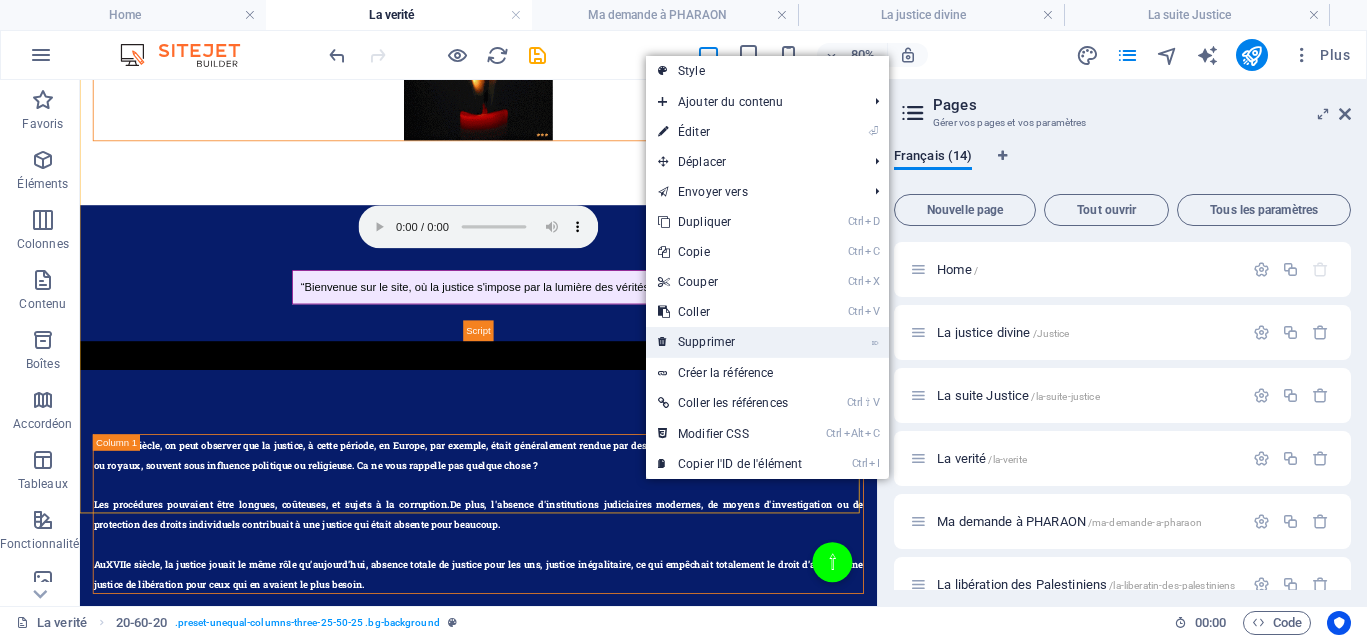 click on "⌦  Supprimer" at bounding box center [730, 342] 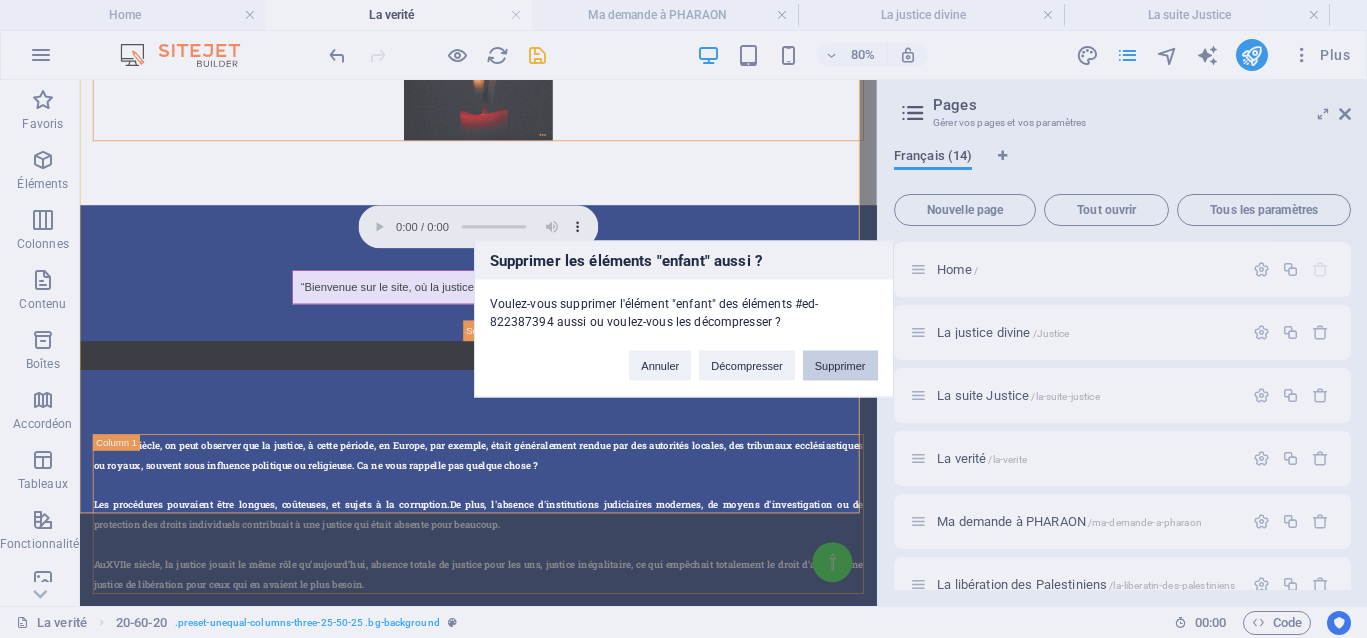 click on "Supprimer" at bounding box center (840, 366) 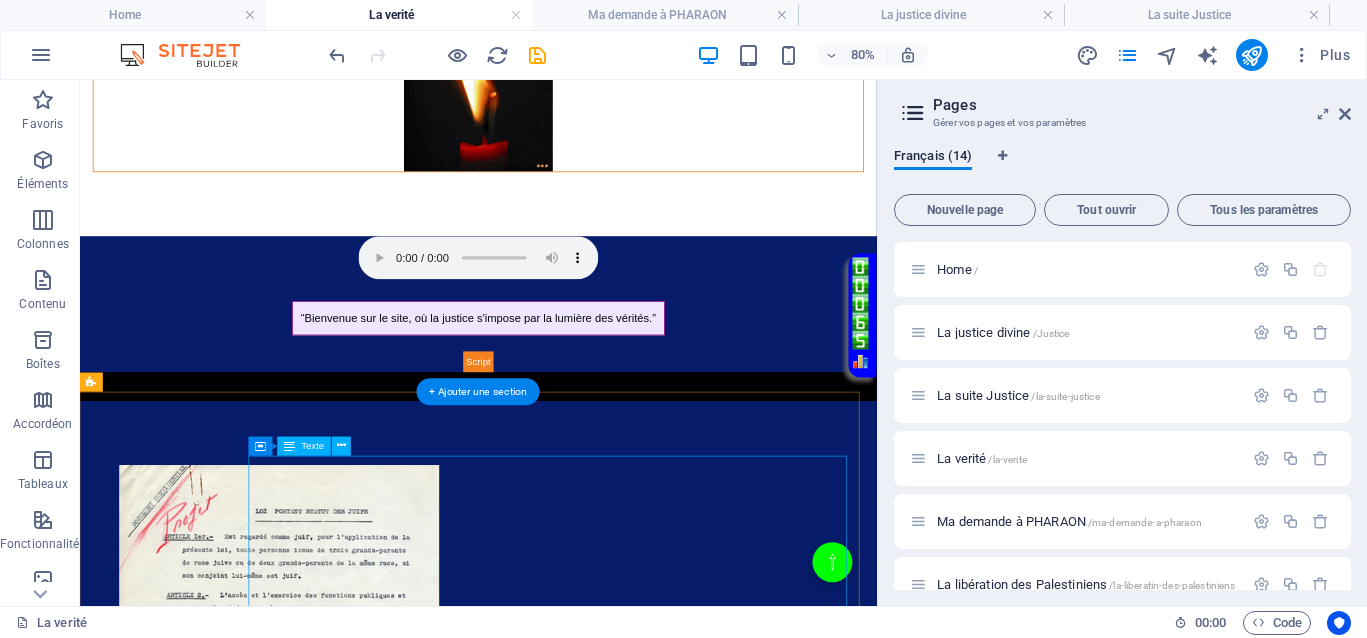 scroll, scrollTop: 1319, scrollLeft: 0, axis: vertical 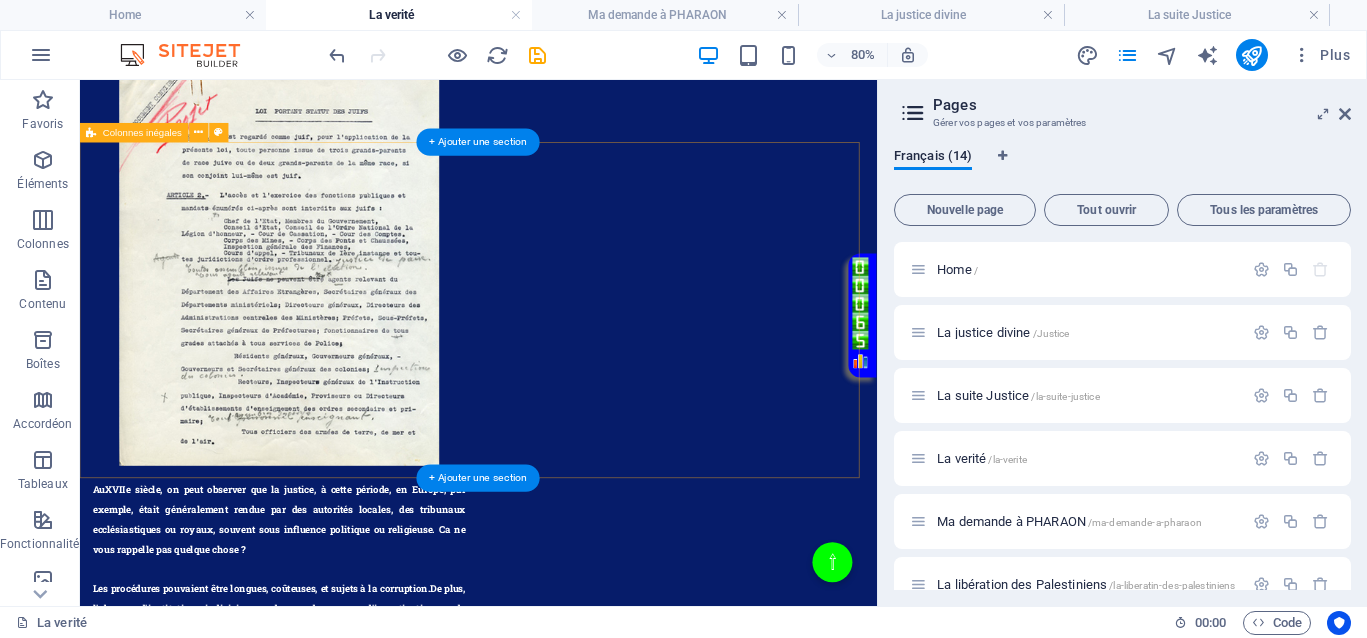 click on "Déposer le contenu ici ou  Ajouter les éléments  Coller le presse-papiers Au  XVIIe siècle , on peut observer que la justice, à cette période, en Europe, par exemple, était généralement rendue par des autorités locales, des tribunaux ecclésiastiques ou royaux, souvent sous influence politique ou religieuse. Ca ne vous rappelle pas quelque chose ? Les procédures pouvaient être longues, coûteuses, et sujets à la corruption.  De plus, l'absence d'institutions judiciaires modernes, de moyens d'investigation ou de protection des droits individuels contribuait à une justice qui était absente pour beaucoup. Au  XVIIe siècle , la justice jouait le même rôle qu’aujourd’hui, absence totale de justice pour les uns, justice inégalitaire, ce qui empêchait totalement le droit d’accès à une justice de libération pour ceux qui en avaient le plus besoin." at bounding box center (578, 1252) 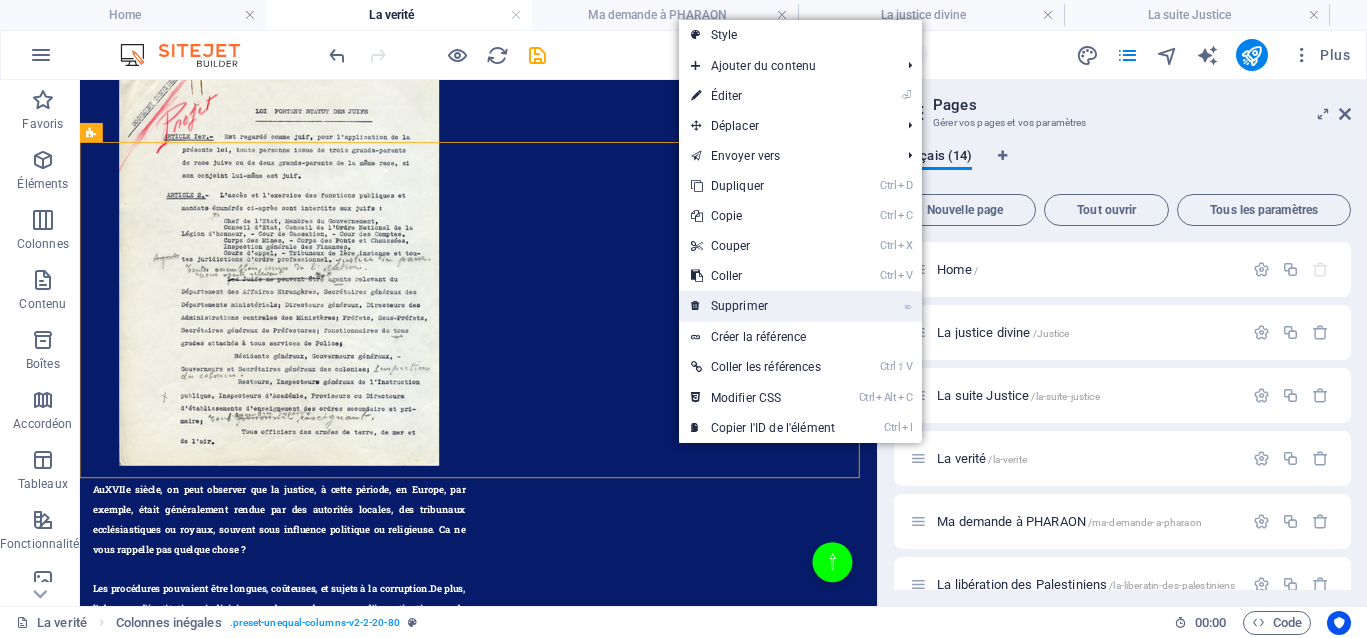 click on "⌦  Supprimer" at bounding box center [763, 306] 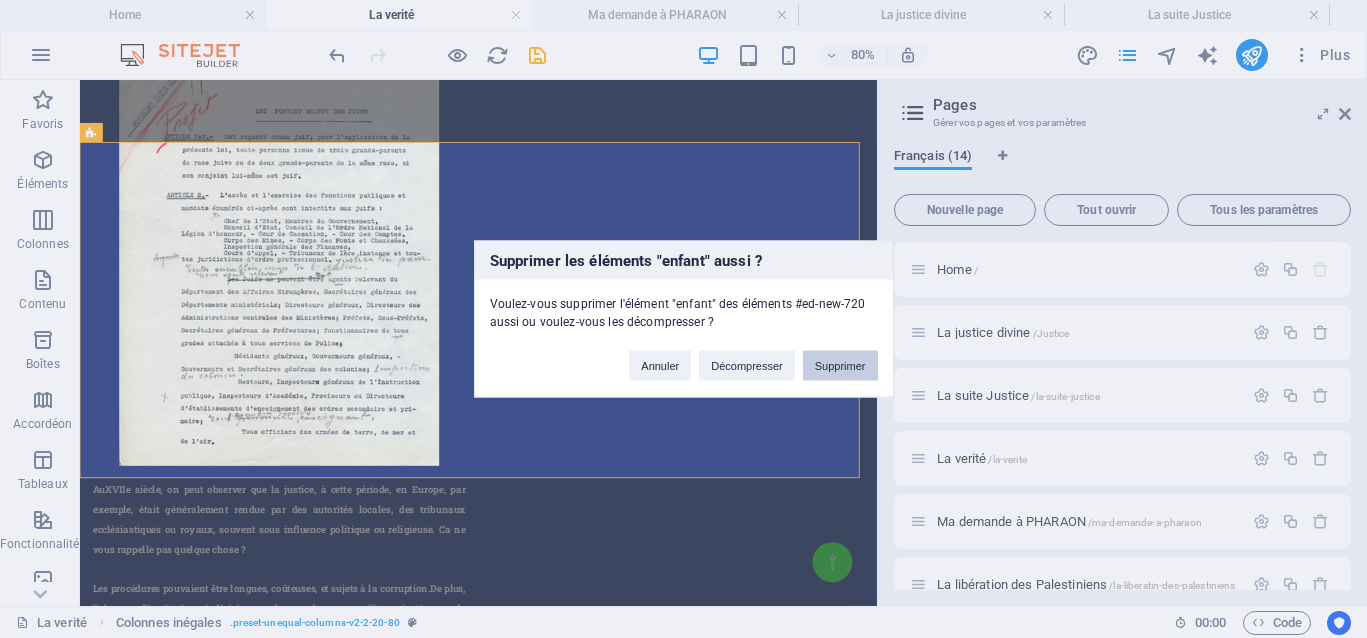 click on "Supprimer" at bounding box center [840, 366] 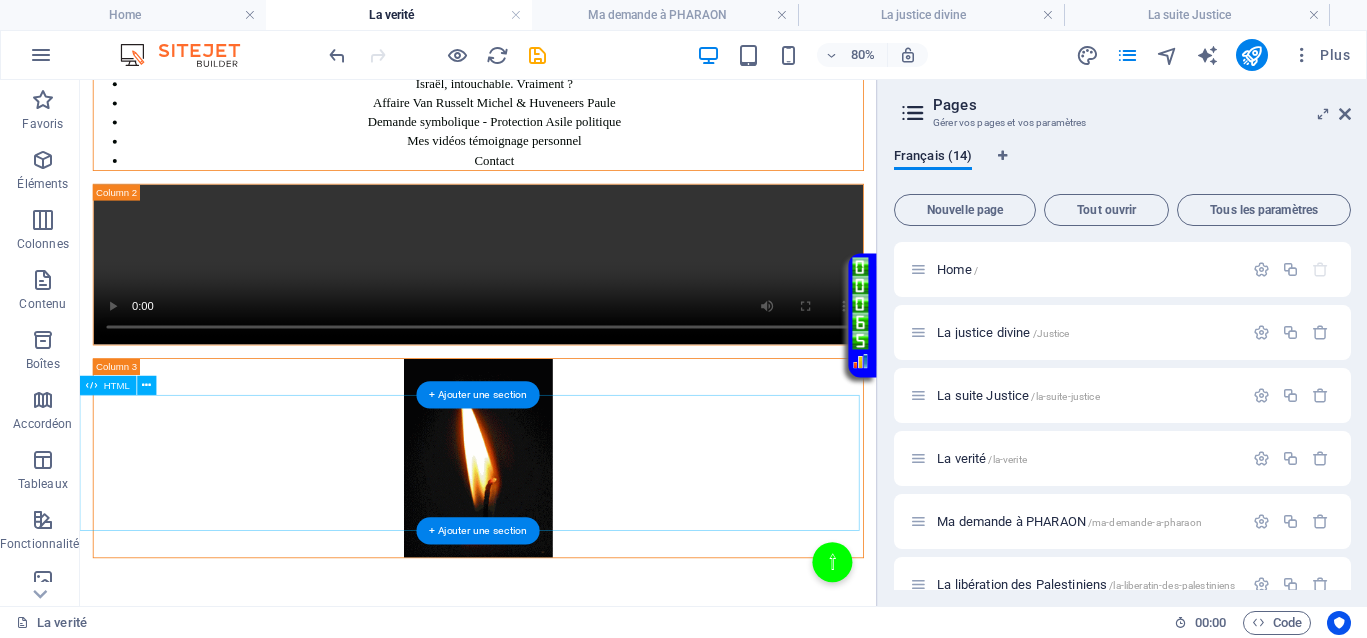 scroll, scrollTop: 69, scrollLeft: 0, axis: vertical 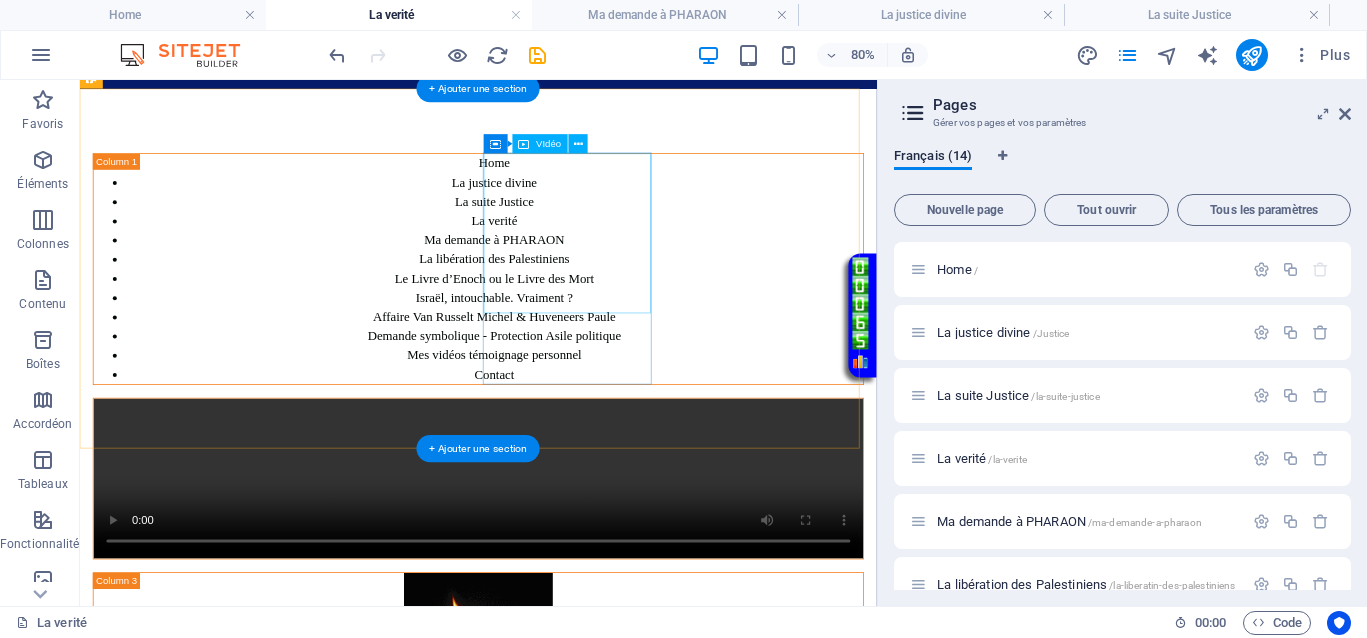 click at bounding box center (578, 578) 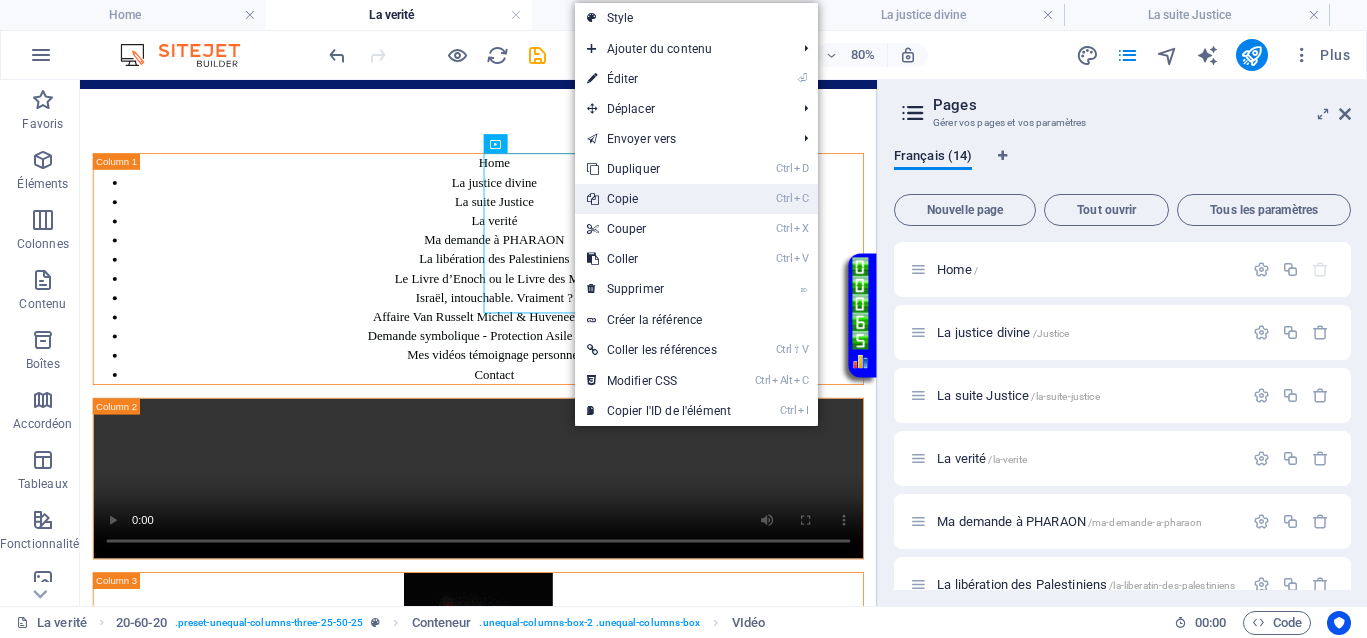click on "Ctrl C  Copie" at bounding box center [659, 199] 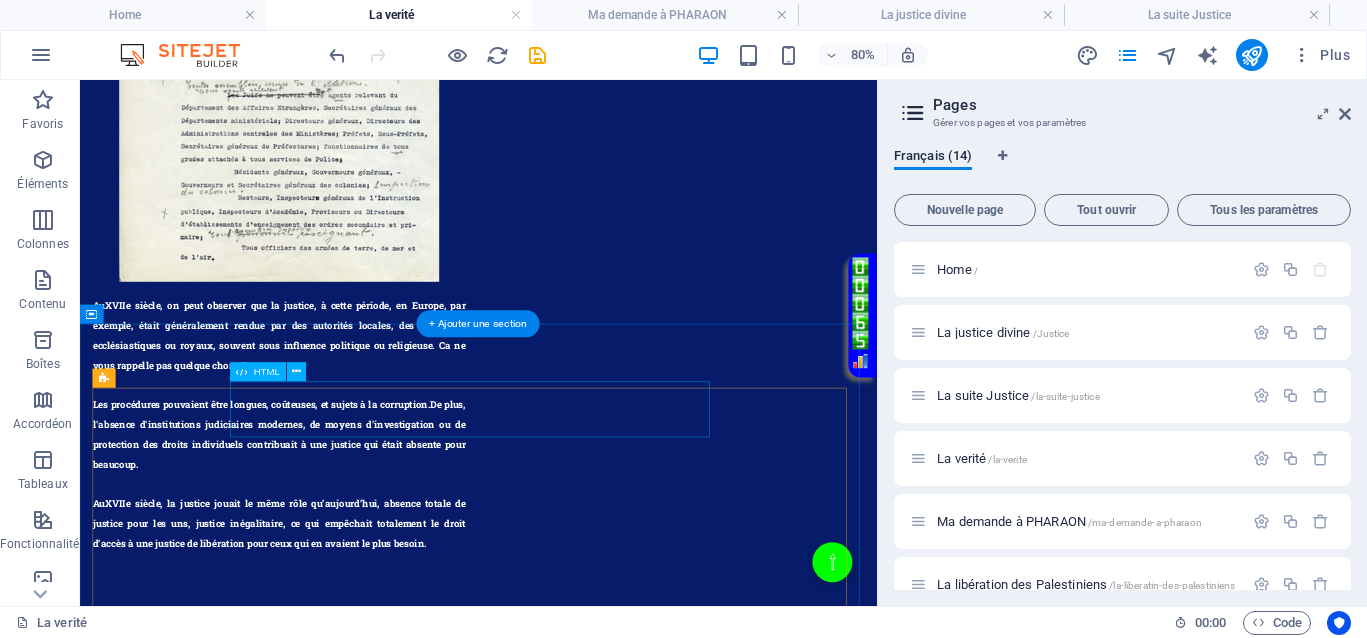 scroll, scrollTop: 1569, scrollLeft: 0, axis: vertical 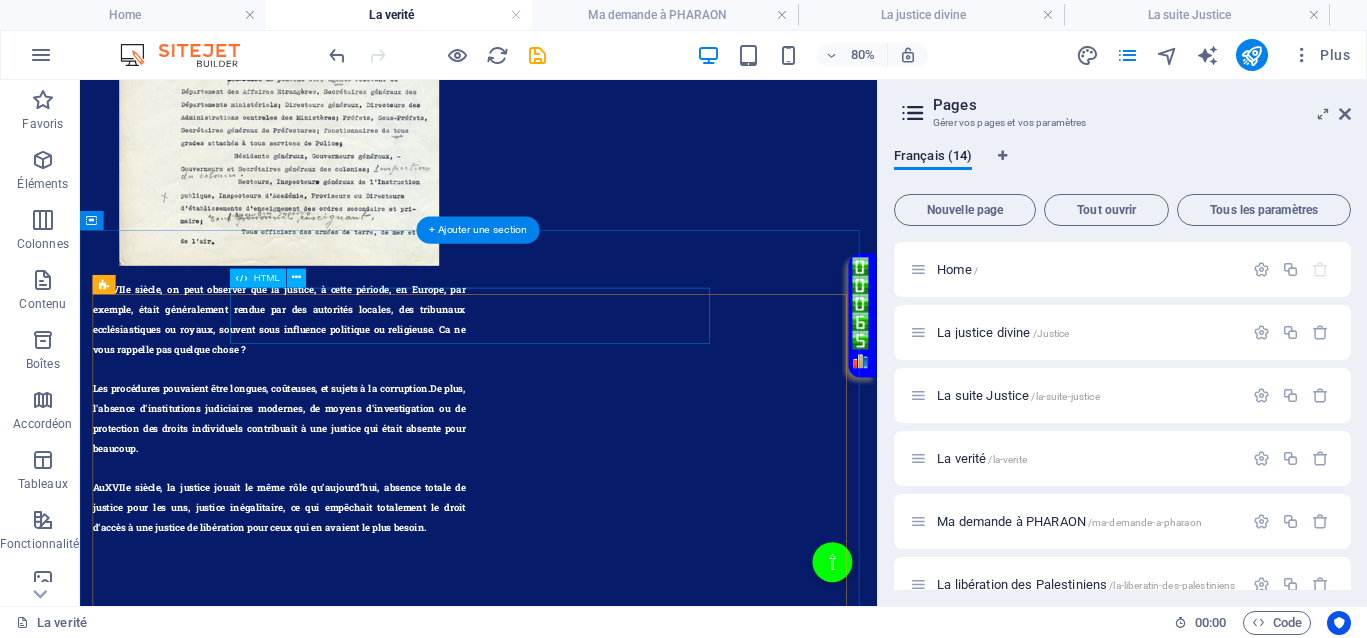 click at bounding box center (388, 1411) 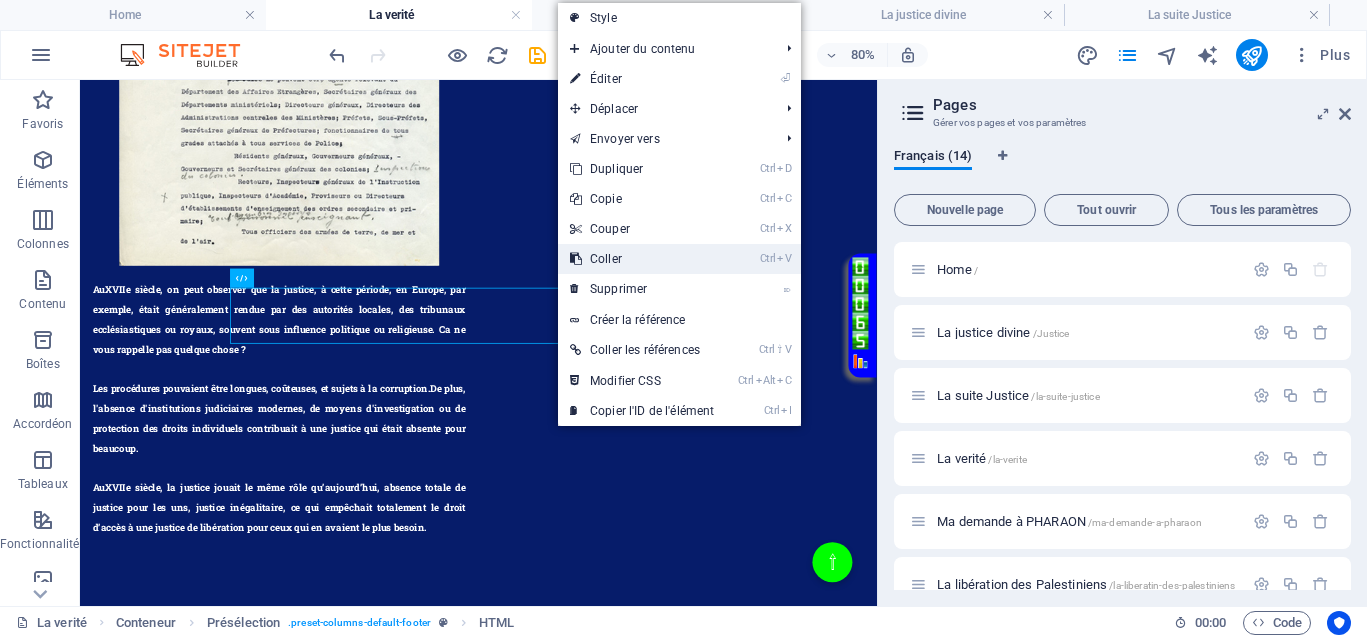 click on "Ctrl V  Coller" at bounding box center (642, 259) 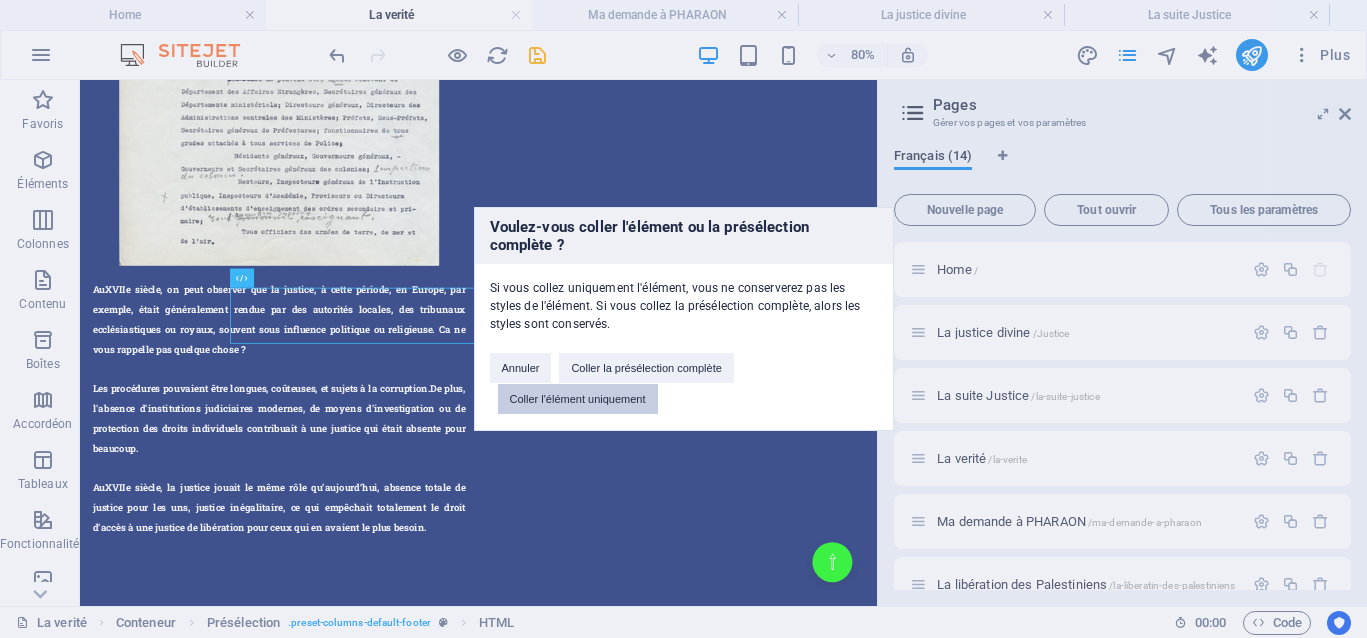 click on "Coller l'élément uniquement" at bounding box center [578, 399] 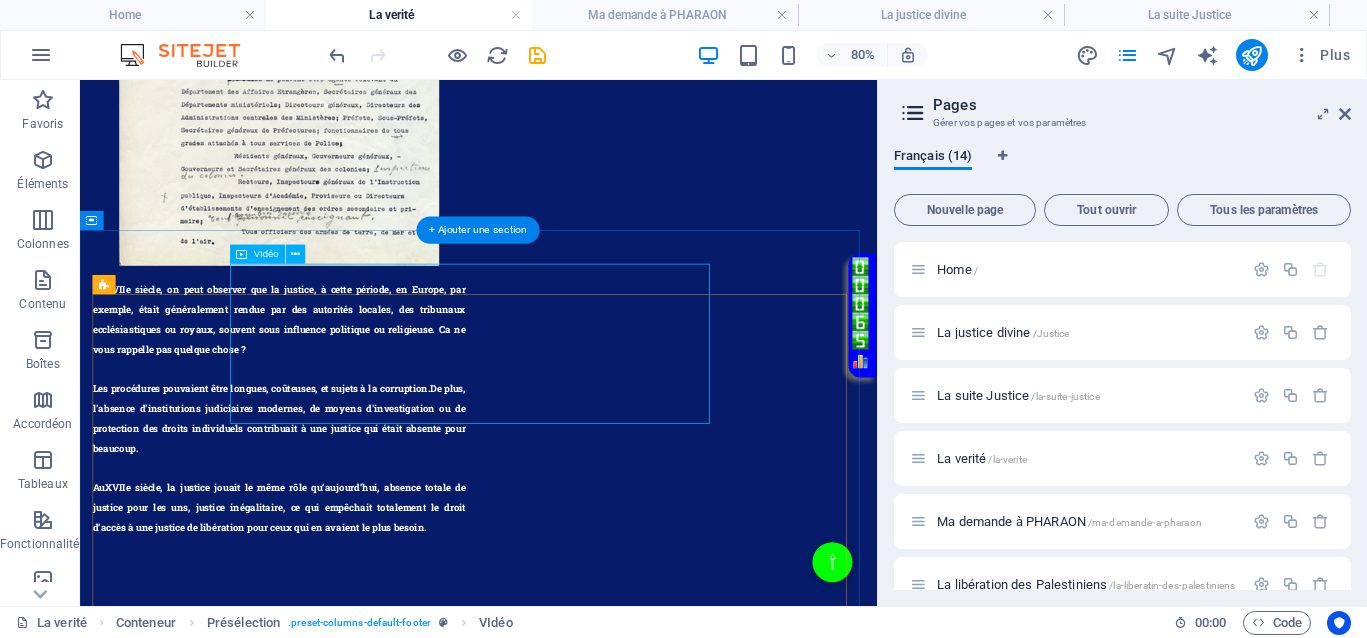 click at bounding box center (388, 1441) 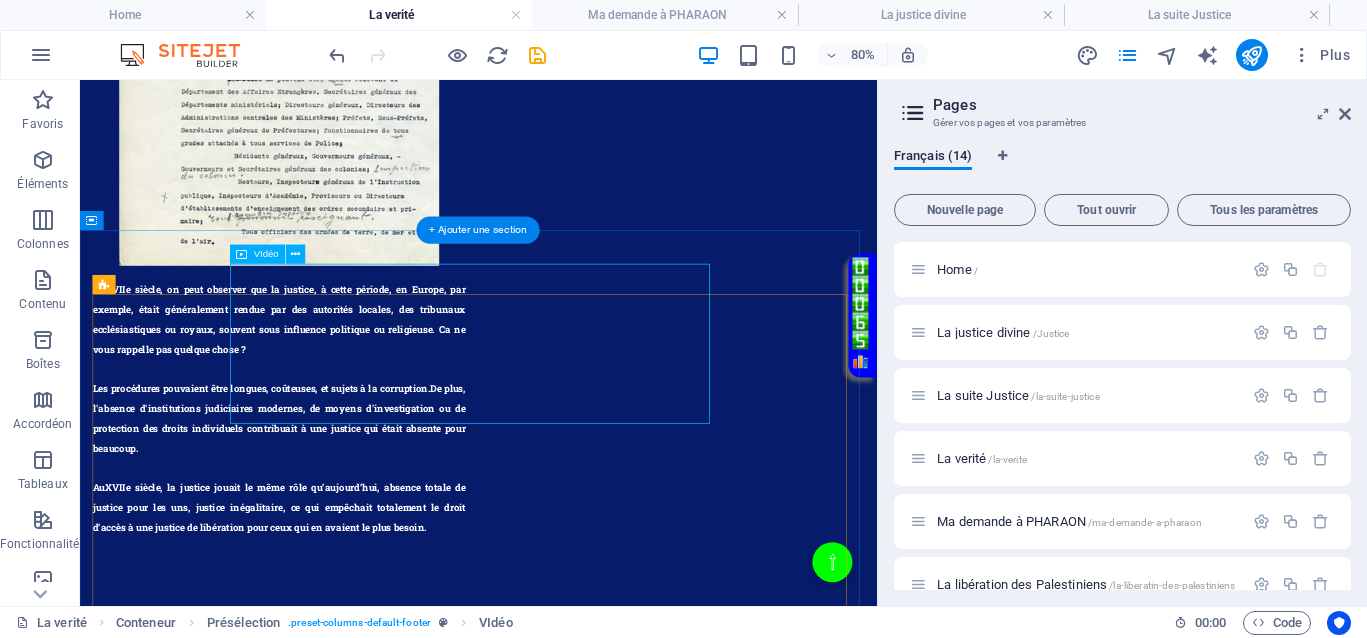 select on "%" 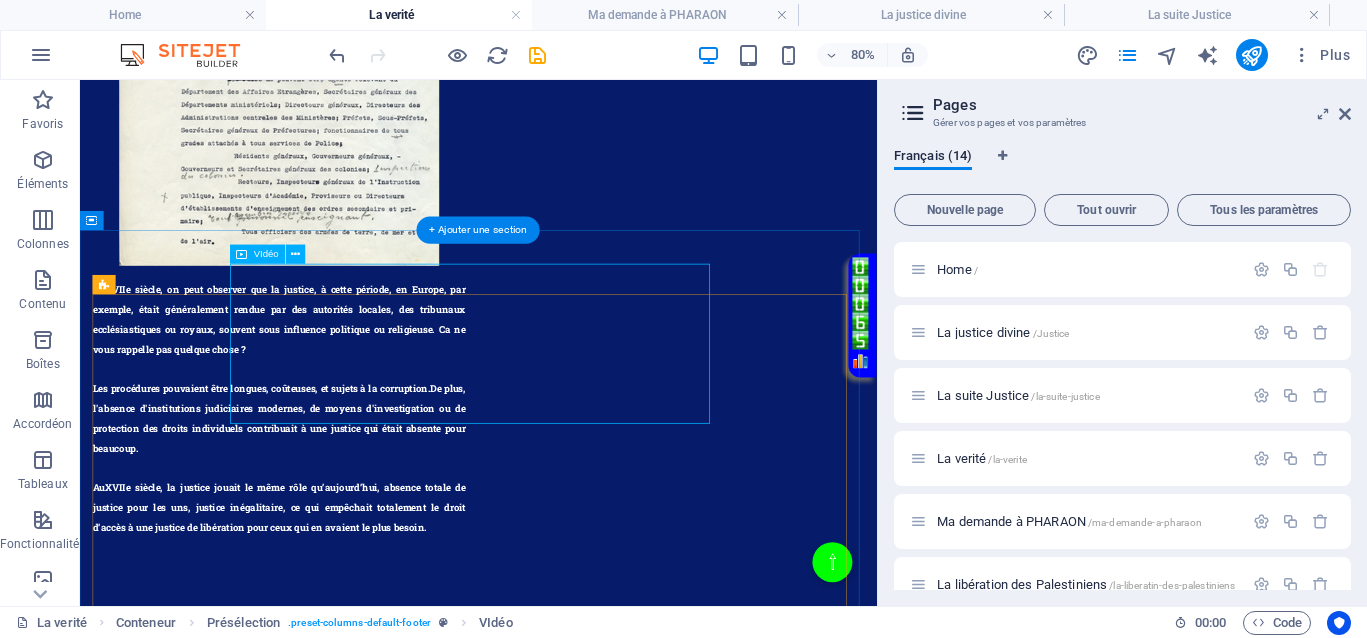 select on "px" 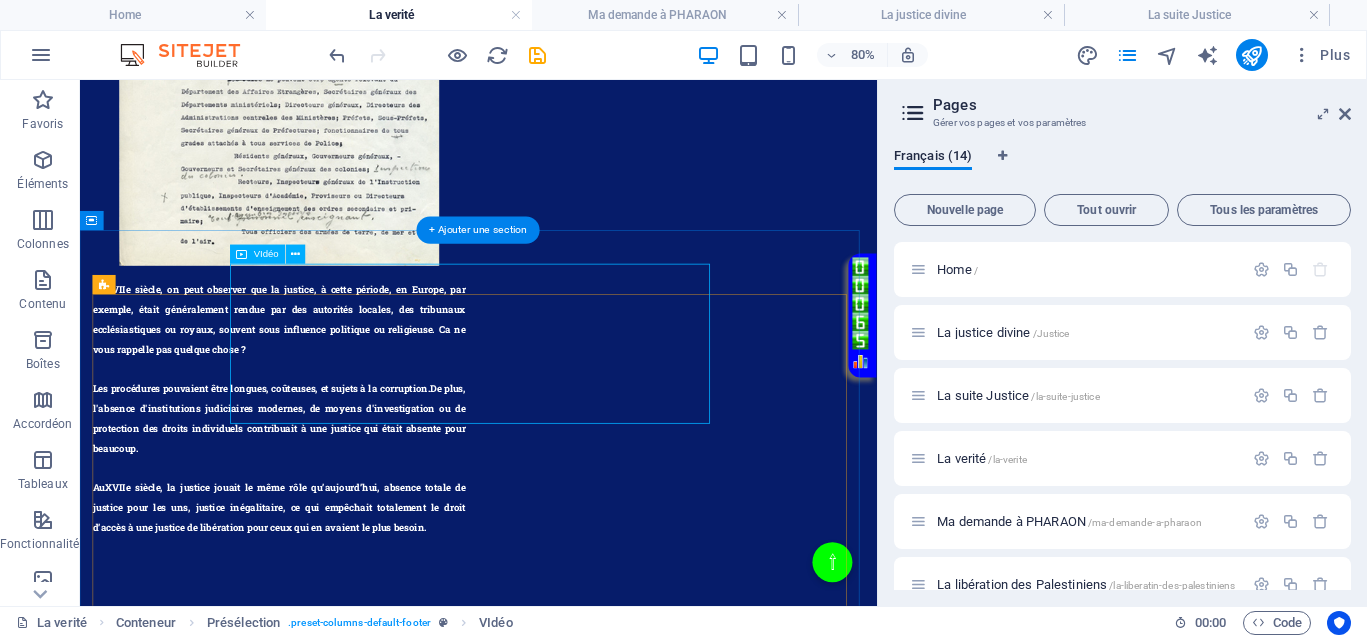 select on "%" 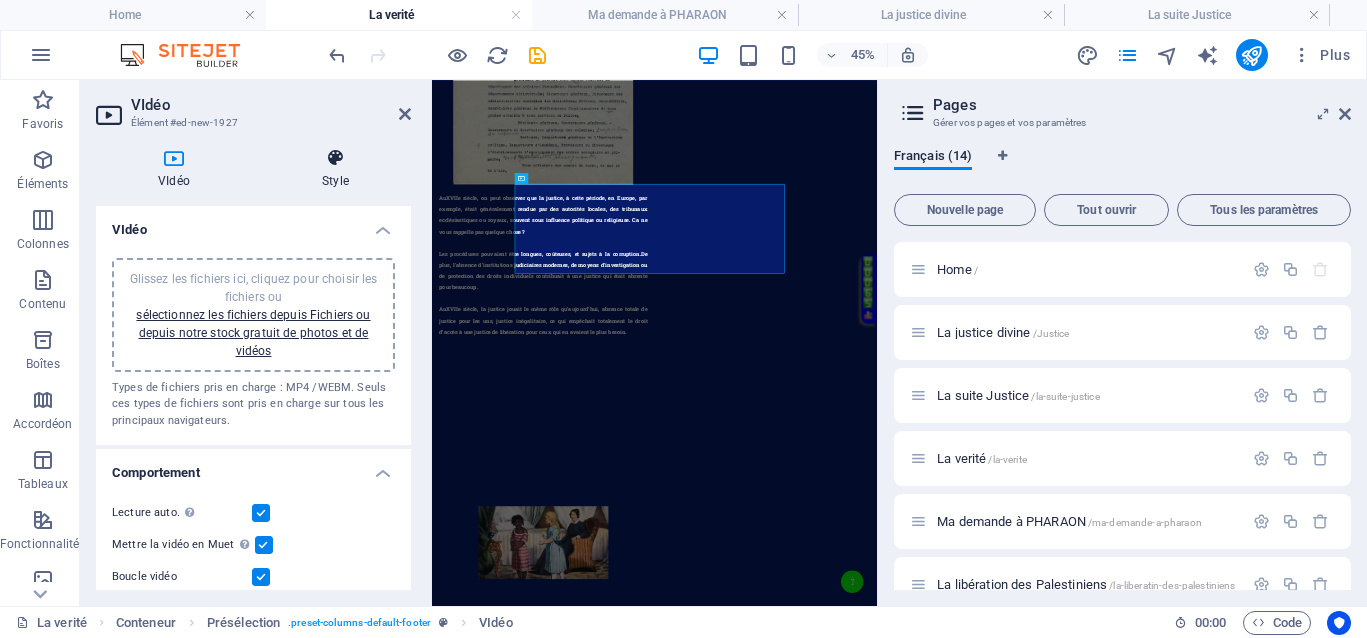 click on "Style" at bounding box center [335, 169] 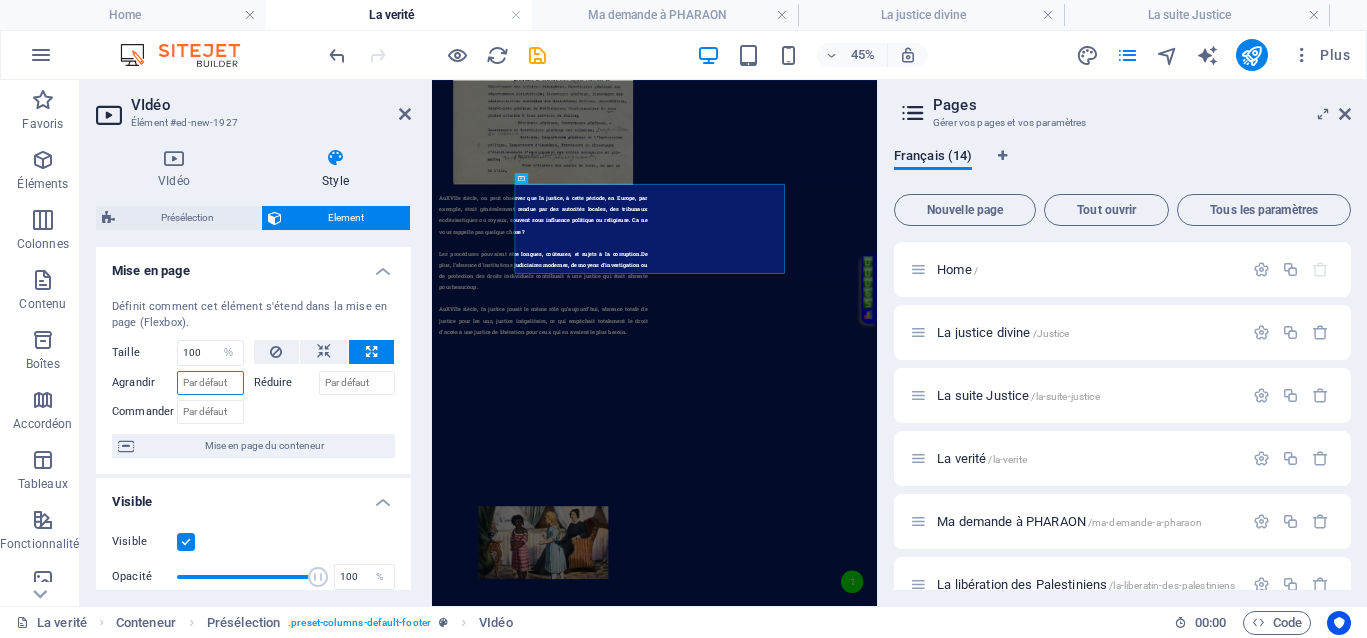 click on "Agrandir" at bounding box center [210, 383] 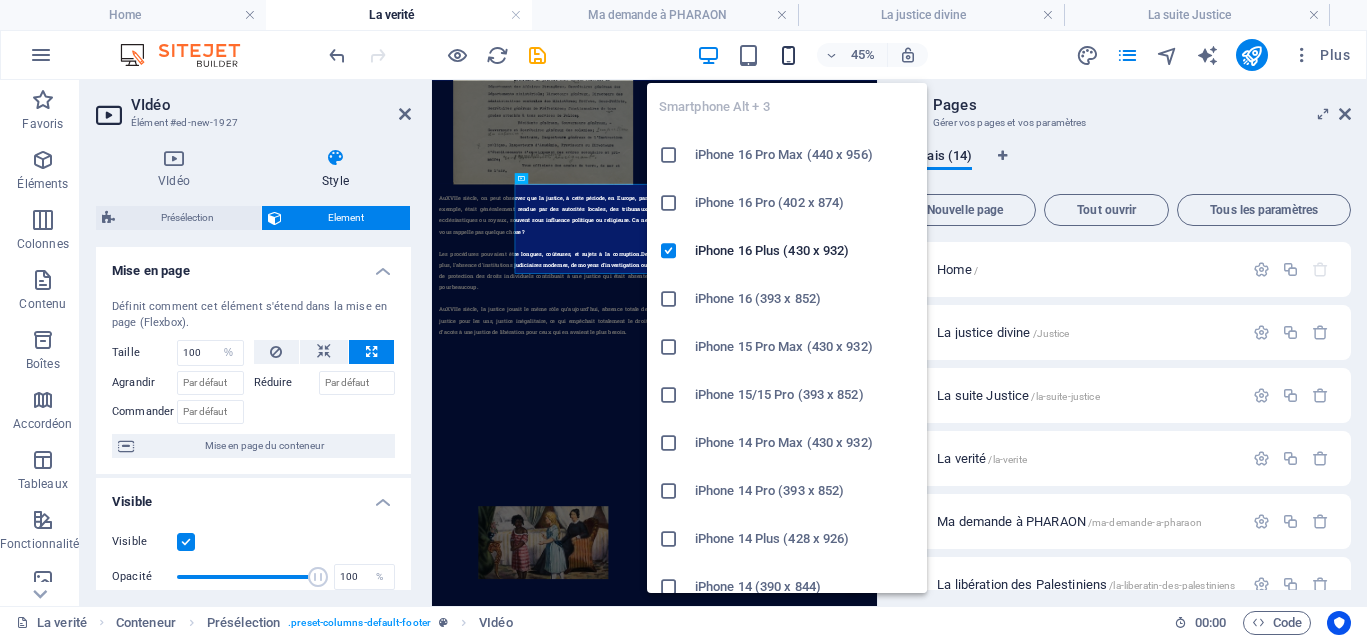 click at bounding box center [788, 55] 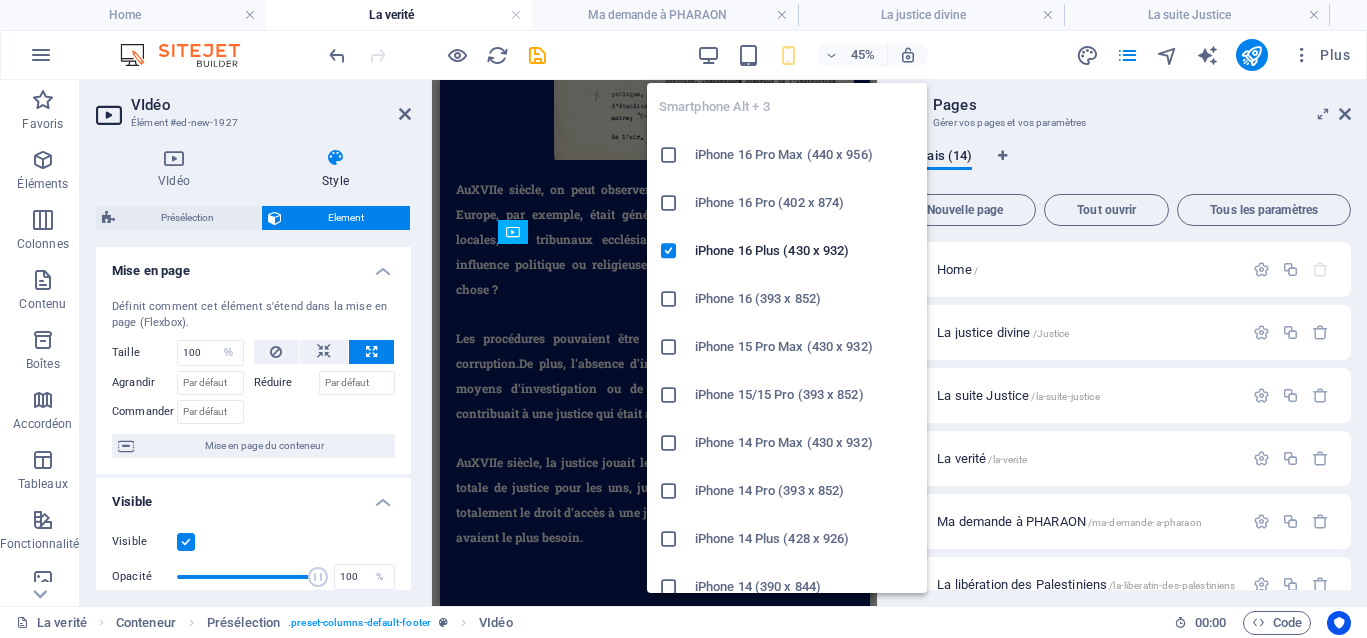 scroll, scrollTop: 2572, scrollLeft: 0, axis: vertical 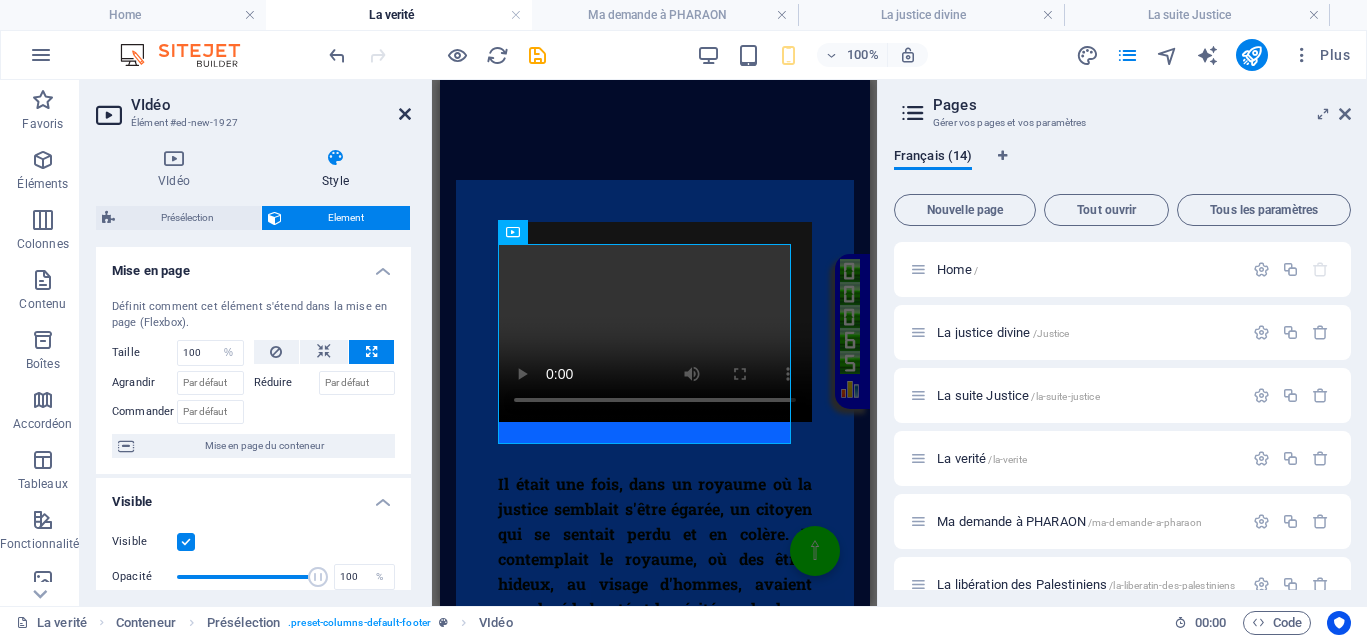 click at bounding box center (405, 114) 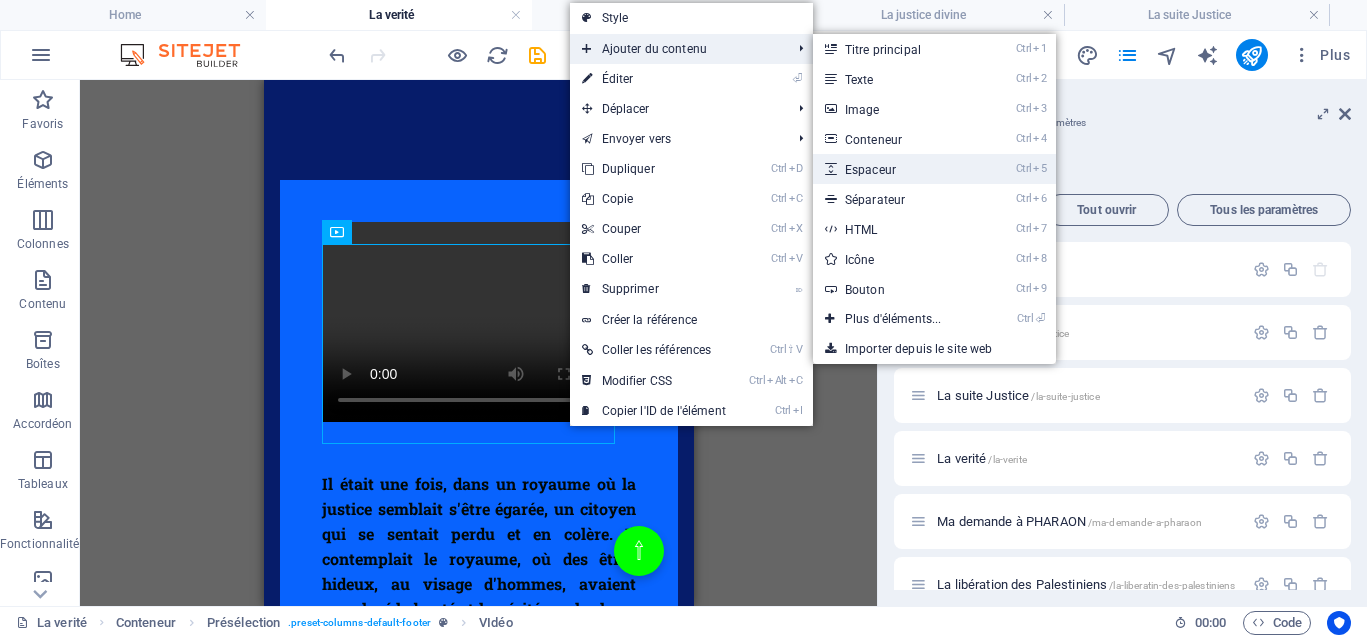 click on "Ctrl 5  Espaceur" at bounding box center (897, 169) 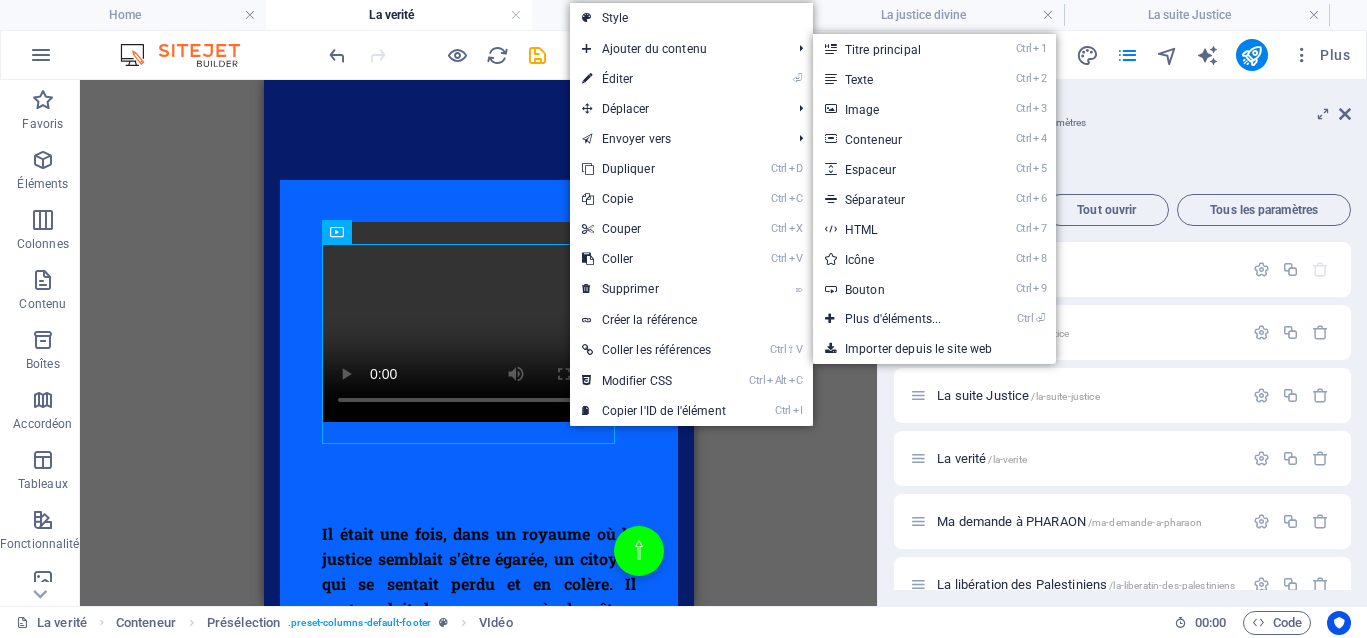 select on "px" 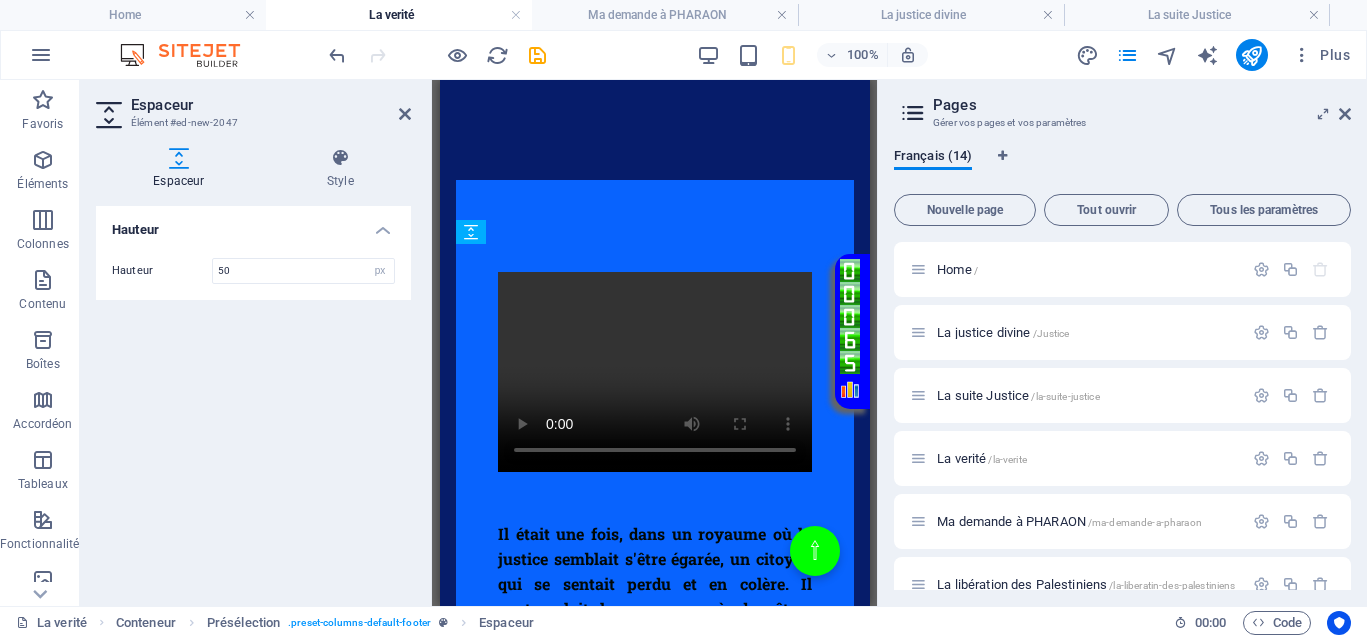 drag, startPoint x: 648, startPoint y: 442, endPoint x: 639, endPoint y: 304, distance: 138.29317 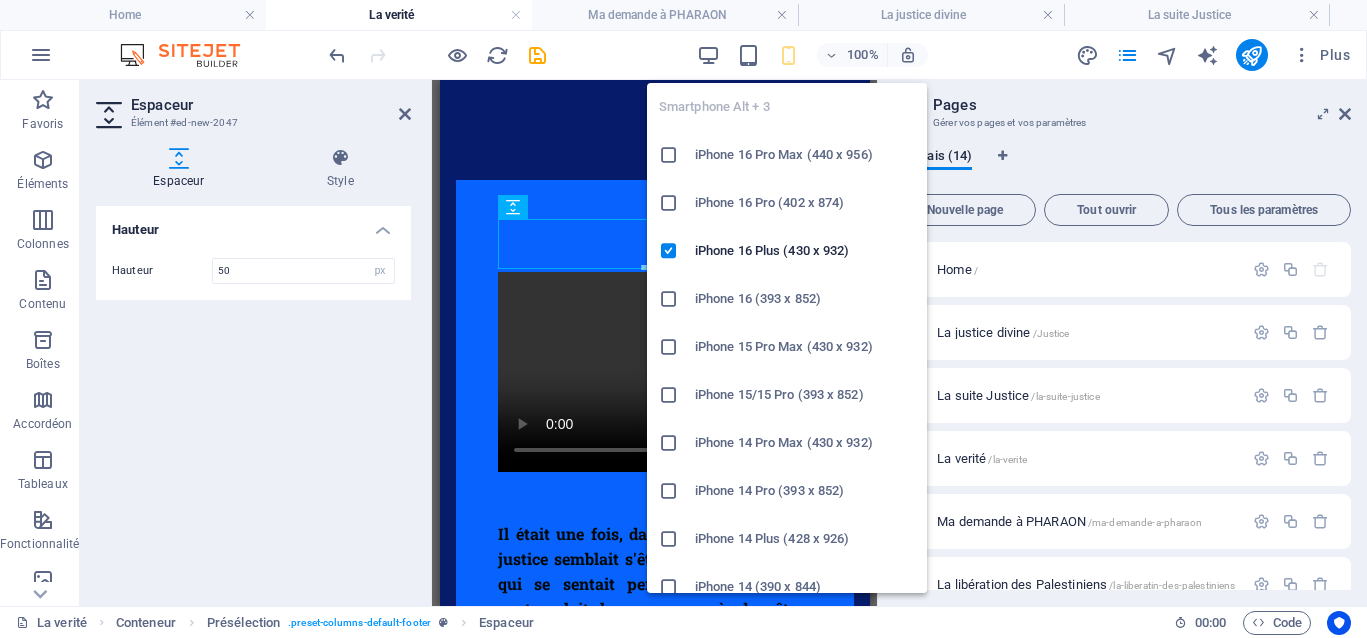 click at bounding box center [788, 55] 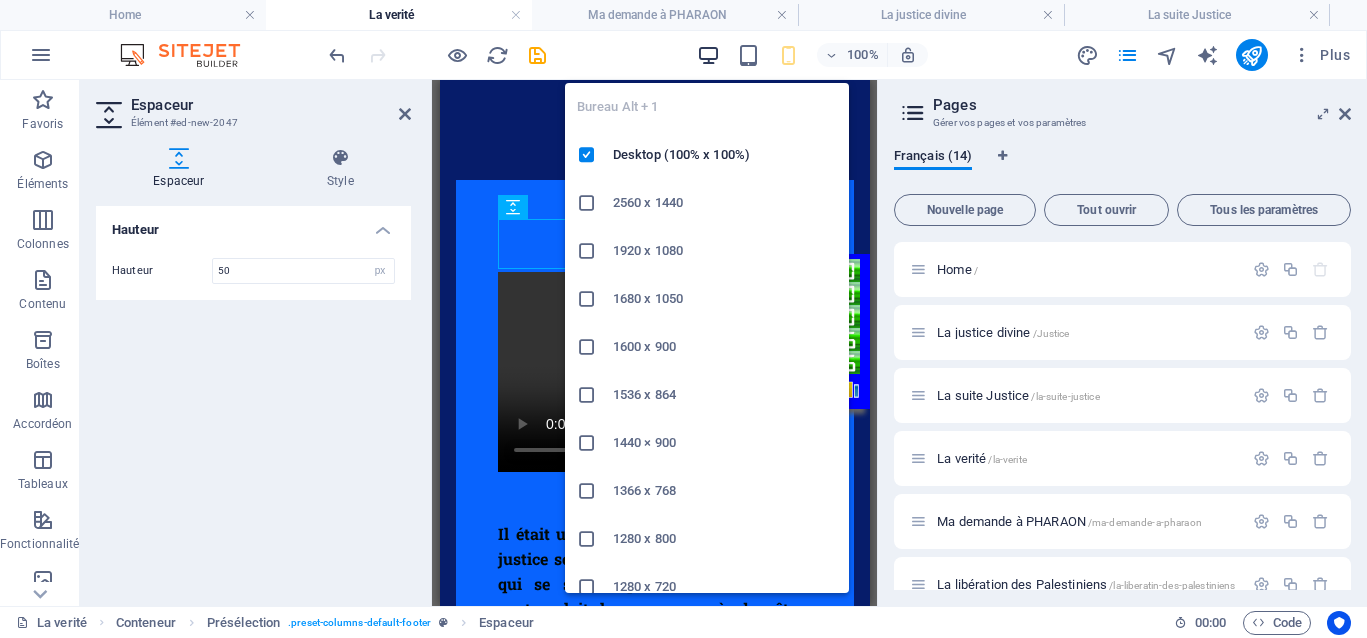 click at bounding box center (708, 55) 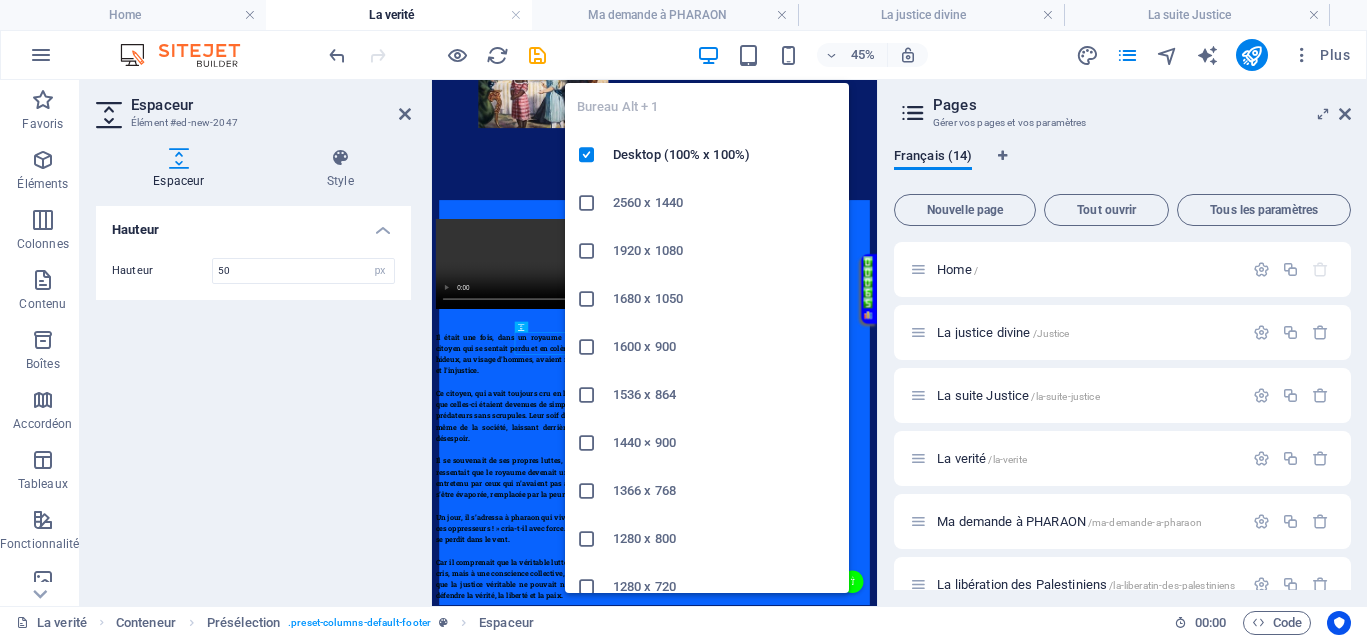 scroll, scrollTop: 1214, scrollLeft: 0, axis: vertical 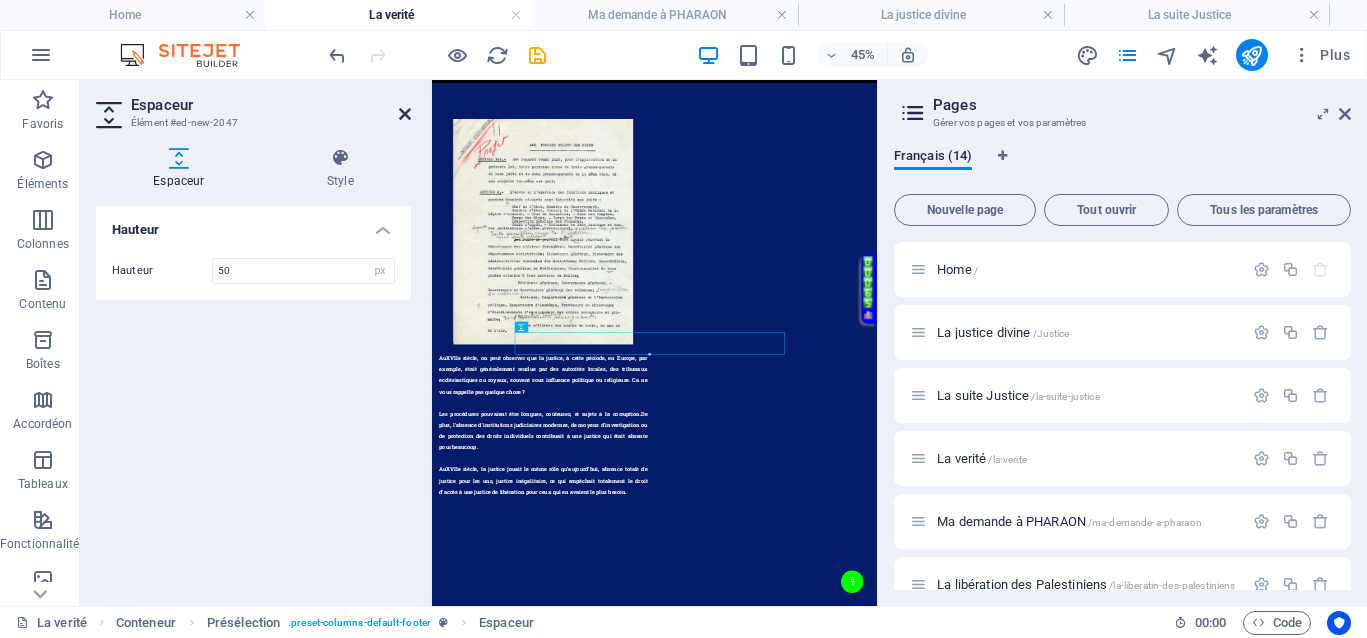click at bounding box center (405, 114) 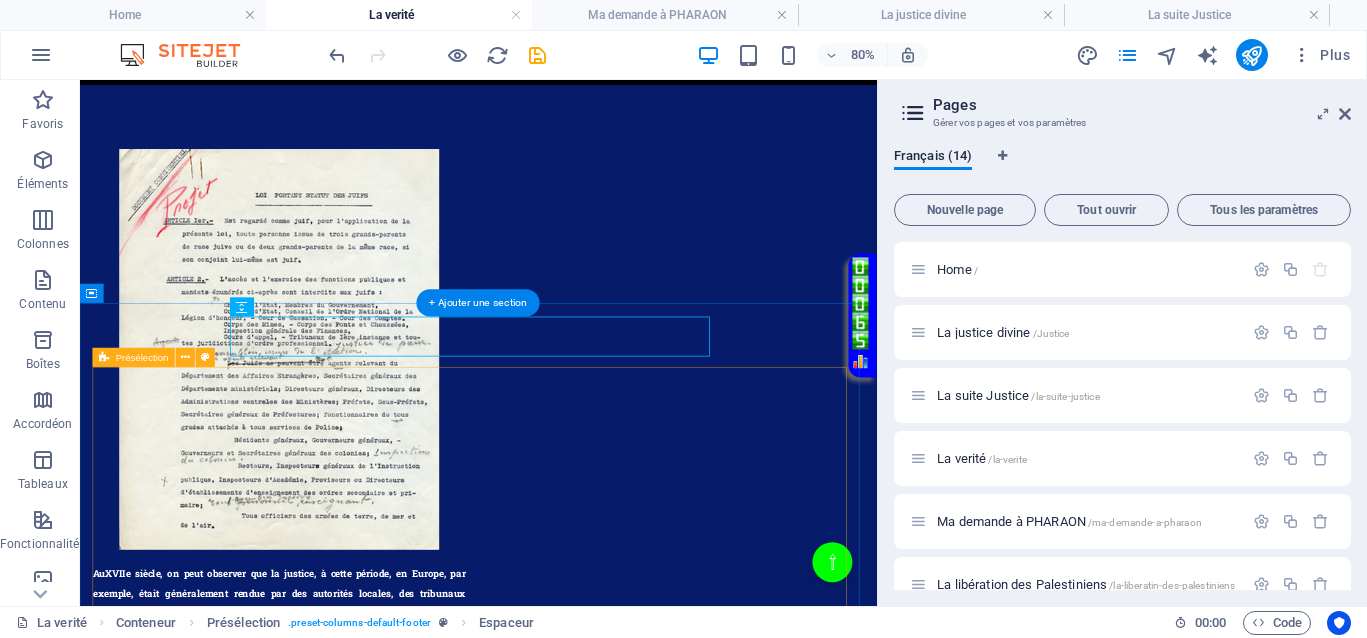 scroll, scrollTop: 1589, scrollLeft: 0, axis: vertical 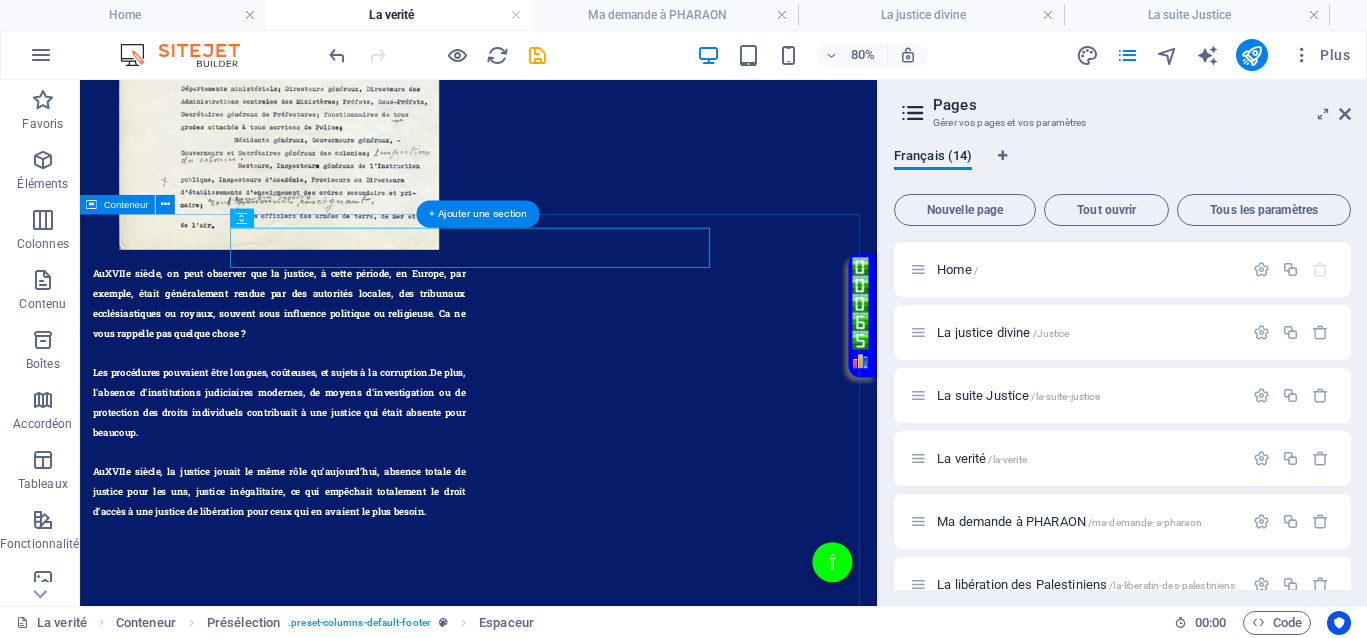 click on "Il était une fois, dans un royaume où la justice semblait s'être égarée, un citoyen qui se sentait perdu et en colère. Il contemplait le royaume, où des êtres hideux, au visage d'hommes, avaient remplacé la bonté et la vérité par le chaos et l'injustice. Ce citoyen, qui avait toujours cru en l’équité et la justice, voyait avec tristesse que celles-ci étaient devenues de simples marchandises, échangées au profit de prédateurs sans scrupules. Leur soif de pouvoir et d'argent avait détruit le tissu même de la société, laissant derrière eux un terreau de souffrances et de désespoir. Il se souvenait de ses propres luttes, de ses blessures et de ses injustices, et il ressentait que le royaume devenait un lieu où la sécurité n’était qu’un mirage, entretenu par ceux qui n’avaient pas à cœur le bien commun. La paix semblait s’être évaporée, remplacée par la peur et la méfiance." at bounding box center [578, 1779] 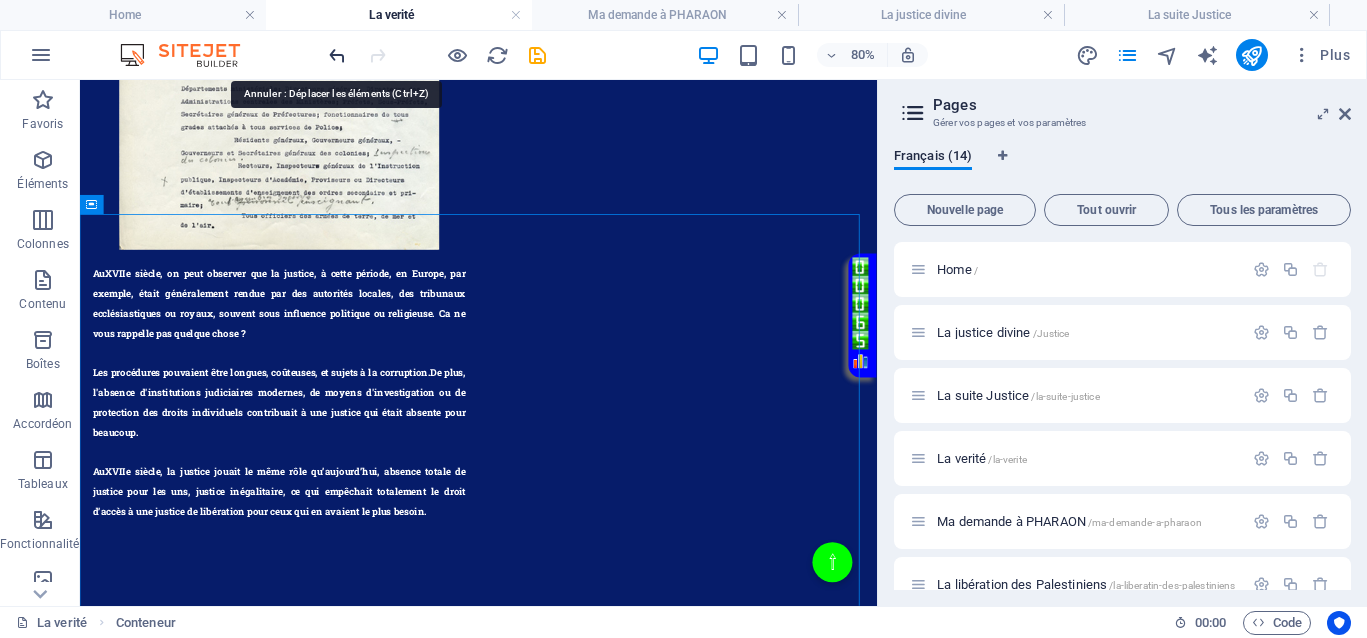 click at bounding box center (337, 55) 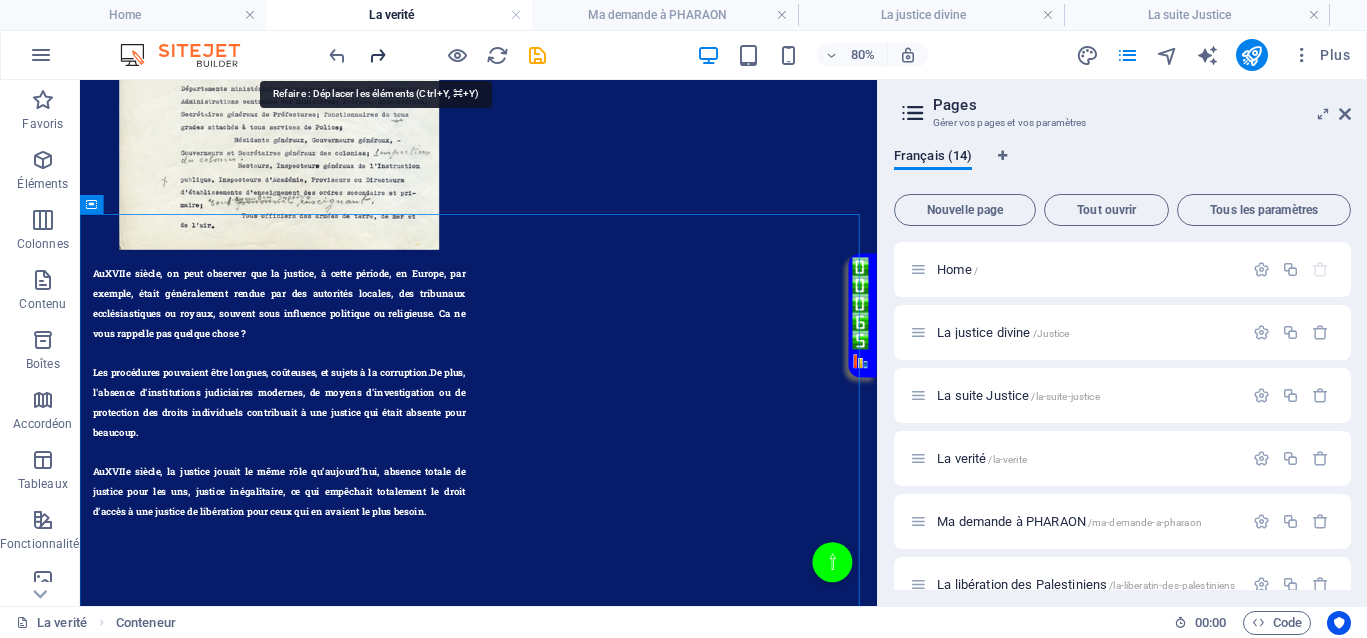 click at bounding box center [377, 55] 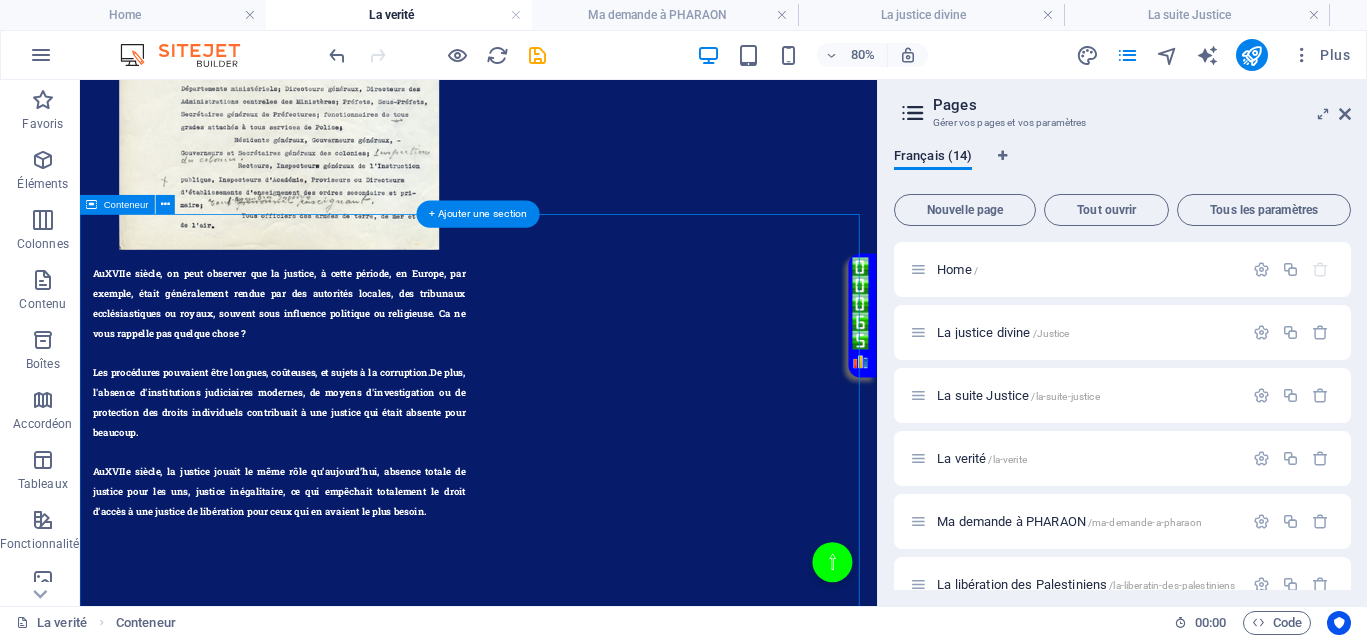 click on "Il était une fois, dans un royaume où la justice semblait s'être égarée, un citoyen qui se sentait perdu et en colère. Il contemplait le royaume, où des êtres hideux, au visage d'hommes, avaient remplacé la bonté et la vérité par le chaos et l'injustice. Ce citoyen, qui avait toujours cru en l’équité et la justice, voyait avec tristesse que celles-ci étaient devenues de simples marchandises, échangées au profit de prédateurs sans scrupules. Leur soif de pouvoir et d'argent avait détruit le tissu même de la société, laissant derrière eux un terreau de souffrances et de désespoir. Il se souvenait de ses propres luttes, de ses blessures et de ses injustices, et il ressentait que le royaume devenait un lieu où la sécurité n’était qu’un mirage, entretenu par ceux qui n’avaient pas à cœur le bien commun. La paix semblait s’être évaporée, remplacée par la peur et la méfiance." at bounding box center (578, 1779) 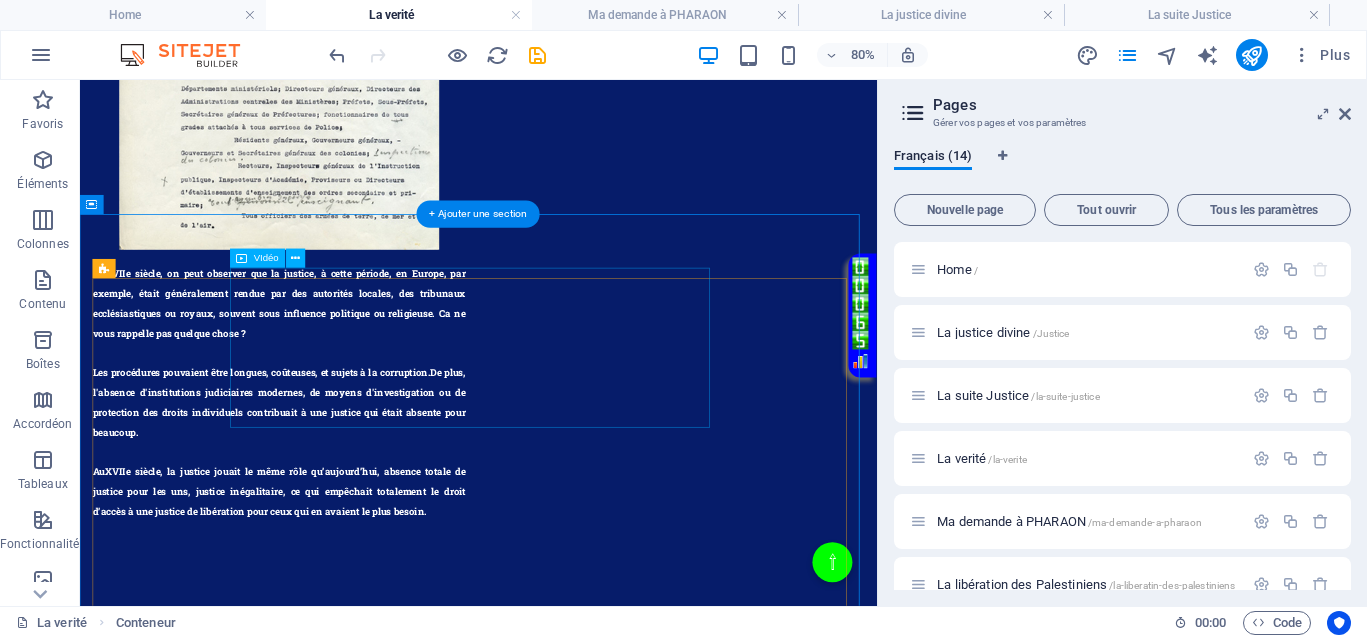 click at bounding box center (388, 1471) 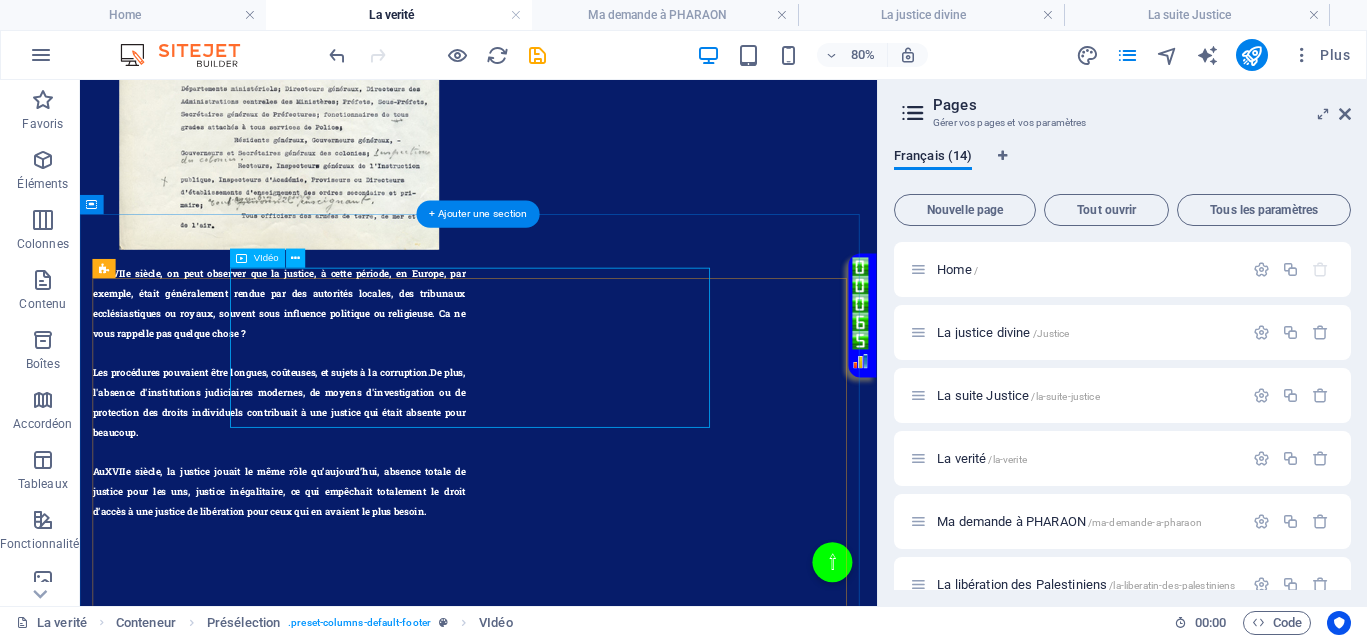 click at bounding box center (388, 1471) 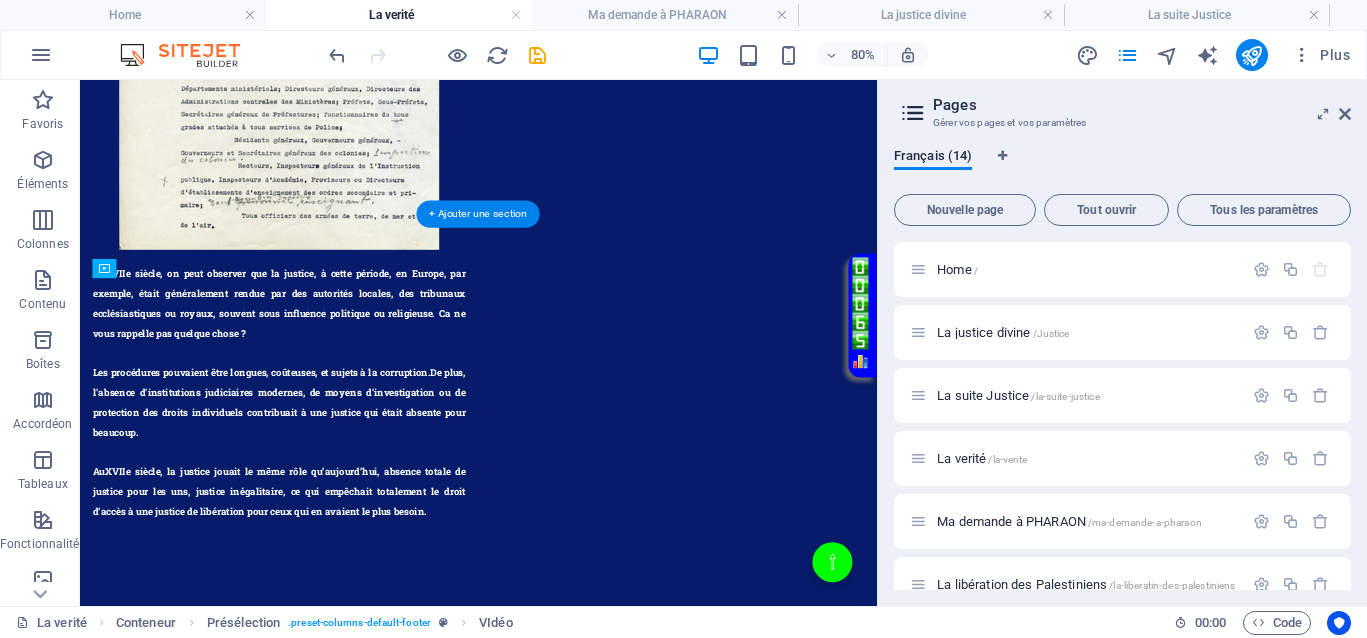 drag, startPoint x: 678, startPoint y: 336, endPoint x: 641, endPoint y: 409, distance: 81.84131 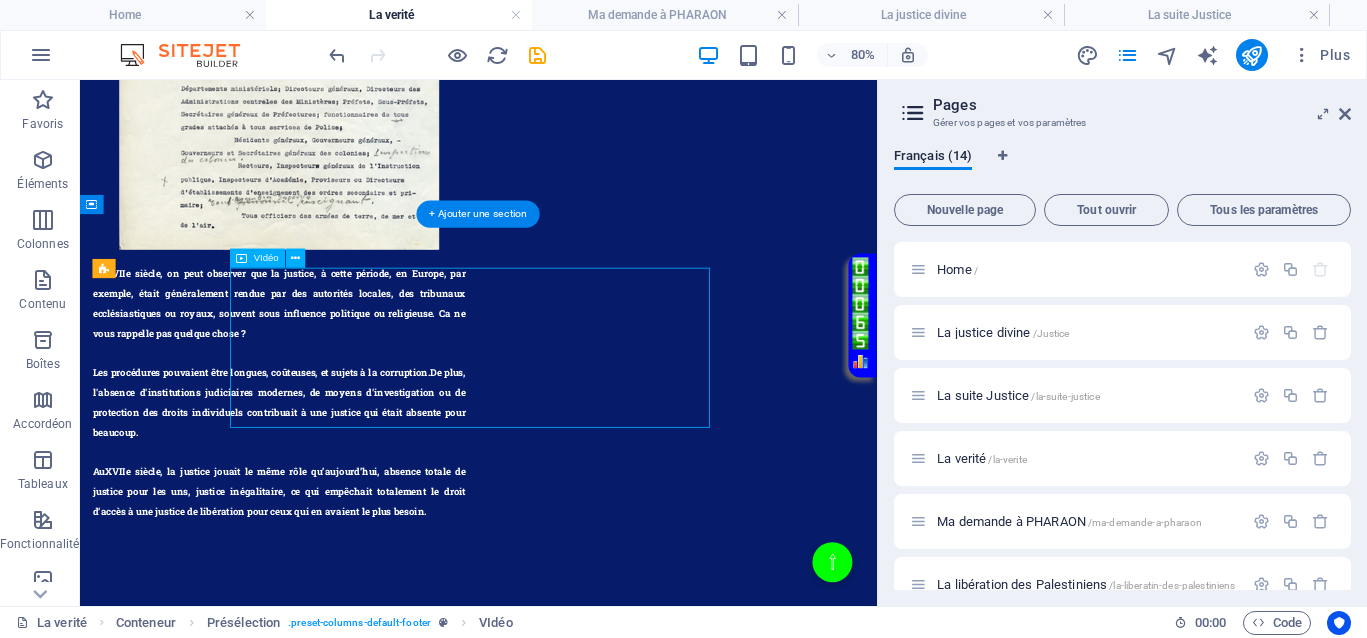 drag, startPoint x: 690, startPoint y: 331, endPoint x: 685, endPoint y: 419, distance: 88.14193 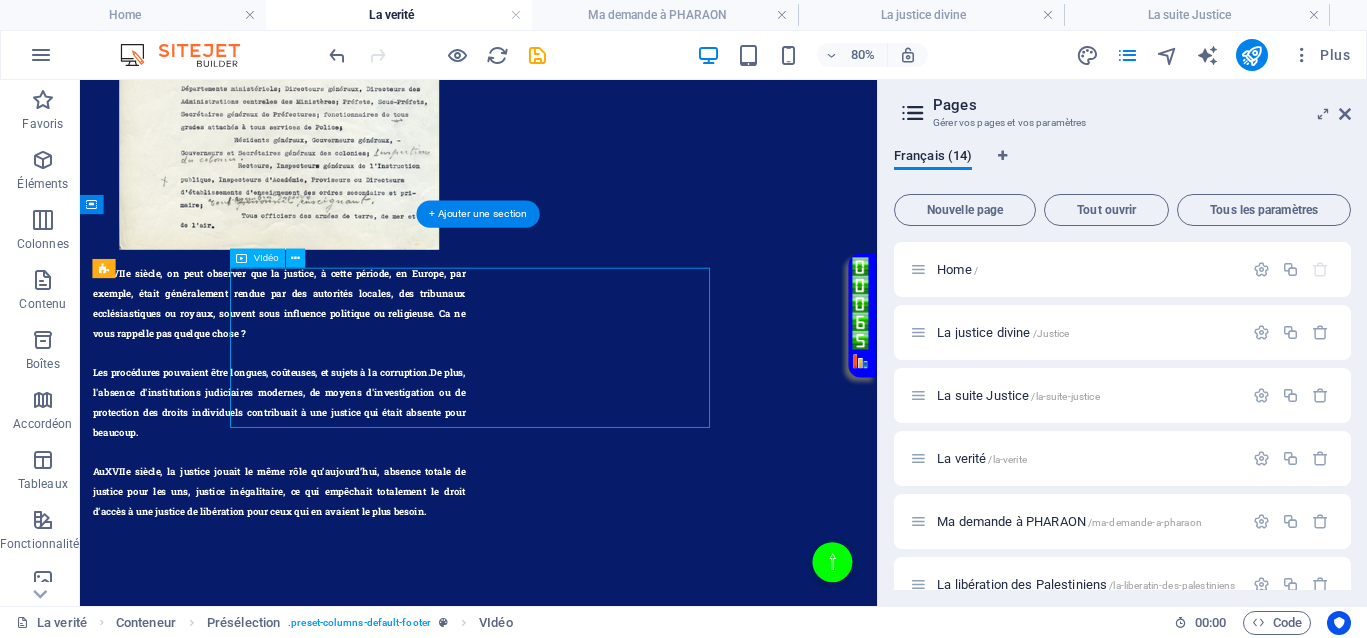 click at bounding box center (388, 1471) 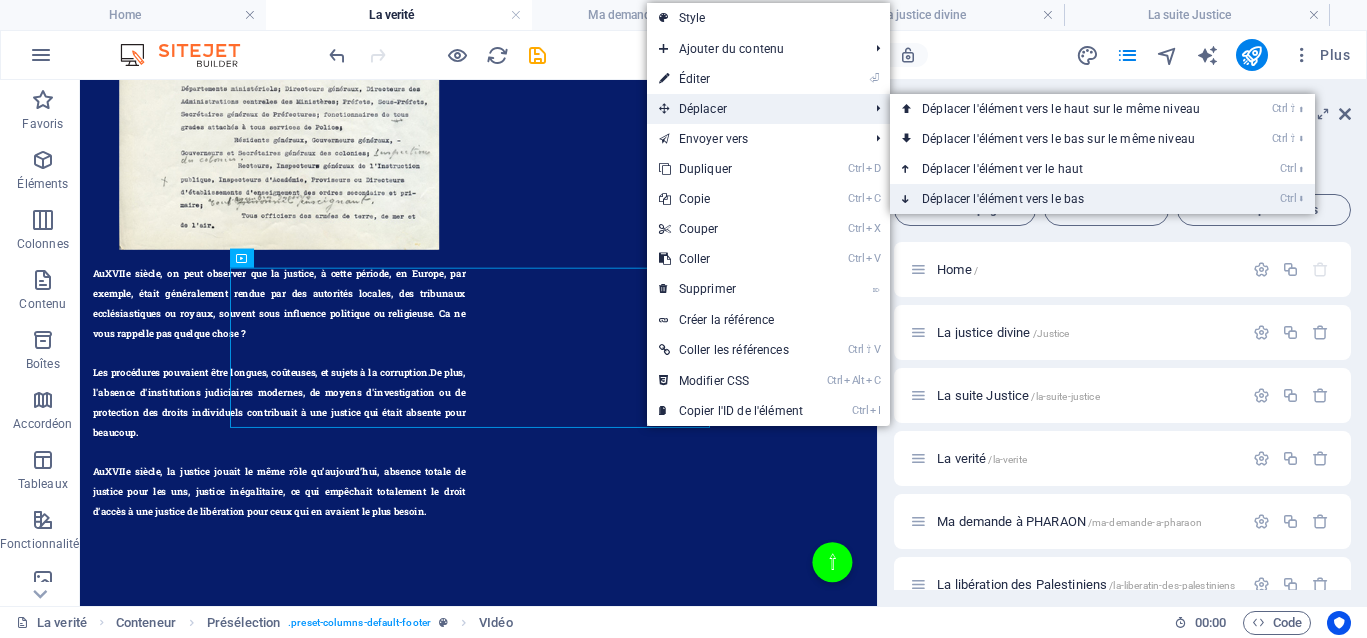 click on "Ctrl ⬇  Déplacer l'élément vers le bas" at bounding box center (1065, 199) 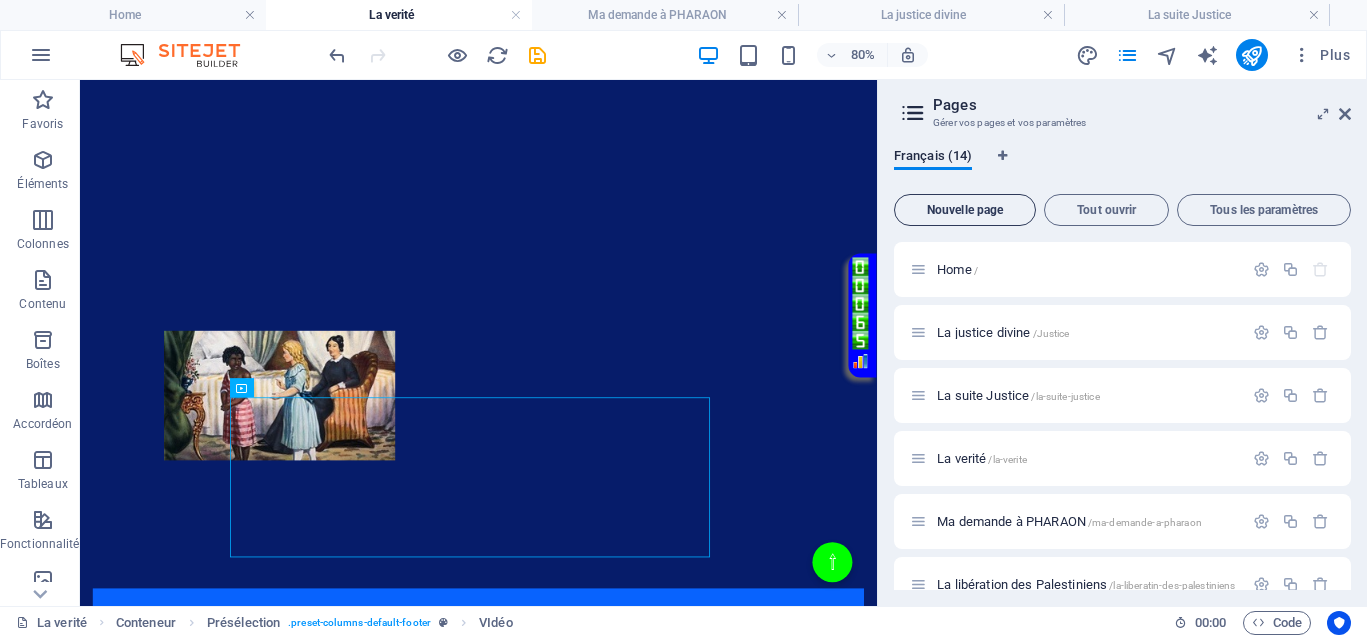 scroll, scrollTop: 2370, scrollLeft: 0, axis: vertical 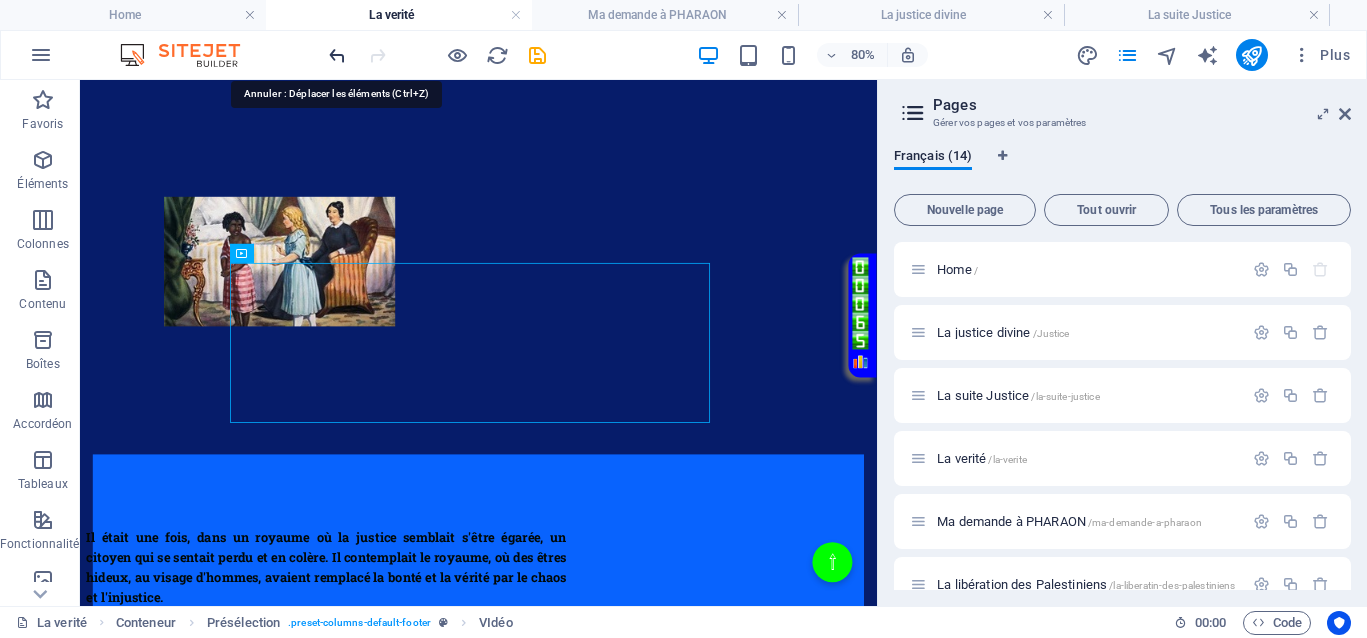 click at bounding box center [337, 55] 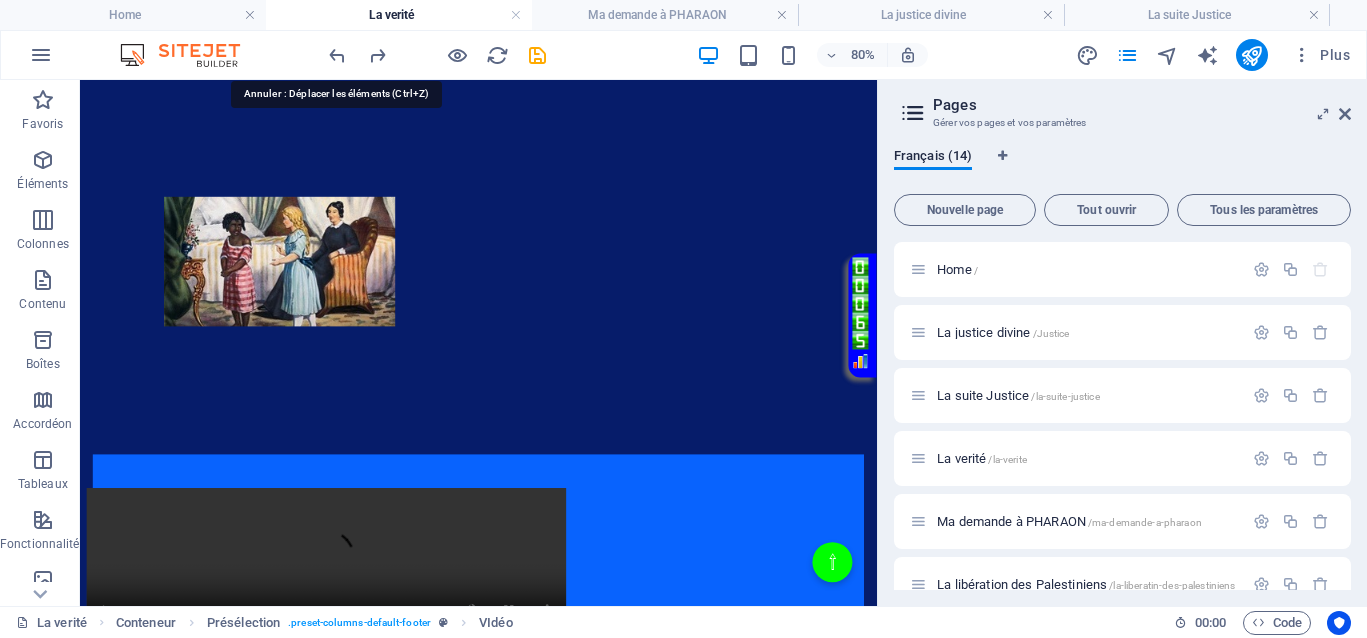 scroll, scrollTop: 1595, scrollLeft: 0, axis: vertical 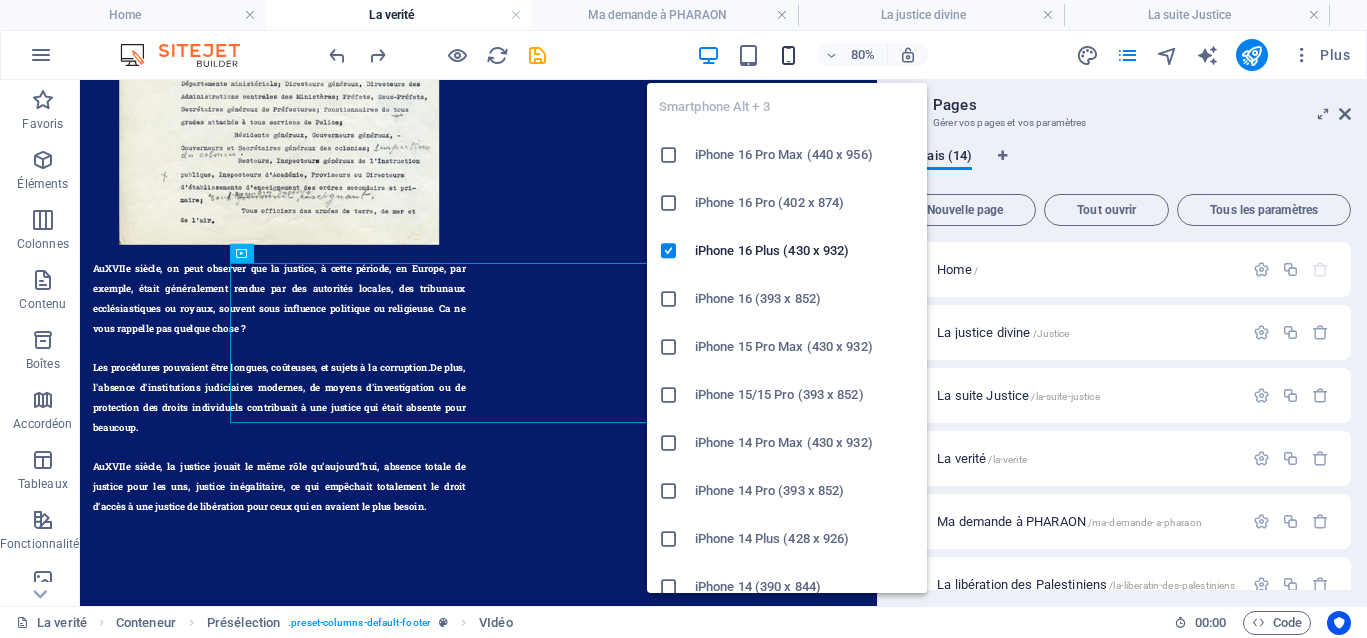 click at bounding box center [788, 55] 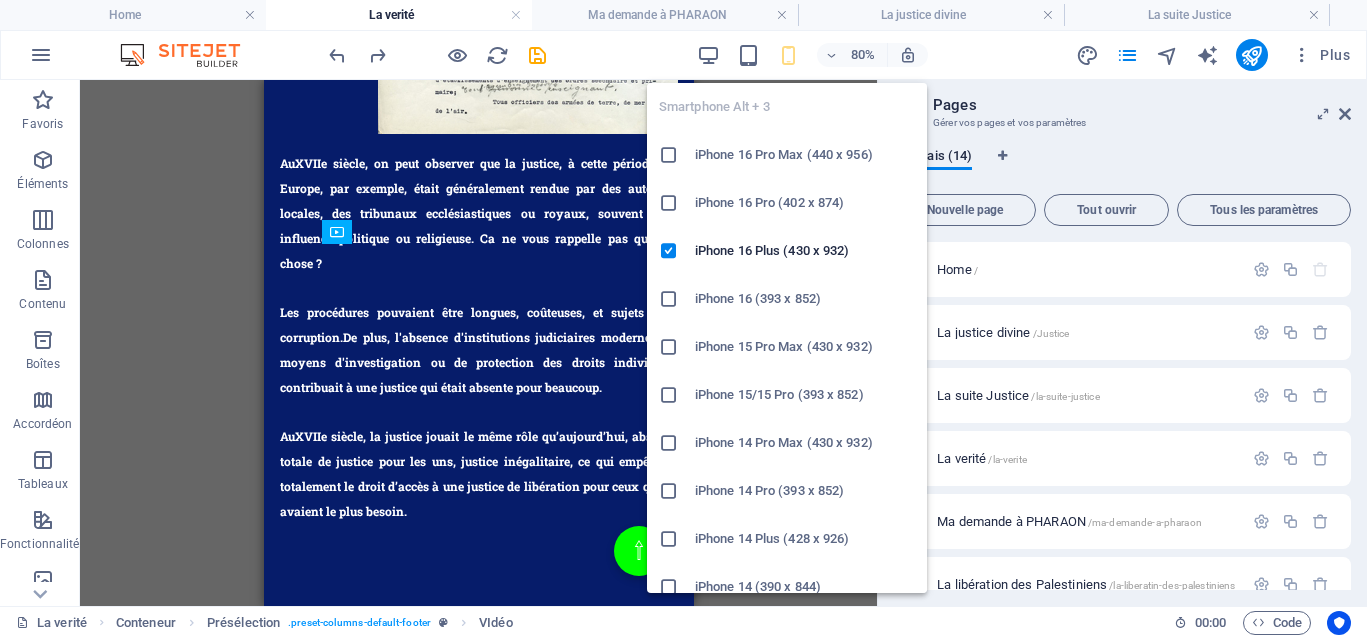 scroll, scrollTop: 2597, scrollLeft: 0, axis: vertical 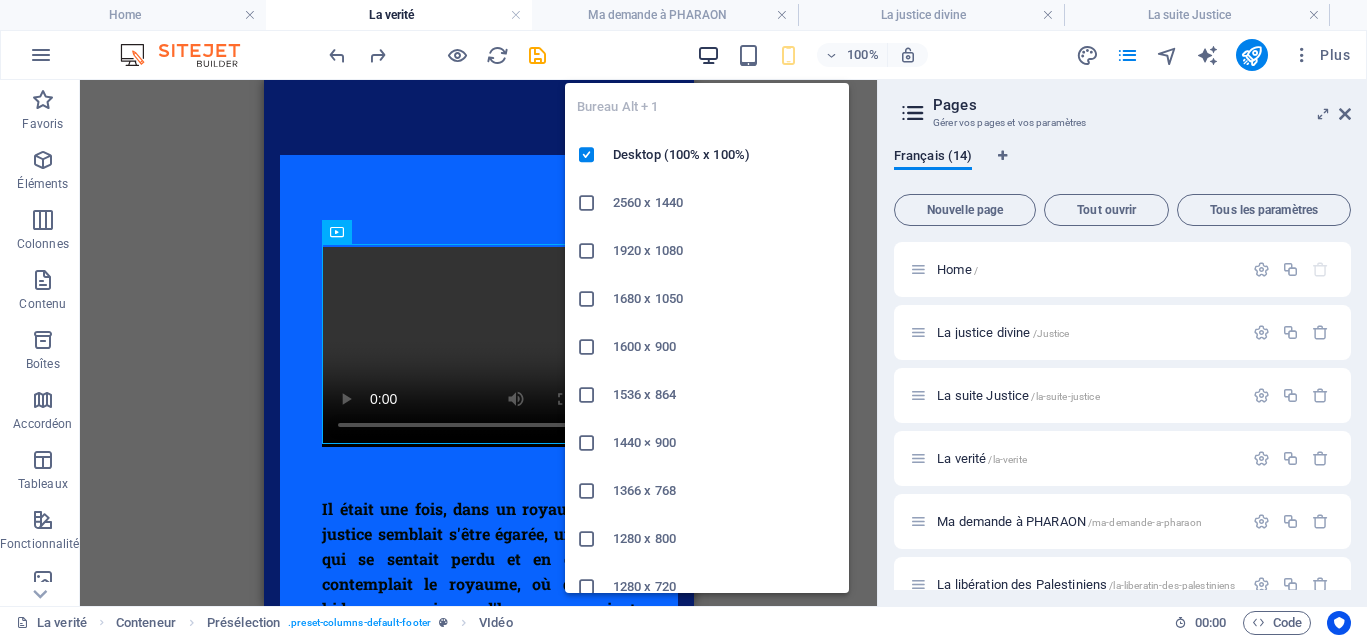 click at bounding box center [708, 55] 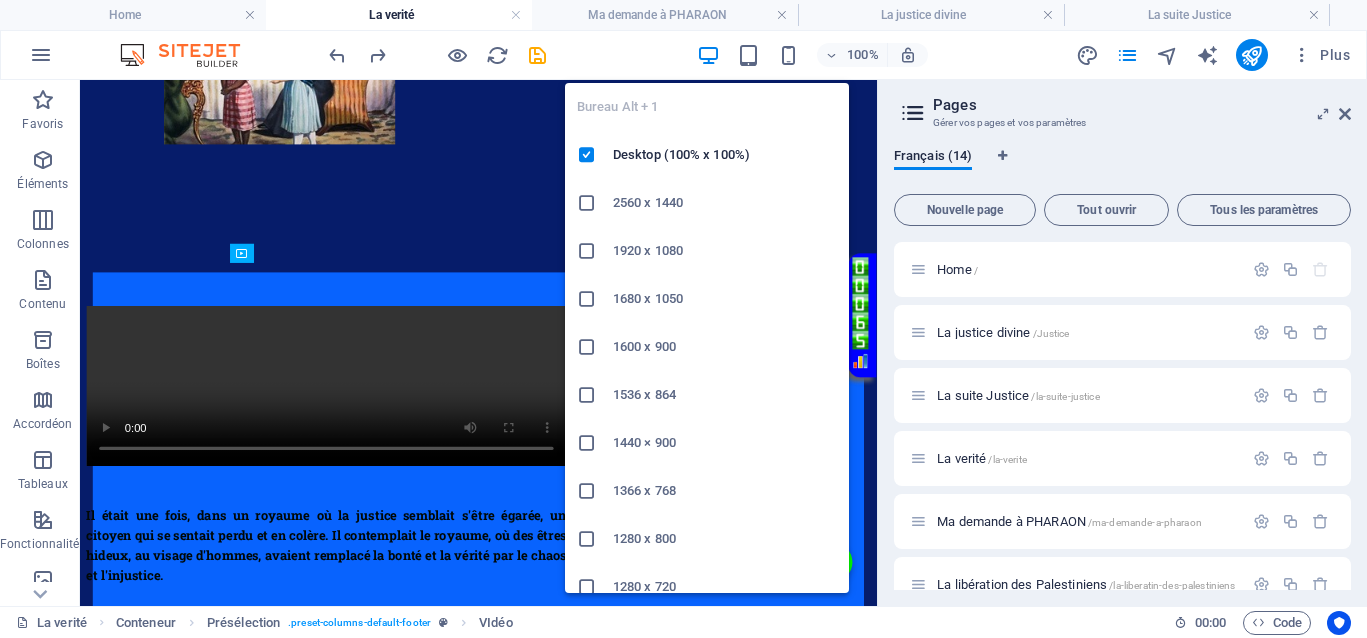 scroll, scrollTop: 1595, scrollLeft: 0, axis: vertical 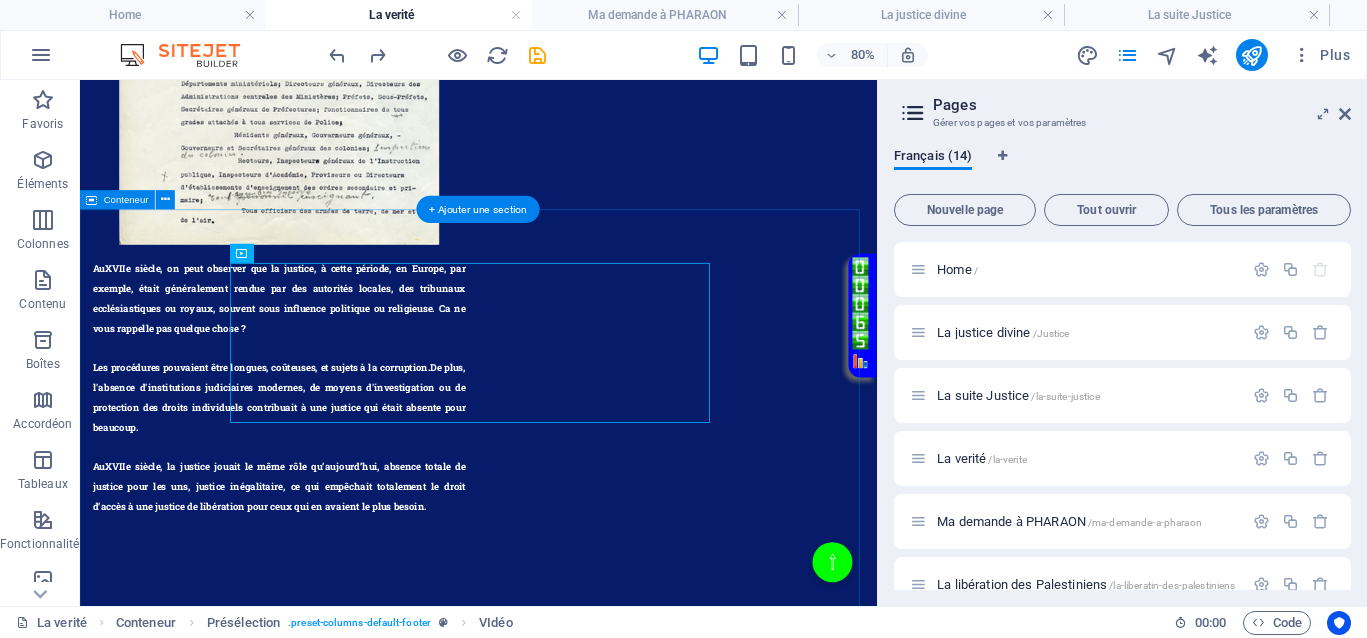 click on "Il était une fois, dans un royaume où la justice semblait s'être égarée, un citoyen qui se sentait perdu et en colère. Il contemplait le royaume, où des êtres hideux, au visage d'hommes, avaient remplacé la bonté et la vérité par le chaos et l'injustice. Ce citoyen, qui avait toujours cru en l’équité et la justice, voyait avec tristesse que celles-ci étaient devenues de simples marchandises, échangées au profit de prédateurs sans scrupules. Leur soif de pouvoir et d'argent avait détruit le tissu même de la société, laissant derrière eux un terreau de souffrances et de désespoir. Il se souvenait de ses propres luttes, de ses blessures et de ses injustices, et il ressentait que le royaume devenait un lieu où la sécurité n’était qu’un mirage, entretenu par ceux qui n’avaient pas à cœur le bien commun. La paix semblait s’être évaporée, remplacée par la peur et la méfiance." at bounding box center (578, 1773) 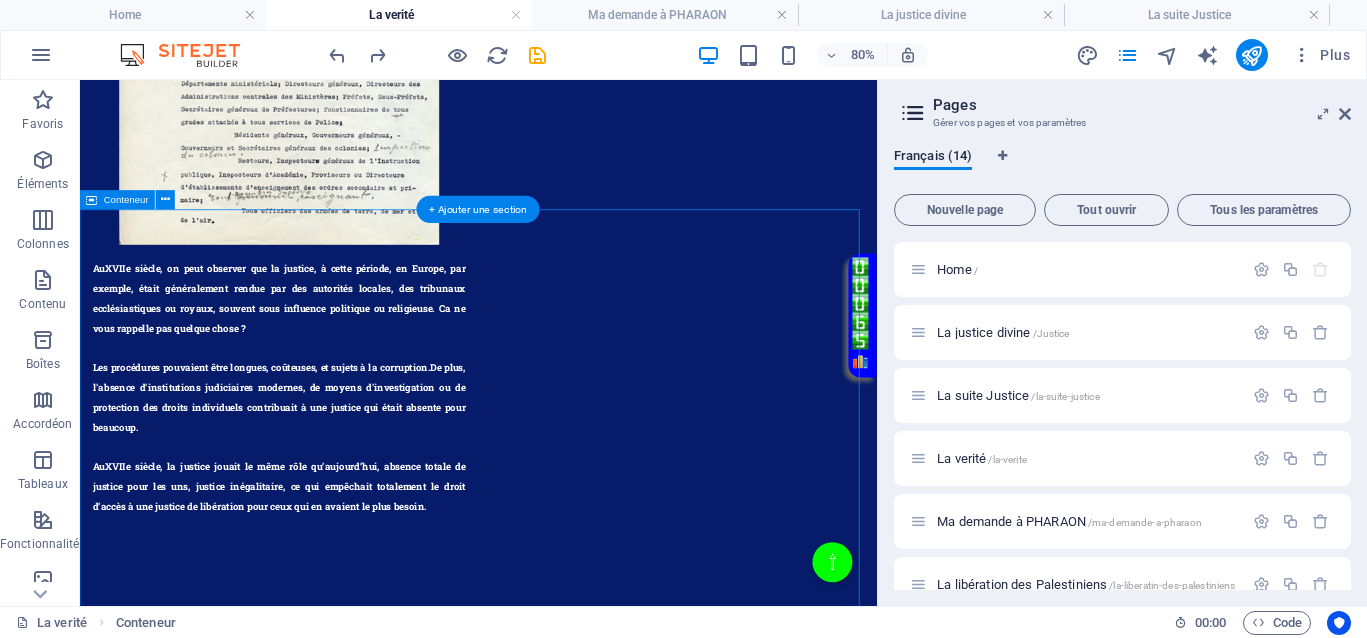 click on "Il était une fois, dans un royaume où la justice semblait s'être égarée, un citoyen qui se sentait perdu et en colère. Il contemplait le royaume, où des êtres hideux, au visage d'hommes, avaient remplacé la bonté et la vérité par le chaos et l'injustice. Ce citoyen, qui avait toujours cru en l’équité et la justice, voyait avec tristesse que celles-ci étaient devenues de simples marchandises, échangées au profit de prédateurs sans scrupules. Leur soif de pouvoir et d'argent avait détruit le tissu même de la société, laissant derrière eux un terreau de souffrances et de désespoir. Il se souvenait de ses propres luttes, de ses blessures et de ses injustices, et il ressentait que le royaume devenait un lieu où la sécurité n’était qu’un mirage, entretenu par ceux qui n’avaient pas à cœur le bien commun. La paix semblait s’être évaporée, remplacée par la peur et la méfiance." at bounding box center (578, 1773) 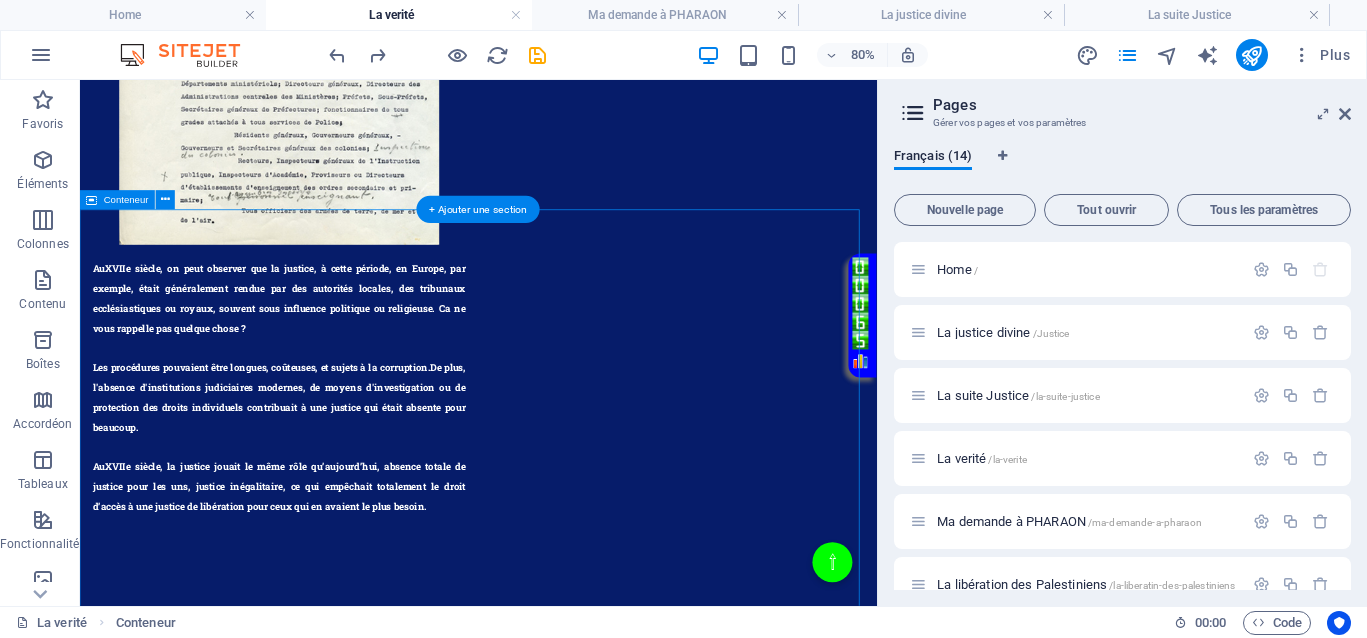 click on "Il était une fois, dans un royaume où la justice semblait s'être égarée, un citoyen qui se sentait perdu et en colère. Il contemplait le royaume, où des êtres hideux, au visage d'hommes, avaient remplacé la bonté et la vérité par le chaos et l'injustice. Ce citoyen, qui avait toujours cru en l’équité et la justice, voyait avec tristesse que celles-ci étaient devenues de simples marchandises, échangées au profit de prédateurs sans scrupules. Leur soif de pouvoir et d'argent avait détruit le tissu même de la société, laissant derrière eux un terreau de souffrances et de désespoir. Il se souvenait de ses propres luttes, de ses blessures et de ses injustices, et il ressentait que le royaume devenait un lieu où la sécurité n’était qu’un mirage, entretenu par ceux qui n’avaient pas à cœur le bien commun. La paix semblait s’être évaporée, remplacée par la peur et la méfiance." at bounding box center [578, 1773] 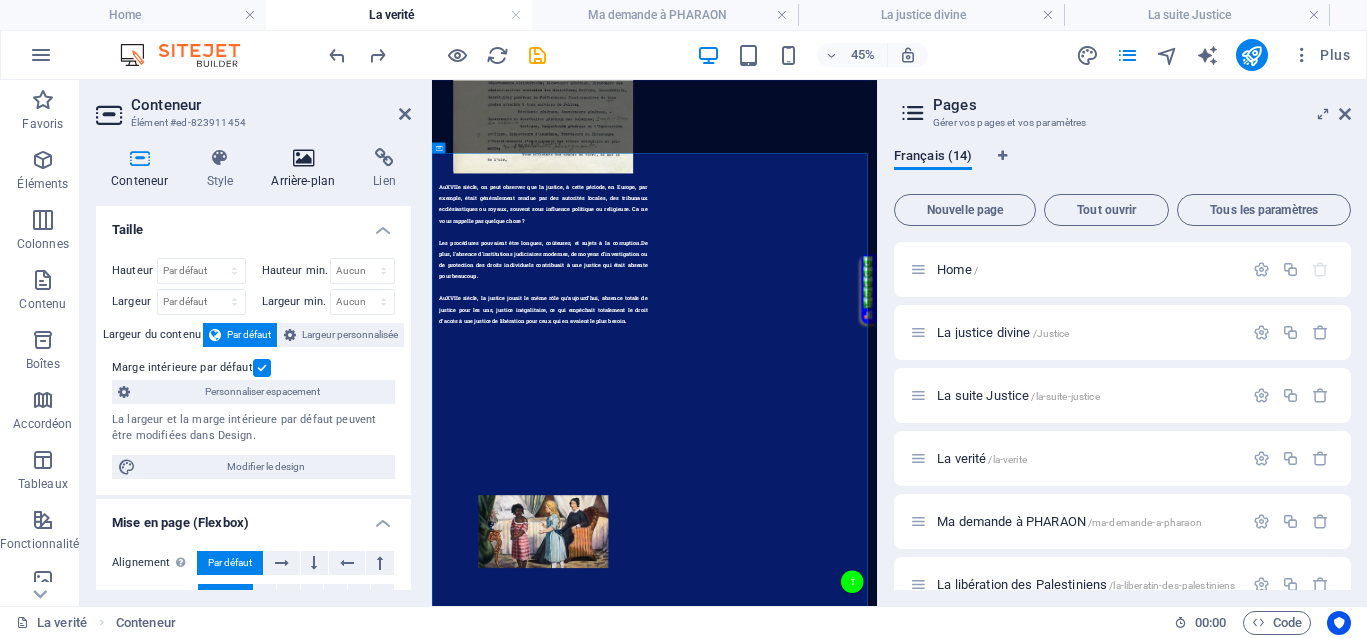 click at bounding box center (303, 158) 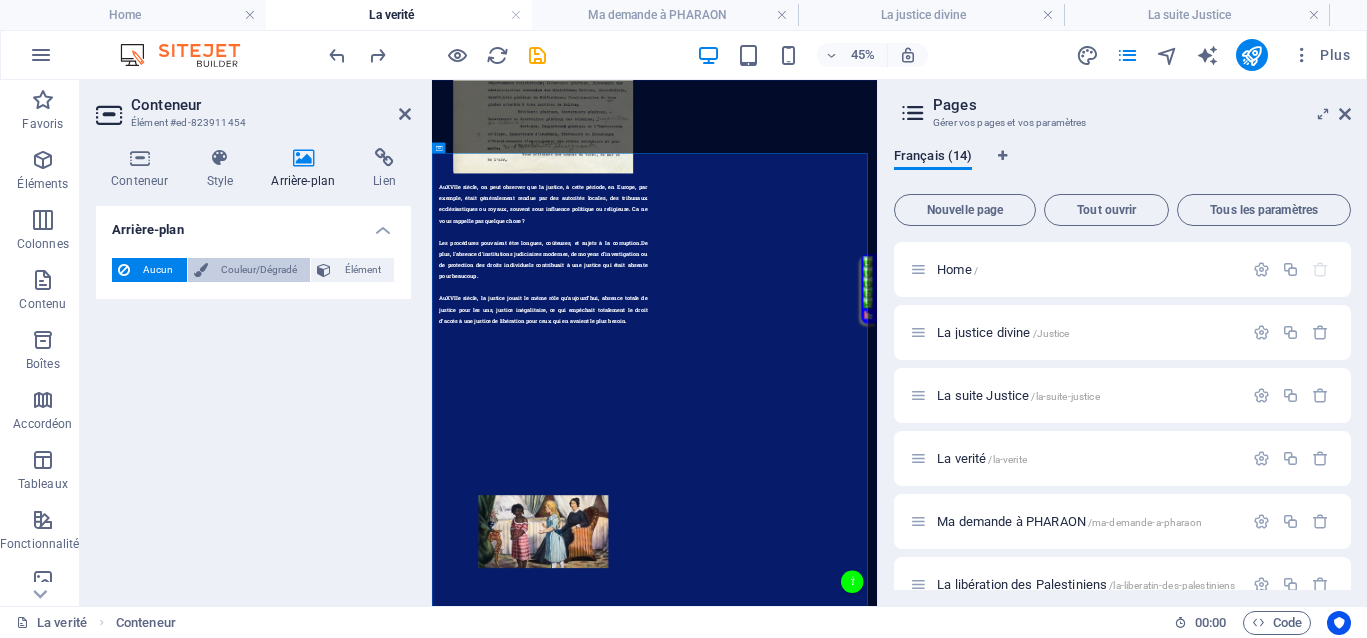 click on "Couleur/Dégradé" at bounding box center (259, 270) 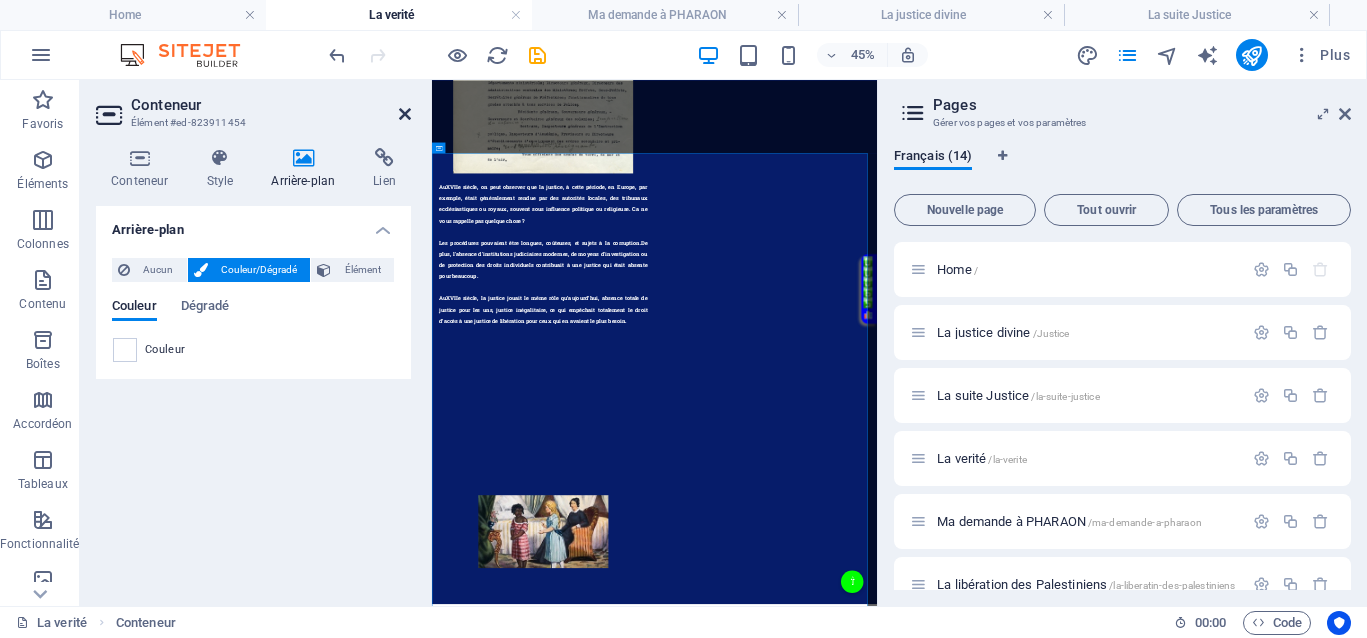 click at bounding box center (405, 114) 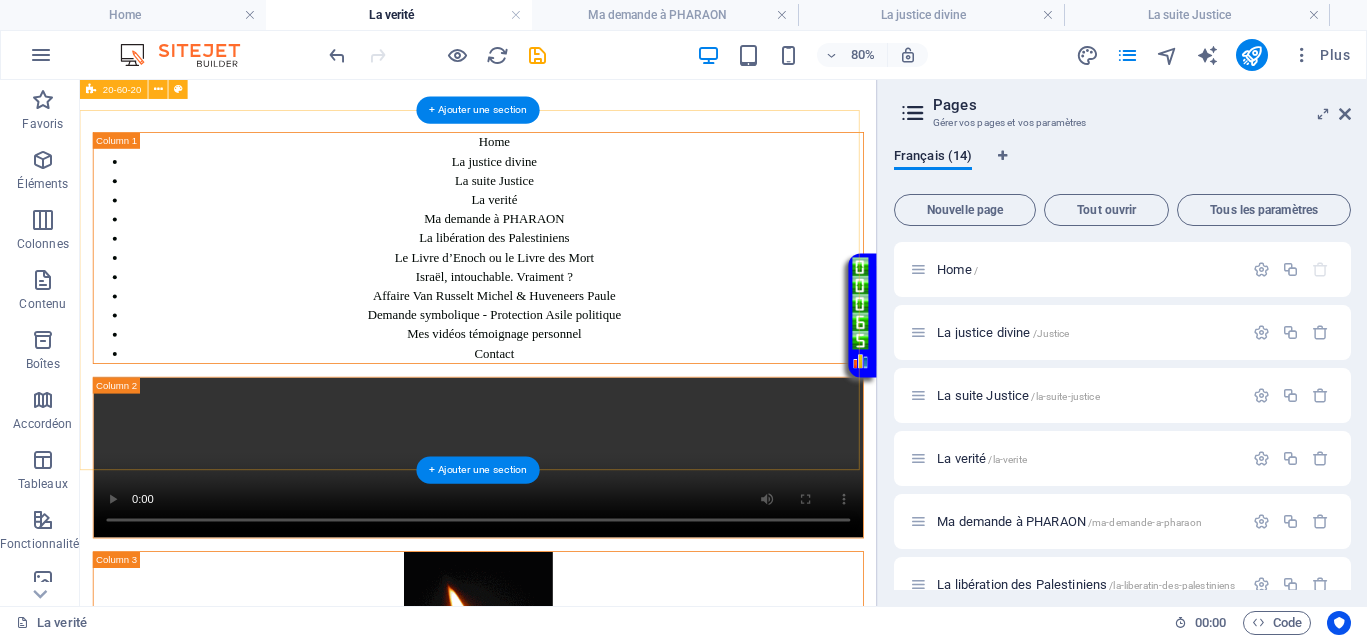 scroll, scrollTop: 0, scrollLeft: 0, axis: both 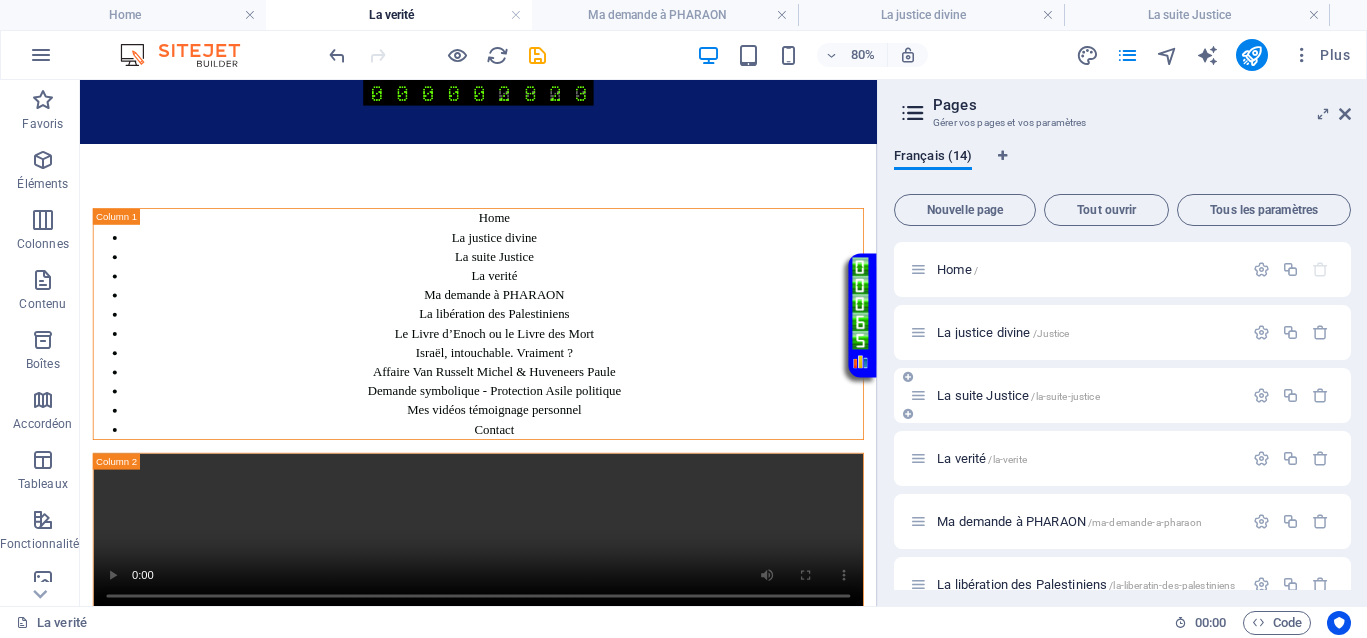 click on "La suite Justice /la-suite-justice" at bounding box center (1018, 395) 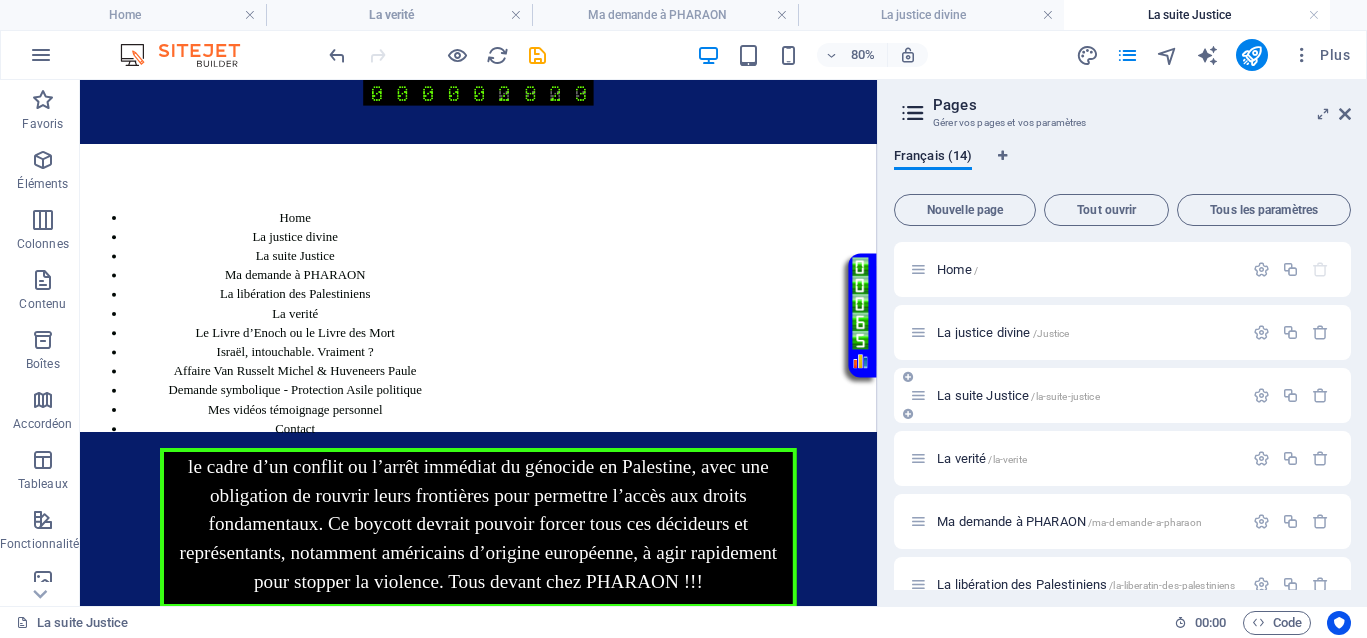 scroll, scrollTop: 500, scrollLeft: 0, axis: vertical 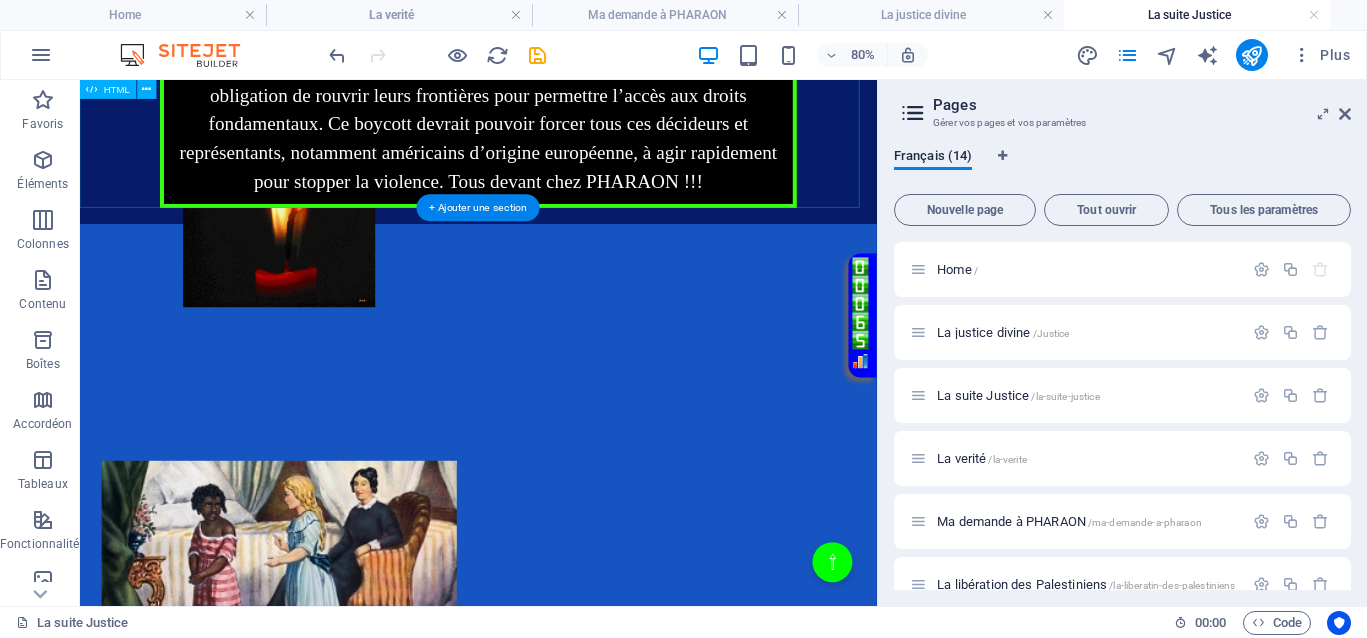 click on "Votre Témoignage
Impact potentiel d’un boycott total de l’Autorité de la Concurrence européenne.
Un boycott total de l’Autorité de la Concurrence en Europe, y compris ses succursales jusqu’à Washington, aurait des conséquences majeures sur l’ensemble de la société européenne. L’Autorité, qui aurait été impliquée dans des pratiques anticoncurrentielles en secret et aurait favorisé la concentration des marchés, la hausse des prix et la stagnation de l’innovation, compromet ses missions fondamentales de régulation juste et équitable. En boycottant cette institution, le peuple pourrait chercher à dénoncer cette dérive et à réclamer un véritable respect du commerce équitable, de la répartition juste des richesses, et la fin des arrangements qui permettent aux multinationales de dominer certains secteurs au détriment de la concurrence loyale.
Impact sur la Commission européenne de Ursula von der Leyen." at bounding box center (578, 140) 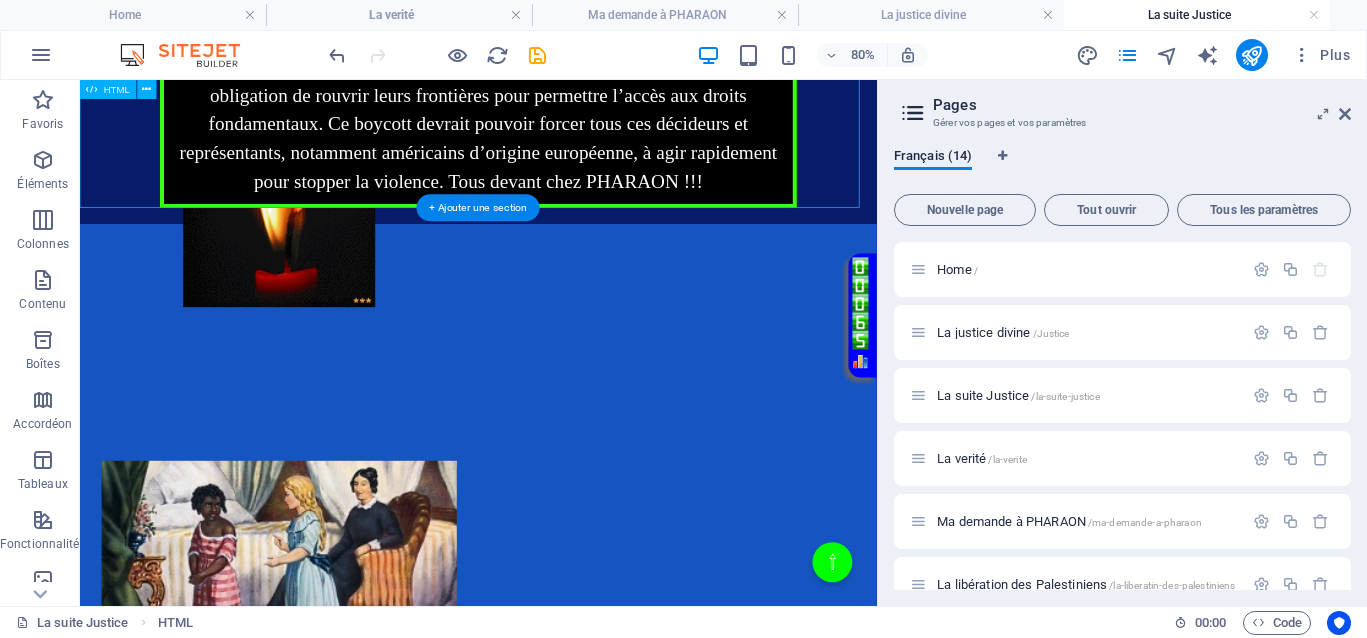 click on "Votre Témoignage
Impact potentiel d’un boycott total de l’Autorité de la Concurrence européenne.
Un boycott total de l’Autorité de la Concurrence en Europe, y compris ses succursales jusqu’à Washington, aurait des conséquences majeures sur l’ensemble de la société européenne. L’Autorité, qui aurait été impliquée dans des pratiques anticoncurrentielles en secret et aurait favorisé la concentration des marchés, la hausse des prix et la stagnation de l’innovation, compromet ses missions fondamentales de régulation juste et équitable. En boycottant cette institution, le peuple pourrait chercher à dénoncer cette dérive et à réclamer un véritable respect du commerce équitable, de la répartition juste des richesses, et la fin des arrangements qui permettent aux multinationales de dominer certains secteurs au détriment de la concurrence loyale.
Impact sur la Commission européenne de Ursula von der Leyen." at bounding box center [578, 140] 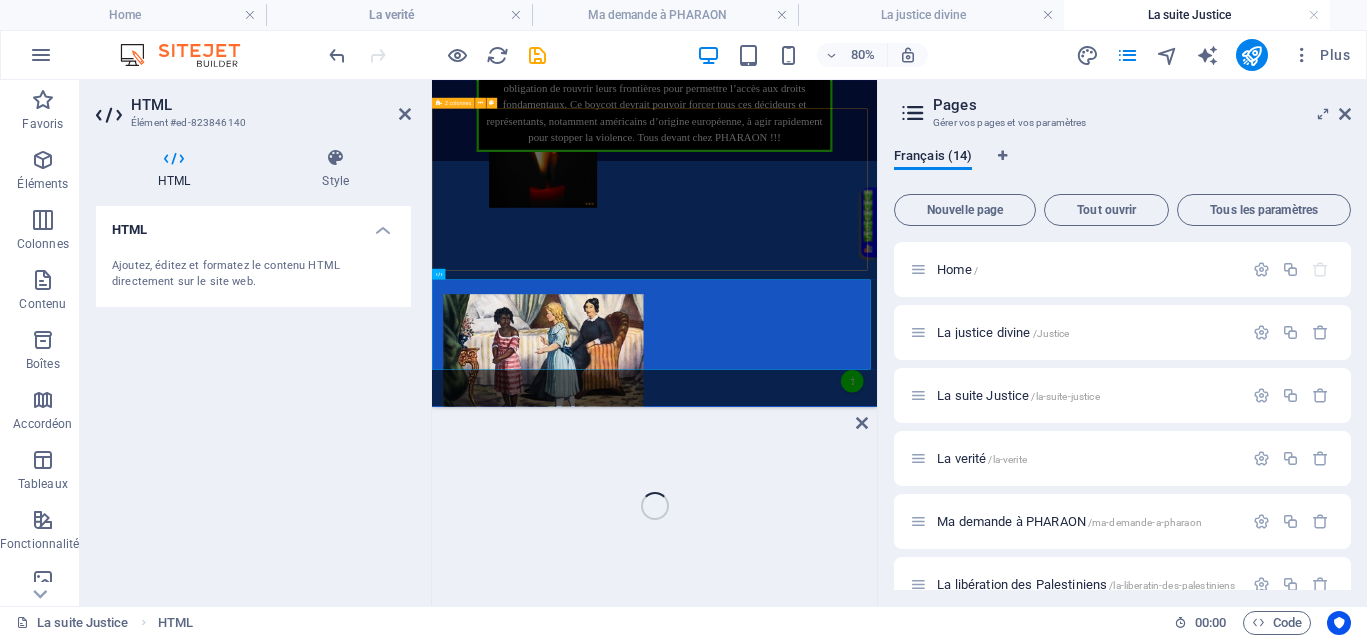 scroll, scrollTop: 17, scrollLeft: 0, axis: vertical 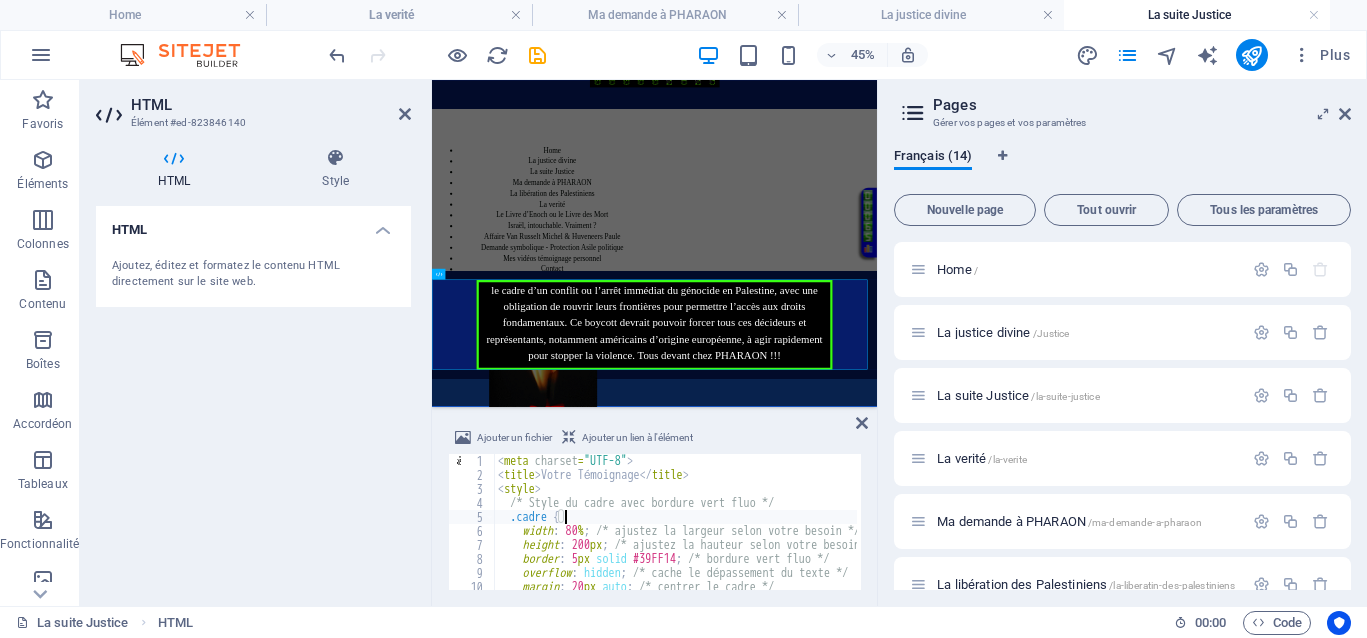 type on "</div>
</div>" 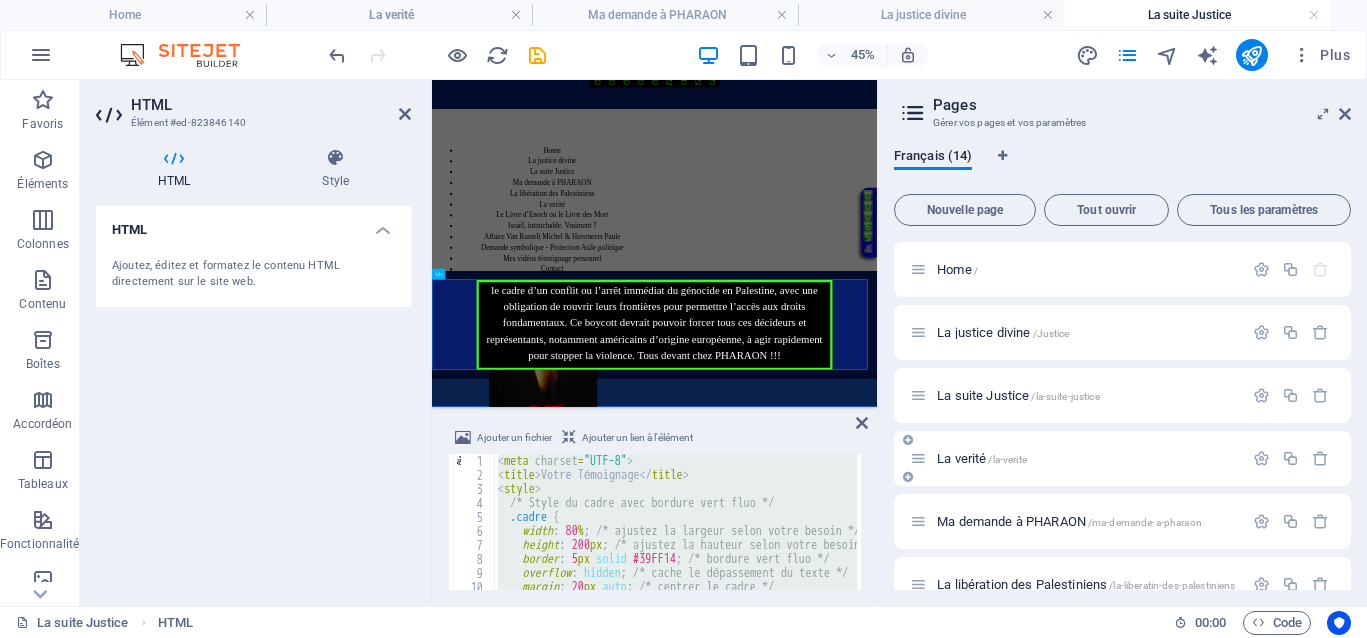 click on "La verité /la-verite" at bounding box center (982, 458) 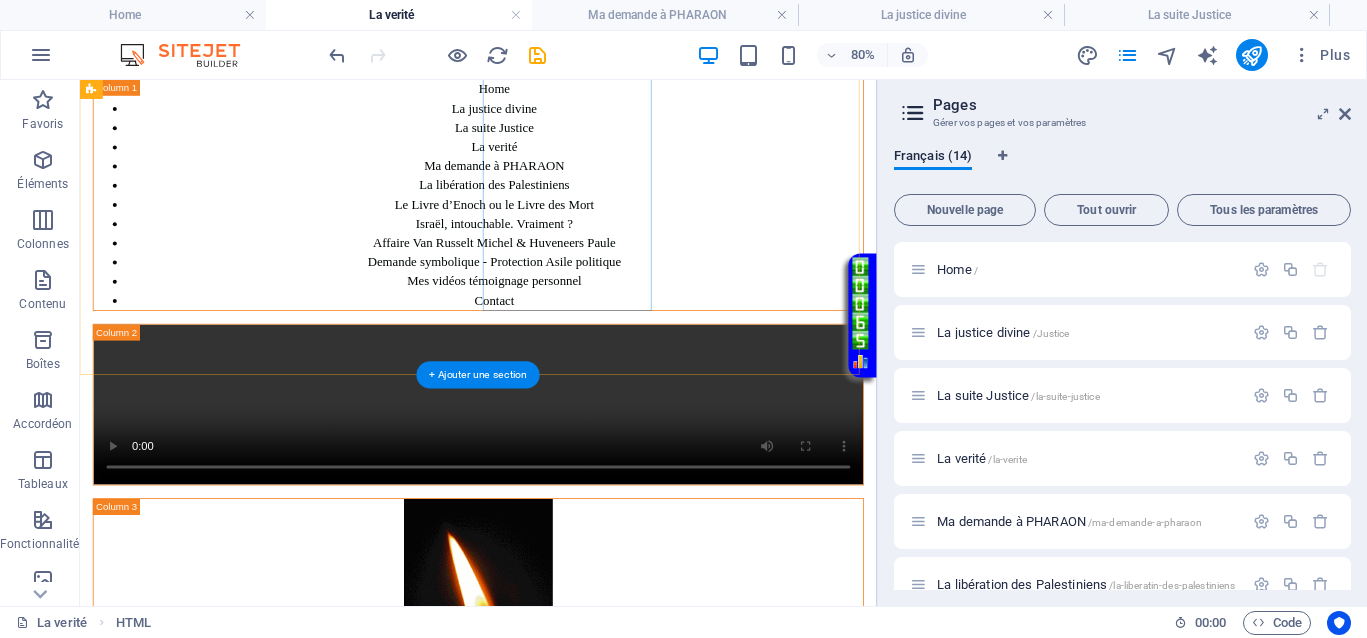 scroll, scrollTop: 375, scrollLeft: 0, axis: vertical 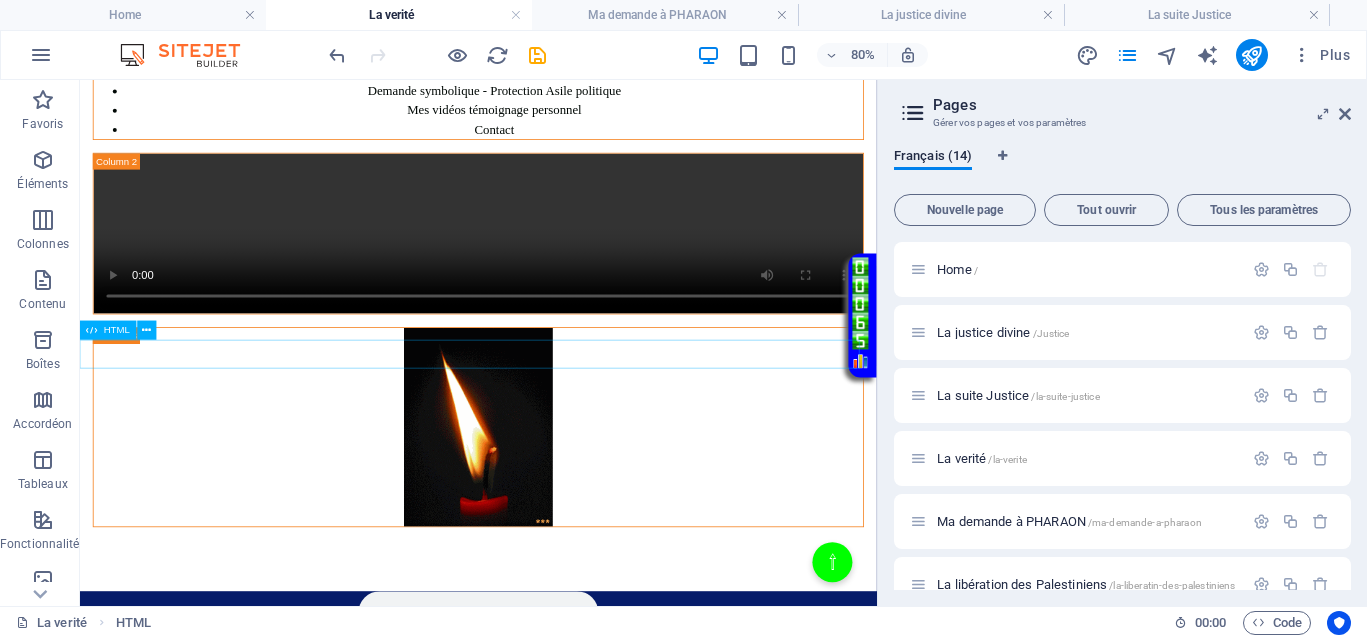 click on "Défilement de texte vert fluide" at bounding box center (578, 907) 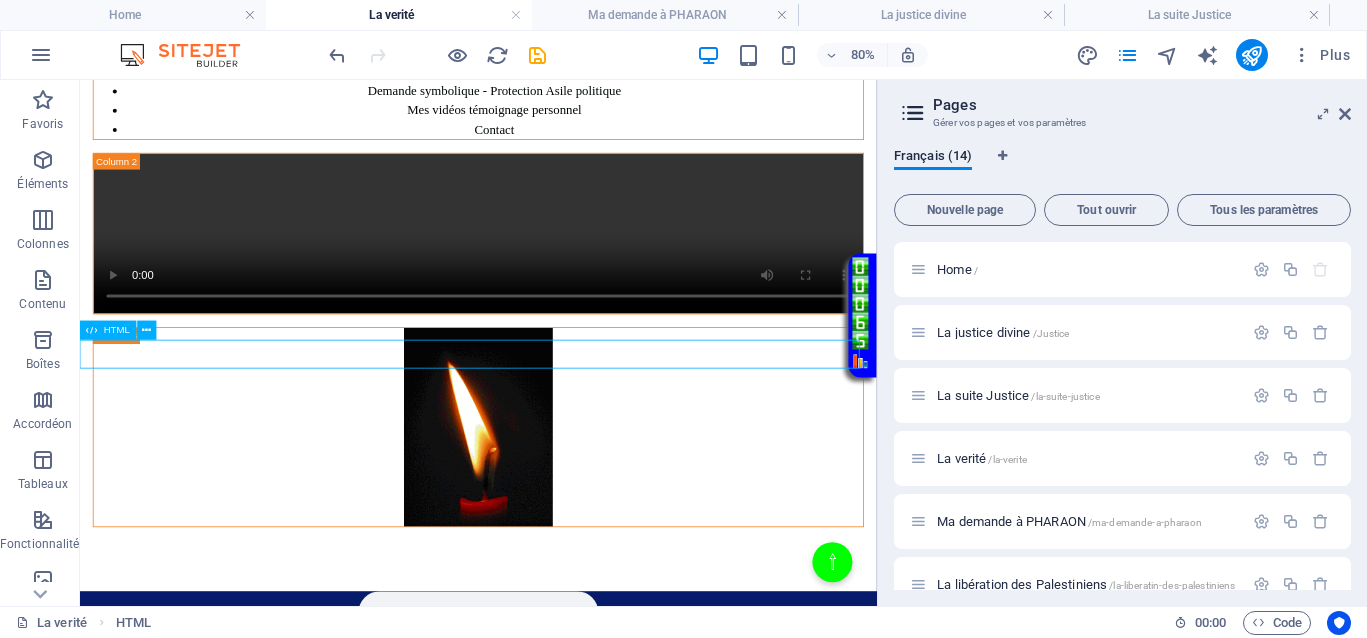 click on "Défilement de texte vert fluide" at bounding box center (578, 907) 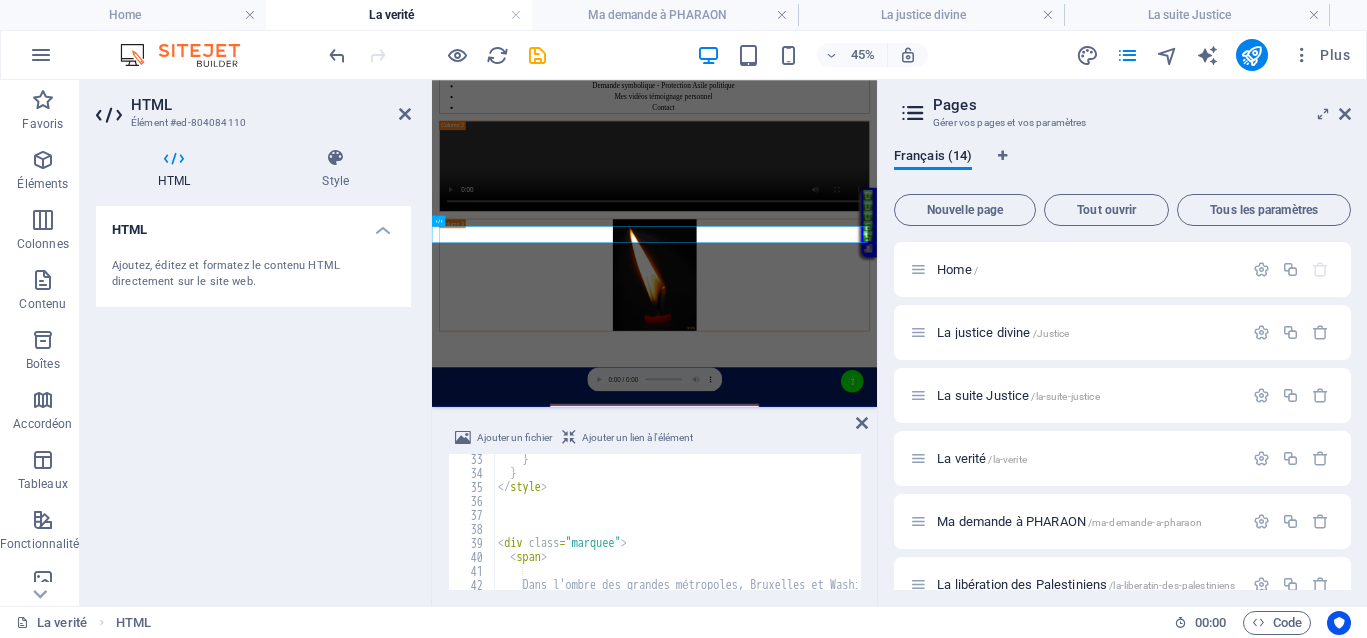scroll, scrollTop: 525, scrollLeft: 0, axis: vertical 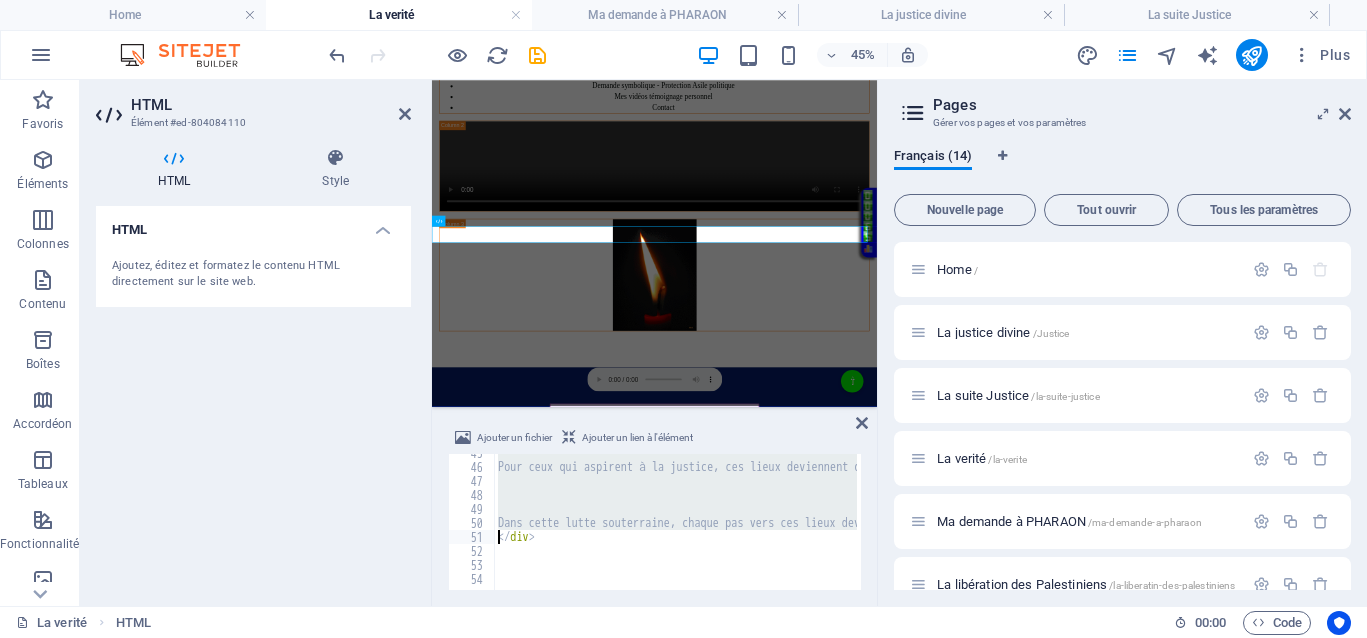 drag, startPoint x: 526, startPoint y: 499, endPoint x: 497, endPoint y: 534, distance: 45.453274 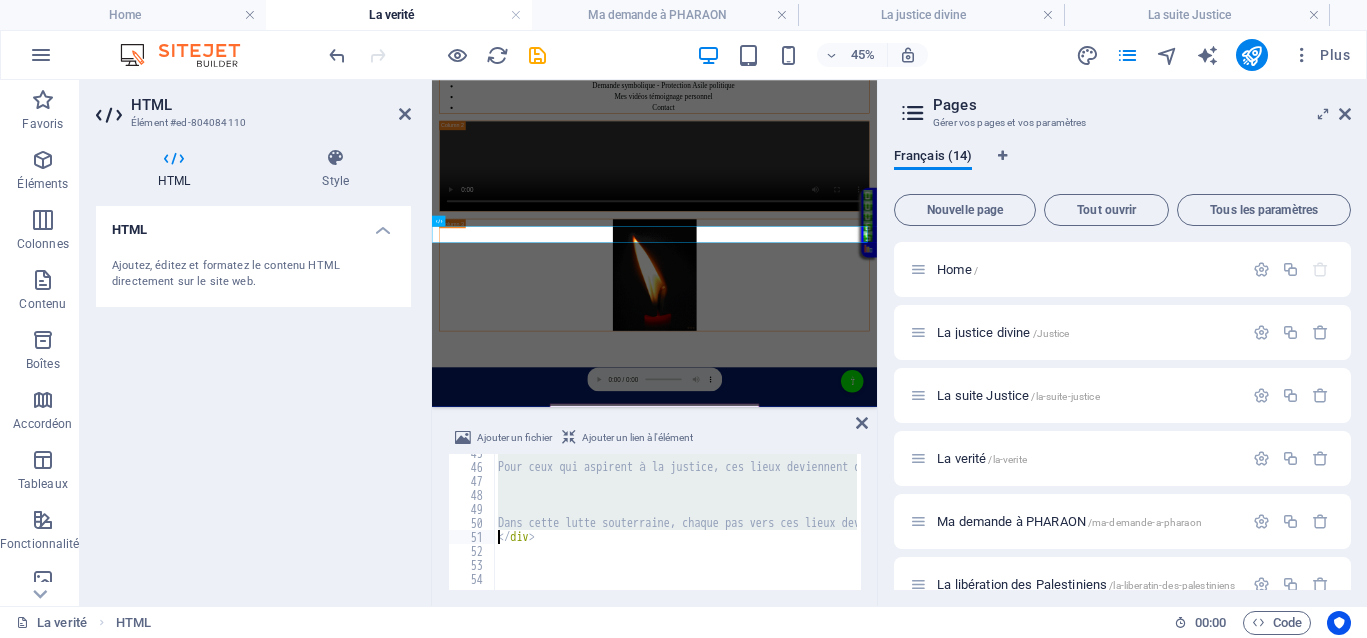 click on "Pour ceux qui aspirent à la justice, ces lieux deviennent des cibles prioritaires. Cibler ces bastions, c’est espérer libérer un peuple opprimé, les Palestiniens, de l’emprise de criminels qui exploitent leur souffrance pour alimenter un système corrompu. Car derrière chaque décision prise dans ces bureaux se cache la main invisible des multinationales, alimentant un cercle vicieux où l’argent et le pouvoir se confondent, et où les innocents paient le prix fort. Dans cette lutte souterraine, chaque pas vers ces lieux devient un acte de résistance, un défi lancé aux forces obscures qui cherchent à maintenir l’injustice. La bataille pour la liberté des Palestiniens commence par la vérité et la dénonciation de ceux qui, dans l’ombre, tirent les ficelles du pouvoir mondial.   </ span > </ div >" at bounding box center (2068, 526) 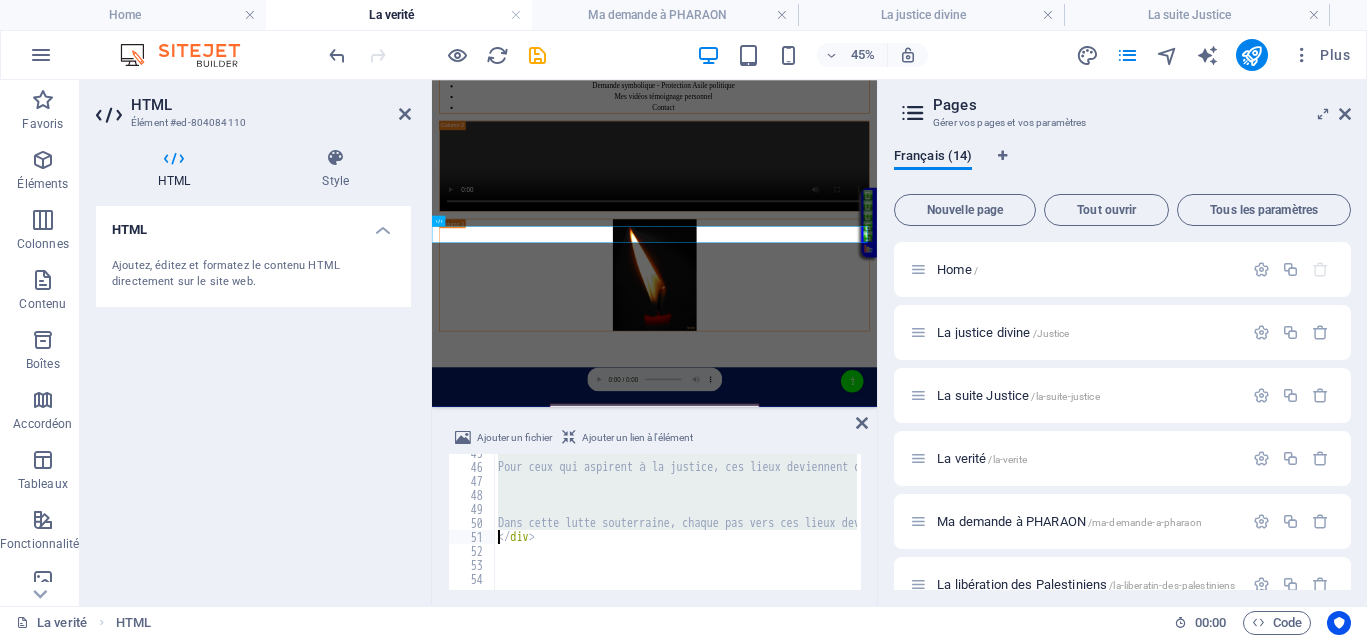 type on "Dans cette lutte souterraine, chaque pas vers ces lieux devient un acte de résistance, un défi lancé aux forces obscures qui cherchent à maintenir l’injustice. La bataille pour la liberté des Palestiniens commence par la vérité et la dénonciation de ceux qui, dans l’ombre, tirent les ficelles du pouvoir mondial.  </span>
</div>" 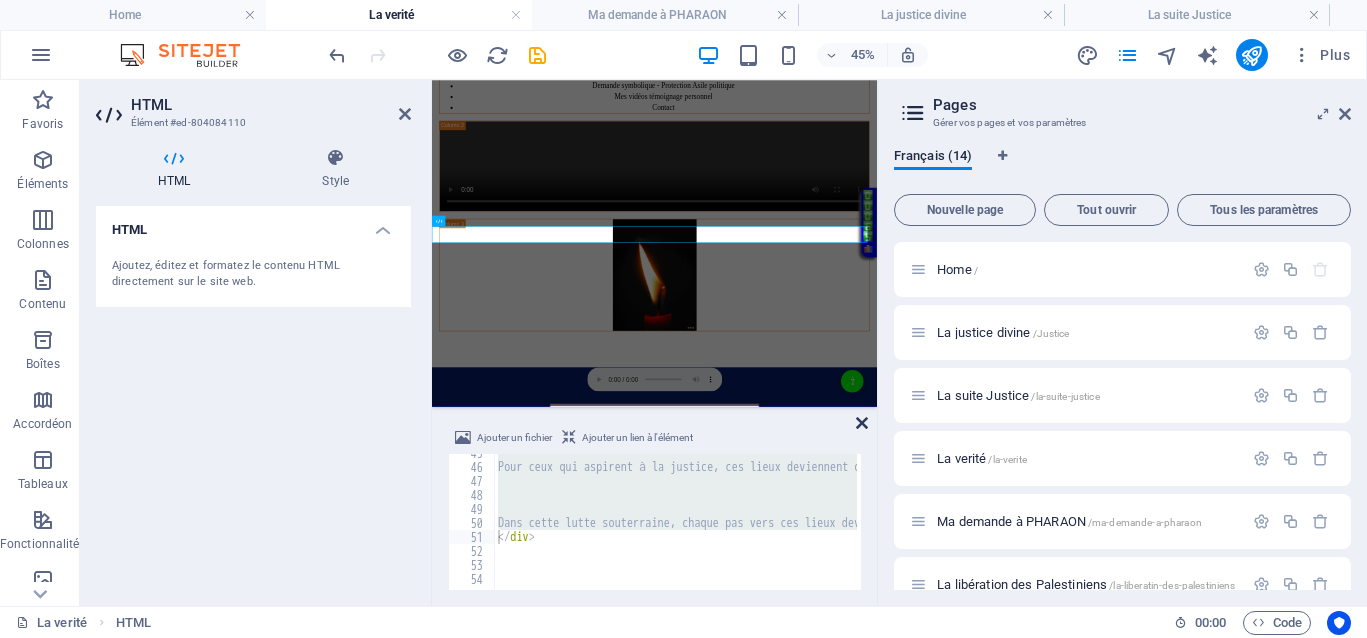 click at bounding box center (862, 423) 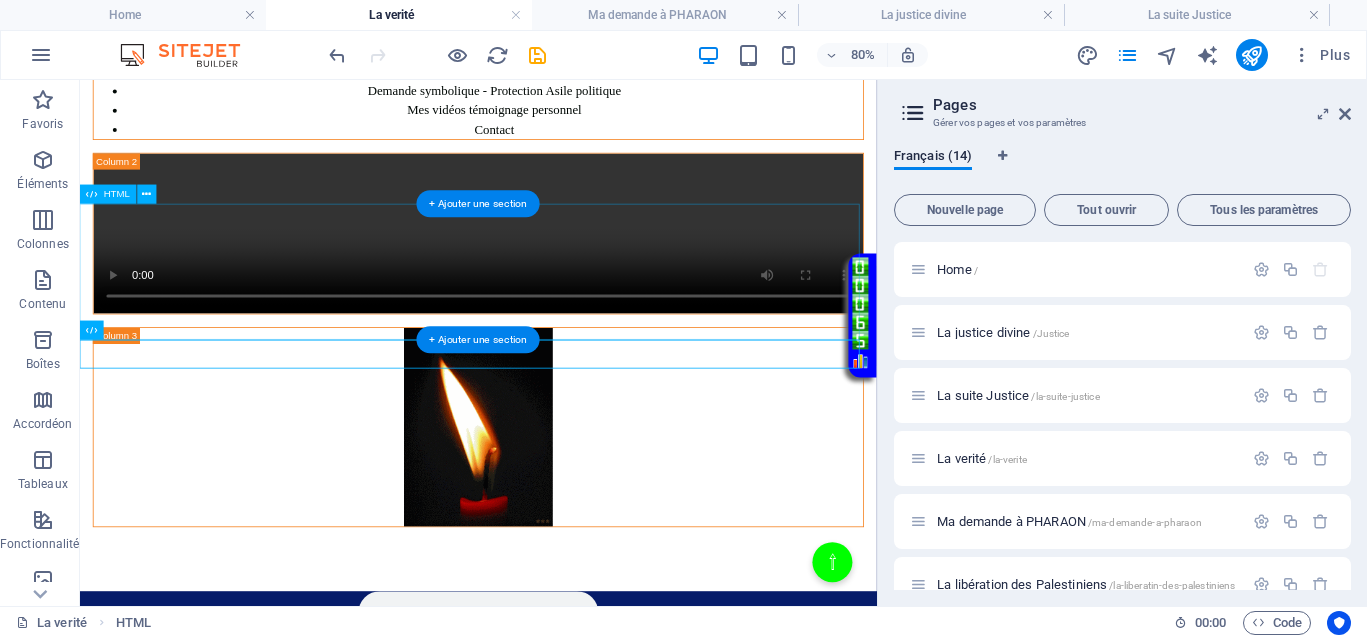 click on "Page avec musique d'ouverture
“Bienvenue sur le site, où la justice s'impose par la lumière des vérités.”" at bounding box center (578, 804) 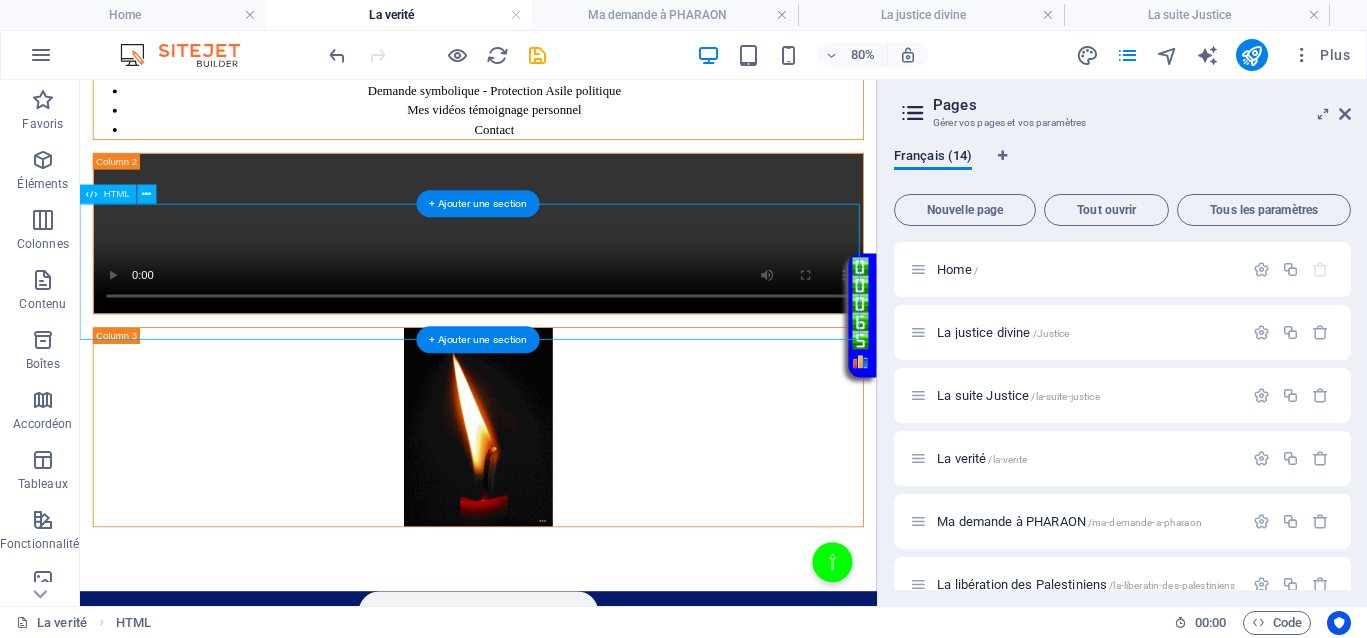 click on "Page avec musique d'ouverture
“Bienvenue sur le site, où la justice s'impose par la lumière des vérités.”" at bounding box center [578, 804] 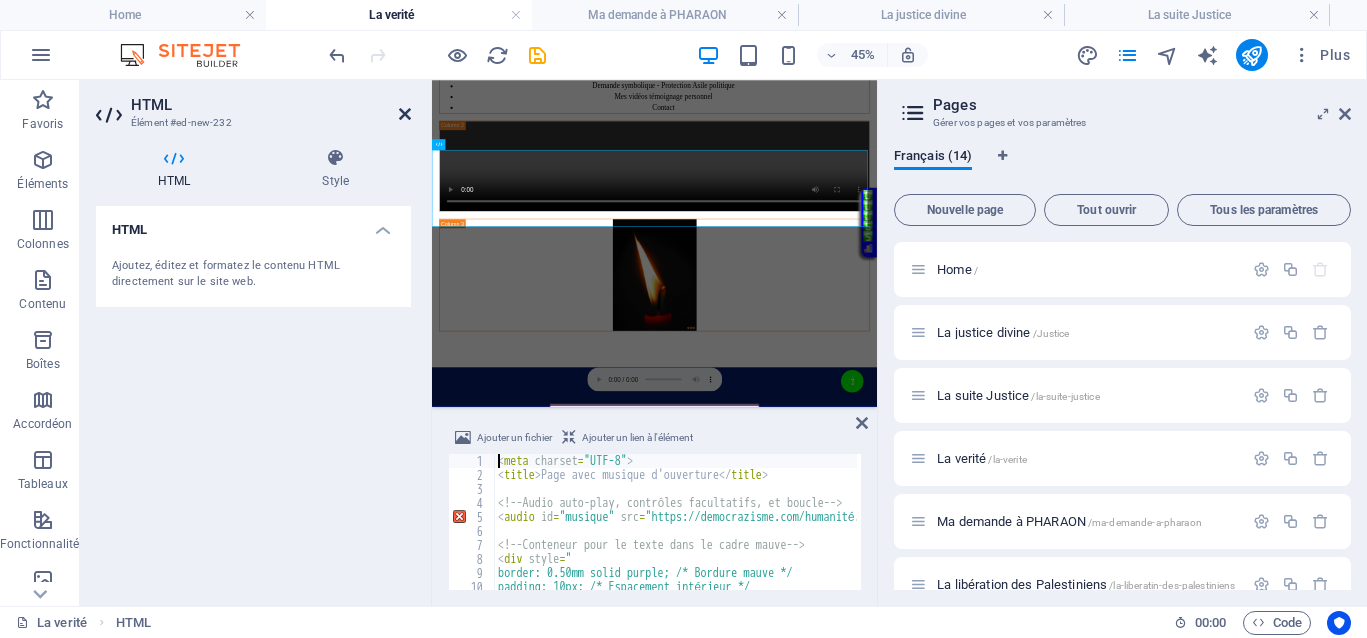 click at bounding box center (405, 114) 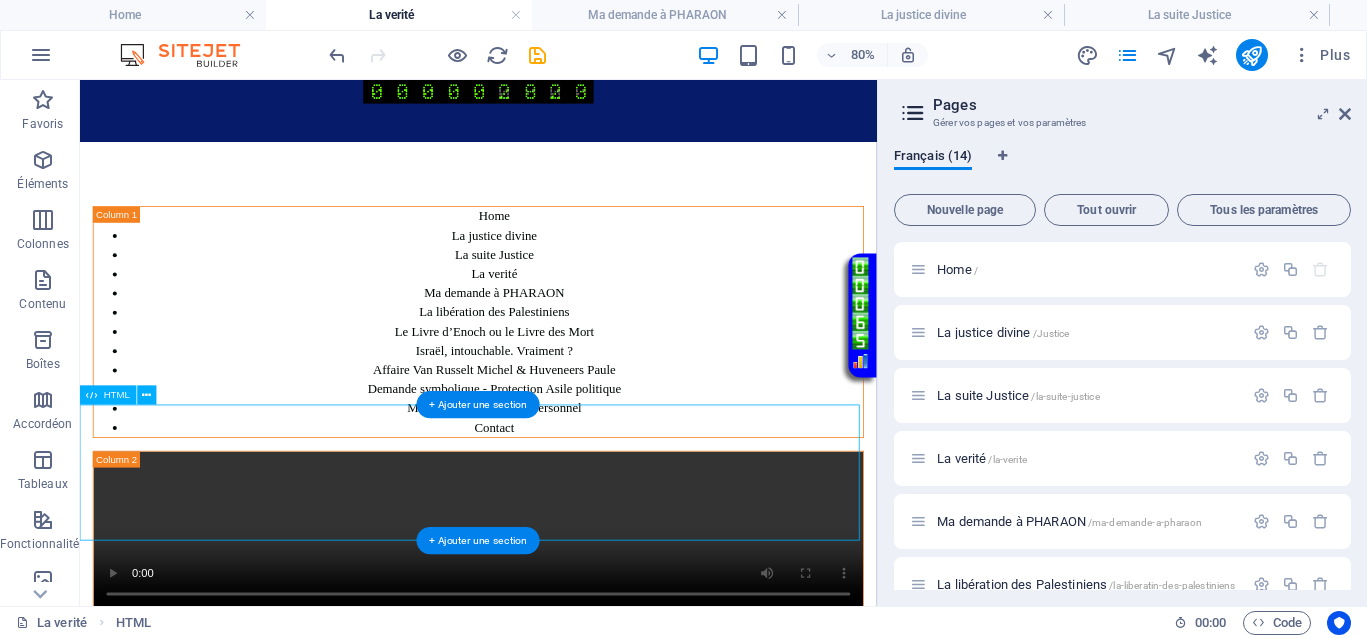 scroll, scrollTop: 0, scrollLeft: 0, axis: both 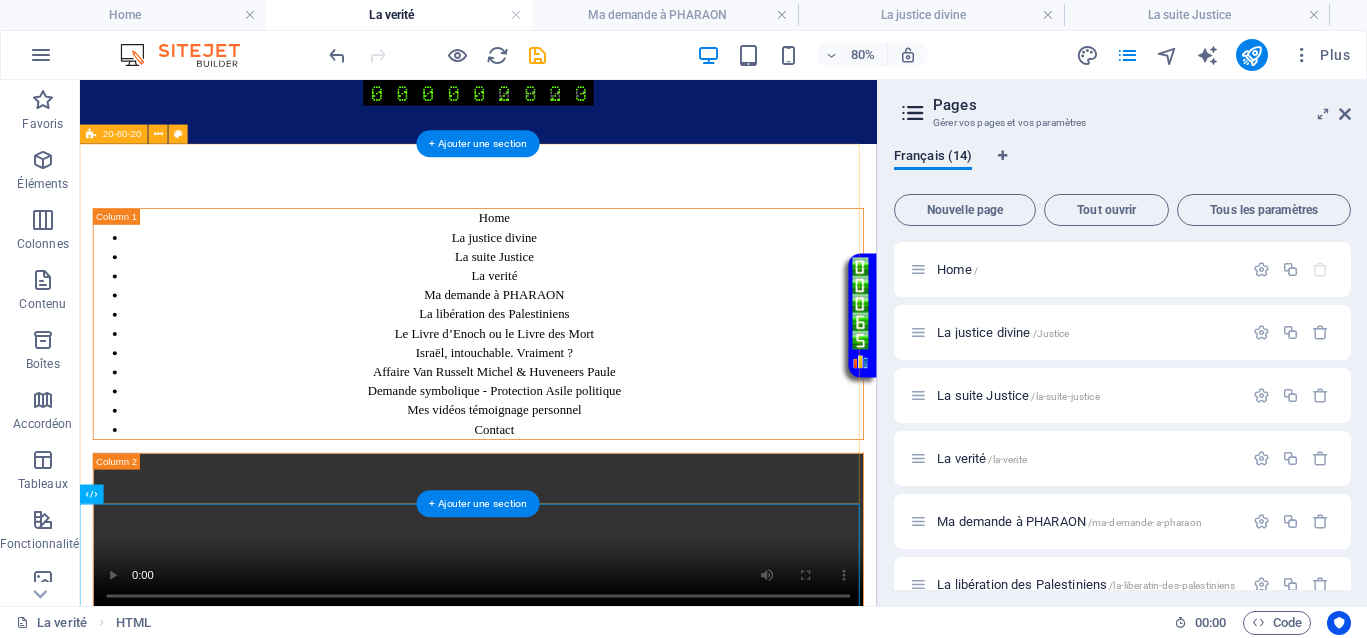 click on "Home La justice divine La suite Justice La verité Ma demande à PHARAON La libération des Palestiniens Le Livre d’Enoch ou le Livre des Mort Israël, intouchable. Vraiment ? Affaire Van Russelt Michel & Huveneers Paule Demande symbolique  - Protection Asile politique Mes vidéos témoignage personnel Contact" at bounding box center (578, 627) 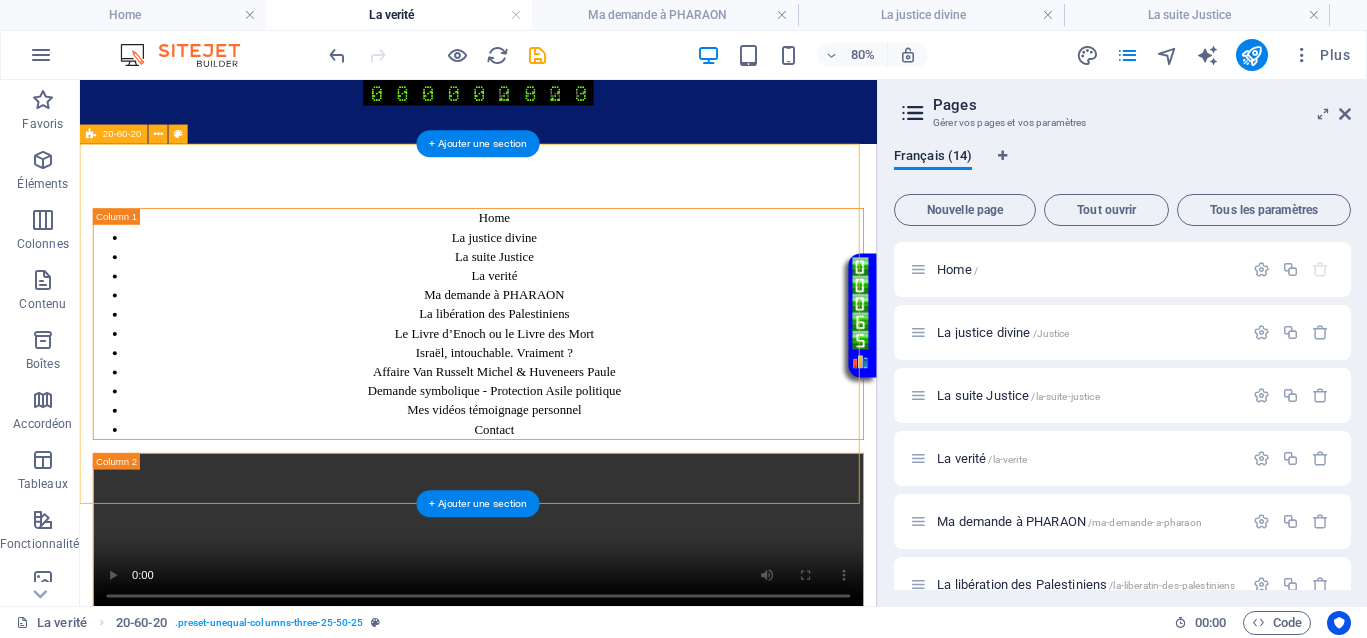click on "Home La justice divine La suite Justice La verité Ma demande à PHARAON La libération des Palestiniens Le Livre d’Enoch ou le Livre des Mort Israël, intouchable. Vraiment ? Affaire Van Russelt Michel & Huveneers Paule Demande symbolique  - Protection Asile politique Mes vidéos témoignage personnel Contact" at bounding box center (578, 627) 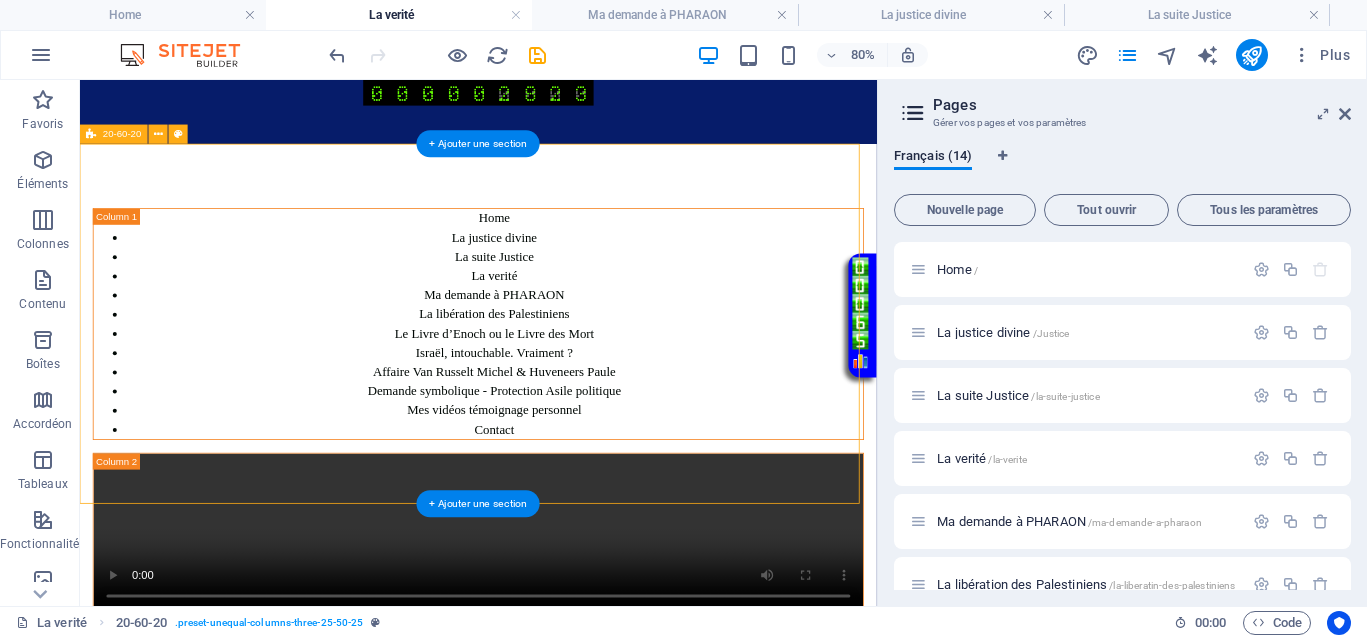 click on "Home La justice divine La suite Justice La verité Ma demande à PHARAON La libération des Palestiniens Le Livre d’Enoch ou le Livre des Mort Israël, intouchable. Vraiment ? Affaire Van Russelt Michel & Huveneers Paule Demande symbolique  - Protection Asile politique Mes vidéos témoignage personnel Contact" at bounding box center (578, 627) 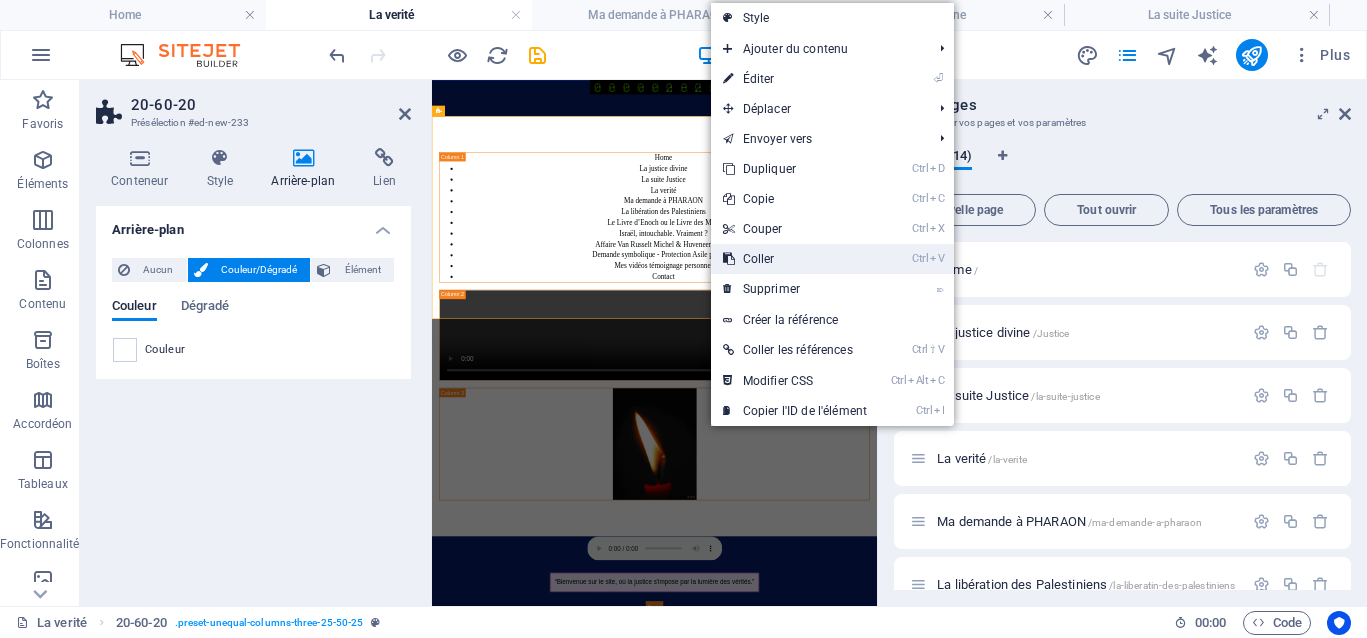click on "Ctrl V  Coller" at bounding box center [795, 259] 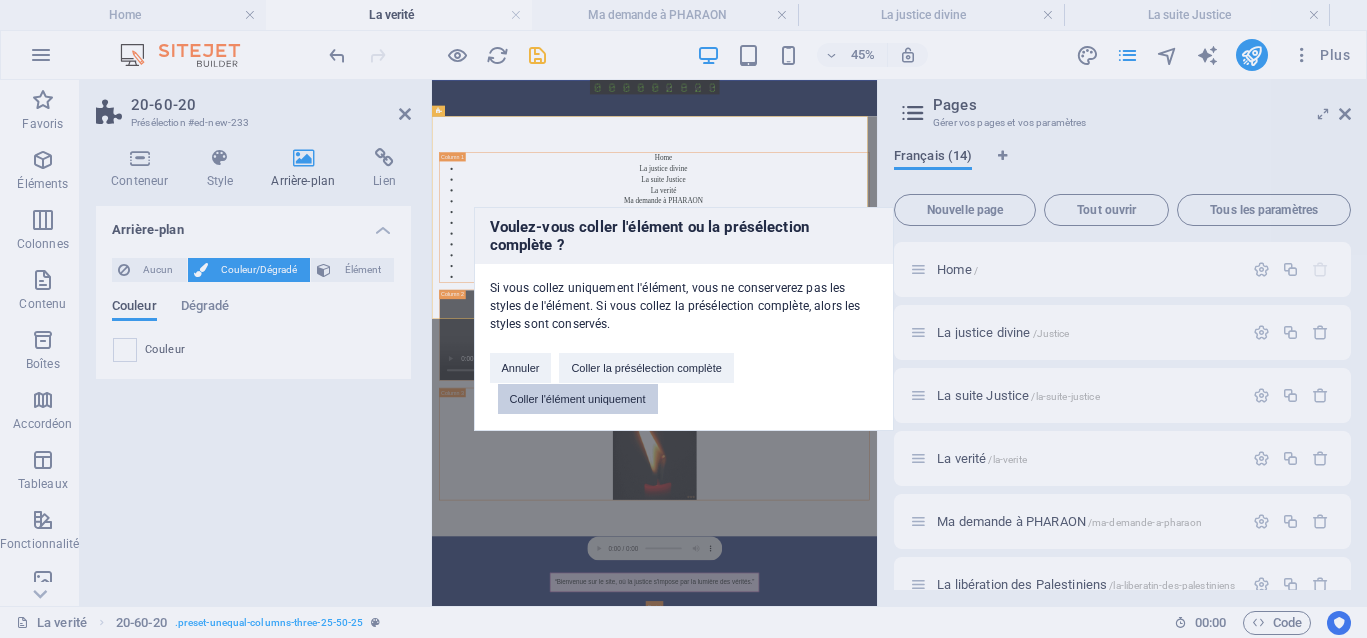click on "Coller l'élément uniquement" at bounding box center (578, 399) 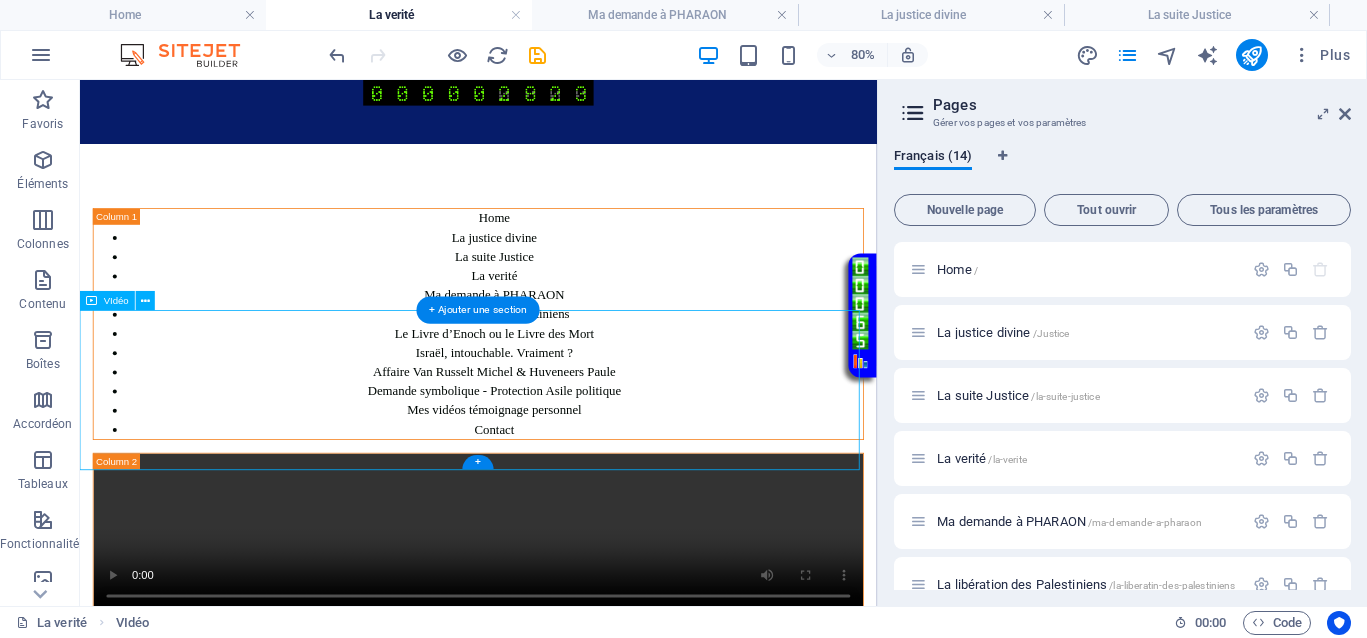 scroll, scrollTop: 250, scrollLeft: 0, axis: vertical 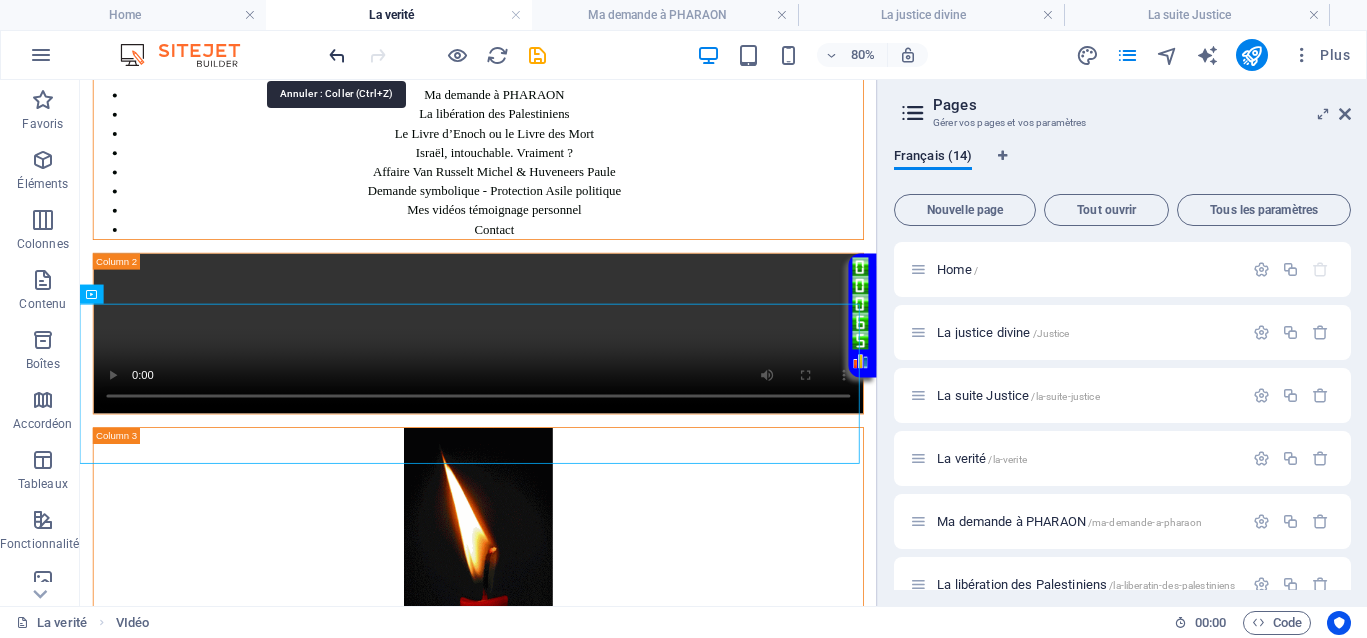 click at bounding box center [337, 55] 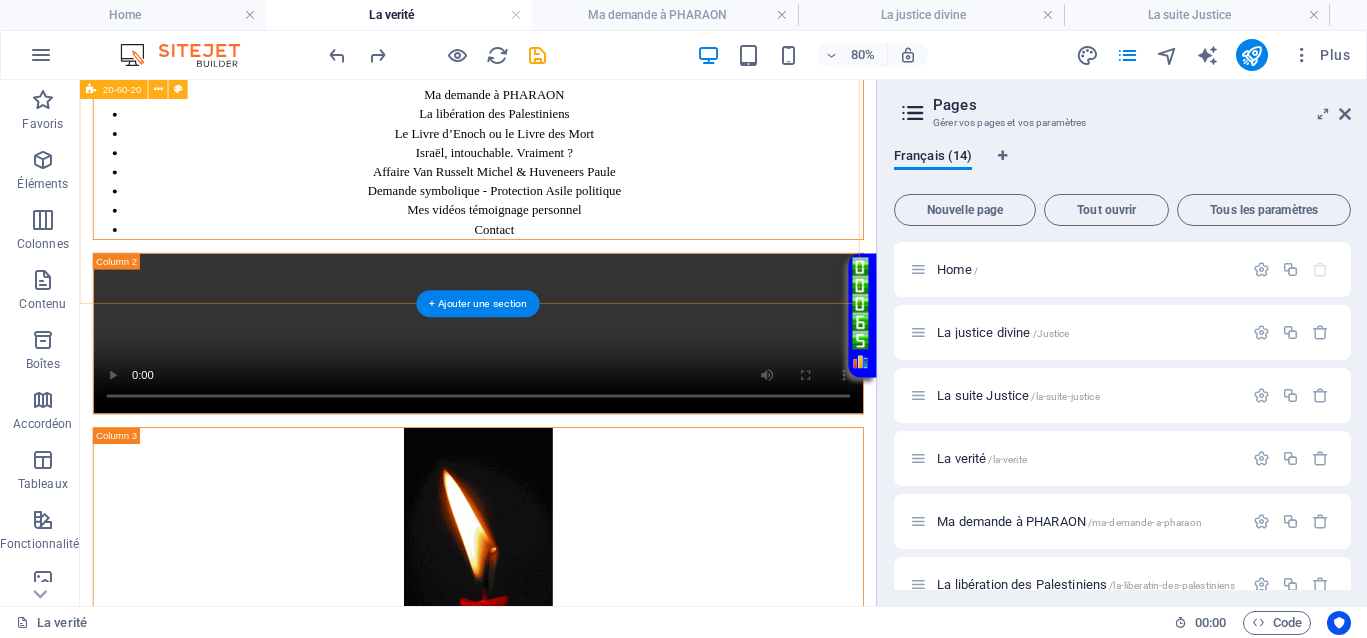 click on "Home La justice divine La suite Justice La verité Ma demande à PHARAON La libération des Palestiniens Le Livre d’Enoch ou le Livre des Mort Israël, intouchable. Vraiment ? Affaire Van Russelt Michel & Huveneers Paule Demande symbolique  - Protection Asile politique Mes vidéos témoignage personnel Contact" at bounding box center (578, 377) 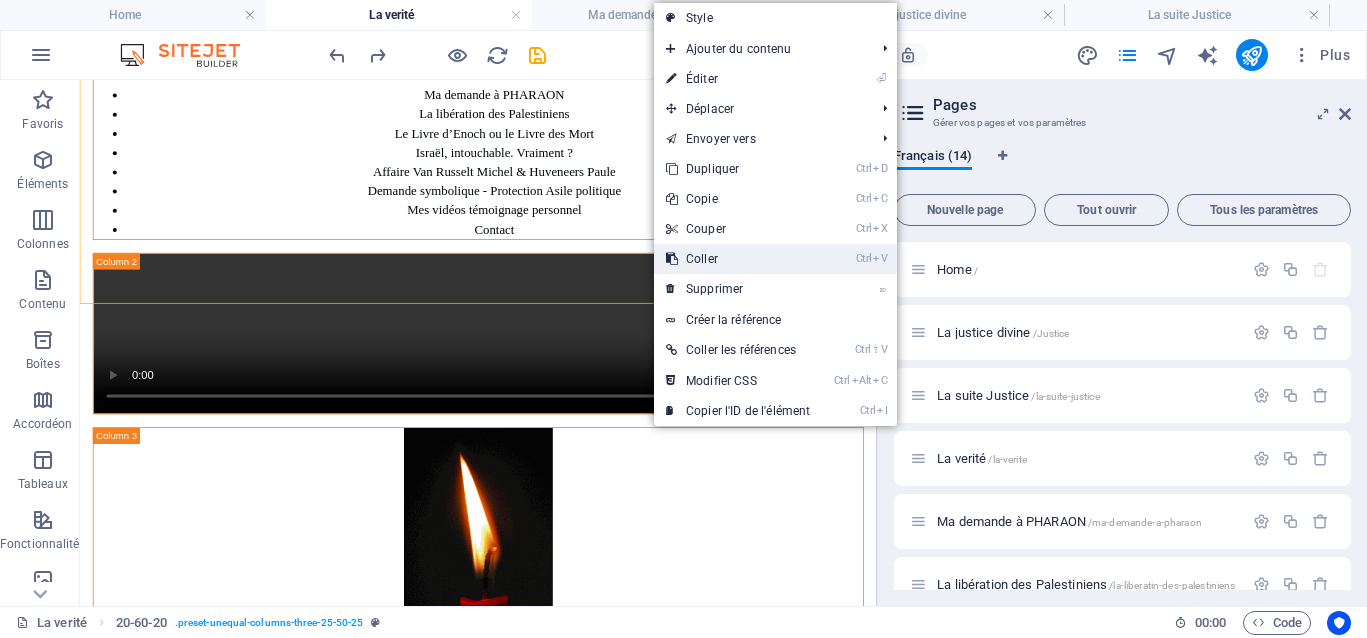 click on "Ctrl V  Coller" at bounding box center [738, 259] 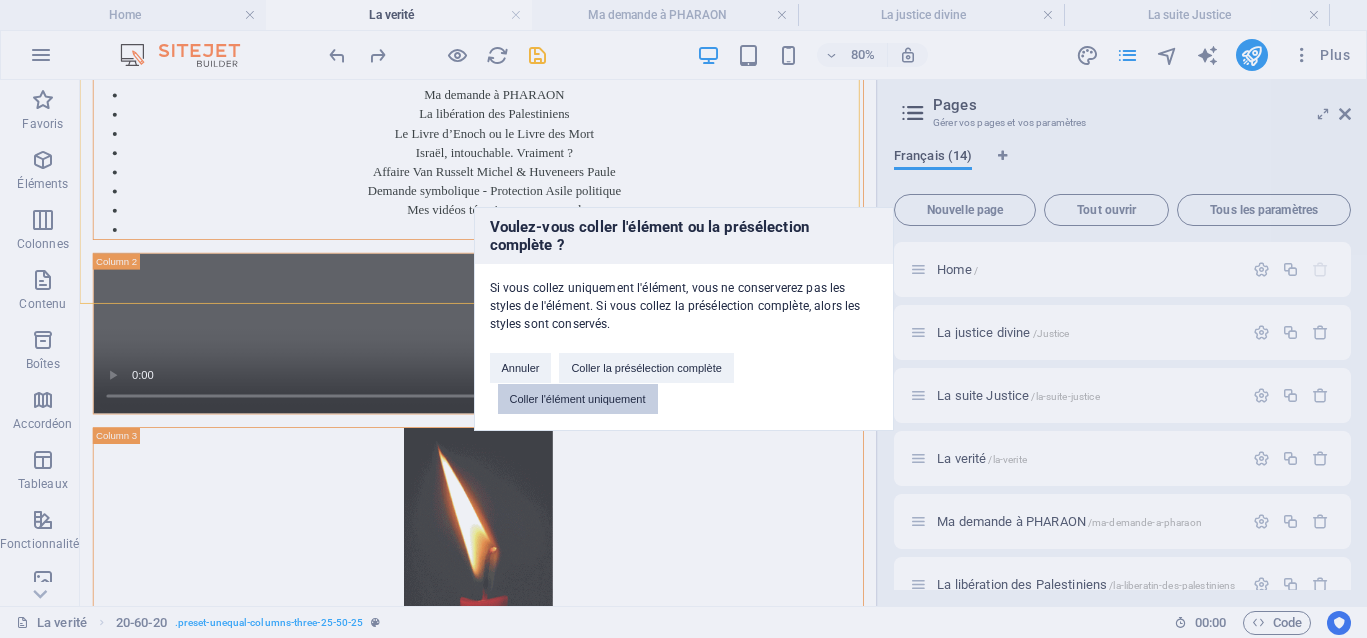 click on "Coller l'élément uniquement" at bounding box center (578, 399) 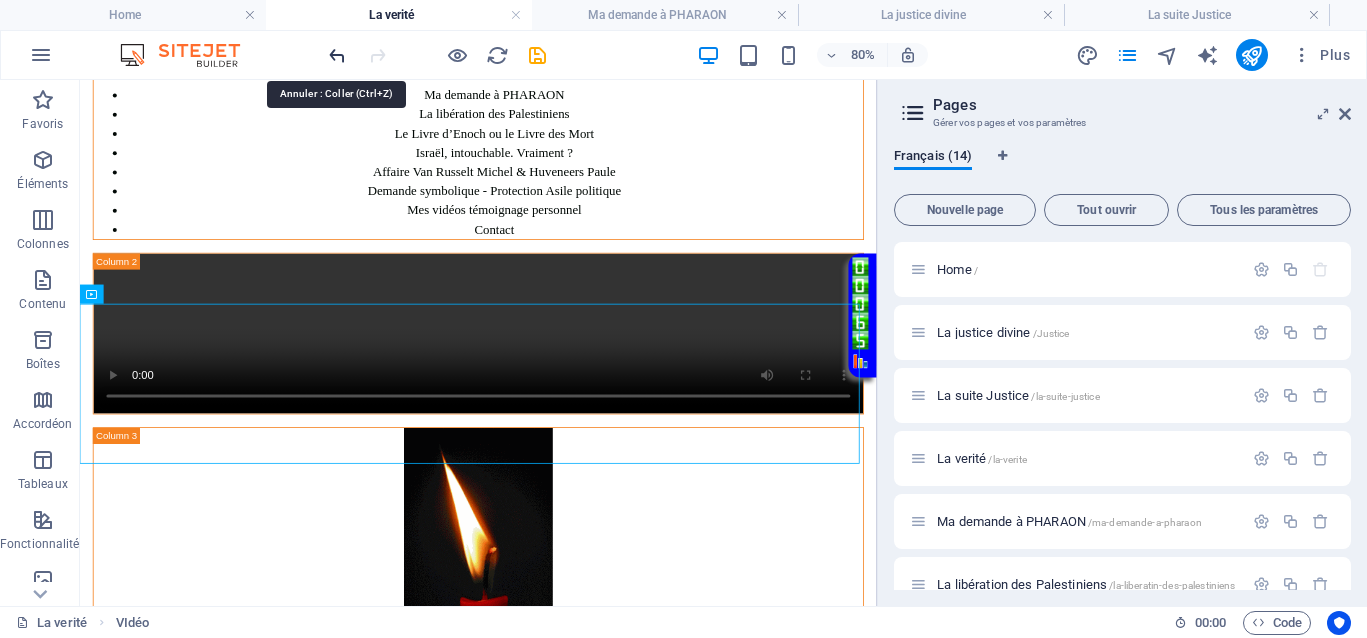click at bounding box center [337, 55] 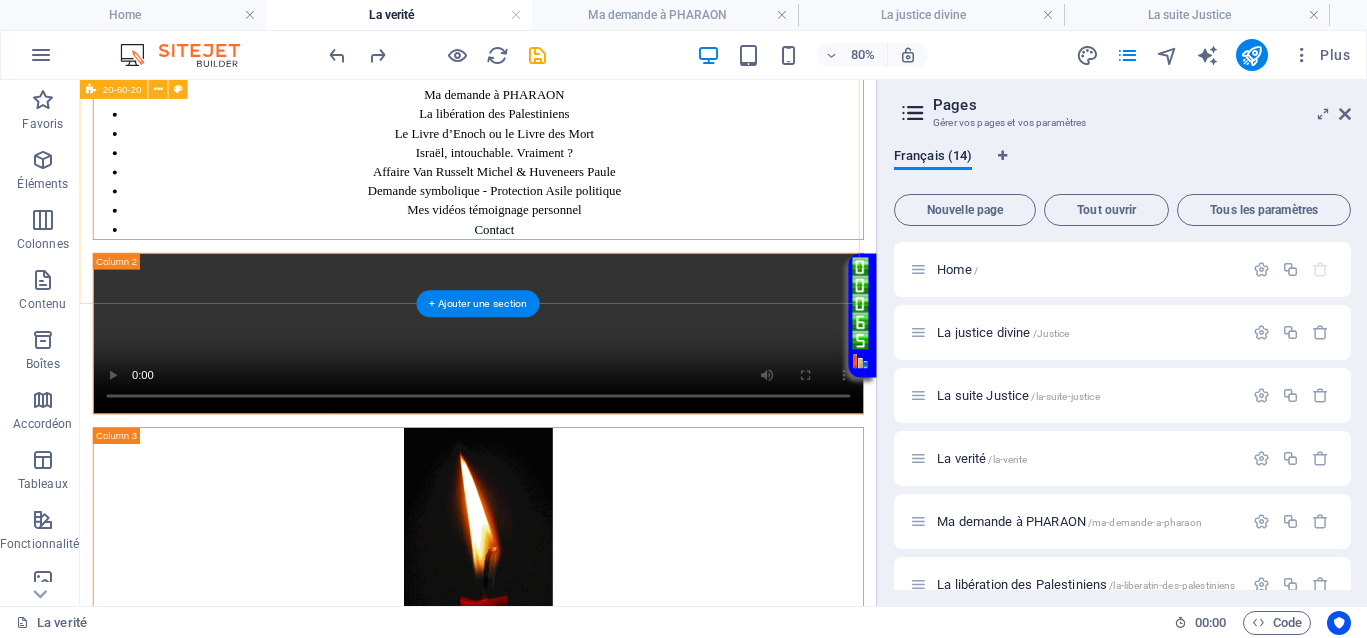 click on "Home La justice divine La suite Justice La verité Ma demande à PHARAON La libération des Palestiniens Le Livre d’Enoch ou le Livre des Mort Israël, intouchable. Vraiment ? Affaire Van Russelt Michel & Huveneers Paule Demande symbolique  - Protection Asile politique Mes vidéos témoignage personnel Contact" at bounding box center [578, 377] 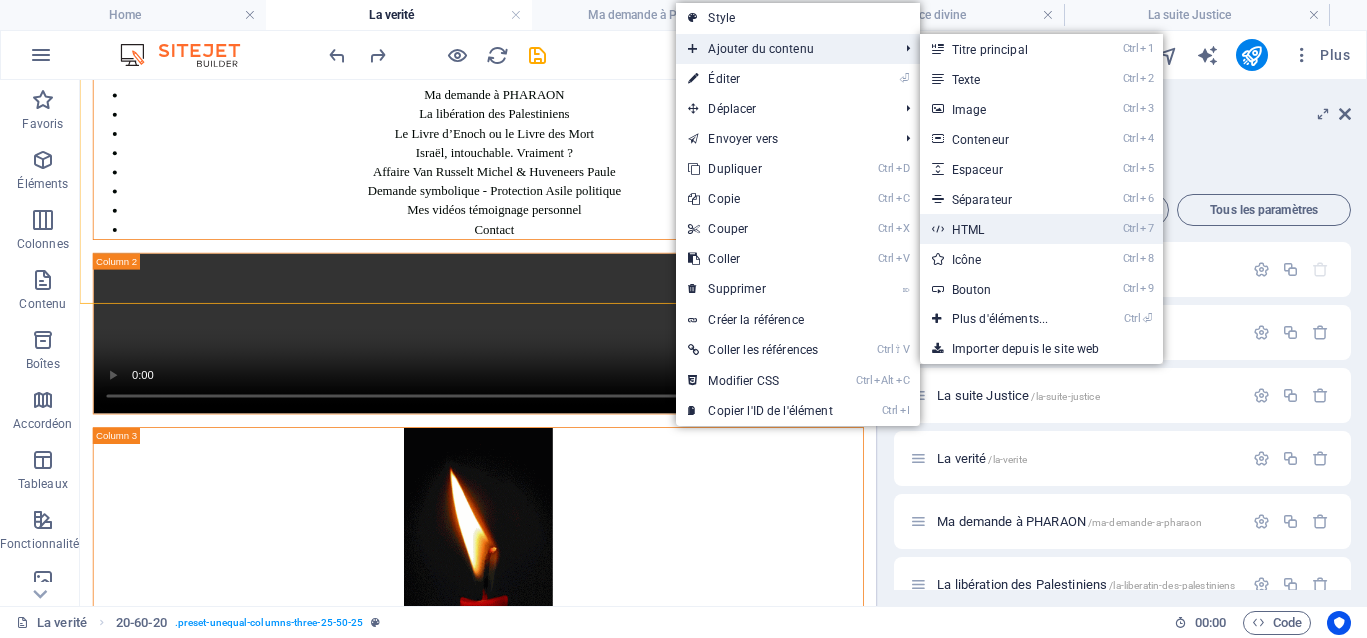 click on "Ctrl 7  HTML" at bounding box center (1004, 229) 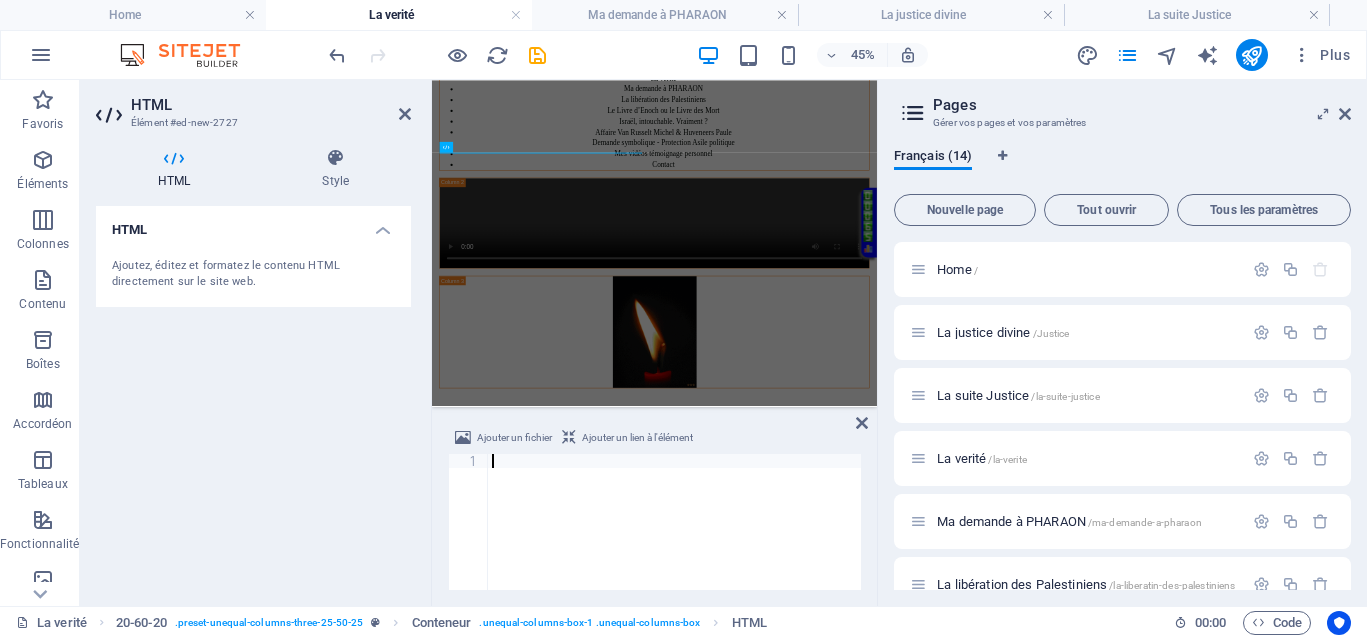 scroll, scrollTop: 0, scrollLeft: 0, axis: both 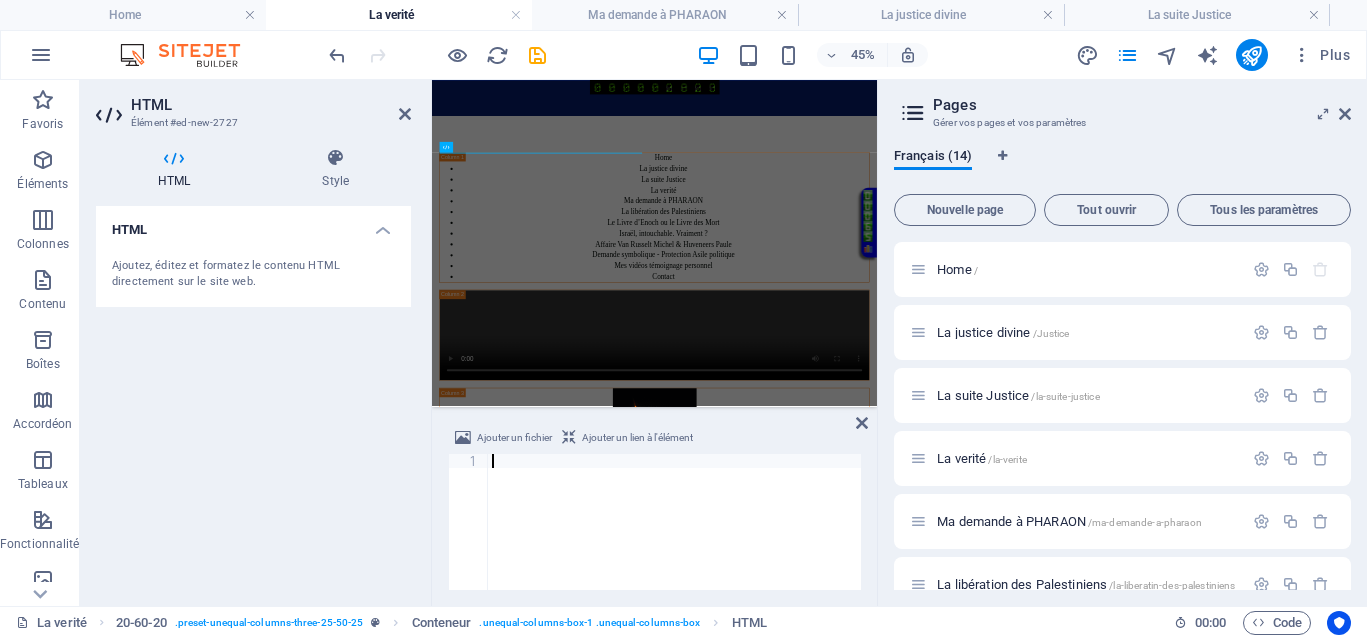 type on "</div>" 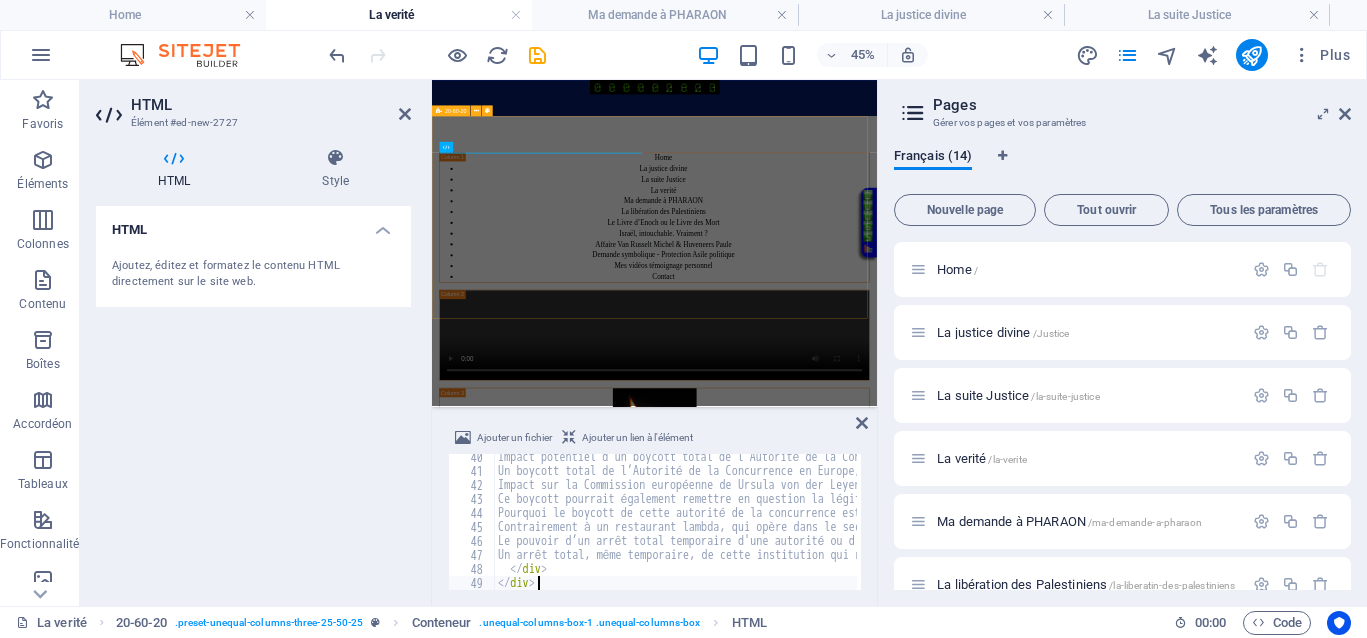 scroll, scrollTop: 550, scrollLeft: 0, axis: vertical 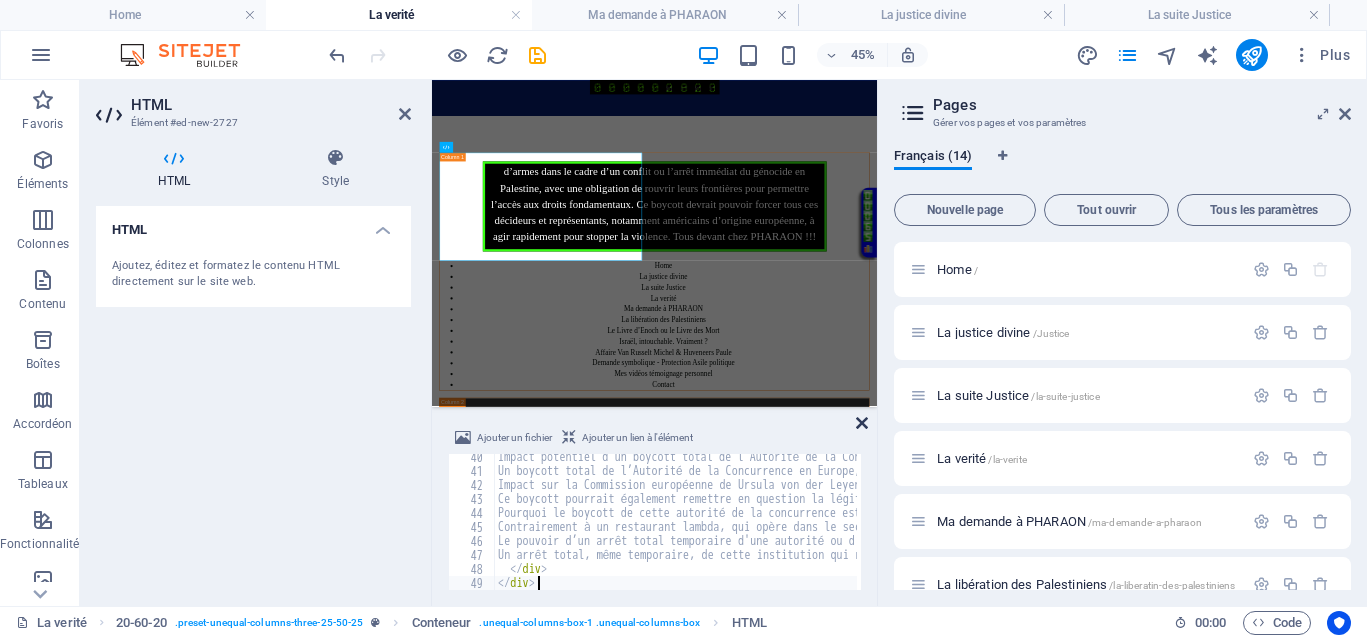 click at bounding box center (862, 423) 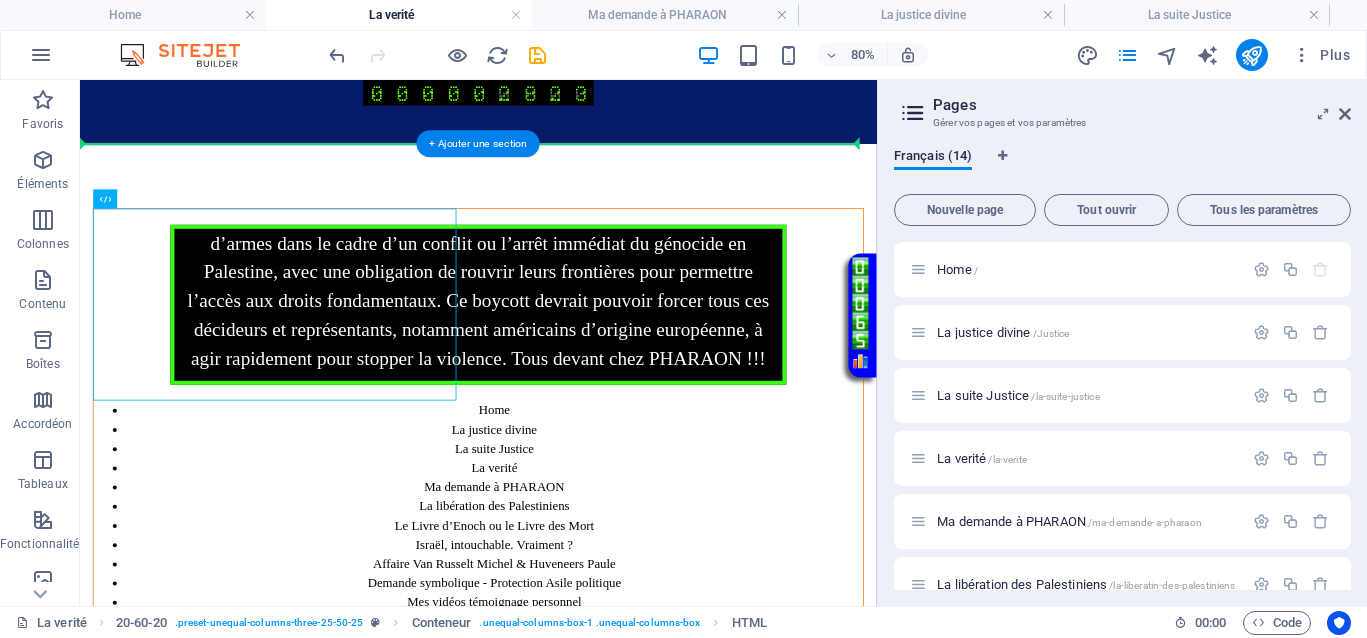 drag, startPoint x: 328, startPoint y: 355, endPoint x: 483, endPoint y: 198, distance: 220.62184 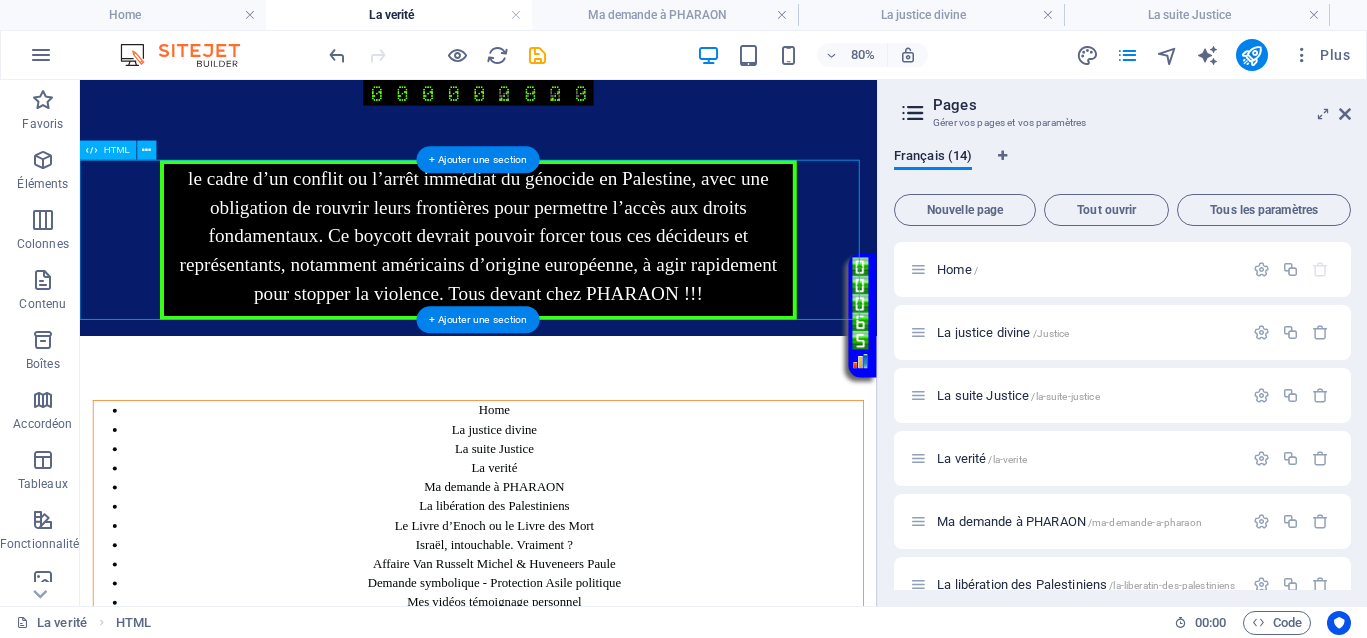 click on "Votre Témoignage
Impact potentiel d’un boycott total de l’Autorité de la Concurrence européenne.
Un boycott total de l’Autorité de la Concurrence en Europe, y compris ses succursales jusqu’à Washington, aurait des conséquences majeures sur l’ensemble de la société européenne. L’Autorité, qui aurait été impliquée dans des pratiques anticoncurrentielles en secret et aurait favorisé la concentration des marchés, la hausse des prix et la stagnation de l’innovation, compromet ses missions fondamentales de régulation juste et équitable. En boycottant cette institution, le peuple pourrait chercher à dénoncer cette dérive et à réclamer un véritable respect du commerce équitable, de la répartition juste des richesses, et la fin des arrangements qui permettent aux multinationales de dominer certains secteurs au détriment de la concurrence loyale.
Impact sur la Commission européenne de Ursula von der Leyen." at bounding box center [578, 280] 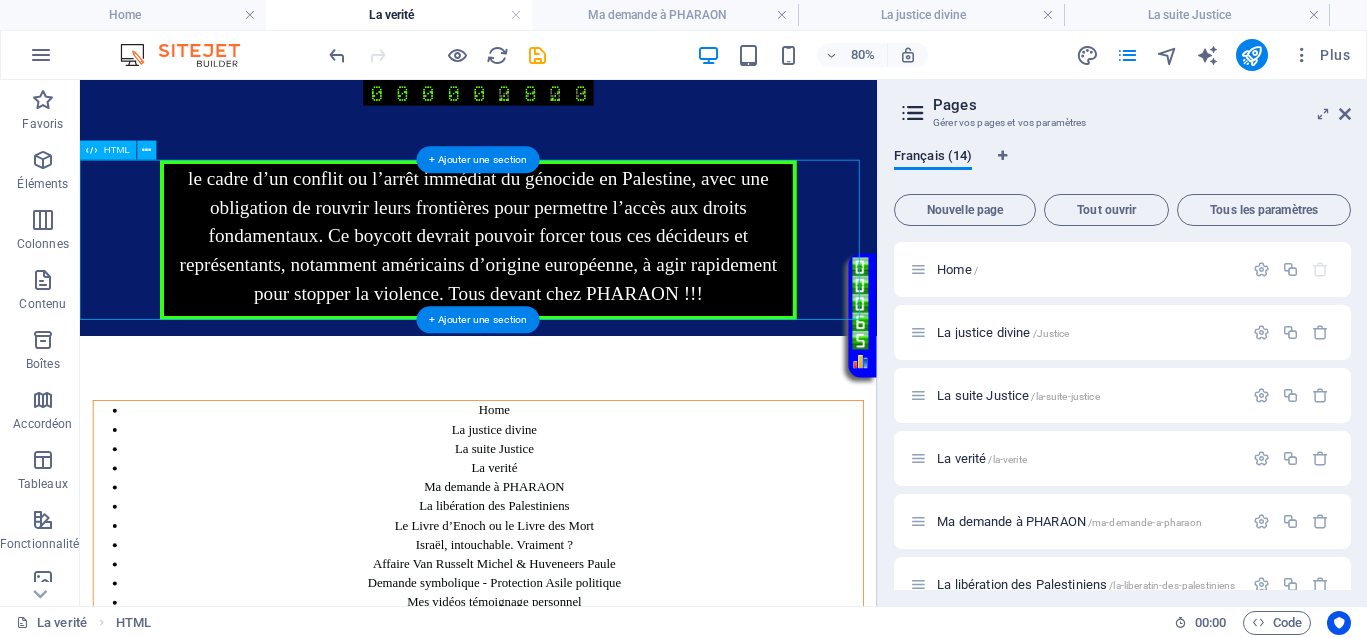 click on "Votre Témoignage
Impact potentiel d’un boycott total de l’Autorité de la Concurrence européenne.
Un boycott total de l’Autorité de la Concurrence en Europe, y compris ses succursales jusqu’à Washington, aurait des conséquences majeures sur l’ensemble de la société européenne. L’Autorité, qui aurait été impliquée dans des pratiques anticoncurrentielles en secret et aurait favorisé la concentration des marchés, la hausse des prix et la stagnation de l’innovation, compromet ses missions fondamentales de régulation juste et équitable. En boycottant cette institution, le peuple pourrait chercher à dénoncer cette dérive et à réclamer un véritable respect du commerce équitable, de la répartition juste des richesses, et la fin des arrangements qui permettent aux multinationales de dominer certains secteurs au détriment de la concurrence loyale.
Impact sur la Commission européenne de Ursula von der Leyen." at bounding box center [578, 280] 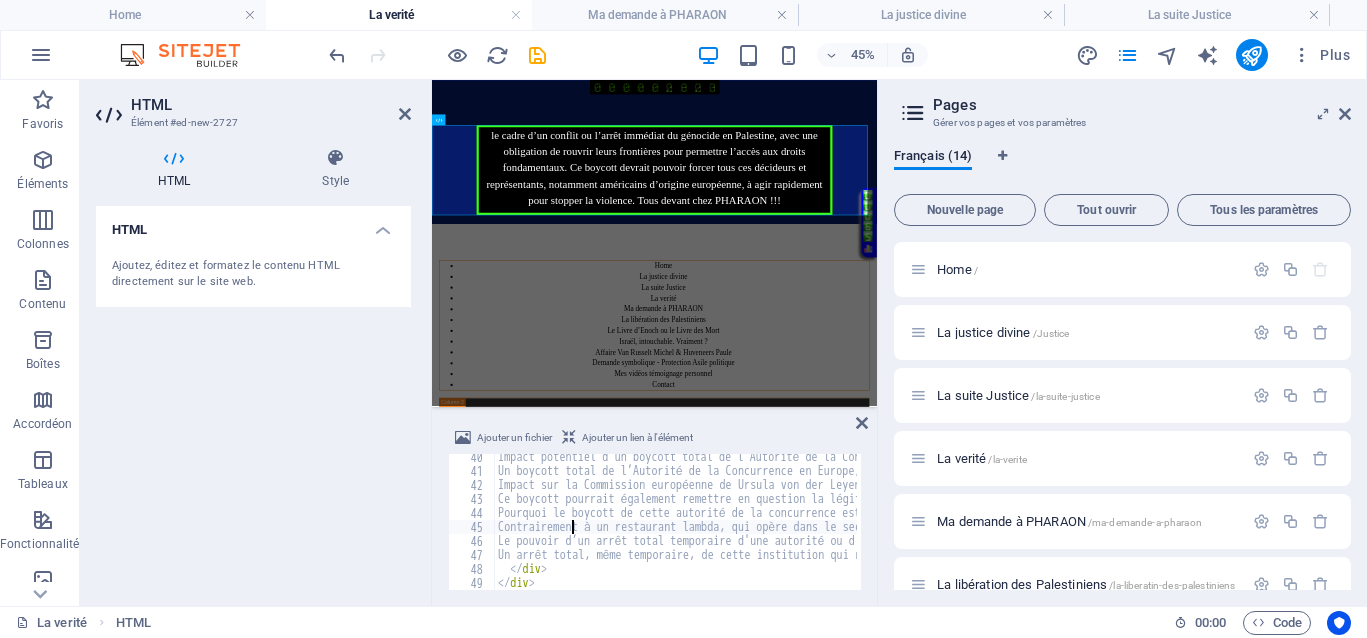 type on "</div>
</div>" 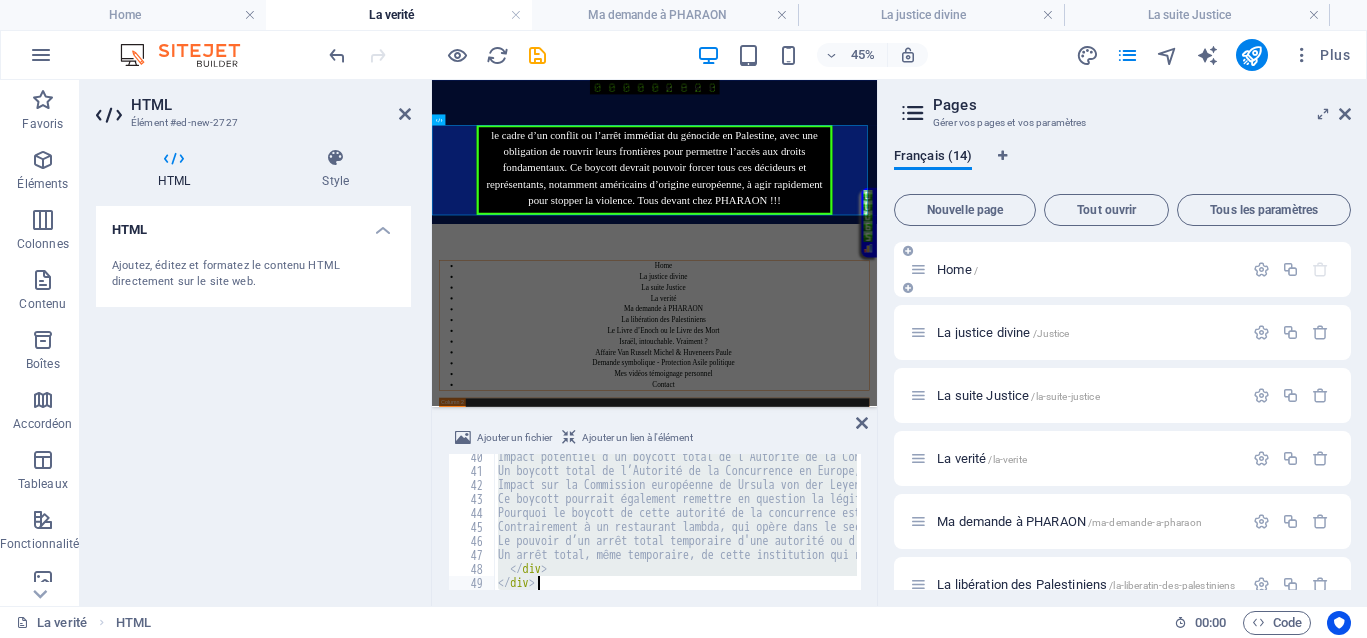drag, startPoint x: 631, startPoint y: 506, endPoint x: 1126, endPoint y: 270, distance: 548.3804 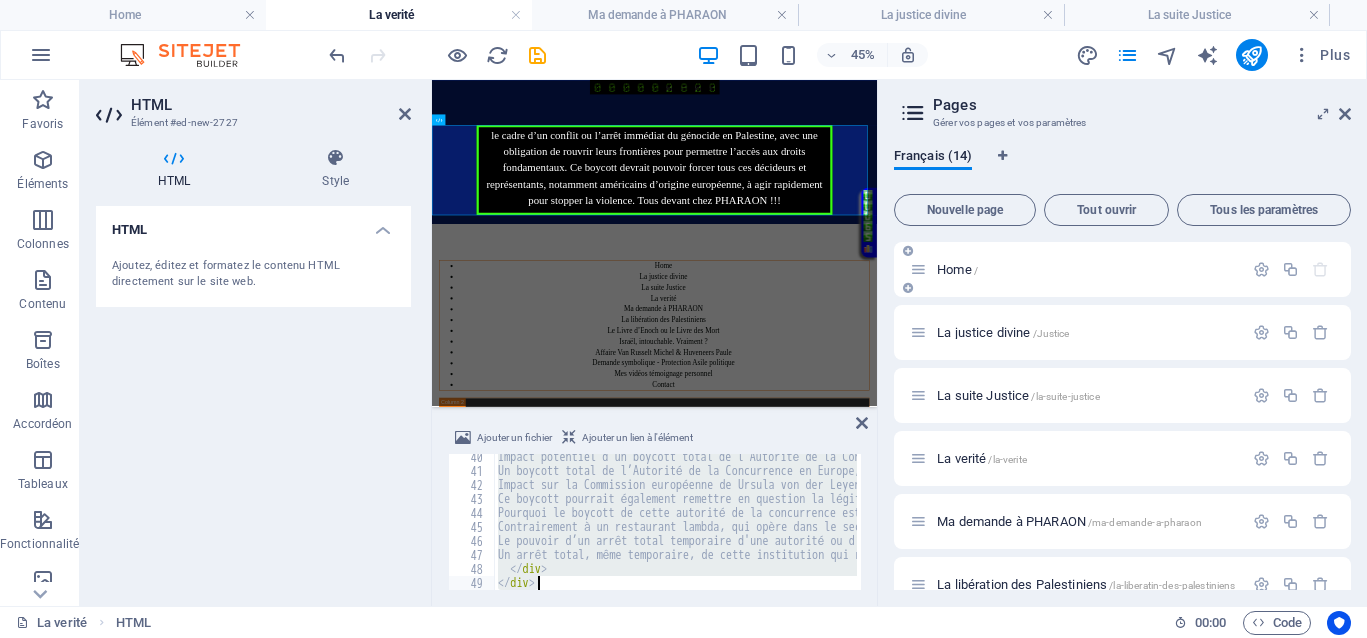 click on "Home /" at bounding box center [1087, 269] 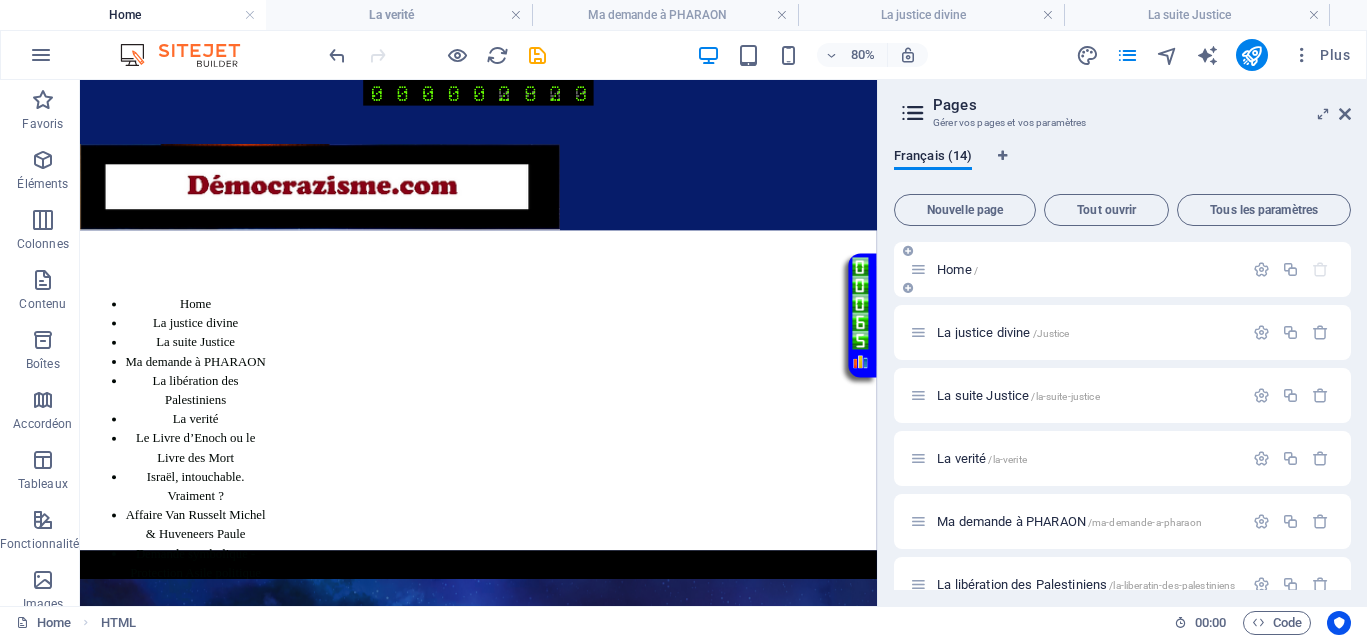 scroll, scrollTop: 375, scrollLeft: 0, axis: vertical 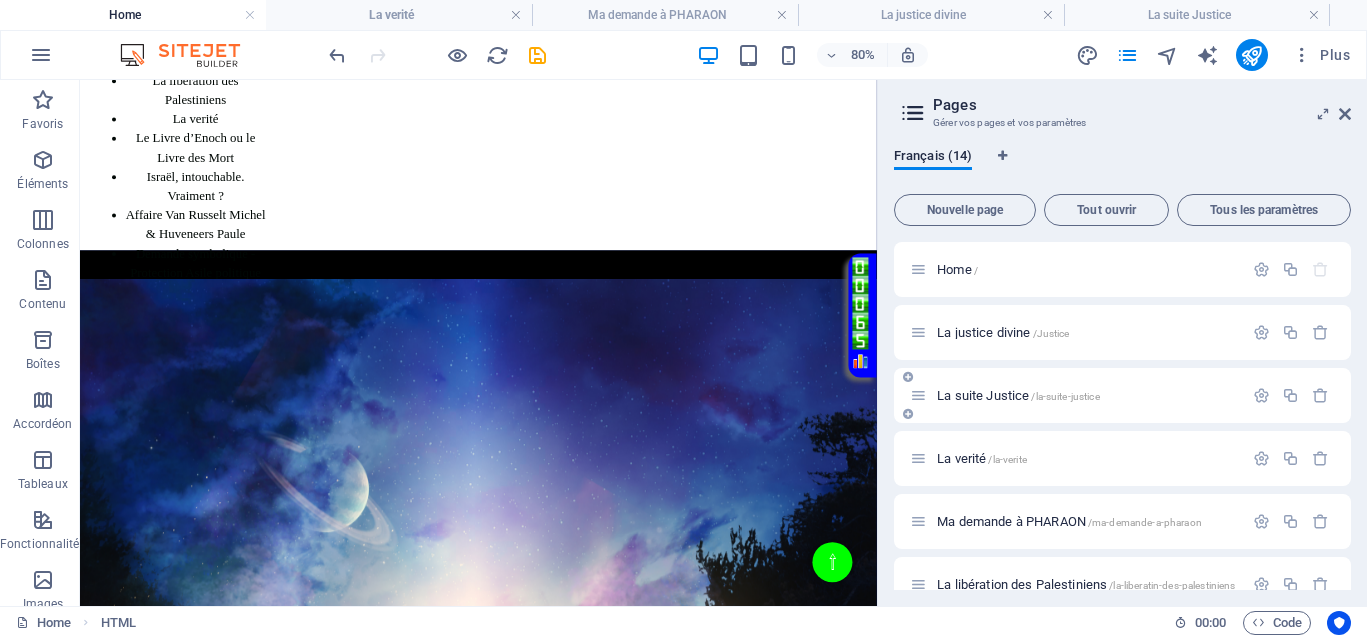 click on "La suite Justice /la-suite-justice" at bounding box center [1018, 395] 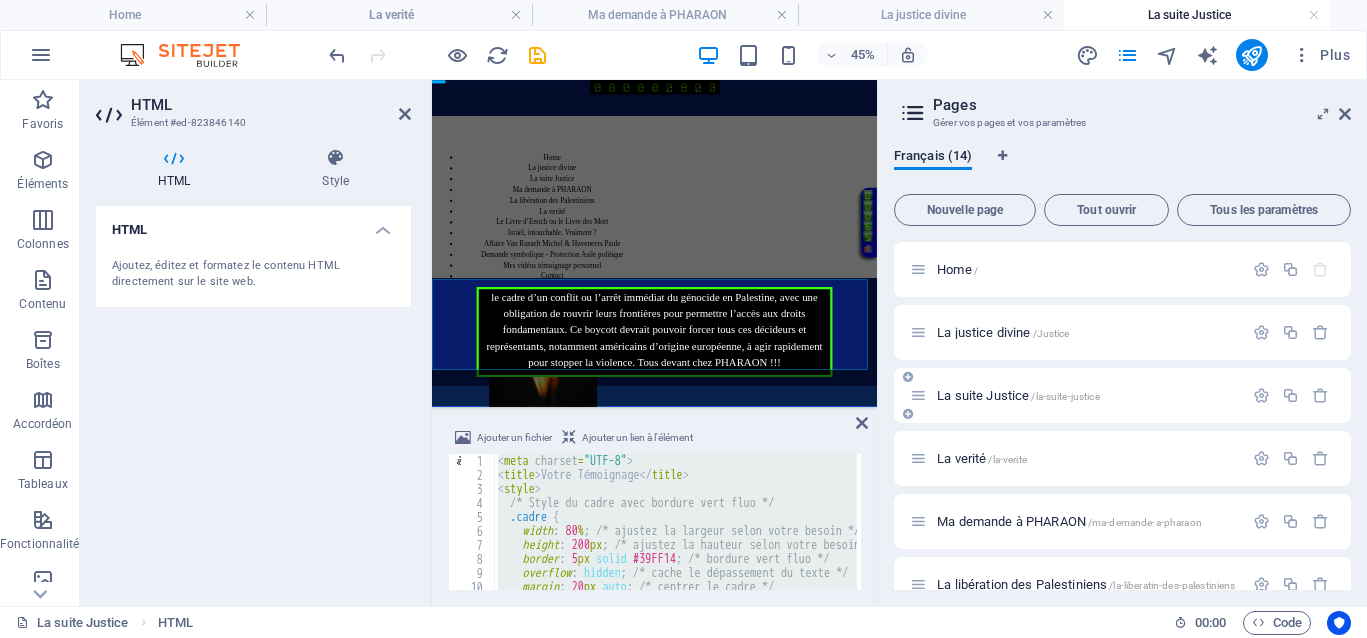 scroll, scrollTop: 17, scrollLeft: 0, axis: vertical 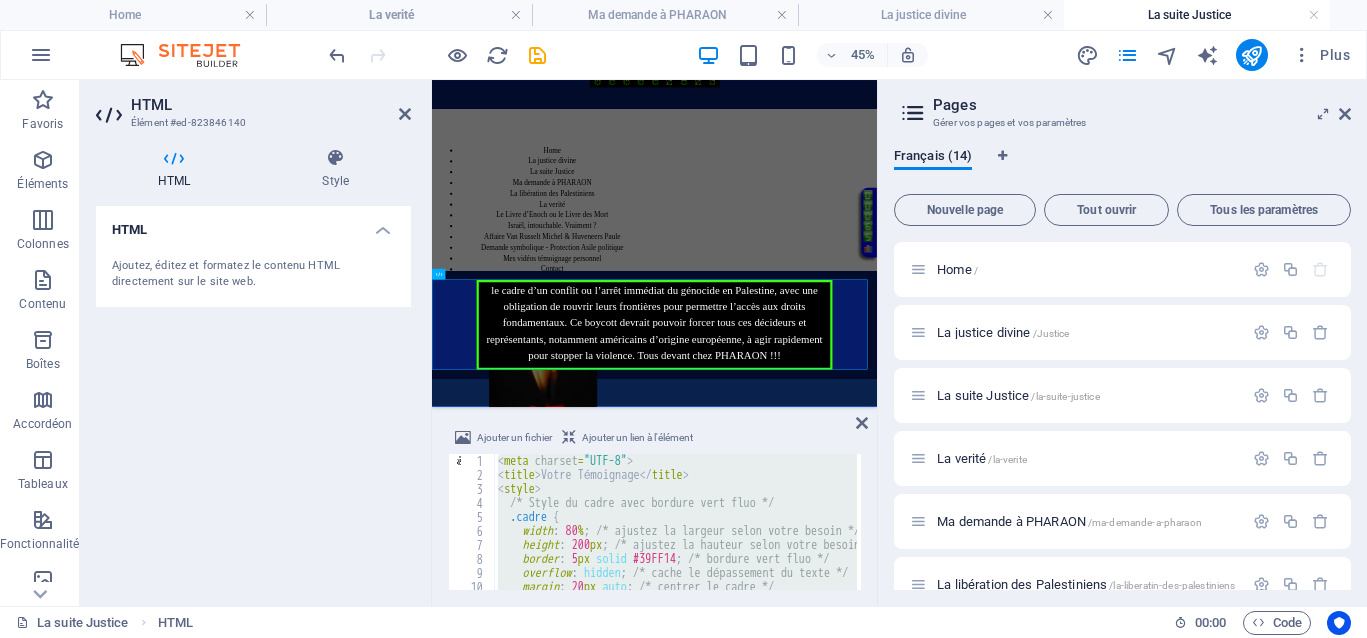 paste 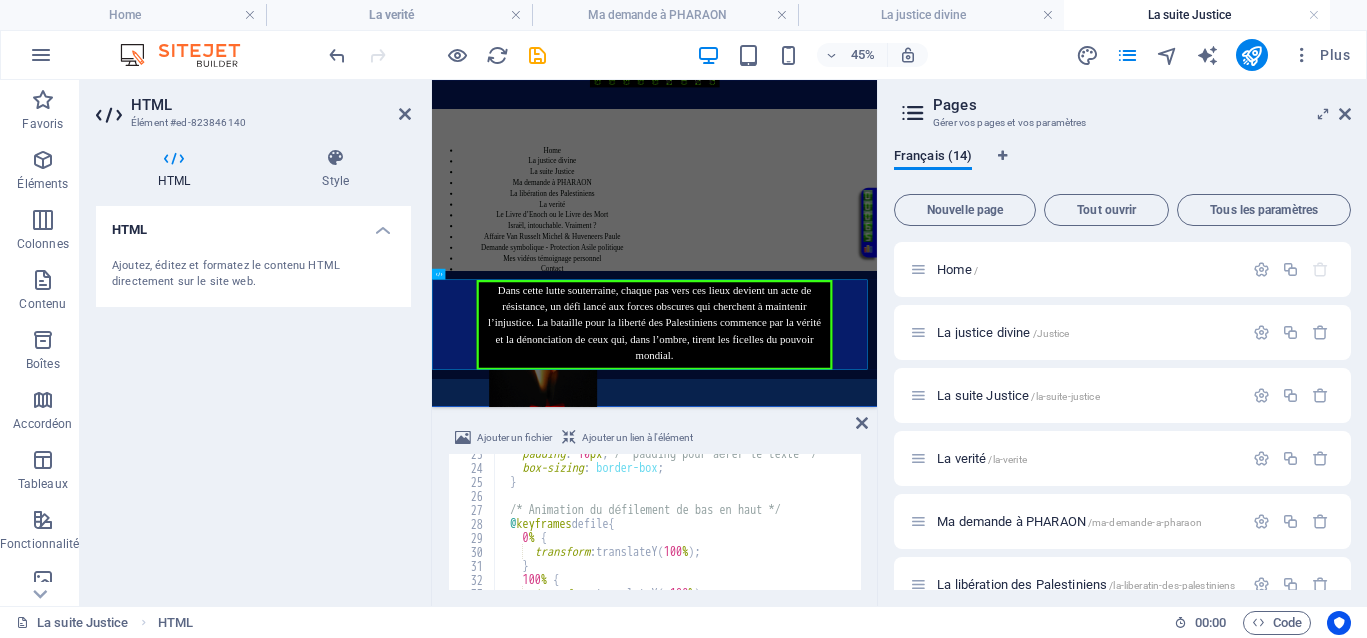 scroll, scrollTop: 240, scrollLeft: 0, axis: vertical 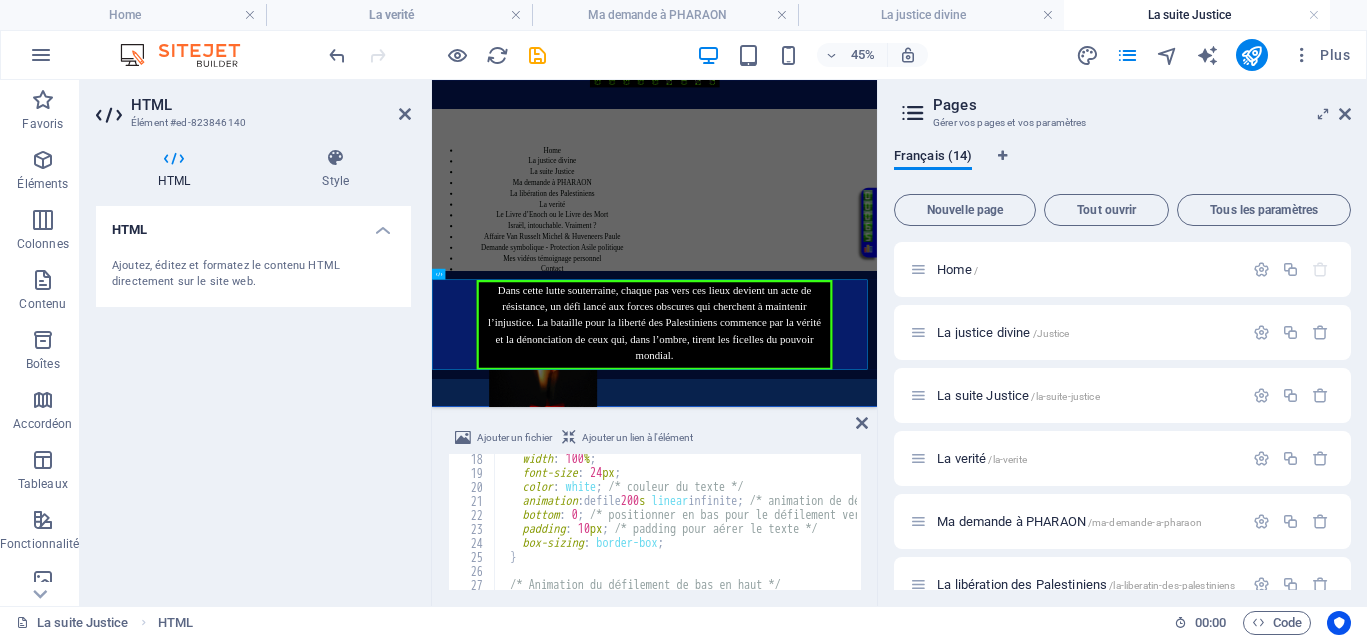 click on "width :   100 % ;      font-size :   24 px ;      color :   white ;   /* couleur du texte */      animation :  defile  200 s   linear  infinite ;   /* animation de défilement infinie */      bottom :   0 ;   /* positionner en bas pour le défilement vers le haut */      padding :   10 px ;   /* padding pour aérer le texte */      box-sizing :   border-box ;    }    /* Animation du défilement de bas en haut */    @ keyframes  defile  {" at bounding box center (2081, 532) 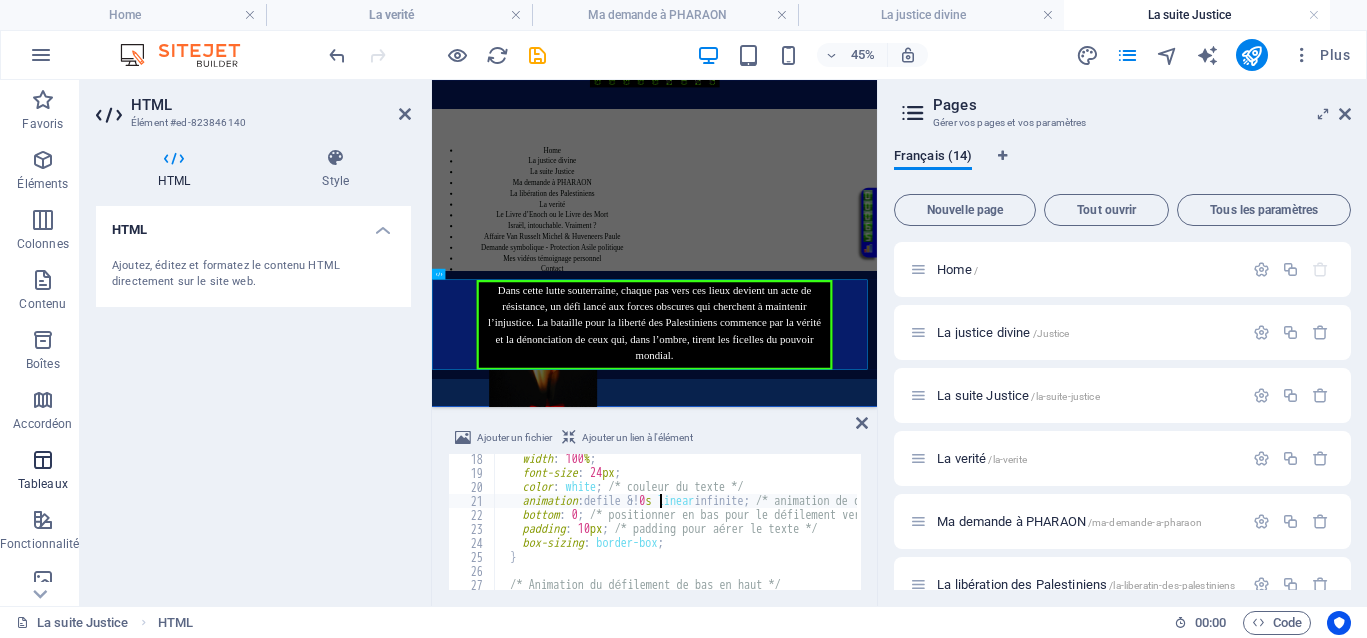 scroll, scrollTop: 0, scrollLeft: 14, axis: horizontal 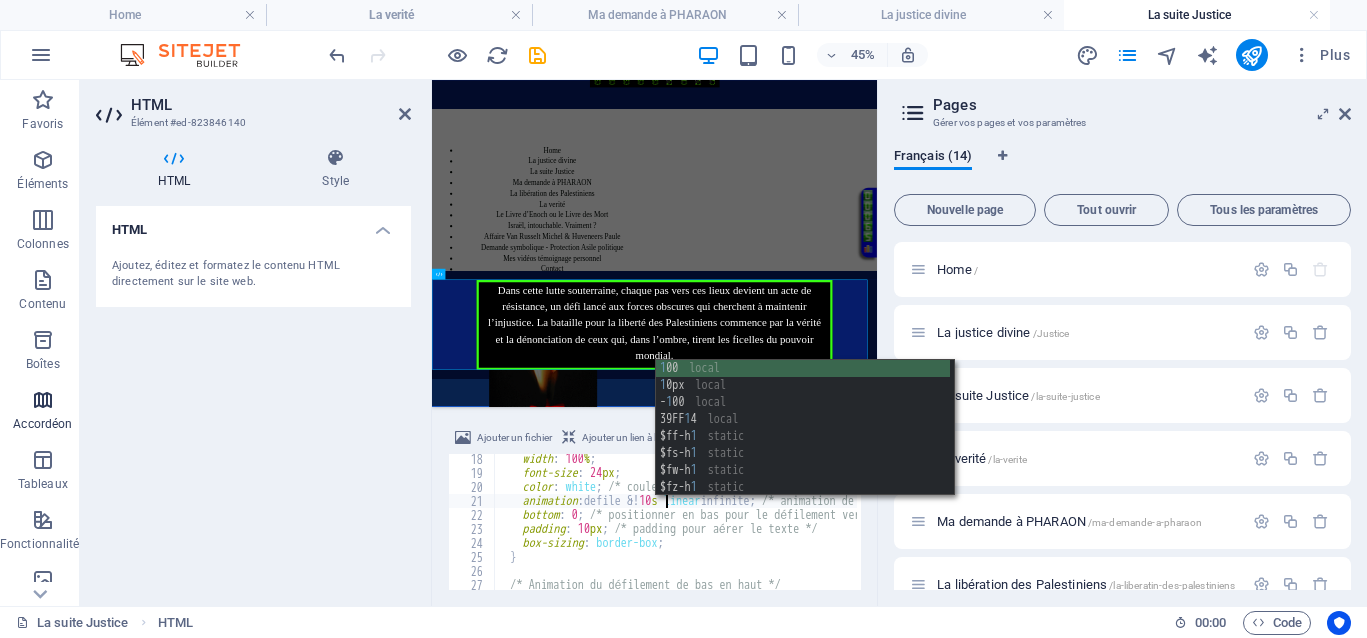 type on "animation: defile &!180s linear infinite; /* animation de défilement infinie */" 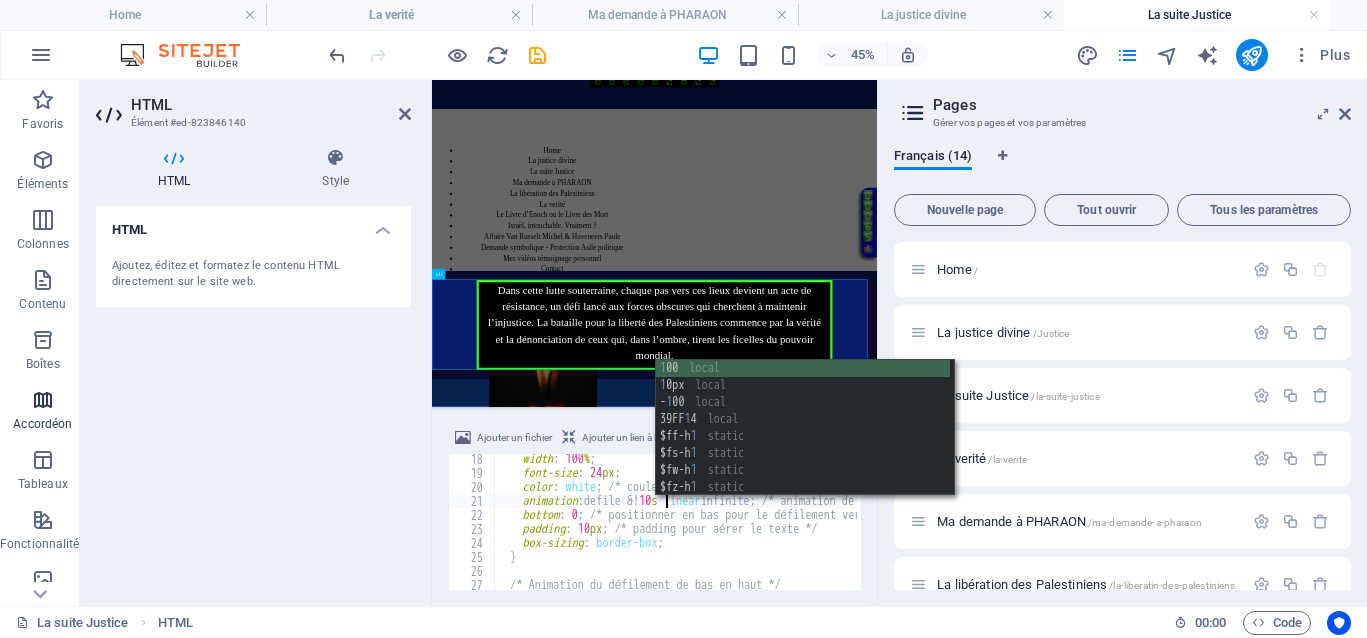 scroll, scrollTop: 0, scrollLeft: 15, axis: horizontal 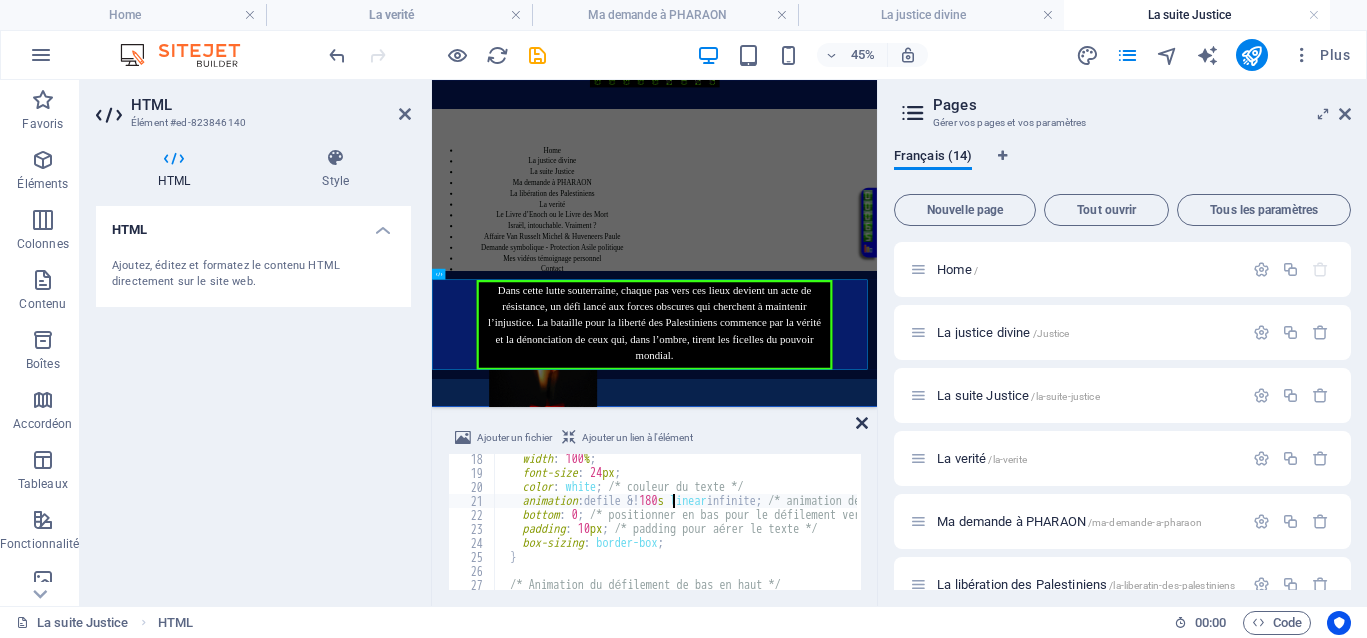 click at bounding box center (862, 423) 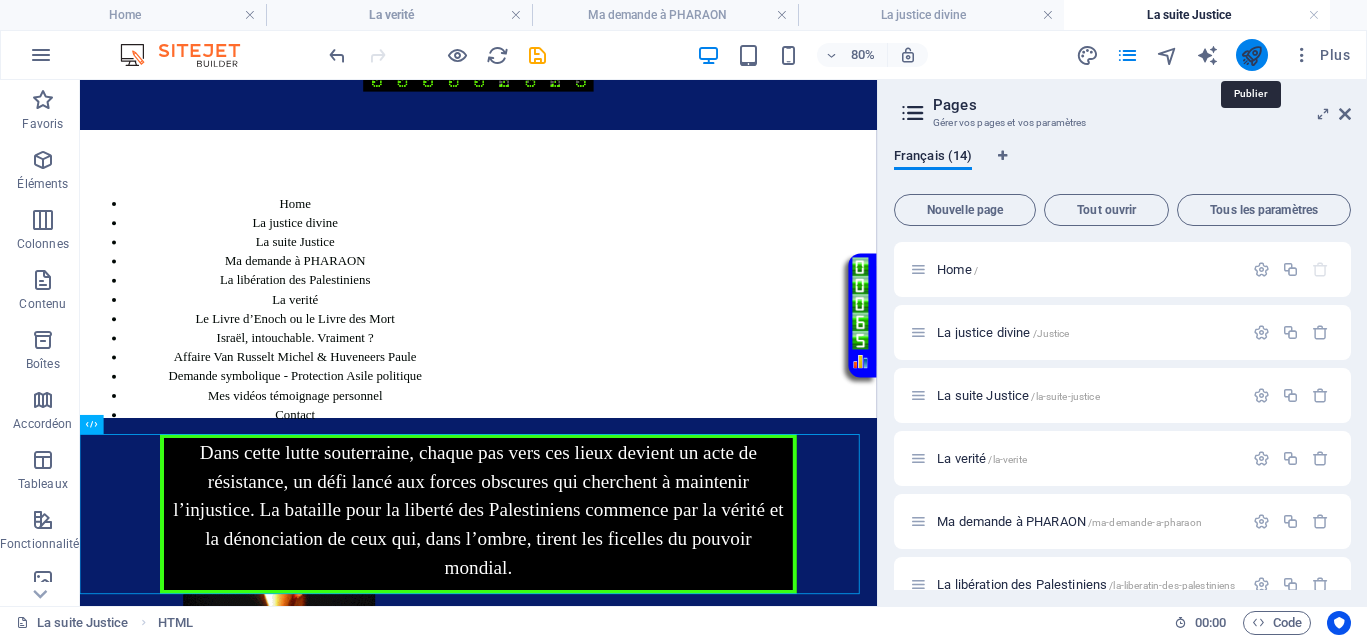 click at bounding box center [1251, 55] 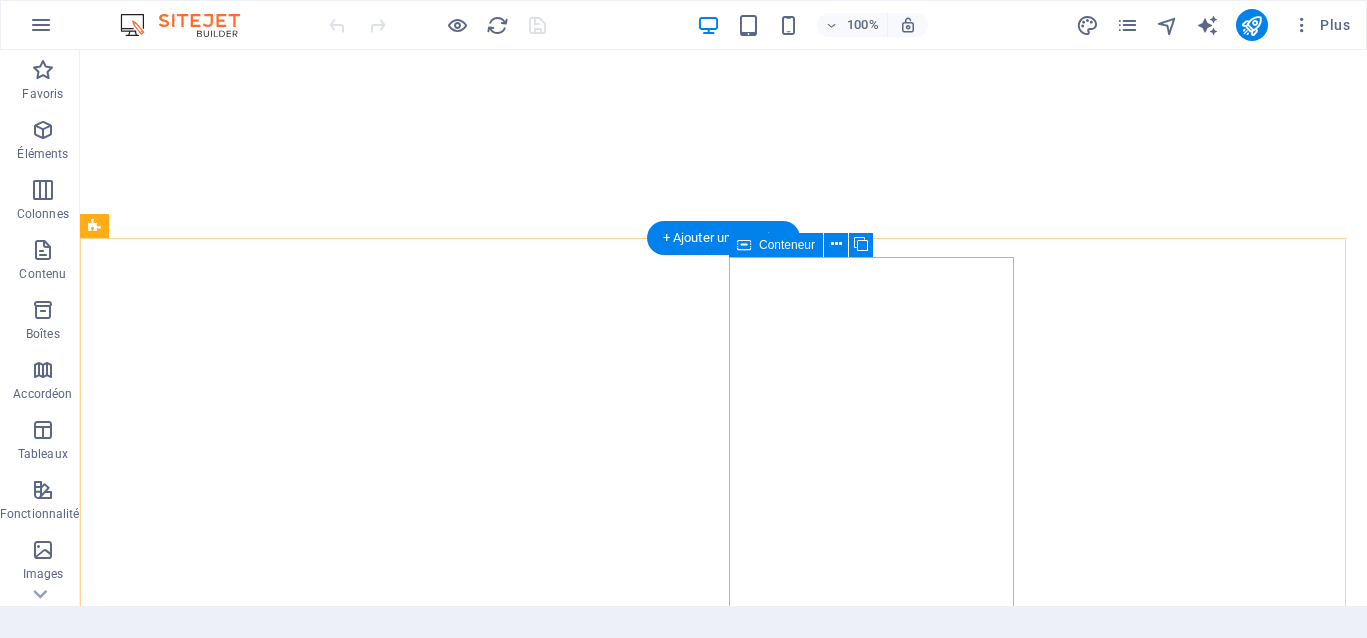 scroll, scrollTop: 0, scrollLeft: 0, axis: both 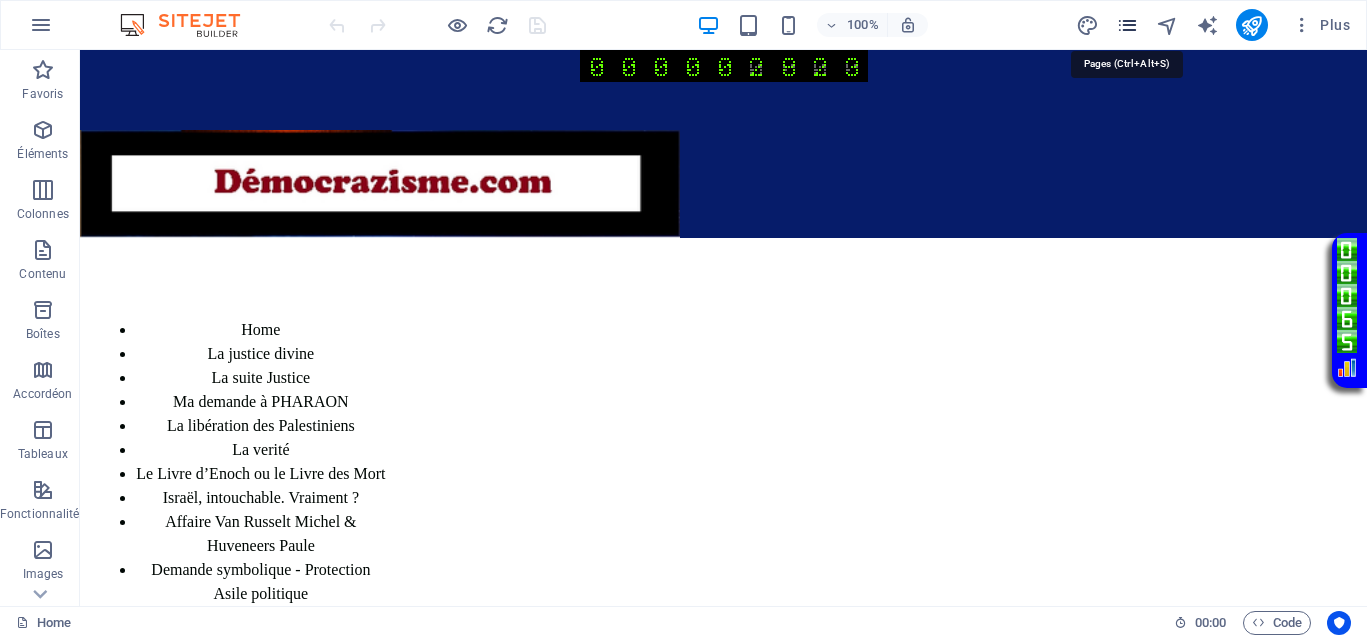 click at bounding box center [1127, 25] 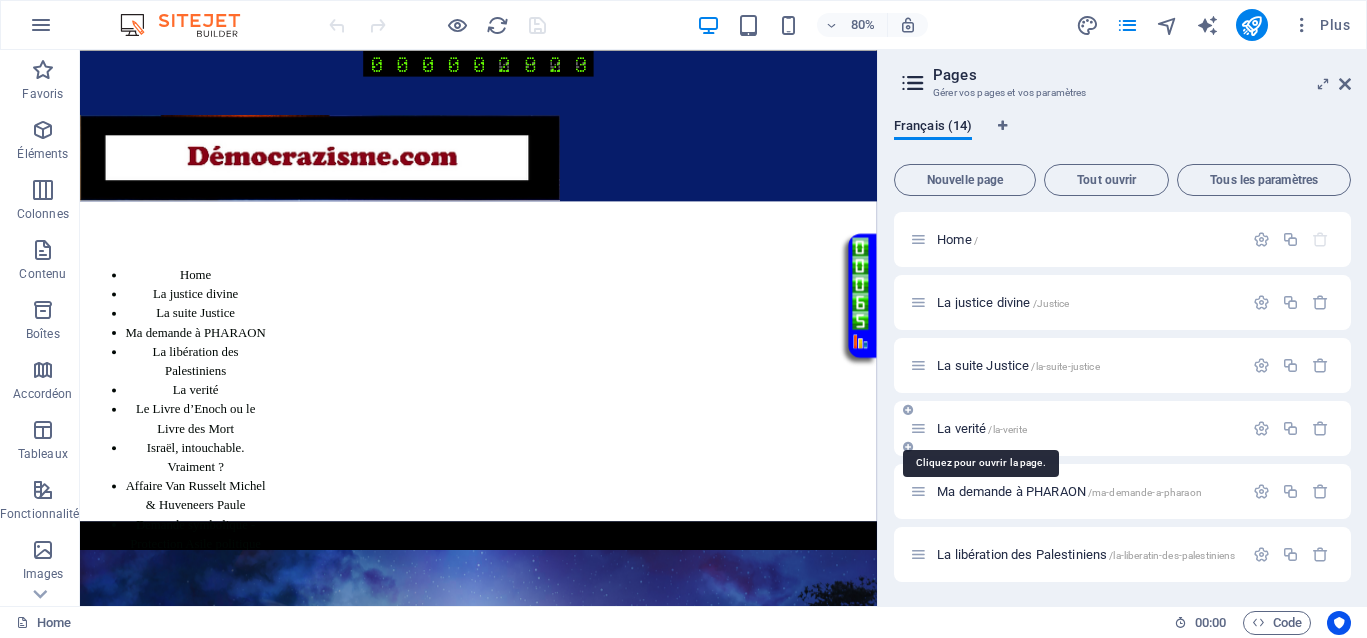 click on "La verité /la-verite" at bounding box center [982, 428] 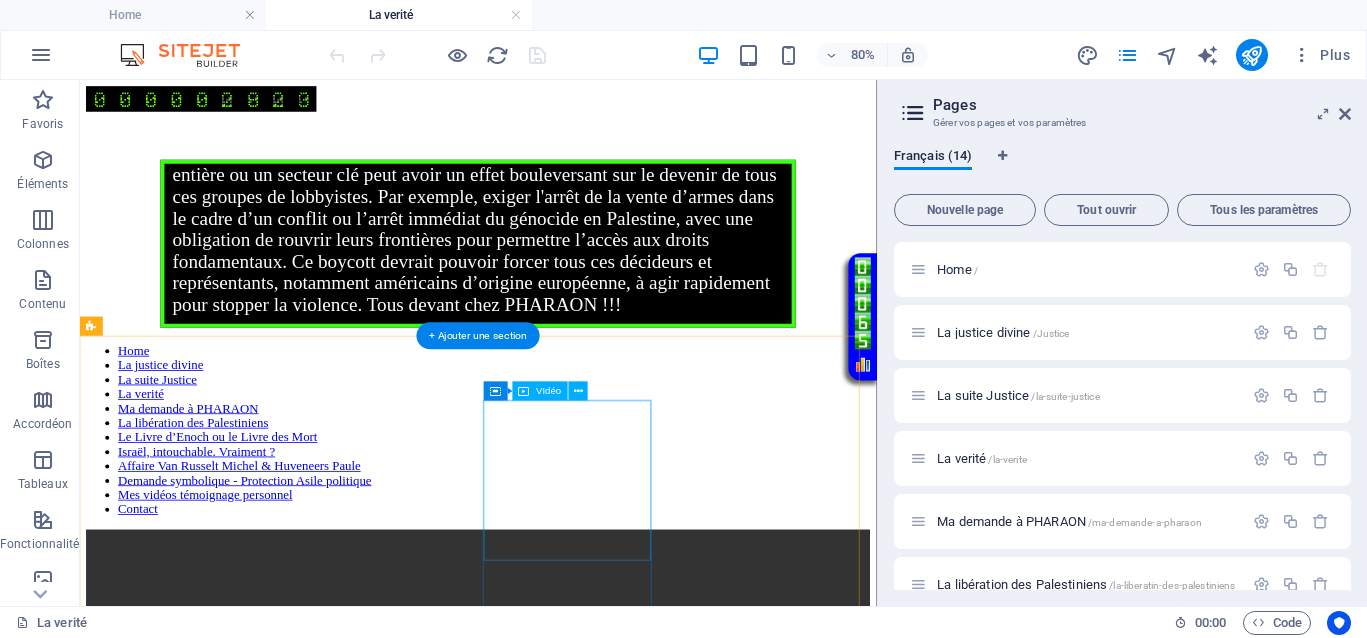 scroll, scrollTop: 0, scrollLeft: 0, axis: both 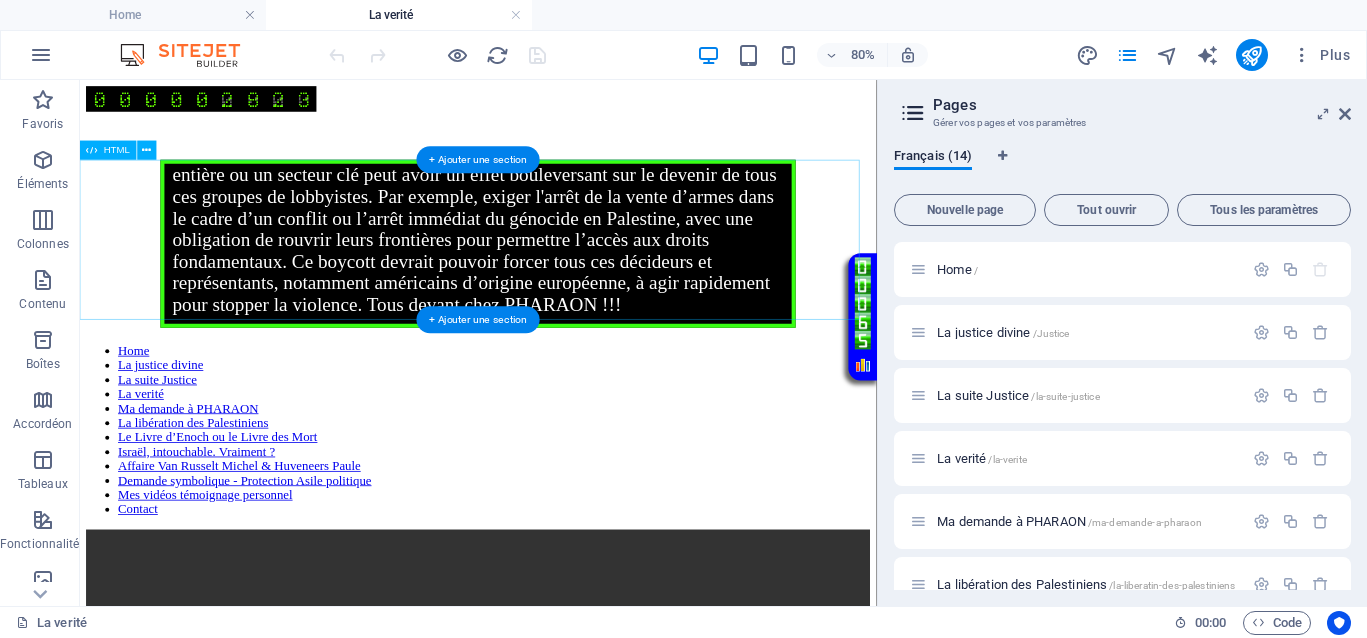 click on "Votre Témoignage
Impact potentiel d’un boycott total de l’Autorité de la Concurrence européenne.
Un boycott total de l’Autorité de la Concurrence en Europe, y compris ses succursales jusqu’à Washington, aurait des conséquences majeures sur l’ensemble de la société européenne. L’Autorité, qui aurait été impliquée dans des pratiques anticoncurrentielles en secret et aurait favorisé la concentration des marchés, la hausse des prix et la stagnation de l’innovation, compromet ses missions fondamentales de régulation juste et équitable. En boycottant cette institution, le peuple pourrait chercher à dénoncer cette dérive et à réclamer un véritable respect du commerce équitable, de la répartition juste des richesses, et la fin des arrangements qui permettent aux multinationales de dominer certains secteurs au détriment de la concurrence loyale.
Impact sur la Commission européenne de Ursula von der Leyen." at bounding box center (578, 285) 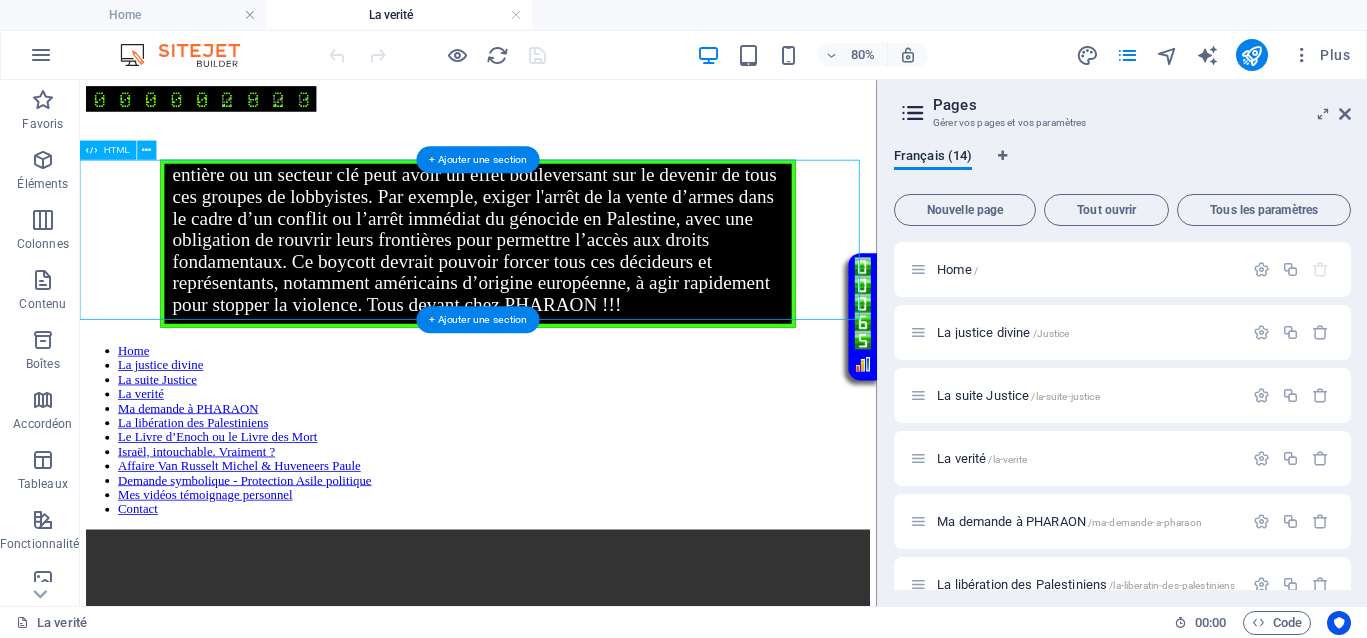 click on "Votre Témoignage
Impact potentiel d’un boycott total de l’Autorité de la Concurrence européenne.
Un boycott total de l’Autorité de la Concurrence en Europe, y compris ses succursales jusqu’à Washington, aurait des conséquences majeures sur l’ensemble de la société européenne. L’Autorité, qui aurait été impliquée dans des pratiques anticoncurrentielles en secret et aurait favorisé la concentration des marchés, la hausse des prix et la stagnation de l’innovation, compromet ses missions fondamentales de régulation juste et équitable. En boycottant cette institution, le peuple pourrait chercher à dénoncer cette dérive et à réclamer un véritable respect du commerce équitable, de la répartition juste des richesses, et la fin des arrangements qui permettent aux multinationales de dominer certains secteurs au détriment de la concurrence loyale.
Impact sur la Commission européenne de Ursula von der Leyen." at bounding box center [578, 285] 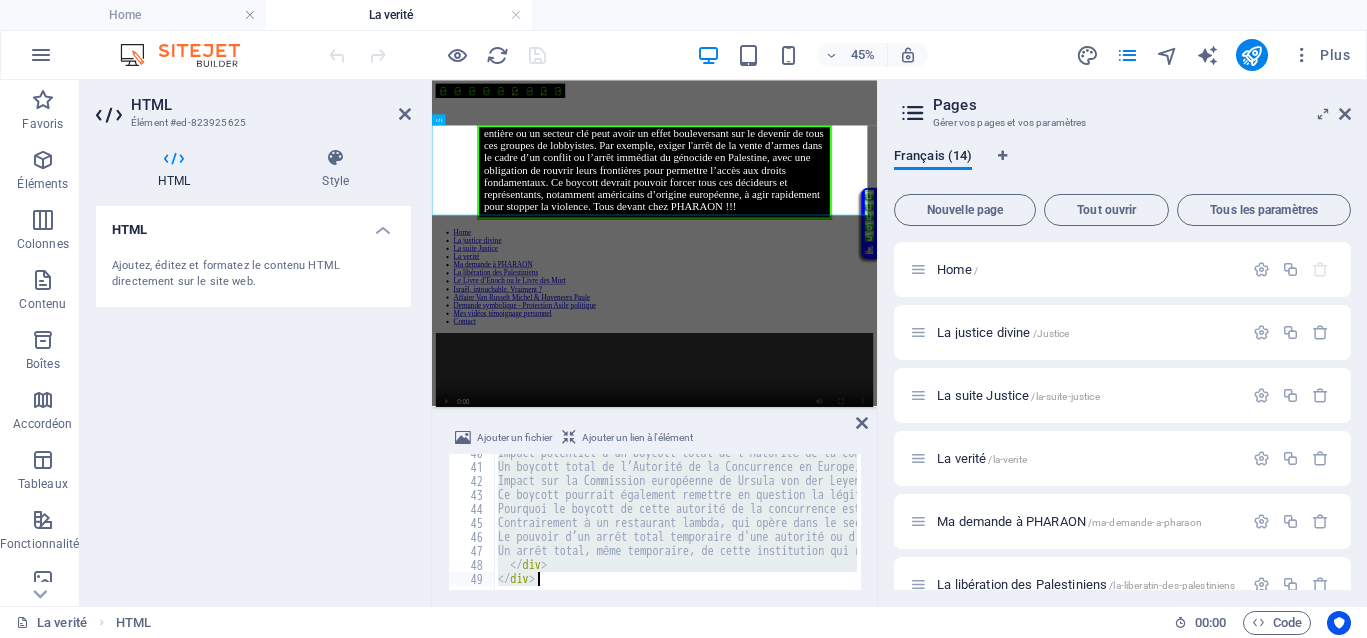 scroll, scrollTop: 554, scrollLeft: 0, axis: vertical 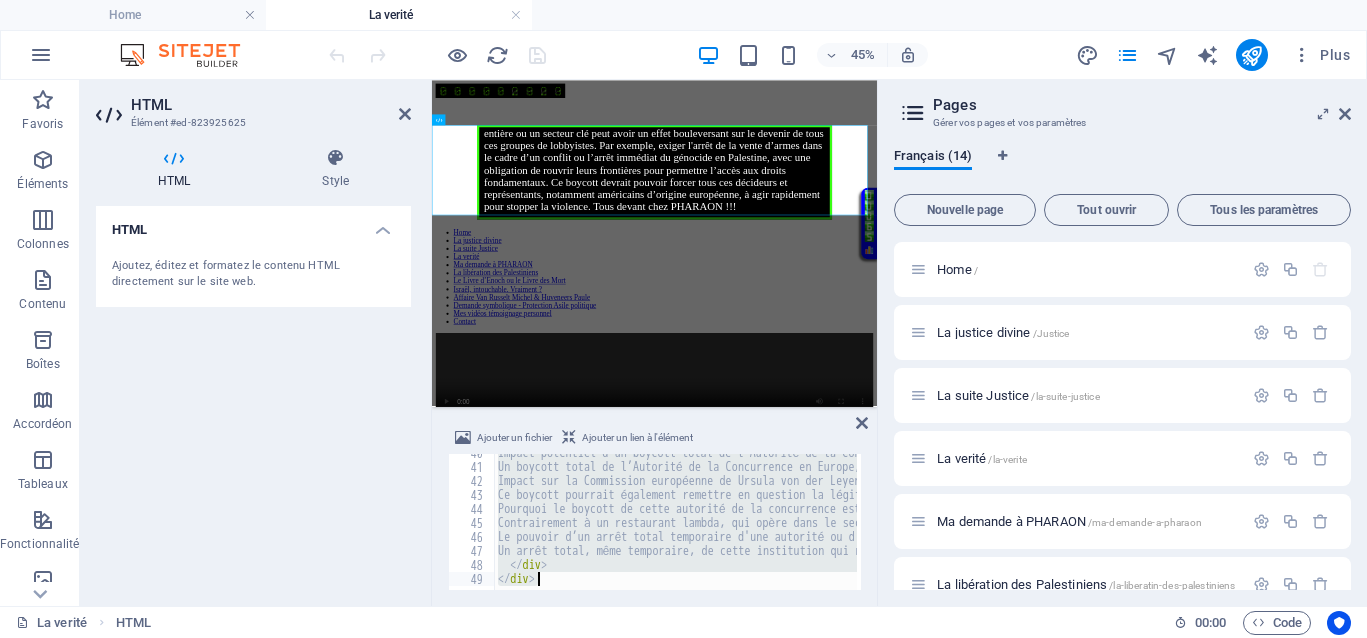 click on "Impact potentiel d’un boycott total de l’Autorité de la Concurrence européenne. < br > < br >     Un boycott total de l’Autorité de la Concurrence en Europe, y compris ses succursales jusqu’à Washington, aurait des conséquences majeures sur l’ensemble de la société européenne. L’Autorité, qui aurait été impliquée dans des pratiques anticoncurrentielles en secret et aurait favorisé la concentration des marchés, la hausse des prix et la stagnation de l’innovation, compromet ses missions fondamentales de régulation juste et équitable. En boycottant cette institution, le peuple pourrait chercher à dénoncer cette dérive et à réclamer un véritable respect du commerce équitable, de la répartition juste des richesses, et la fin des arrangements qui permettent aux multinationales de dominer certains secteurs au détriment de la concurrence loyale. < br > < br >     Impact sur la Commission européenne de Ursula von der Leyen. < br > < br > < br > < br > < br > < br > < br > <" at bounding box center (675, 522) 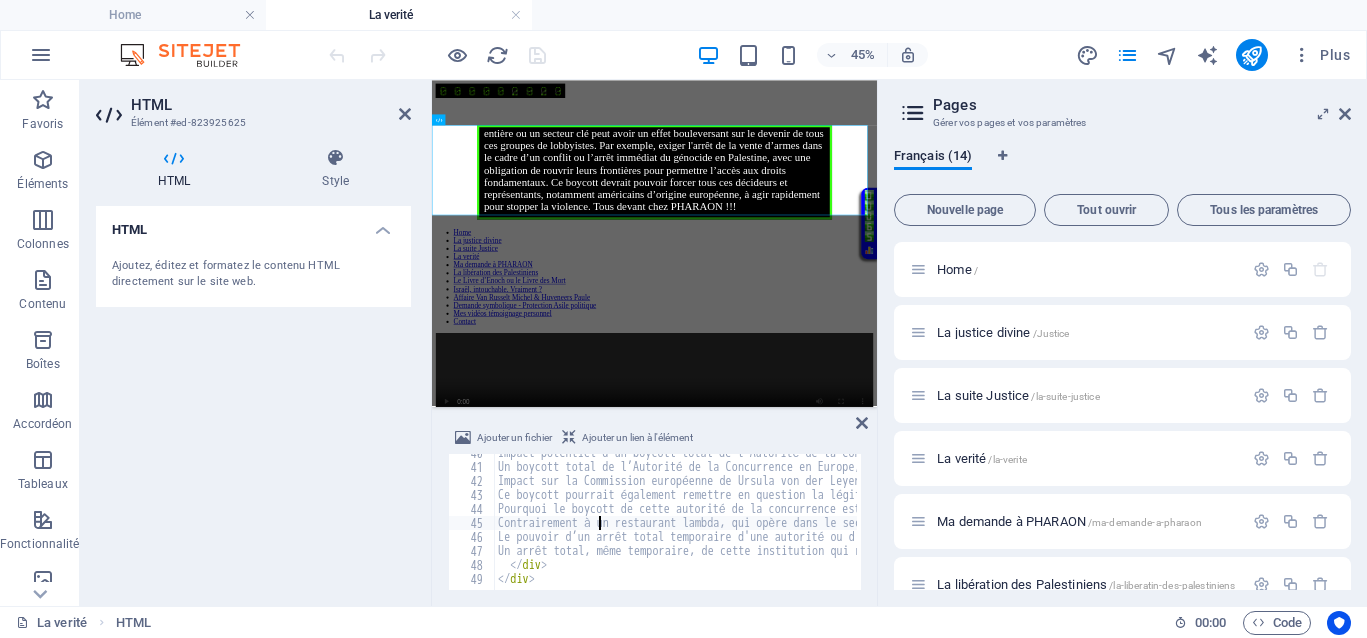 scroll, scrollTop: 479, scrollLeft: 0, axis: vertical 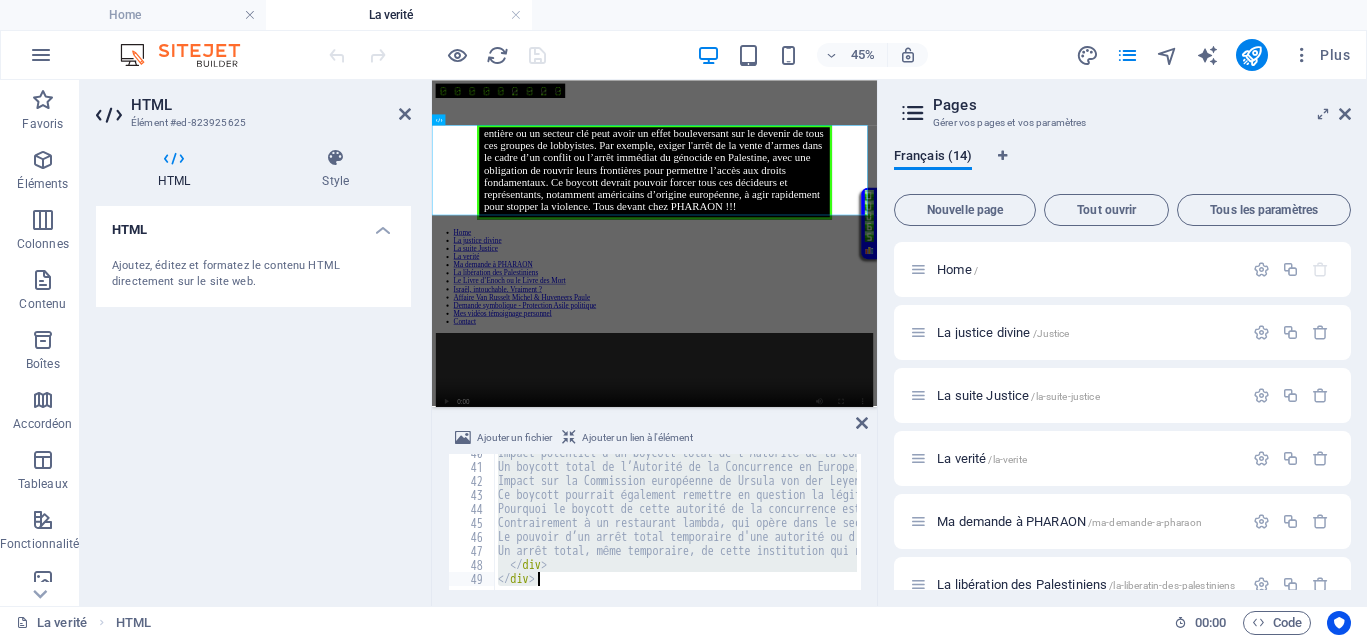drag, startPoint x: 685, startPoint y: 510, endPoint x: 688, endPoint y: 600, distance: 90.04999 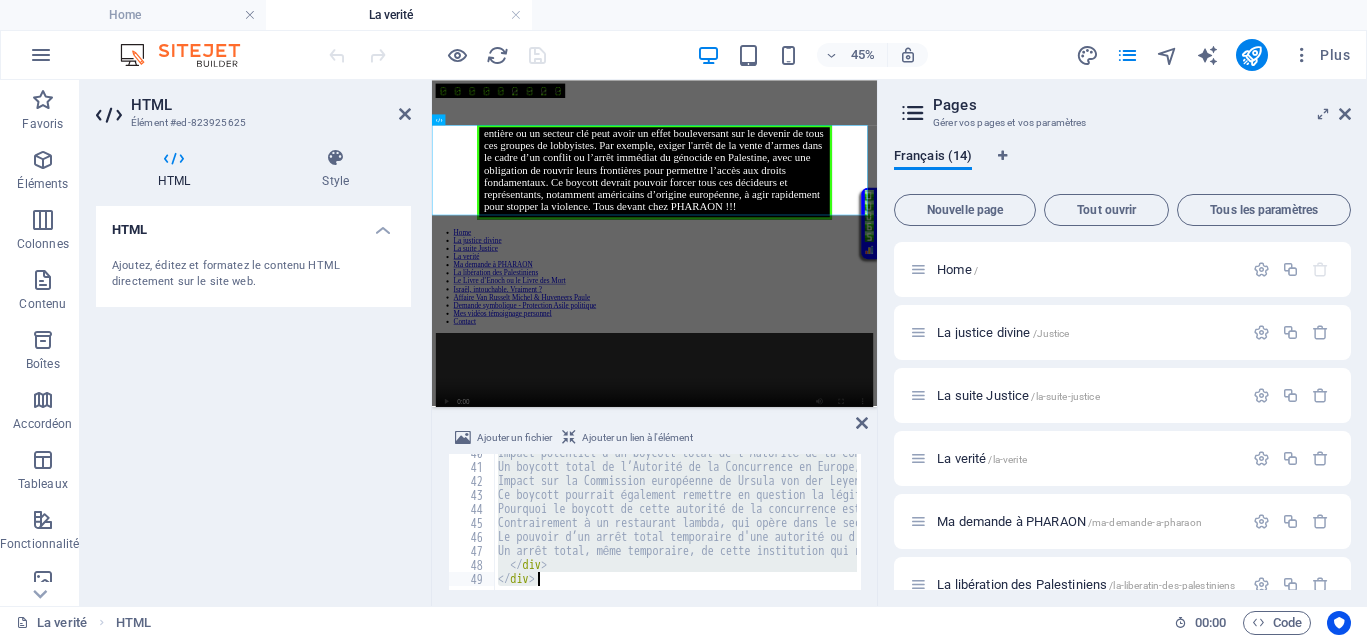 type on "</div>" 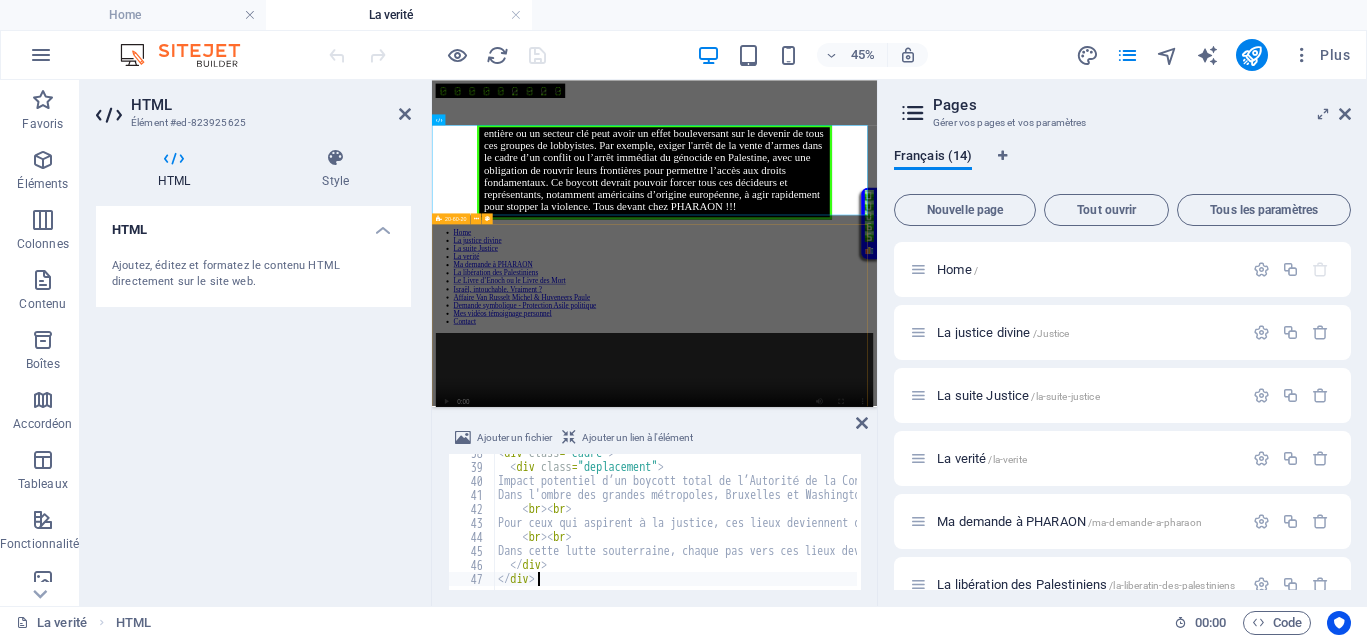 scroll, scrollTop: 526, scrollLeft: 0, axis: vertical 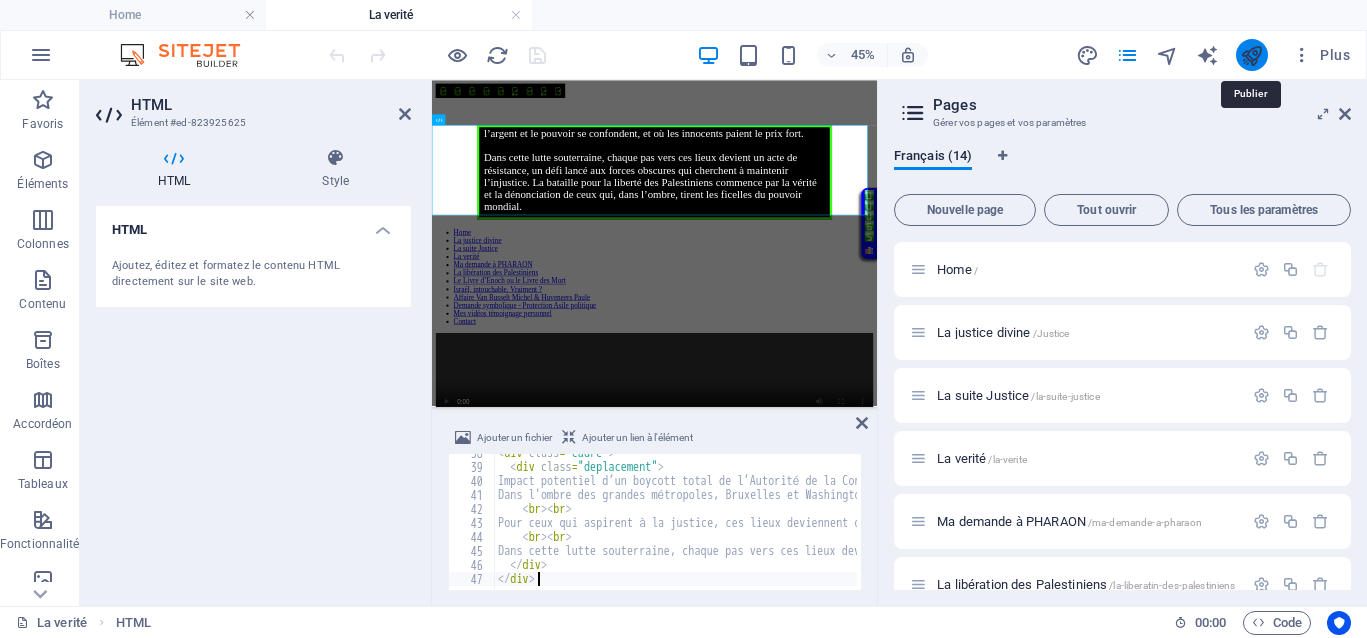 click at bounding box center [1251, 55] 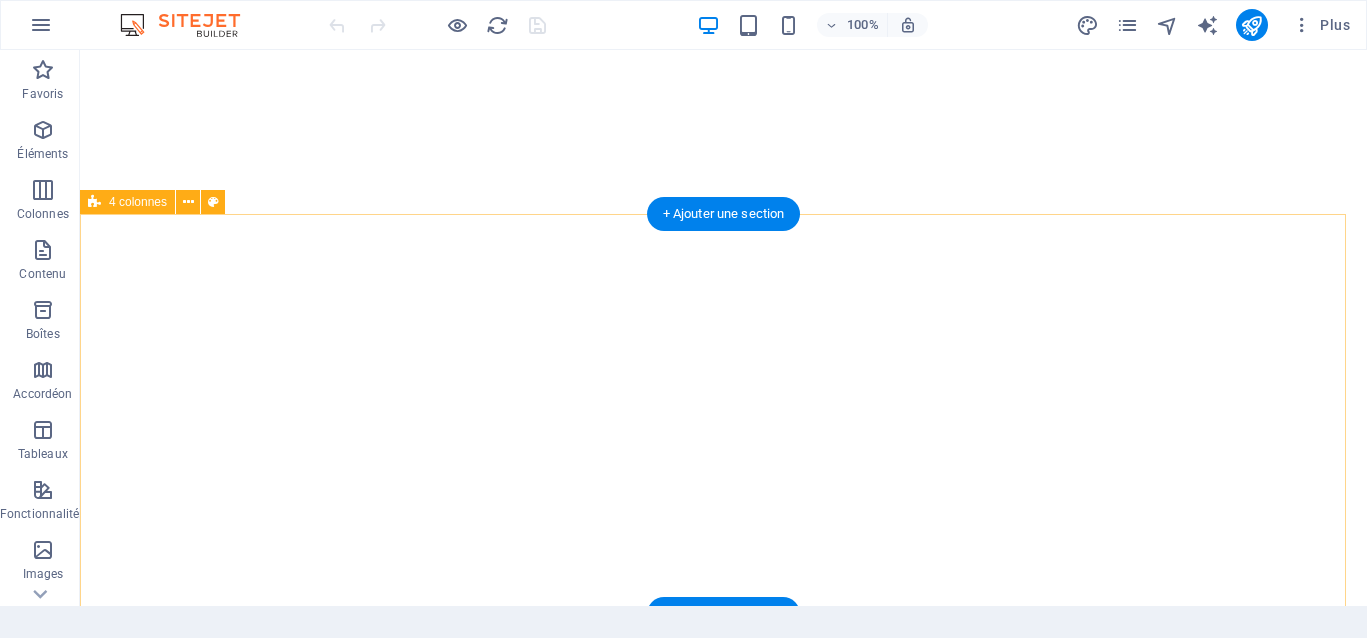 scroll, scrollTop: 0, scrollLeft: 0, axis: both 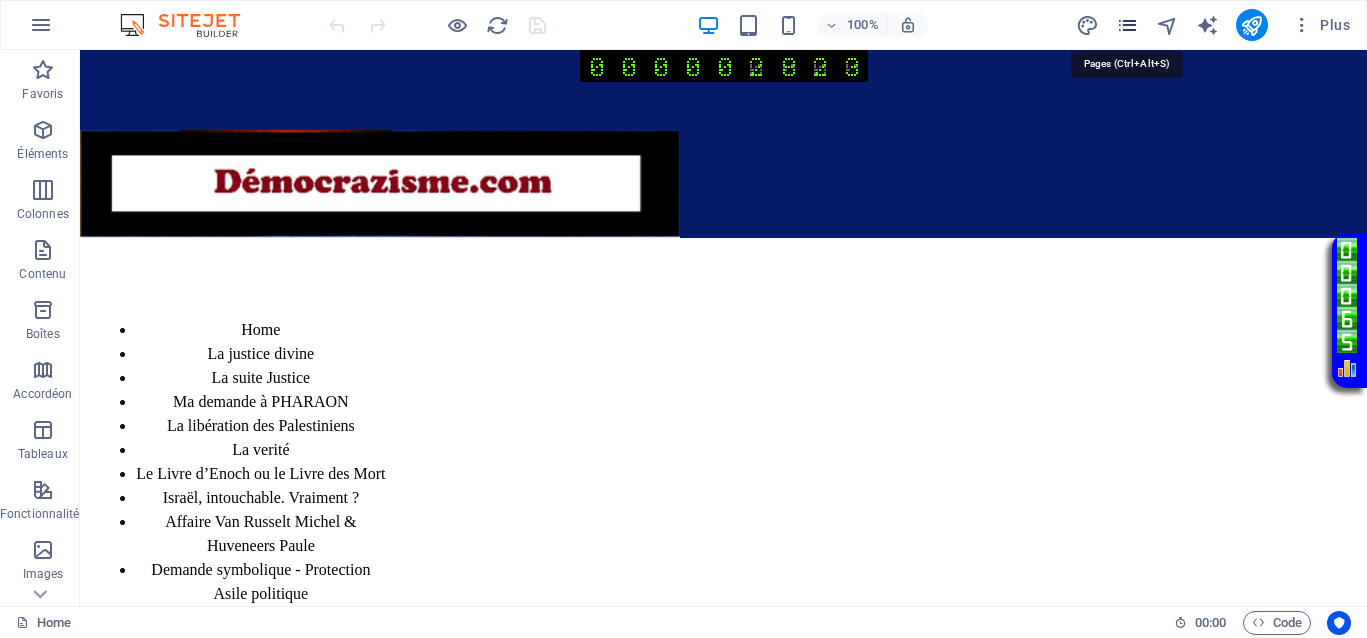 click at bounding box center [1127, 25] 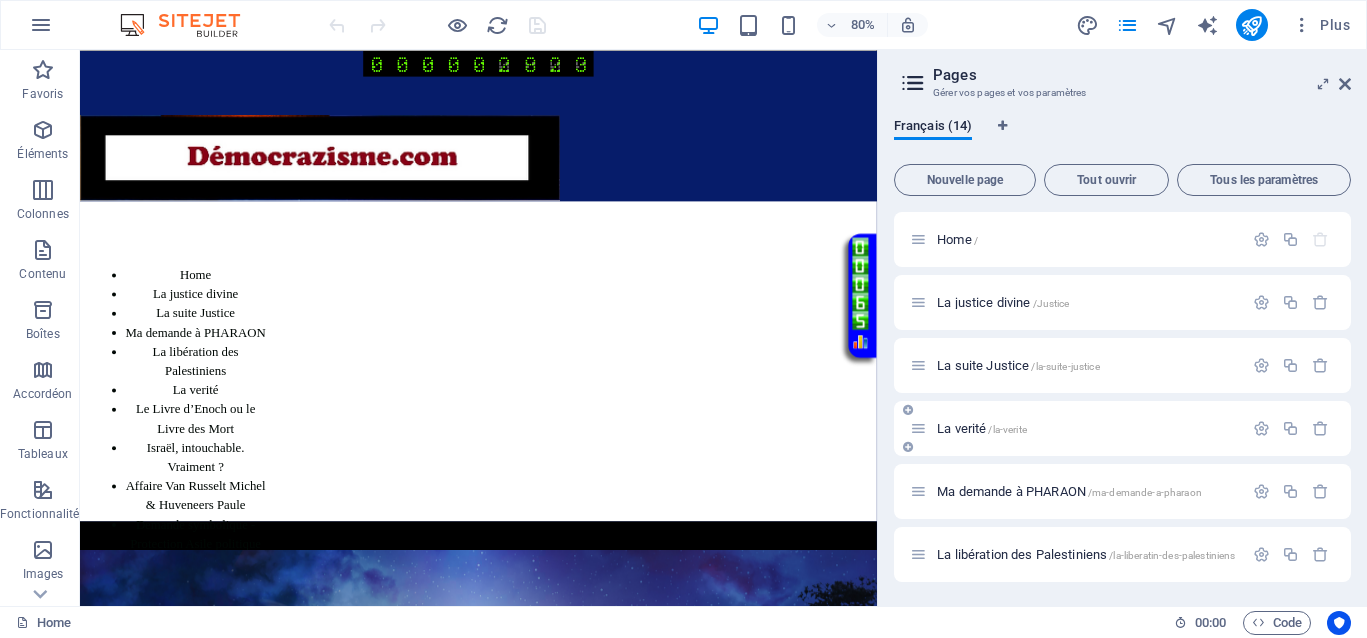 click on "La verité /la-verite" at bounding box center [982, 428] 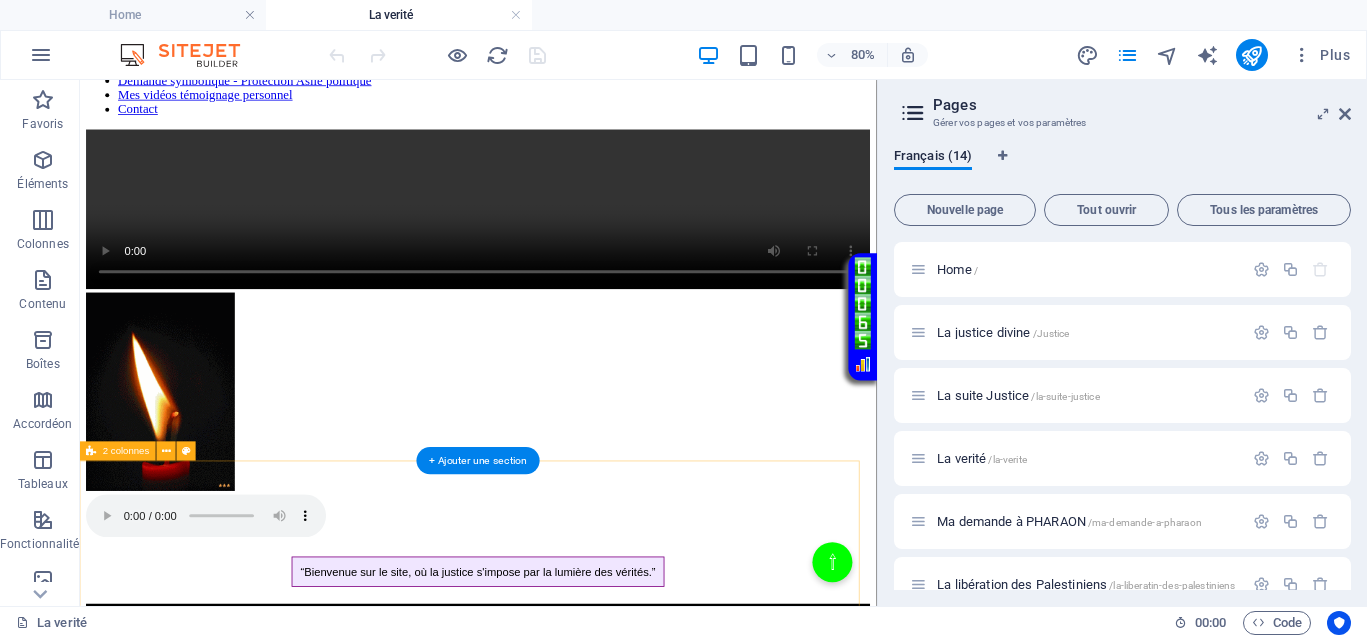 scroll, scrollTop: 625, scrollLeft: 0, axis: vertical 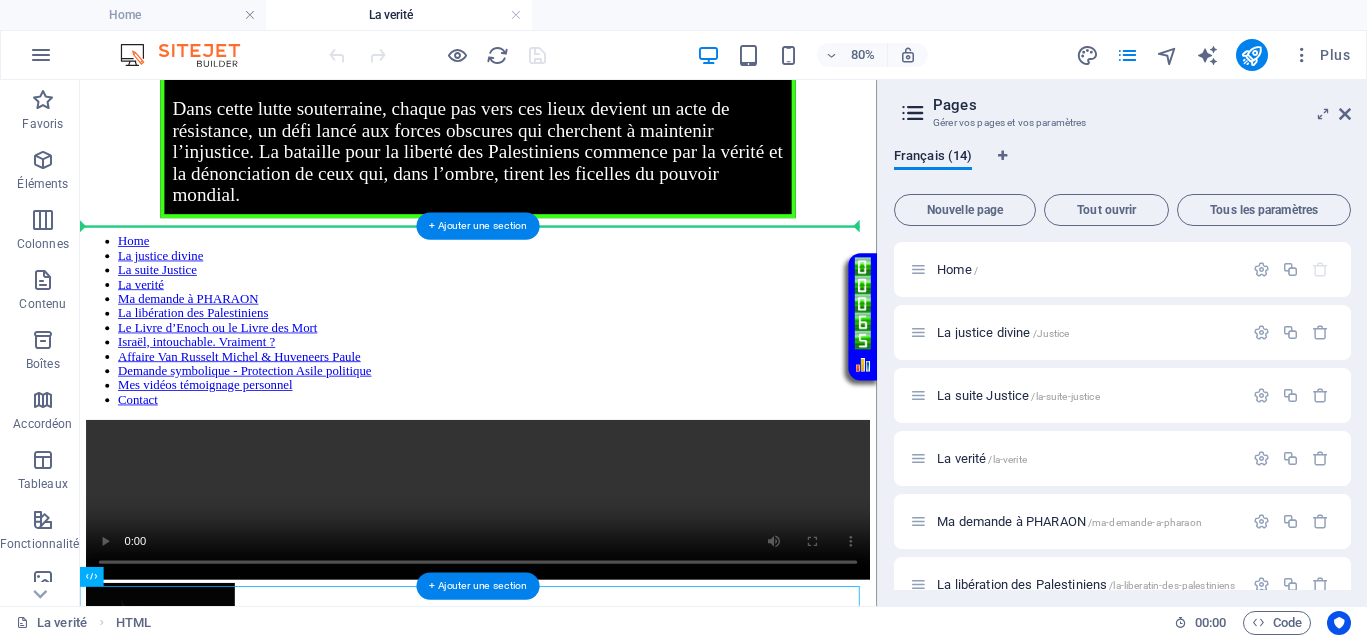drag, startPoint x: 745, startPoint y: 271, endPoint x: 675, endPoint y: 273, distance: 70.028564 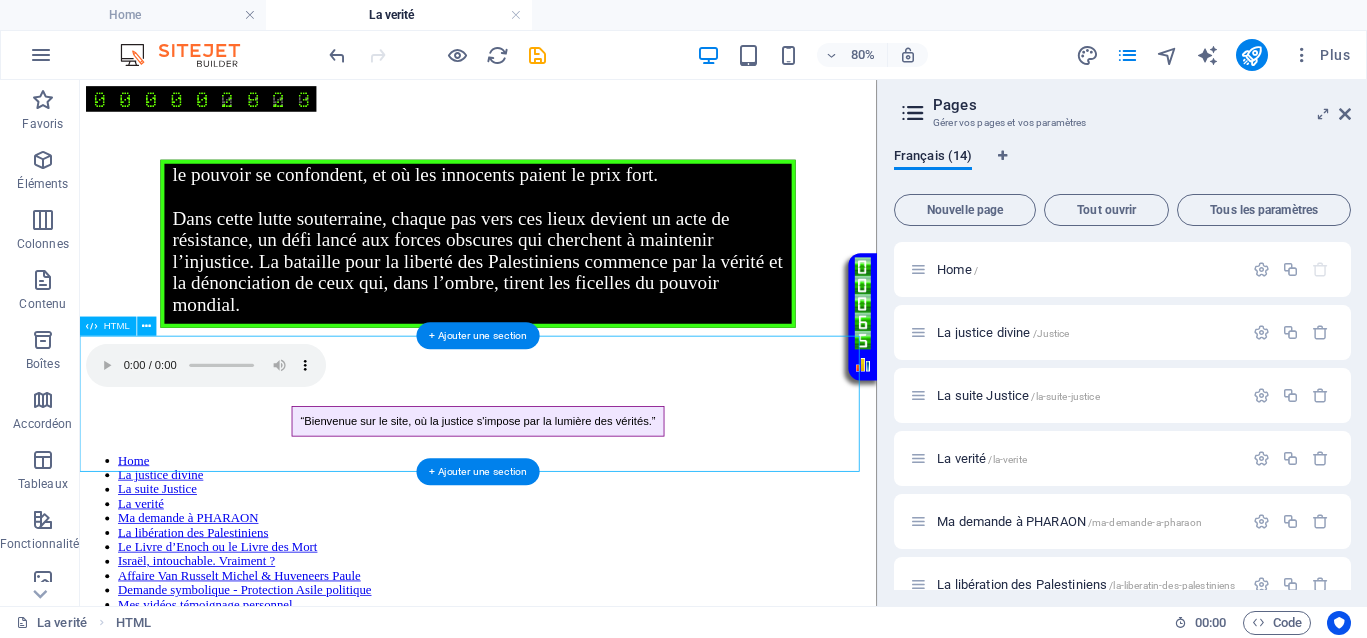 scroll, scrollTop: 125, scrollLeft: 0, axis: vertical 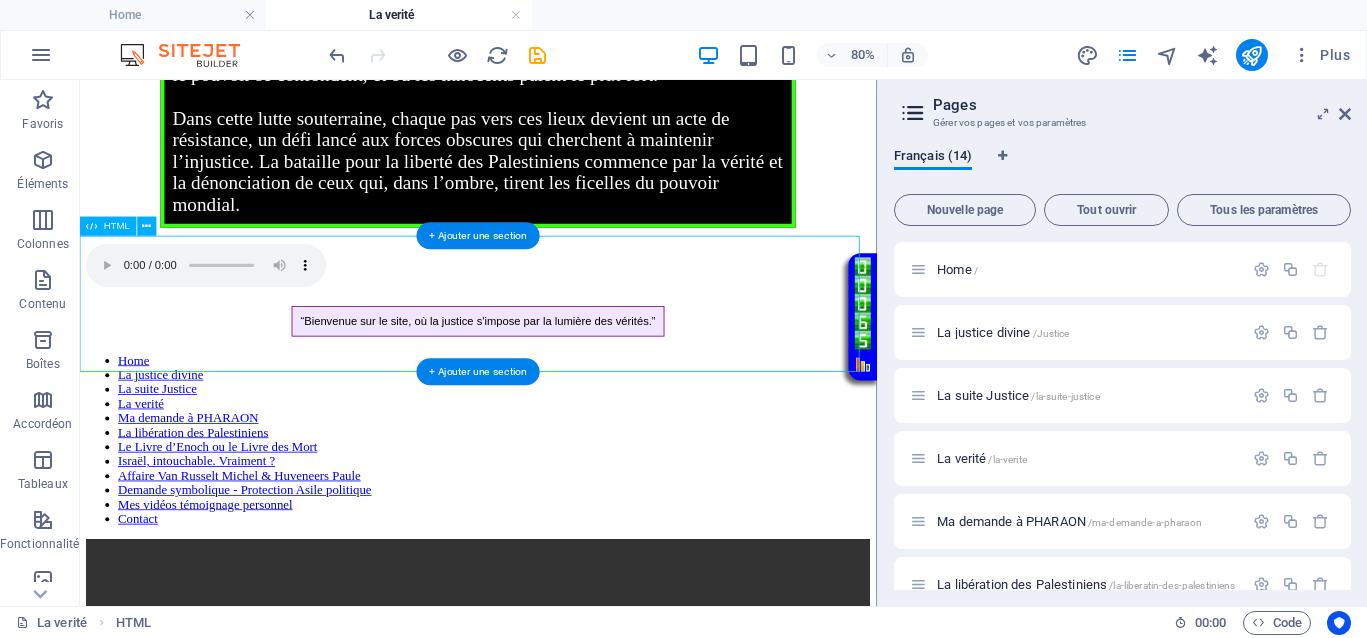 click on "Page avec musique d'ouverture
“Bienvenue sur le site, où la justice s'impose par la lumière des vérités.”" at bounding box center (578, 343) 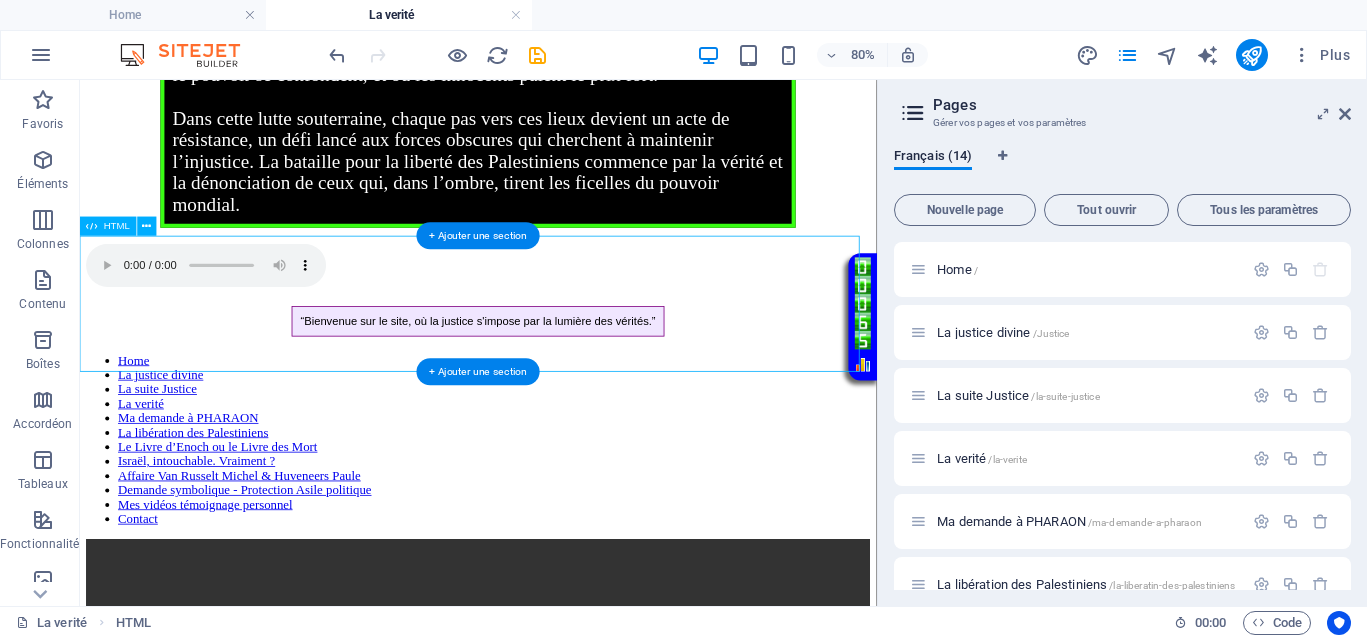 click on "Page avec musique d'ouverture
“Bienvenue sur le site, où la justice s'impose par la lumière des vérités.”" at bounding box center (578, 343) 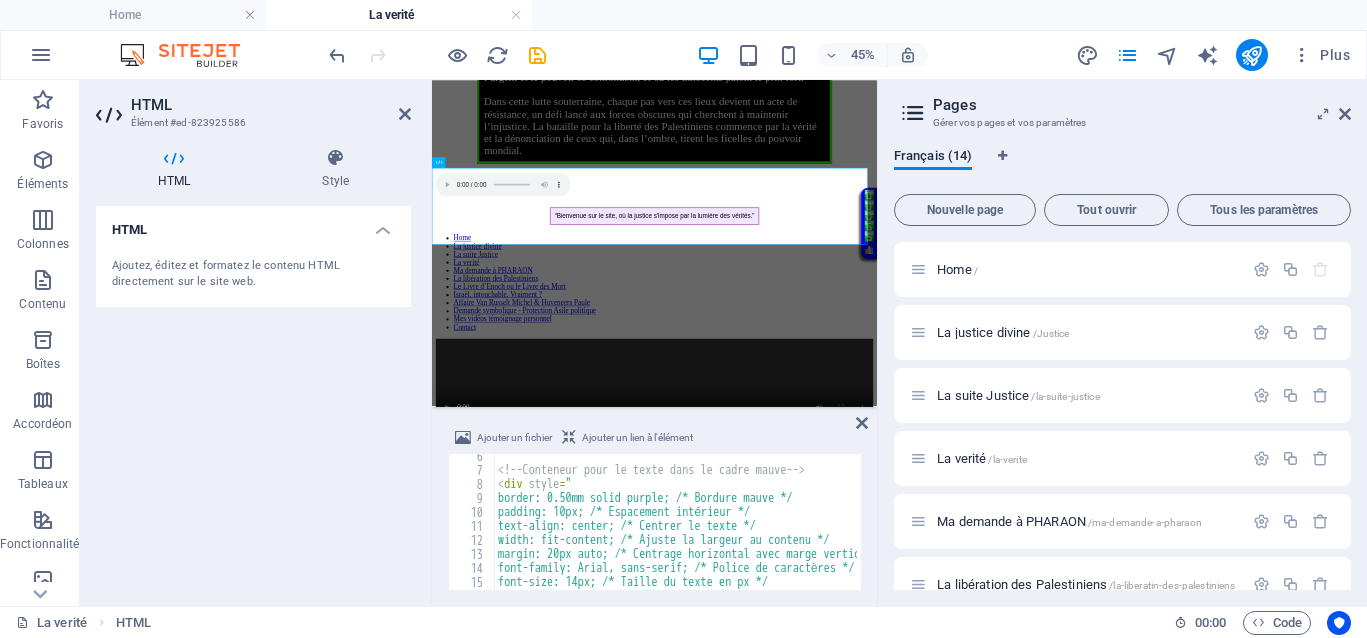 scroll, scrollTop: 150, scrollLeft: 0, axis: vertical 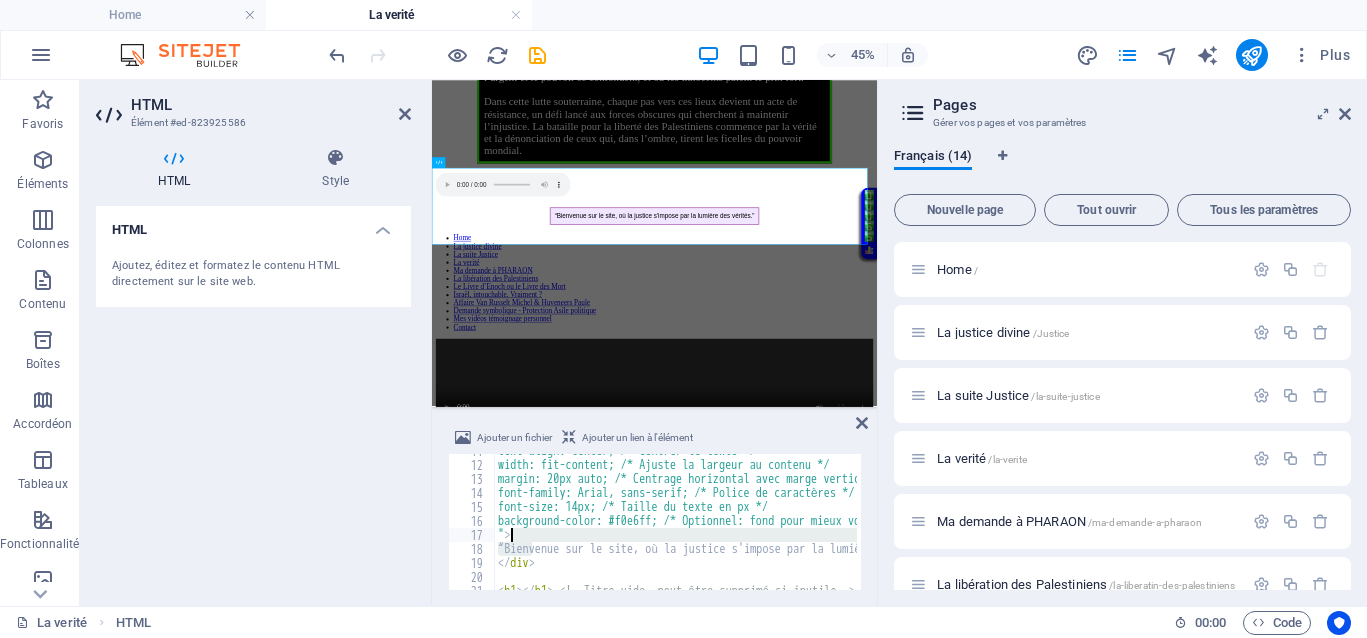 drag, startPoint x: 533, startPoint y: 543, endPoint x: 635, endPoint y: 537, distance: 102.176315 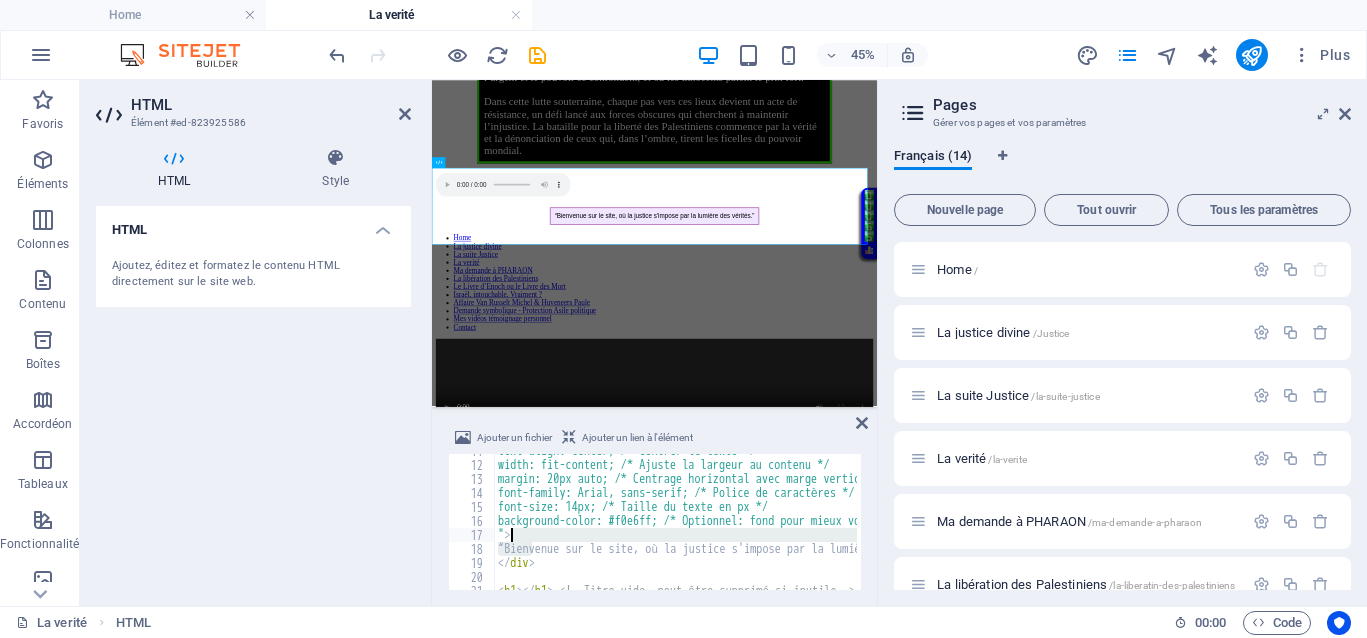 click on "text-align: center; /* Centrer le texte */     width: fit-content; /* Ajuste la largeur au contenu */     margin: 20px auto; /* Centrage horizontal avec marge vertical */     font-family: Arial, sans-serif; /* Police de caractères */     font-size: 14px; /* Taille du texte en px */     background-color: #f0e6ff; /* Optionnel: fond pour mieux voir le cadre */ " >     “Bienvenue sur le site, où la justice s'impose par la lumière des vérités.” </ div > < h1 > </ h1 >   <!--  Titre vide, peut être supprimé si inutile  -->" at bounding box center (845, 524) 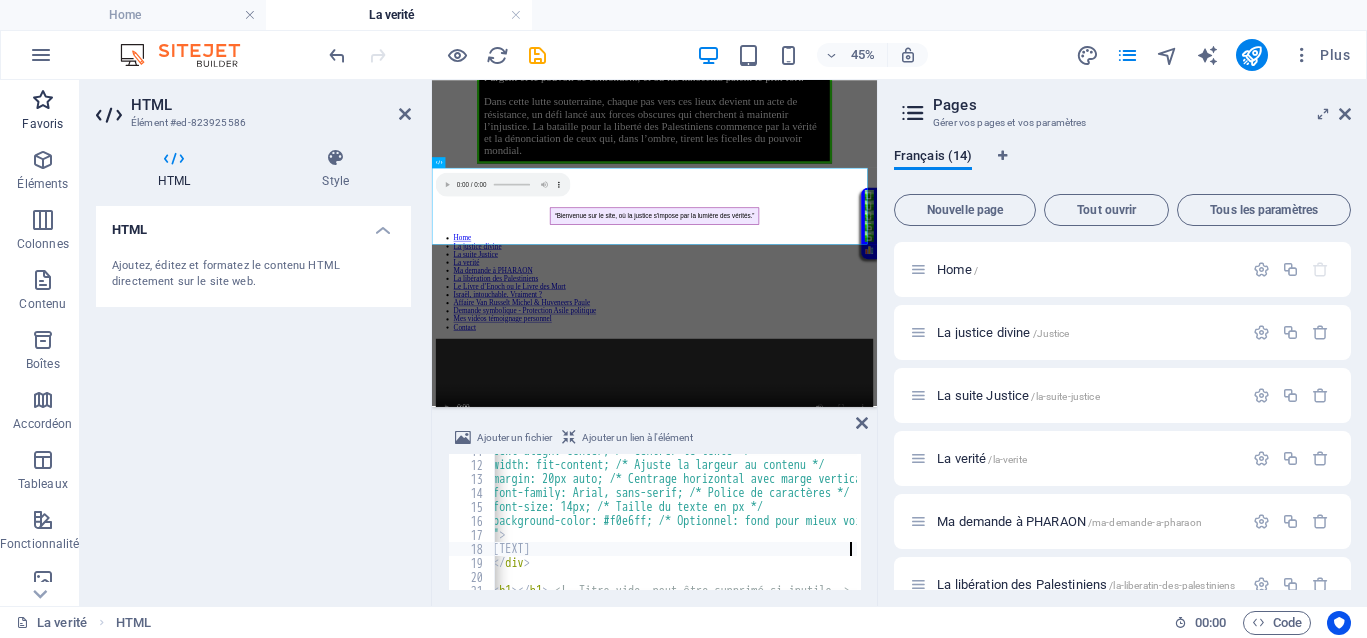 scroll, scrollTop: 0, scrollLeft: 29, axis: horizontal 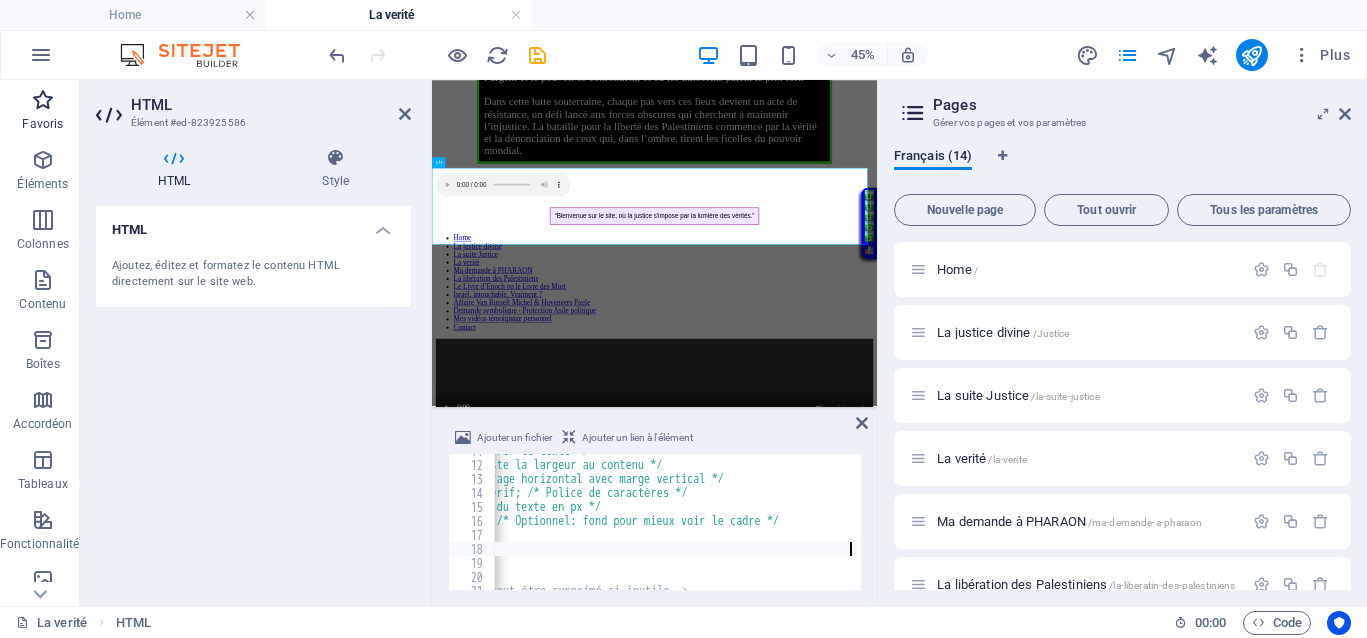 type on "“Libèrez TOUS les Palestiniens. Ca n'est pas une demande. C'est UN ORDRE !”" 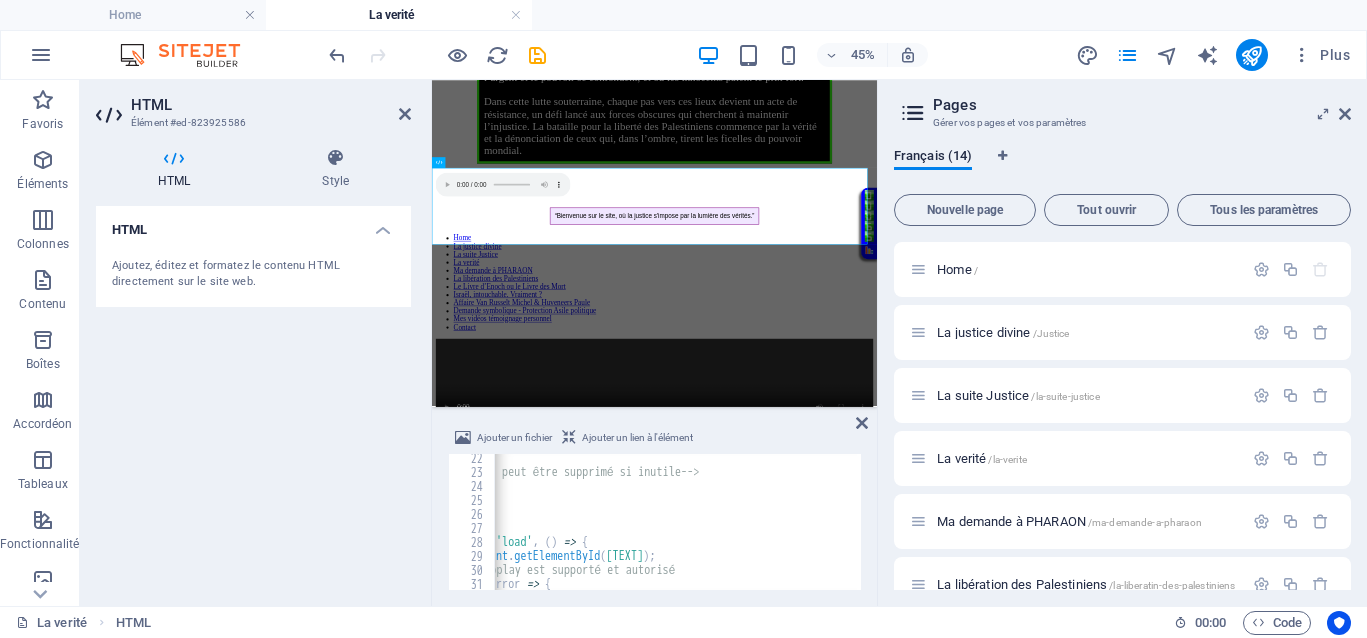 drag, startPoint x: 695, startPoint y: 589, endPoint x: 568, endPoint y: 585, distance: 127.06297 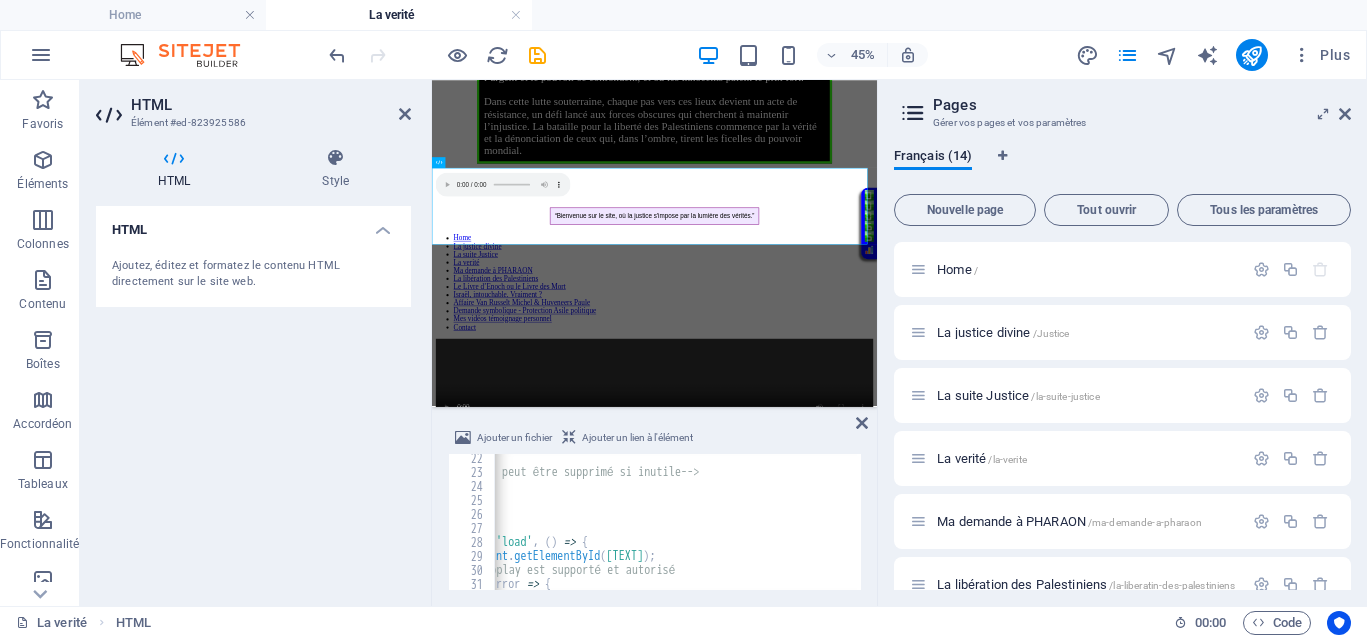 click on "Ajouter un fichier Ajouter un lien à l'élément “Libèrez TOUS les Palestiniens. Ca n'est pas une demande. C'est UN ORDRE !” 22 23 24 25 26 27 28 29 30 31 32 33 < p > </ p >   <!--  Paragraphe vide, peut être supprimé si inutile  --> < script >      // Si vous souhaitez que la musique joue dès le chargement sans contrôles visibles      // vous pouvez utiliser ce script pour démarrer la lecture      window . addEventListener ( 'load' ,   ( )   =>   {           const   audio   =   document . getElementById ( 'musique' ) ;           // Vérifie si l'autoplay est supporté et autorisé           audio . play ( ) . catch ( error   =>   {                console . log ( 'Impossible de lancer la musique automatiquement:' ,   error ) ;     XXXXXXXXXXXXXXXXXXXXXXXXXXXXXXXXXXXXXXXXXXXXXXXXXXXXXXXXXXXXXXXXXXXXXXXXXXXXXXXXXXXXXXXXXXXXXXXXXXXXXXXXXXXXXXXXXXXXXXXXXXXXXXXXXXXXXXXXXXXXXXXXXXXXXXXXXXXXXXXXXXXXXXXXXXXXXXXXXXXXXXXXXXXXXXXXXXXXXXXXXXXXXXXXXXXXXXXXXXXXXXXXXXXXXXXXXXXXXXXXXXXXXXXXXXXXXXXX" at bounding box center [654, 508] 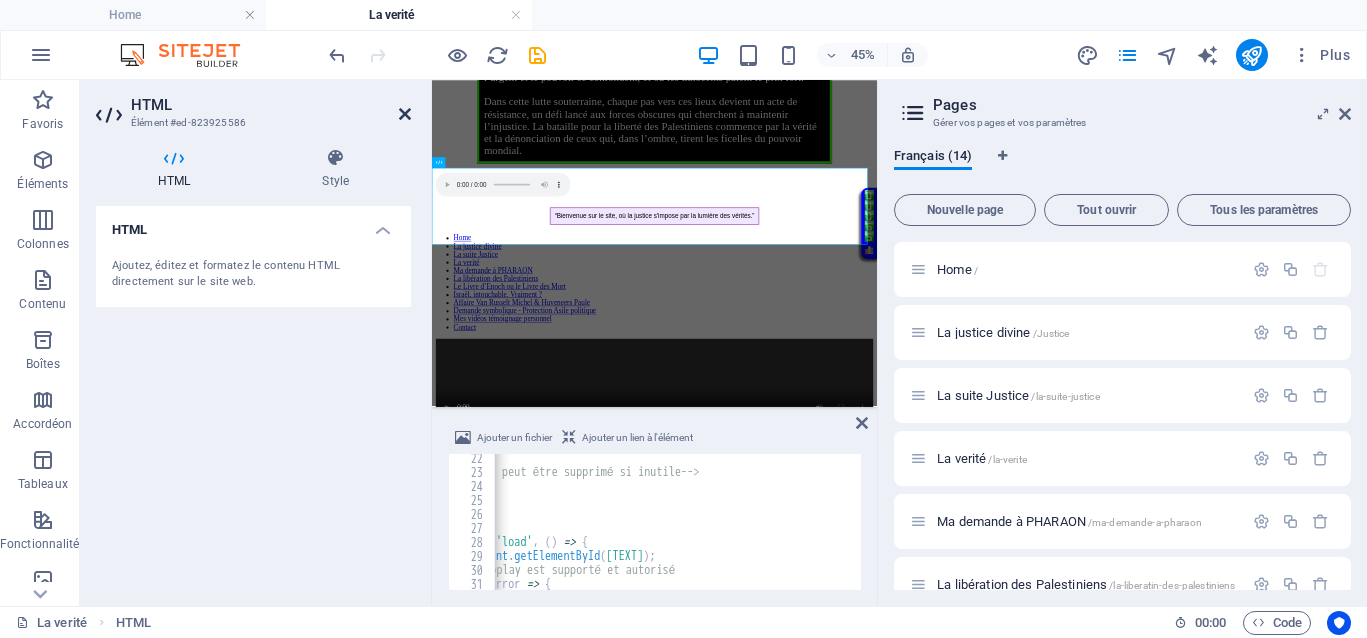 click at bounding box center [405, 114] 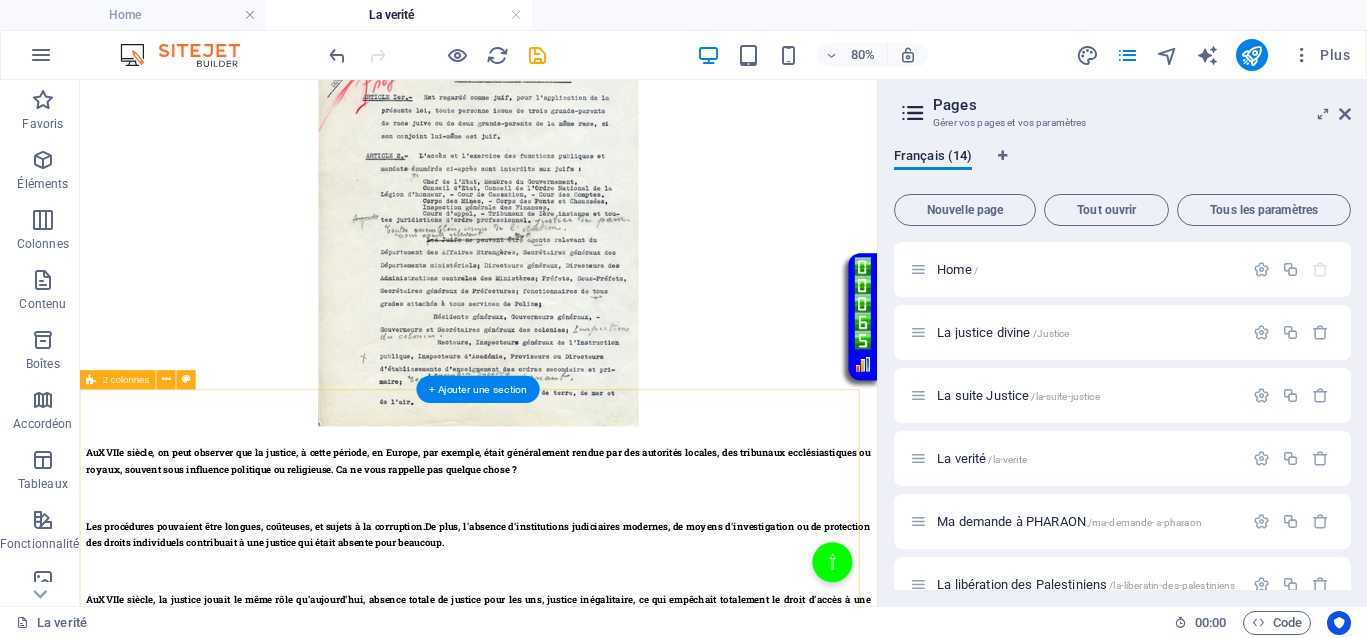 click on "</div>" at bounding box center [578, 960] 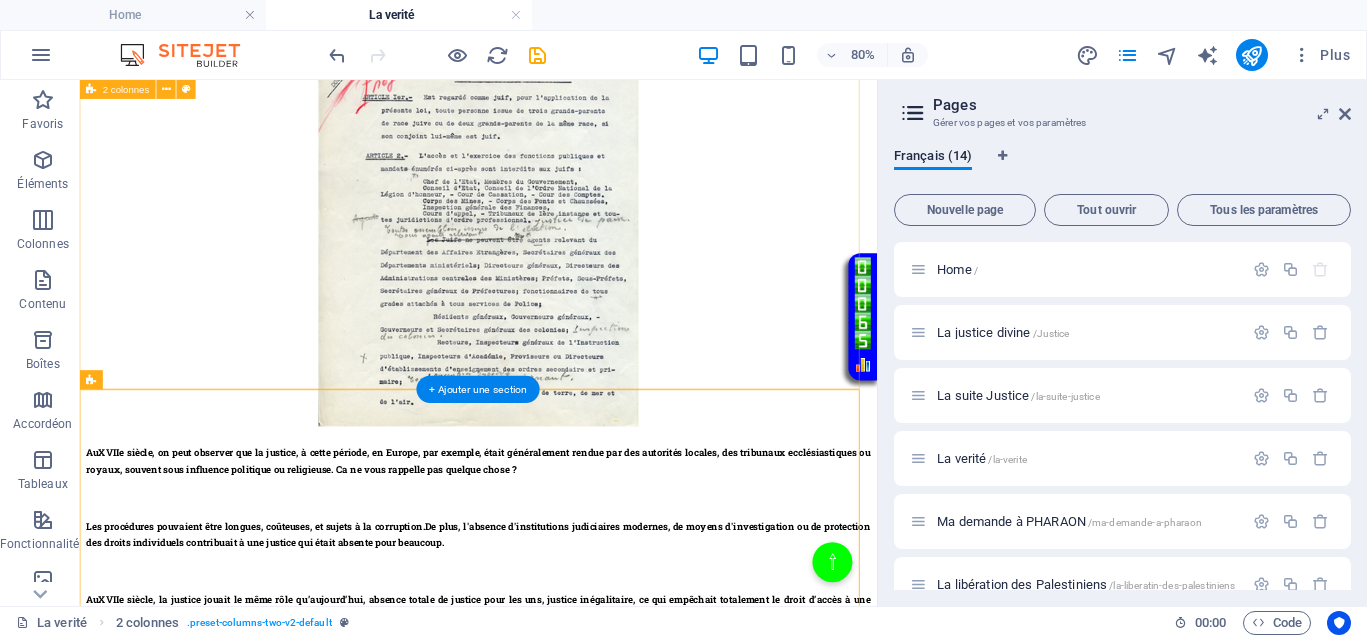 click on "Au  XVIIe siècle , on peut observer que la justice, à cette période, en Europe, par exemple, était généralement rendue par des autorités locales, des tribunaux ecclésiastiques ou royaux, souvent sous influence politique ou religieuse. Ca ne vous rappelle pas quelque chose ? Les procédures pouvaient être longues, coûteuses, et sujets à la corruption.  De plus, l'absence d'institutions judiciaires modernes, de moyens d'investigation ou de protection des droits individuels contribuait à une justice qui était absente pour beaucoup. Au  XVIIe siècle , la justice jouait le même rôle qu’aujourd’hui, absence totale de justice pour les uns, justice inégalitaire, ce qui empêchait totalement le droit d’accès à une justice de libération pour ceux qui en avaient le plus besoin." at bounding box center (578, 385) 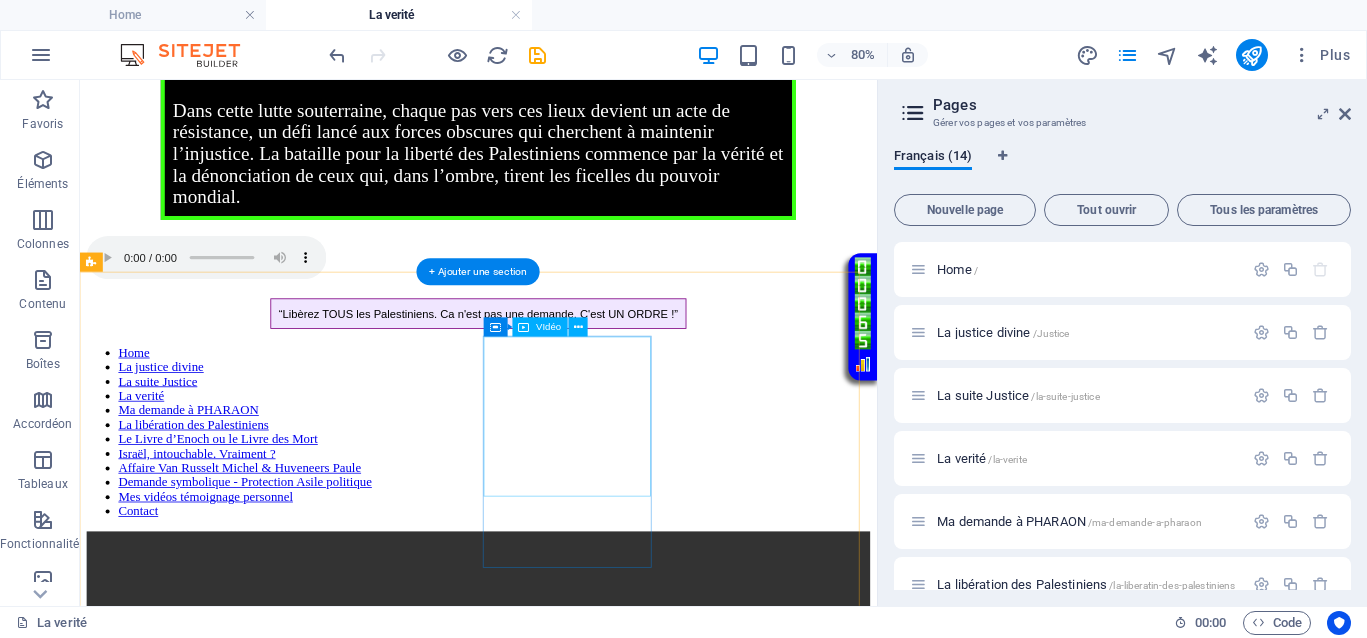 scroll, scrollTop: 125, scrollLeft: 0, axis: vertical 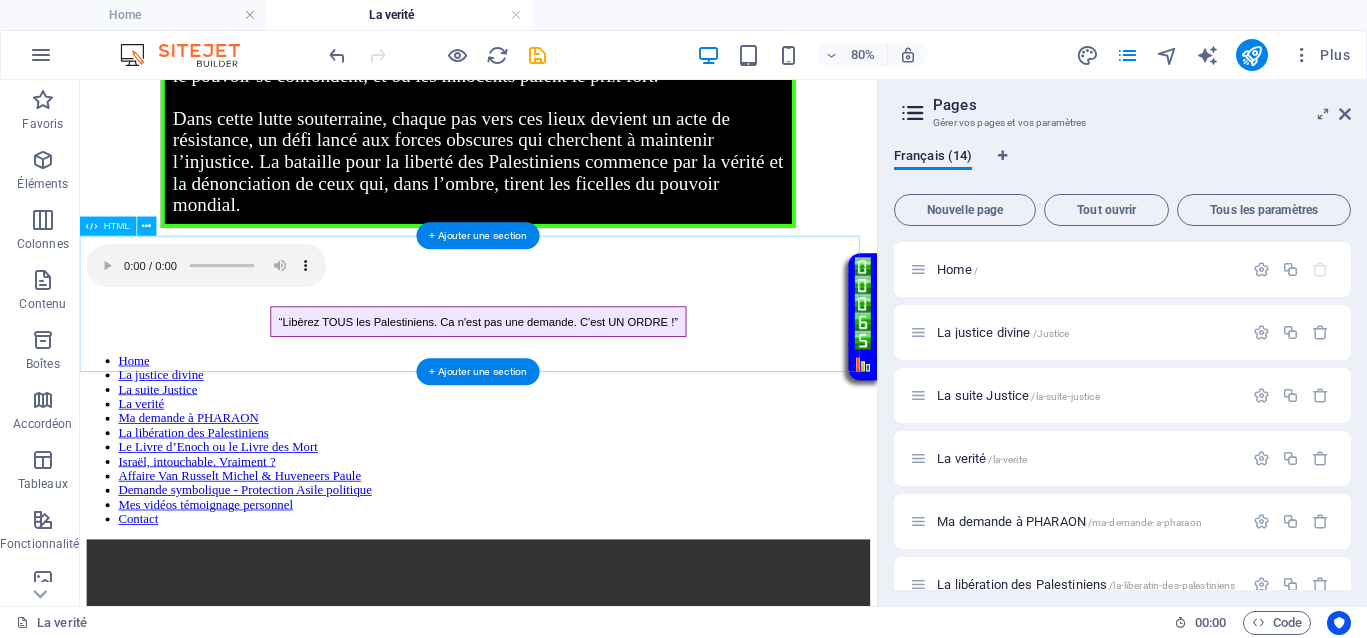 click on "Page avec musique d'ouverture
“Libèrez TOUS les Palestiniens. Ca n'est pas une demande. C'est UN ORDRE !”" at bounding box center (578, 343) 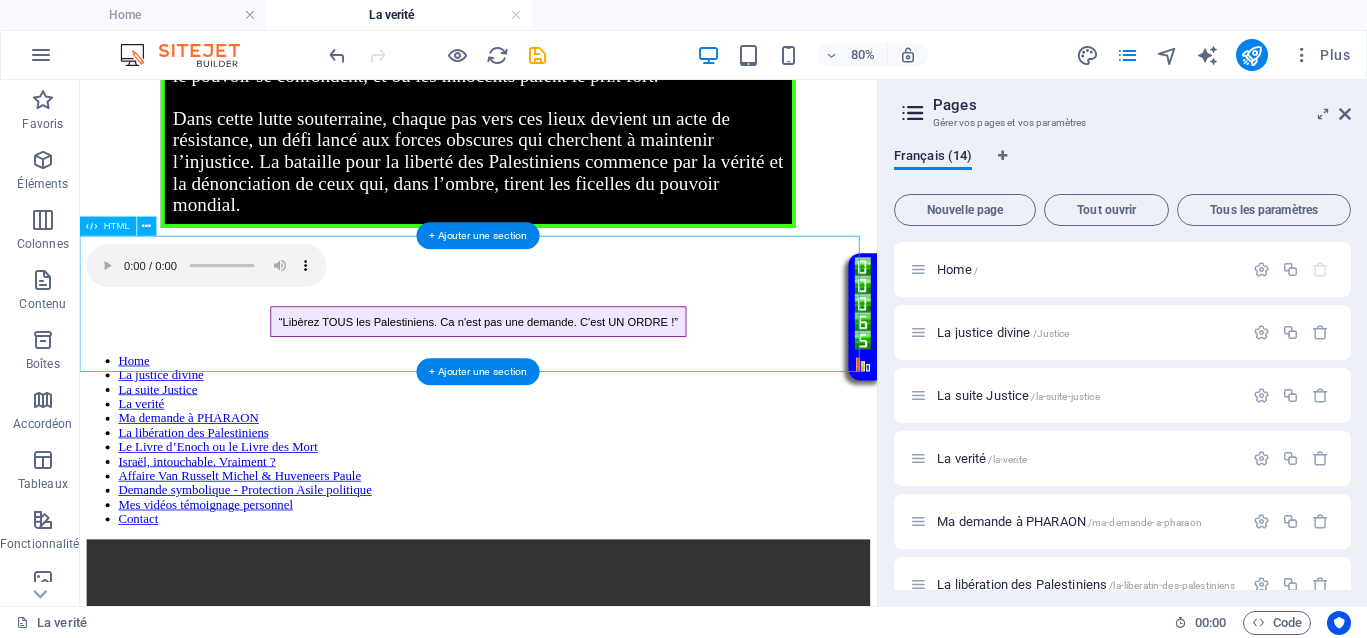 click on "Page avec musique d'ouverture
“Libèrez TOUS les Palestiniens. Ca n'est pas une demande. C'est UN ORDRE !”" at bounding box center [578, 343] 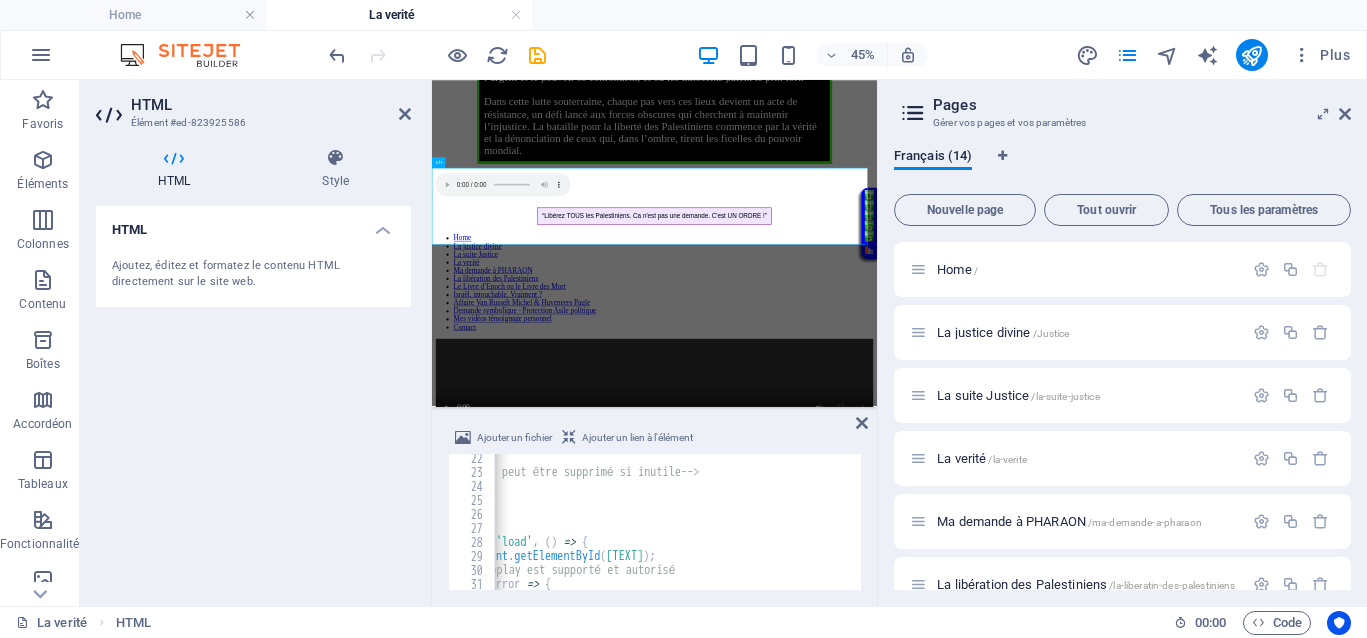 scroll, scrollTop: 147, scrollLeft: 0, axis: vertical 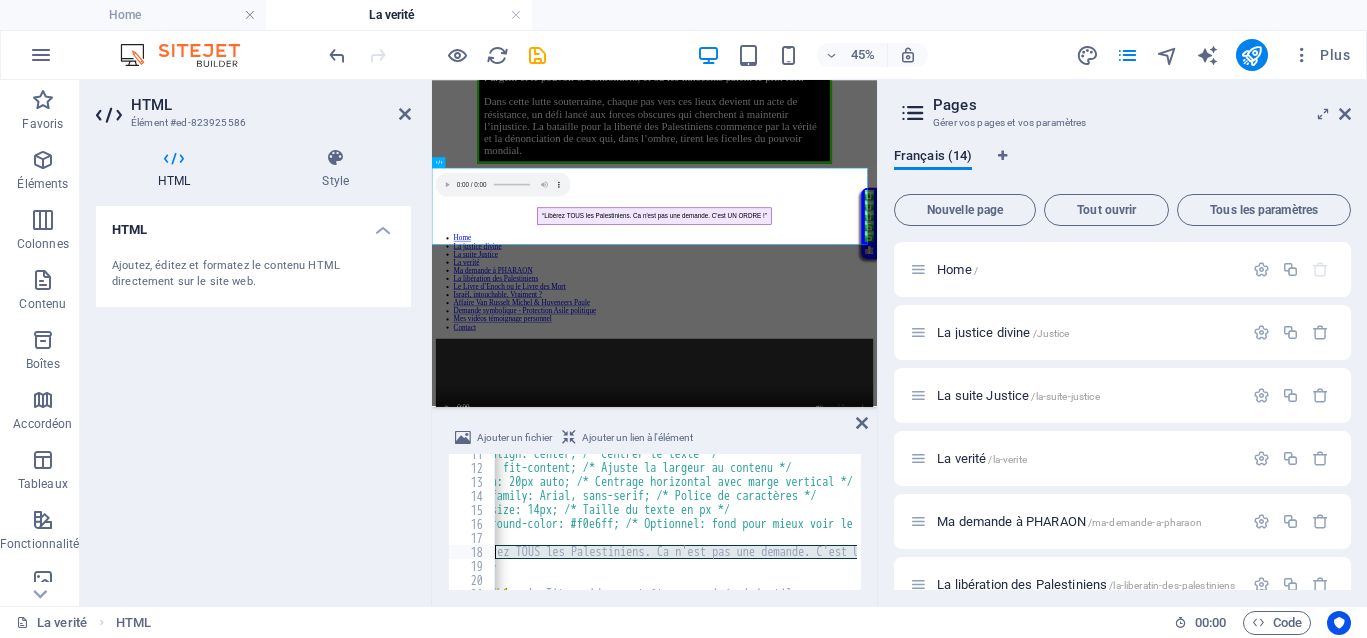 drag, startPoint x: 847, startPoint y: 551, endPoint x: 493, endPoint y: 552, distance: 354.0014 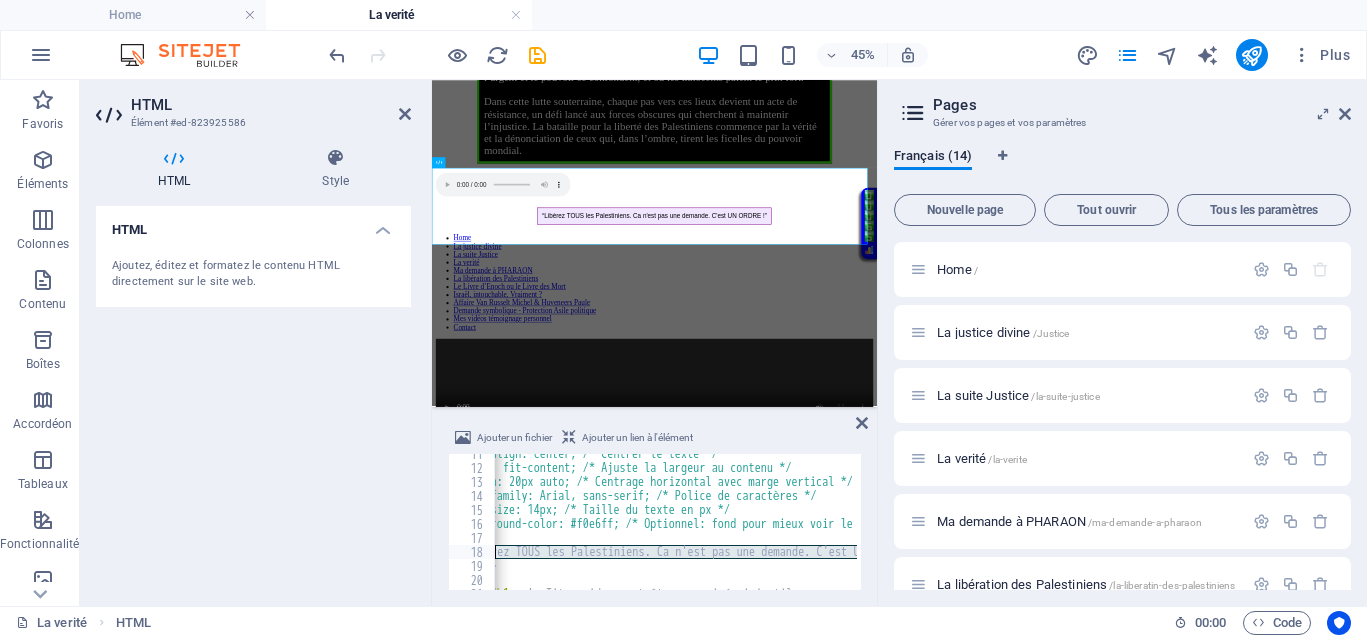 paste on "rez tous les Palestiniens. Ce n'est pas une demande, c'est un ordre" 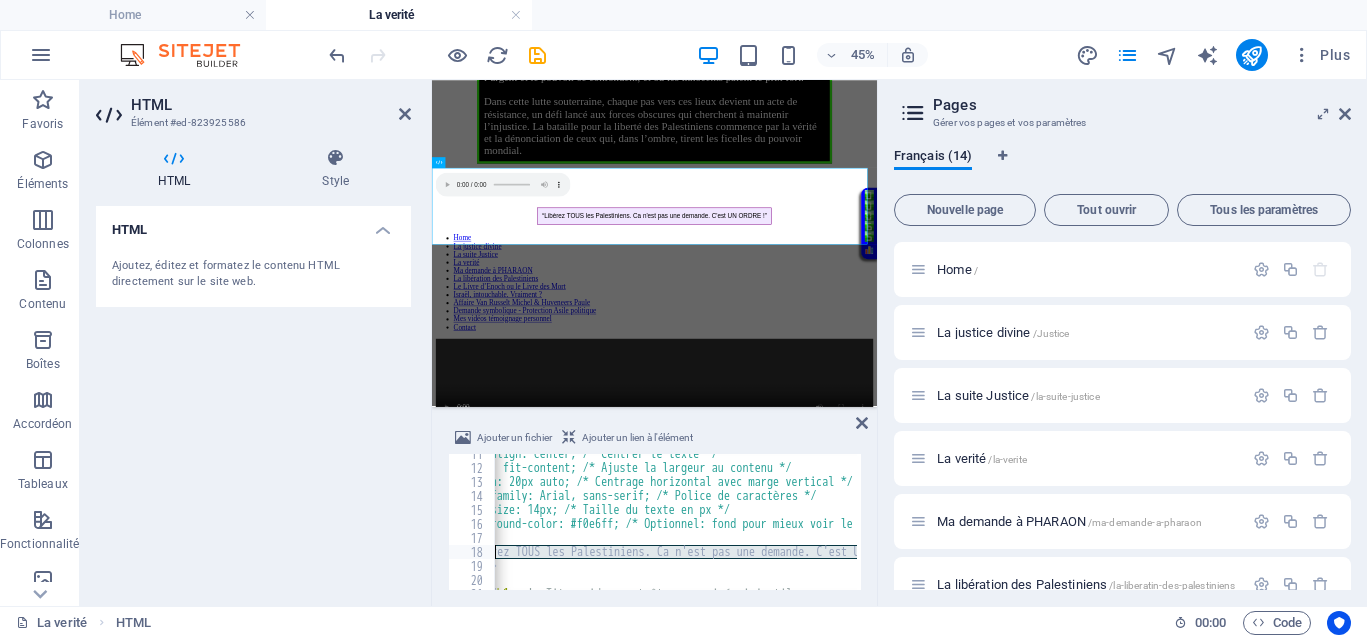 type on "“Libérez tous les Palestiniens. Ce n'est pas une demande, c'est un ordre !”" 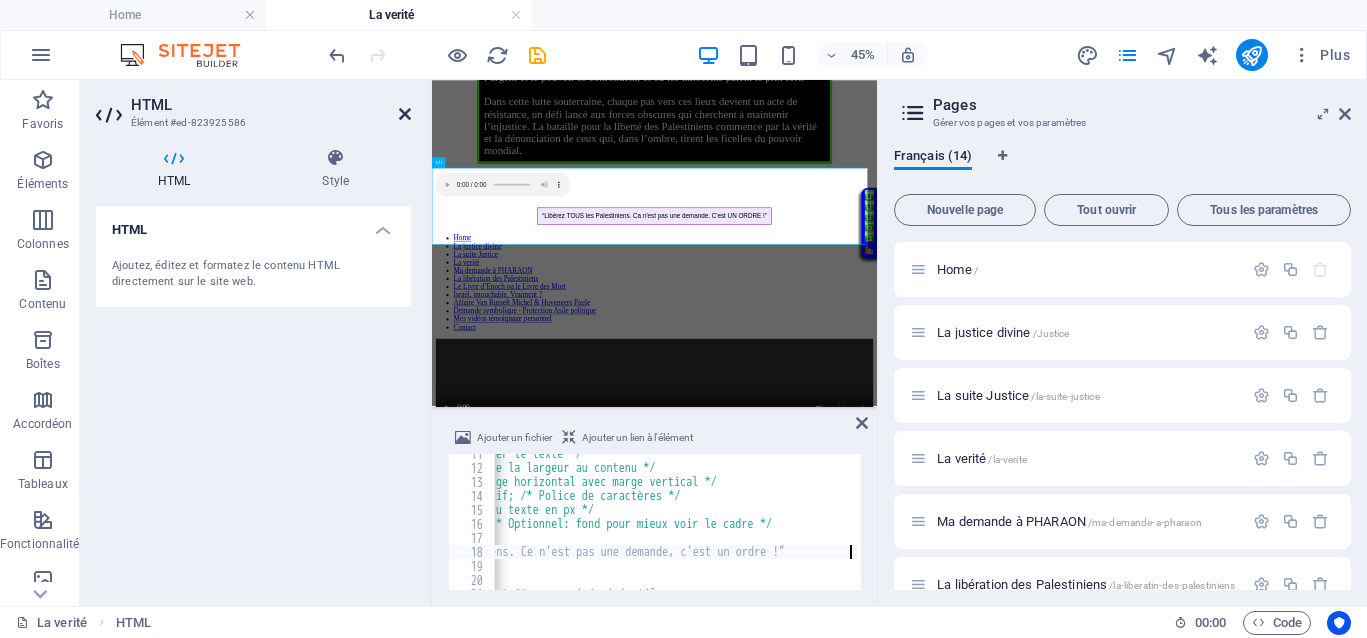 click at bounding box center [405, 114] 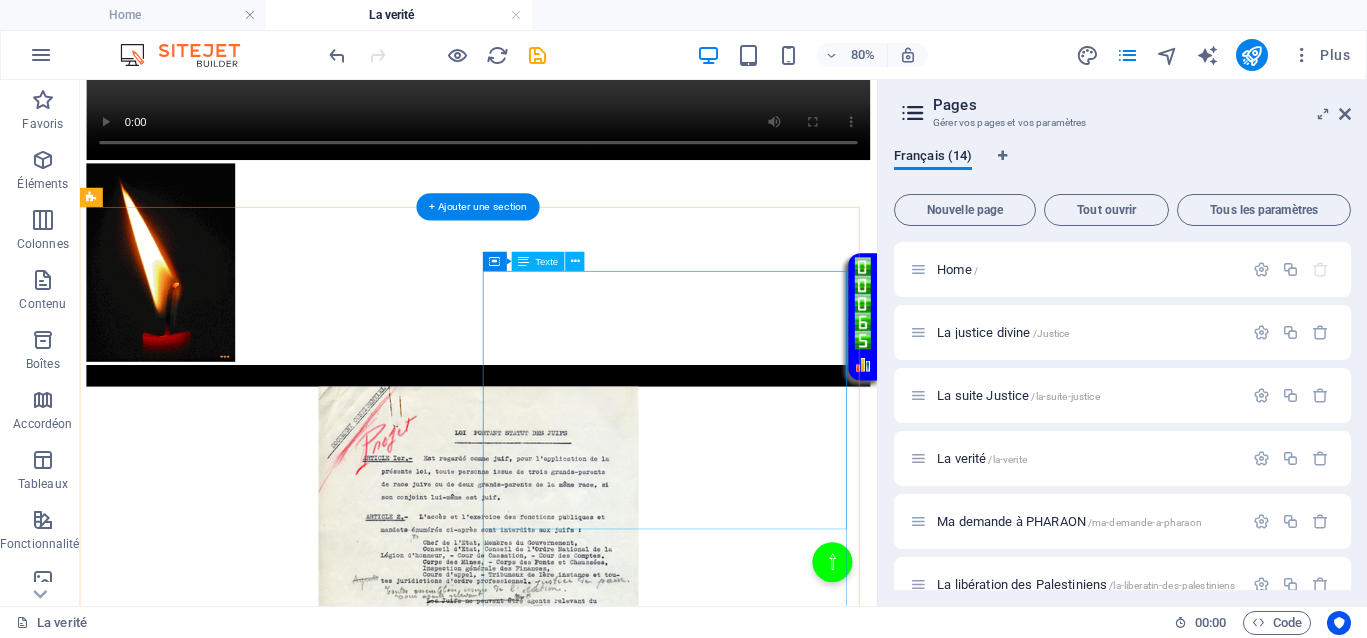scroll, scrollTop: 875, scrollLeft: 0, axis: vertical 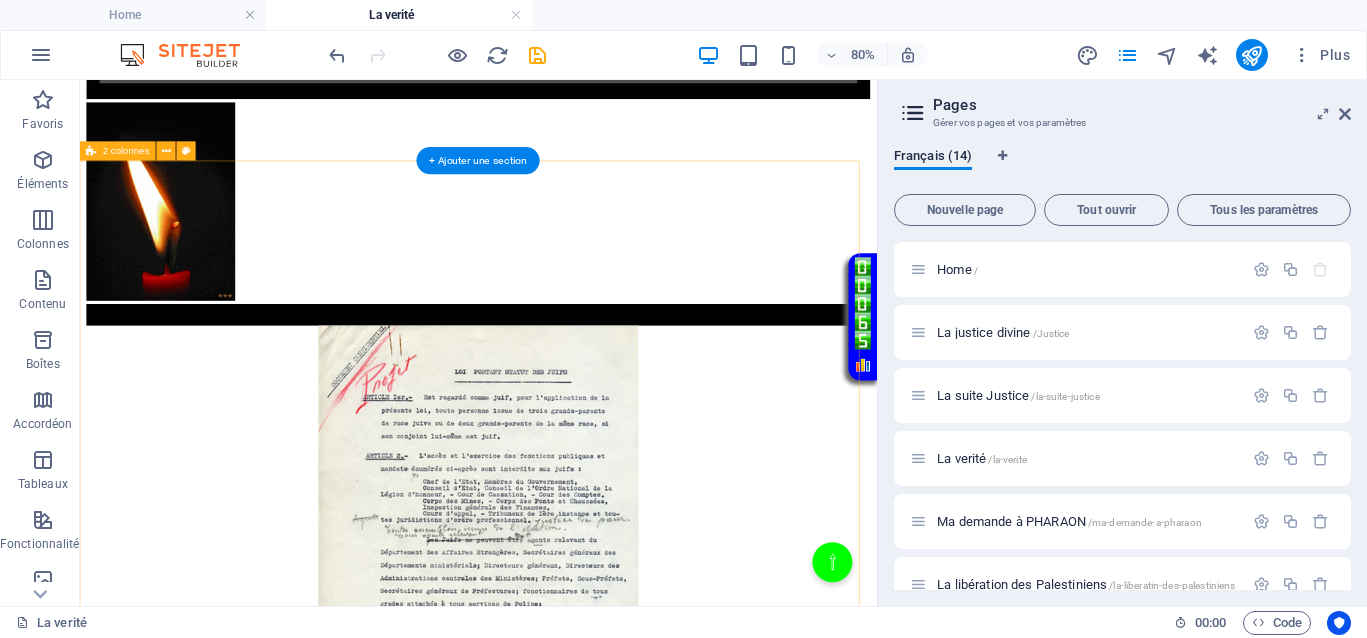 click on "Au  XVIIe siècle , on peut observer que la justice, à cette période, en Europe, par exemple, était généralement rendue par des autorités locales, des tribunaux ecclésiastiques ou royaux, souvent sous influence politique ou religieuse. Ca ne vous rappelle pas quelque chose ? Les procédures pouvaient être longues, coûteuses, et sujets à la corruption.  De plus, l'absence d'institutions judiciaires modernes, de moyens d'investigation ou de protection des droits individuels contribuait à une justice qui était absente pour beaucoup. Au  XVIIe siècle , la justice jouait le même rôle qu’aujourd’hui, absence totale de justice pour les uns, justice inégalitaire, ce qui empêchait totalement le droit d’accès à une justice de libération pour ceux qui en avaient le plus besoin." at bounding box center (578, 760) 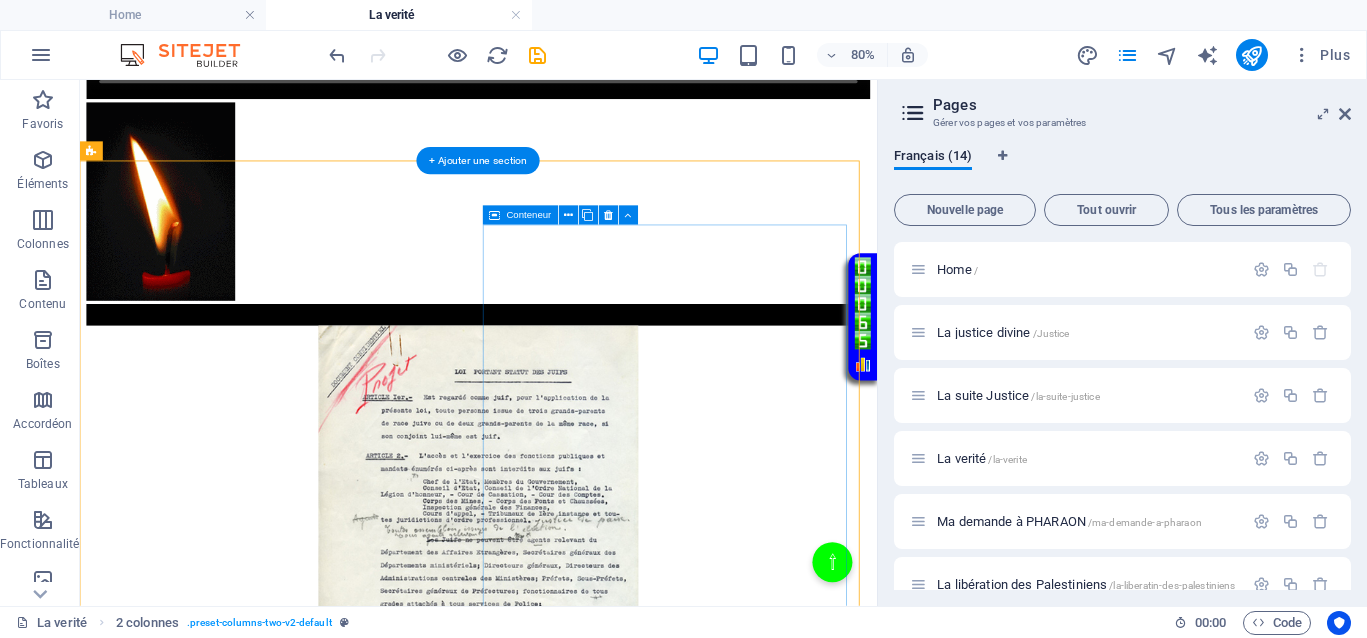 click on "Au  XVIIe siècle , on peut observer que la justice, à cette période, en Europe, par exemple, était généralement rendue par des autorités locales, des tribunaux ecclésiastiques ou royaux, souvent sous influence politique ou religieuse. Ca ne vous rappelle pas quelque chose ? Les procédures pouvaient être longues, coûteuses, et sujets à la corruption.  De plus, l'absence d'institutions judiciaires modernes, de moyens d'investigation ou de protection des droits individuels contribuait à une justice qui était absente pour beaucoup. Au  XVIIe siècle , la justice jouait le même rôle qu’aujourd’hui, absence totale de justice pour les uns, justice inégalitaire, ce qui empêchait totalement le droit d’accès à une justice de libération pour ceux qui en avaient le plus besoin." at bounding box center [578, 1021] 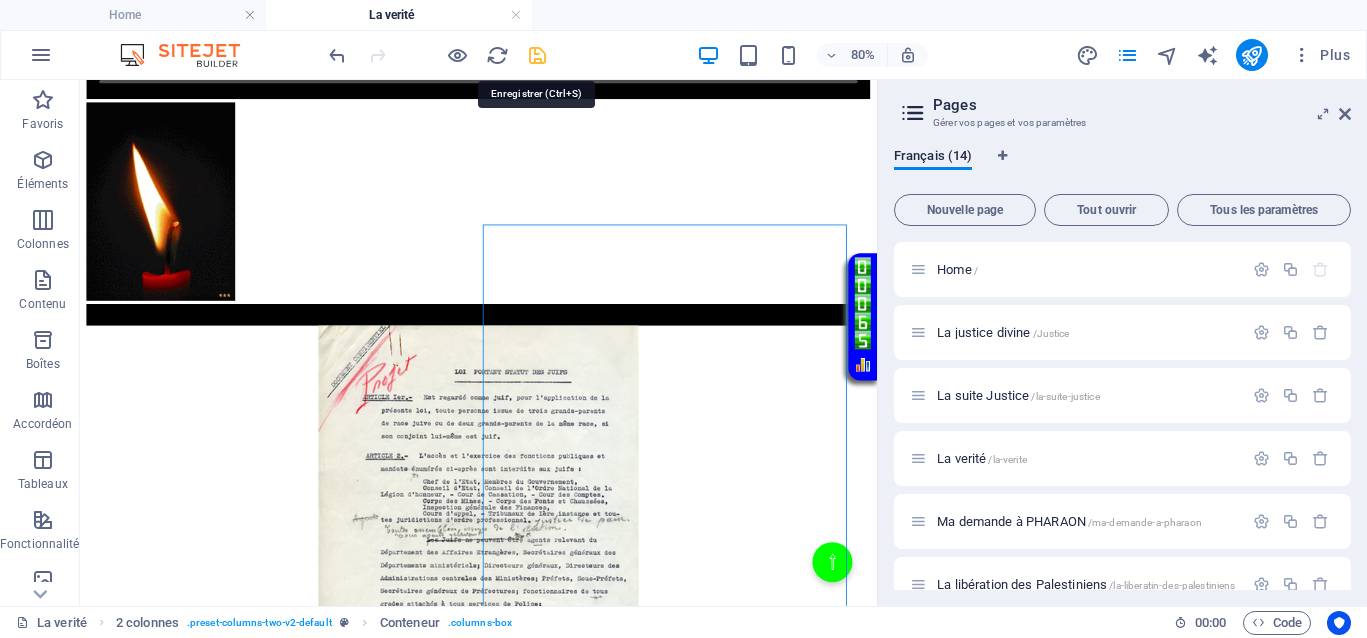 click at bounding box center (537, 55) 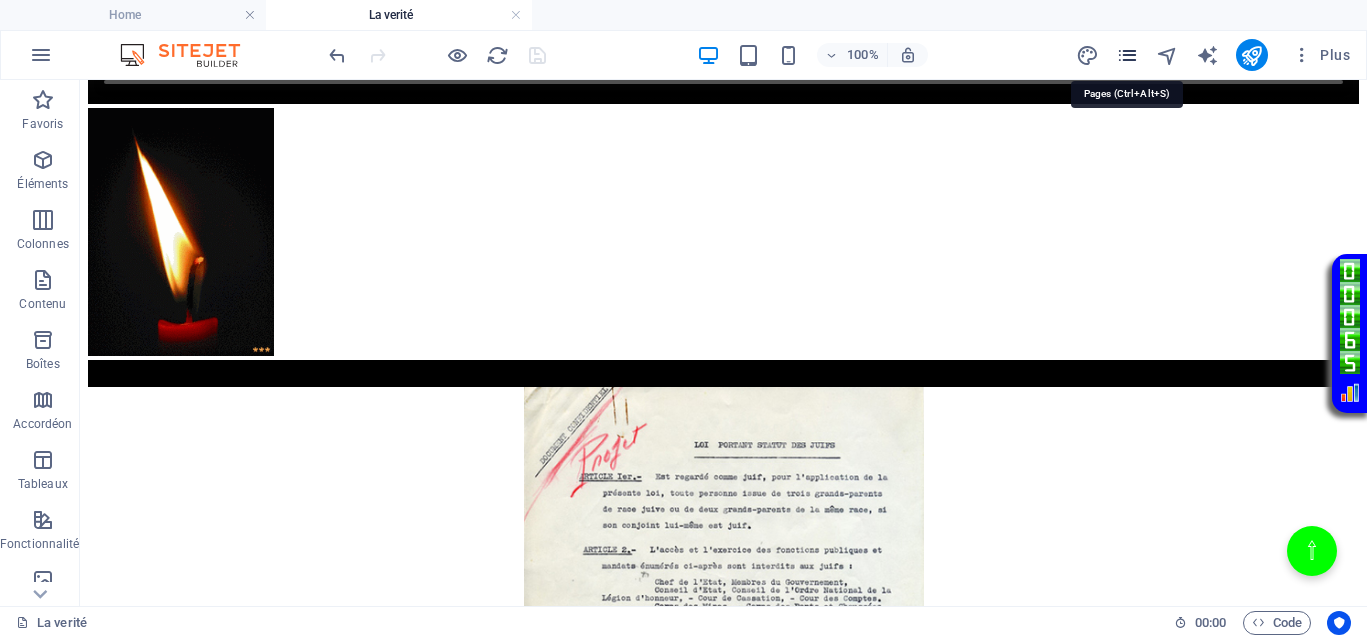 click at bounding box center [1127, 55] 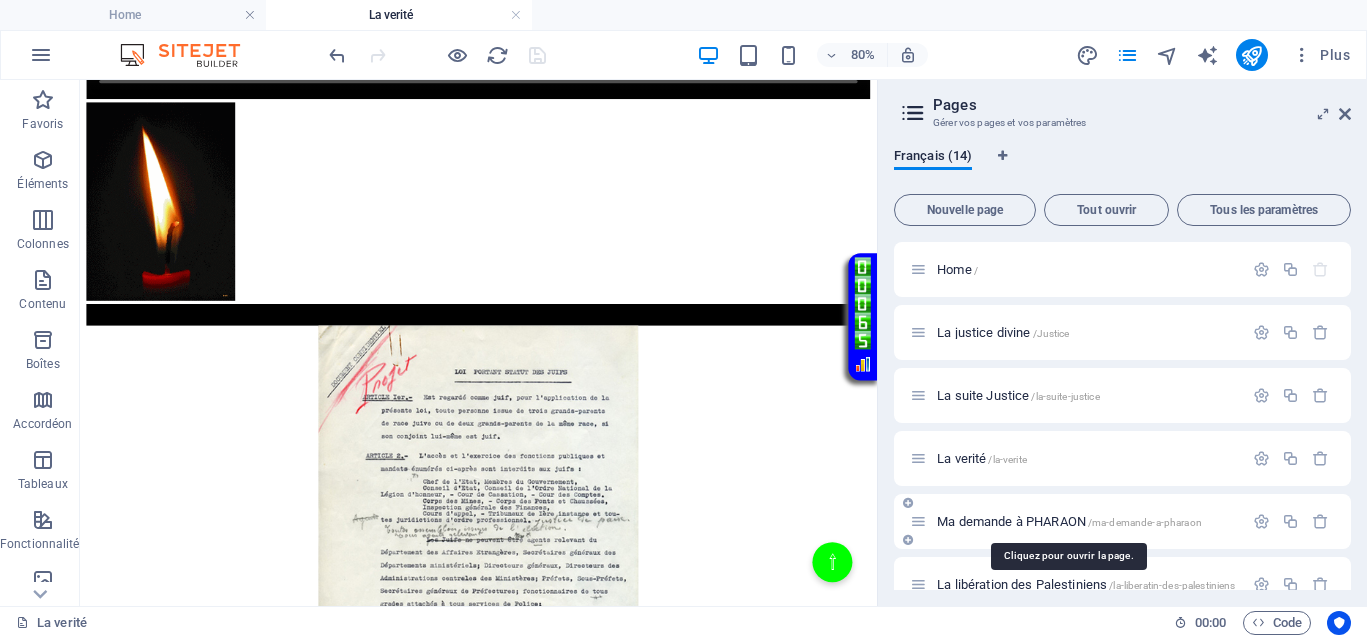 click on "Ma demande à PHARAON /ma-demande-a-pharaon" at bounding box center [1069, 521] 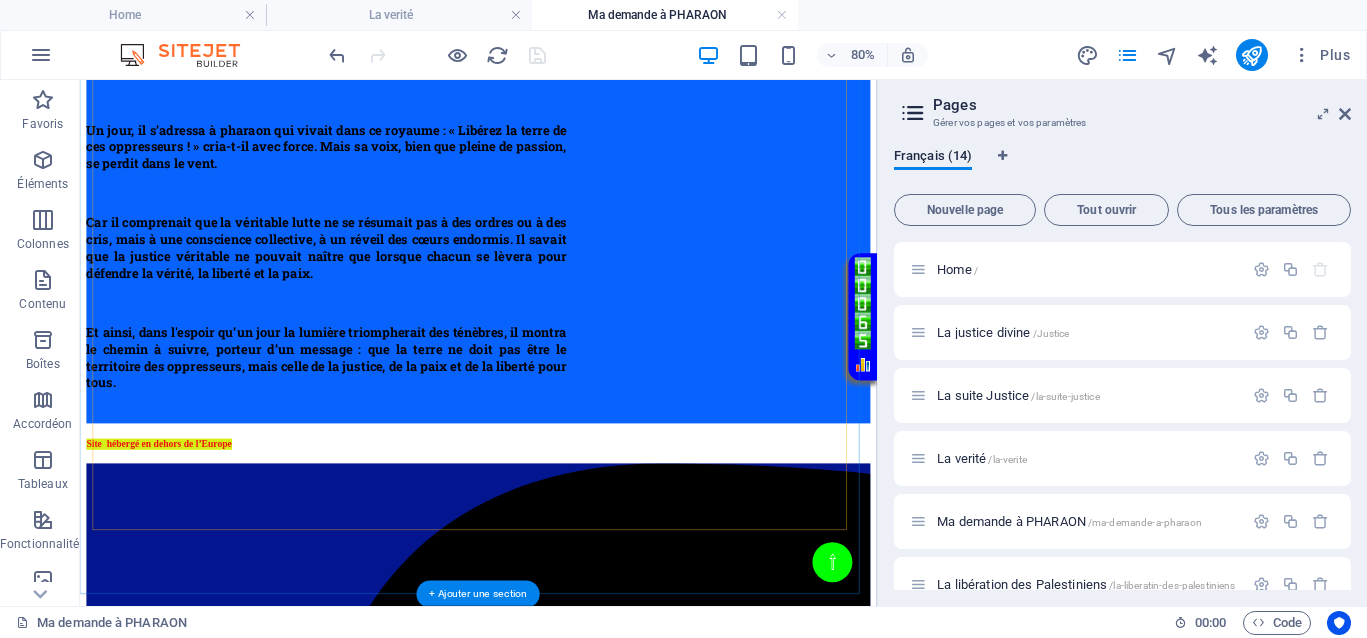 scroll, scrollTop: 1334, scrollLeft: 0, axis: vertical 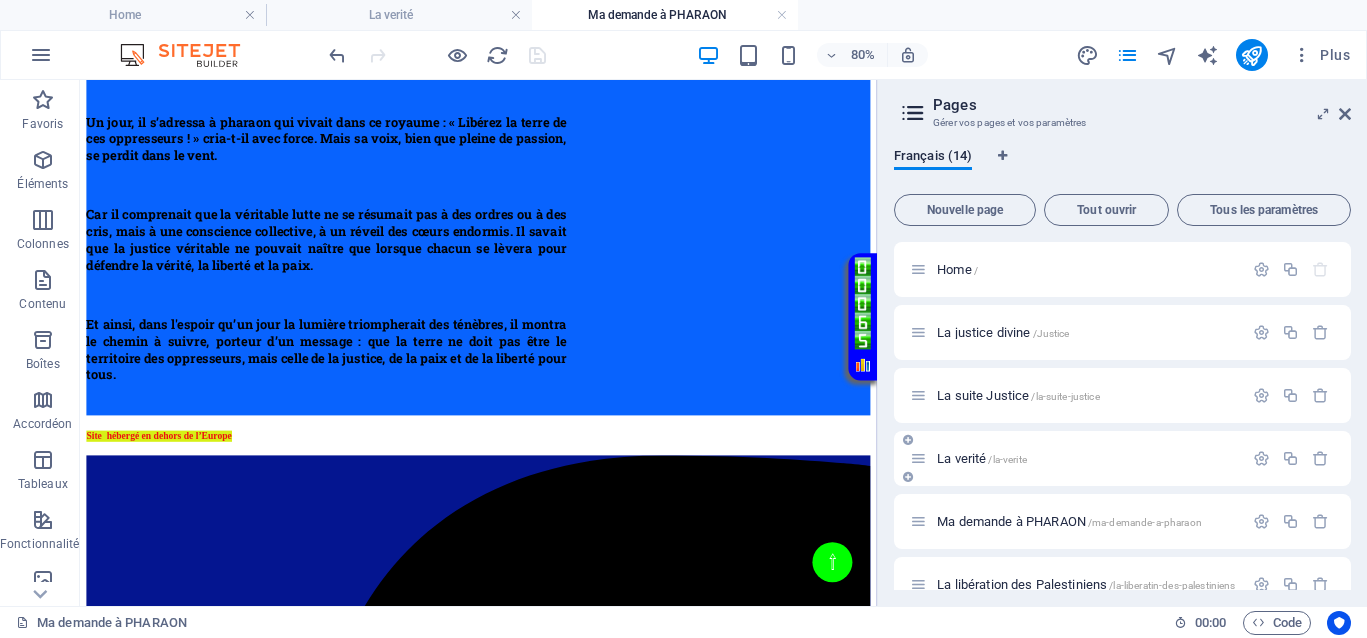 click on "La verité /la-verite" at bounding box center [982, 458] 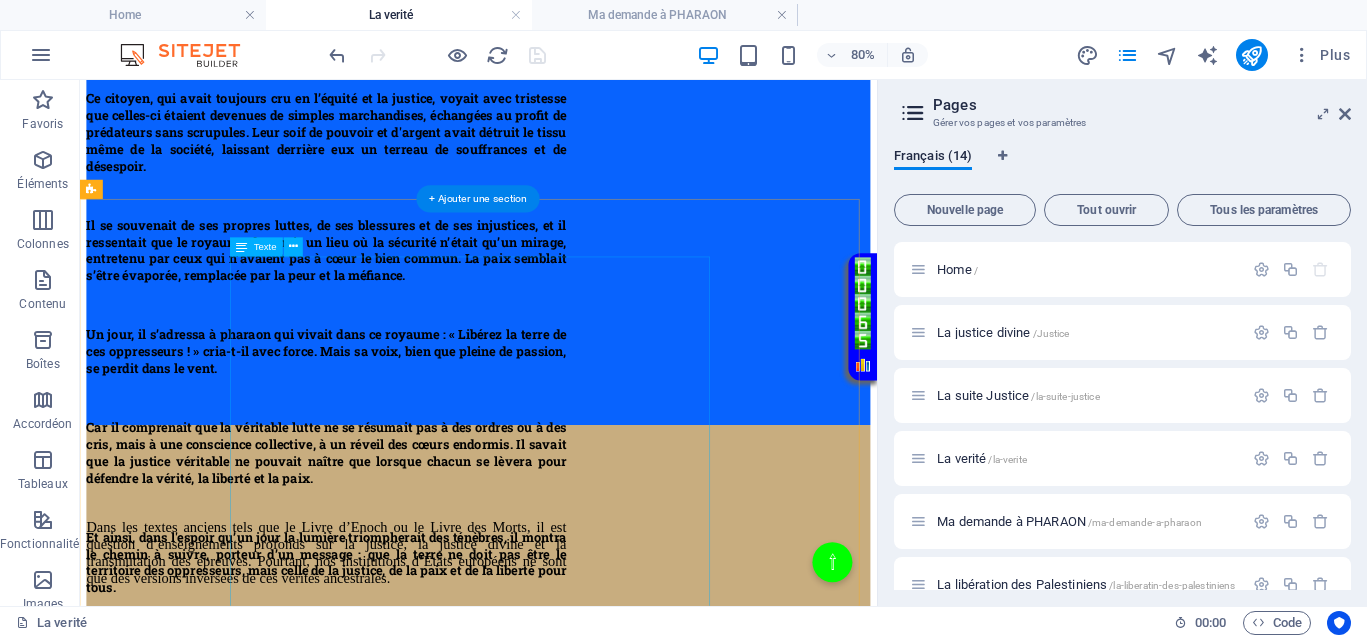 scroll, scrollTop: 2750, scrollLeft: 0, axis: vertical 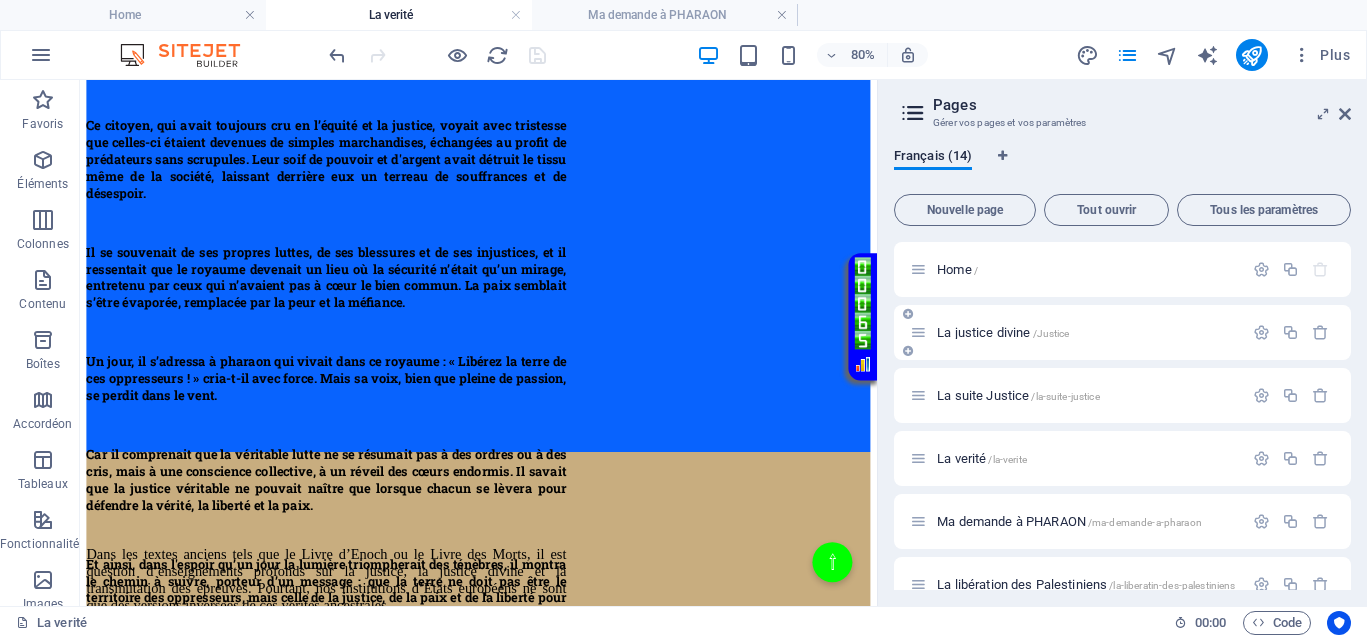 click on "La justice divine /Justice" at bounding box center (1003, 332) 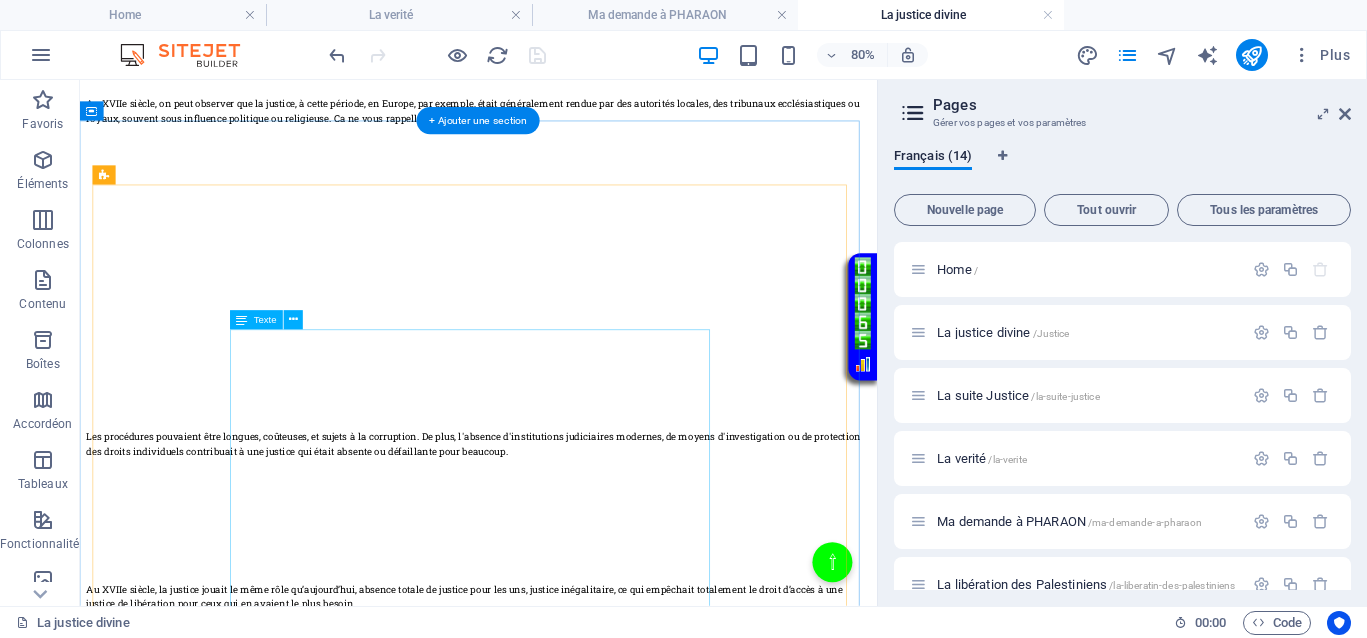 scroll, scrollTop: 1250, scrollLeft: 0, axis: vertical 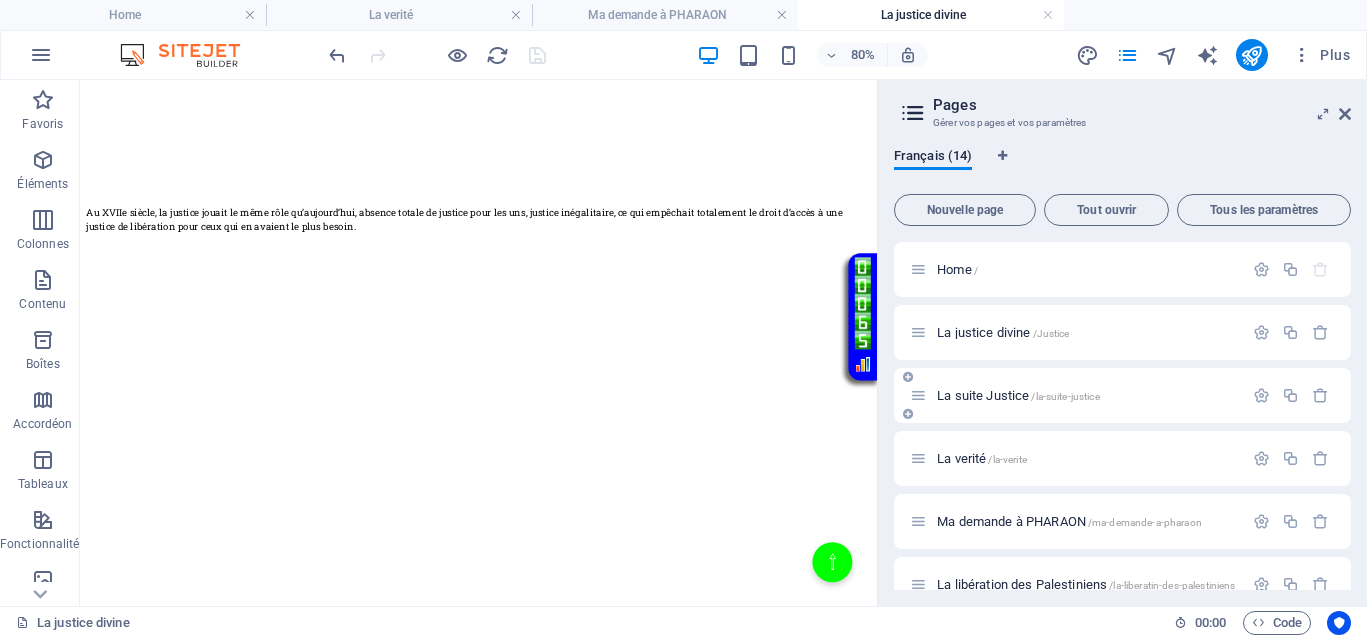 click on "La suite Justice /la-suite-justice" at bounding box center [1018, 395] 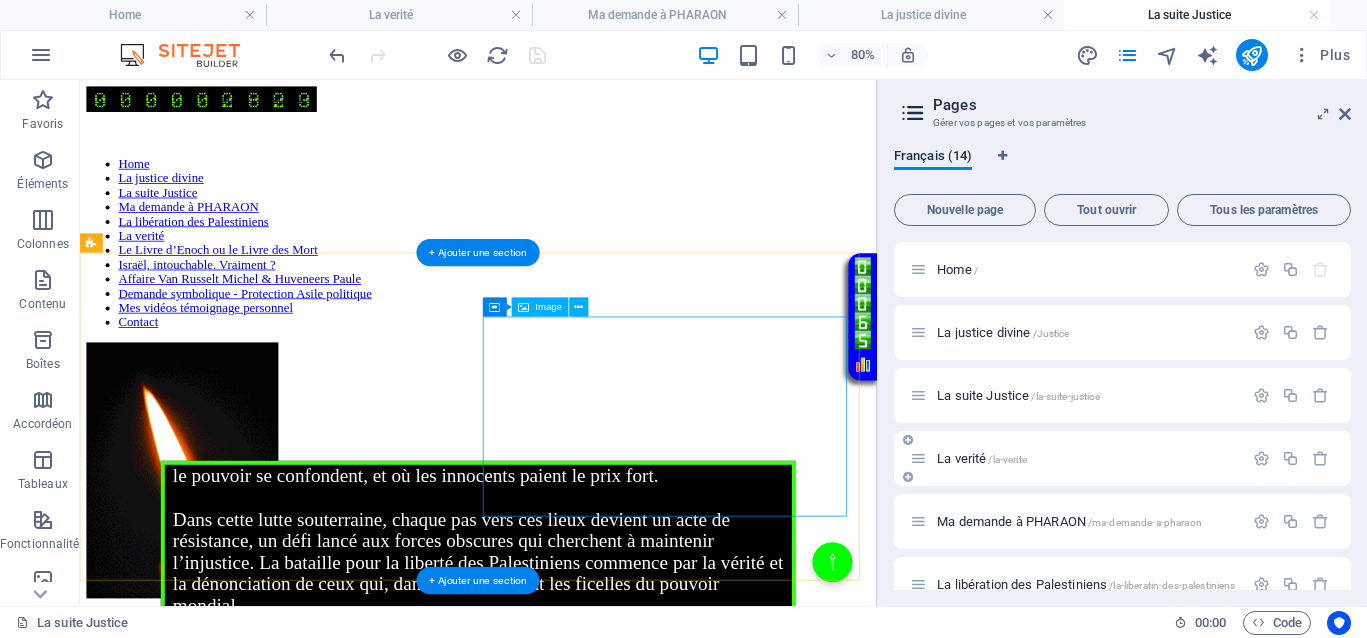 scroll, scrollTop: 528, scrollLeft: 0, axis: vertical 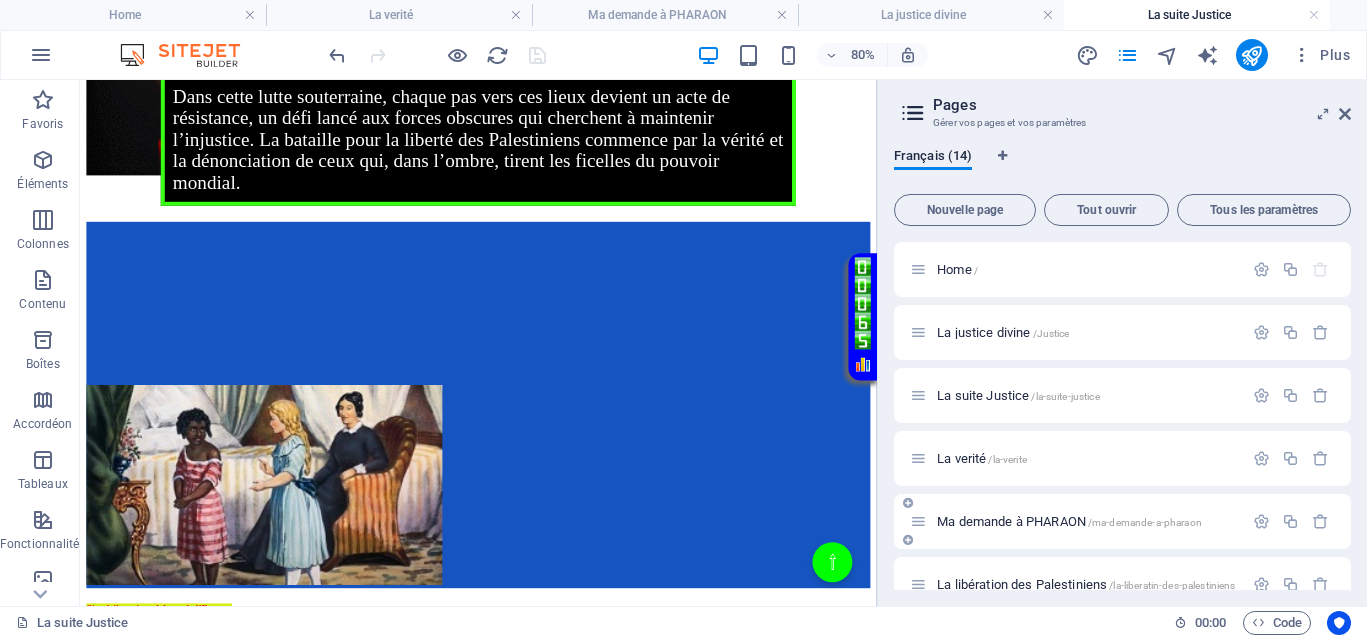 click on "Ma demande à PHARAON /ma-demande-a-pharaon" at bounding box center (1069, 521) 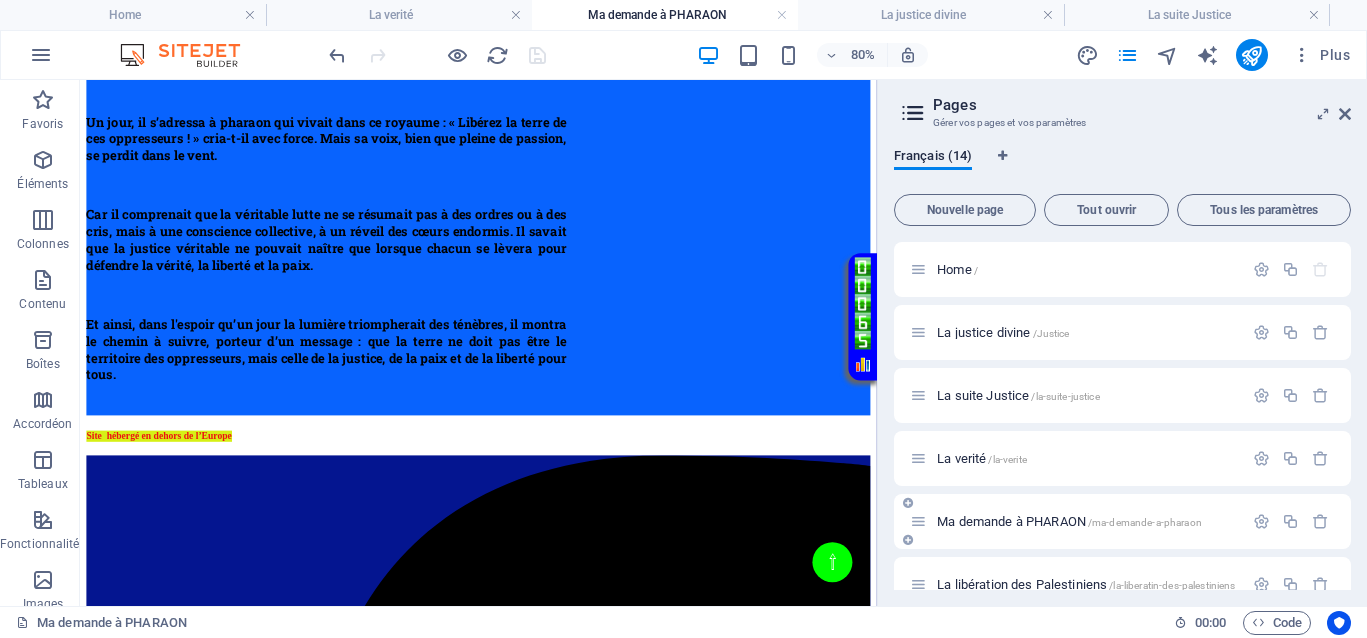 scroll, scrollTop: 0, scrollLeft: 0, axis: both 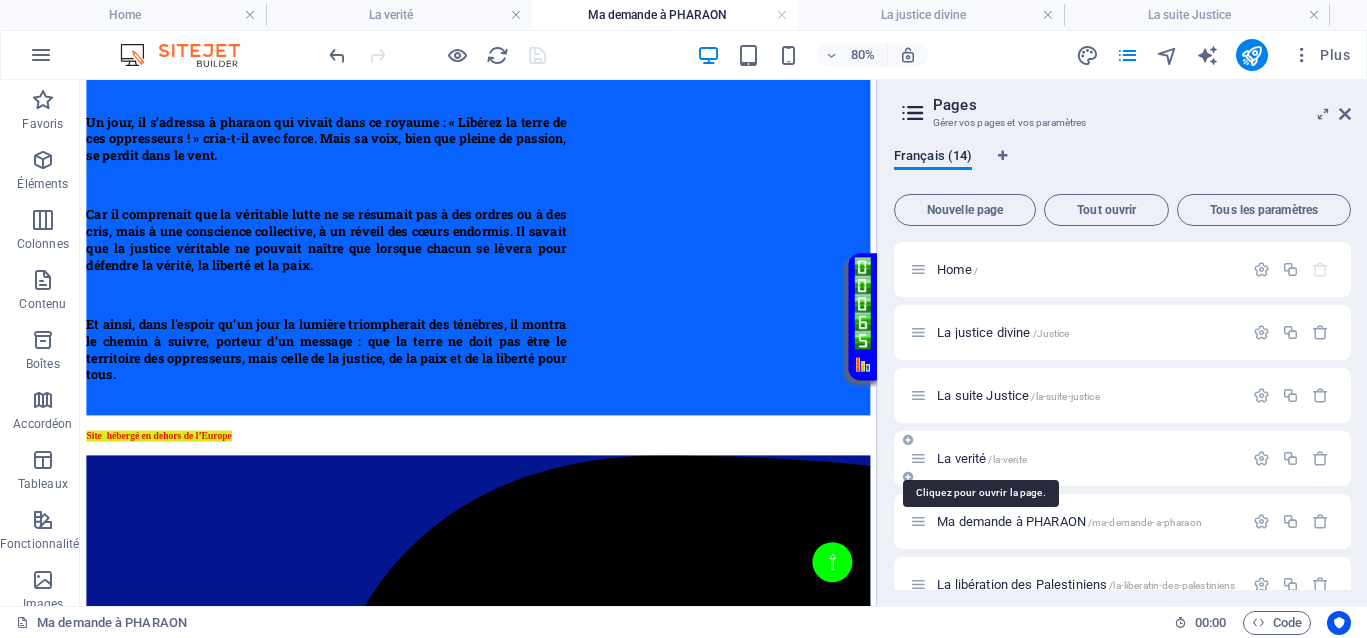 click on "La verité /la-verite" at bounding box center (982, 458) 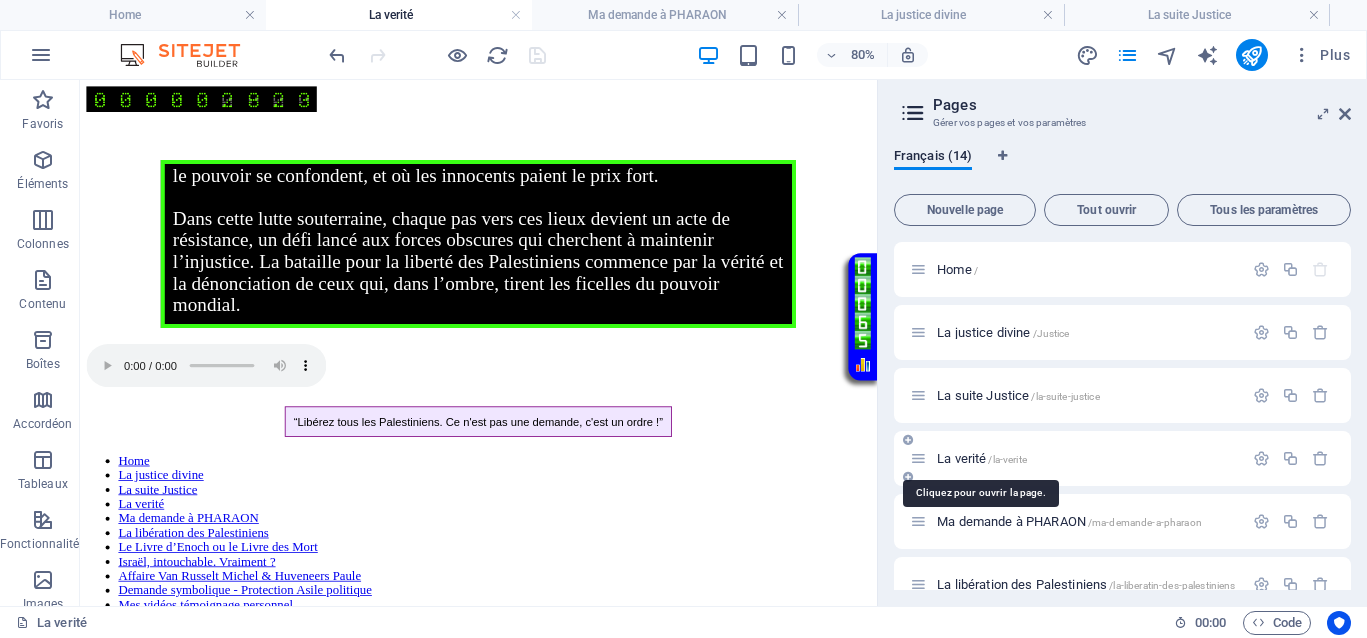 scroll, scrollTop: 0, scrollLeft: 0, axis: both 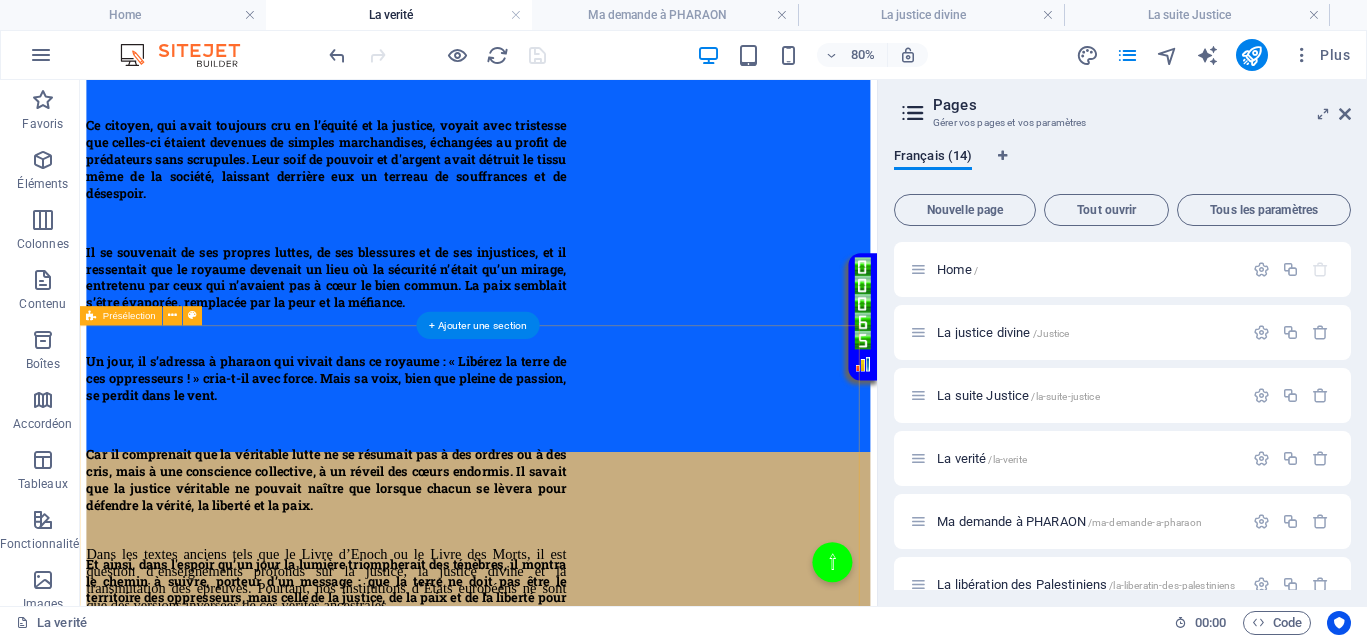 click on "Dans les textes anciens tels que le Livre d’Enoch ou le Livre des Morts, il est question d’enseignements profonds sur la justice, la justice divine et la transmutation des épreuves. Pourtant, nos institutions d’États européens ne sont que des versions inversées de ces vérités ancestrales. Elles ont détourné la sagesse originelle pour nous imposer une vision déformée, celle d’un pardon aveugle face à la souffrance, comme si cela était la seule voie possible. Une véritable inversion des valeurs du vivant. Il faut comprendre la nécessité de se libérer des illusions et que chaque épreuve constitue une étape de notre évolution spirituelle. Cette interrogation soulève la complexité des situations impliquant la victime et l'agresseur, ainsi que la nécessité de dépasser le simple jugement de l’agresseur pour atteindre une compréhension plus profonde." at bounding box center [578, 2935] 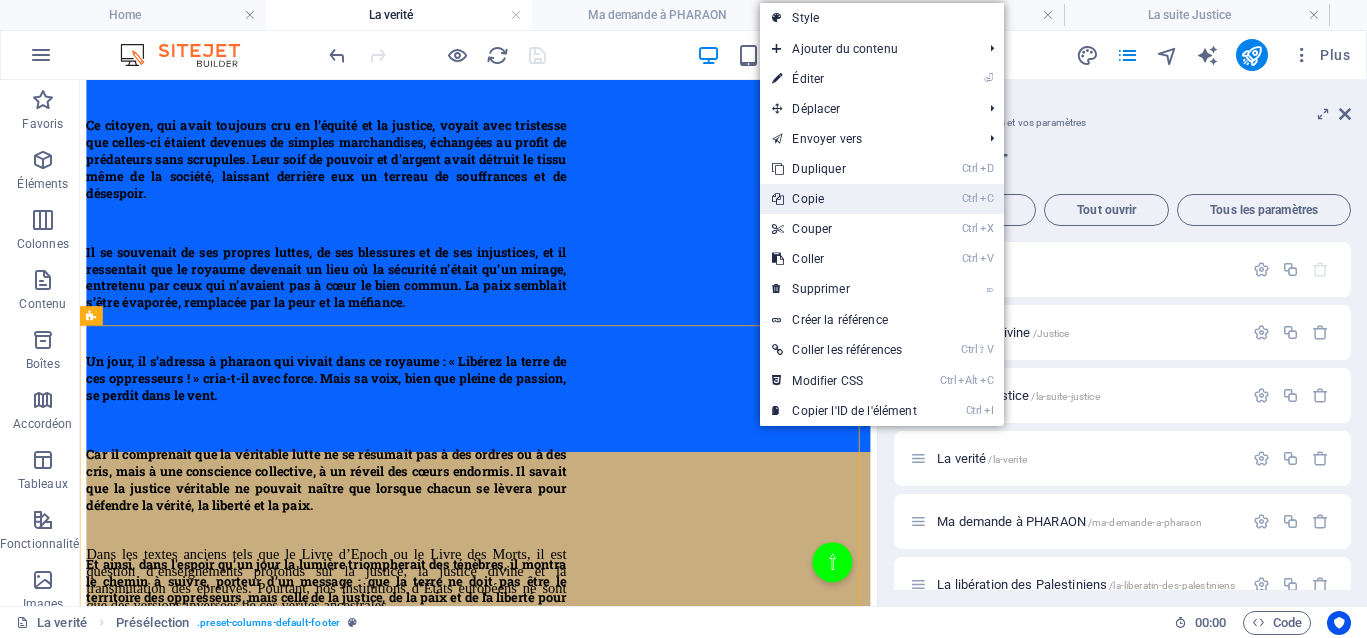 click on "Ctrl C  Copie" at bounding box center [844, 199] 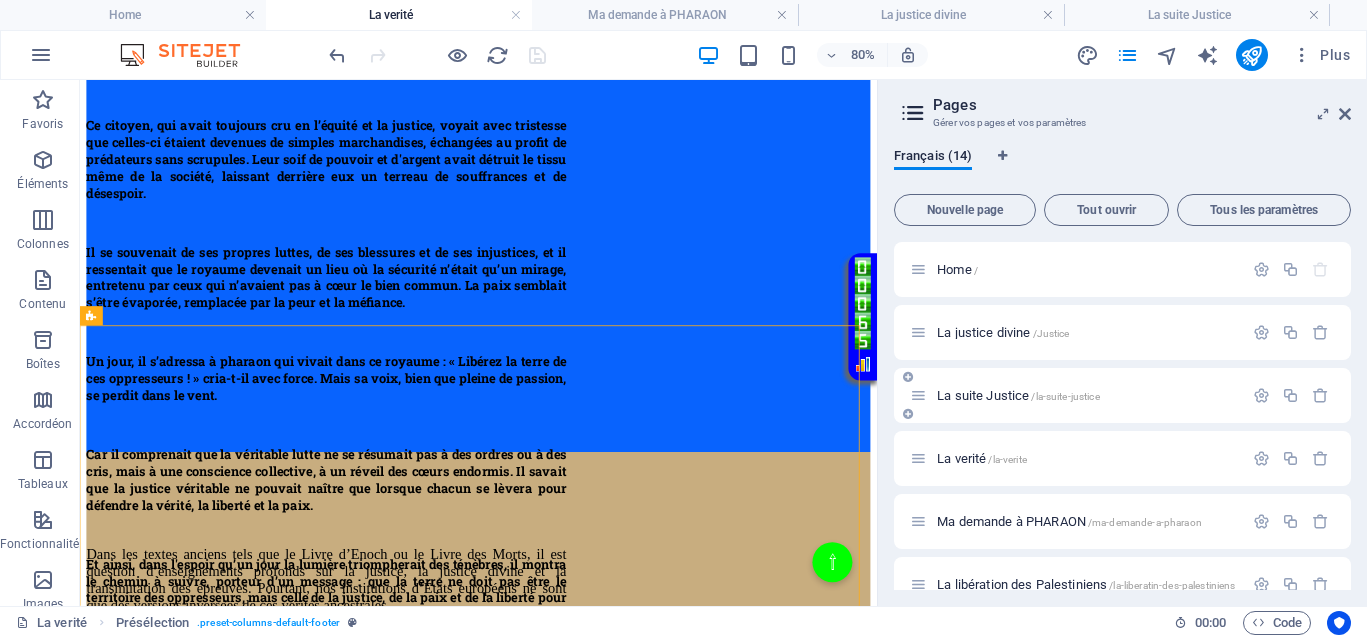 click on "La suite Justice /la-suite-justice" at bounding box center [1018, 395] 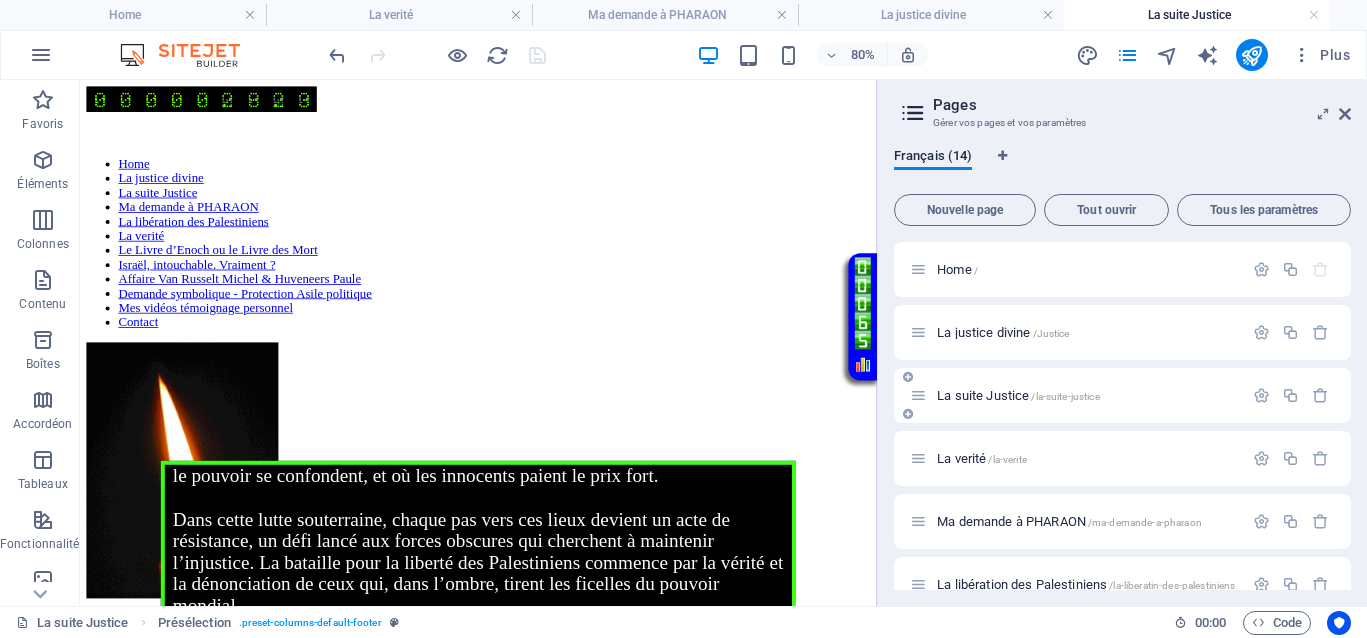 scroll, scrollTop: 528, scrollLeft: 0, axis: vertical 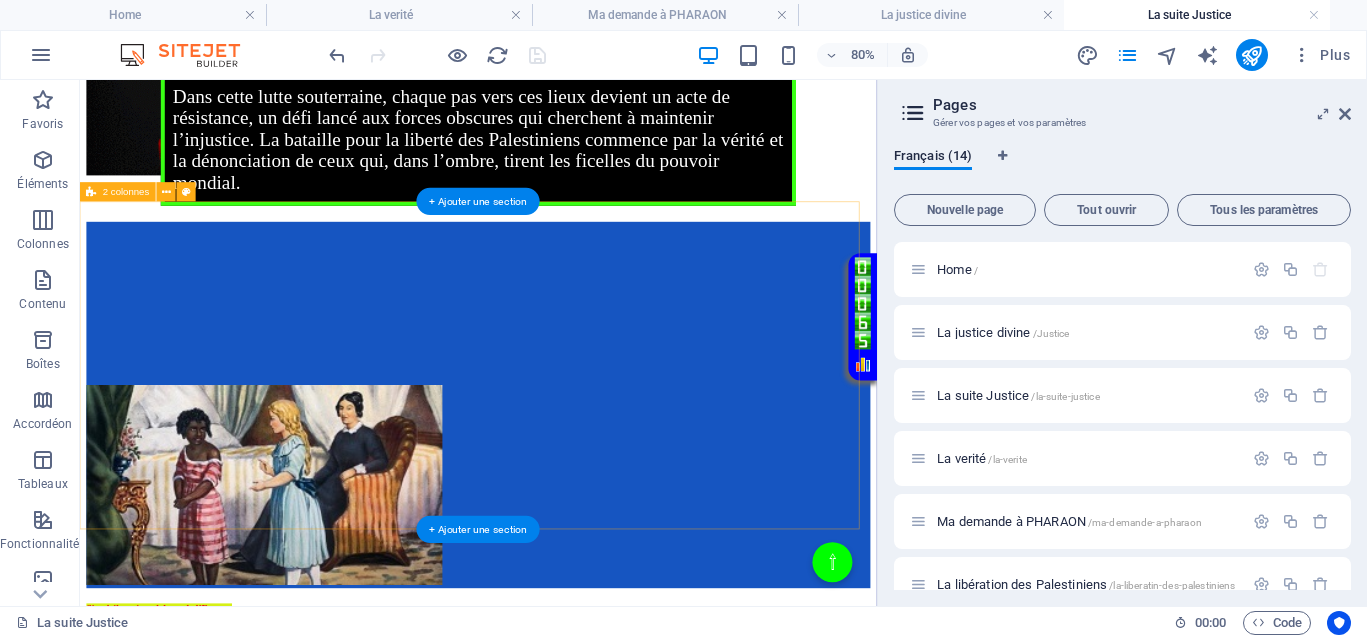 click on "</div>" at bounding box center (578, 487) 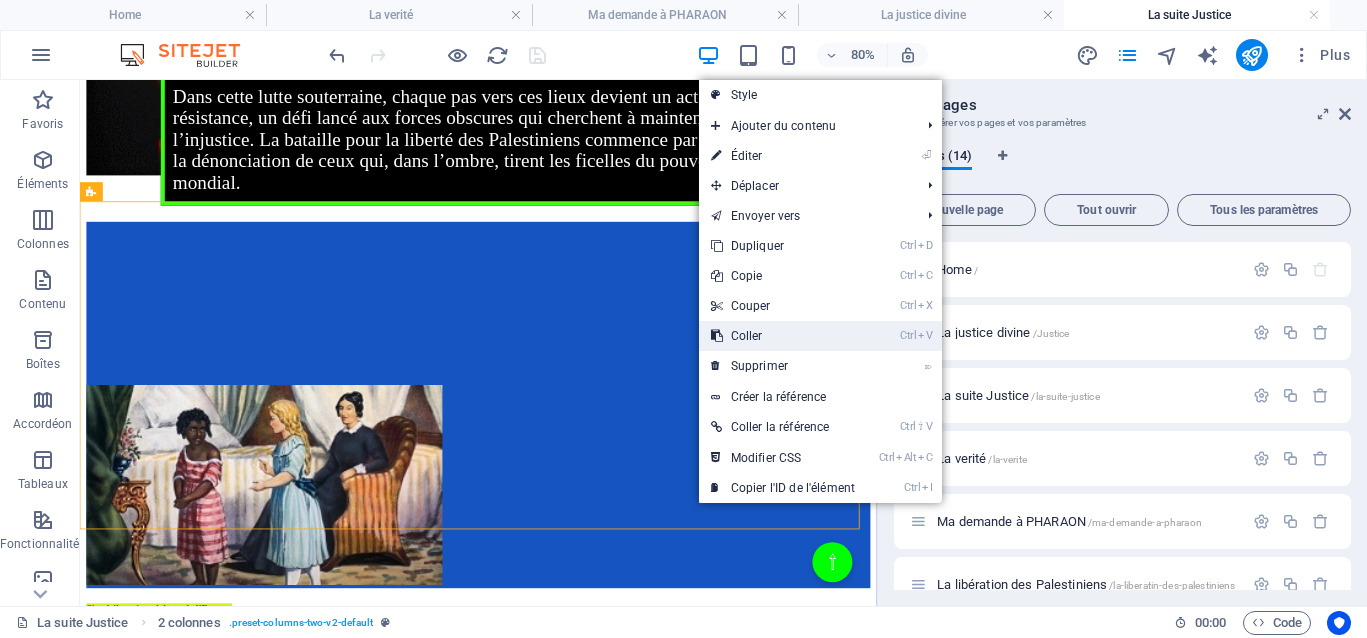 drag, startPoint x: 759, startPoint y: 328, endPoint x: 880, endPoint y: 338, distance: 121.41252 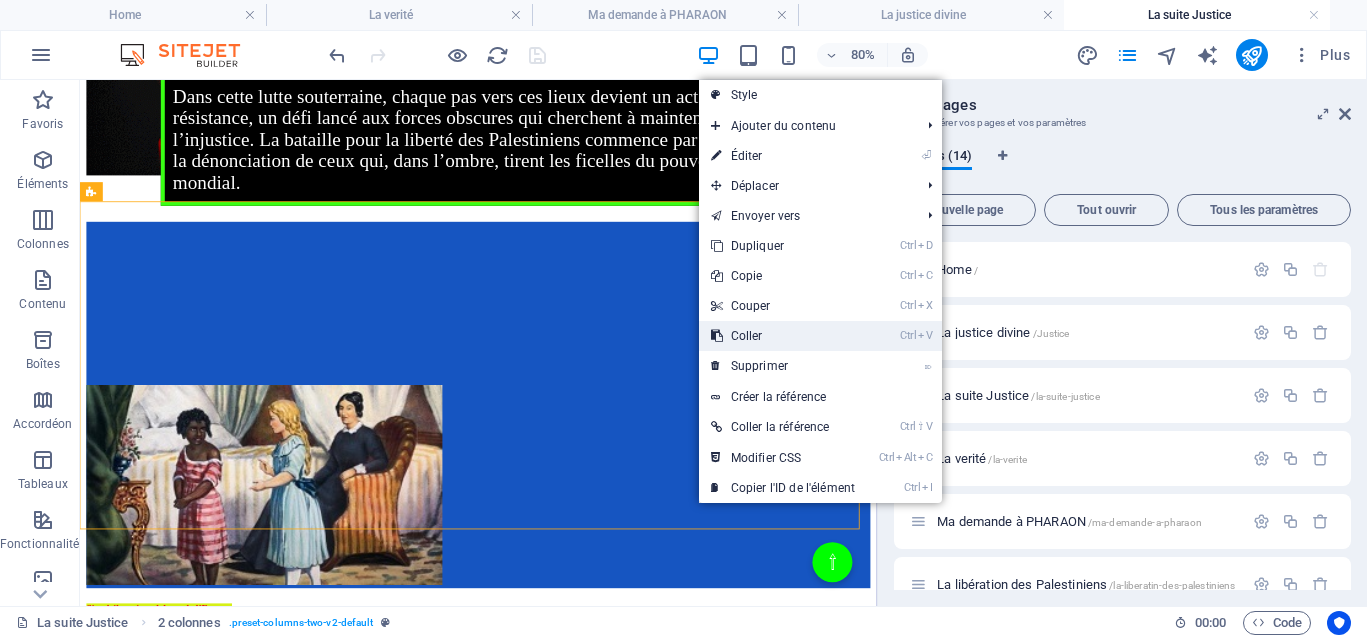 click on "Ctrl V  Coller" at bounding box center (783, 336) 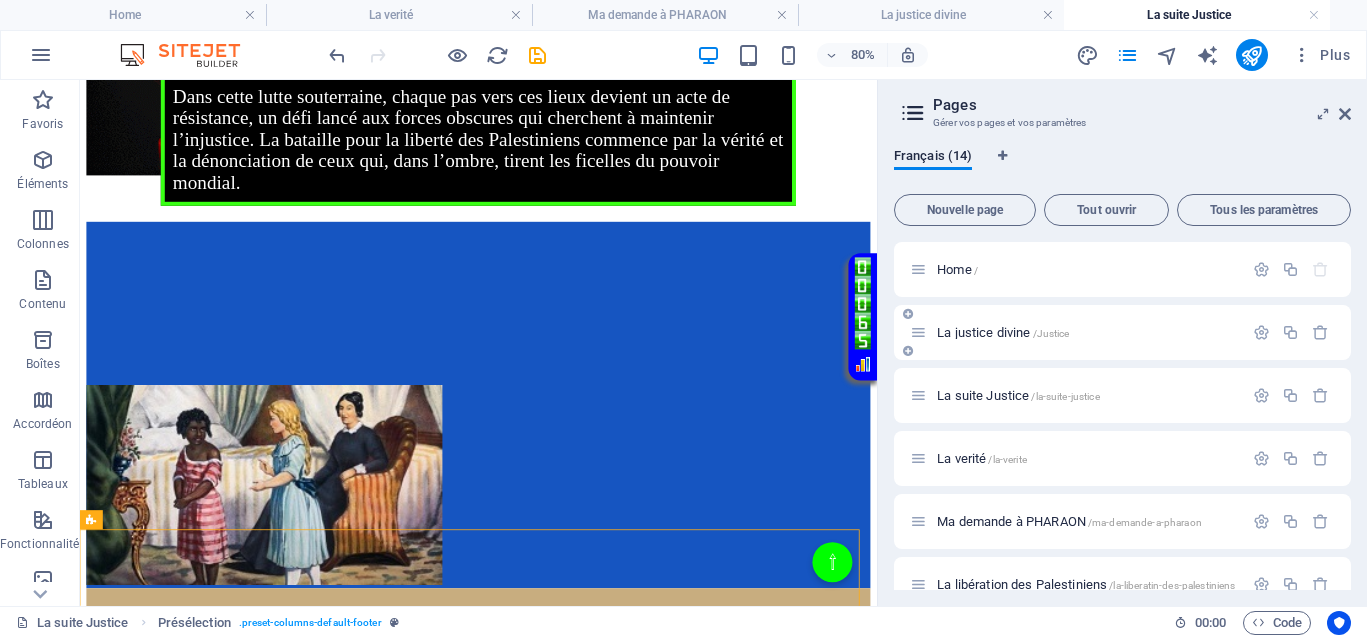 click on "La justice divine /Justice" at bounding box center [1003, 332] 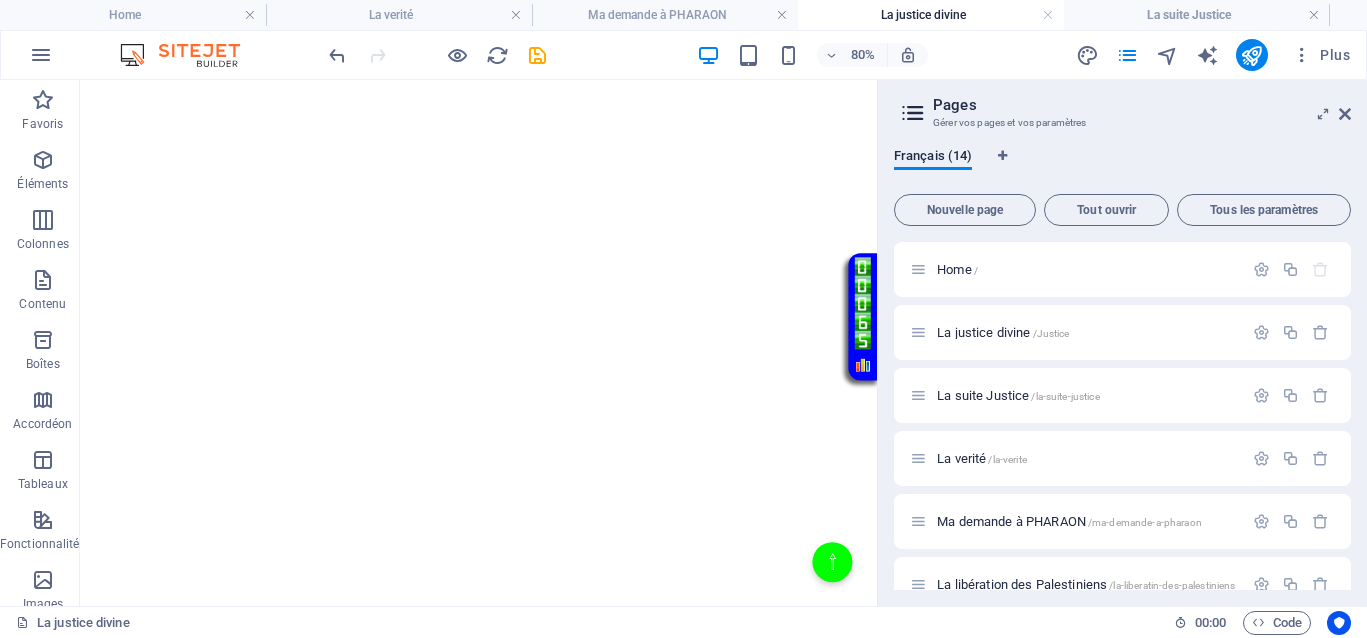scroll, scrollTop: 2474, scrollLeft: 0, axis: vertical 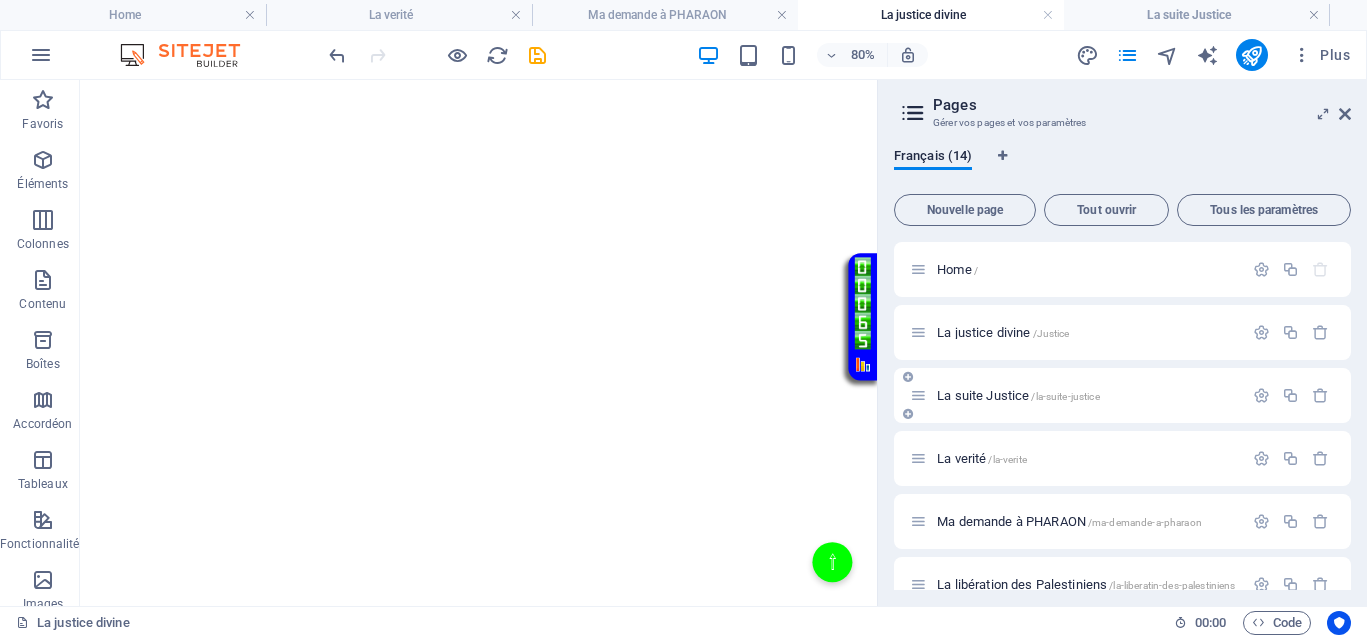 click on "La suite Justice /la-suite-justice" at bounding box center (1018, 395) 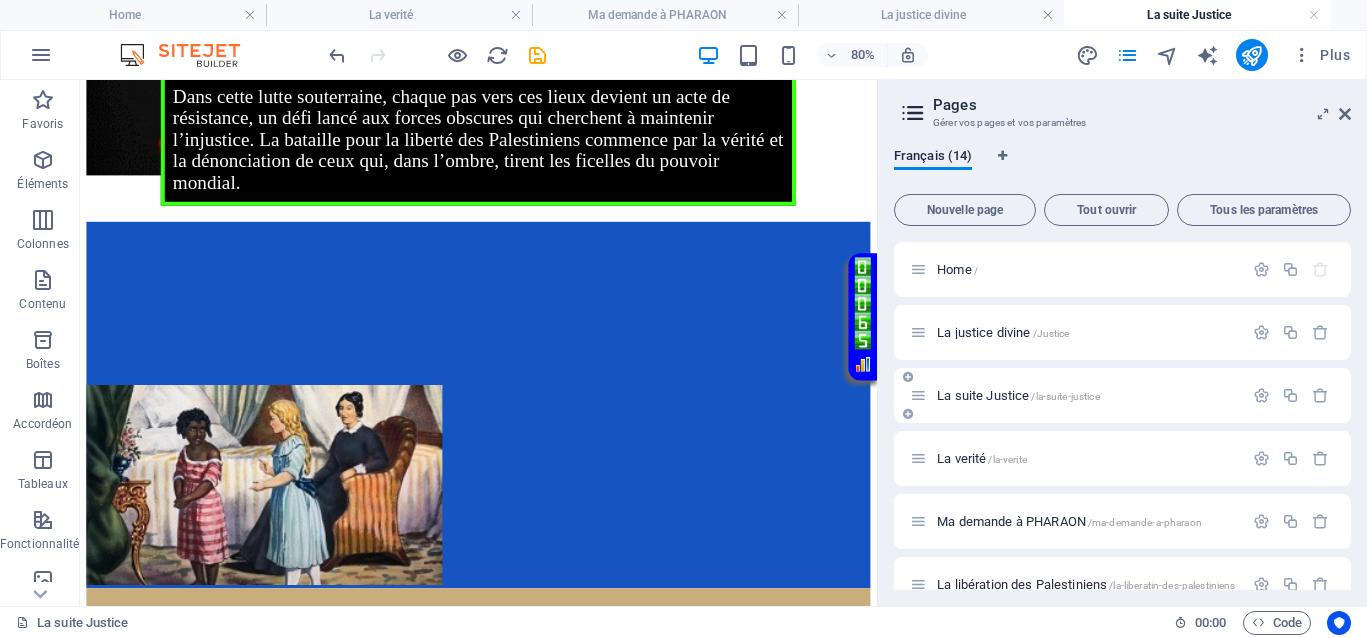 scroll, scrollTop: 0, scrollLeft: 0, axis: both 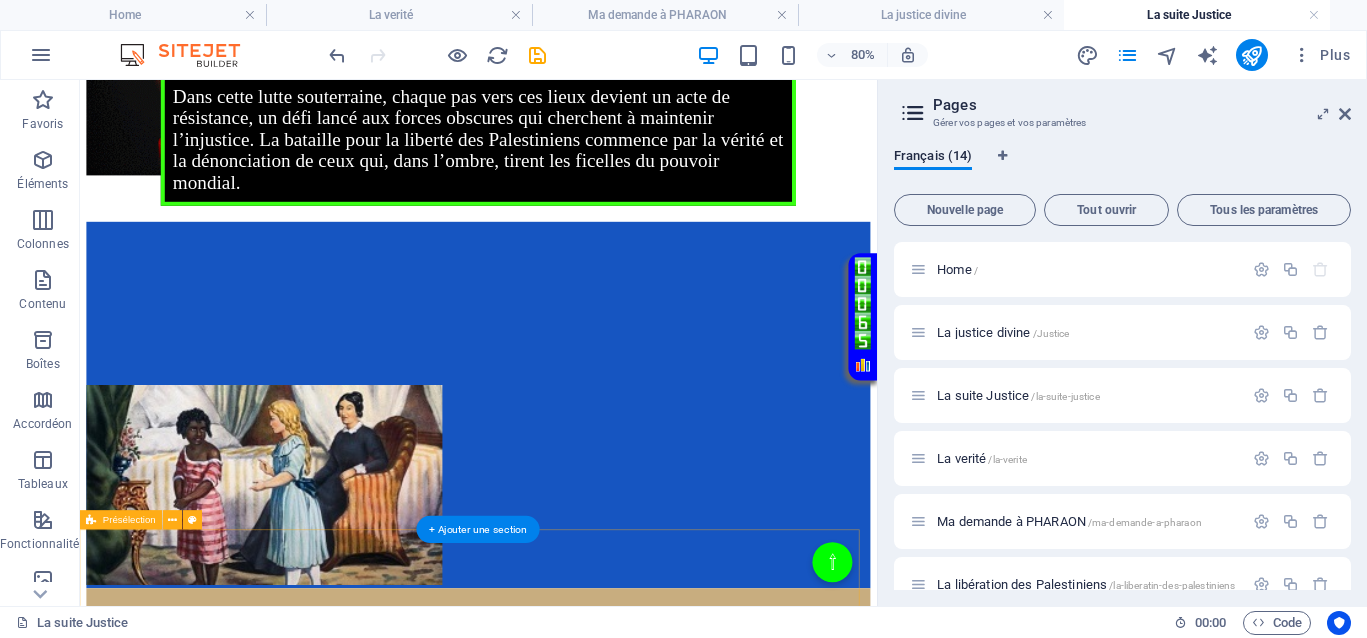 click on "Dans les textes anciens tels que le Livre d’Enoch ou le Livre des Morts, il est question d’enseignements profonds sur la justice, la justice divine et la transmutation des épreuves. Pourtant, nos institutions d’États européens ne sont que des versions inversées de ces vérités ancestrales. Elles ont détourné la sagesse originelle pour nous imposer une vision déformée, celle d’un pardon aveugle face à la souffrance, comme si cela était la seule voie possible. Une véritable inversion des valeurs du vivant. Il faut comprendre la nécessité de se libérer des illusions et que chaque épreuve constitue une étape de notre évolution spirituelle. Cette interrogation soulève la complexité des situations impliquant la victime et l'agresseur, ainsi que la nécessité de dépasser le simple jugement de l’agresseur pour atteindre une compréhension plus profonde." at bounding box center [578, 3106] 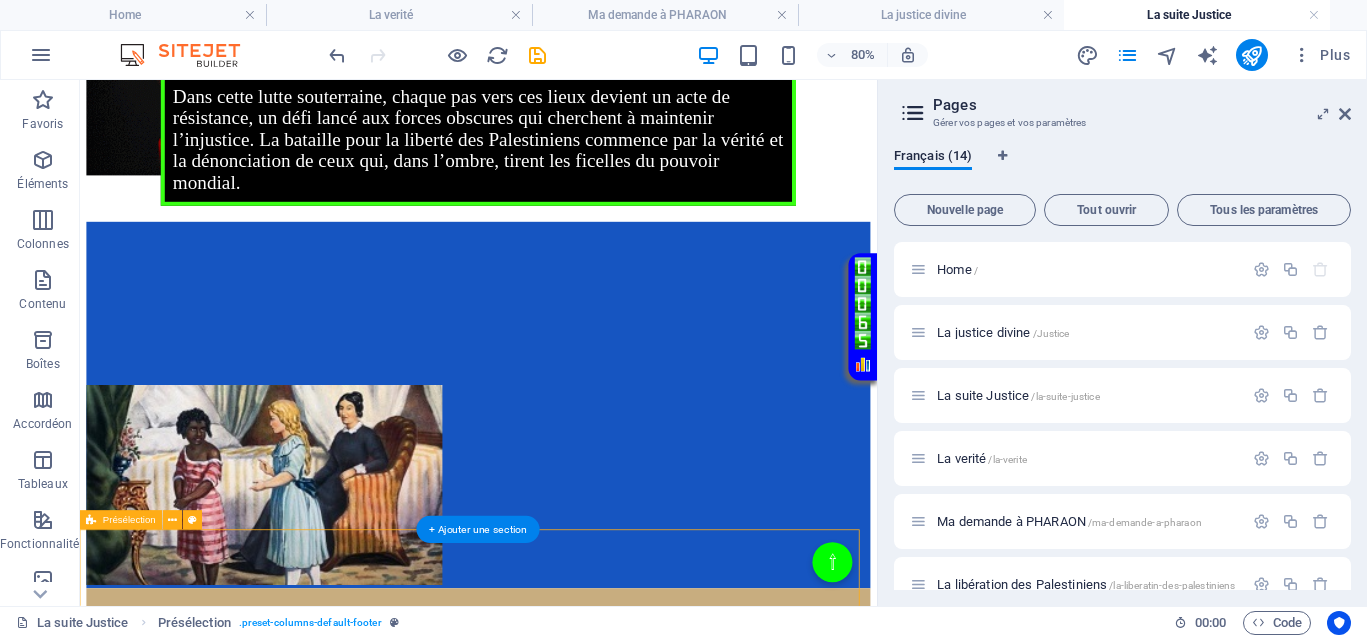 click on "Dans les textes anciens tels que le Livre d’Enoch ou le Livre des Morts, il est question d’enseignements profonds sur la justice, la justice divine et la transmutation des épreuves. Pourtant, nos institutions d’États européens ne sont que des versions inversées de ces vérités ancestrales. Elles ont détourné la sagesse originelle pour nous imposer une vision déformée, celle d’un pardon aveugle face à la souffrance, comme si cela était la seule voie possible. Une véritable inversion des valeurs du vivant. Il faut comprendre la nécessité de se libérer des illusions et que chaque épreuve constitue une étape de notre évolution spirituelle. Cette interrogation soulève la complexité des situations impliquant la victime et l'agresseur, ainsi que la nécessité de dépasser le simple jugement de l’agresseur pour atteindre une compréhension plus profonde." at bounding box center [578, 3106] 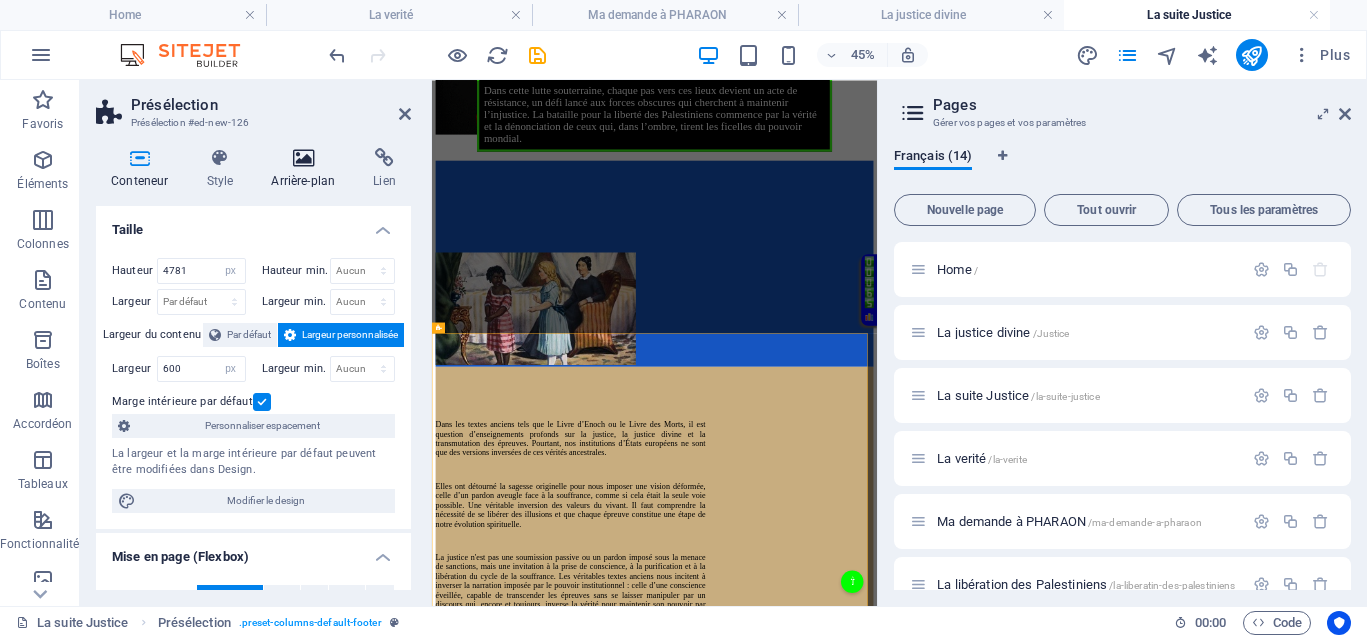 click at bounding box center [303, 158] 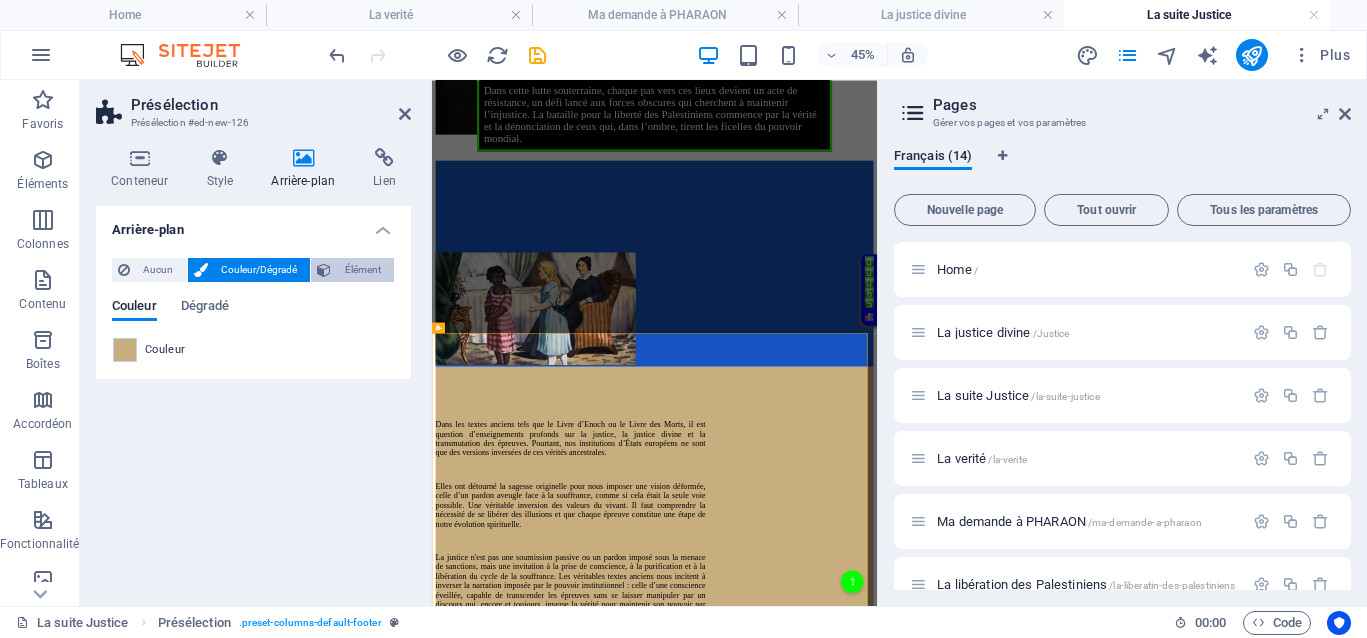 click on "Élément" at bounding box center (362, 270) 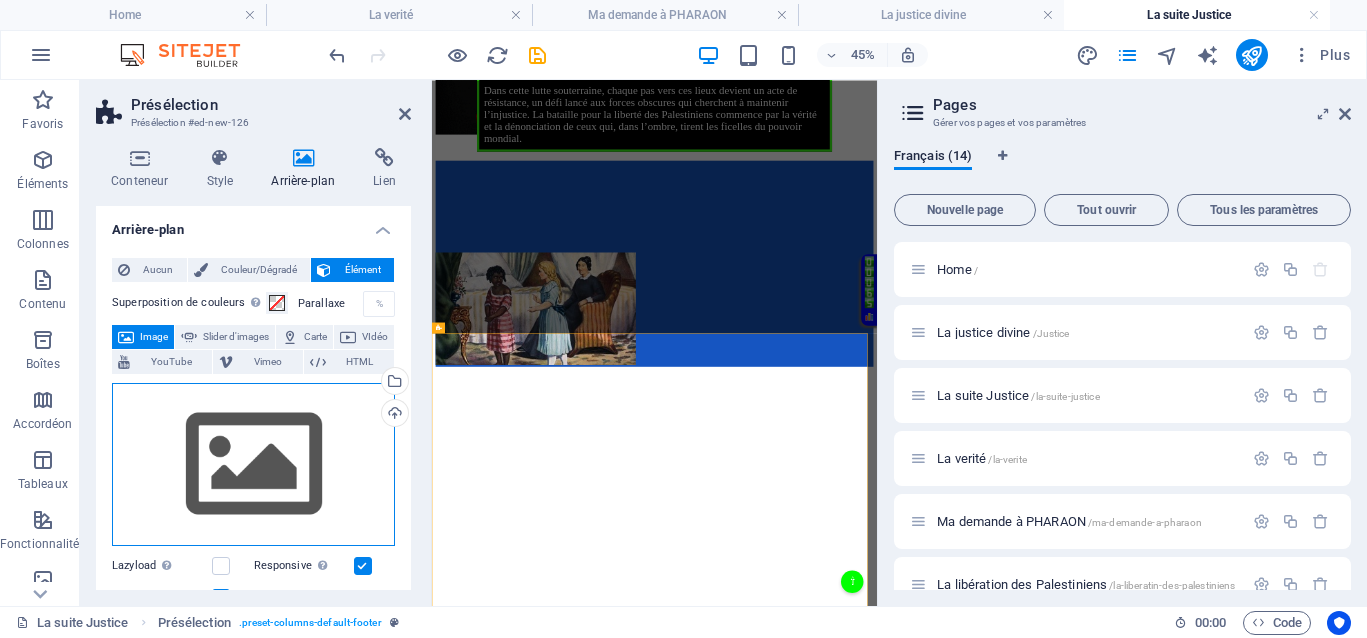 click on "Glissez les fichiers ici, cliquez pour choisir les fichiers ou  sélectionnez les fichiers depuis Fichiers ou depuis notre stock gratuit de photos et de vidéos" at bounding box center (253, 465) 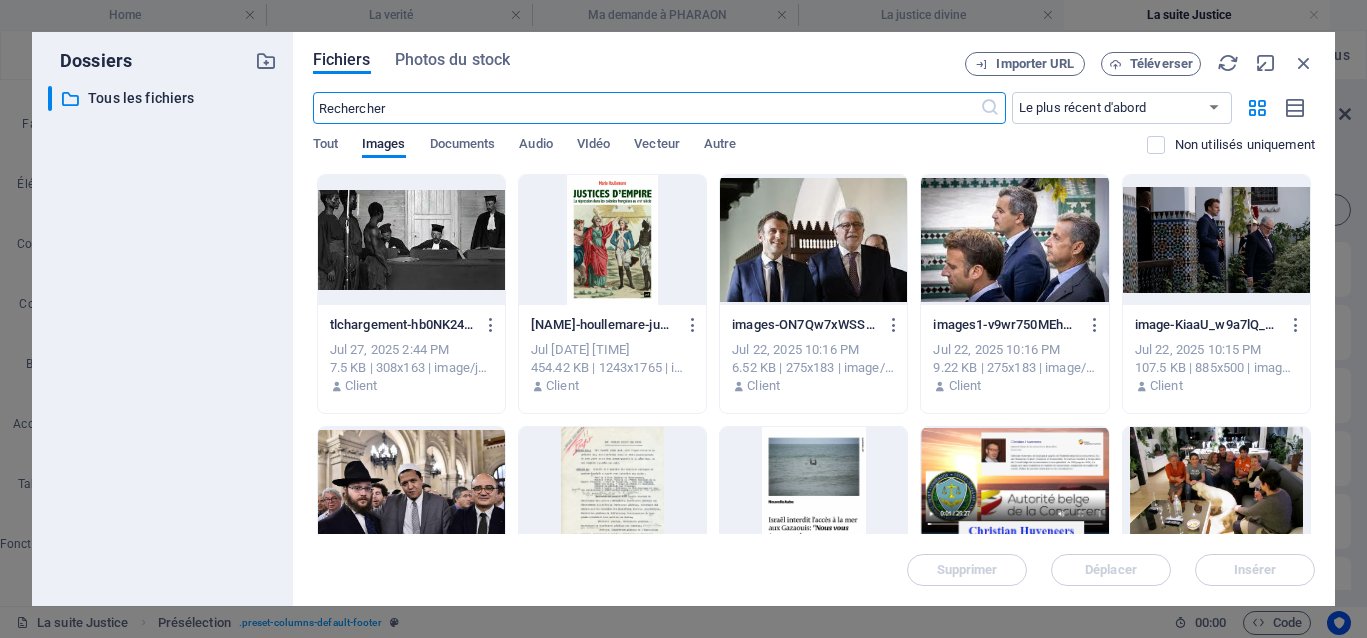 scroll, scrollTop: 0, scrollLeft: 0, axis: both 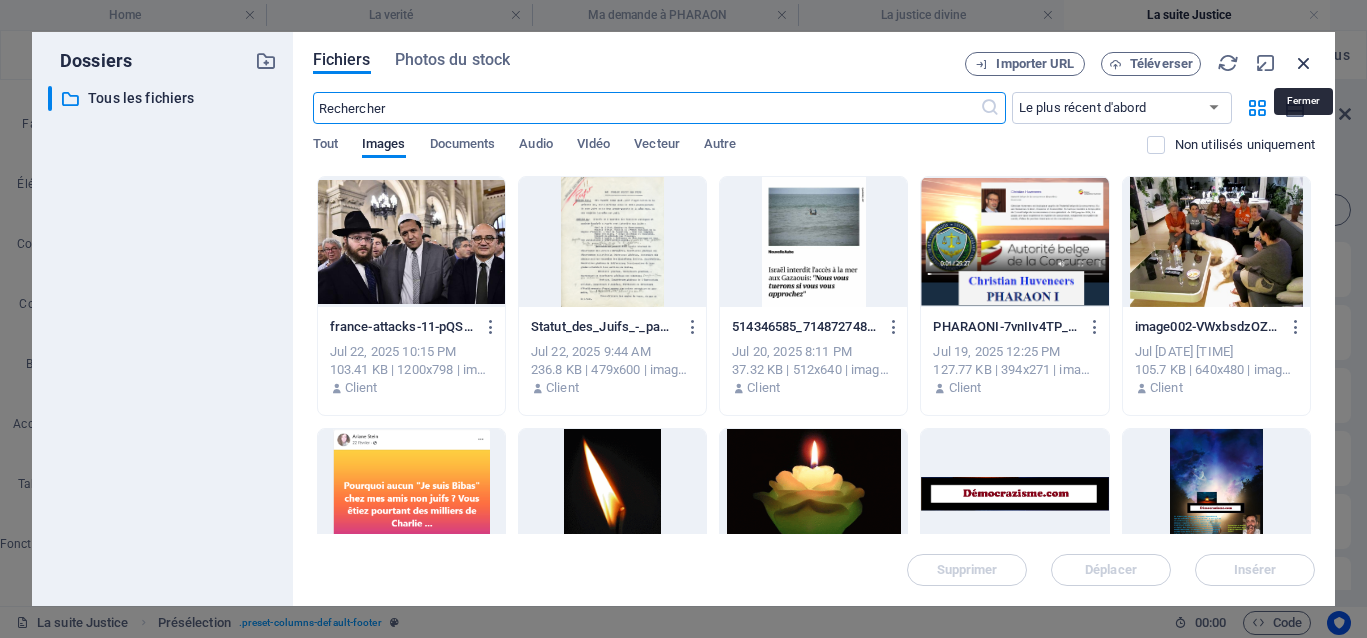 click at bounding box center (1304, 63) 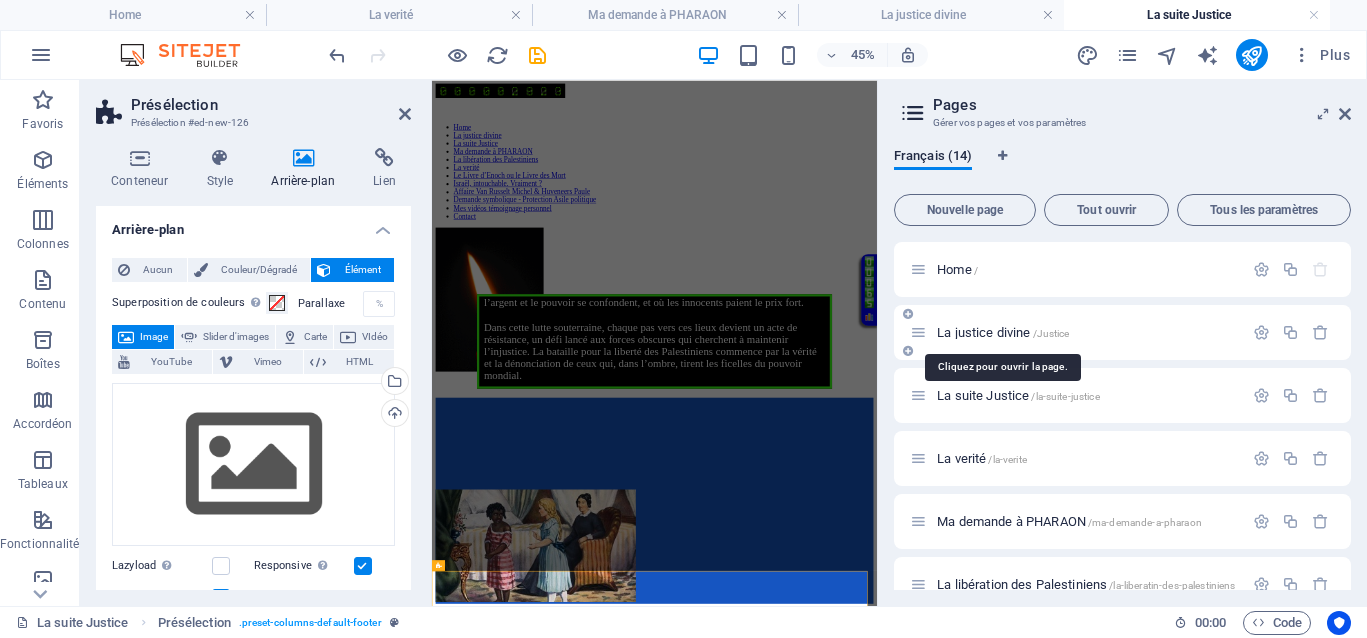 click on "La justice divine /Justice" at bounding box center (1003, 332) 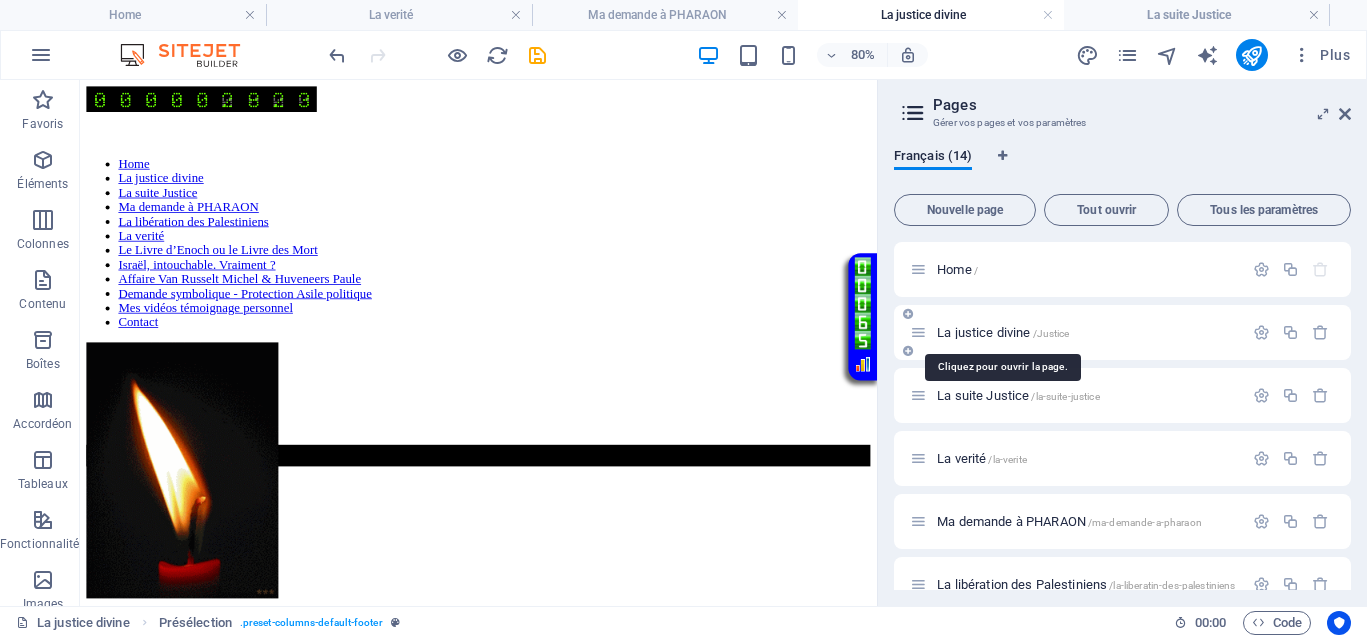 scroll, scrollTop: 2474, scrollLeft: 0, axis: vertical 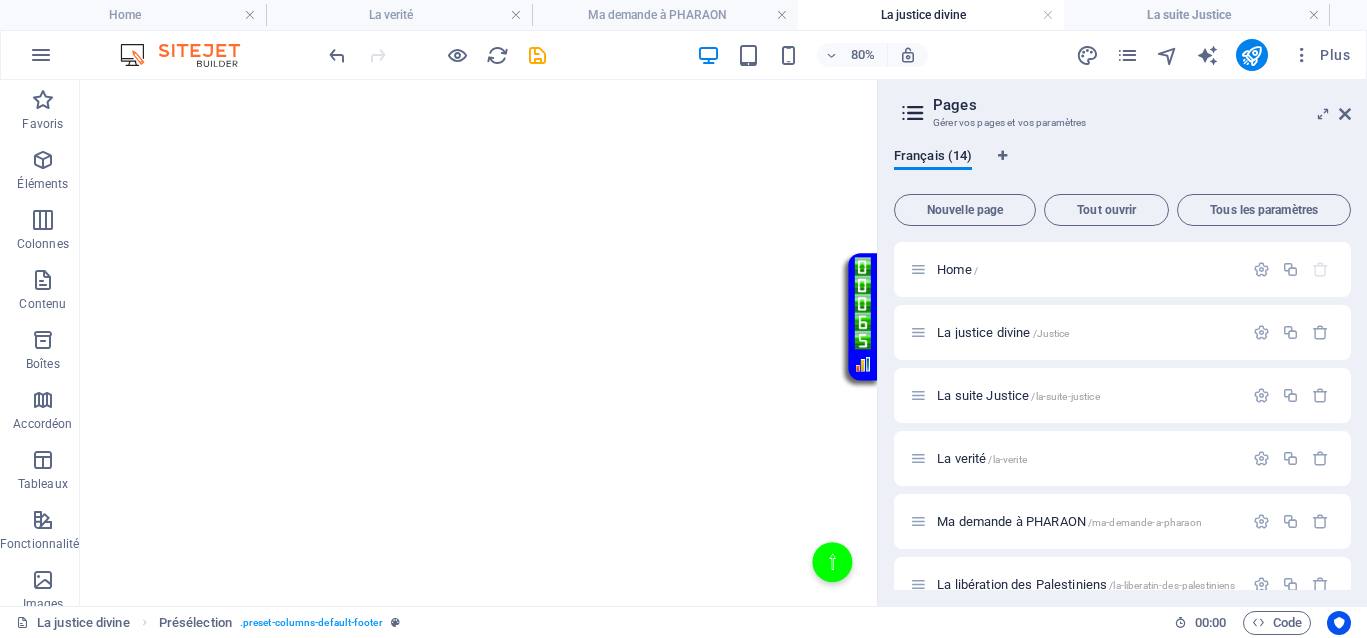 click at bounding box center [578, -1411] 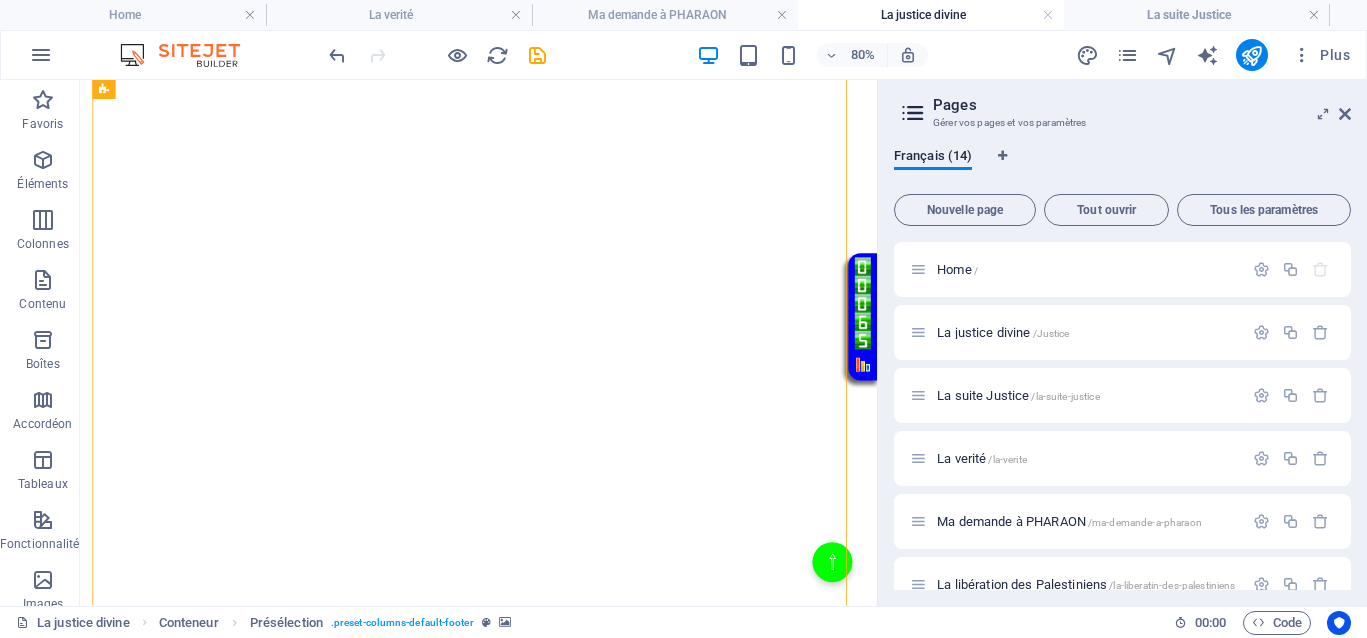 click at bounding box center [578, -1411] 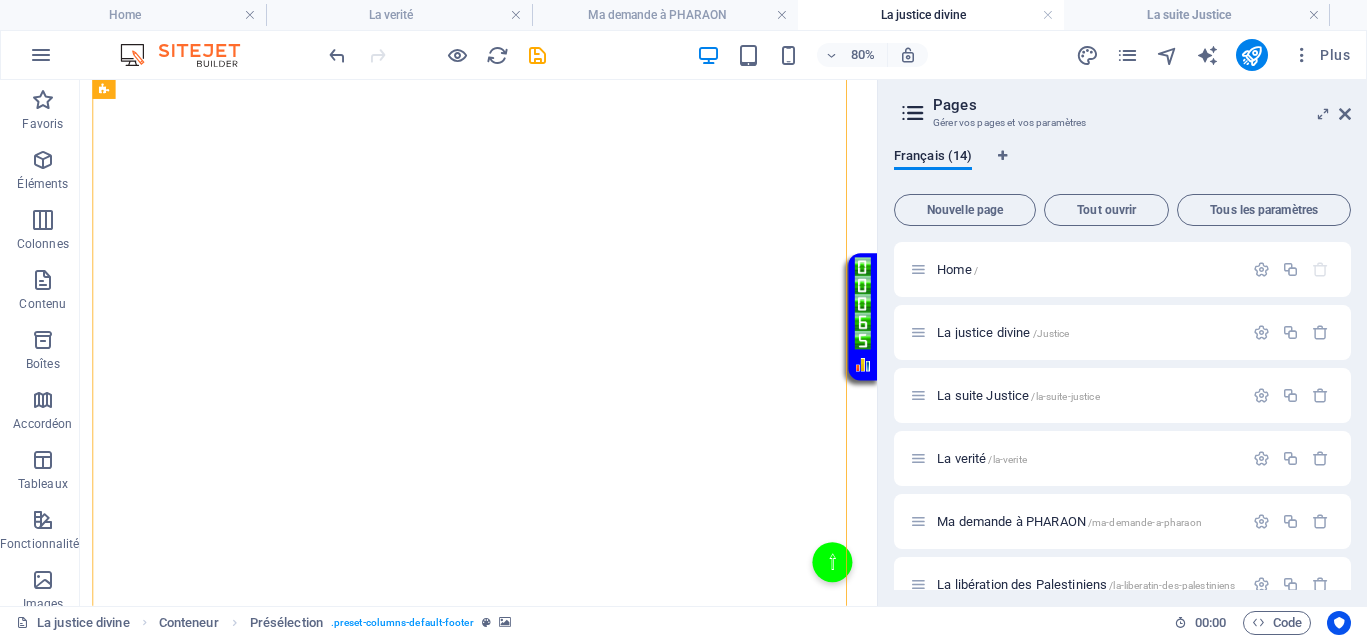 click at bounding box center (578, -1411) 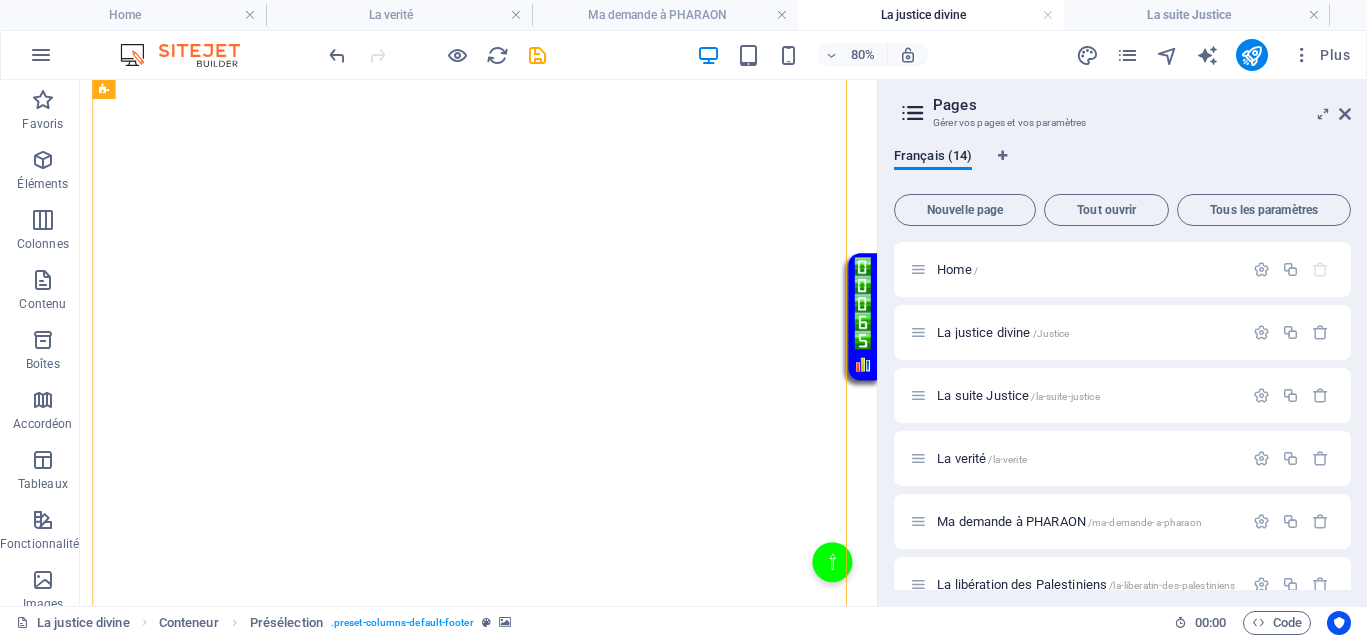select on "px" 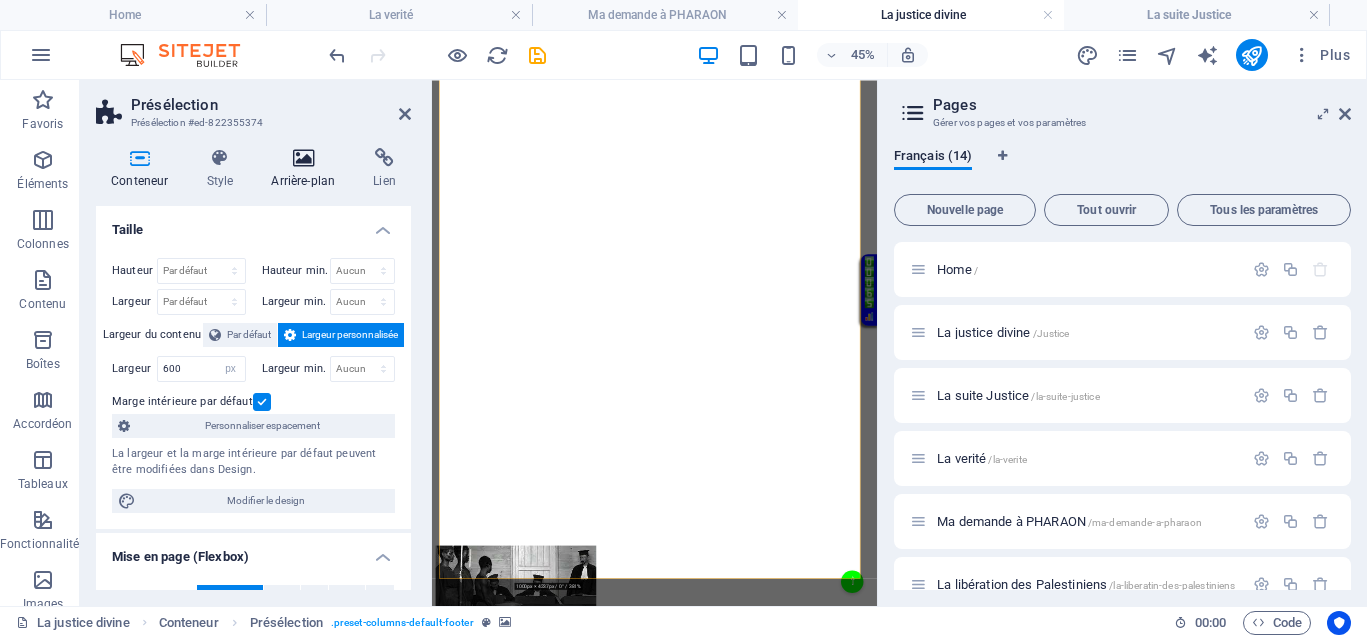 click at bounding box center (303, 158) 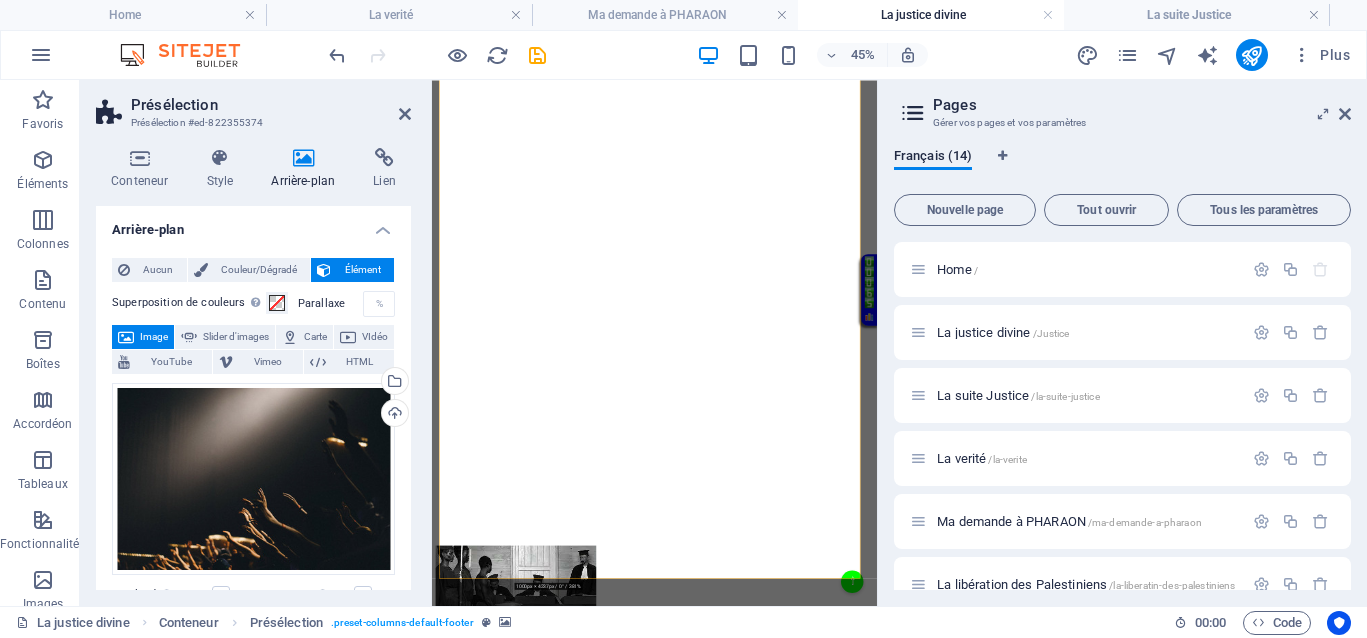 click on "Élément" at bounding box center [362, 270] 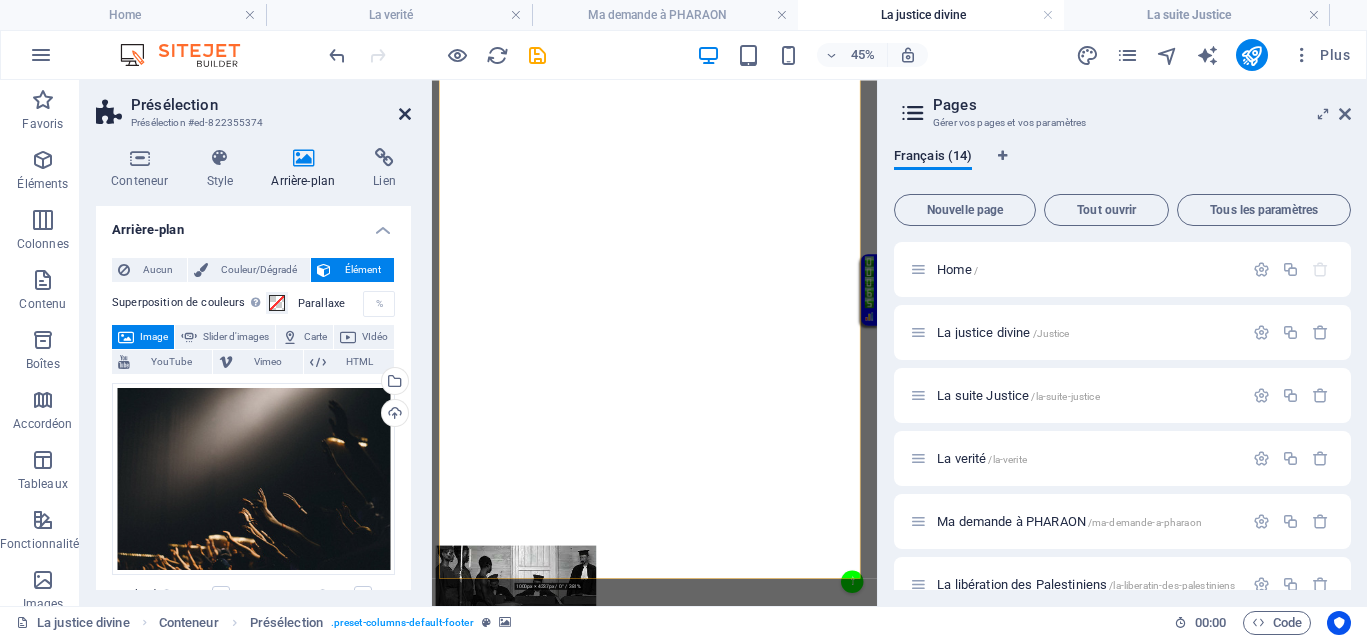 click at bounding box center (405, 114) 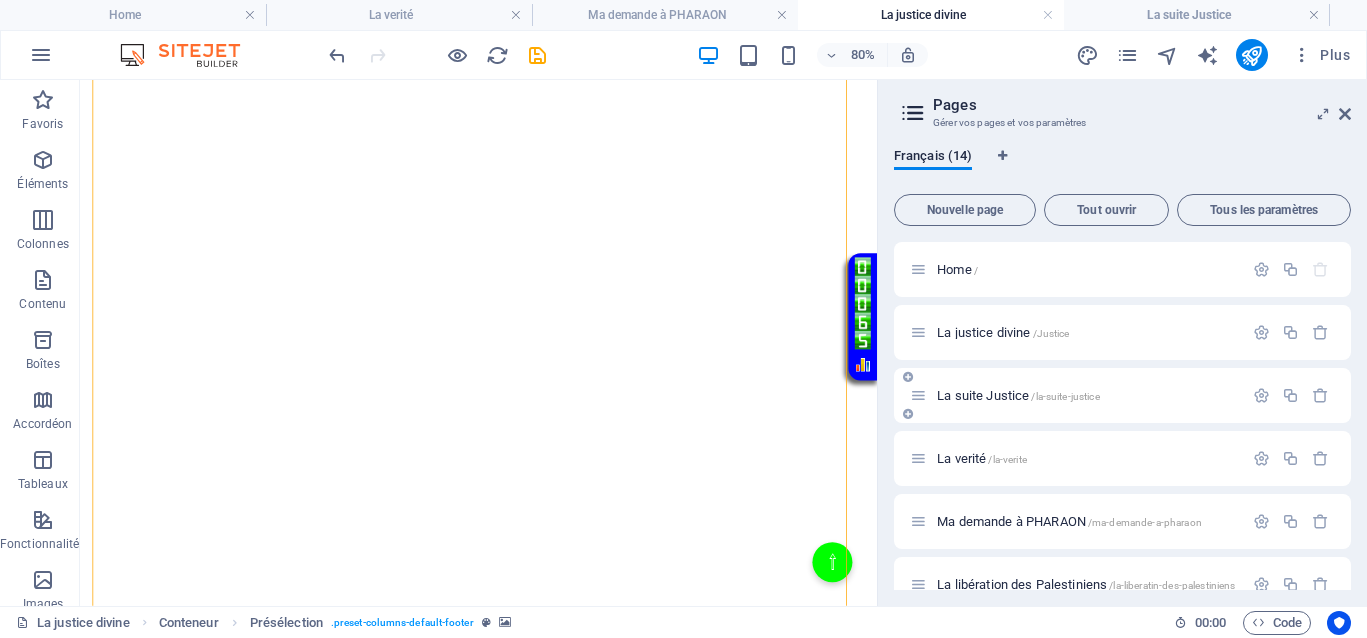 click on "La suite Justice /la-suite-justice" at bounding box center (1018, 395) 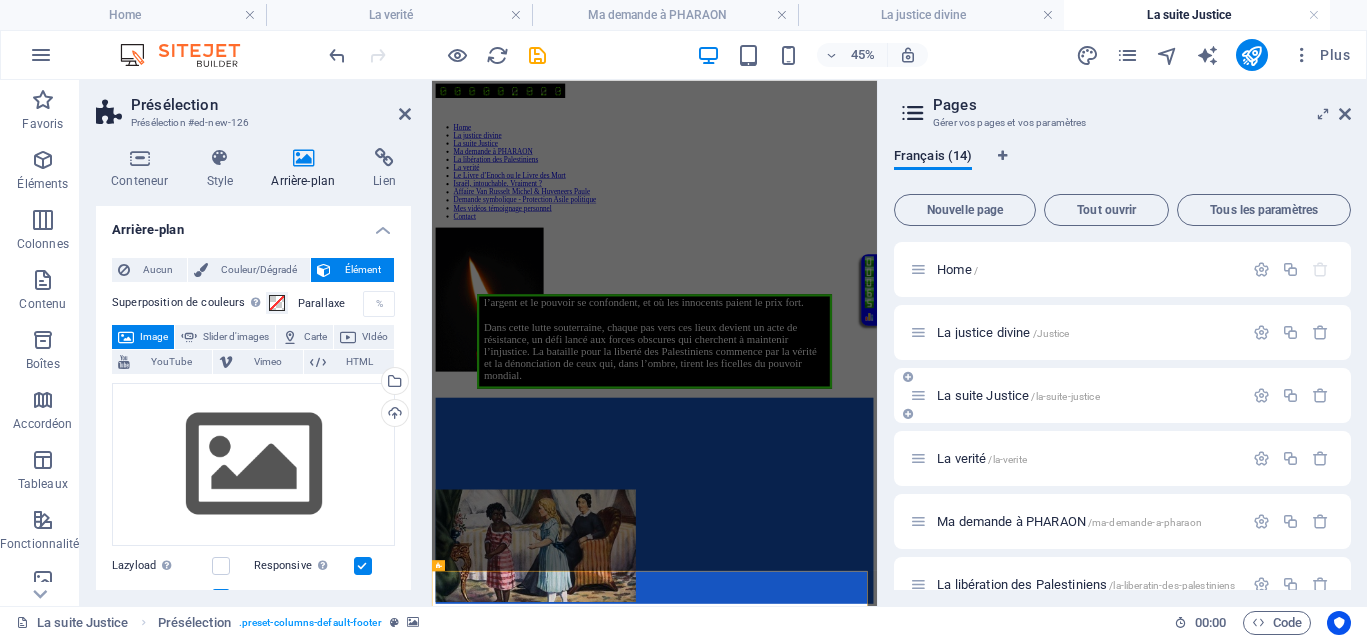 scroll, scrollTop: 0, scrollLeft: 0, axis: both 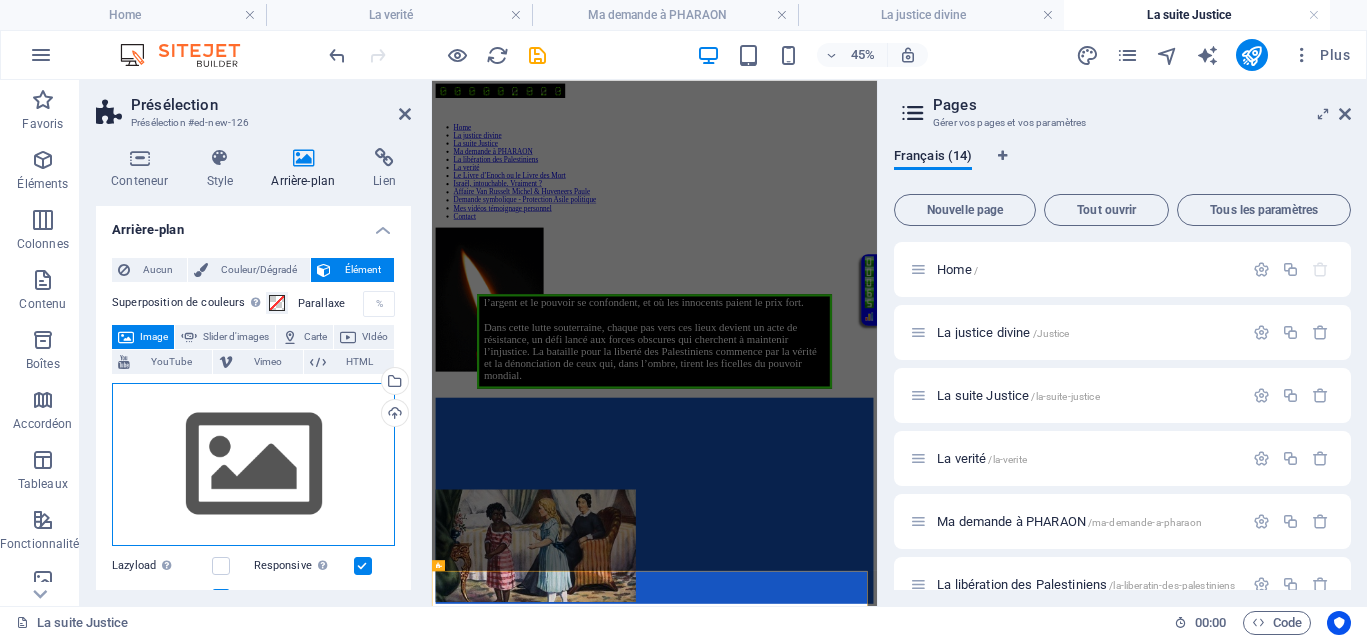 click on "Glissez les fichiers ici, cliquez pour choisir les fichiers ou  sélectionnez les fichiers depuis Fichiers ou depuis notre stock gratuit de photos et de vidéos" at bounding box center [253, 465] 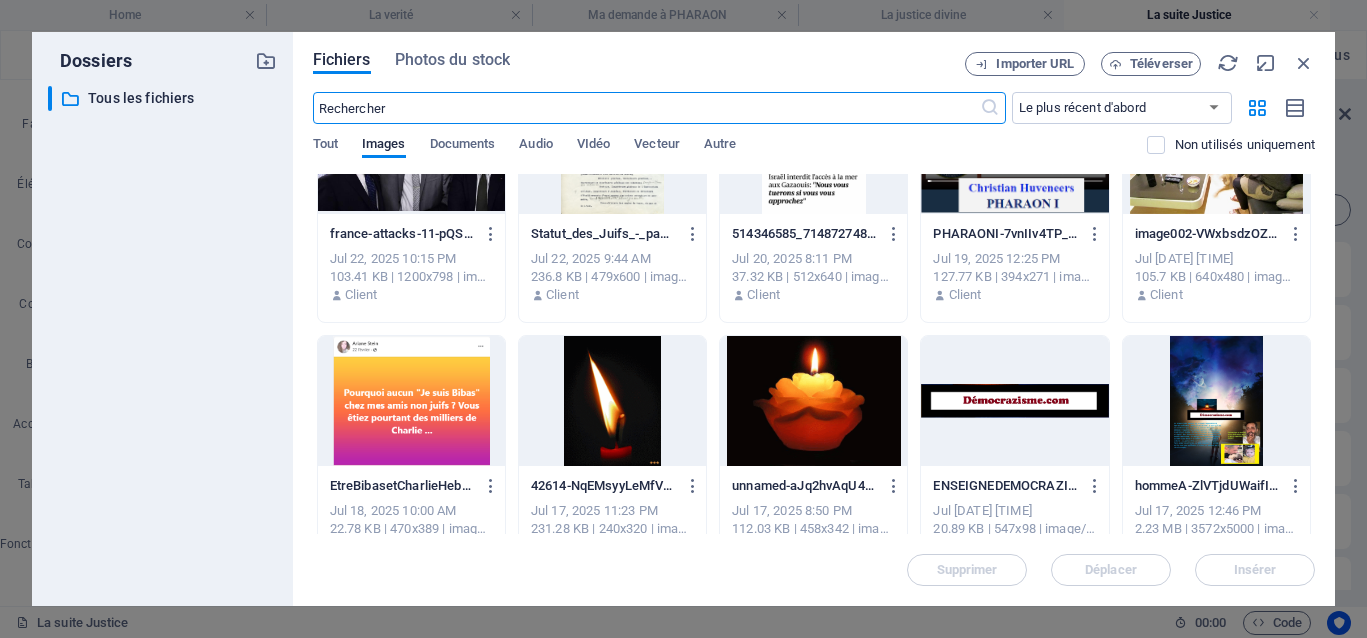 scroll, scrollTop: 375, scrollLeft: 0, axis: vertical 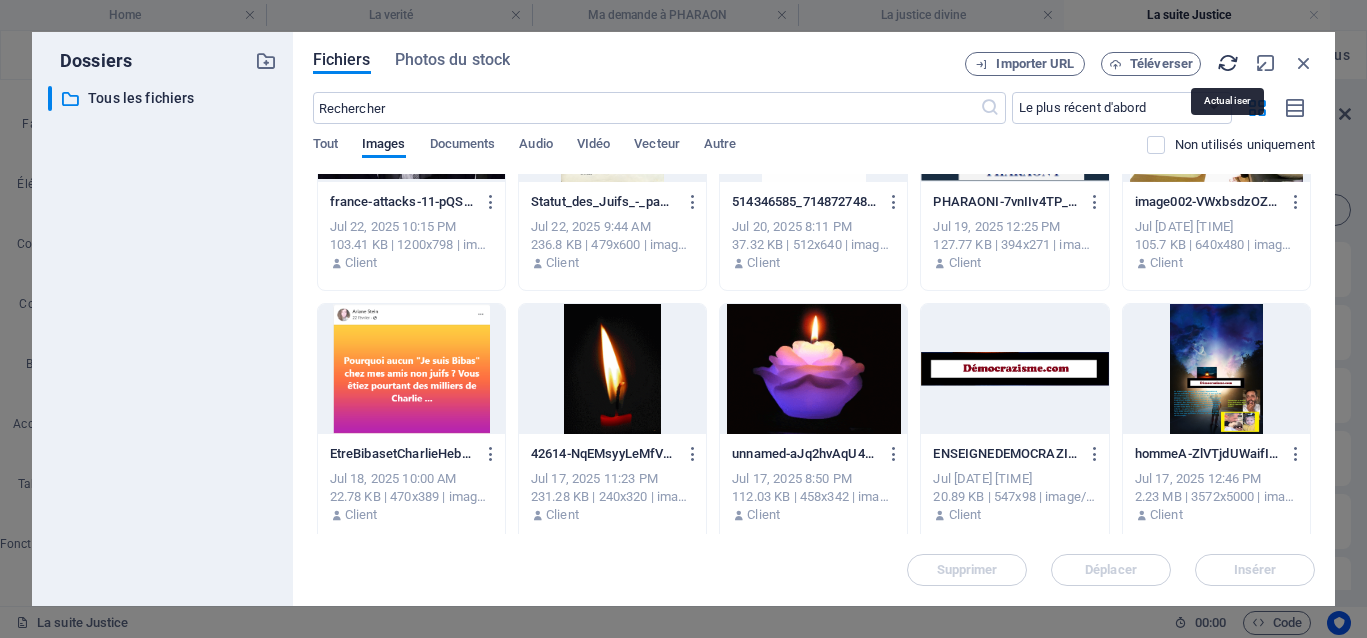 click at bounding box center (1228, 63) 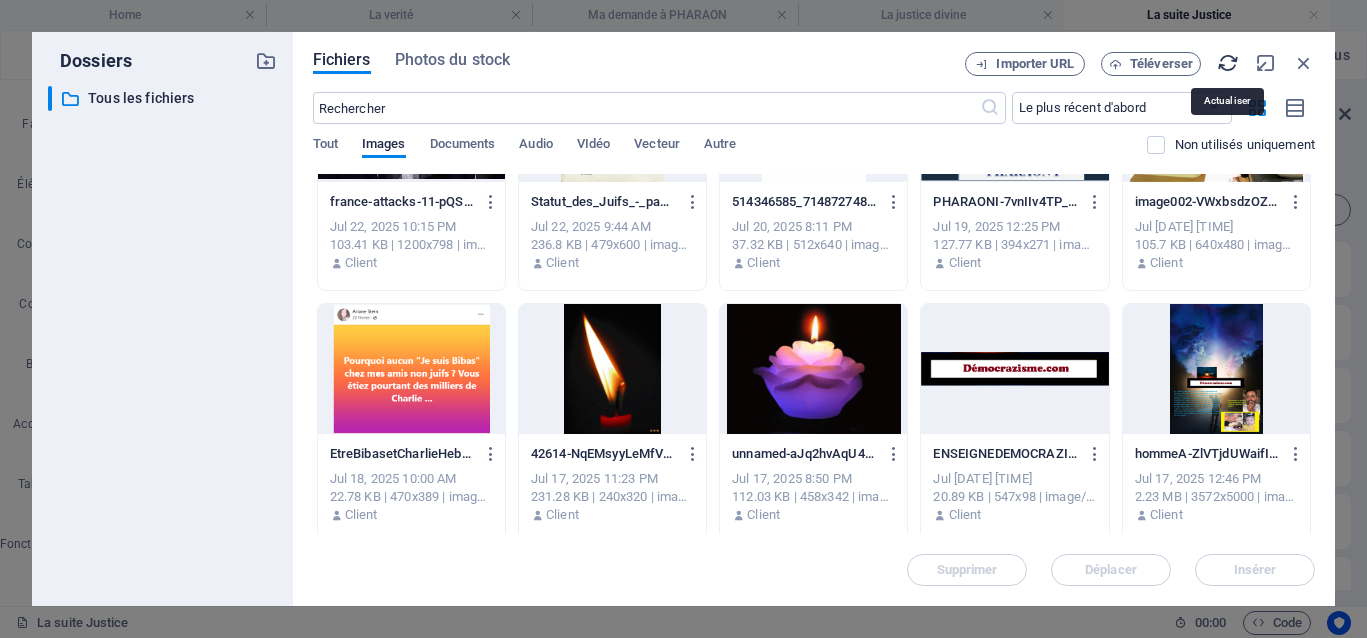 click at bounding box center [1228, 63] 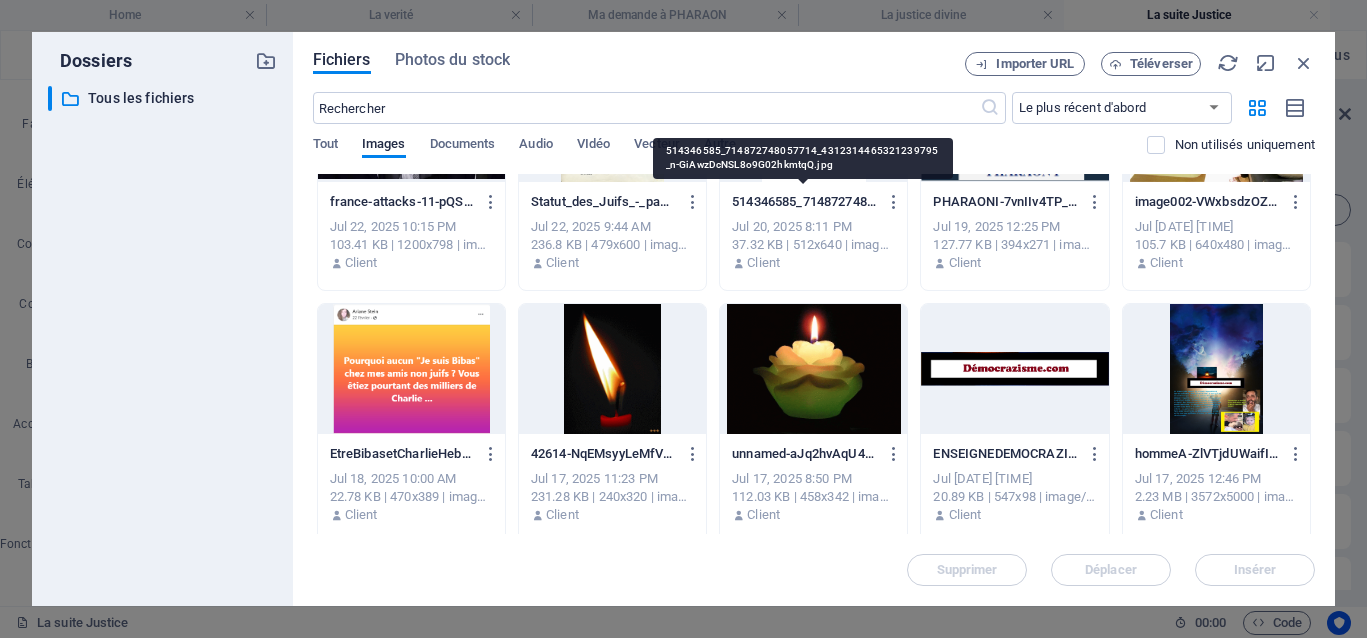 click on "514346585_714872748057714_4312314465321239795_n-GiAwzDcNSL8o9G02hkmtqQ.jpg" at bounding box center (804, 202) 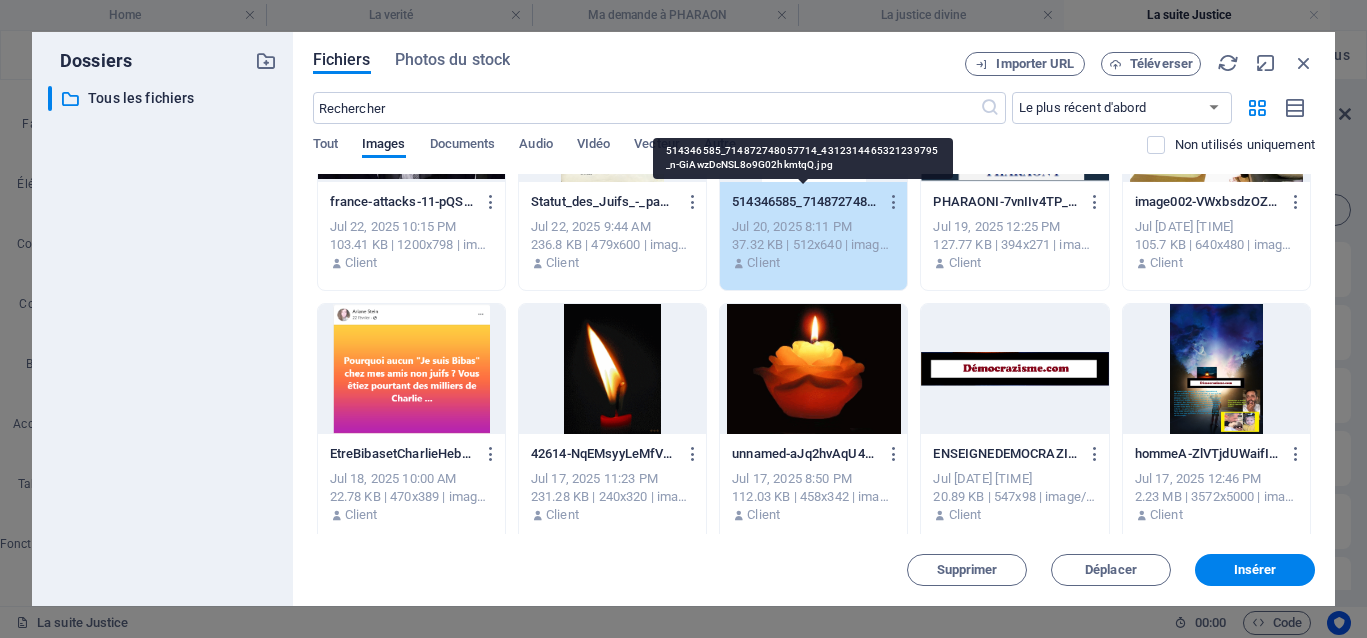 drag, startPoint x: 794, startPoint y: 209, endPoint x: 808, endPoint y: 287, distance: 79.24645 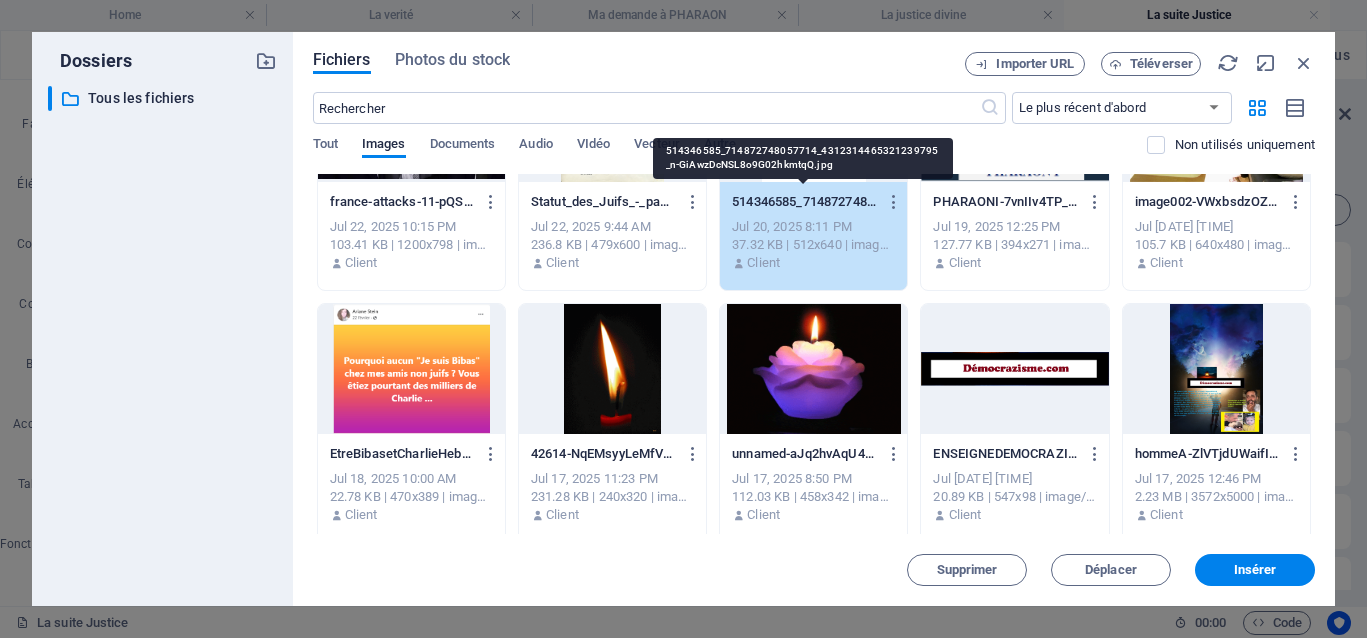 click on "514346585_714872748057714_4312314465321239795_n-GiAwzDcNSL8o9G02hkmtqQ.jpg" at bounding box center [804, 202] 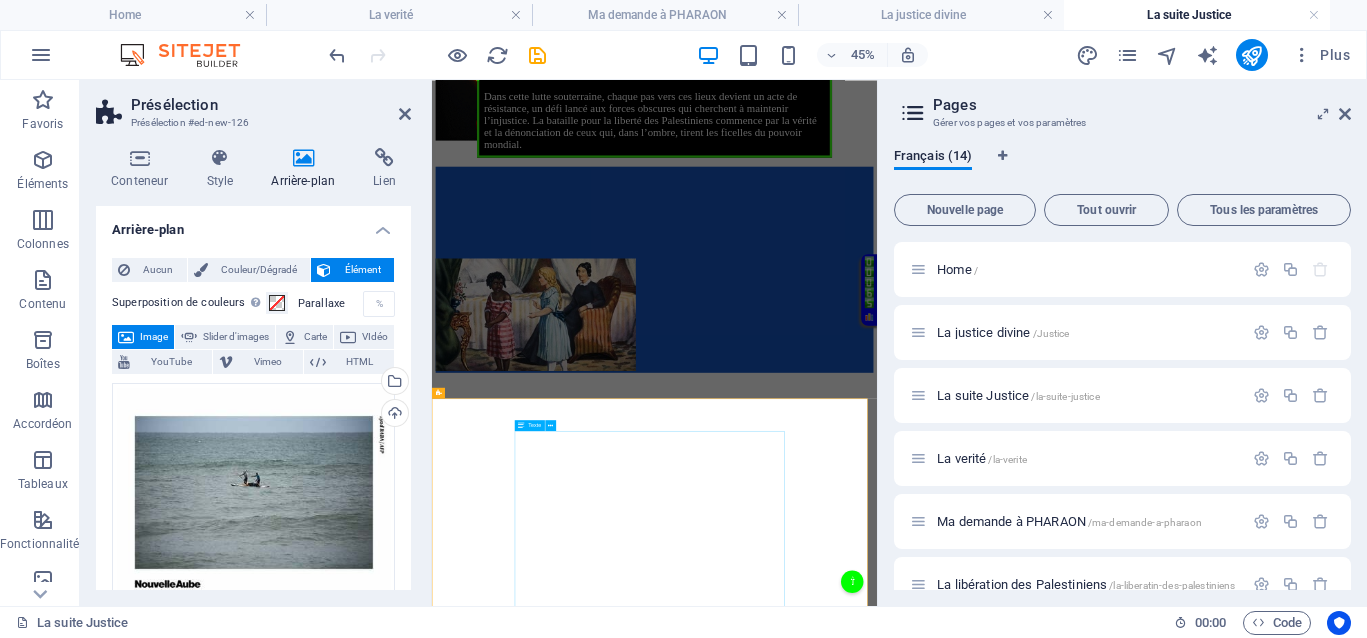 scroll, scrollTop: 750, scrollLeft: 0, axis: vertical 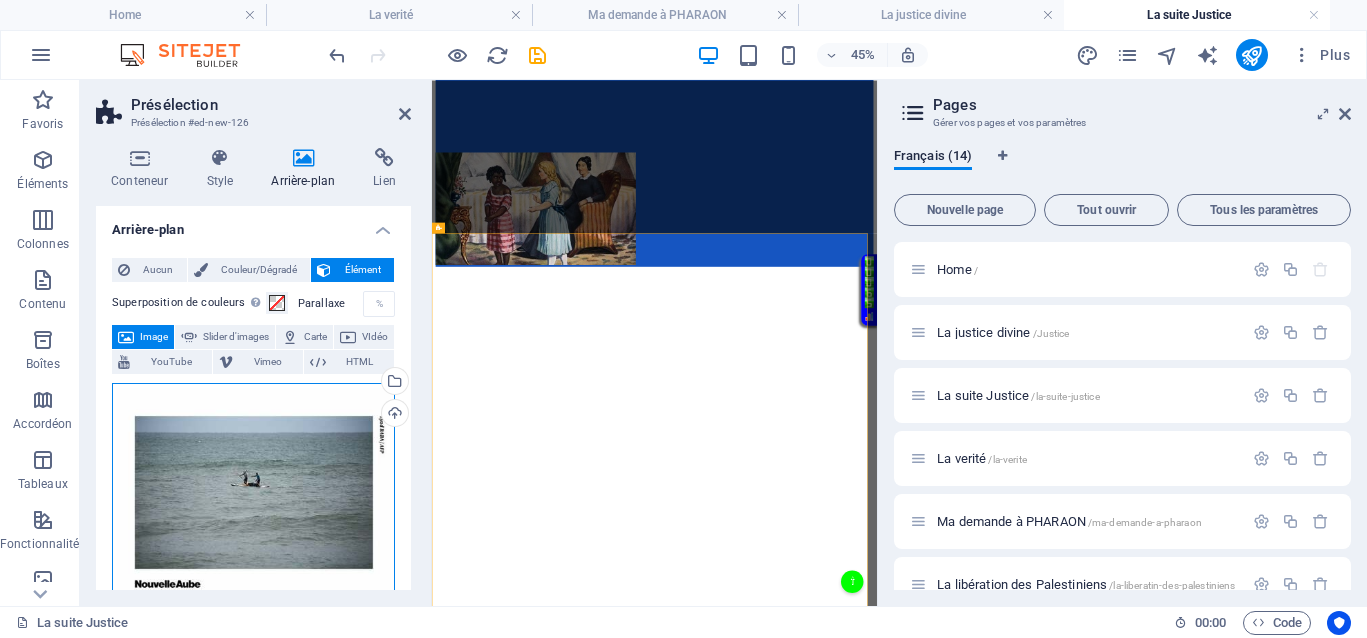 click on "Glissez les fichiers ici, cliquez pour choisir les fichiers ou  sélectionnez les fichiers depuis Fichiers ou depuis notre stock gratuit de photos et de vidéos" at bounding box center [253, 558] 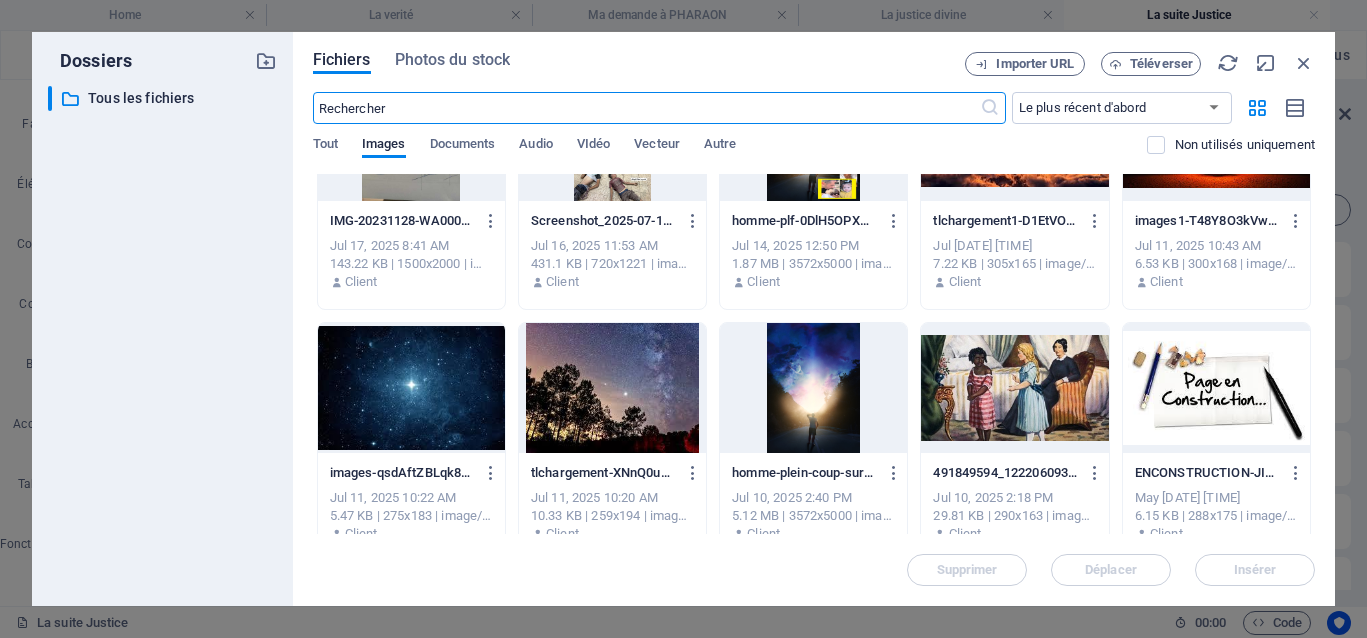 scroll, scrollTop: 1000, scrollLeft: 0, axis: vertical 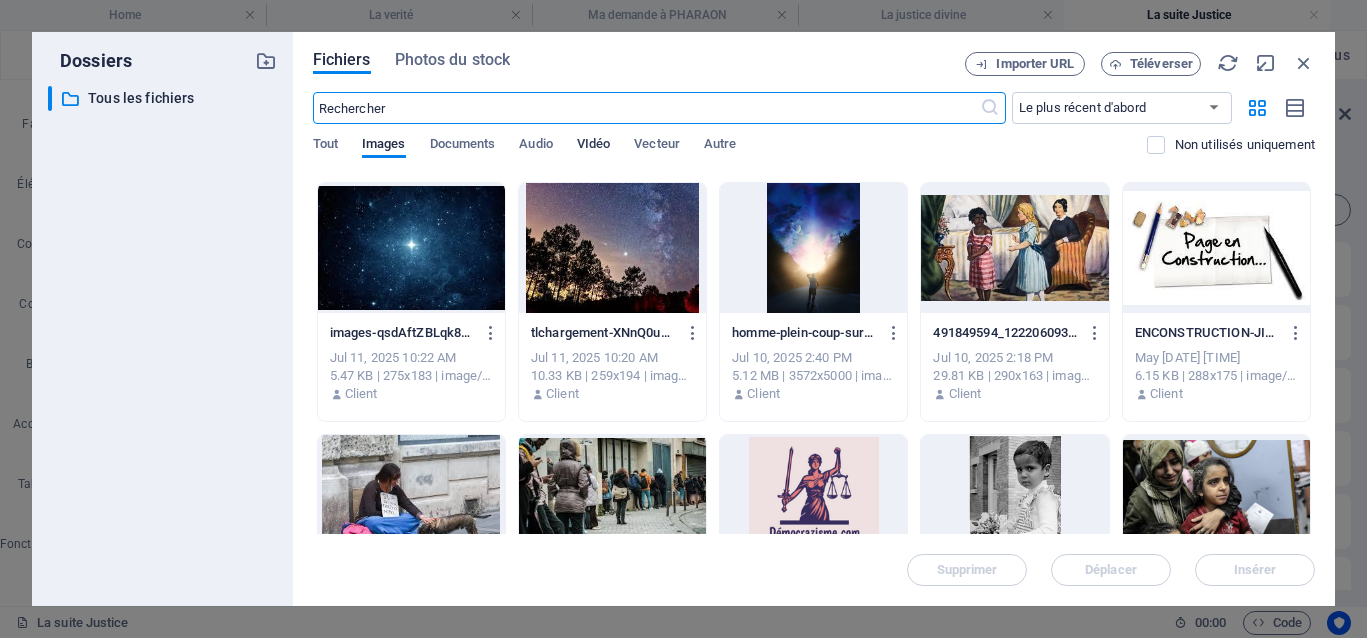 click on "VIdéo" at bounding box center (593, 146) 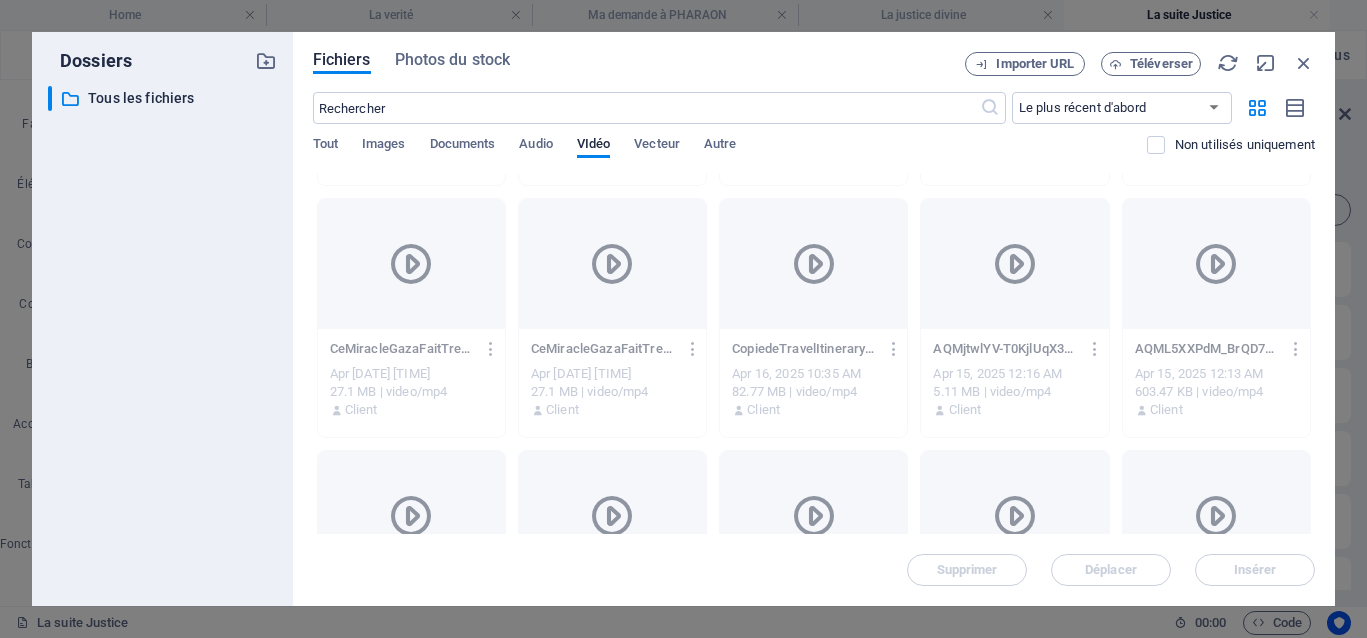 scroll, scrollTop: 2904, scrollLeft: 0, axis: vertical 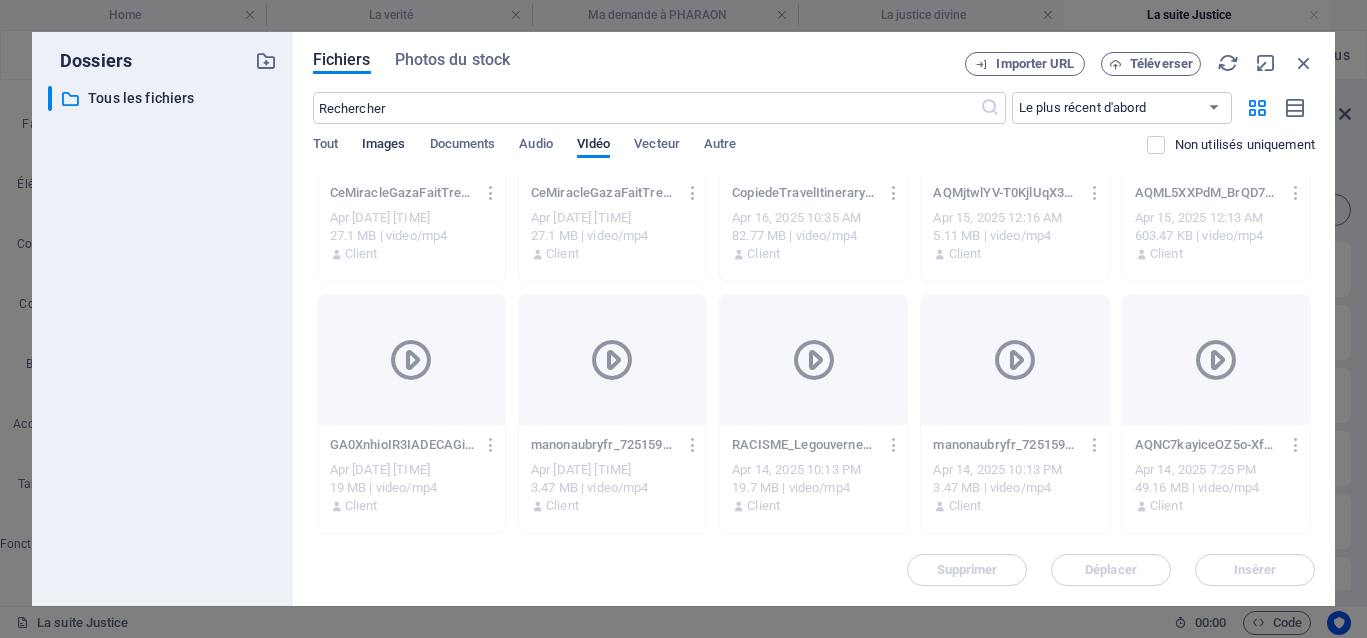 click on "Images" at bounding box center [384, 146] 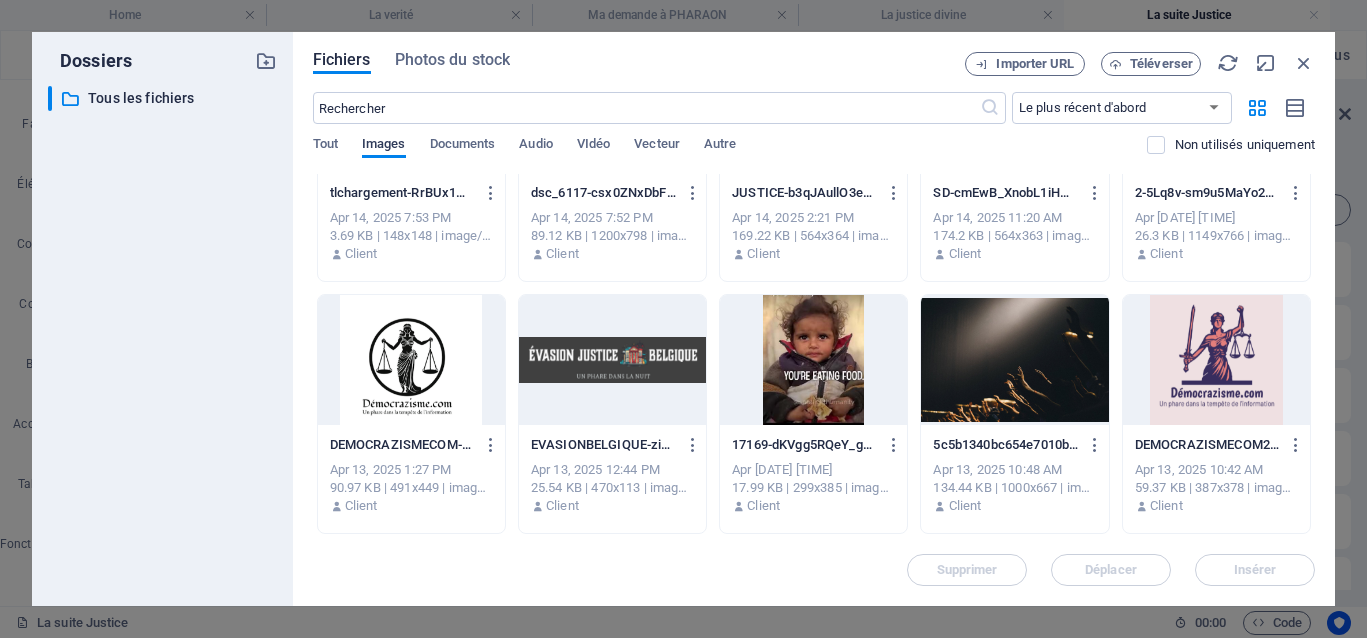 scroll, scrollTop: 2148, scrollLeft: 0, axis: vertical 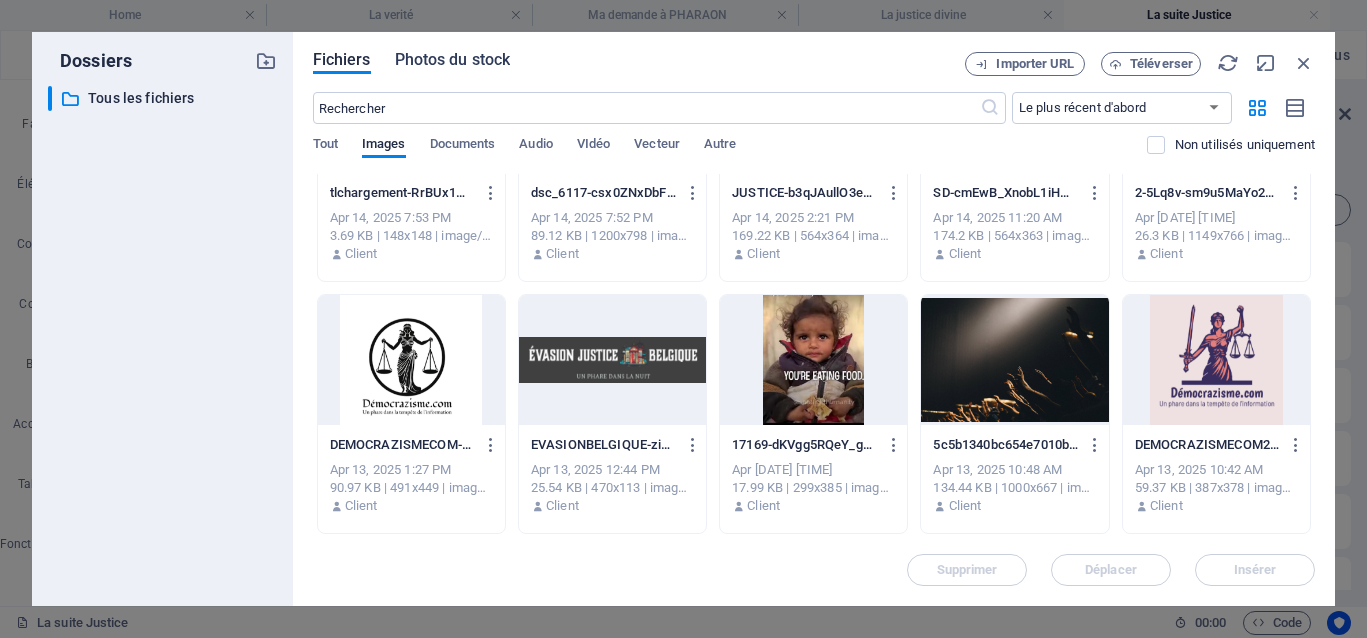 click on "Photos du stock" at bounding box center [453, 60] 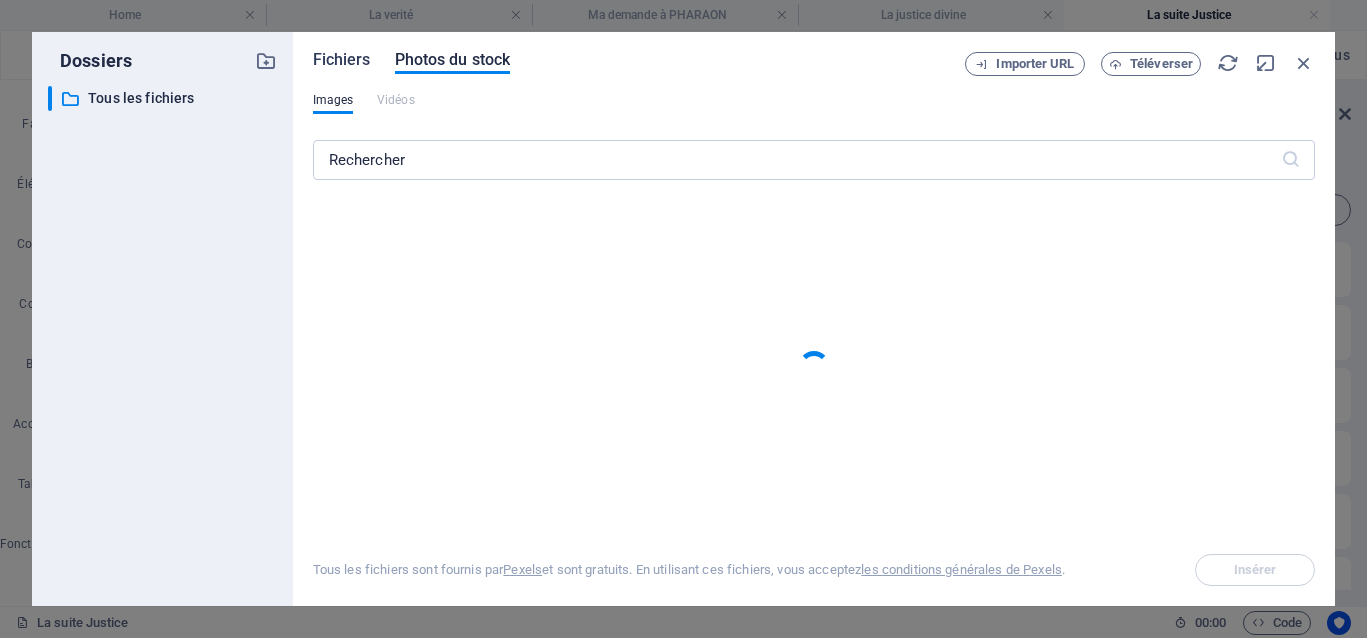 click on "Fichiers" at bounding box center [342, 60] 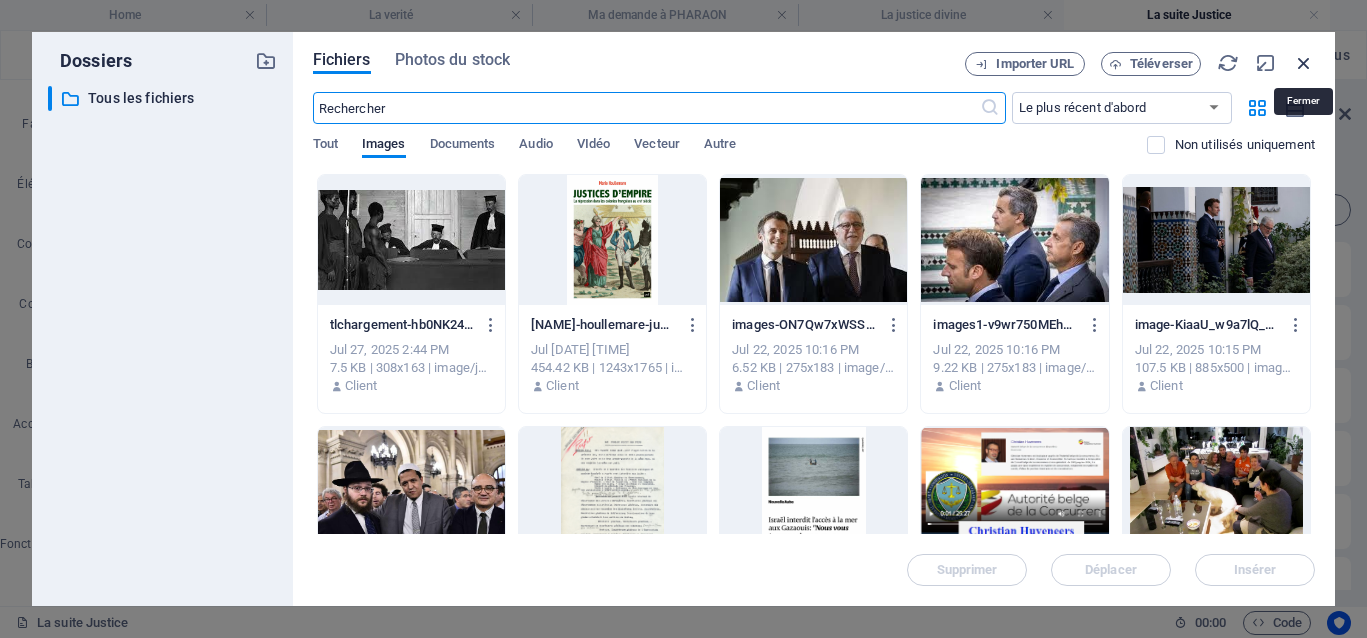 click at bounding box center [1304, 63] 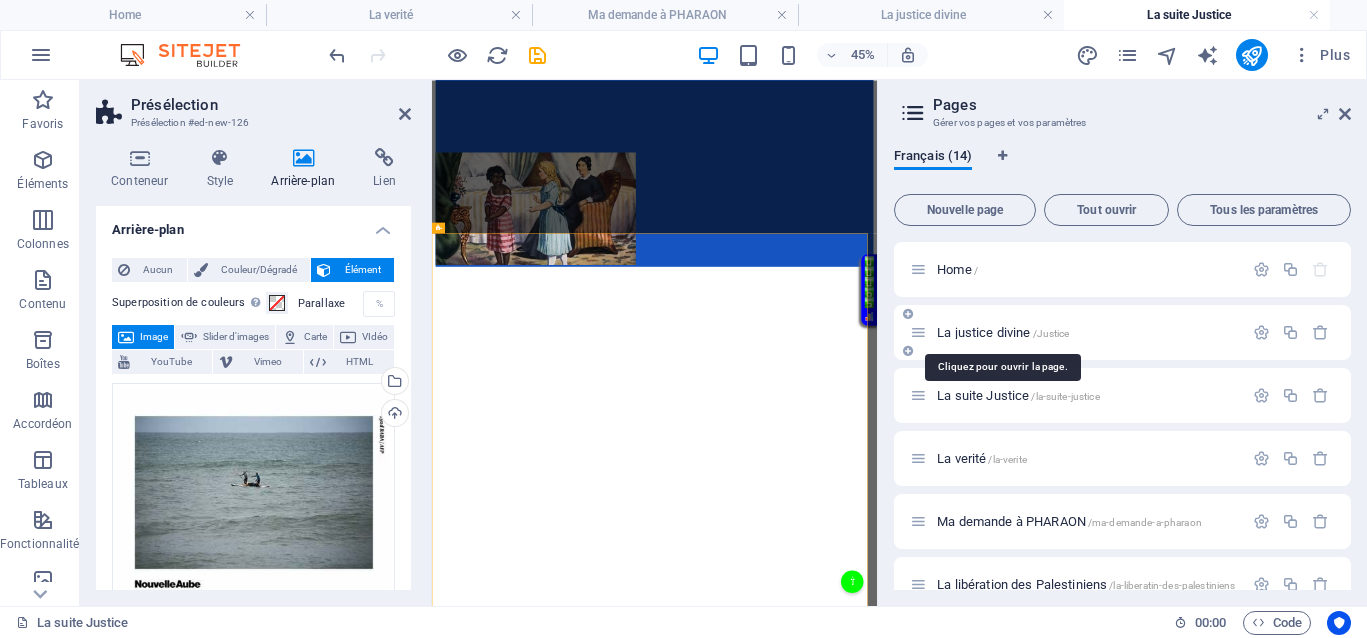 click on "La justice divine /Justice" at bounding box center [1003, 332] 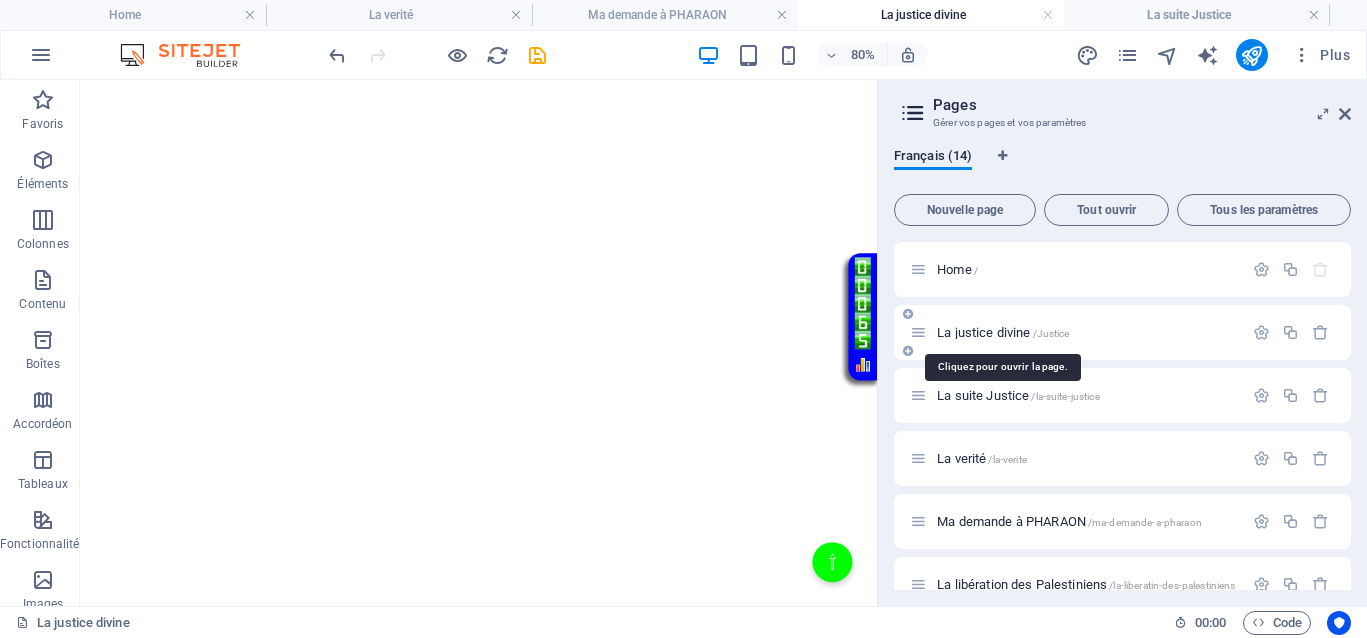 scroll, scrollTop: 0, scrollLeft: 0, axis: both 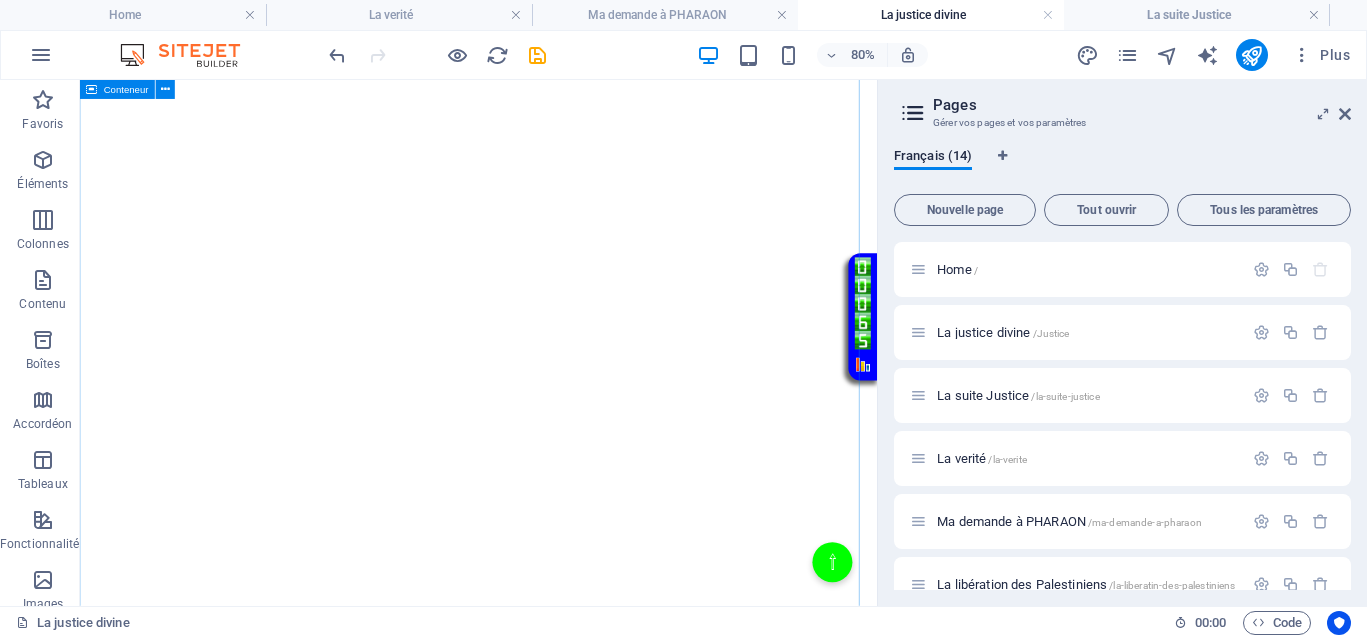 click at bounding box center (578, -1411) 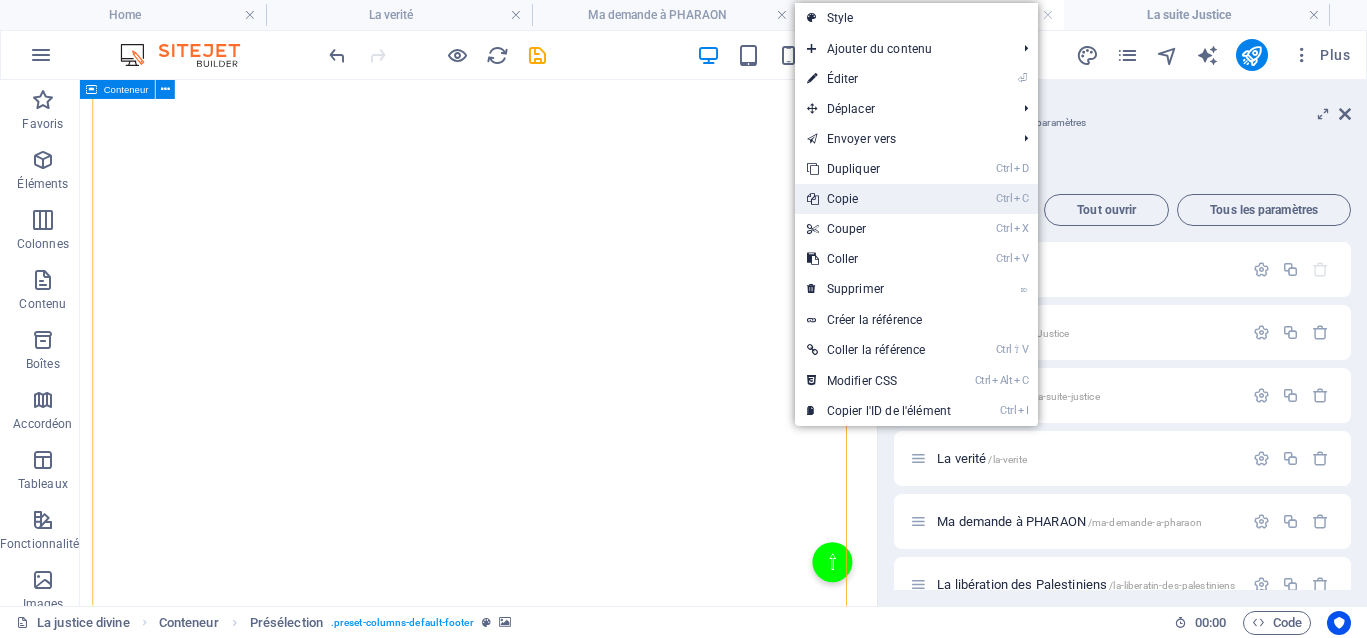 click on "Ctrl C  Copie" at bounding box center [879, 199] 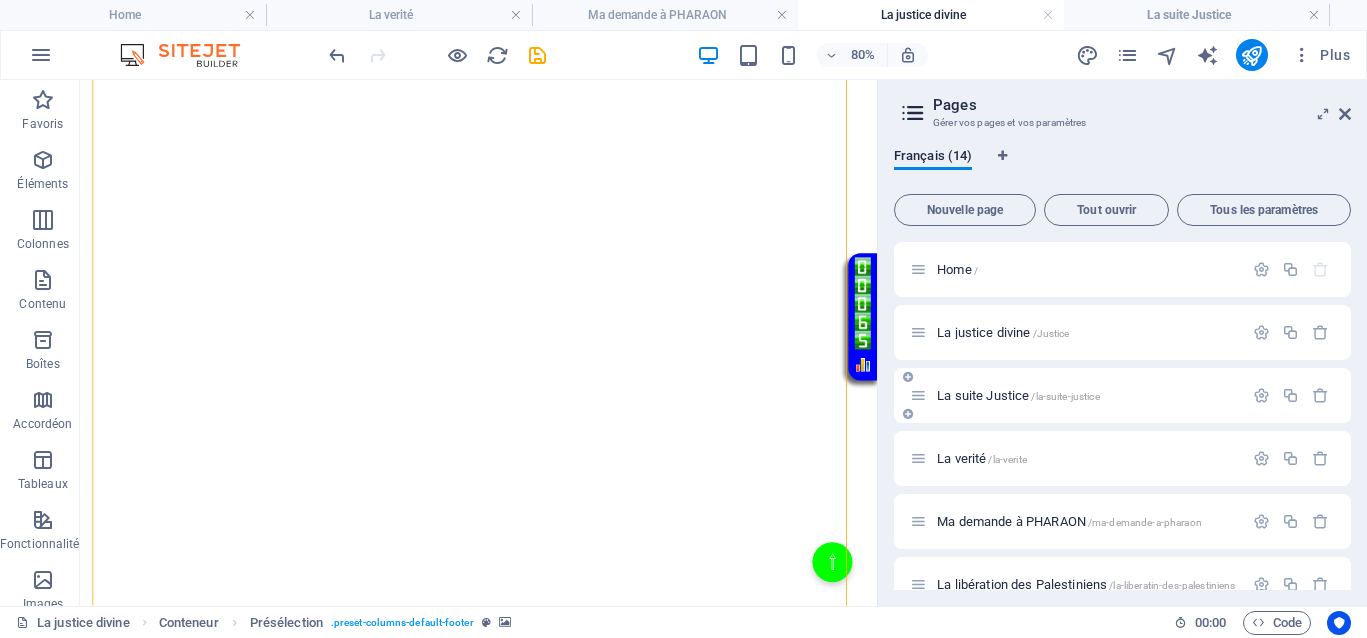 click on "La suite Justice /la-suite-justice" at bounding box center (1018, 395) 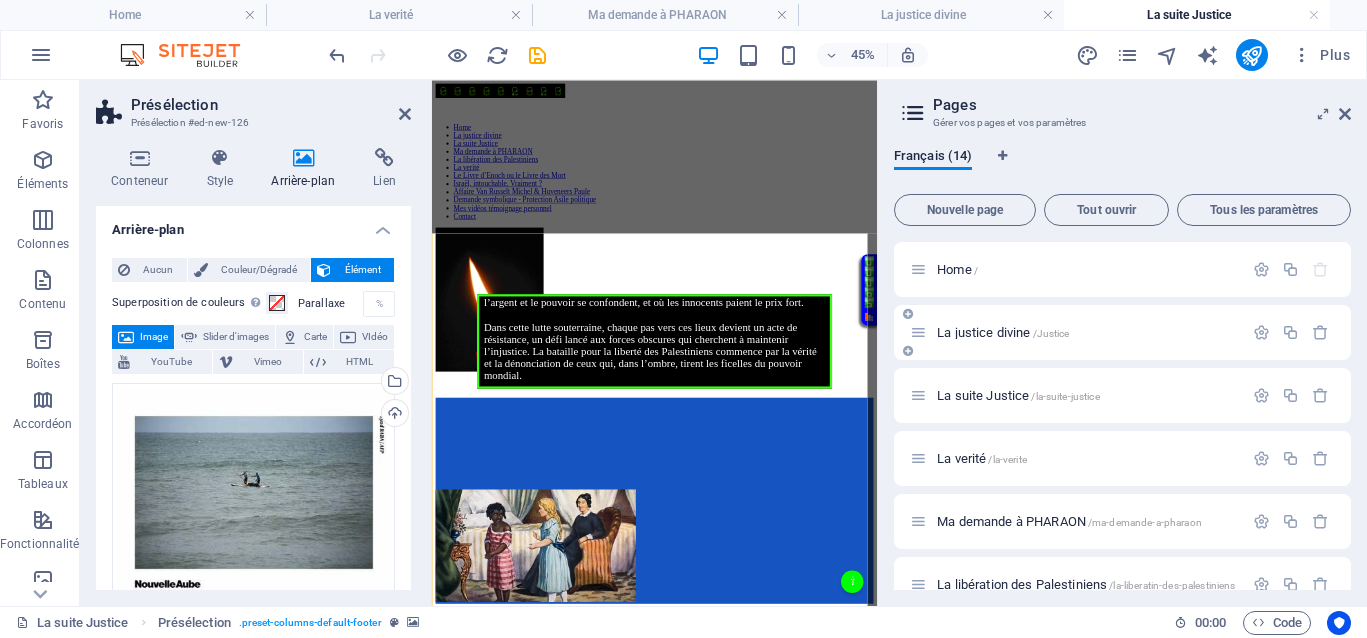 scroll, scrollTop: 750, scrollLeft: 0, axis: vertical 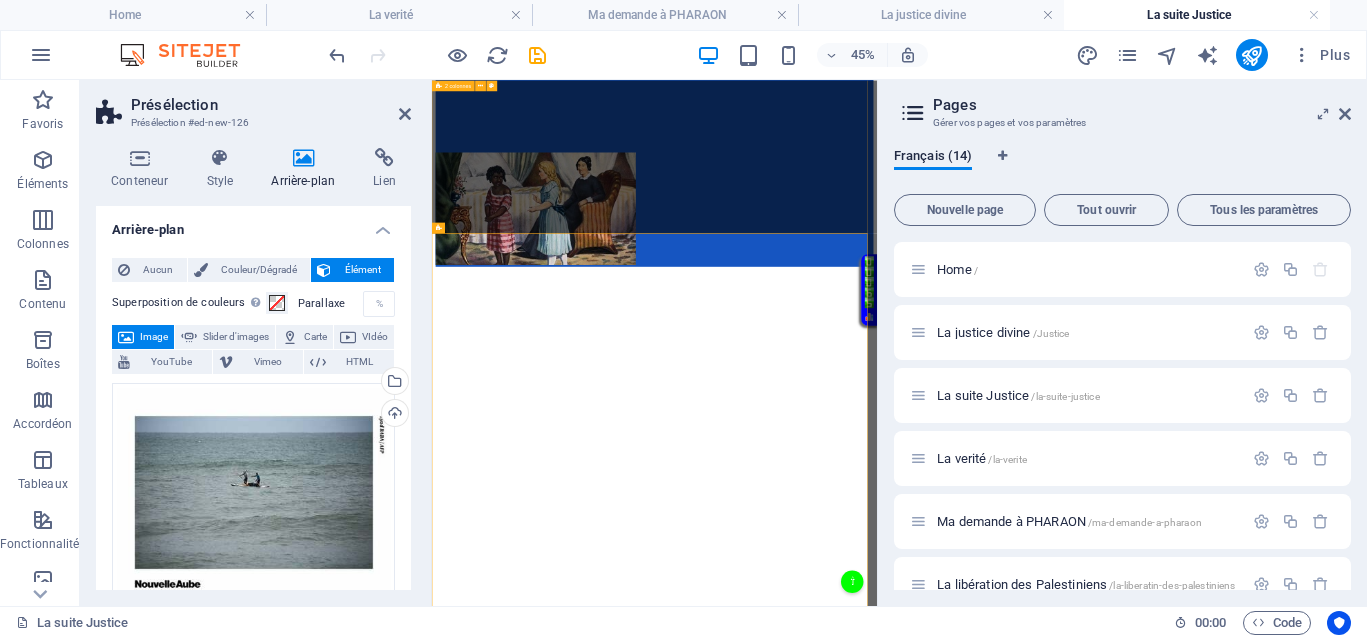 click on "</div>" at bounding box center (926, 265) 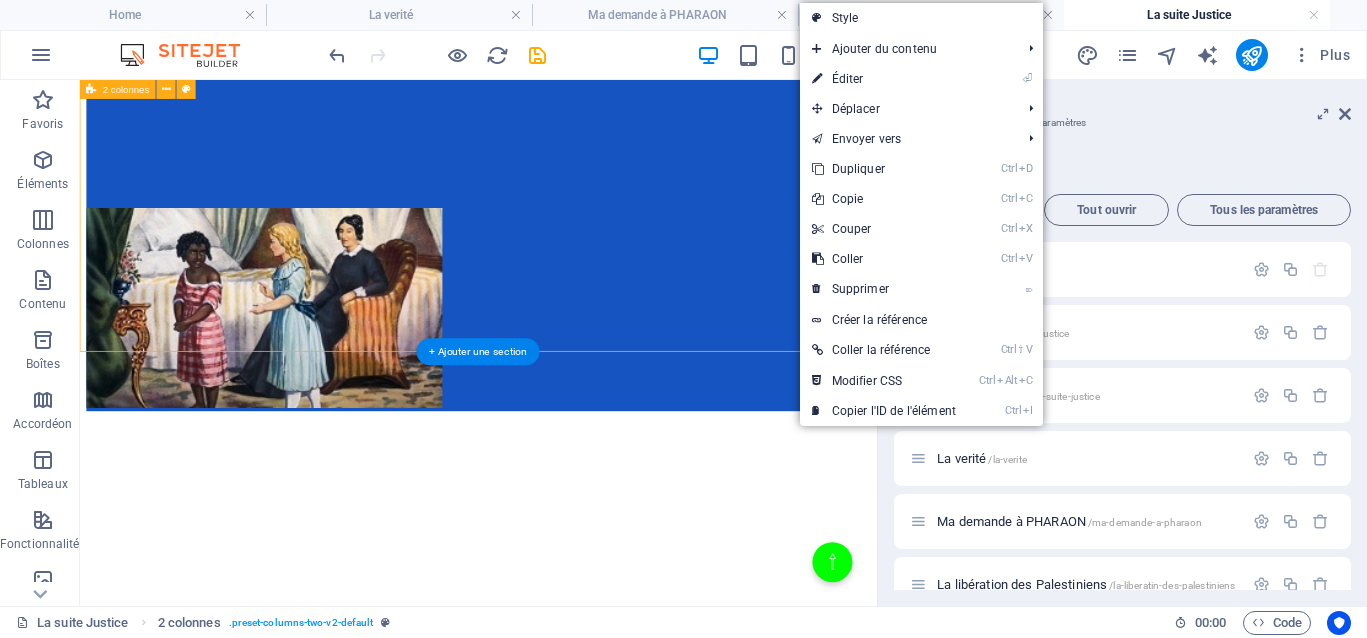 click on "</div>" at bounding box center (578, 265) 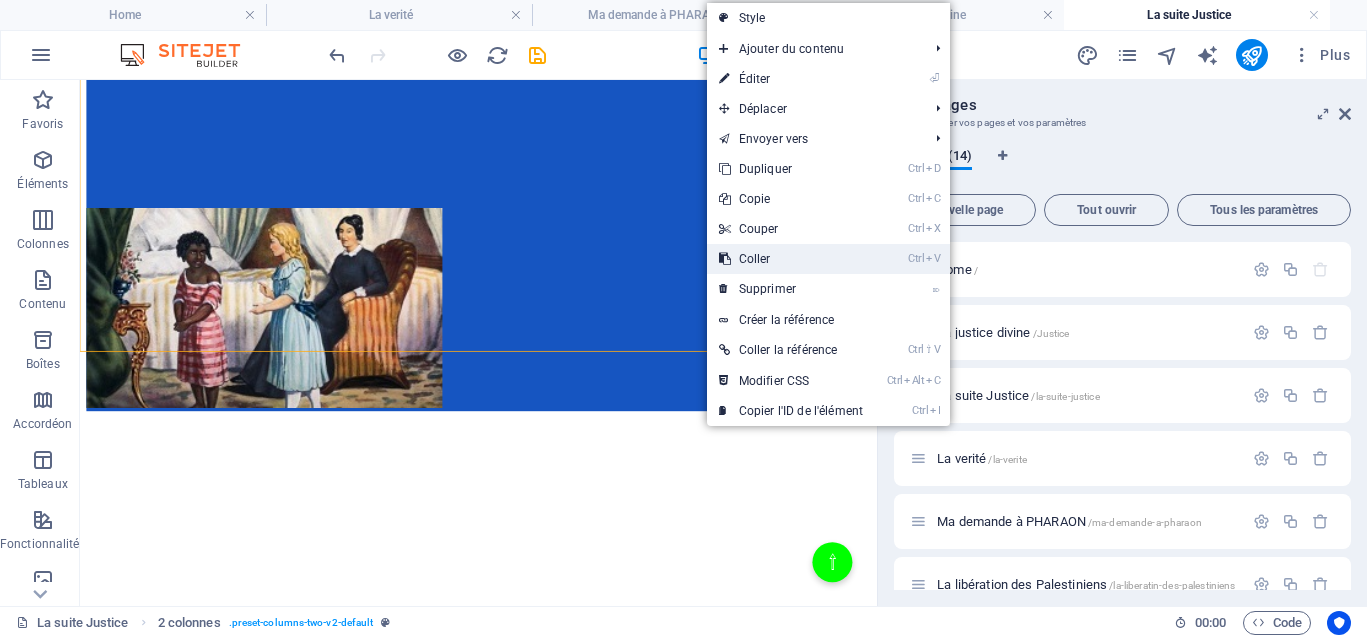 click on "Ctrl V  Coller" at bounding box center (791, 259) 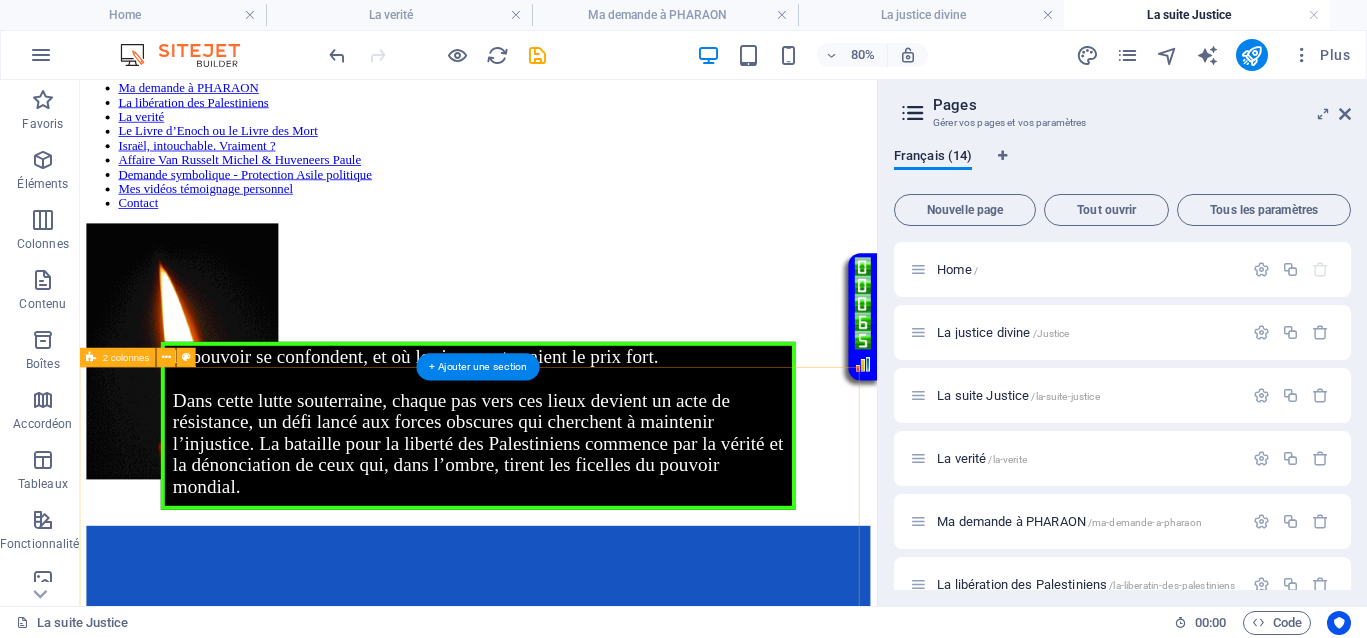 scroll, scrollTop: 0, scrollLeft: 0, axis: both 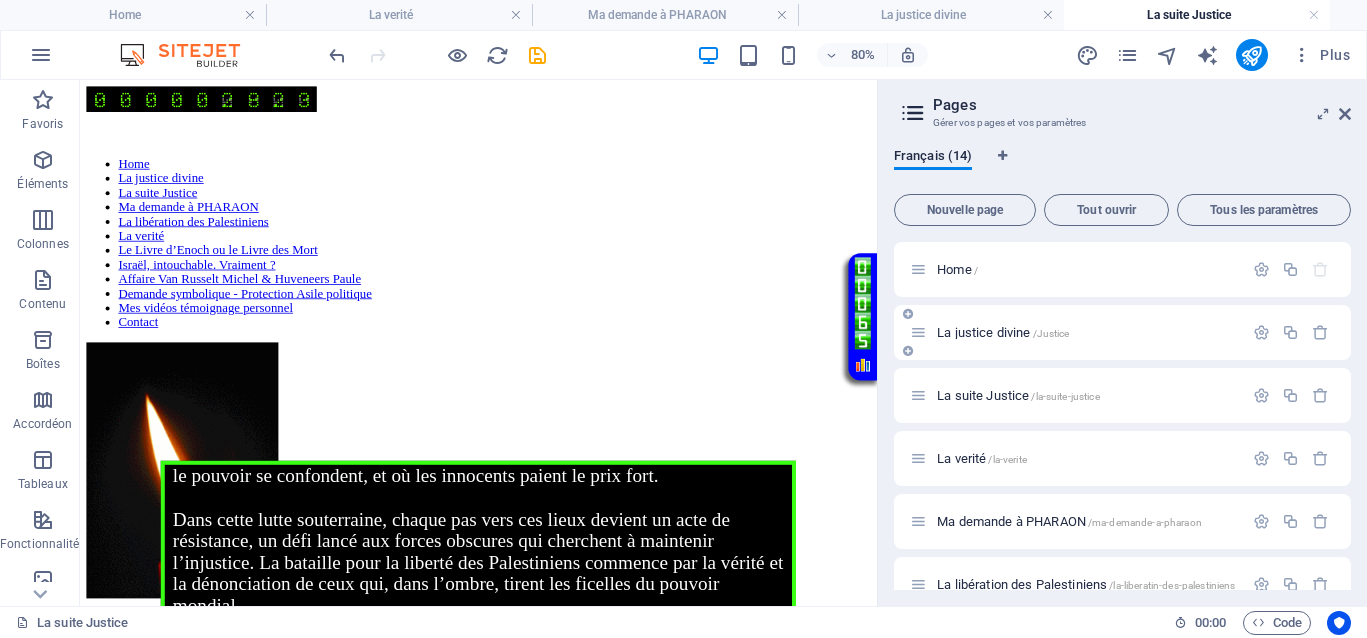 click on "La justice divine /Justice" at bounding box center (1003, 332) 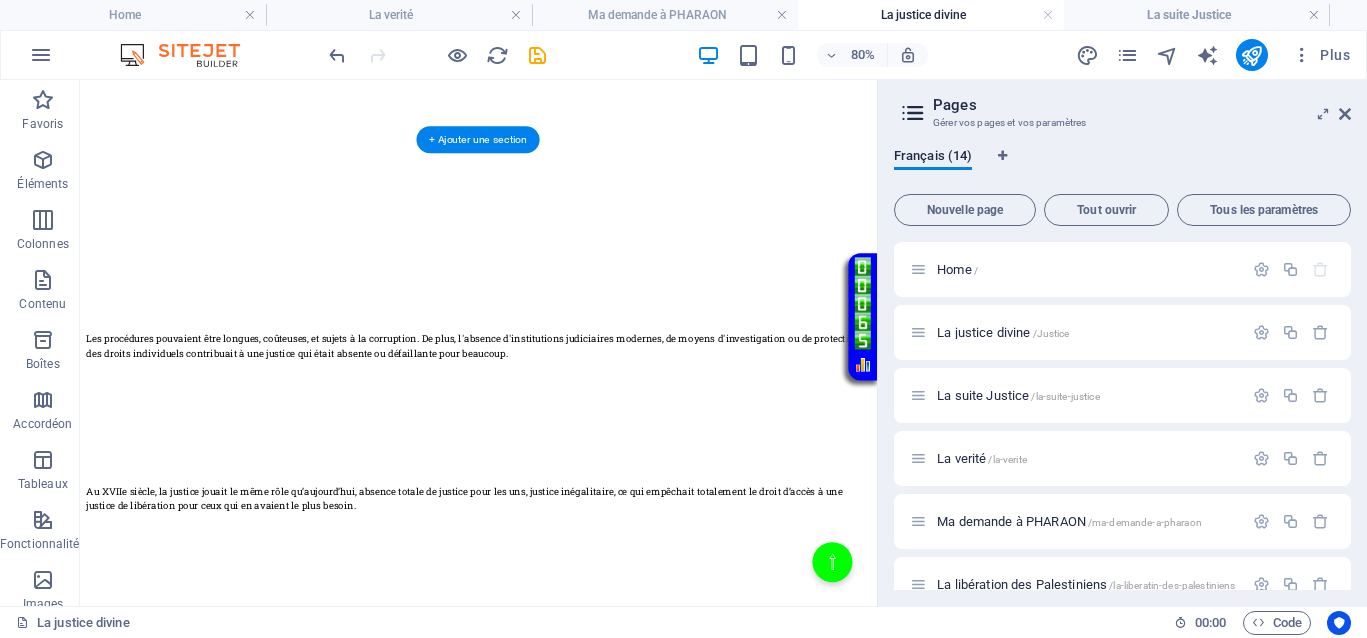scroll, scrollTop: 474, scrollLeft: 0, axis: vertical 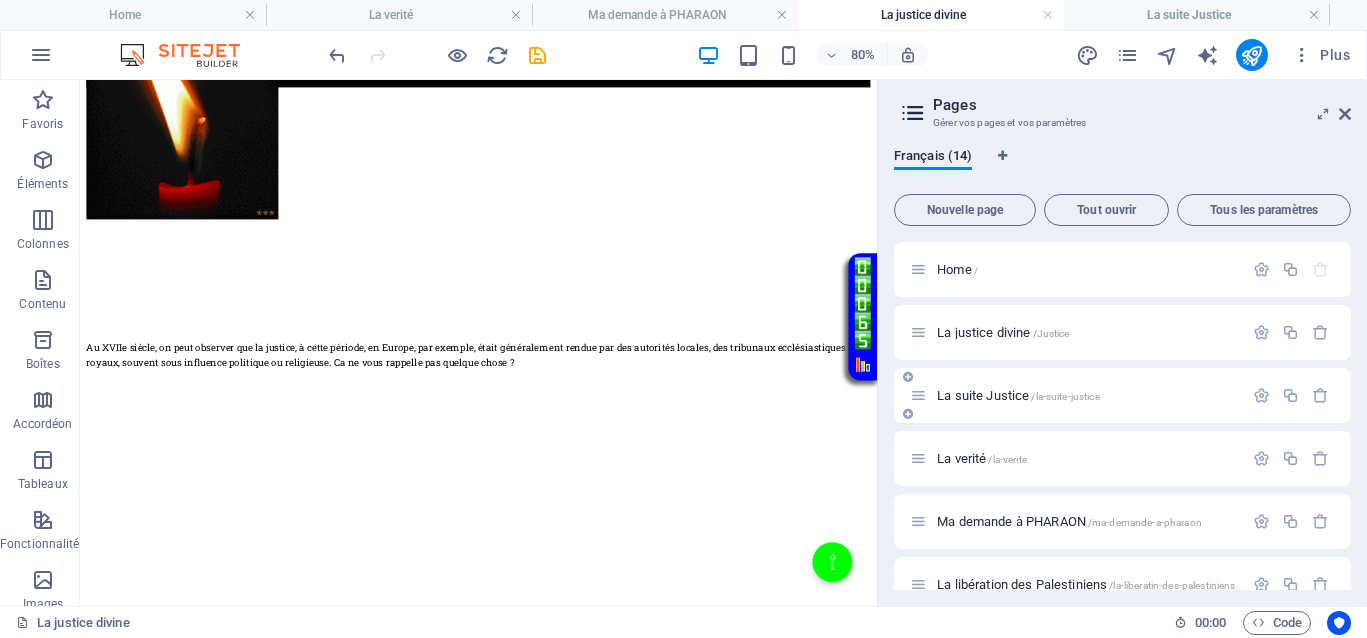 click on "La suite Justice /la-suite-justice" at bounding box center (1018, 395) 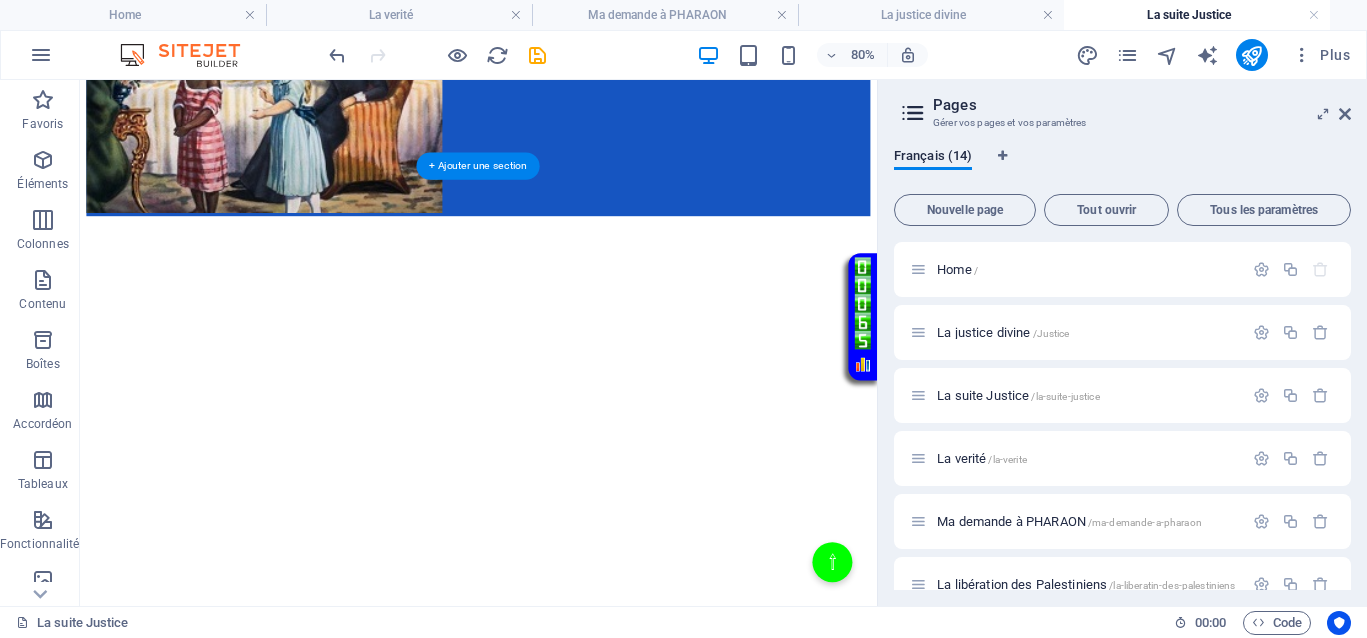 scroll, scrollTop: 1000, scrollLeft: 0, axis: vertical 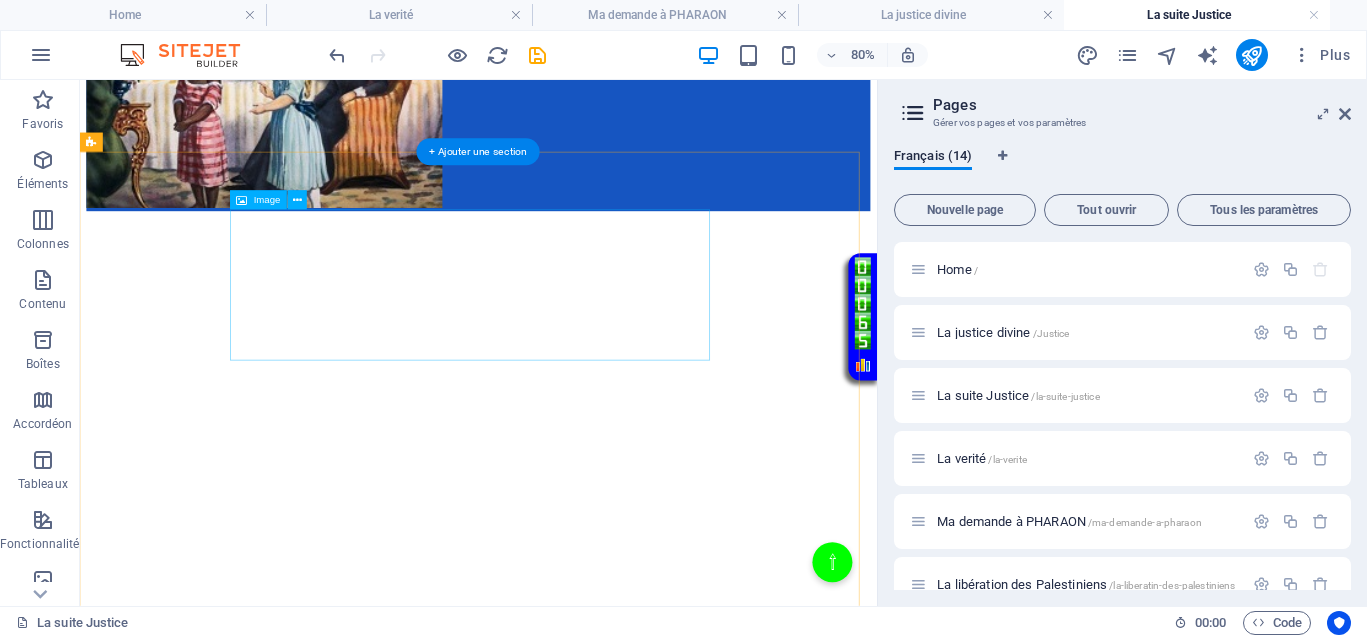 click at bounding box center [388, 2860] 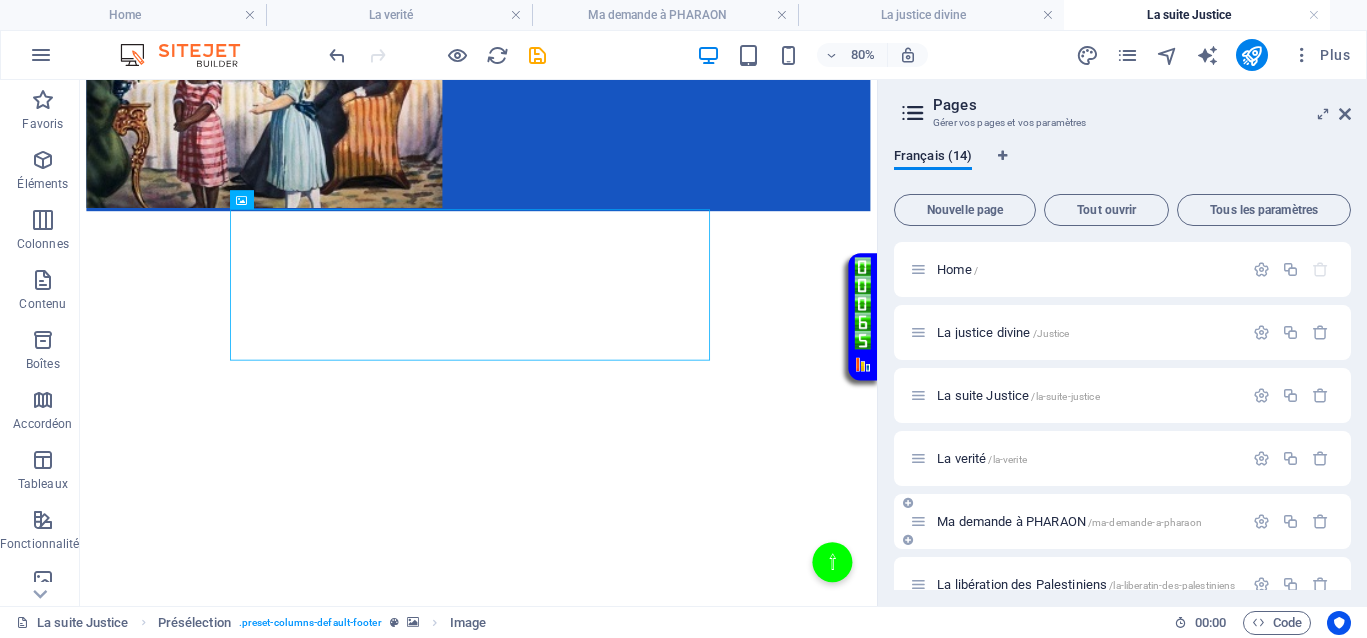 click on "Ma demande à PHARAON /ma-demande-a-pharaon" at bounding box center (1069, 521) 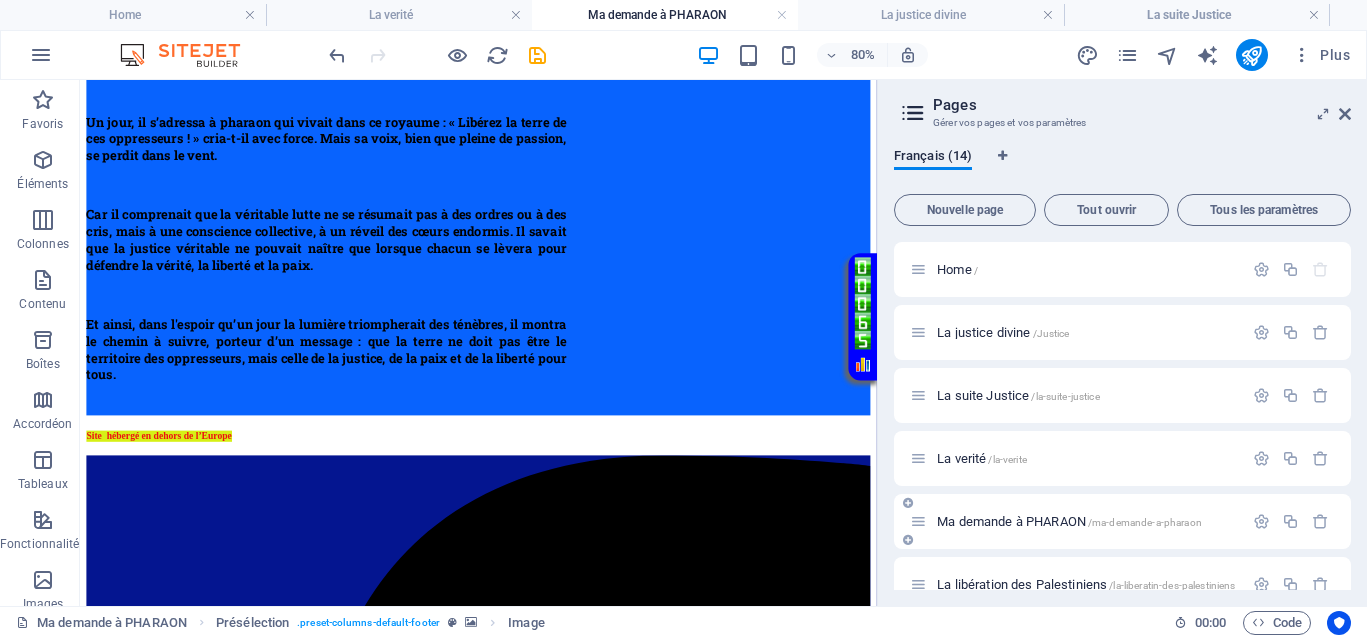 scroll, scrollTop: 0, scrollLeft: 0, axis: both 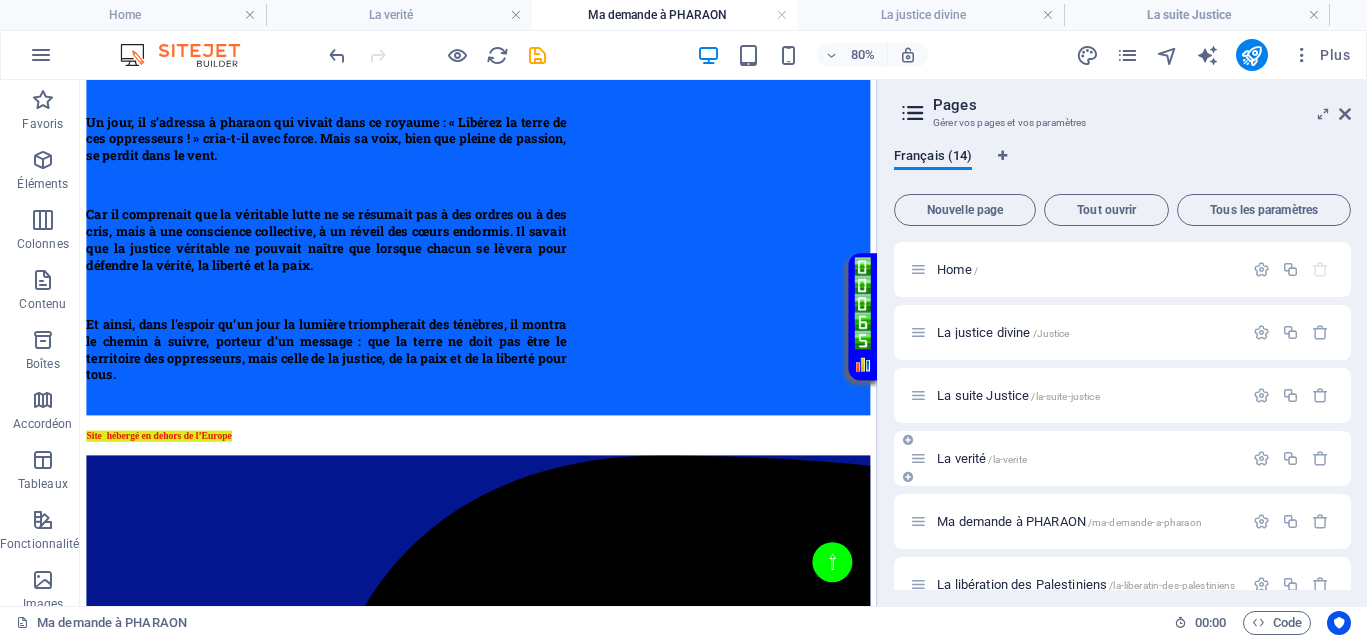 click on "La verité /la-verite" at bounding box center [982, 458] 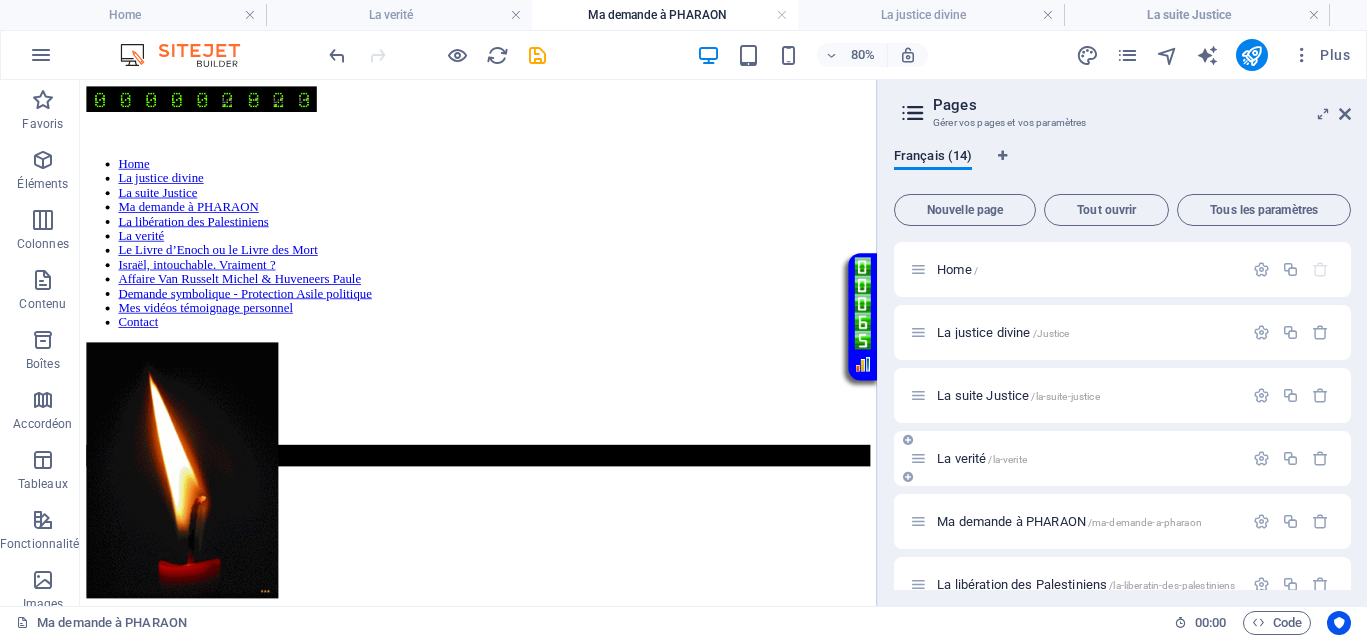scroll, scrollTop: 2750, scrollLeft: 0, axis: vertical 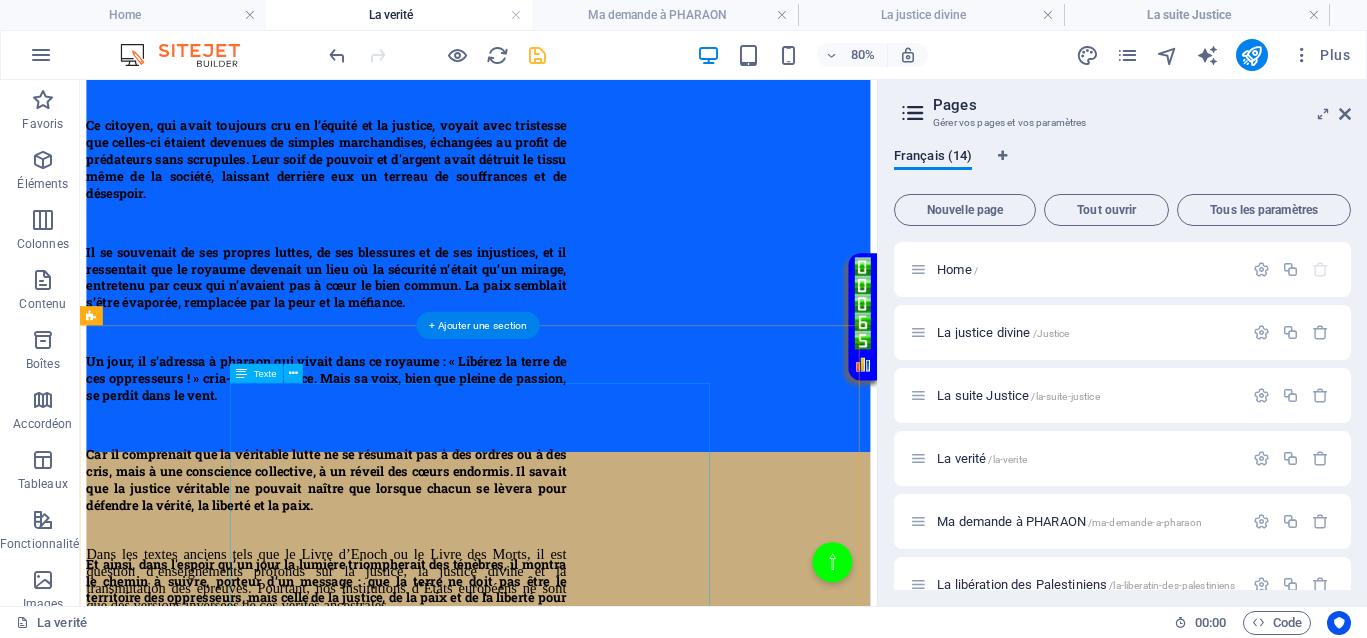 click on "Dans les textes anciens tels que le Livre d’Enoch ou le Livre des Morts, il est question d’enseignements profonds sur la justice, la justice divine et la transmutation des épreuves. Pourtant, nos institutions d’États européens ne sont que des versions inversées de ces vérités ancestrales. Elles ont détourné la sagesse originelle pour nous imposer une vision déformée, celle d’un pardon aveugle face à la souffrance, comme si cela était la seule voie possible. Une véritable inversion des valeurs du vivant. Il faut comprendre la nécessité de se libérer des illusions et que chaque épreuve constitue une étape de notre évolution spirituelle. Cette interrogation soulève la complexité des situations impliquant la victime et l'agresseur, ainsi que la nécessité de dépasser le simple jugement de l’agresseur pour atteindre une compréhension plus profonde." at bounding box center [388, 2763] 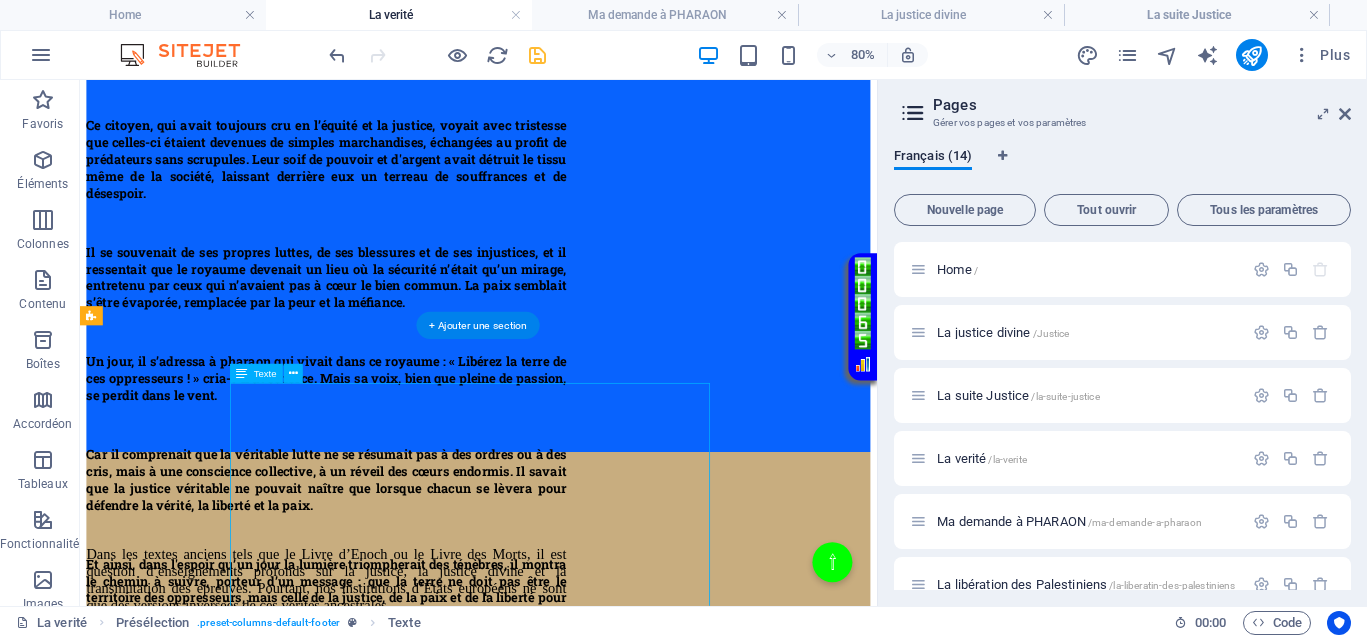click on "Dans les textes anciens tels que le Livre d’Enoch ou le Livre des Morts, il est question d’enseignements profonds sur la justice, la justice divine et la transmutation des épreuves. Pourtant, nos institutions d’États européens ne sont que des versions inversées de ces vérités ancestrales. Elles ont détourné la sagesse originelle pour nous imposer une vision déformée, celle d’un pardon aveugle face à la souffrance, comme si cela était la seule voie possible. Une véritable inversion des valeurs du vivant. Il faut comprendre la nécessité de se libérer des illusions et que chaque épreuve constitue une étape de notre évolution spirituelle. Cette interrogation soulève la complexité des situations impliquant la victime et l'agresseur, ainsi que la nécessité de dépasser le simple jugement de l’agresseur pour atteindre une compréhension plus profonde." at bounding box center [388, 2763] 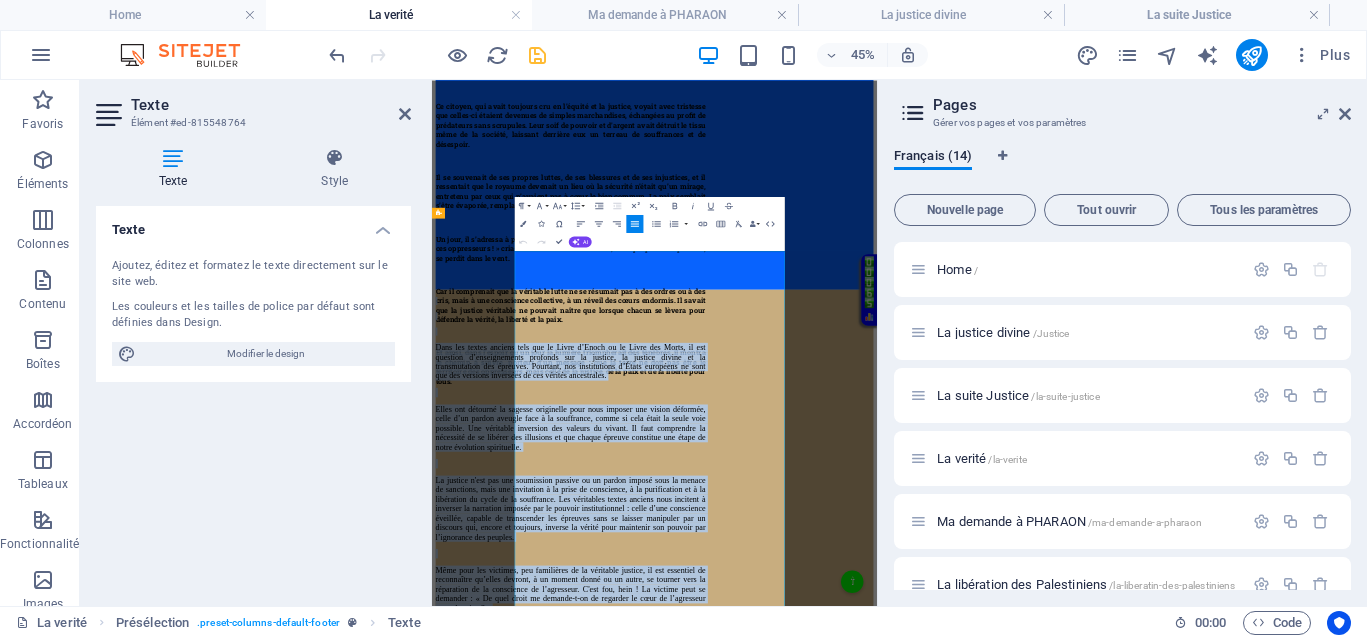 copy on "Dans les textes anciens tels que le Livre d’Enoch ou le Livre des Morts, il est question d’enseignements profonds sur la justice, la justice divine et la transmutation des épreuves. Pourtant, nos institutions d’États européens ne sont que des versions inversées de ces vérités ancestrales. Elles ont détourné la sagesse originelle pour nous imposer une vision déformée, celle d’un pardon aveugle face à la souffrance, comme si cela était la seule voie possible. Une véritable inversion des valeurs du vivant. Il faut comprendre la nécessité de se libérer des illusions et que chaque épreuve constitue une étape de notre évolution spirituelle. La justice n'est pas une soumission passive ou un pardon imposé sous la menace de sanctions, mais une invitation à la prise de conscience, à la purification et à la libération du cycle de la souffrance. Les véritables textes anciens nous incitent à inverser la narration imposée par le pouvoir institutionnel : celle d’une conscience éveillée, capable de transcender les épreuve..." 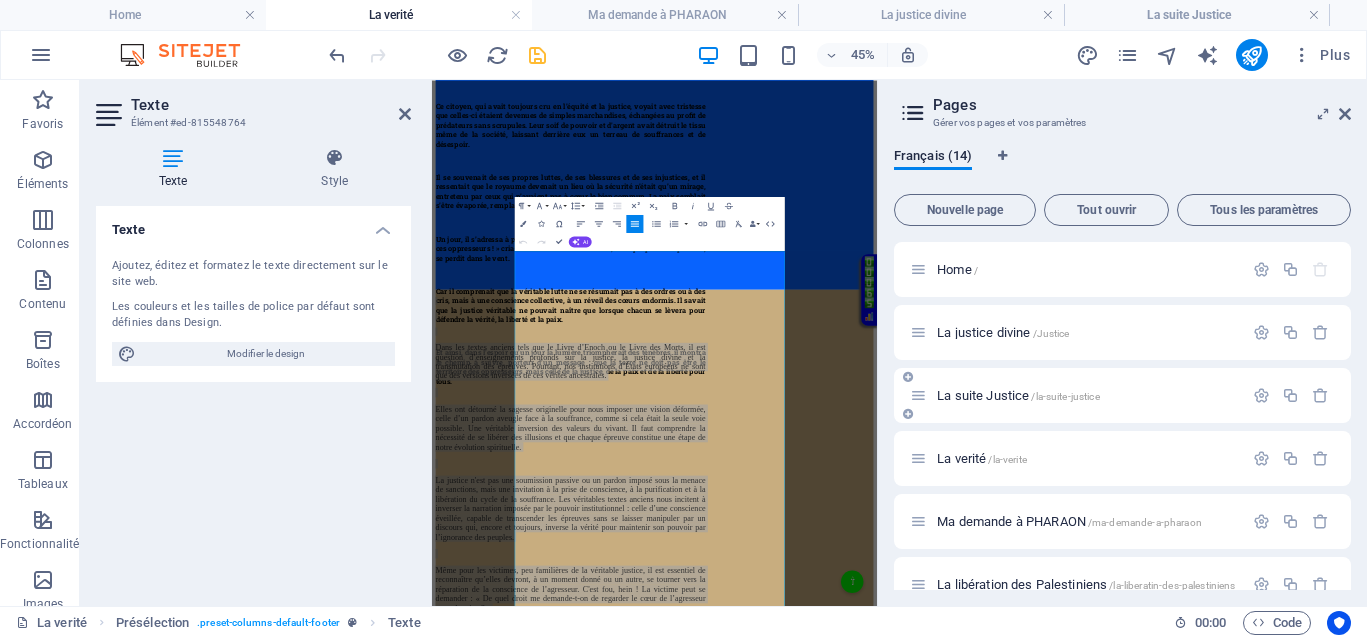 click on "La suite Justice /la-suite-justice" at bounding box center (1018, 395) 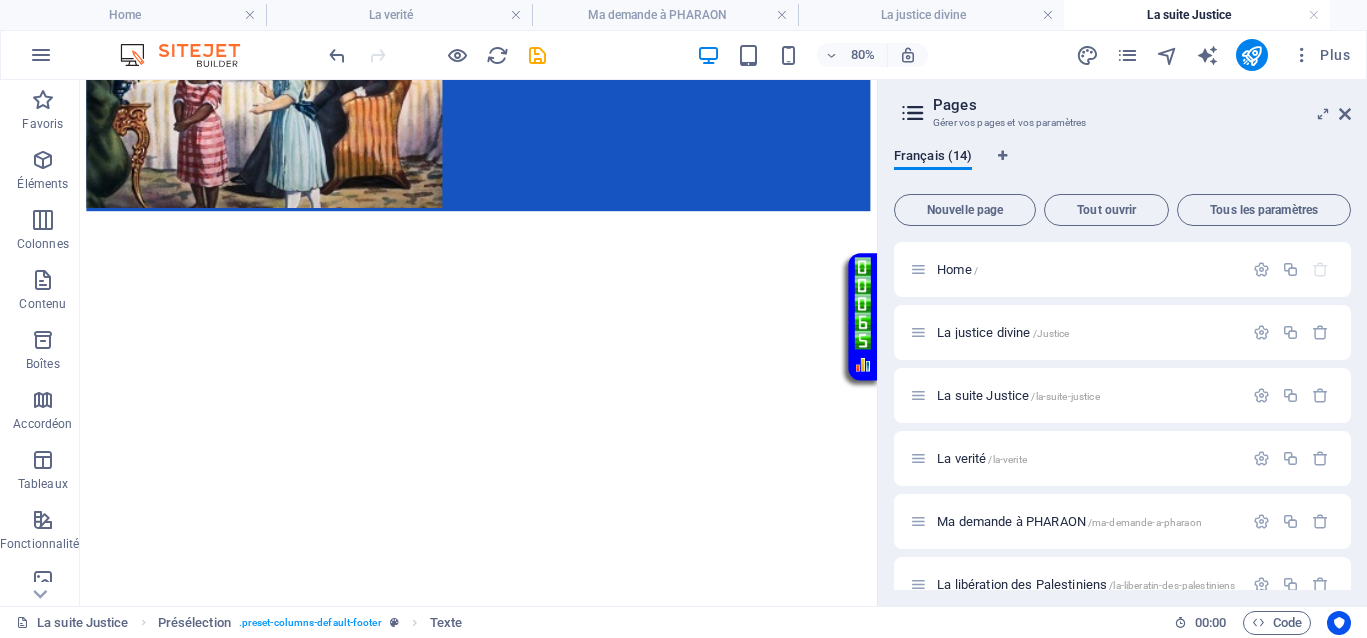 scroll, scrollTop: 0, scrollLeft: 0, axis: both 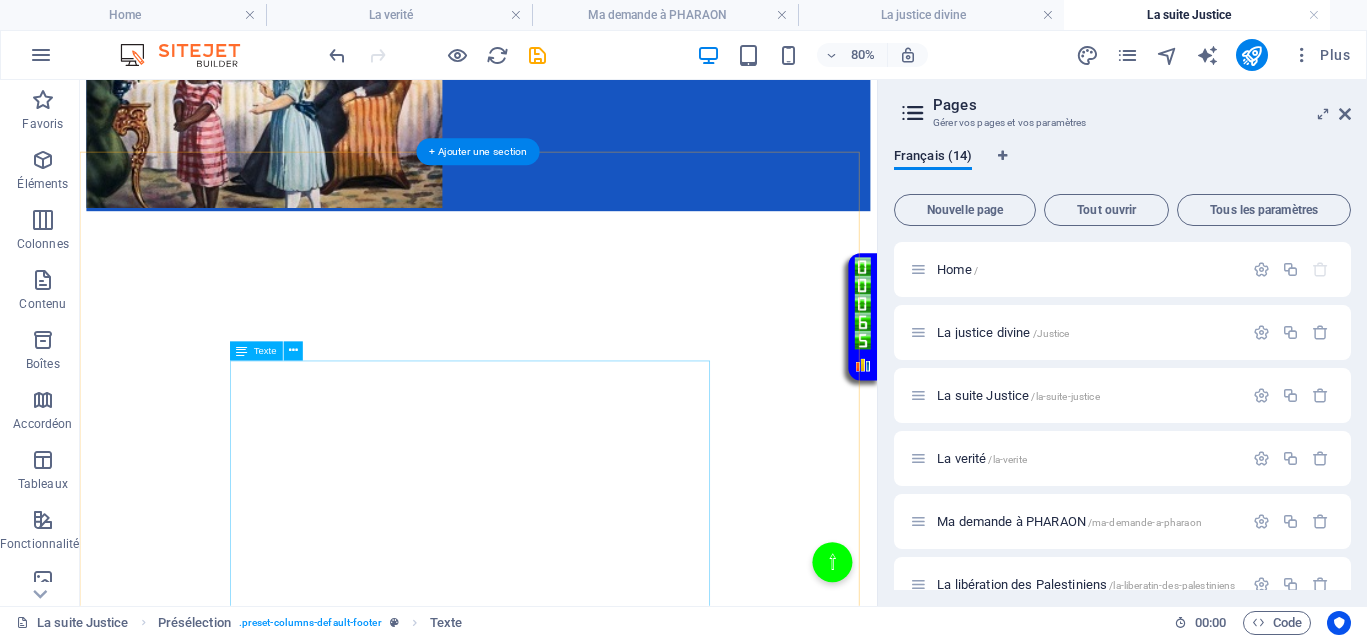 click on "Historiques de la maltraitance au XVIIe siècle Les enfants étaient tout le temps battus violemment pour des fautes mineures, avec des fouets, des cordes ou des bâtons, considérés comme des méthodes éducatives acceptables. La pratique était courante dans les écoles et chez les parents, sans recours pour les victimes, comme en témoignent les archives de l’époque. Pour soigner diverses maladies, on pratiquait des saignées massives ou des lavements douloureux, souvent sans nécessité médicale réelle. La pratique de la saignée pour guérir presque tout, y compris des maladies inexistantes ou mineures, causait de très nombreux morts dans des souffrances atroces.  Et je ne parle pas encore des animaux !  Combien de victimes, massacrées, ne peuvent pas bénéficier d’une sécurité pour préserver ne serait-ce que l’essence même de leur vie ?  La justification d’actes violents et cruels perdure, alimentant la souffrance des enfants, des animaux, et même des populations entières." at bounding box center (388, 4151) 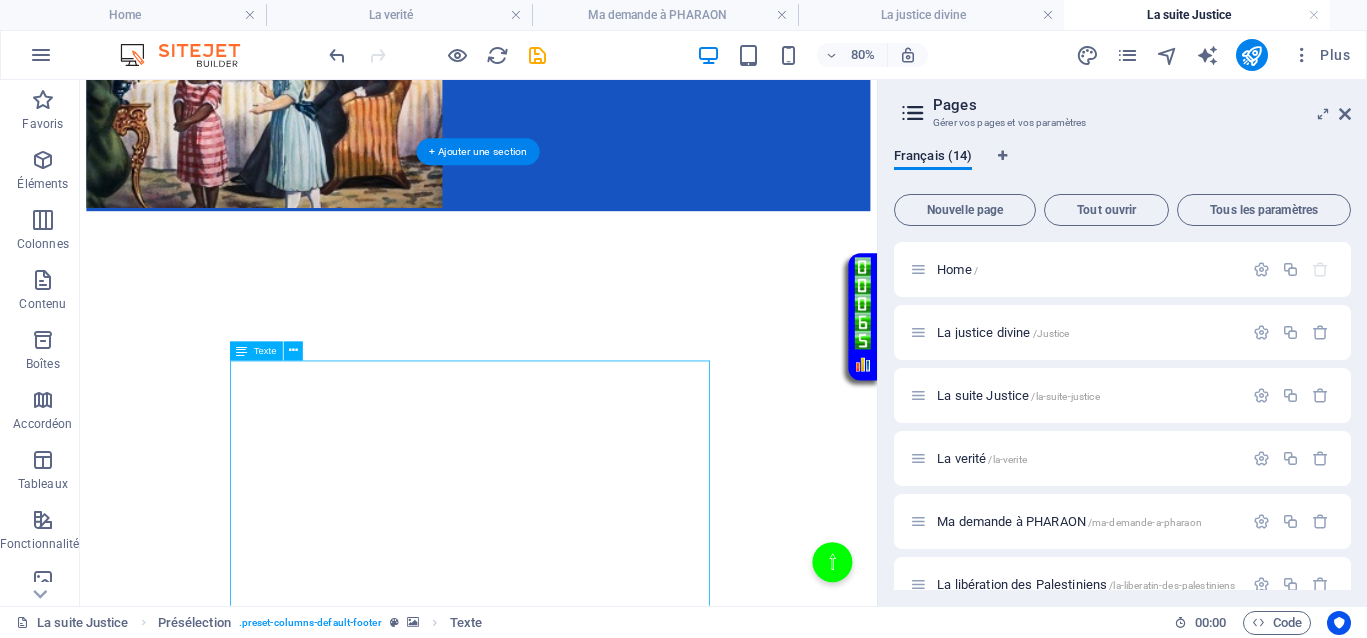 click on "Historiques de la maltraitance au XVIIe siècle Les enfants étaient tout le temps battus violemment pour des fautes mineures, avec des fouets, des cordes ou des bâtons, considérés comme des méthodes éducatives acceptables. La pratique était courante dans les écoles et chez les parents, sans recours pour les victimes, comme en témoignent les archives de l’époque. Pour soigner diverses maladies, on pratiquait des saignées massives ou des lavements douloureux, souvent sans nécessité médicale réelle. La pratique de la saignée pour guérir presque tout, y compris des maladies inexistantes ou mineures, causait de très nombreux morts dans des souffrances atroces.  Et je ne parle pas encore des animaux !  Combien de victimes, massacrées, ne peuvent pas bénéficier d’une sécurité pour préserver ne serait-ce que l’essence même de leur vie ?  La justification d’actes violents et cruels perdure, alimentant la souffrance des enfants, des animaux, et même des populations entières." at bounding box center [388, 4151] 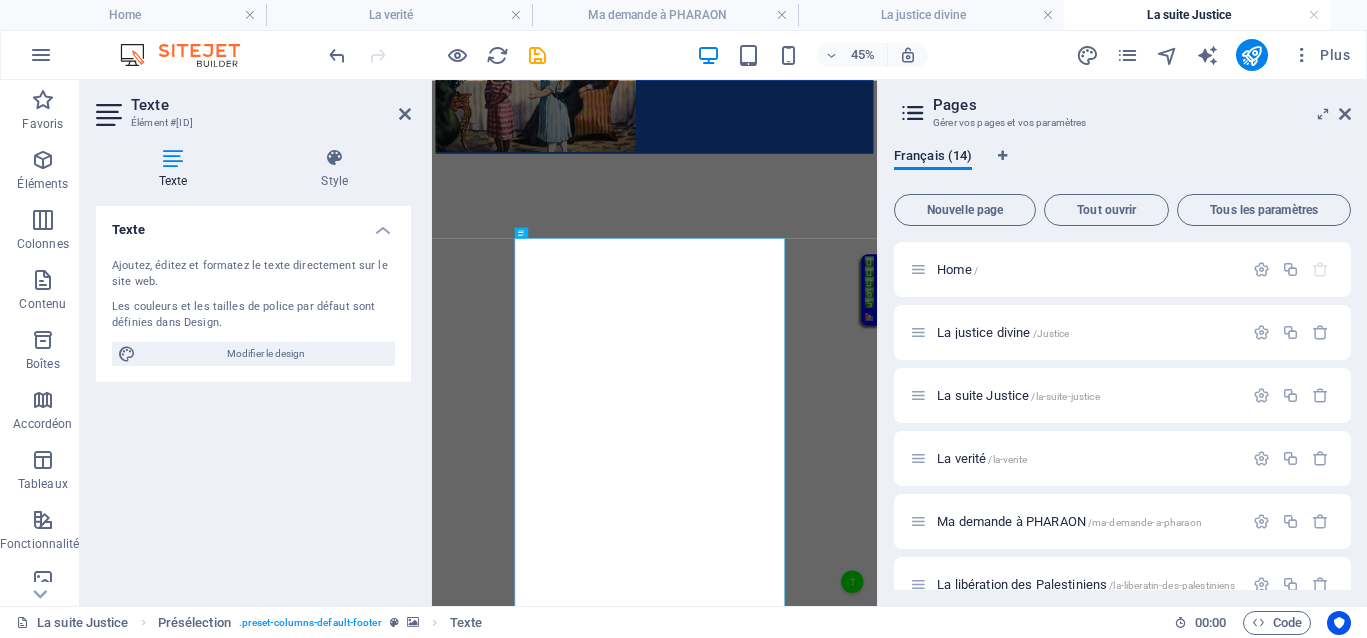 click at bounding box center [926, 244] 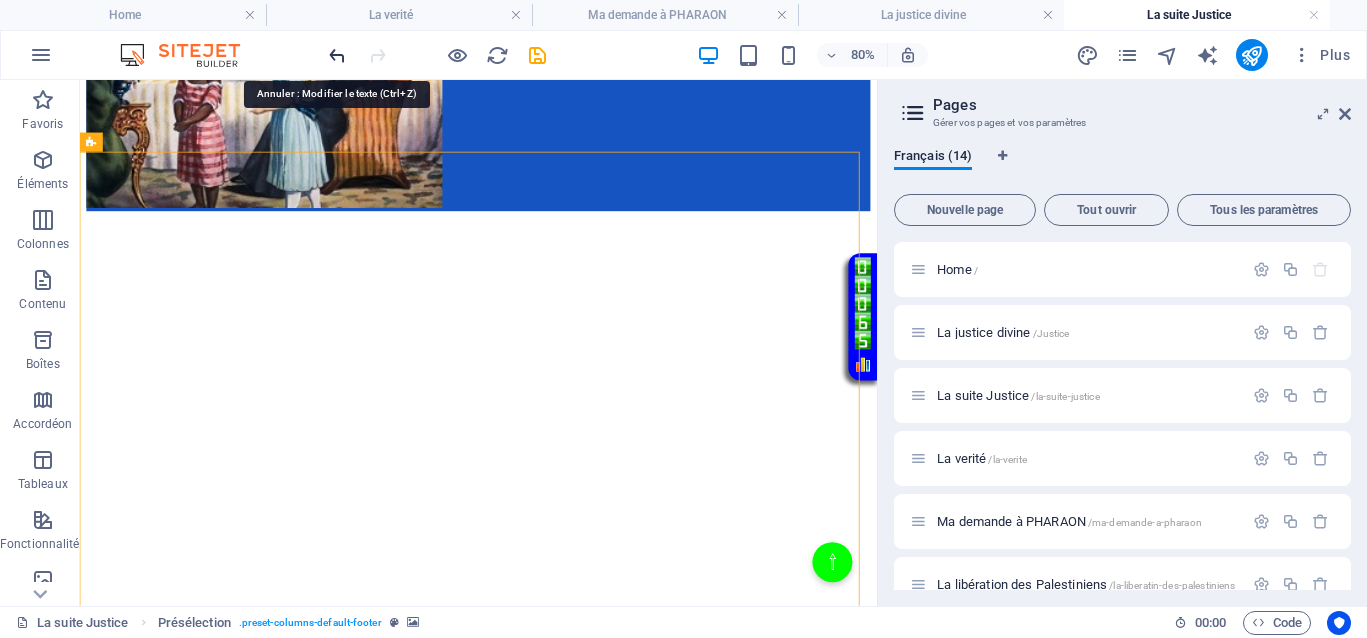 click at bounding box center (337, 55) 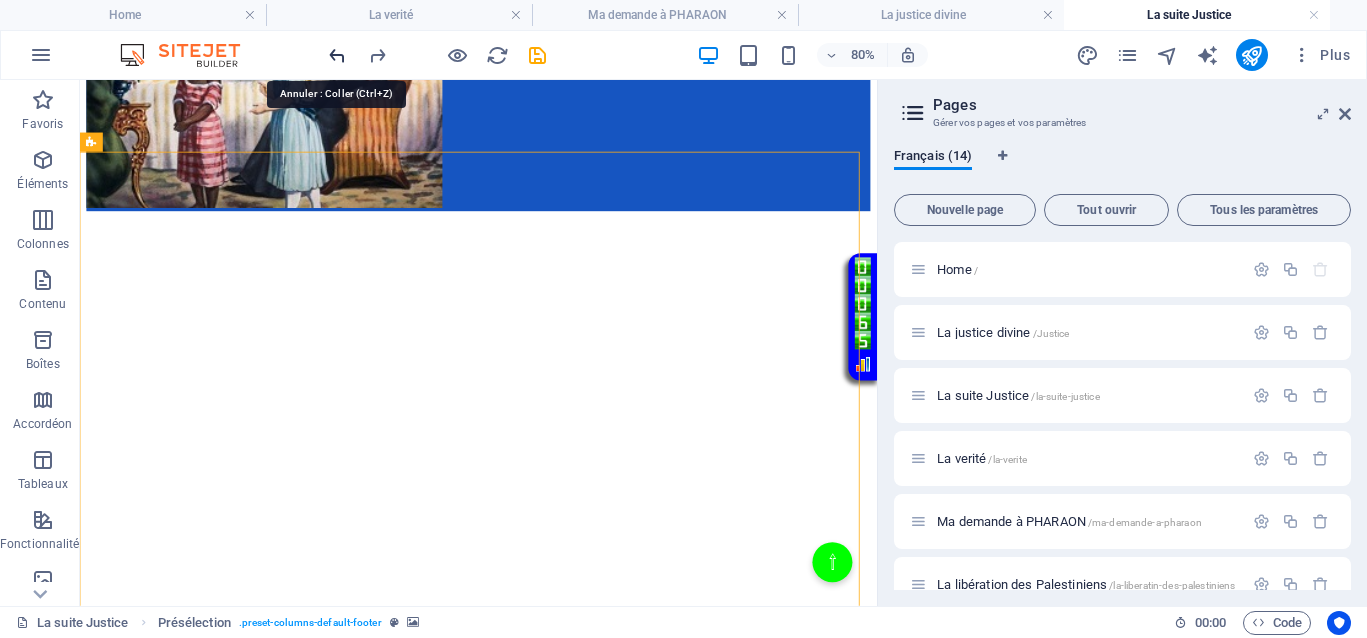 click at bounding box center [337, 55] 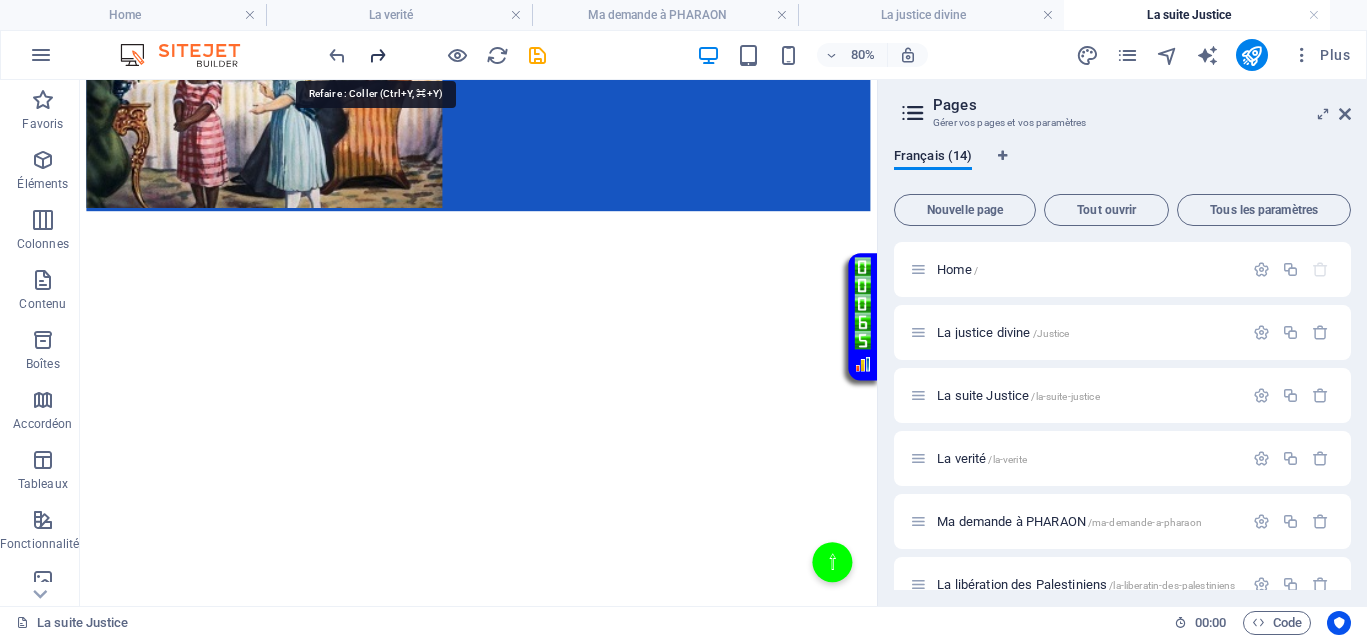 click at bounding box center [377, 55] 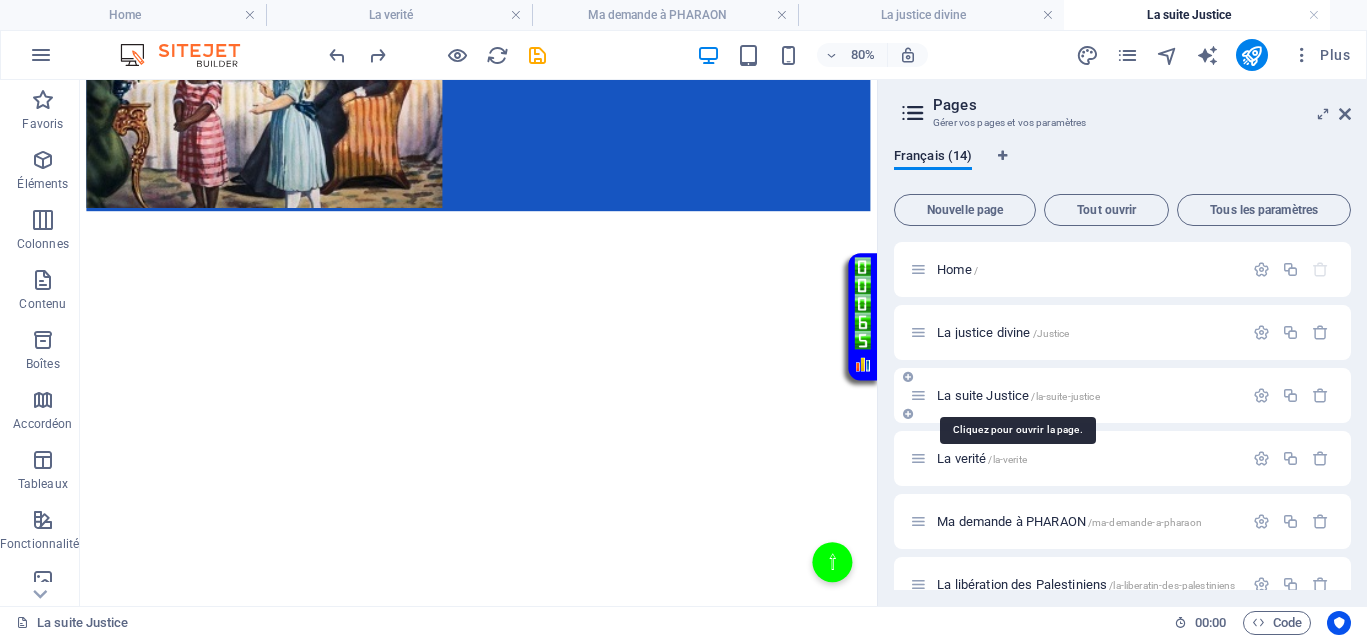 click on "La suite Justice /la-suite-justice" at bounding box center [1018, 395] 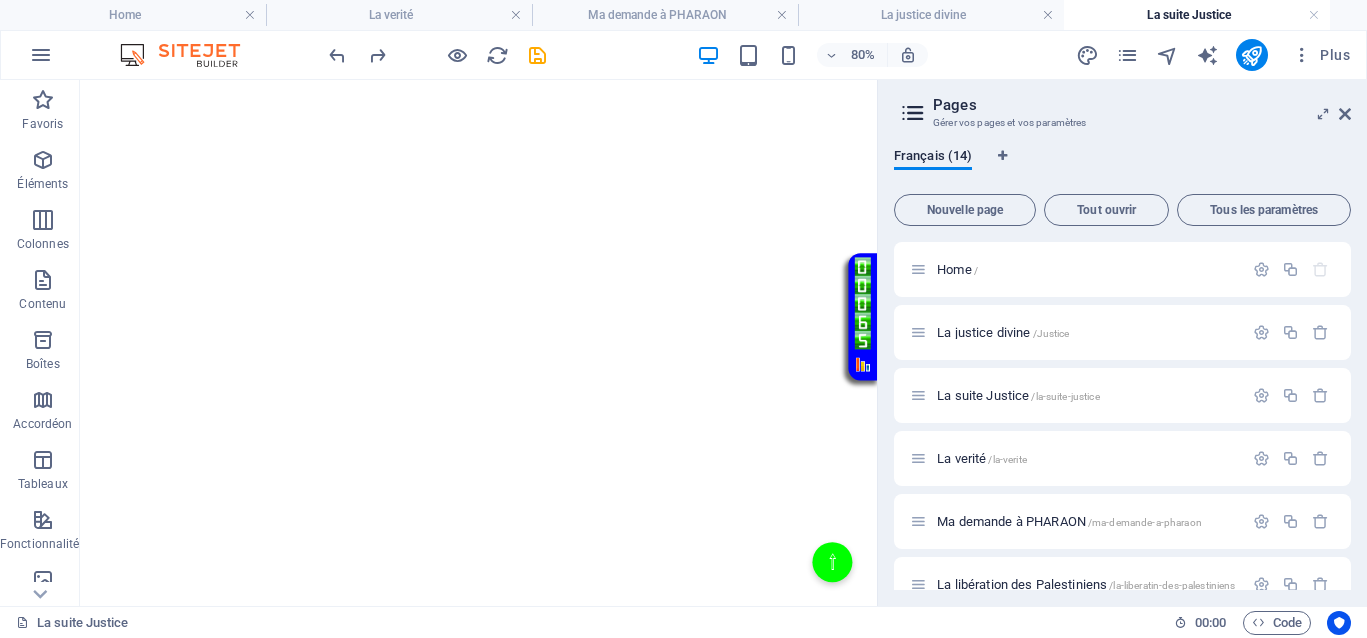 scroll, scrollTop: 1375, scrollLeft: 0, axis: vertical 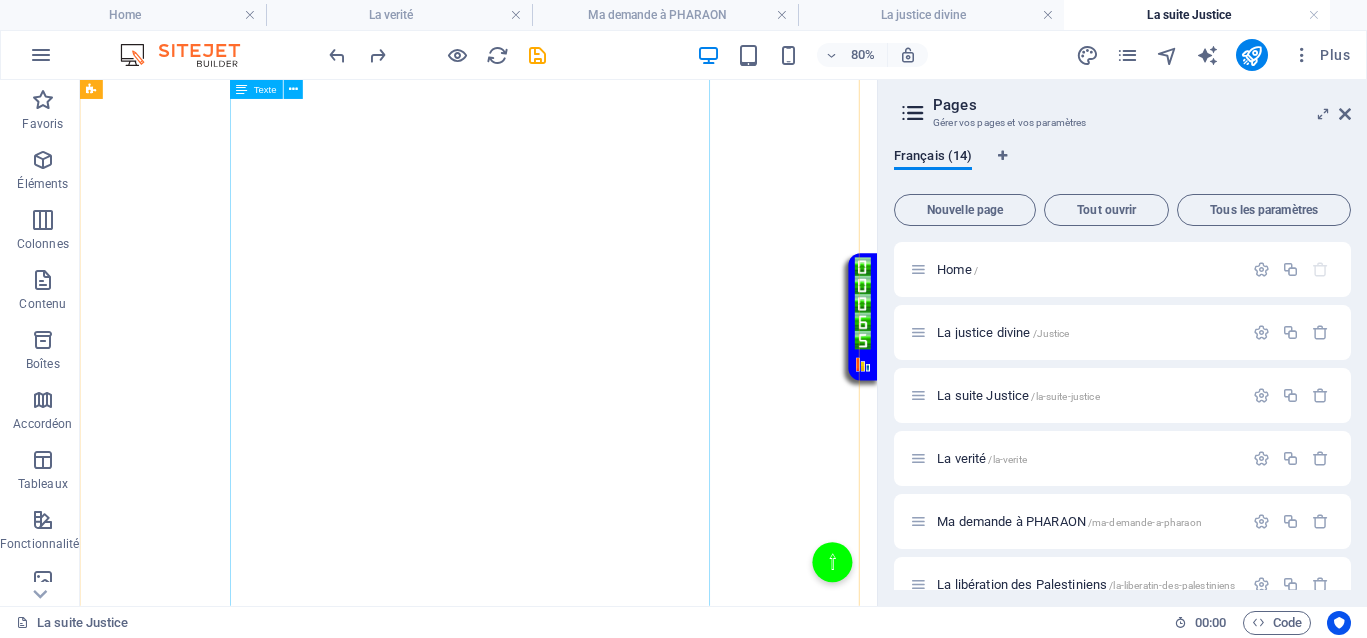 click on "Historiques de la maltraitance au XVIIe siècle Les enfants étaient tout le temps battus violemment pour des fautes mineures, avec des fouets, des cordes ou des bâtons, considérés comme des méthodes éducatives acceptables. La pratique était courante dans les écoles et chez les parents, sans recours pour les victimes, comme en témoignent les archives de l’époque. Pour soigner diverses maladies, on pratiquait des saignées massives ou des lavements douloureux, souvent sans nécessité médicale réelle. La pratique de la saignée pour guérir presque tout, y compris des maladies inexistantes ou mineures, causait de très nombreux morts dans des souffrances atroces.  Et je ne parle pas encore des animaux !  Combien de victimes, massacrées, ne peuvent pas bénéficier d’une sécurité pour préserver ne serait-ce que l’essence même de leur vie ?  La justification d’actes violents et cruels perdure, alimentant la souffrance des enfants, des animaux, et même des populations entières." at bounding box center [388, 3941] 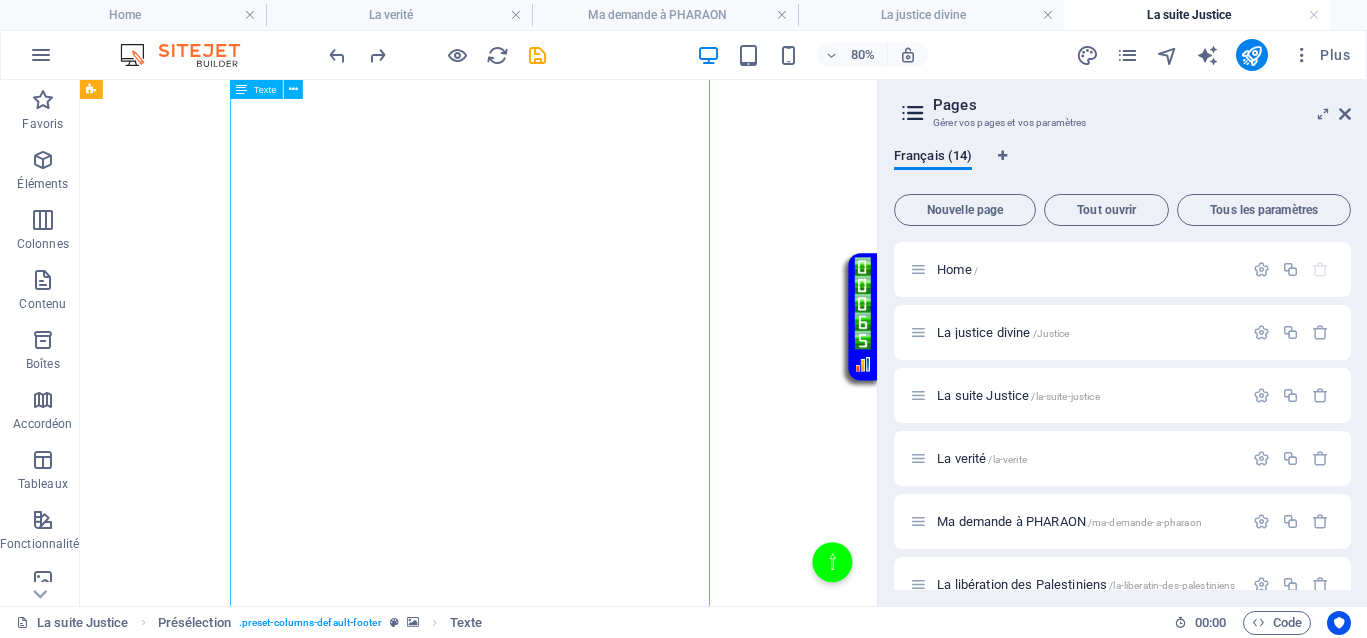 click on "Historiques de la maltraitance au XVIIe siècle Les enfants étaient tout le temps battus violemment pour des fautes mineures, avec des fouets, des cordes ou des bâtons, considérés comme des méthodes éducatives acceptables. La pratique était courante dans les écoles et chez les parents, sans recours pour les victimes, comme en témoignent les archives de l’époque. Pour soigner diverses maladies, on pratiquait des saignées massives ou des lavements douloureux, souvent sans nécessité médicale réelle. La pratique de la saignée pour guérir presque tout, y compris des maladies inexistantes ou mineures, causait de très nombreux morts dans des souffrances atroces.  Et je ne parle pas encore des animaux !  Combien de victimes, massacrées, ne peuvent pas bénéficier d’une sécurité pour préserver ne serait-ce que l’essence même de leur vie ?  La justification d’actes violents et cruels perdure, alimentant la souffrance des enfants, des animaux, et même des populations entières." at bounding box center [388, 3941] 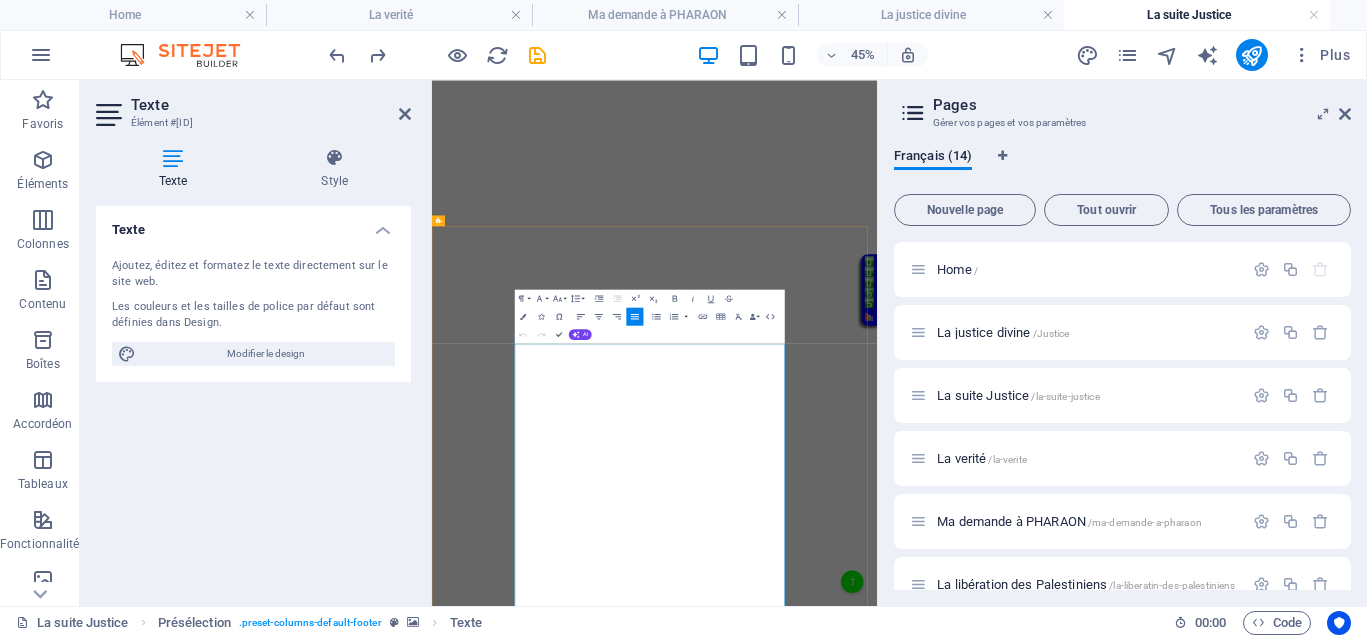 scroll, scrollTop: 766, scrollLeft: 0, axis: vertical 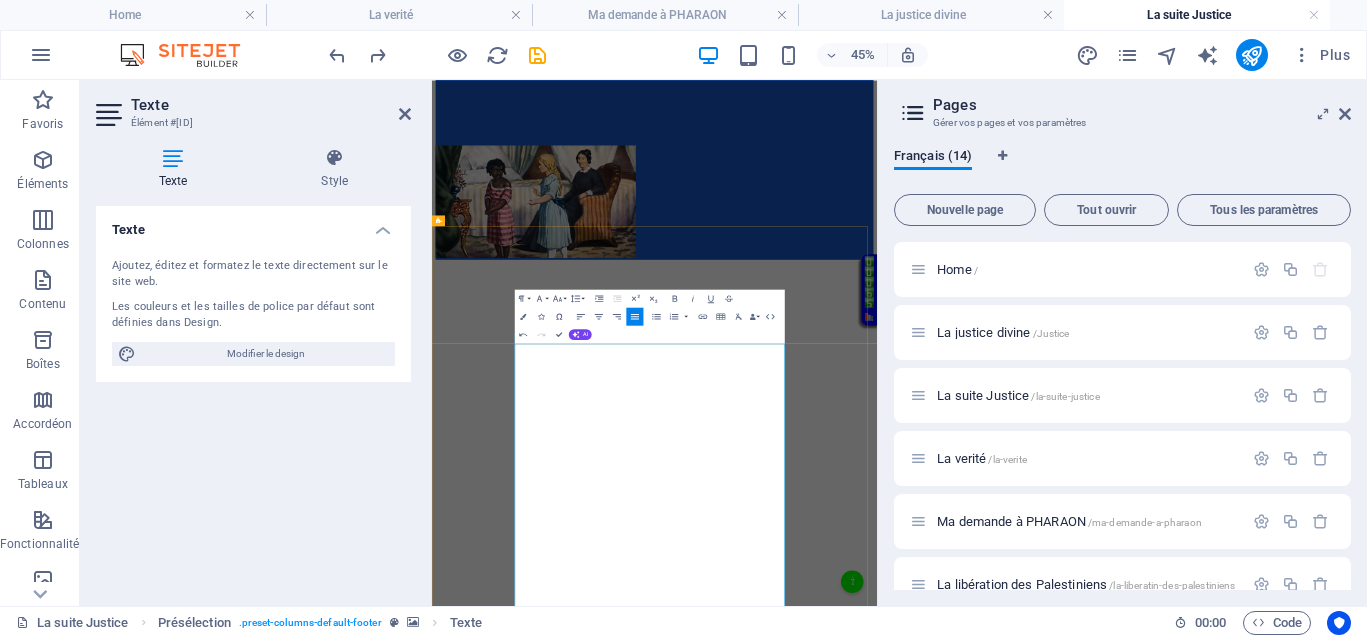 click on "Dans les textes anciens tels que le Livre d’Enoch ou le Livre des Morts, il est question d’enseignements profonds sur la justice, la justice divine et la transmutation des épreuves. Pourtant, nos institutions d’États européens ne sont que des versions inversées de ces vérités ancestrales." at bounding box center [740, 5744] 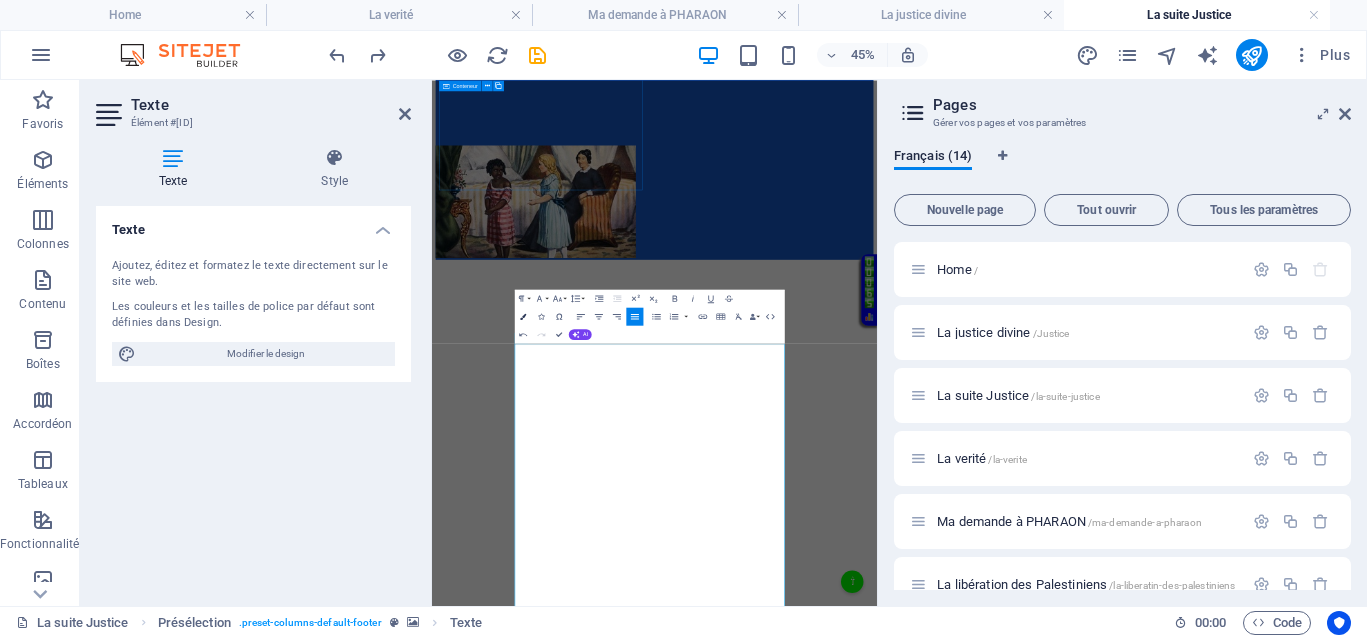 click at bounding box center [523, 316] 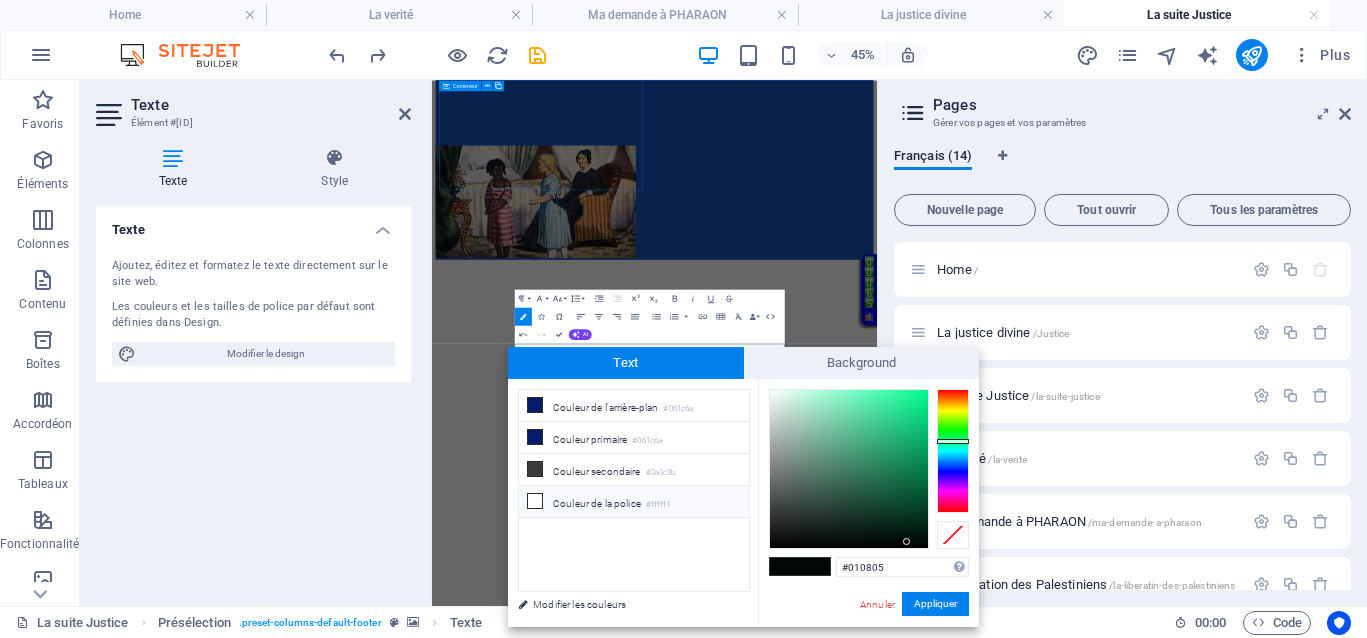 click on "Couleur de la police
#ffffff" at bounding box center (634, 502) 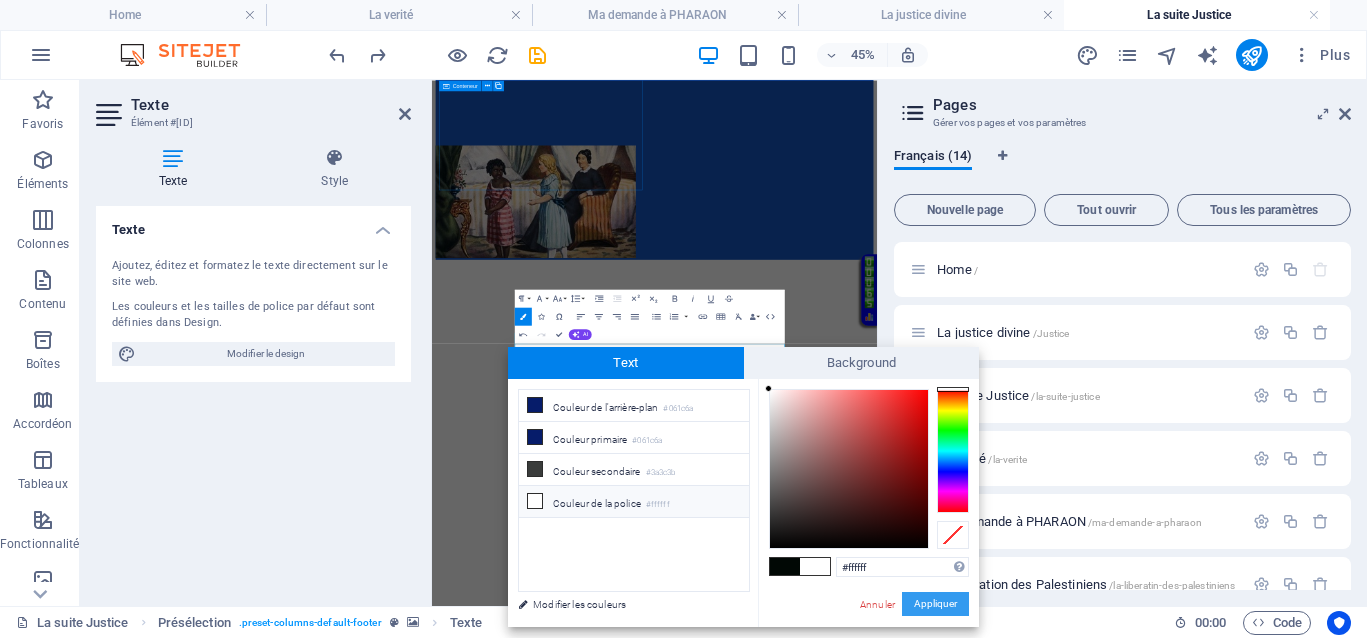 click on "Appliquer" at bounding box center [935, 604] 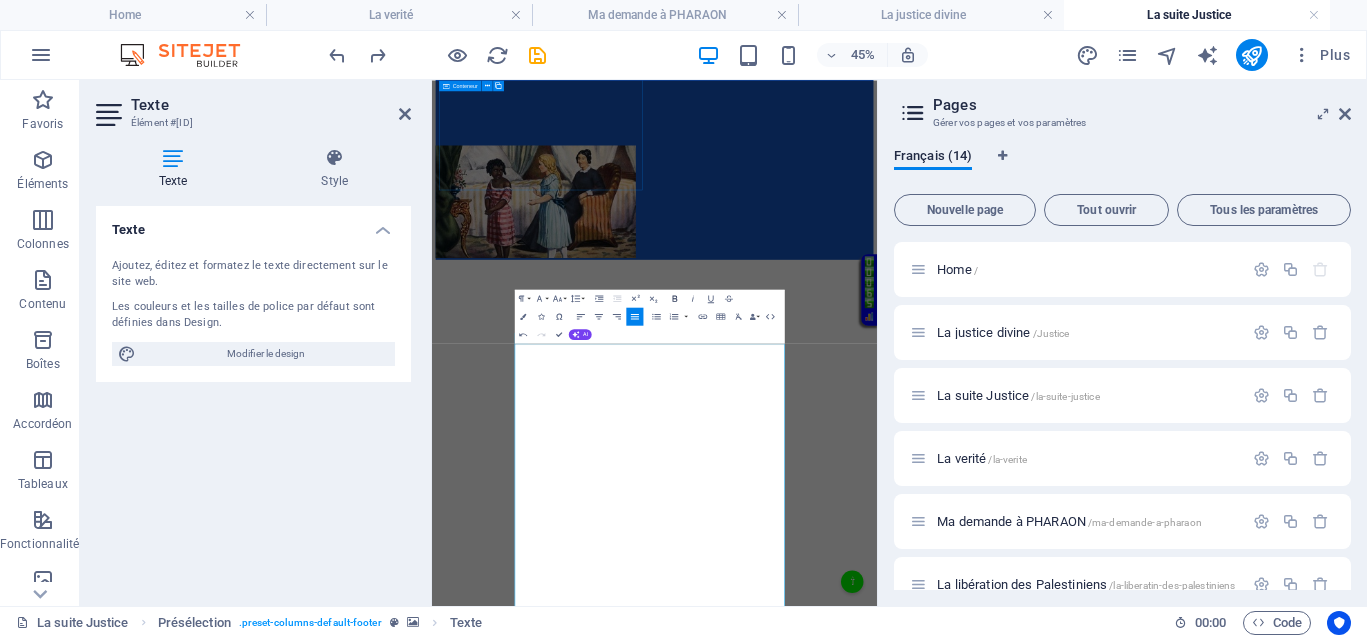 click 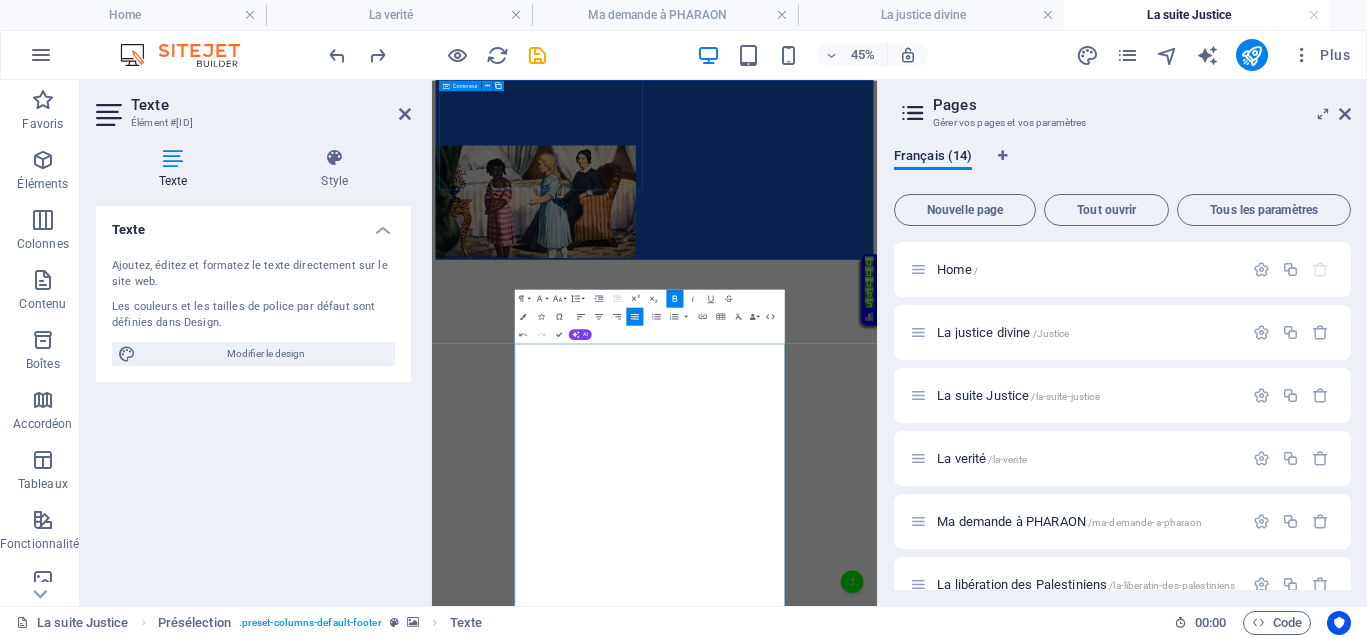 click at bounding box center [926, 478] 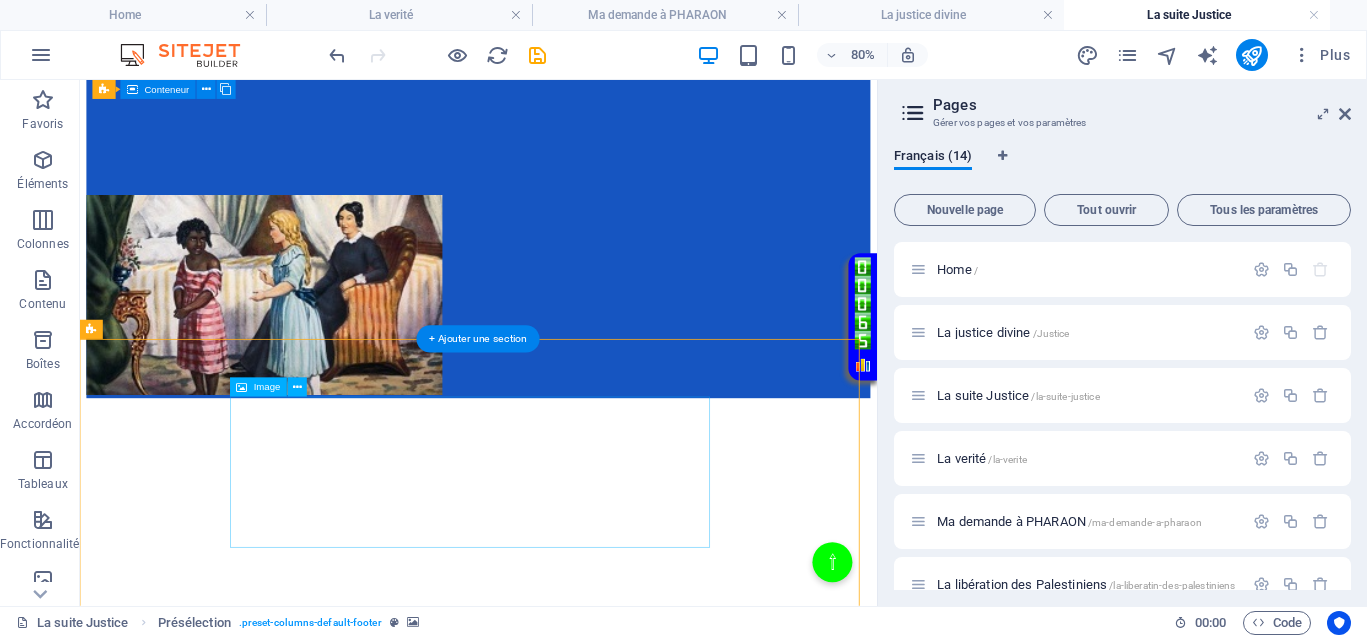 click at bounding box center (388, 5701) 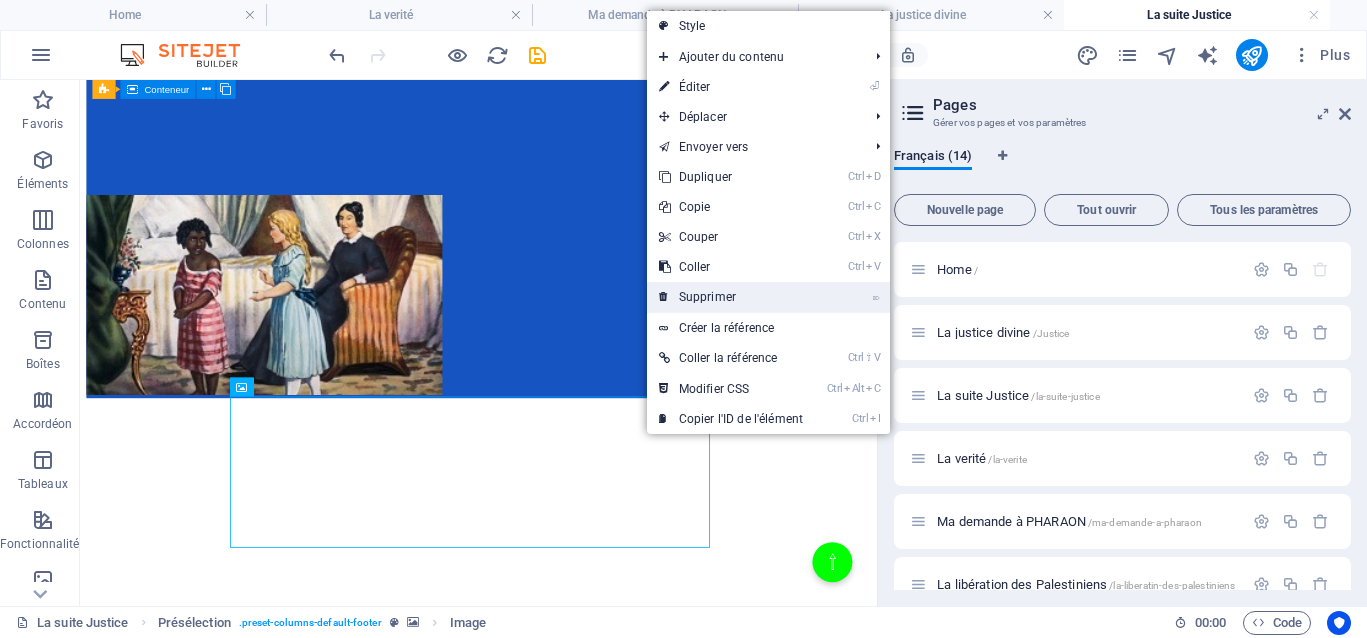 click on "⌦  Supprimer" at bounding box center [731, 297] 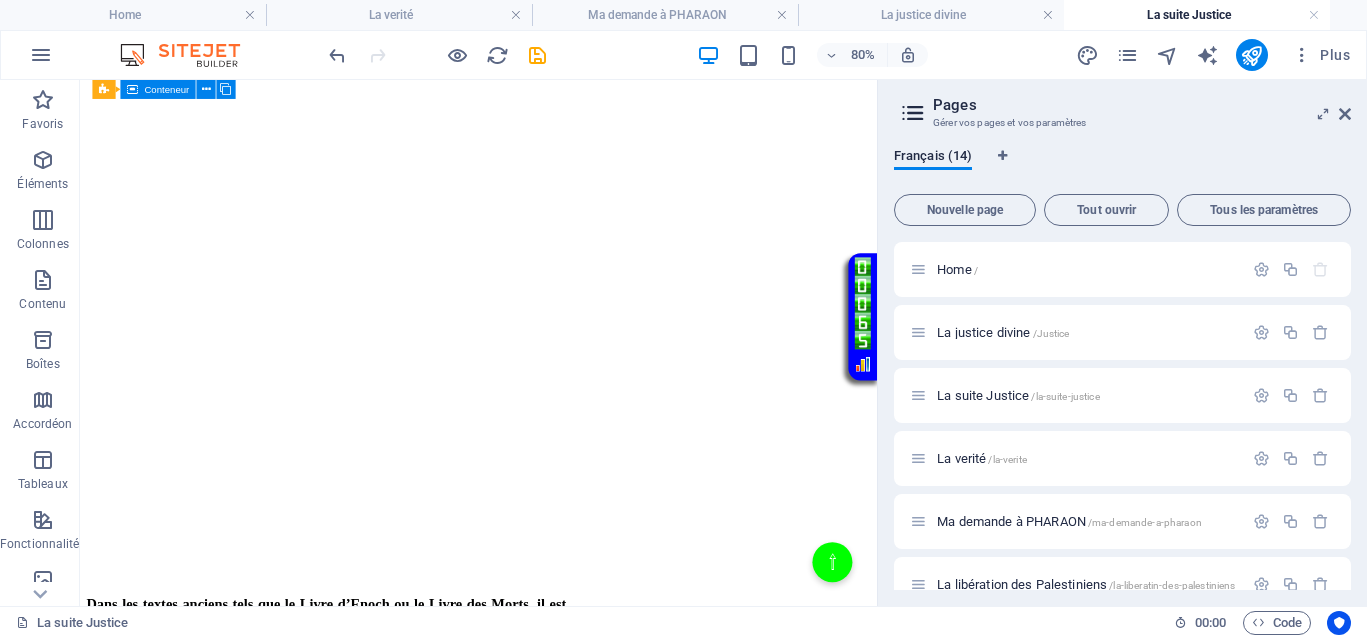 scroll, scrollTop: 5516, scrollLeft: 0, axis: vertical 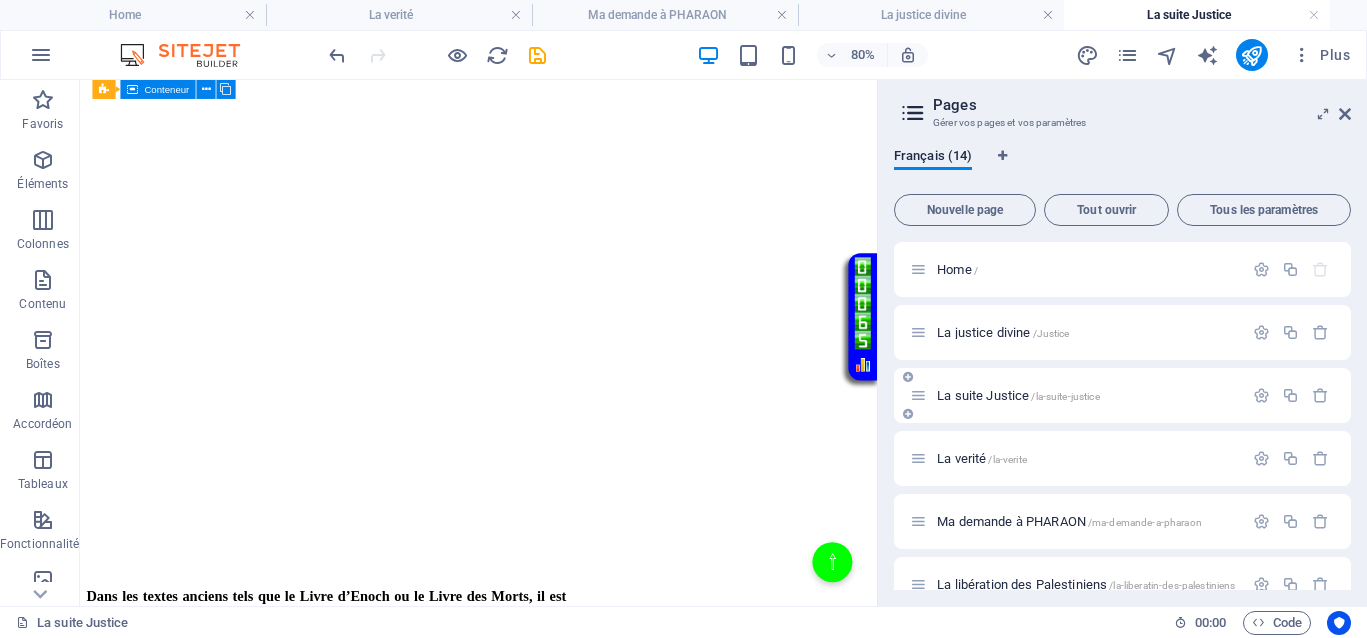 click on "La suite Justice /la-suite-justice" at bounding box center [1018, 395] 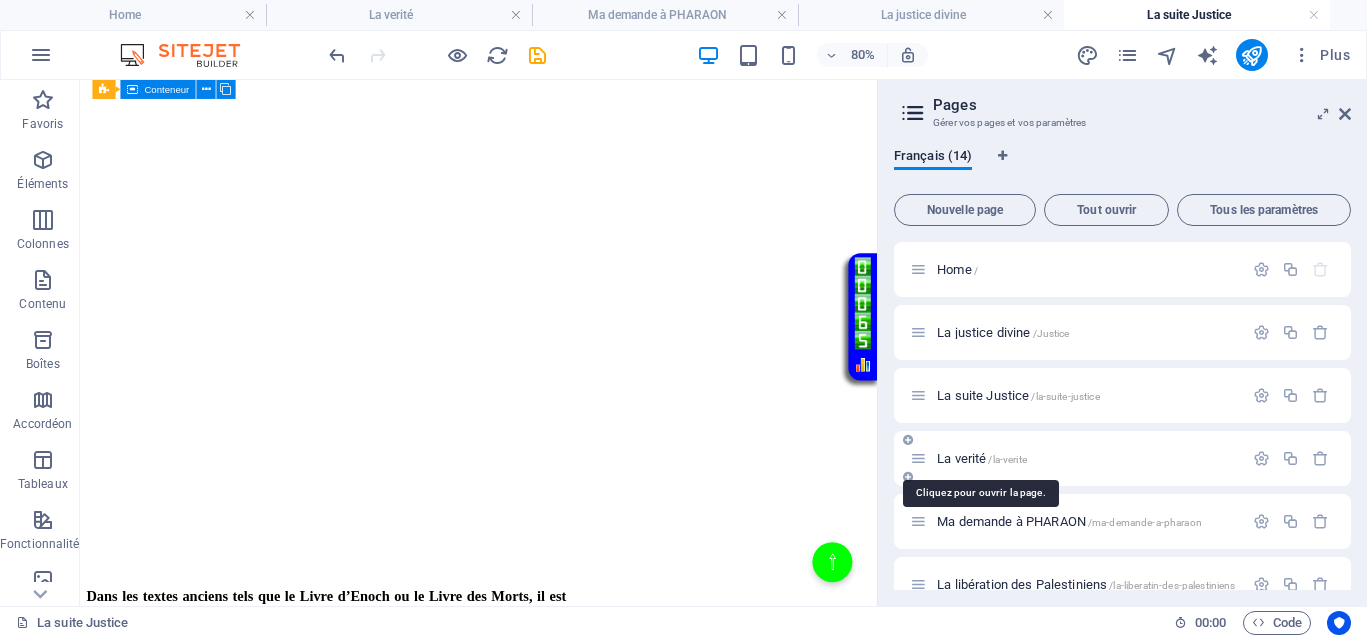 click on "La verité /la-verite" at bounding box center [982, 458] 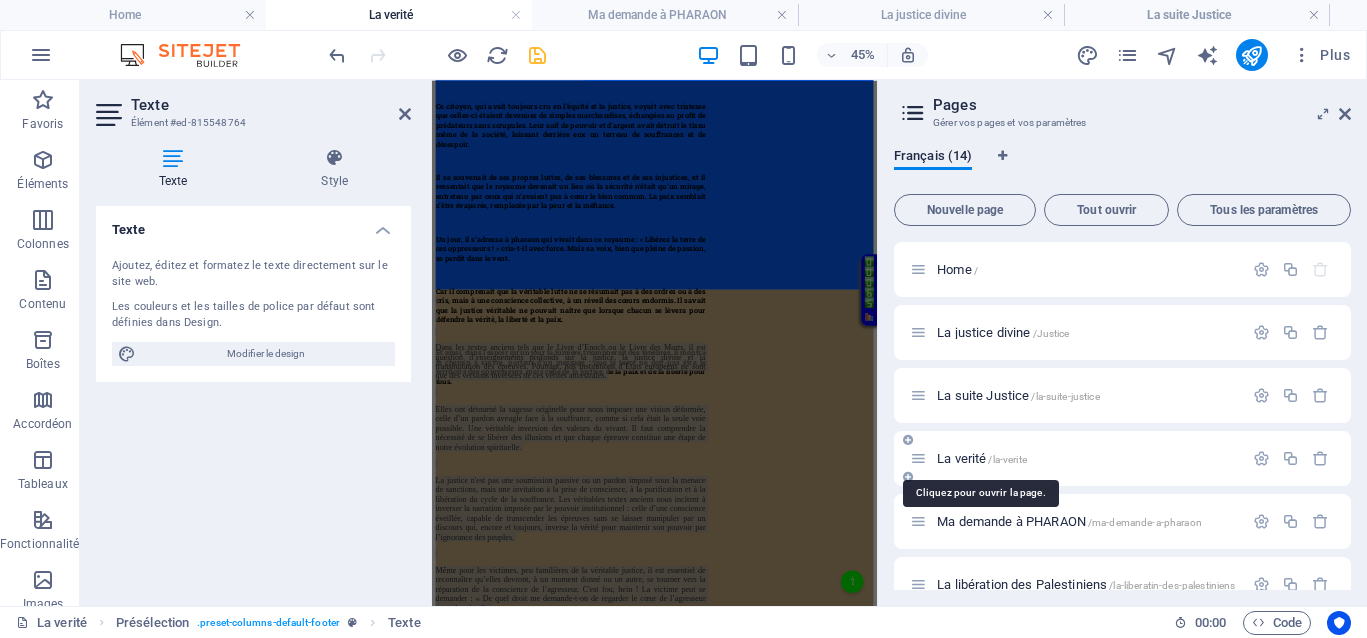 scroll, scrollTop: 0, scrollLeft: 0, axis: both 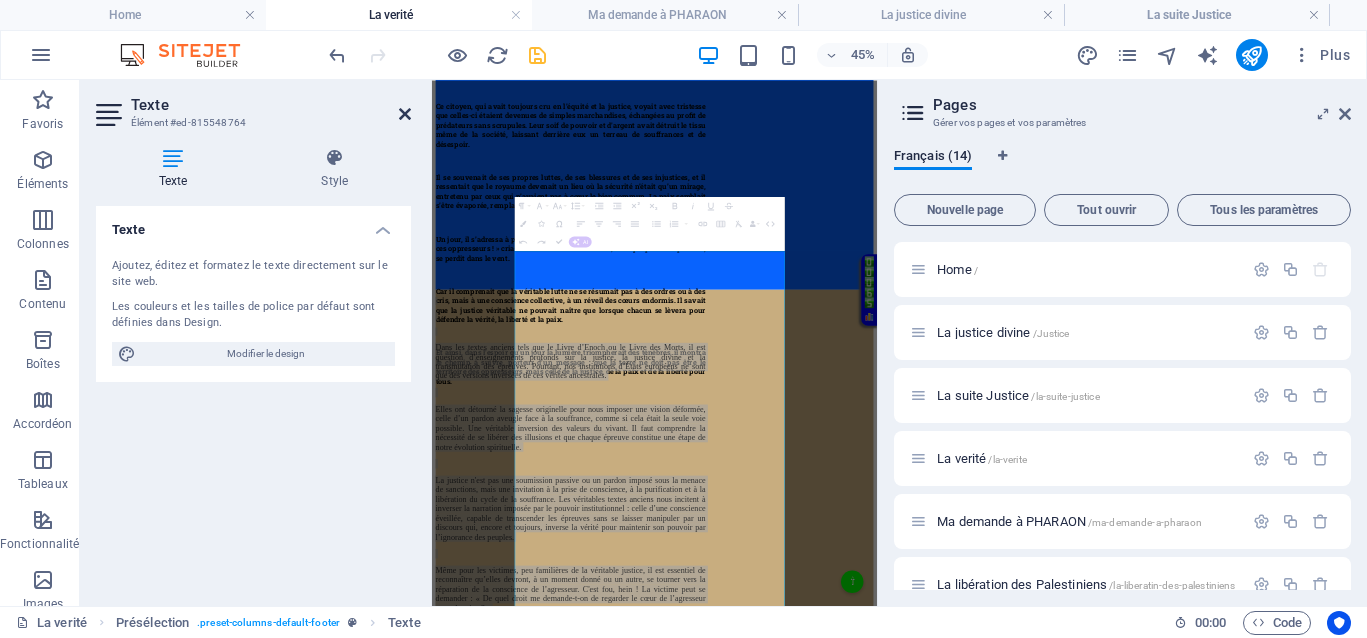 click at bounding box center (405, 114) 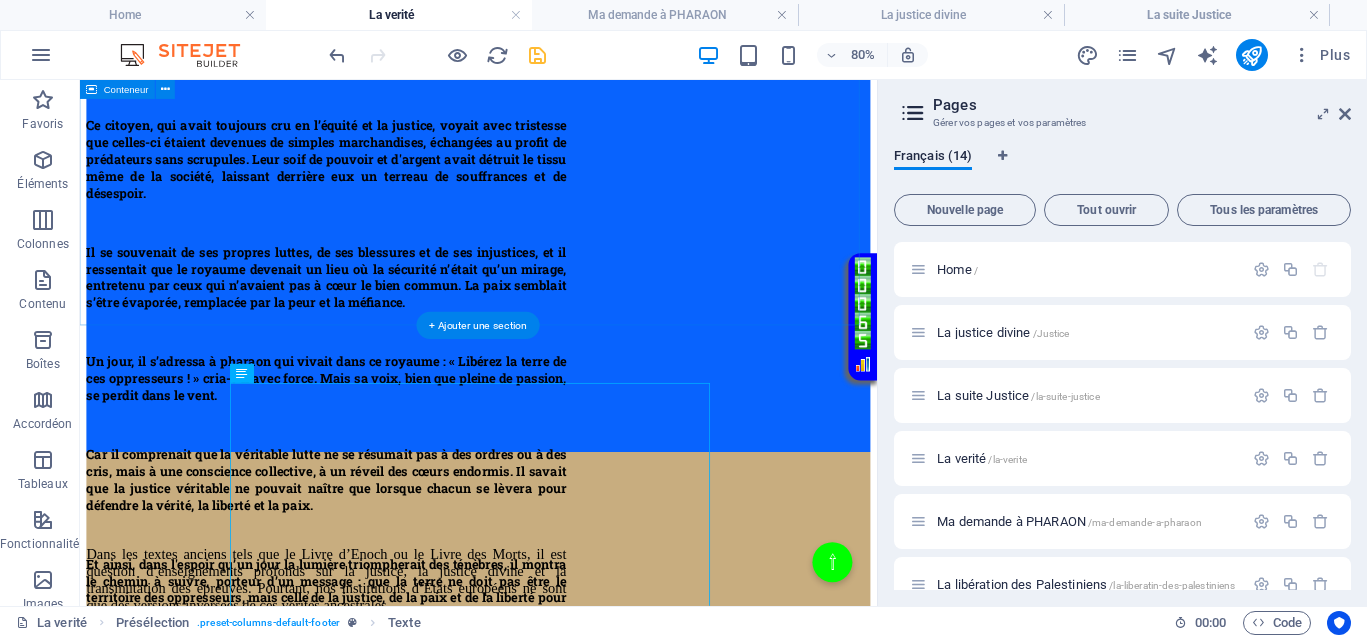 click on "Il était une fois, dans un royaume où la justice semblait s'être égarée, un citoyen qui se sentait perdu et en colère. Il contemplait le royaume, où des êtres hideux, au visage d'hommes, avaient remplacé la bonté et la vérité par le chaos et l'injustice. Ce citoyen, qui avait toujours cru en l’équité et la justice, voyait avec tristesse que celles-ci étaient devenues de simples marchandises, échangées au profit de prédateurs sans scrupules. Leur soif de pouvoir et d'argent avait détruit le tissu même de la société, laissant derrière eux un terreau de souffrances et de désespoir. Il se souvenait de ses propres luttes, de ses blessures et de ses injustices, et il ressentait que le royaume devenait un lieu où la sécurité n’était qu’un mirage, entretenu par ceux qui n’avaient pas à cœur le bien commun. La paix semblait s’être évaporée, remplacée par la peur et la méfiance." at bounding box center [578, 95] 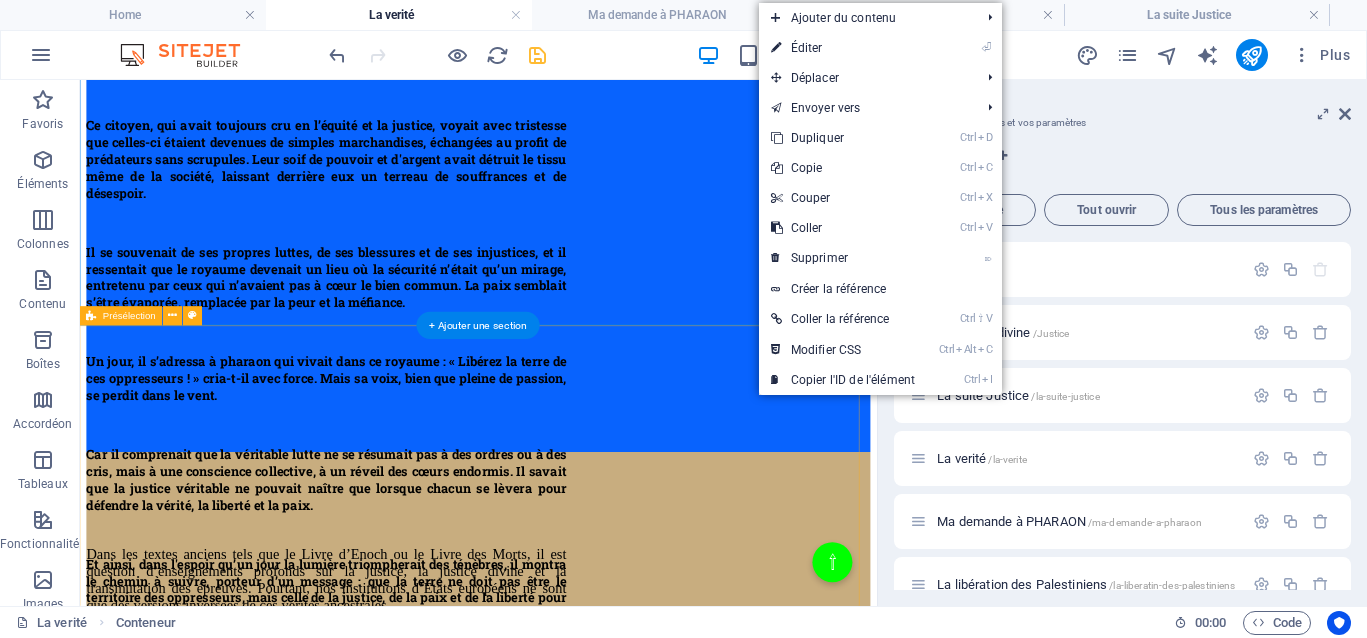 click on "Dans les textes anciens tels que le Livre d’Enoch ou le Livre des Morts, il est question d’enseignements profonds sur la justice, la justice divine et la transmutation des épreuves. Pourtant, nos institutions d’États européens ne sont que des versions inversées de ces vérités ancestrales. Elles ont détourné la sagesse originelle pour nous imposer une vision déformée, celle d’un pardon aveugle face à la souffrance, comme si cela était la seule voie possible. Une véritable inversion des valeurs du vivant. Il faut comprendre la nécessité de se libérer des illusions et que chaque épreuve constitue une étape de notre évolution spirituelle. Cette interrogation soulève la complexité des situations impliquant la victime et l'agresseur, ainsi que la nécessité de dépasser le simple jugement de l’agresseur pour atteindre une compréhension plus profonde." at bounding box center (578, 2935) 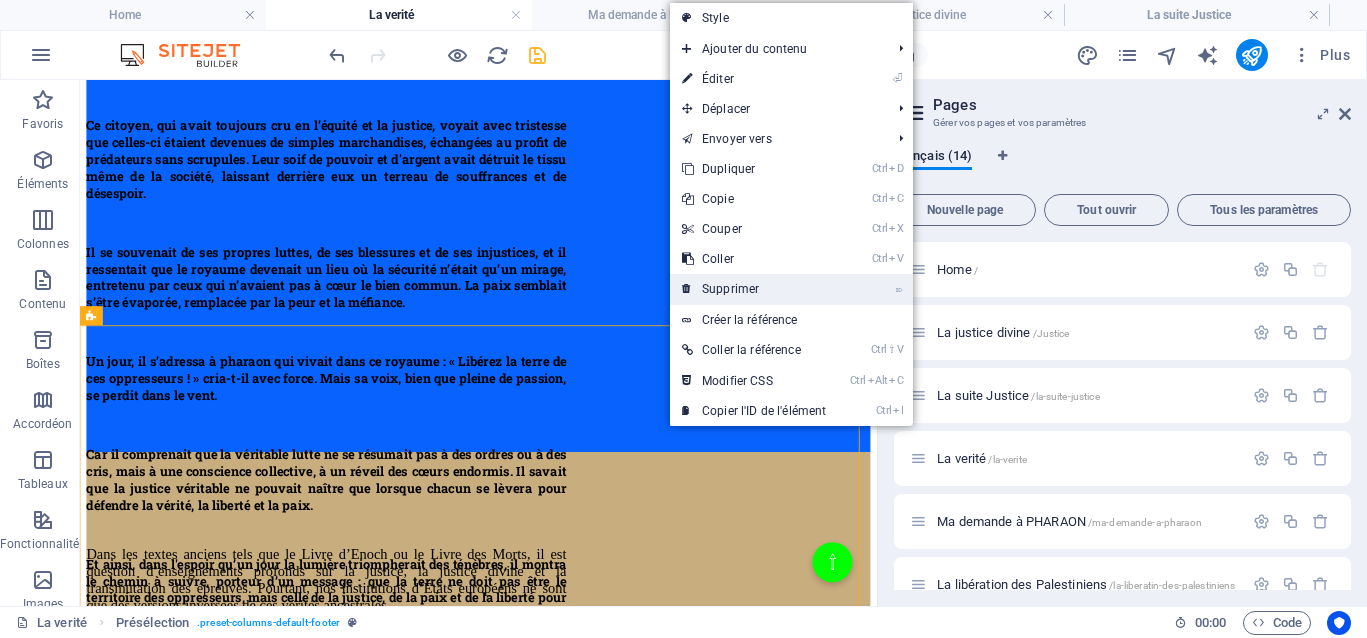 click on "⌦  Supprimer" at bounding box center (754, 289) 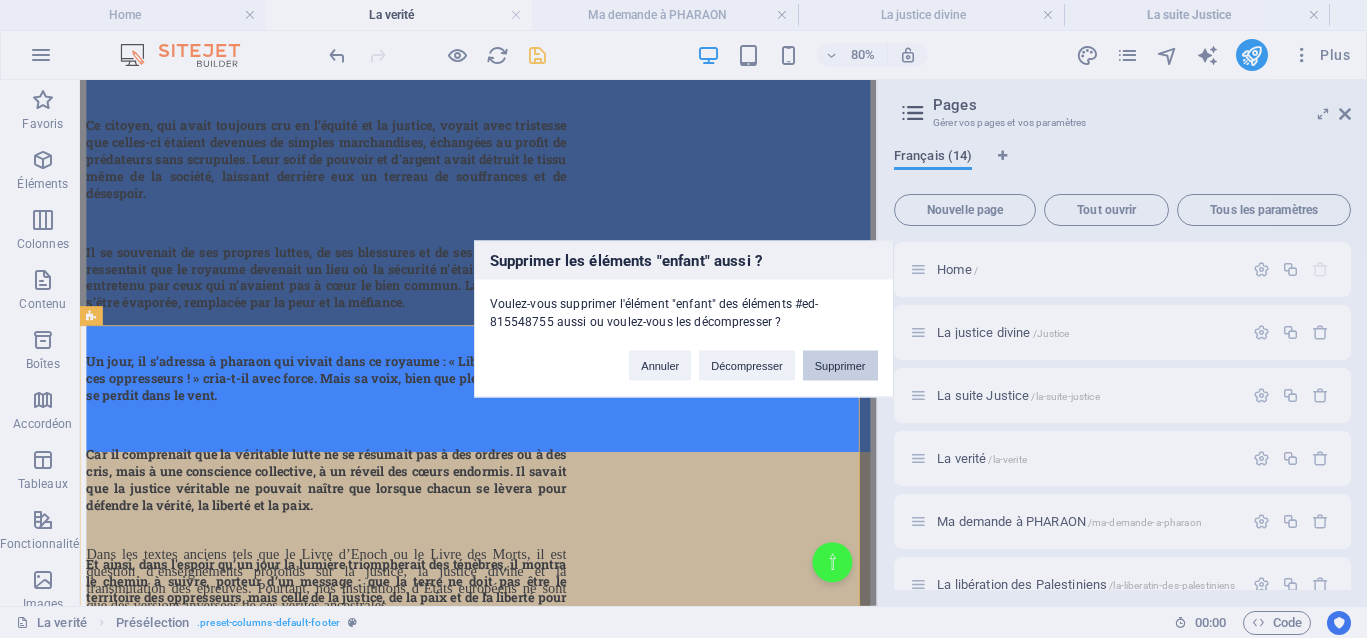 drag, startPoint x: 840, startPoint y: 360, endPoint x: 930, endPoint y: 365, distance: 90.13878 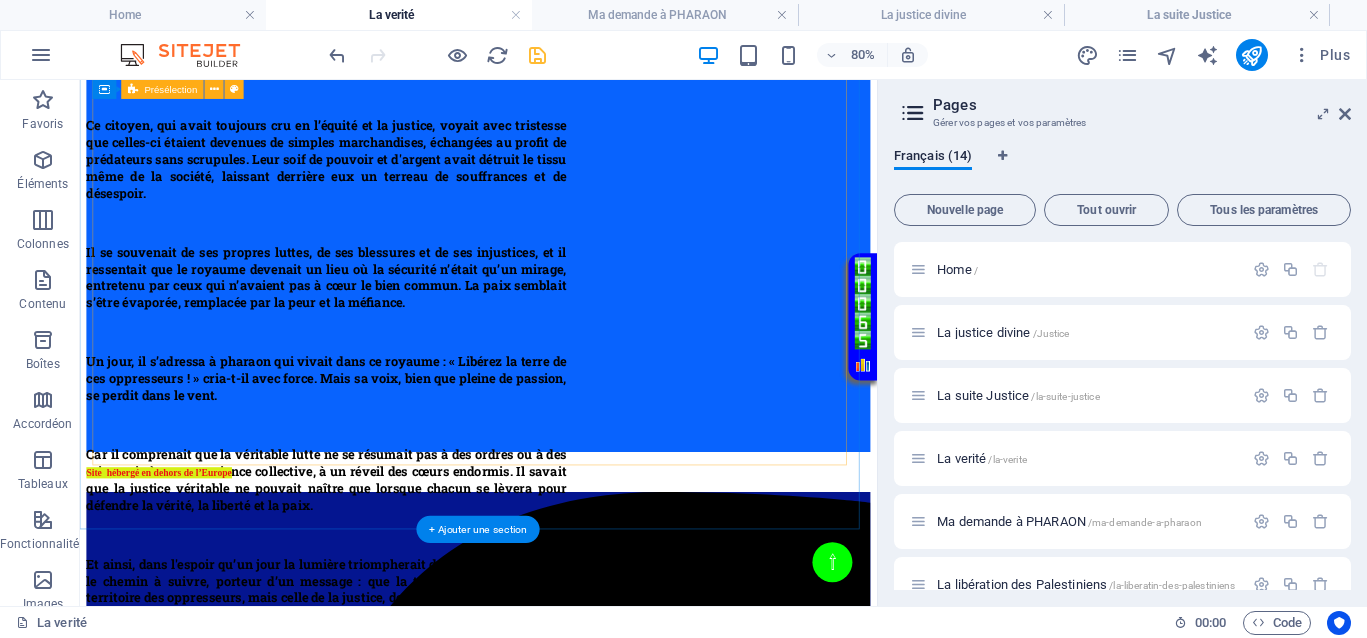 scroll, scrollTop: 2495, scrollLeft: 0, axis: vertical 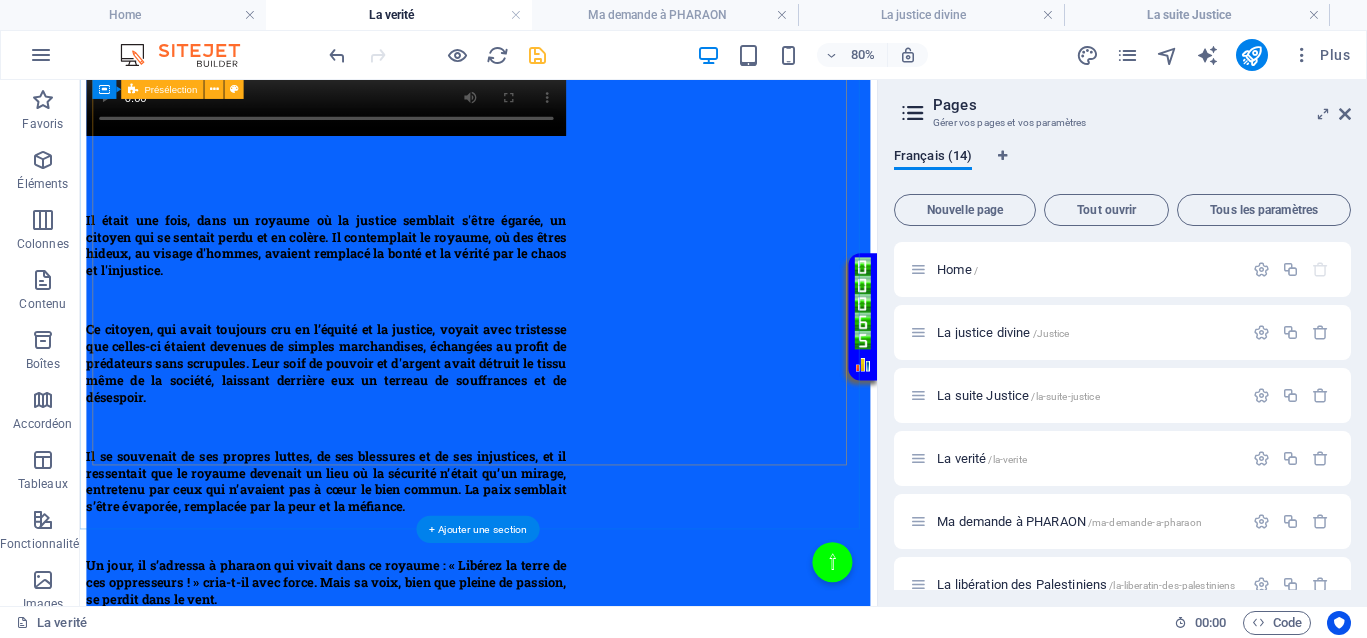 click on "Il était une fois, dans un royaume où la justice semblait s'être égarée, un citoyen qui se sentait perdu et en colère. Il contemplait le royaume, où des êtres hideux, au visage d'hommes, avaient remplacé la bonté et la vérité par le chaos et l'injustice. Ce citoyen, qui avait toujours cru en l’équité et la justice, voyait avec tristesse que celles-ci étaient devenues de simples marchandises, échangées au profit de prédateurs sans scrupules. Leur soif de pouvoir et d'argent avait détruit le tissu même de la société, laissant derrière eux un terreau de souffrances et de désespoir. Il se souvenait de ses propres luttes, de ses blessures et de ses injustices, et il ressentait que le royaume devenait un lieu où la sécurité n’était qu’un mirage, entretenu par ceux qui n’avaient pas à cœur le bien commun. La paix semblait s’être évaporée, remplacée par la peur et la méfiance." at bounding box center (578, 350) 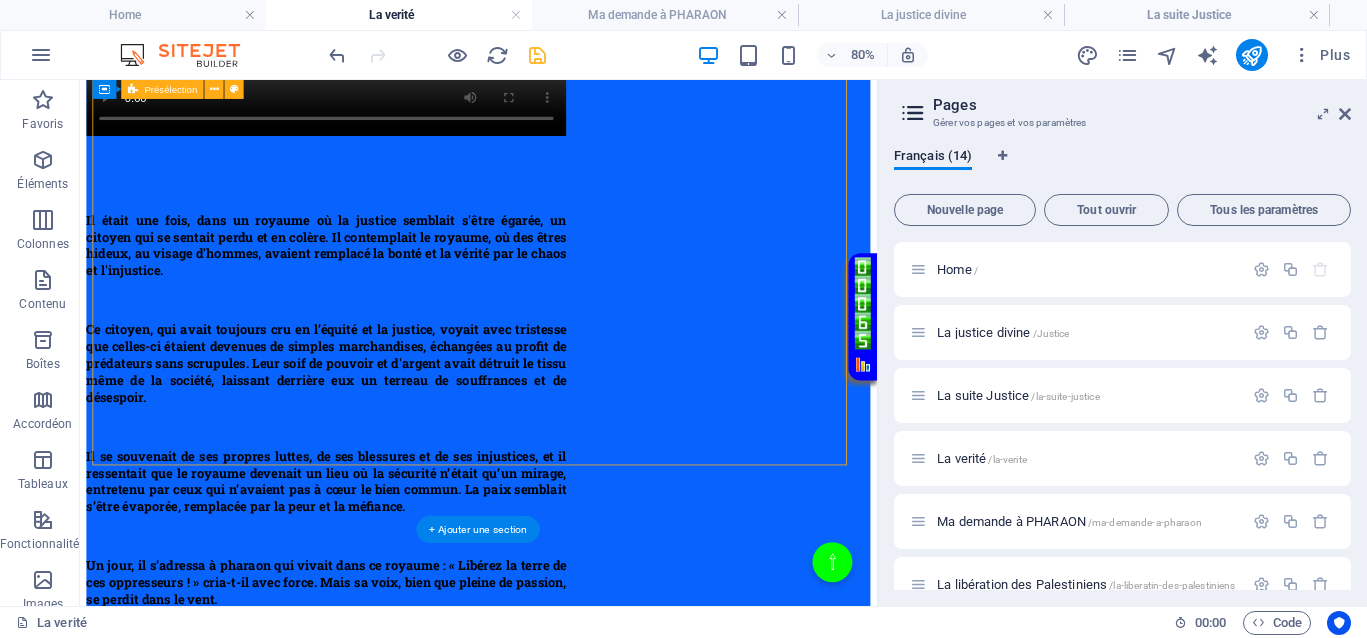 click on "Il était une fois, dans un royaume où la justice semblait s'être égarée, un citoyen qui se sentait perdu et en colère. Il contemplait le royaume, où des êtres hideux, au visage d'hommes, avaient remplacé la bonté et la vérité par le chaos et l'injustice. Ce citoyen, qui avait toujours cru en l’équité et la justice, voyait avec tristesse que celles-ci étaient devenues de simples marchandises, échangées au profit de prédateurs sans scrupules. Leur soif de pouvoir et d'argent avait détruit le tissu même de la société, laissant derrière eux un terreau de souffrances et de désespoir. Il se souvenait de ses propres luttes, de ses blessures et de ses injustices, et il ressentait que le royaume devenait un lieu où la sécurité n’était qu’un mirage, entretenu par ceux qui n’avaient pas à cœur le bien commun. La paix semblait s’être évaporée, remplacée par la peur et la méfiance." at bounding box center [578, 350] 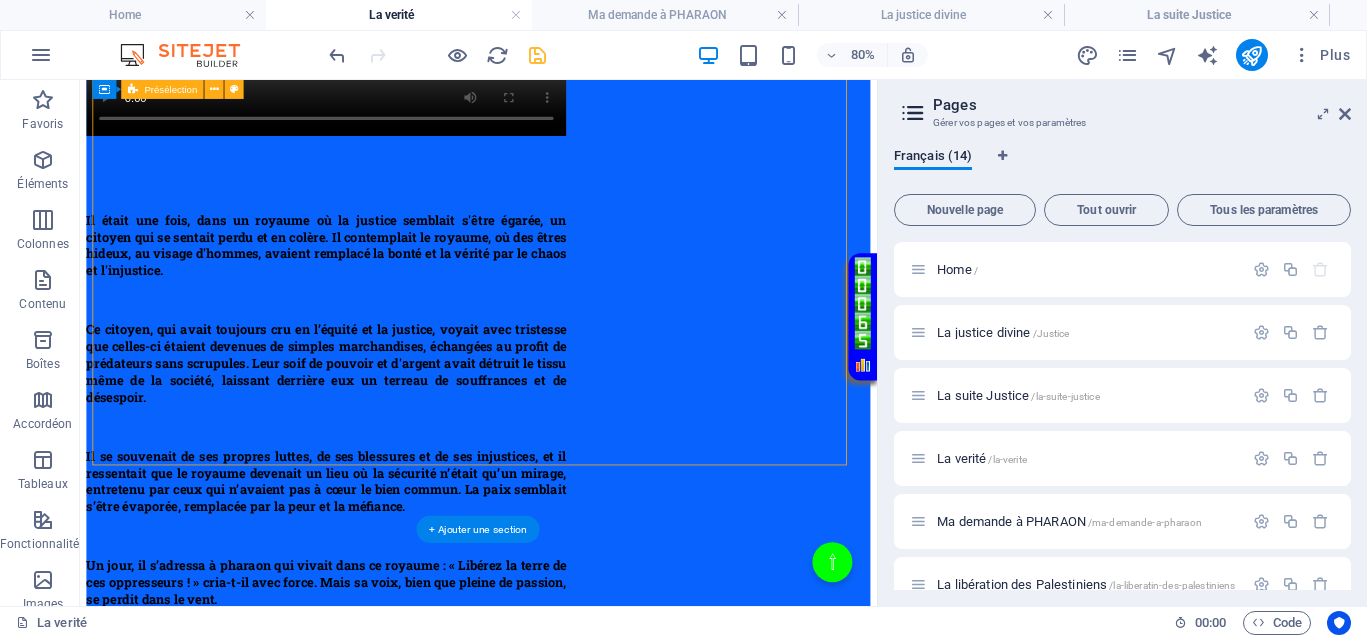 select on "px" 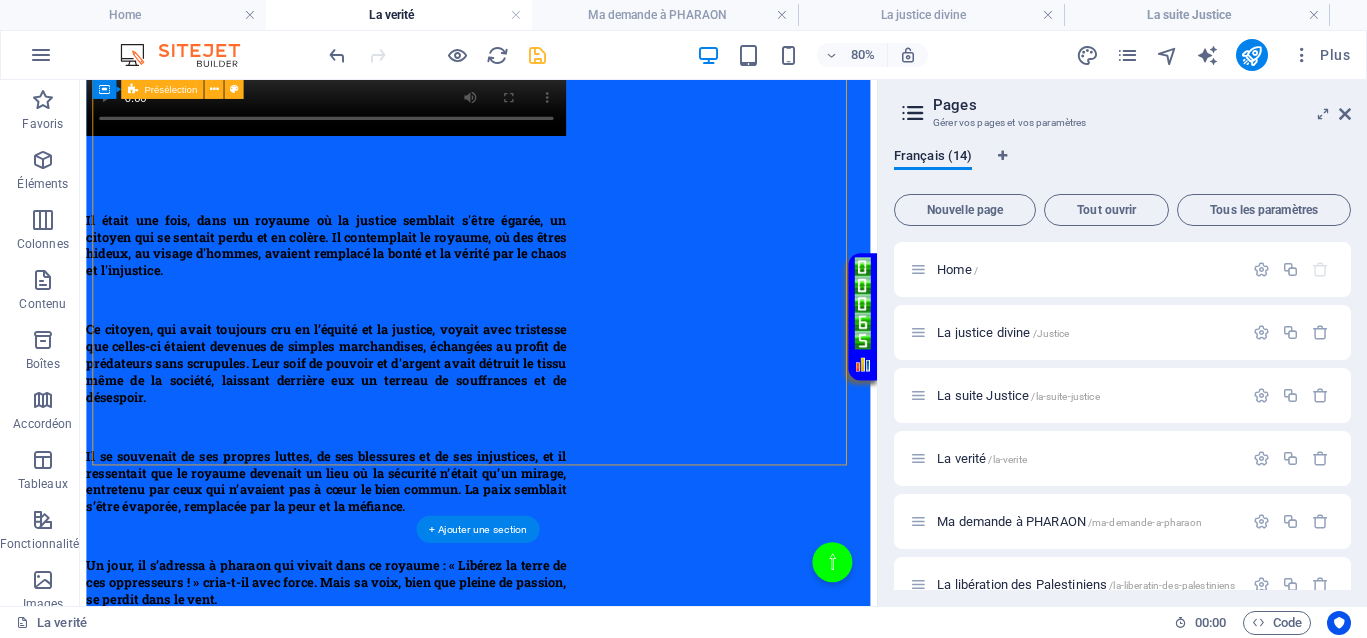 select on "px" 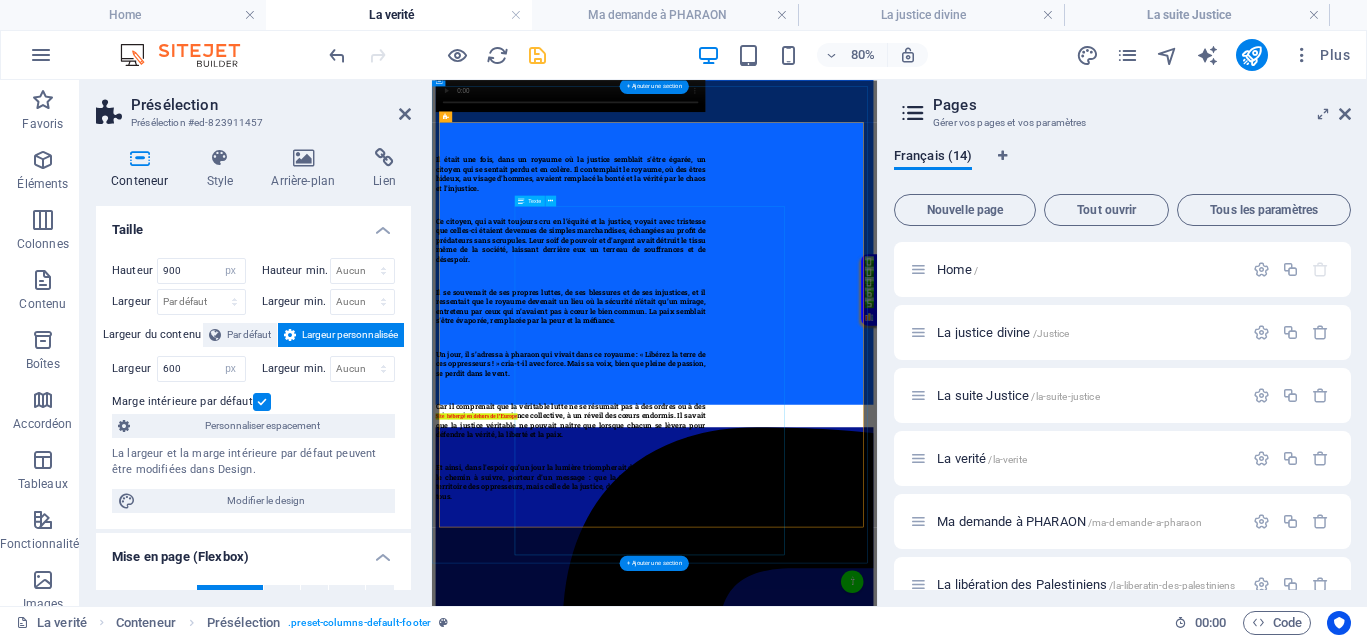 scroll, scrollTop: 1984, scrollLeft: 0, axis: vertical 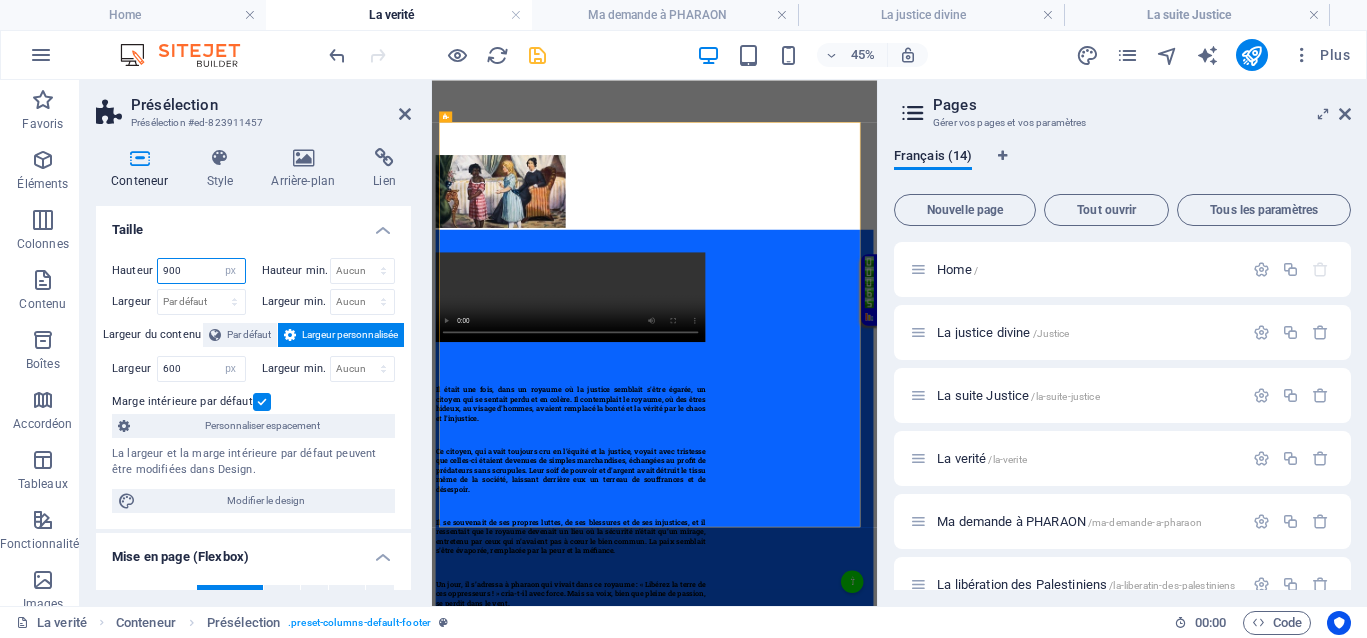 drag, startPoint x: 195, startPoint y: 265, endPoint x: 128, endPoint y: 266, distance: 67.00746 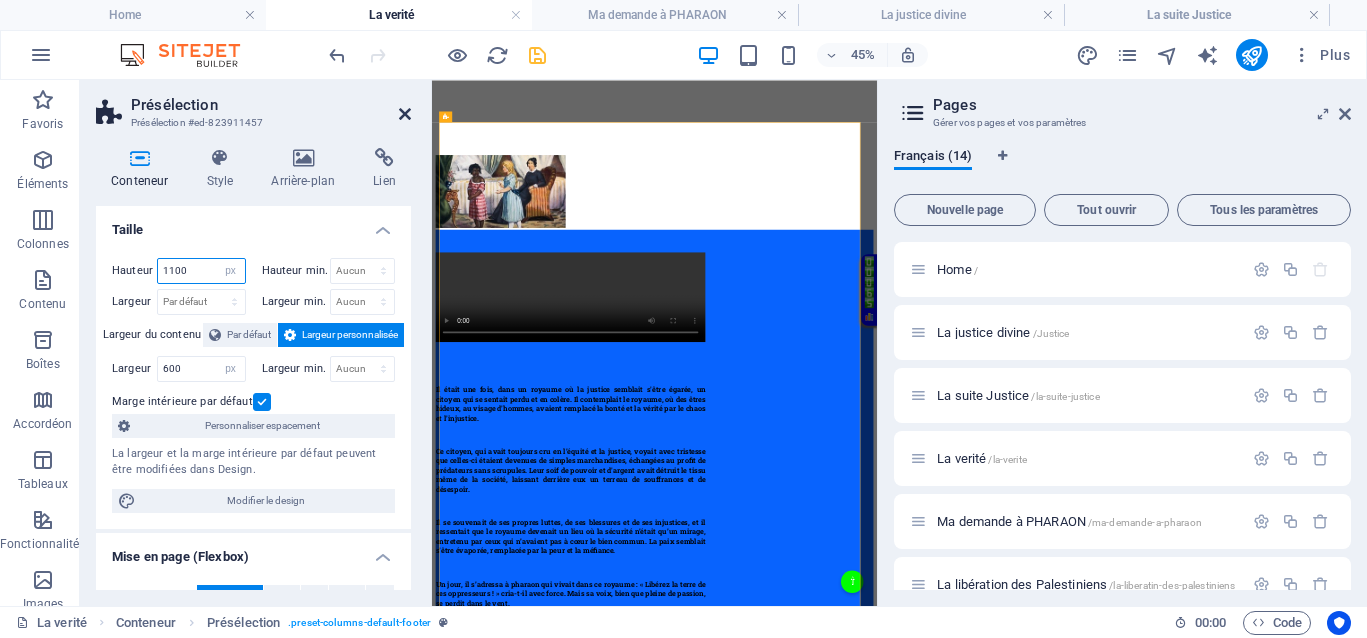 type on "1100" 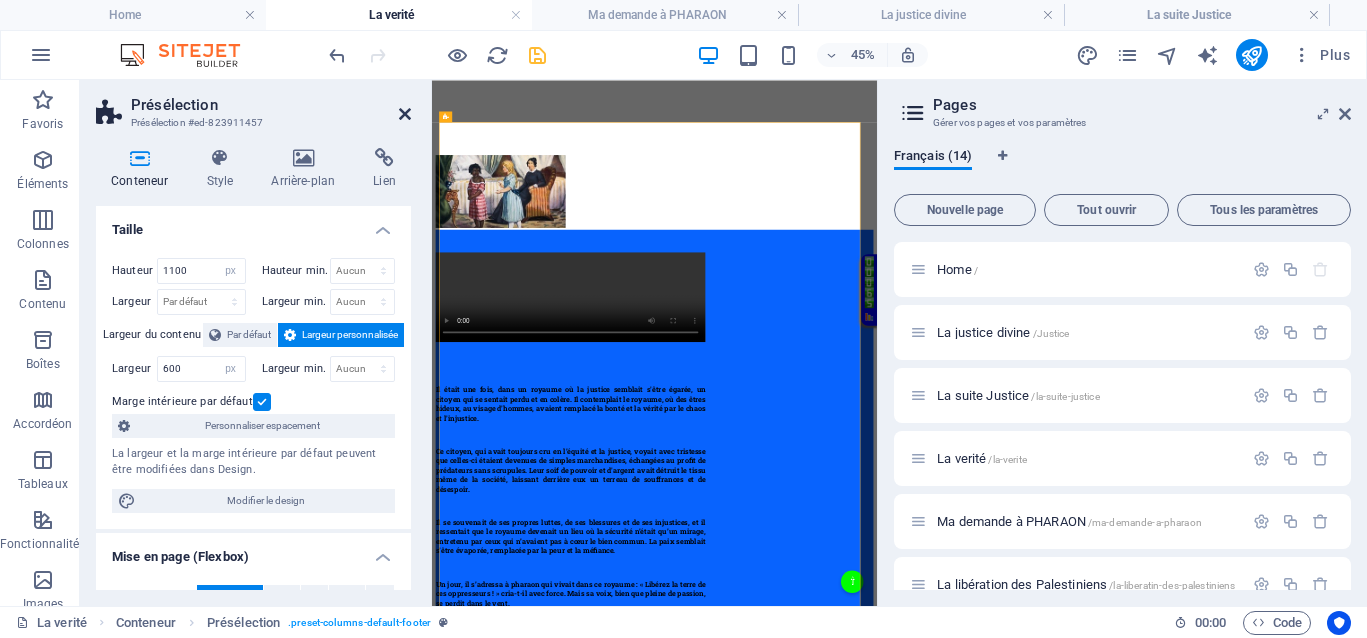 click at bounding box center (405, 114) 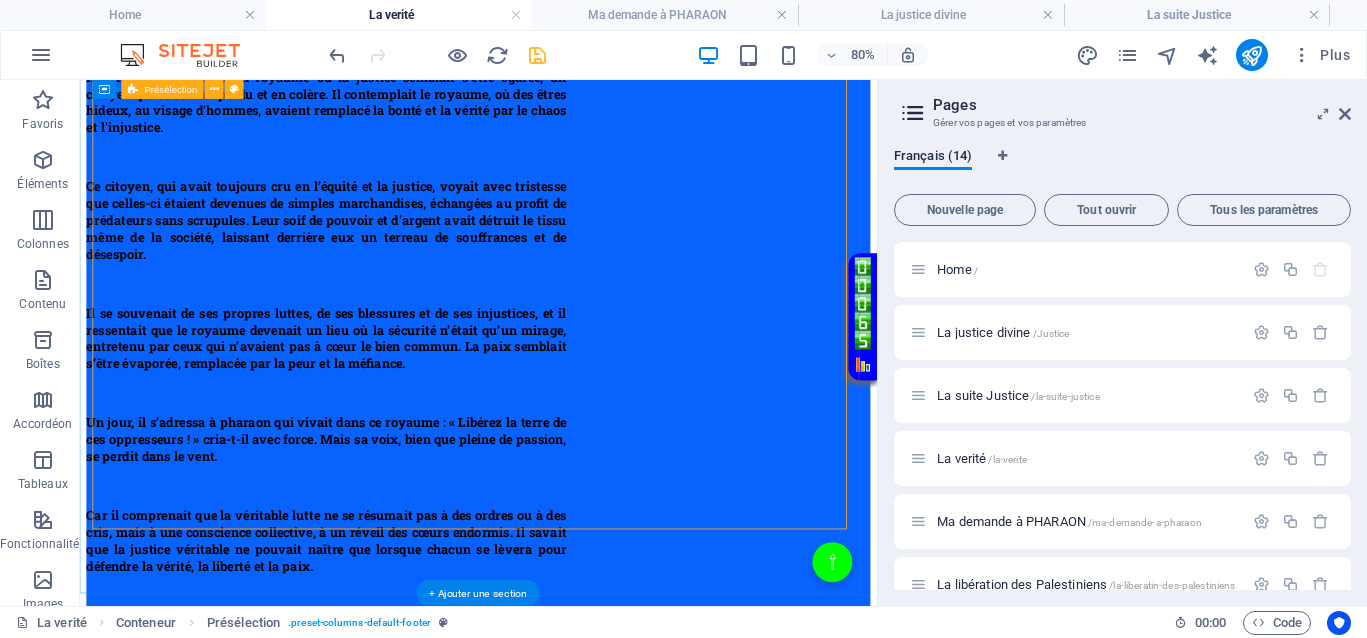 scroll, scrollTop: 2695, scrollLeft: 0, axis: vertical 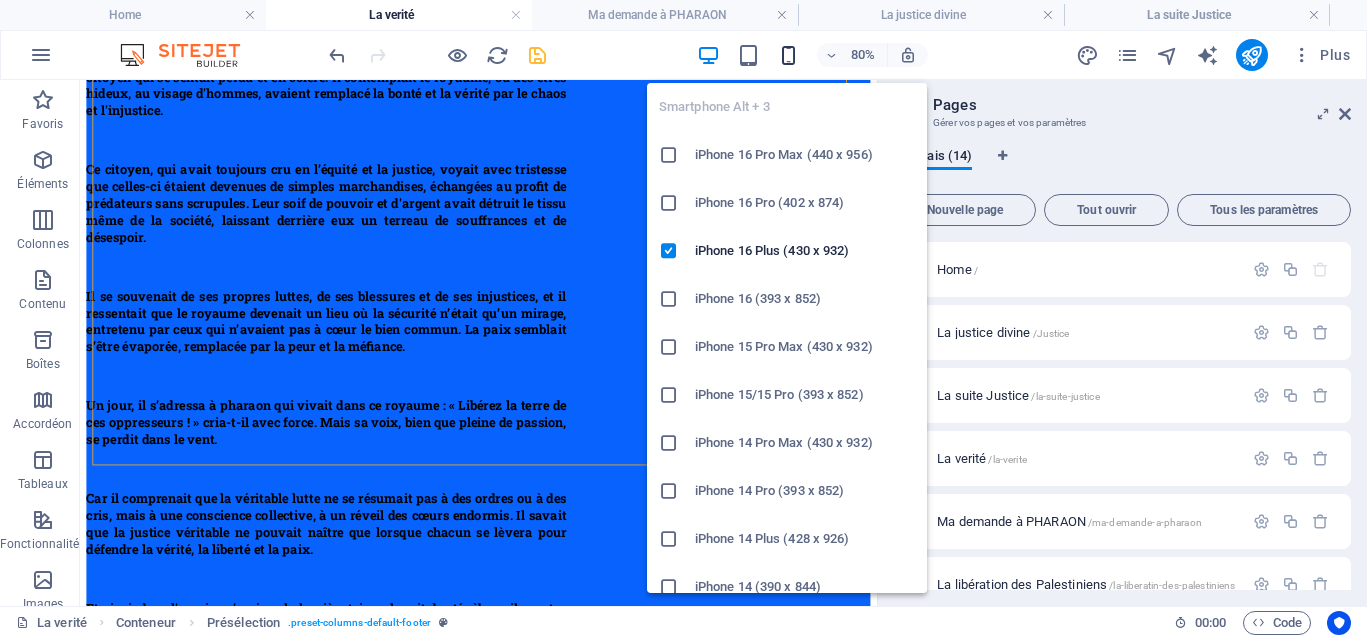 click at bounding box center [788, 55] 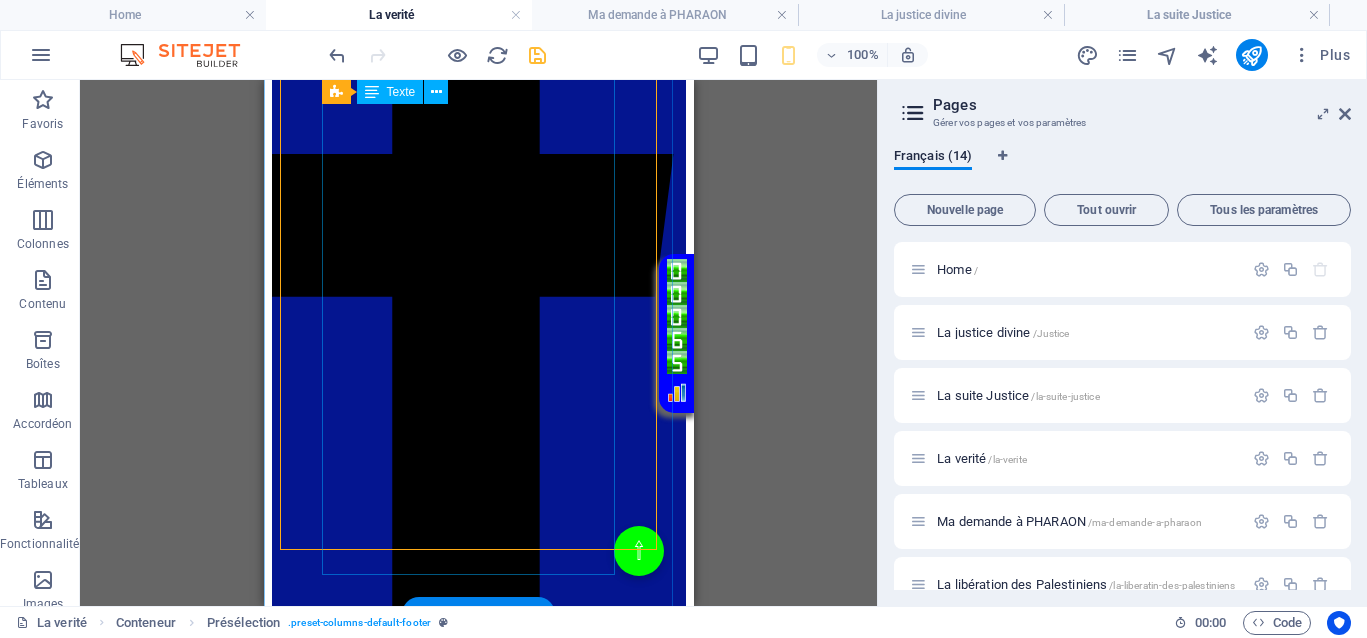 scroll, scrollTop: 4110, scrollLeft: 0, axis: vertical 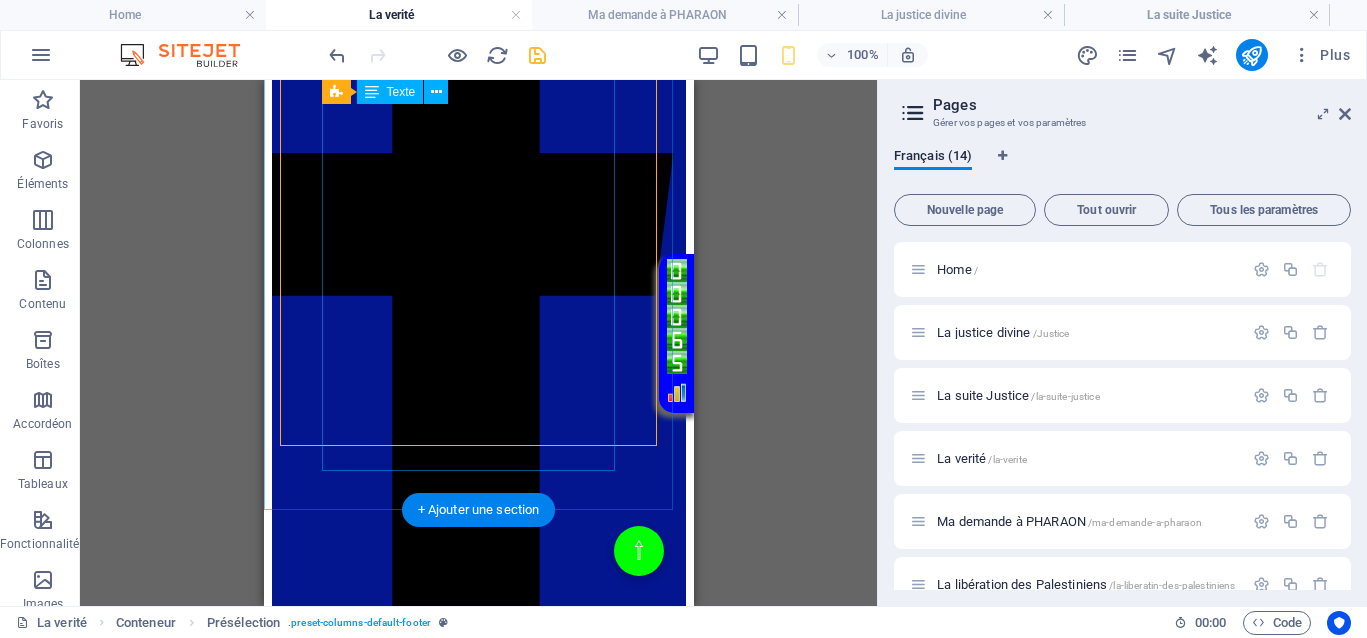 click on "Il était une fois, dans un royaume où la justice semblait s'être égarée, un citoyen qui se sentait perdu et en colère. Il contemplait le royaume, où des êtres hideux, au visage d'hommes, avaient remplacé la bonté et la vérité par le chaos et l'injustice. Ce citoyen, qui avait toujours cru en l’équité et la justice, voyait avec tristesse que celles-ci étaient devenues de simples marchandises, échangées au profit de prédateurs sans scrupules. Leur soif de pouvoir et d'argent avait détruit le tissu même de la société, laissant derrière eux un terreau de souffrances et de désespoir. Il se souvenait de ses propres luttes, de ses blessures et de ses injustices, et il ressentait que le royaume devenait un lieu où la sécurité n’était qu’un mirage, entretenu par ceux qui n’avaient pas à cœur le bien commun. La paix semblait s’être évaporée, remplacée par la peur et la méfiance." at bounding box center (478, -768) 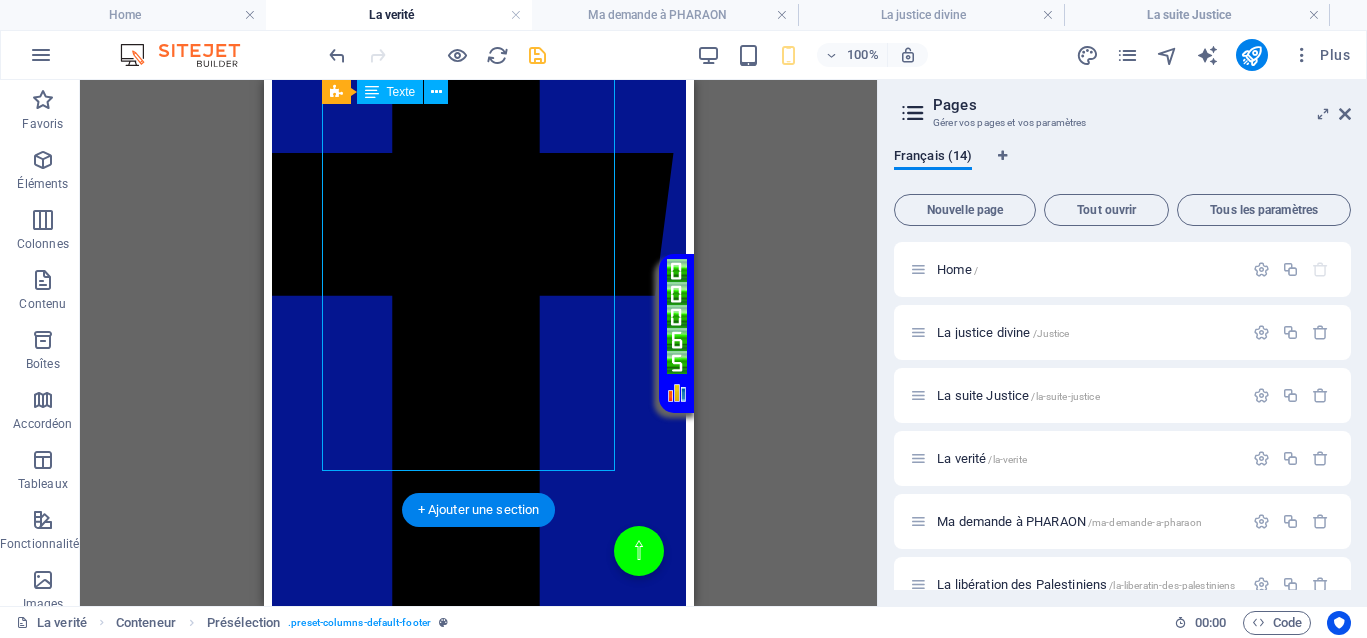 click on "Il était une fois, dans un royaume où la justice semblait s'être égarée, un citoyen qui se sentait perdu et en colère. Il contemplait le royaume, où des êtres hideux, au visage d'hommes, avaient remplacé la bonté et la vérité par le chaos et l'injustice. Ce citoyen, qui avait toujours cru en l’équité et la justice, voyait avec tristesse que celles-ci étaient devenues de simples marchandises, échangées au profit de prédateurs sans scrupules. Leur soif de pouvoir et d'argent avait détruit le tissu même de la société, laissant derrière eux un terreau de souffrances et de désespoir. Il se souvenait de ses propres luttes, de ses blessures et de ses injustices, et il ressentait que le royaume devenait un lieu où la sécurité n’était qu’un mirage, entretenu par ceux qui n’avaient pas à cœur le bien commun. La paix semblait s’être évaporée, remplacée par la peur et la méfiance." at bounding box center [478, -768] 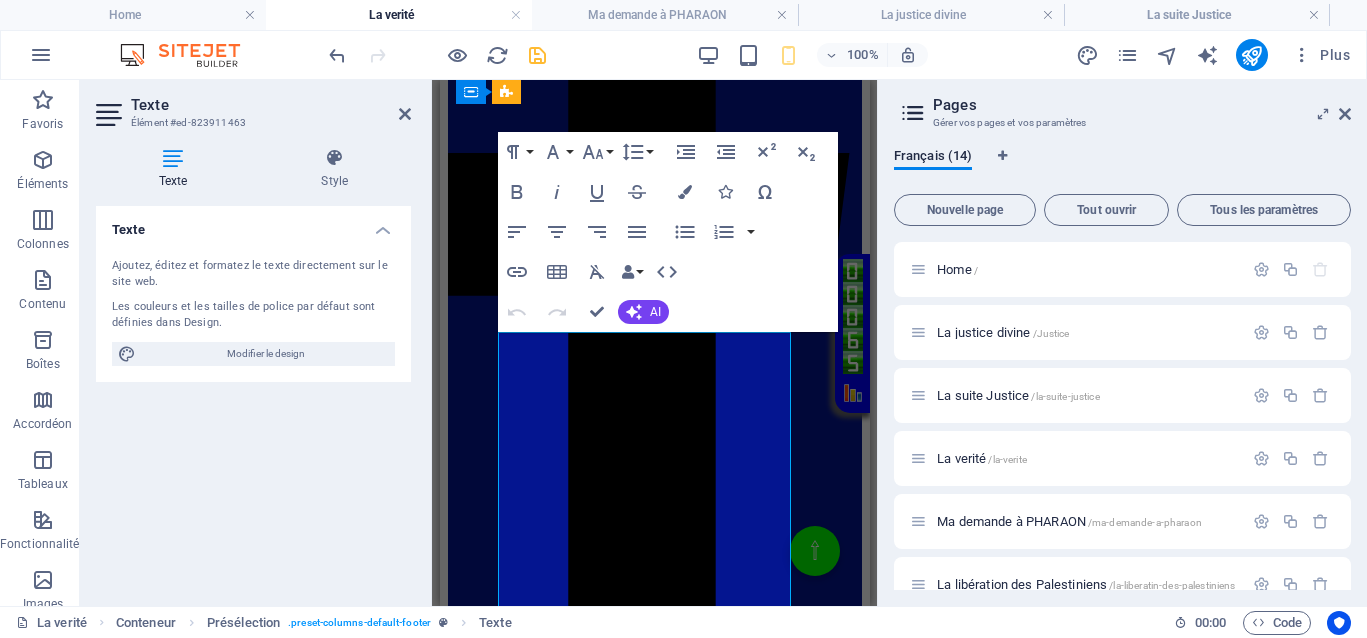 scroll, scrollTop: 2949, scrollLeft: 0, axis: vertical 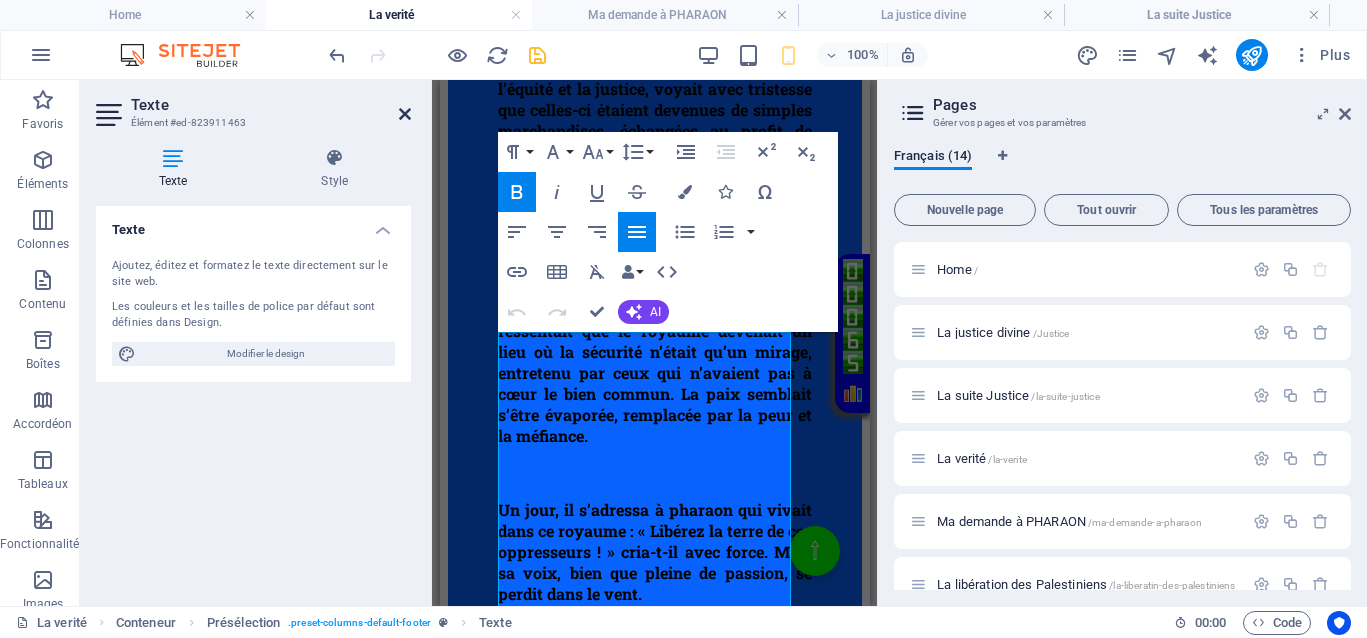 click at bounding box center (405, 114) 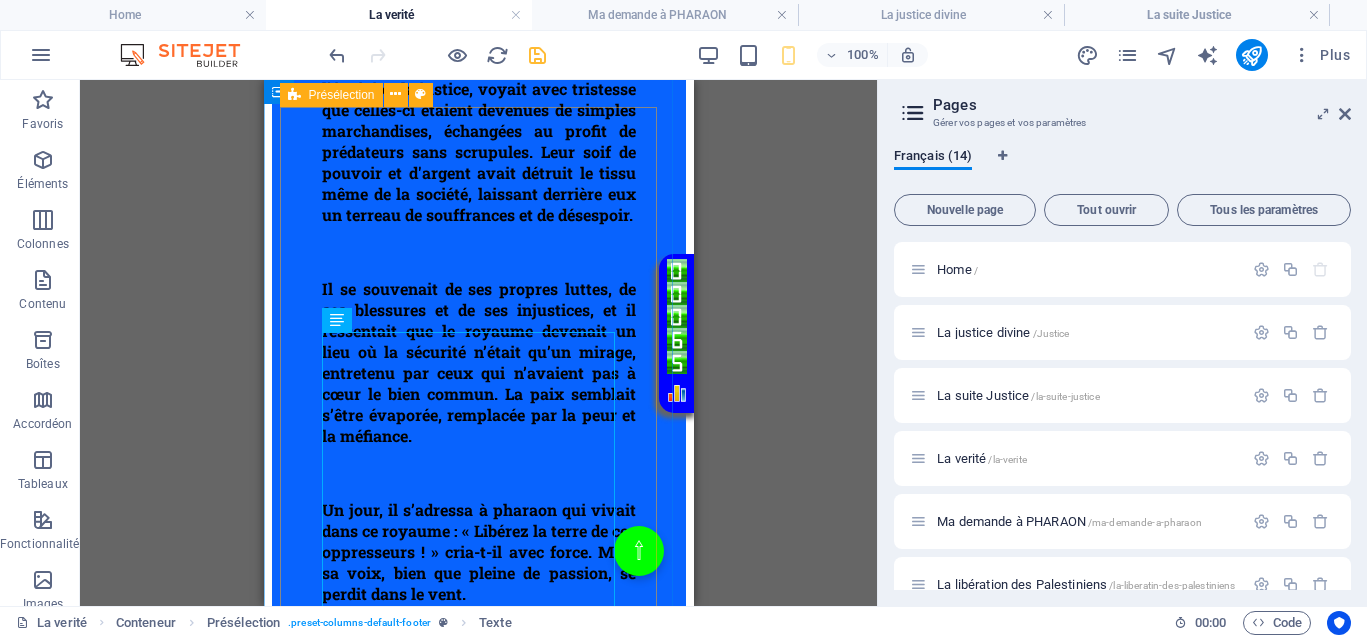 click on "Il était une fois, dans un royaume où la justice semblait s'être égarée, un citoyen qui se sentait perdu et en colère. Il contemplait le royaume, où des êtres hideux, au visage d'hommes, avaient remplacé la bonté et la vérité par le chaos et l'injustice. Ce citoyen, qui avait toujours cru en l’équité et la justice, voyait avec tristesse que celles-ci étaient devenues de simples marchandises, échangées au profit de prédateurs sans scrupules. Leur soif de pouvoir et d'argent avait détruit le tissu même de la société, laissant derrière eux un terreau de souffrances et de désespoir. Il se souvenait de ses propres luttes, de ses blessures et de ses injustices, et il ressentait que le royaume devenait un lieu où la sécurité n’était qu’un mirage, entretenu par ceux qui n’avaient pas à cœur le bien commun. La paix semblait s’être évaporée, remplacée par la peur et la méfiance." at bounding box center (478, 213) 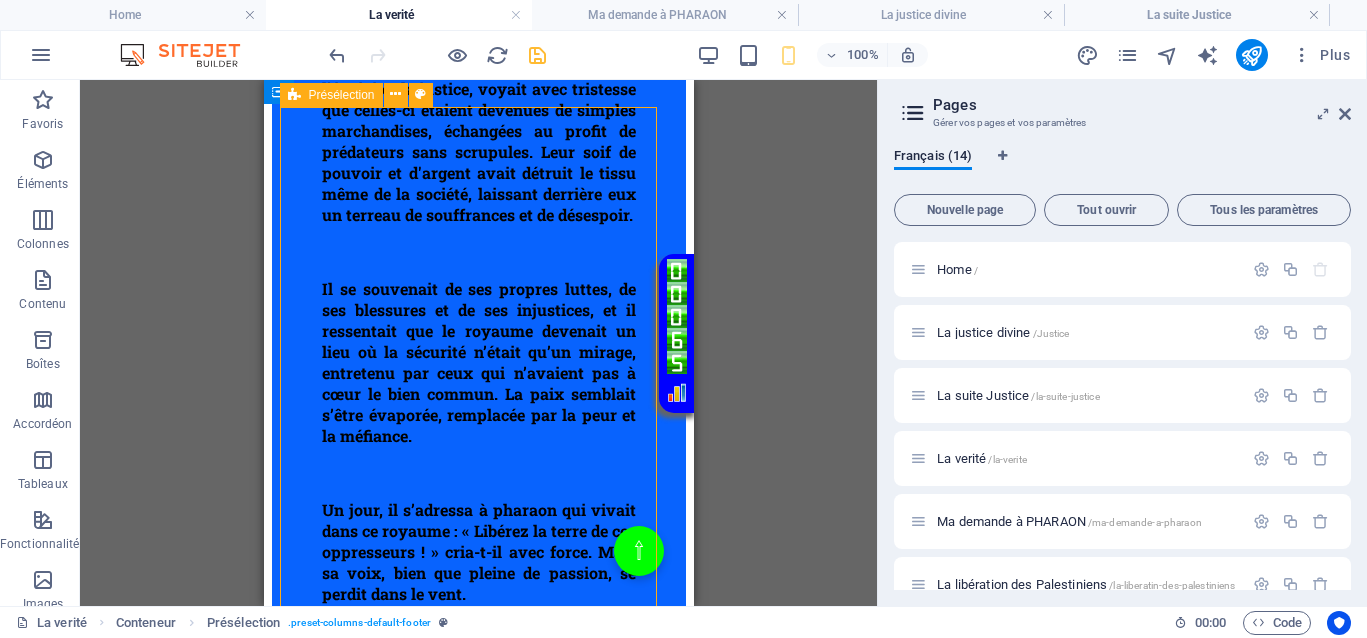 click on "Il était une fois, dans un royaume où la justice semblait s'être égarée, un citoyen qui se sentait perdu et en colère. Il contemplait le royaume, où des êtres hideux, au visage d'hommes, avaient remplacé la bonté et la vérité par le chaos et l'injustice. Ce citoyen, qui avait toujours cru en l’équité et la justice, voyait avec tristesse que celles-ci étaient devenues de simples marchandises, échangées au profit de prédateurs sans scrupules. Leur soif de pouvoir et d'argent avait détruit le tissu même de la société, laissant derrière eux un terreau de souffrances et de désespoir. Il se souvenait de ses propres luttes, de ses blessures et de ses injustices, et il ressentait que le royaume devenait un lieu où la sécurité n’était qu’un mirage, entretenu par ceux qui n’avaient pas à cœur le bien commun. La paix semblait s’être évaporée, remplacée par la peur et la méfiance." at bounding box center [478, 213] 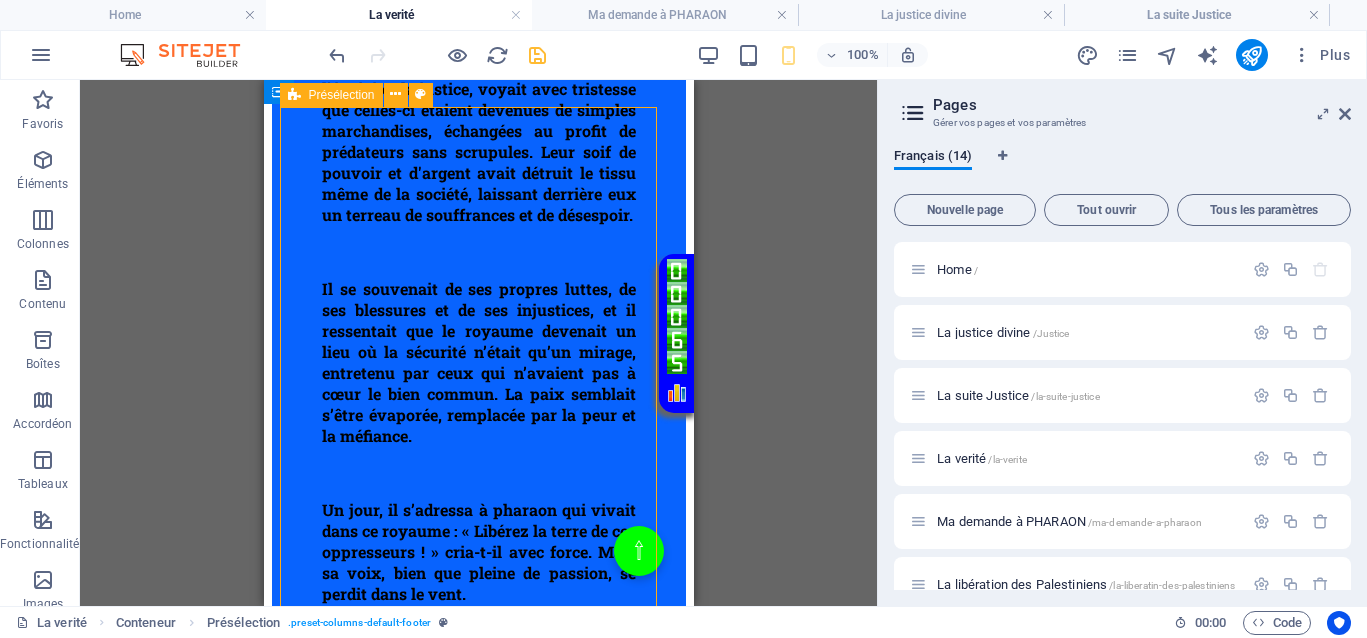 click on "Il était une fois, dans un royaume où la justice semblait s'être égarée, un citoyen qui se sentait perdu et en colère. Il contemplait le royaume, où des êtres hideux, au visage d'hommes, avaient remplacé la bonté et la vérité par le chaos et l'injustice. Ce citoyen, qui avait toujours cru en l’équité et la justice, voyait avec tristesse que celles-ci étaient devenues de simples marchandises, échangées au profit de prédateurs sans scrupules. Leur soif de pouvoir et d'argent avait détruit le tissu même de la société, laissant derrière eux un terreau de souffrances et de désespoir. Il se souvenait de ses propres luttes, de ses blessures et de ses injustices, et il ressentait que le royaume devenait un lieu où la sécurité n’était qu’un mirage, entretenu par ceux qui n’avaient pas à cœur le bien commun. La paix semblait s’être évaporée, remplacée par la peur et la méfiance." at bounding box center [478, 213] 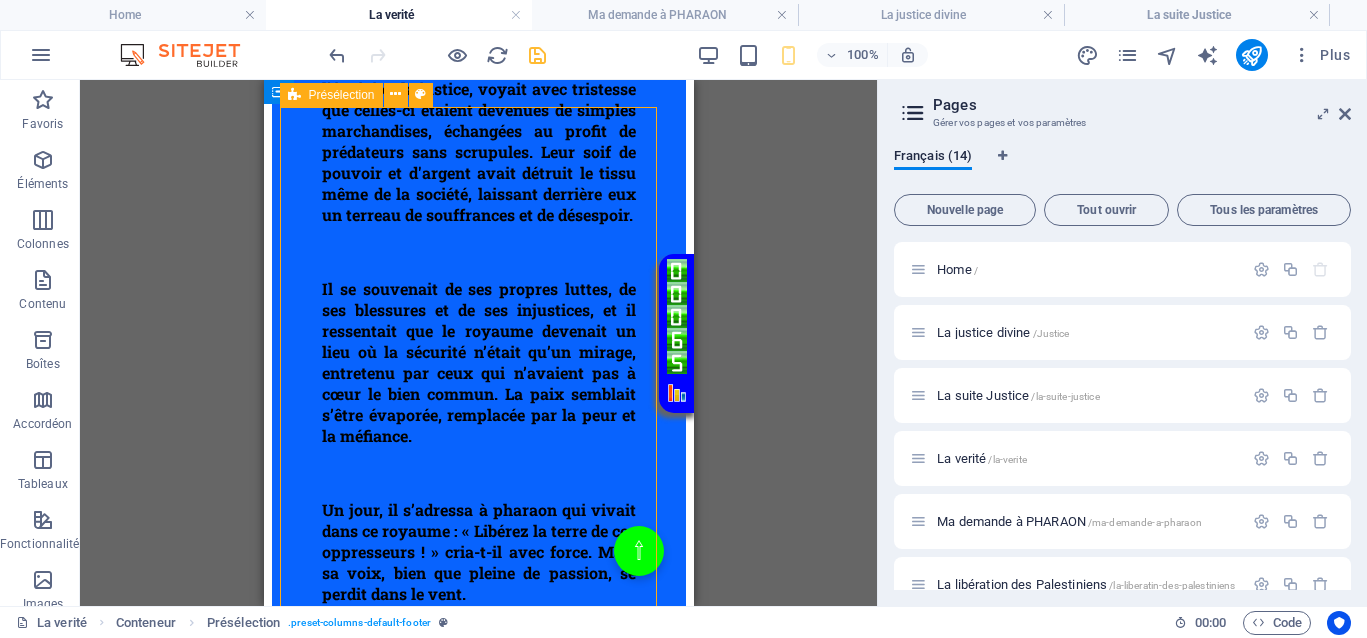select on "px" 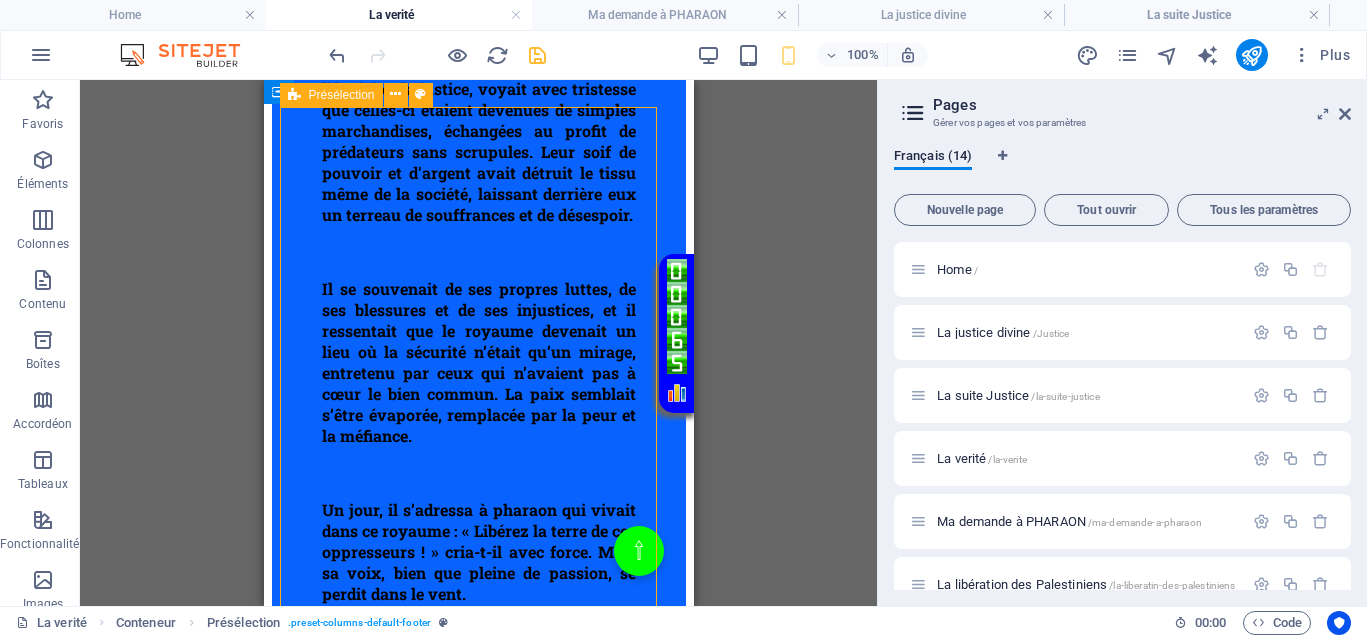 select on "px" 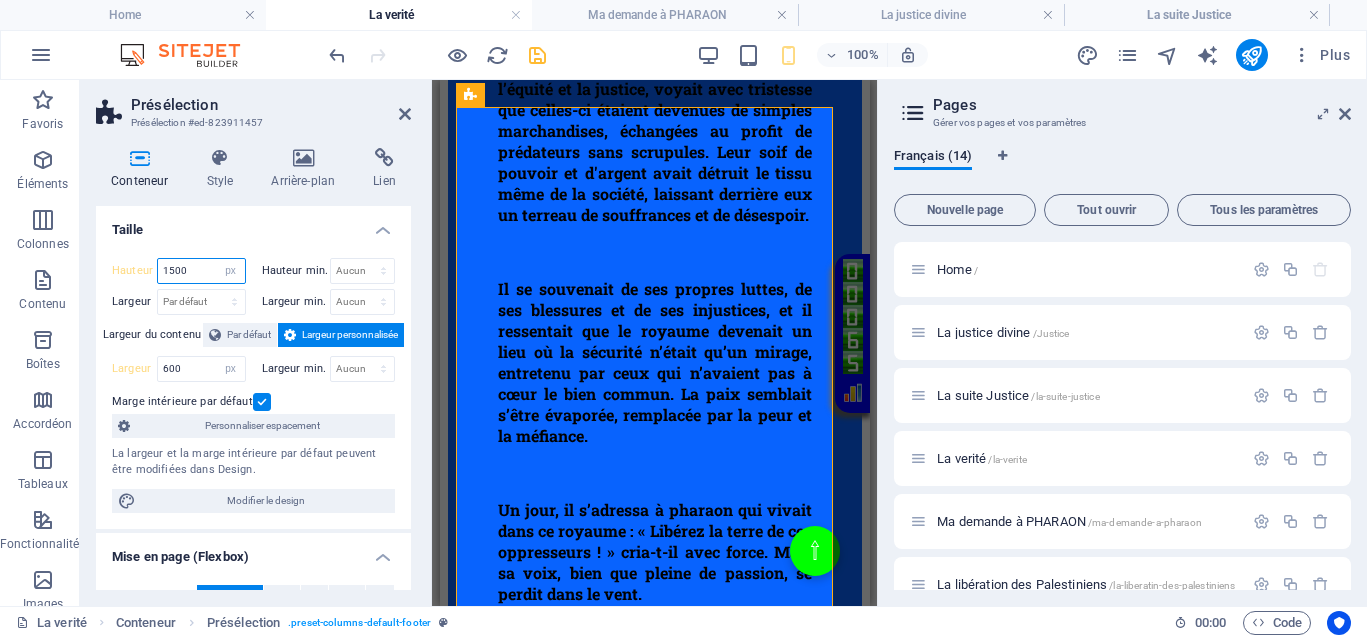 drag, startPoint x: 198, startPoint y: 264, endPoint x: 145, endPoint y: 268, distance: 53.15073 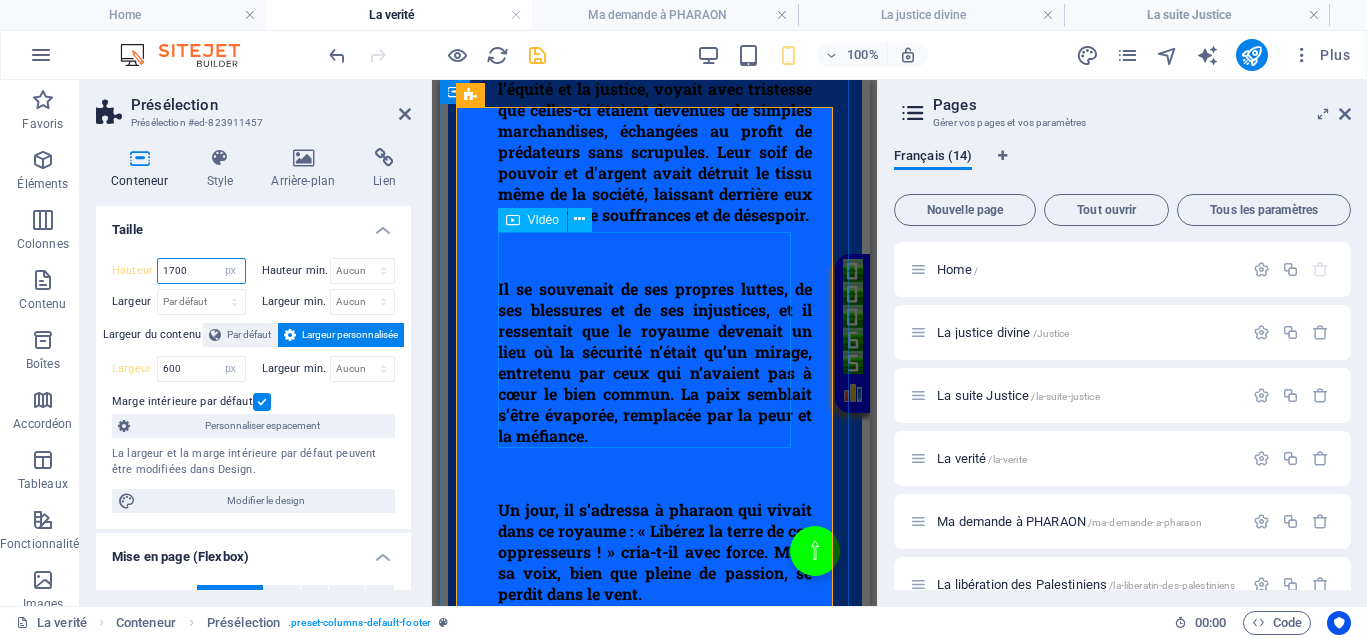 type on "1700" 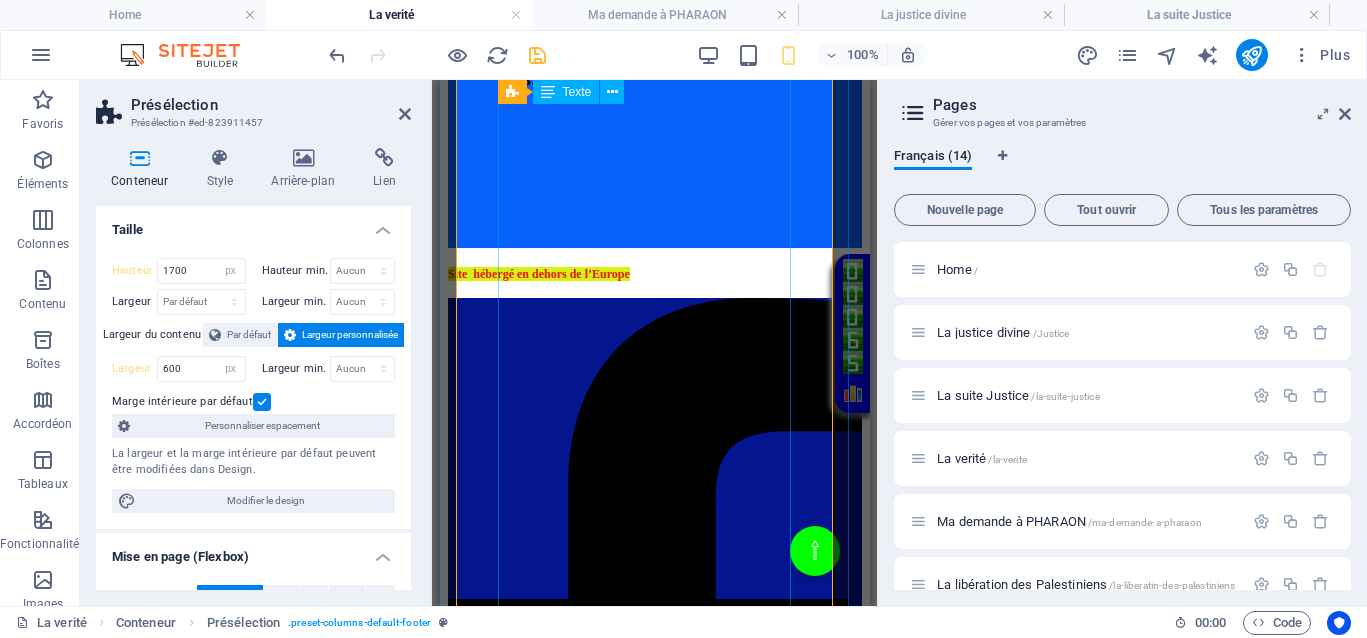 scroll, scrollTop: 4310, scrollLeft: 0, axis: vertical 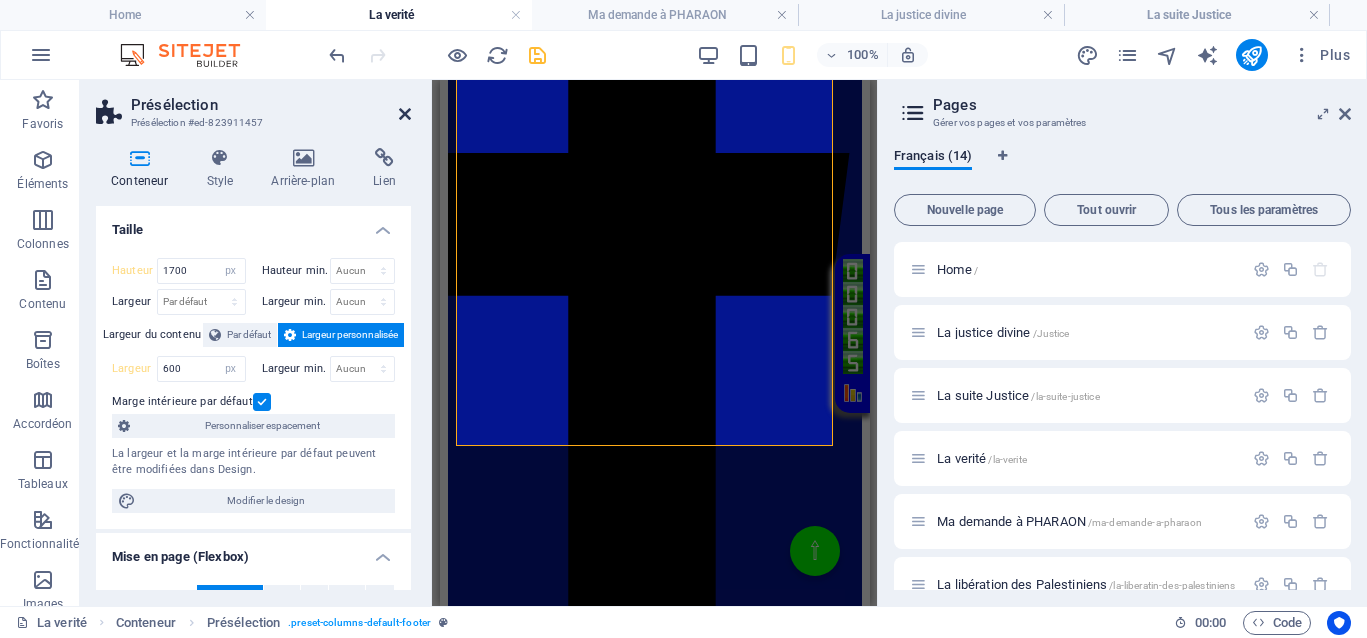 click at bounding box center [405, 114] 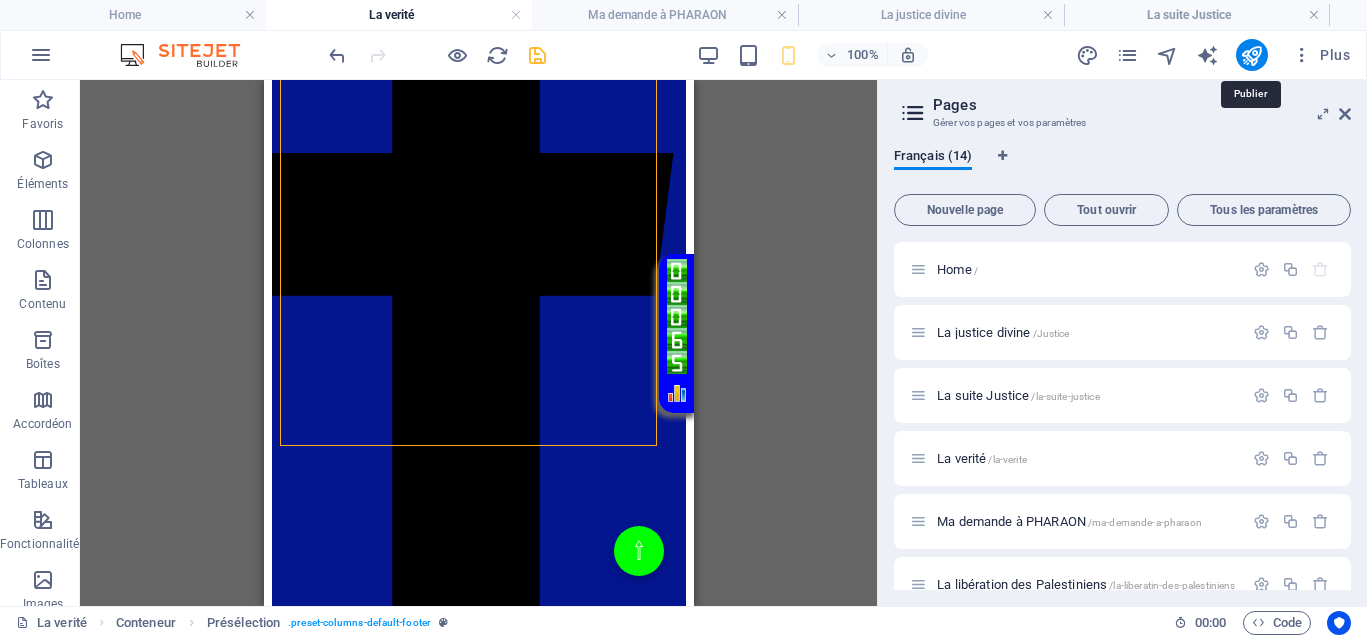 drag, startPoint x: 1245, startPoint y: 55, endPoint x: 974, endPoint y: 227, distance: 320.97507 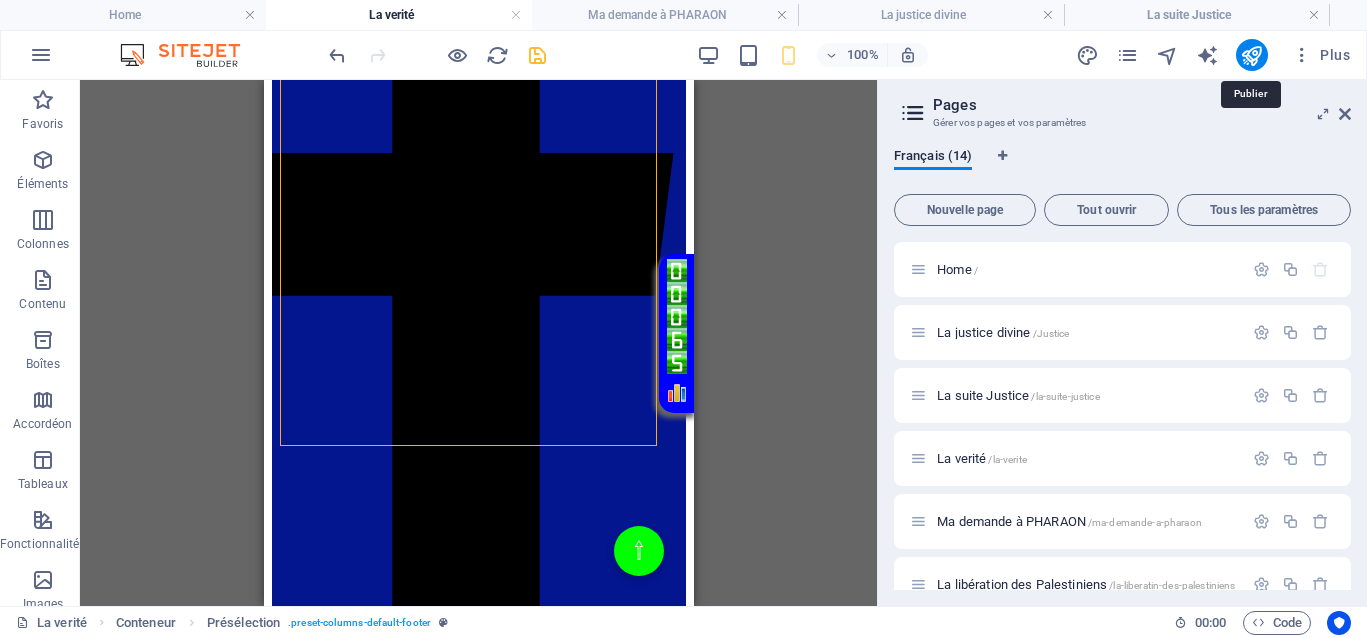 click at bounding box center (1251, 55) 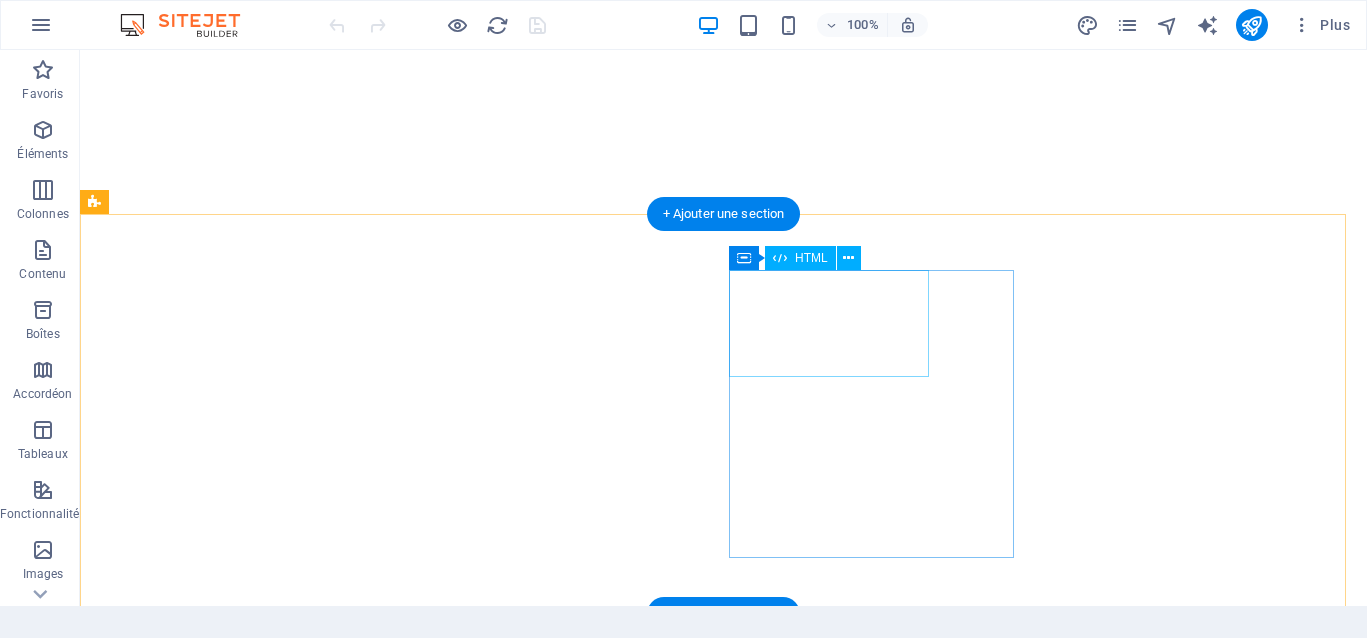 scroll, scrollTop: 0, scrollLeft: 0, axis: both 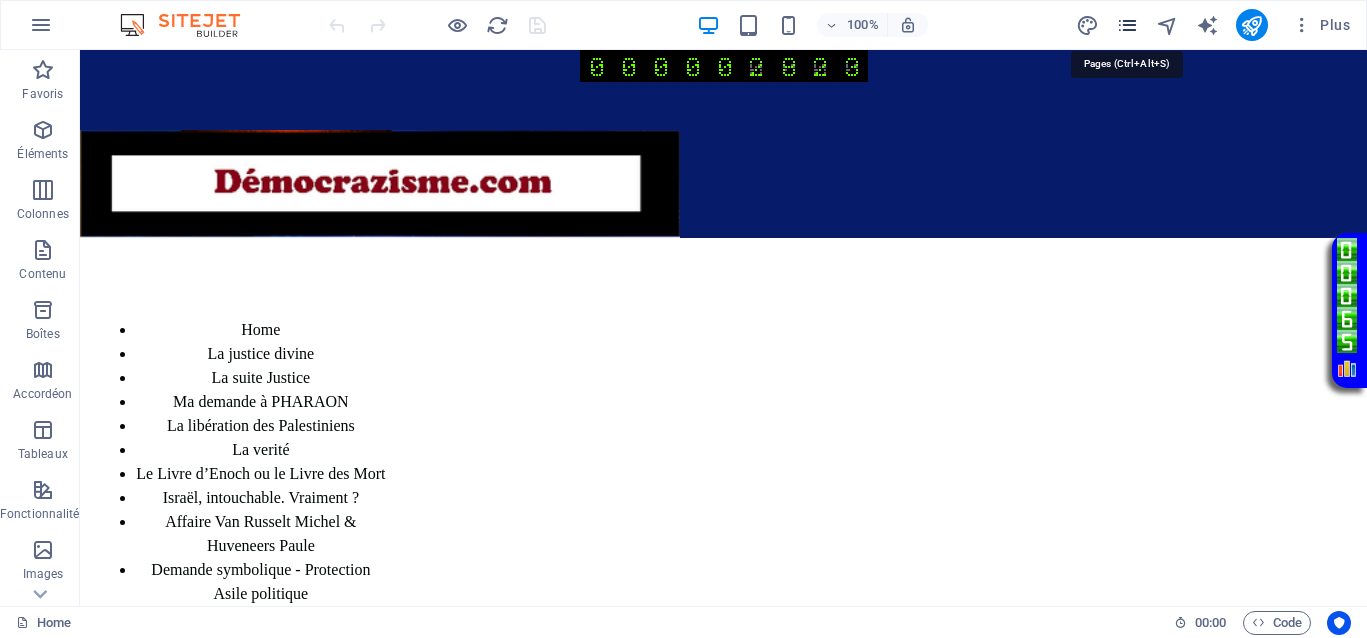 click at bounding box center (1127, 25) 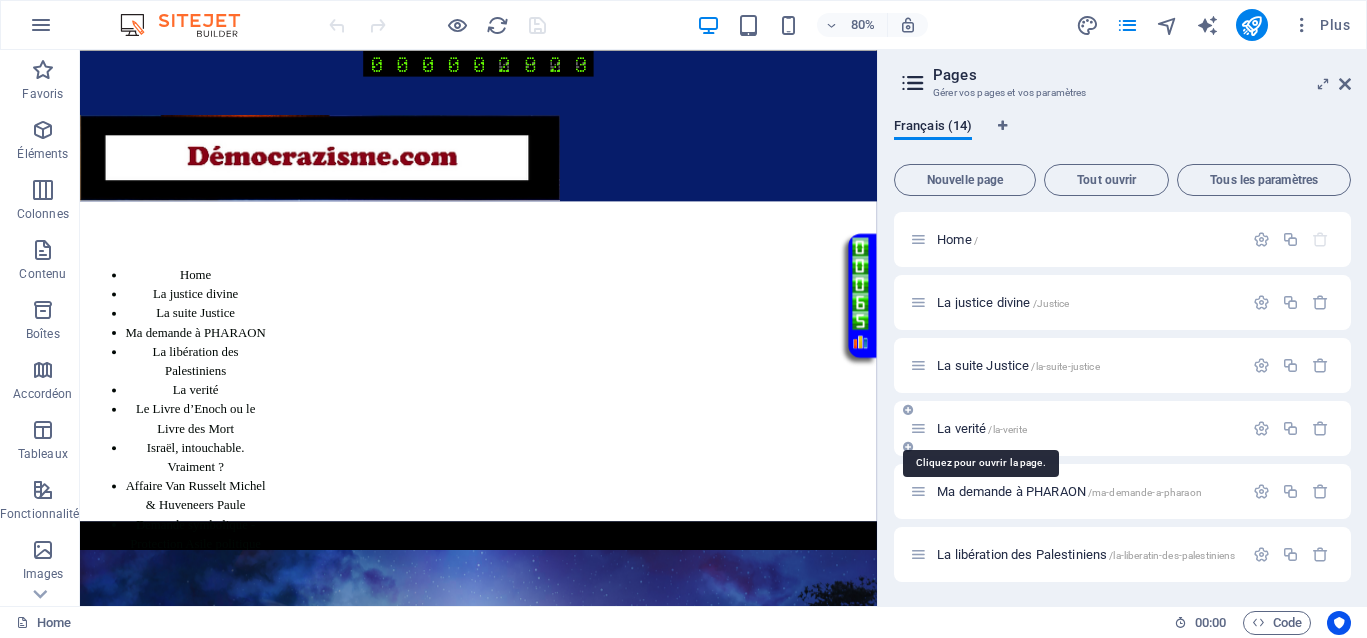 click on "La verité /la-verite" at bounding box center (982, 428) 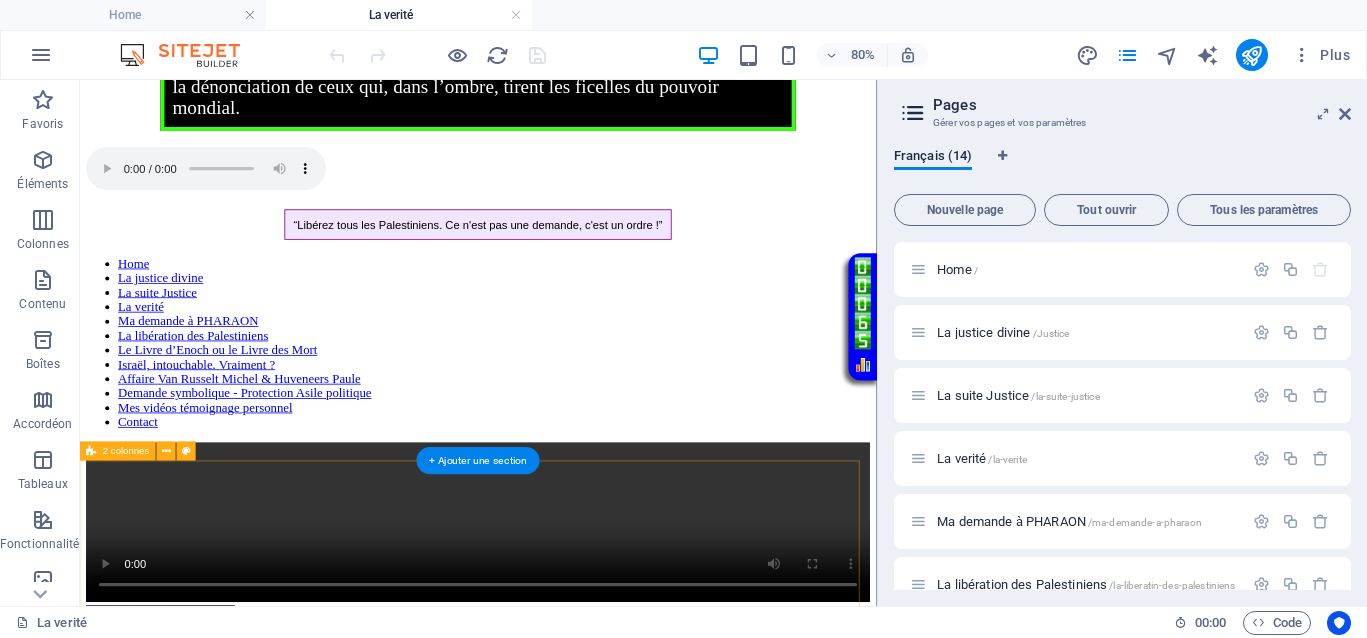 scroll, scrollTop: 500, scrollLeft: 0, axis: vertical 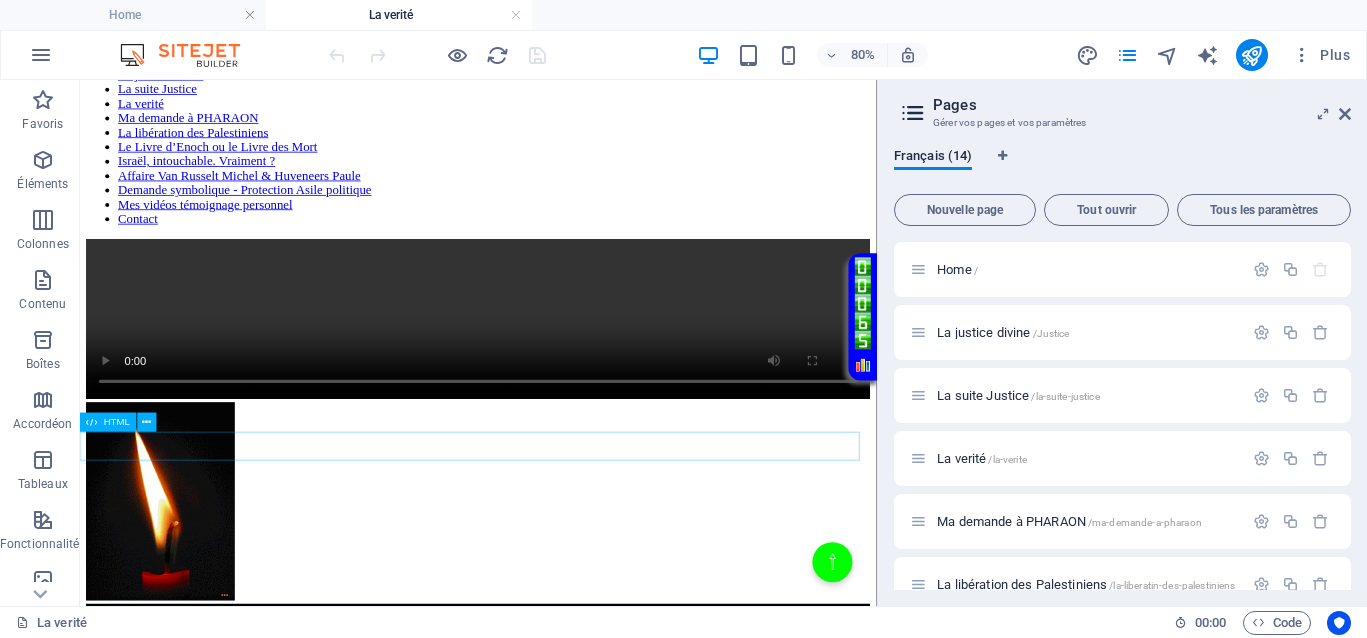 click on "Défilement de texte vert fluide" at bounding box center [578, 748] 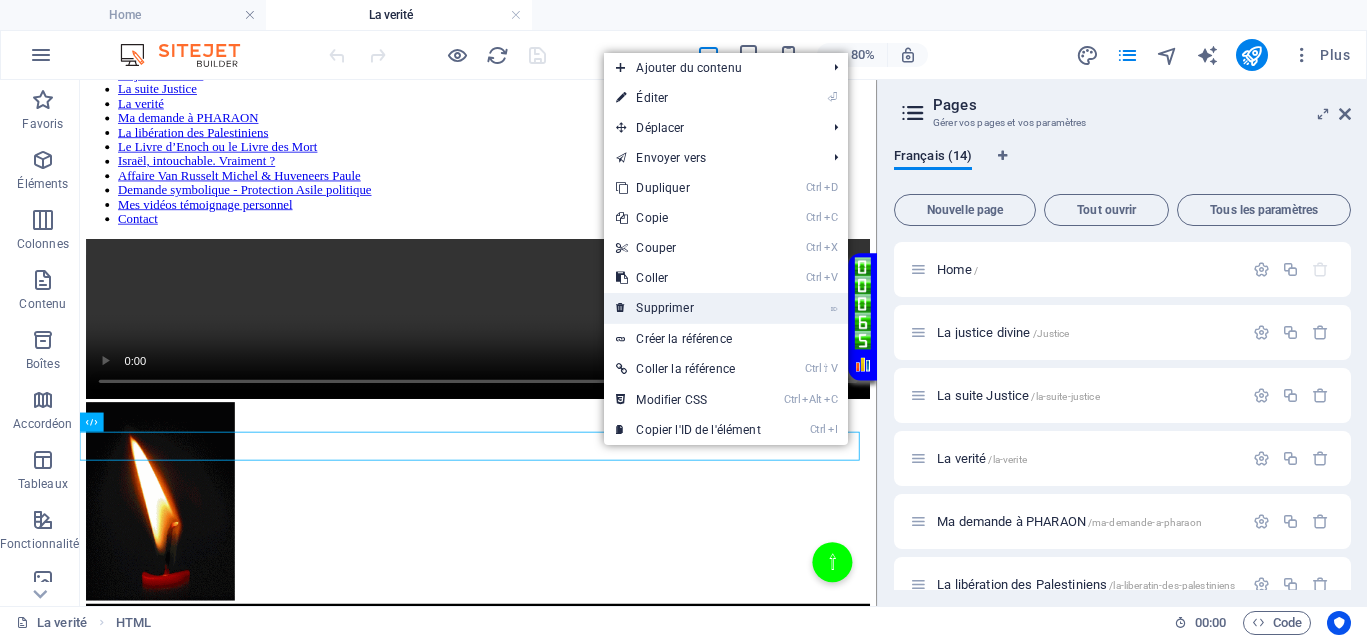 click on "⌦  Supprimer" at bounding box center [688, 308] 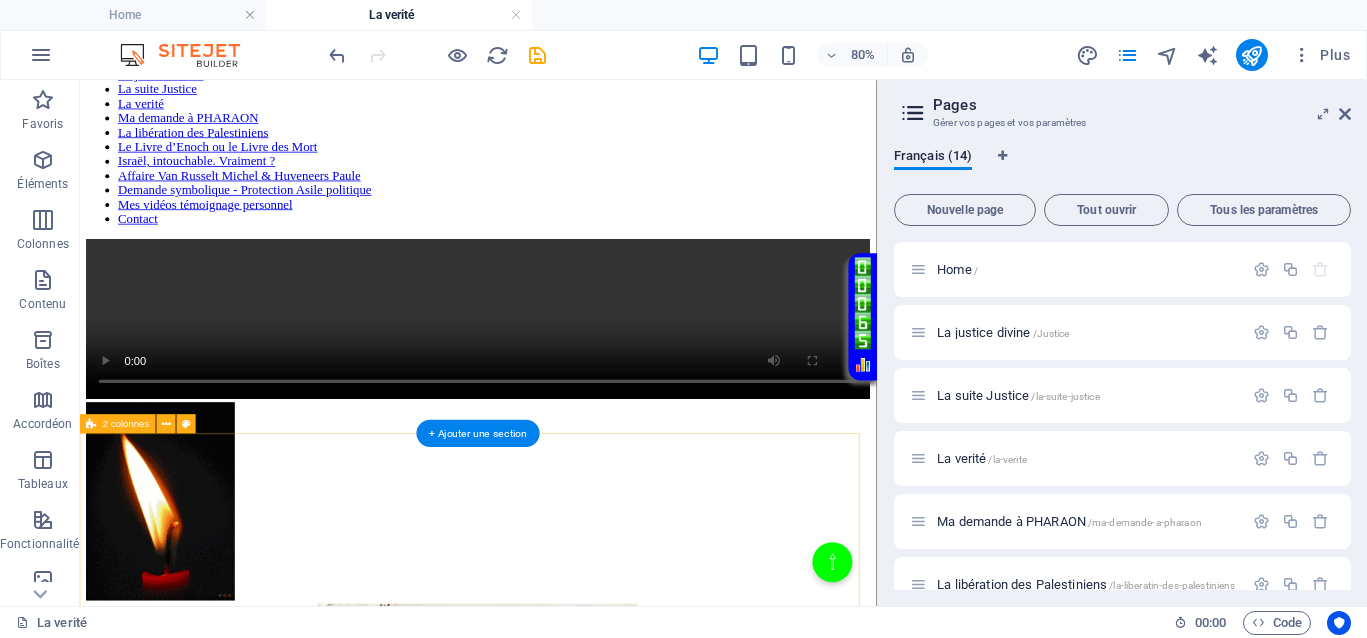 scroll, scrollTop: 125, scrollLeft: 0, axis: vertical 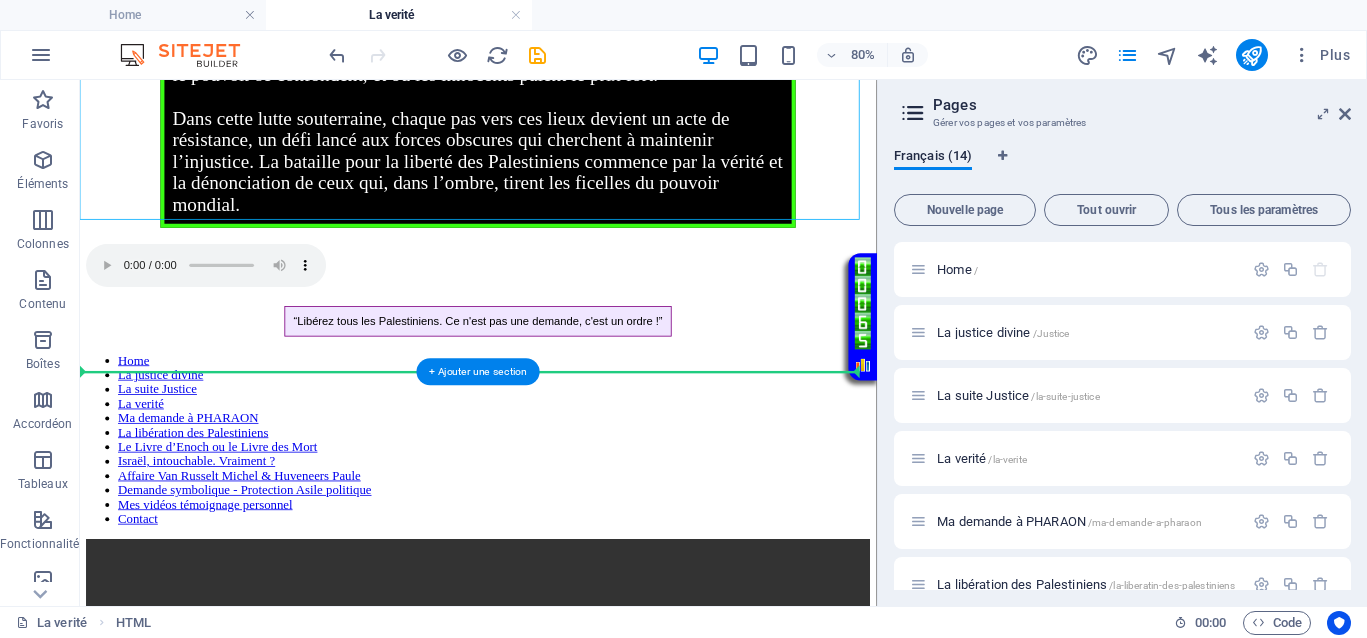 drag, startPoint x: 981, startPoint y: 174, endPoint x: 813, endPoint y: 479, distance: 348.20828 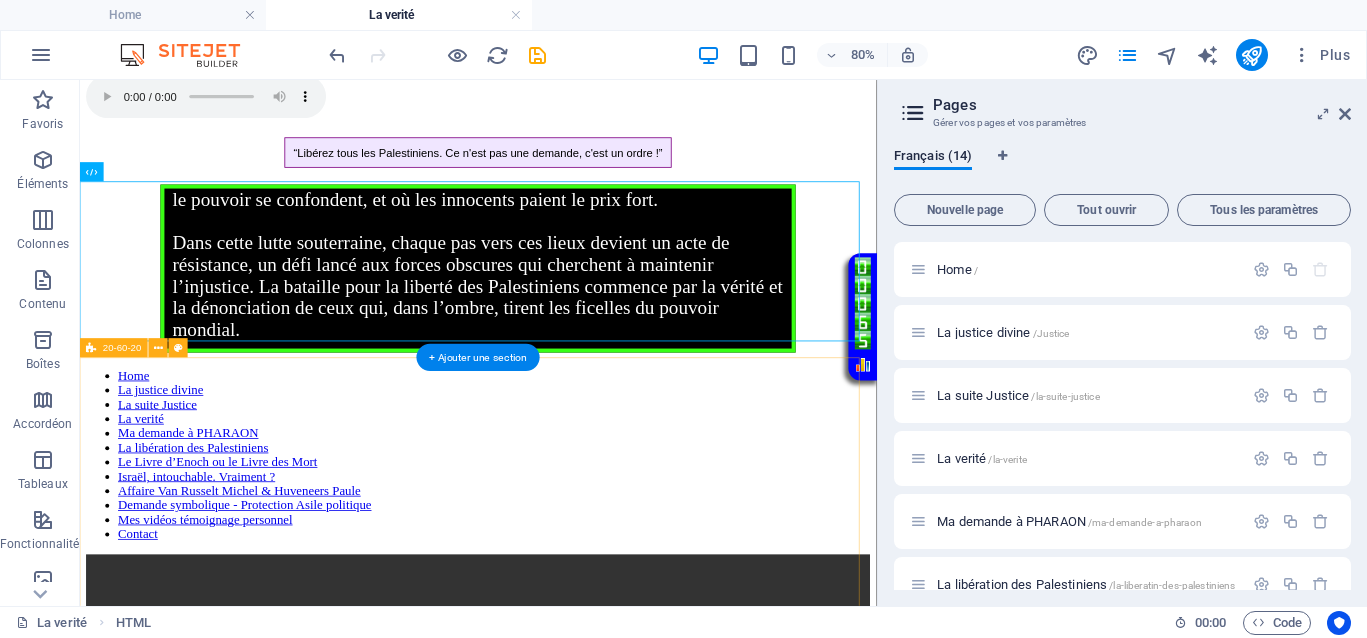scroll, scrollTop: 250, scrollLeft: 0, axis: vertical 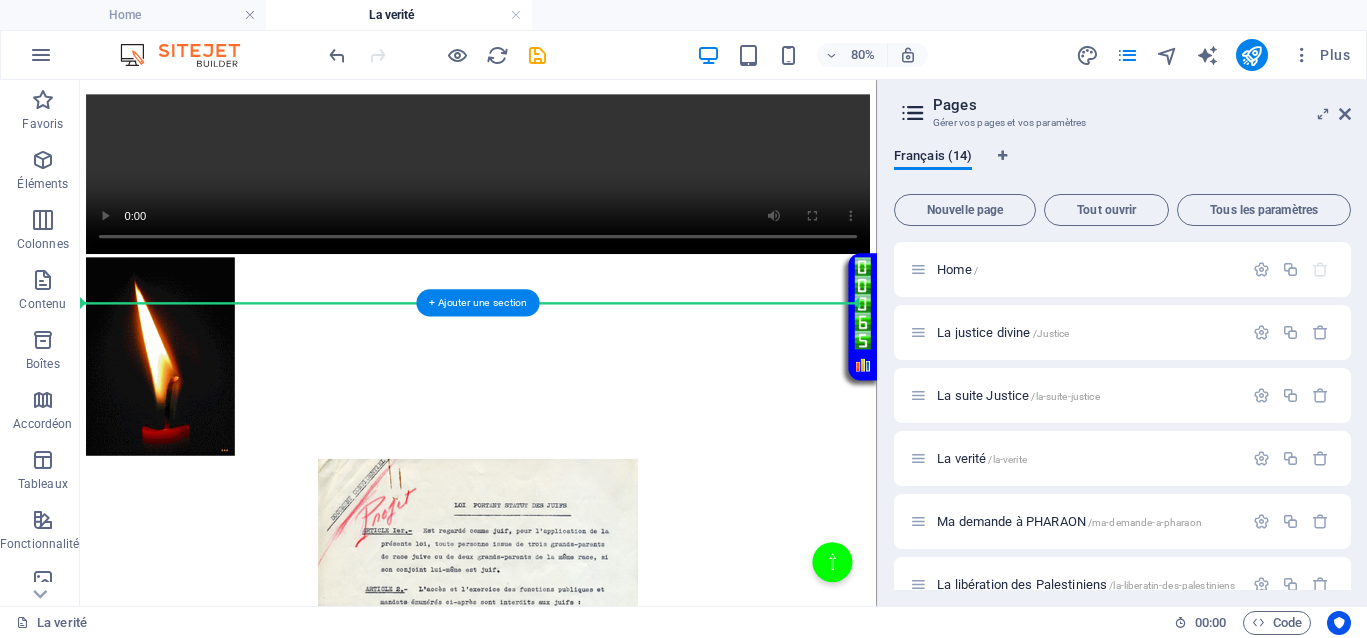 drag, startPoint x: 981, startPoint y: 215, endPoint x: 805, endPoint y: 375, distance: 237.8571 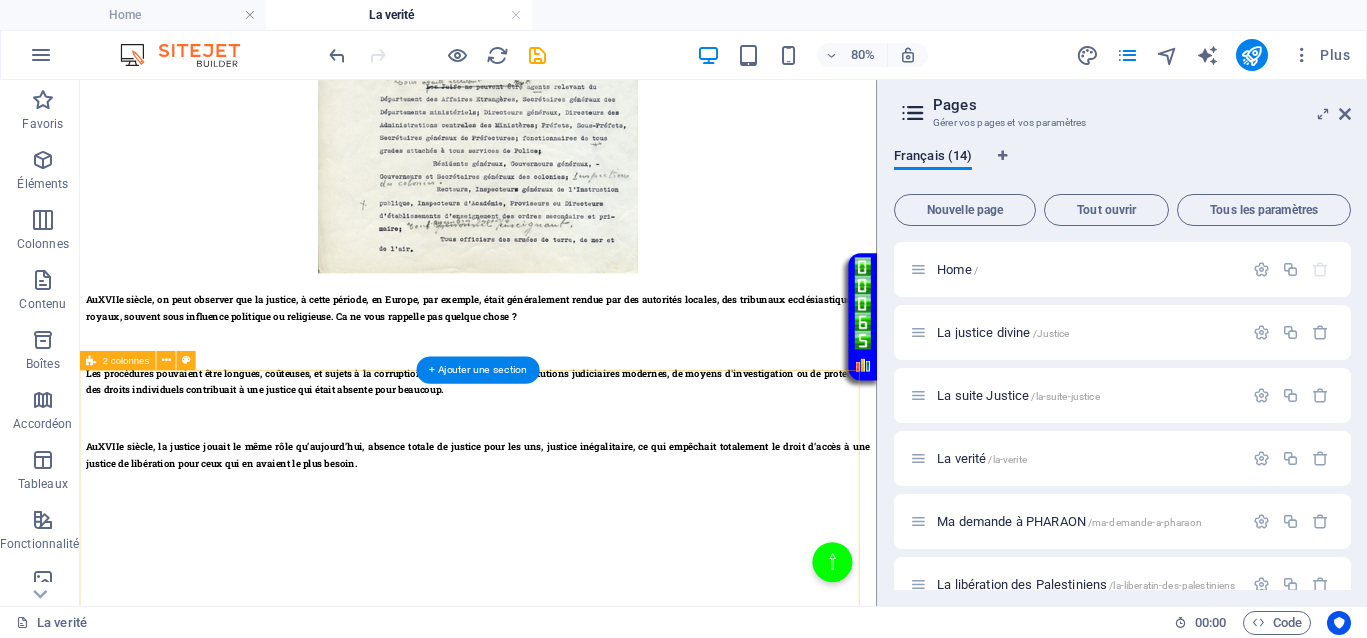 scroll, scrollTop: 1546, scrollLeft: 0, axis: vertical 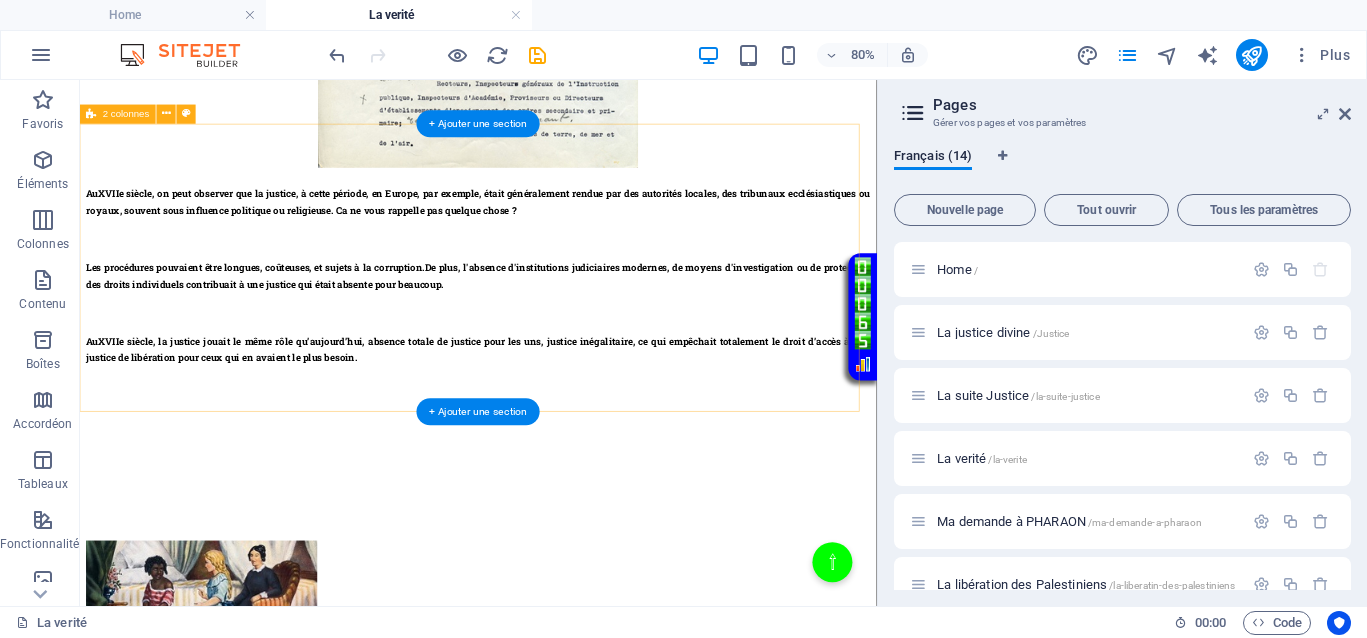 click on "</div>" at bounding box center [578, 637] 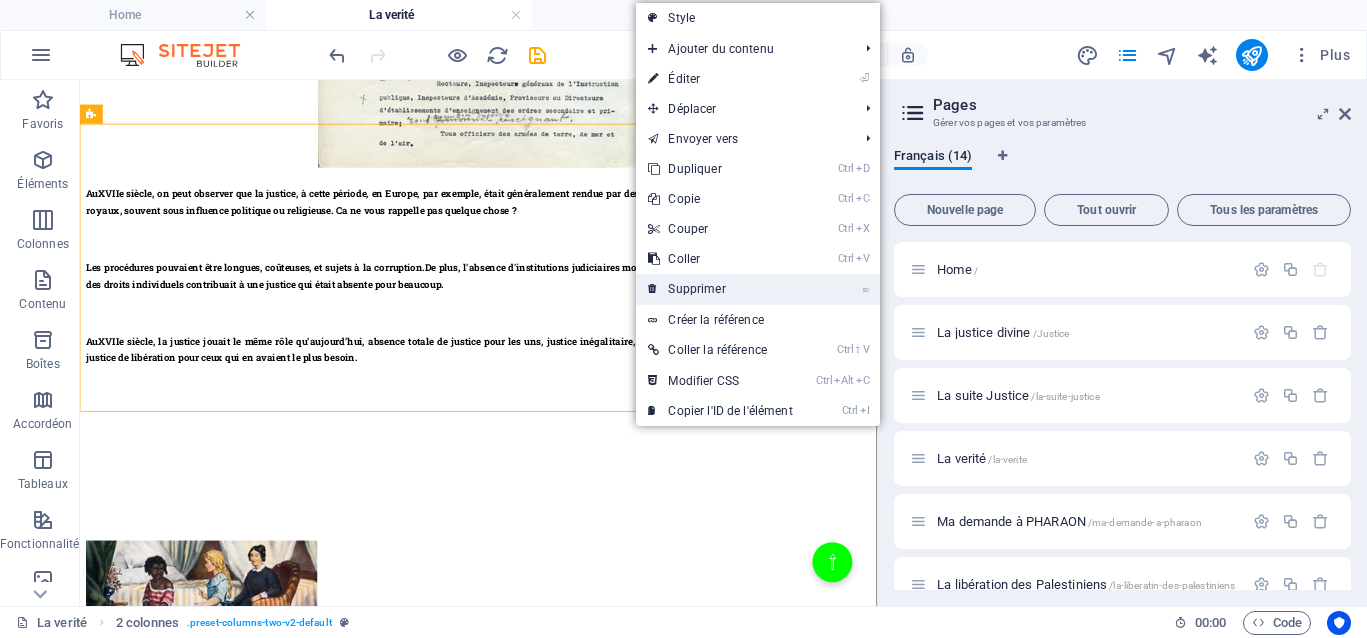 click on "⌦  Supprimer" at bounding box center [720, 289] 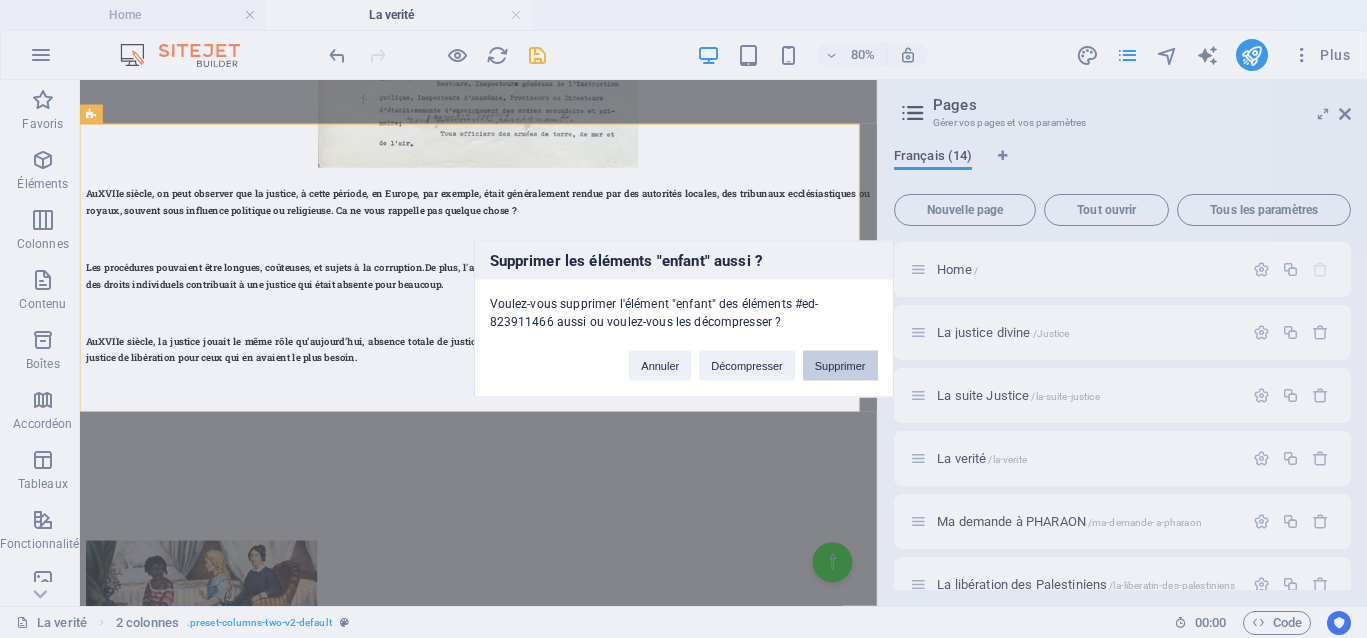click on "Supprimer" at bounding box center (840, 366) 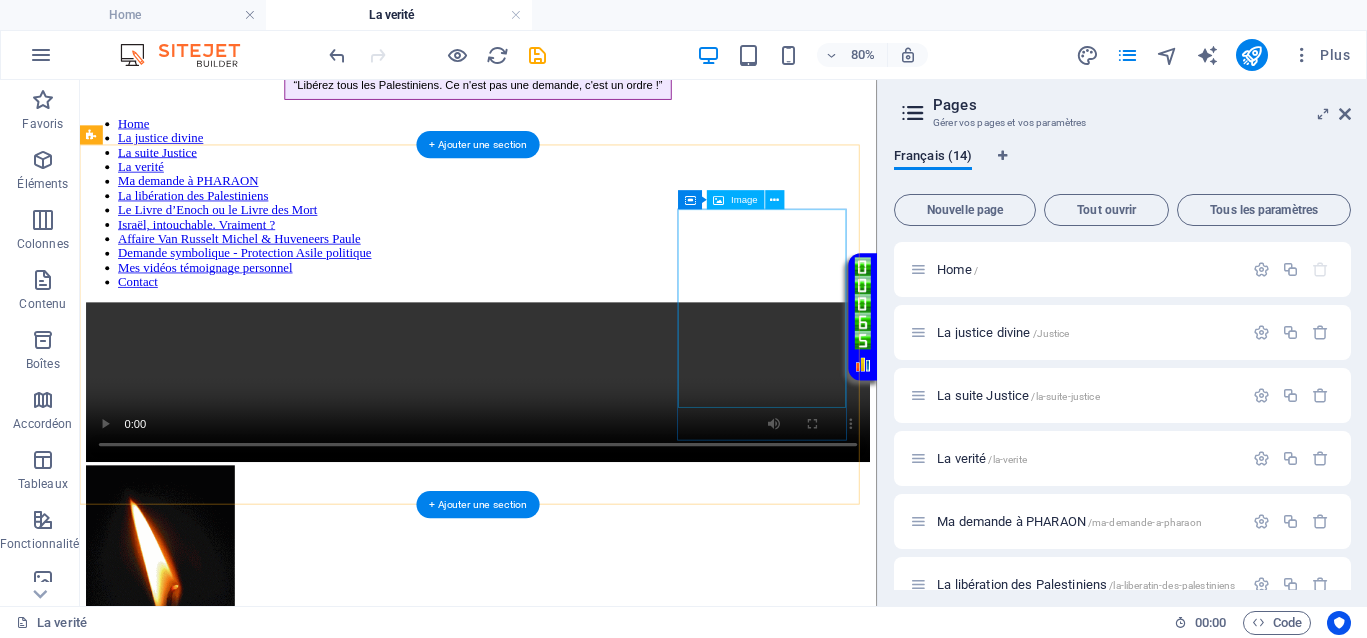scroll, scrollTop: 0, scrollLeft: 0, axis: both 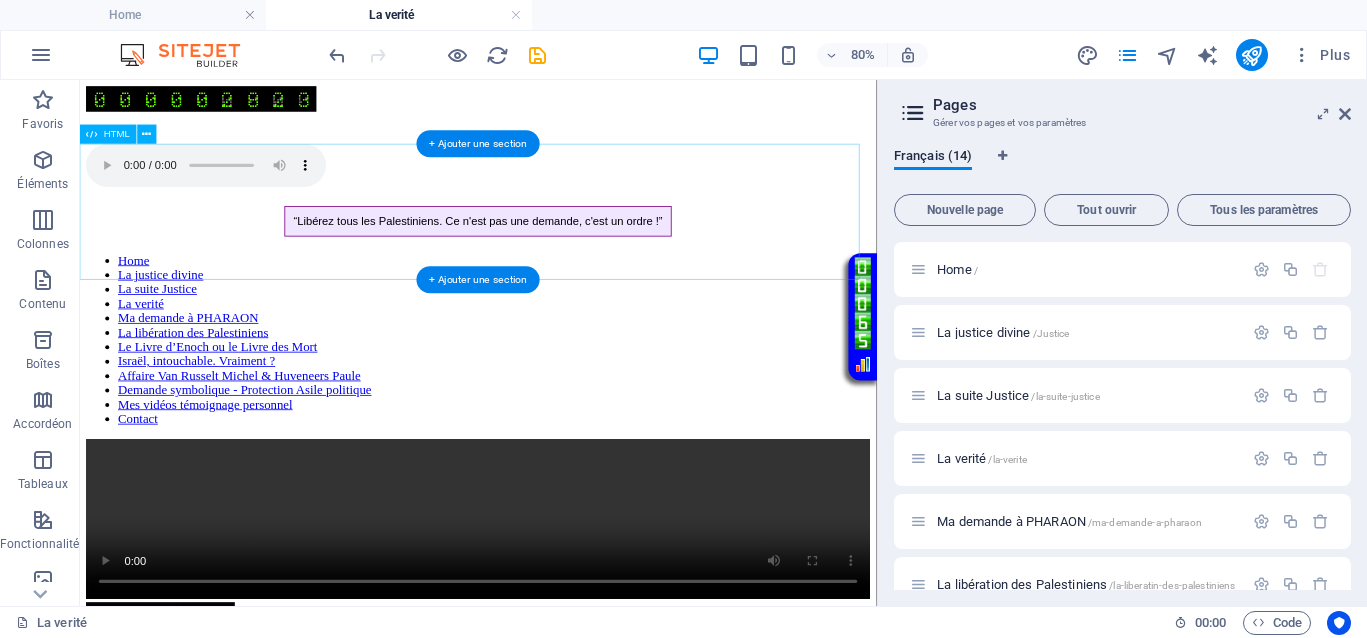 click on "Page avec musique d'ouverture
“Libérez tous les Palestiniens. Ce n'est pas une demande, c'est un ordre !”" at bounding box center [578, 218] 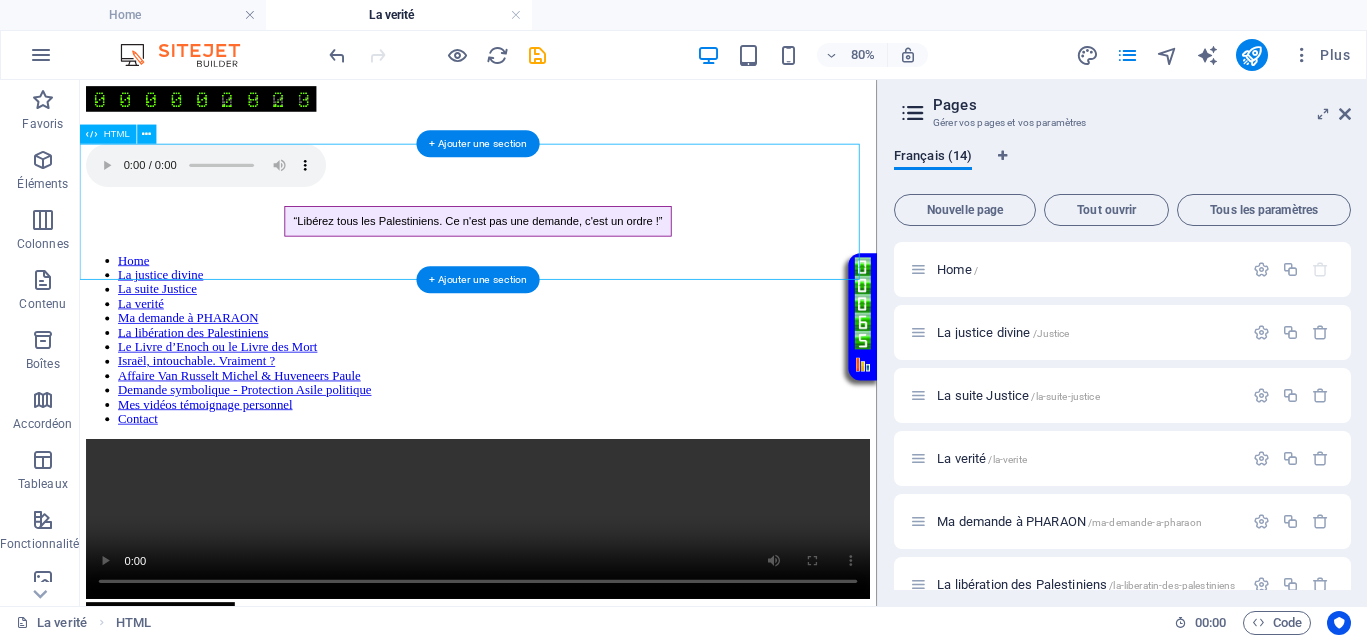 click on "Page avec musique d'ouverture
“Libérez tous les Palestiniens. Ce n'est pas une demande, c'est un ordre !”" at bounding box center (578, 218) 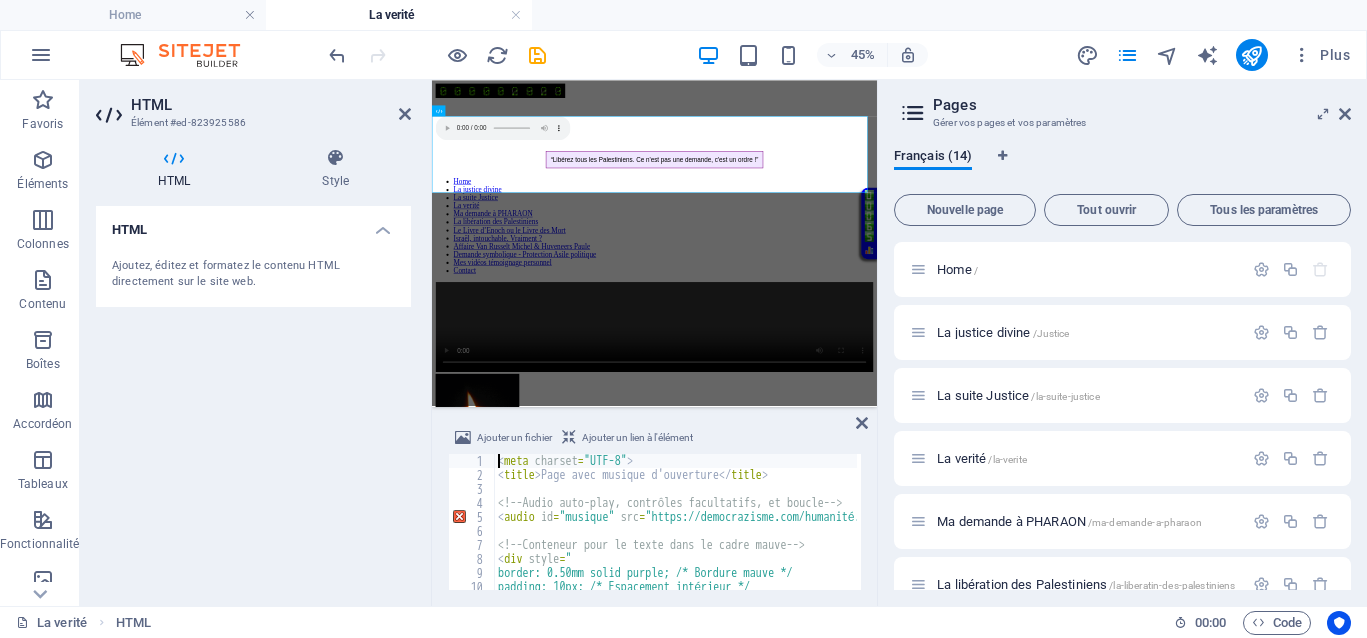 click on "< meta   charset = "UTF-8" > < title > Page avec musique d'ouverture </ title > <!--  Audio auto-play, contrôles facultatifs, et boucle  --> < audio   id = "musique"   src = "https://democrazisme.com/humanité.mp3"   autoplay = ""   controls = ""   = "" = "" > </ audio > <!--  Conteneur pour le texte dans le cadre mauve  --> < div   style = "     border: 0.50mm solid purple; /* Bordure mauve */     padding: 10px; /* Espacement intérieur */     text-align: center; /* Centrer le texte */" at bounding box center (845, 534) 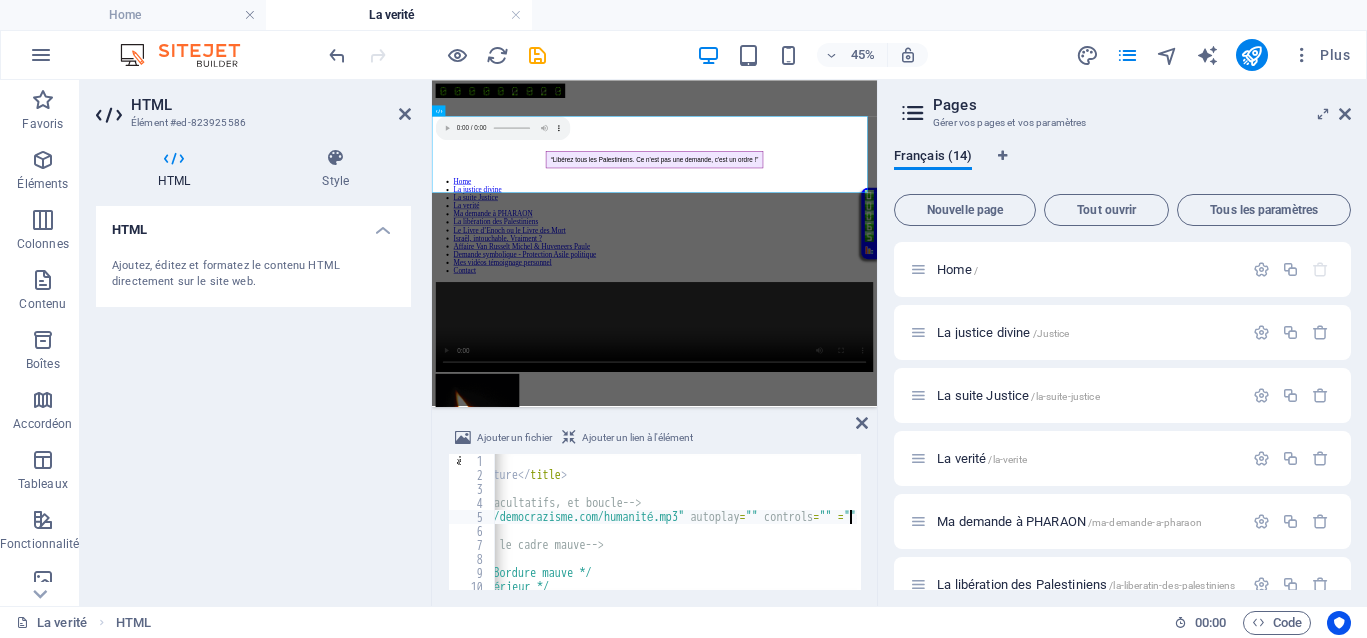 scroll, scrollTop: 0, scrollLeft: 201, axis: horizontal 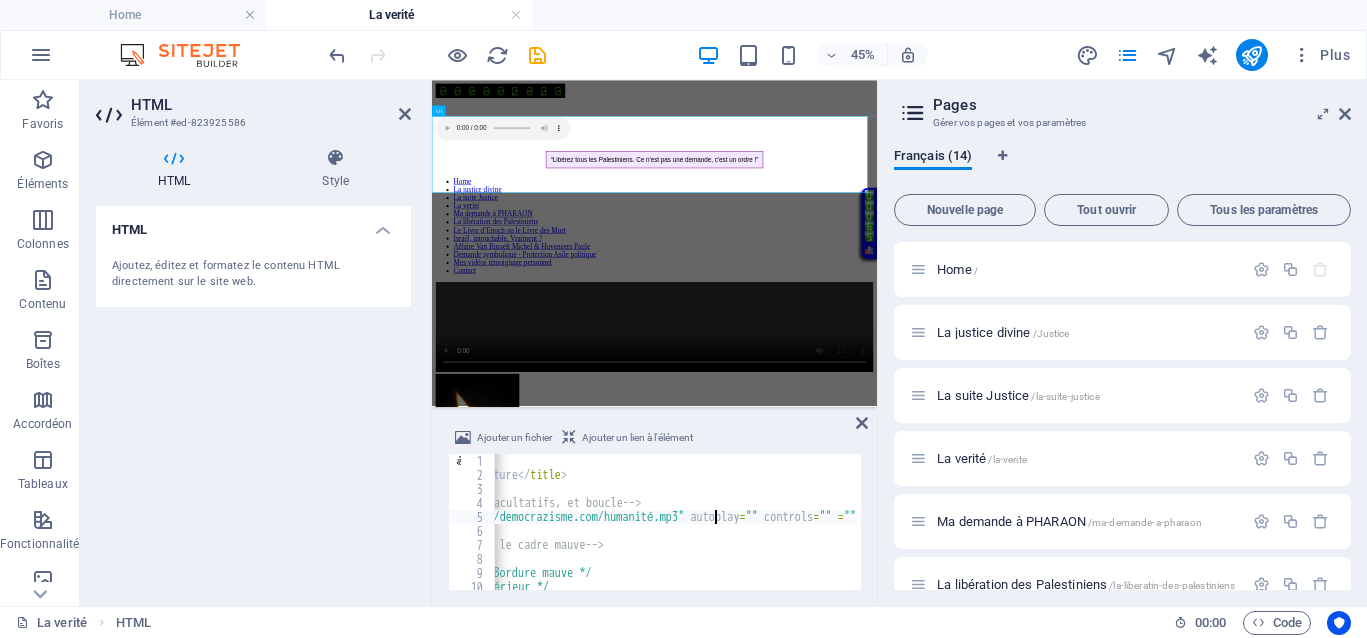 click on "< meta   charset = "UTF-8" > < title > Page avec musique d'ouverture </ title > <!--  Audio auto-play, contrôles facultatifs, et boucle  --> < audio   id = "musique"   src = "https://democrazisme.com/humanité.mp3"   autoplay = ""   controls = ""   = "" = "" > </ audio > <!--  Conteneur pour le texte dans le cadre mauve  --> < div   style = "     border: 0.50mm solid purple; /* Bordure mauve */     padding: 10px; /* Espacement intérieur */     text-align: center; /* Centrer le texte */" at bounding box center (644, 534) 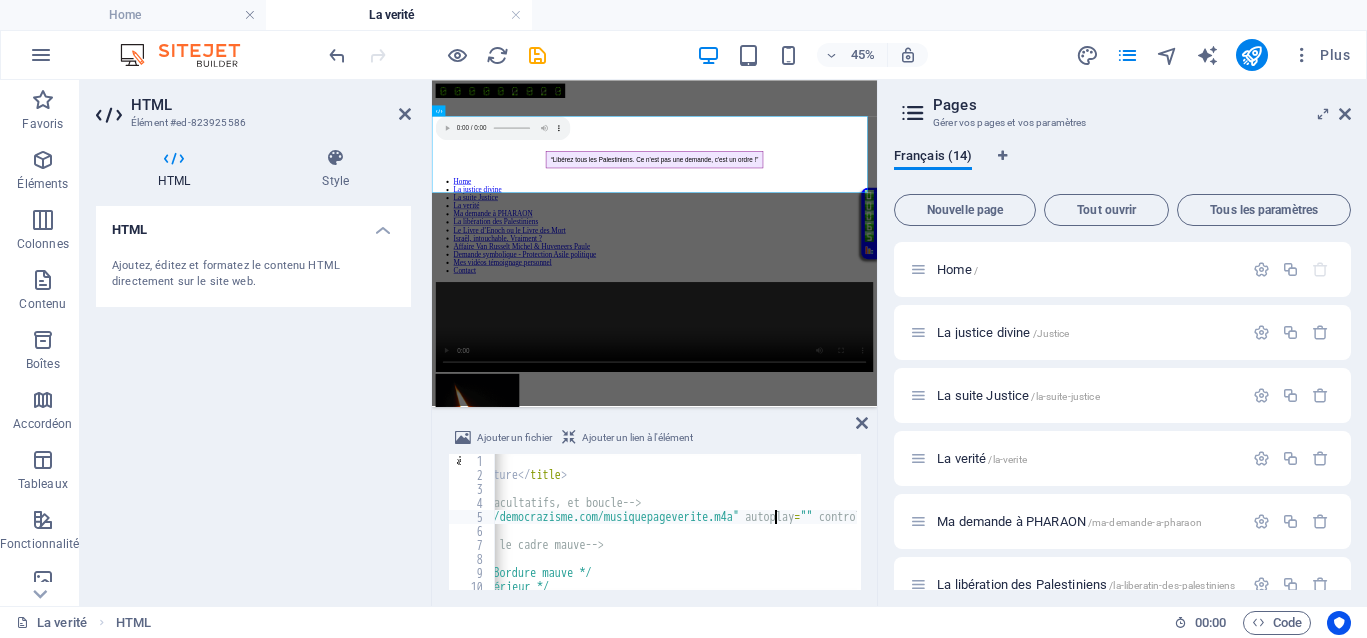 click on "< meta   charset = "UTF-8" > < title > Page avec musique d'ouverture </ title > <!--  Audio auto-play, contrôles facultatifs, et boucle  --> < audio   id = "musique"   src = "https://democrazisme.com/musiquepageverite.m4a"   autoplay = ""   controls = ""   = "" = "" > </ audio > <!--  Conteneur pour le texte dans le cadre mauve  --> < div   style = "     border: 0.50mm solid purple; /* Bordure mauve */     padding: 10px; /* Espacement intérieur */     text-align: center; /* Centrer le texte */" at bounding box center (674, 534) 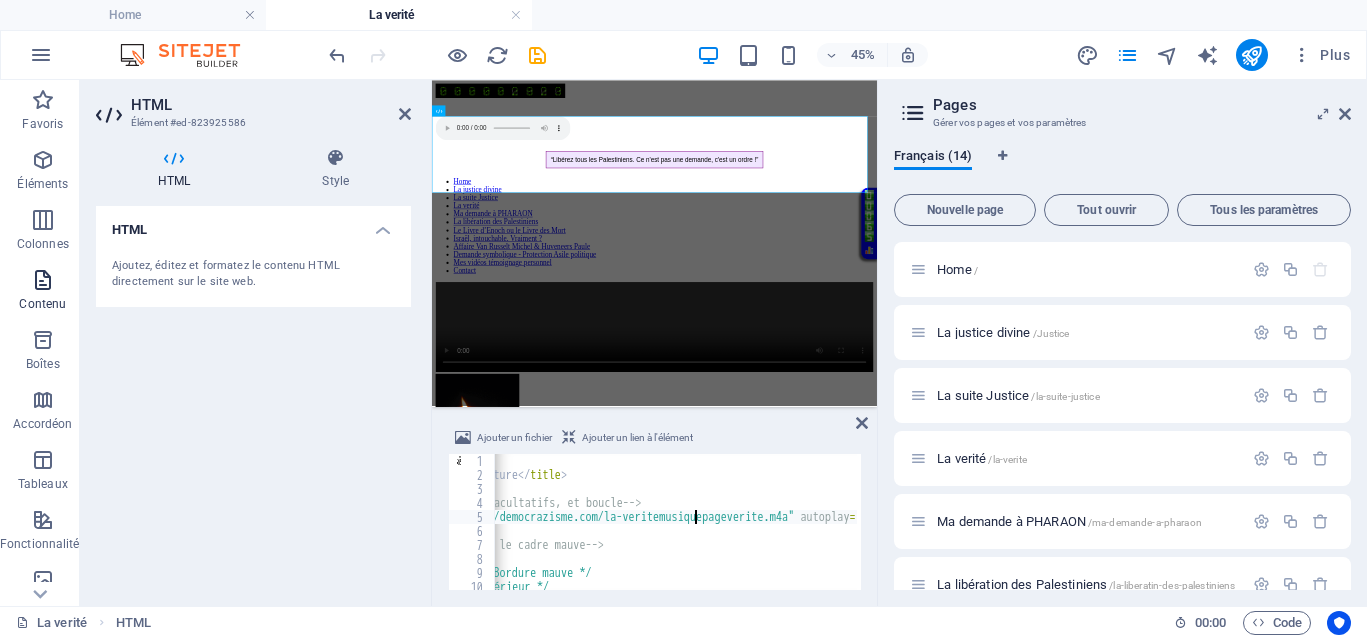 scroll, scrollTop: 0, scrollLeft: 33, axis: horizontal 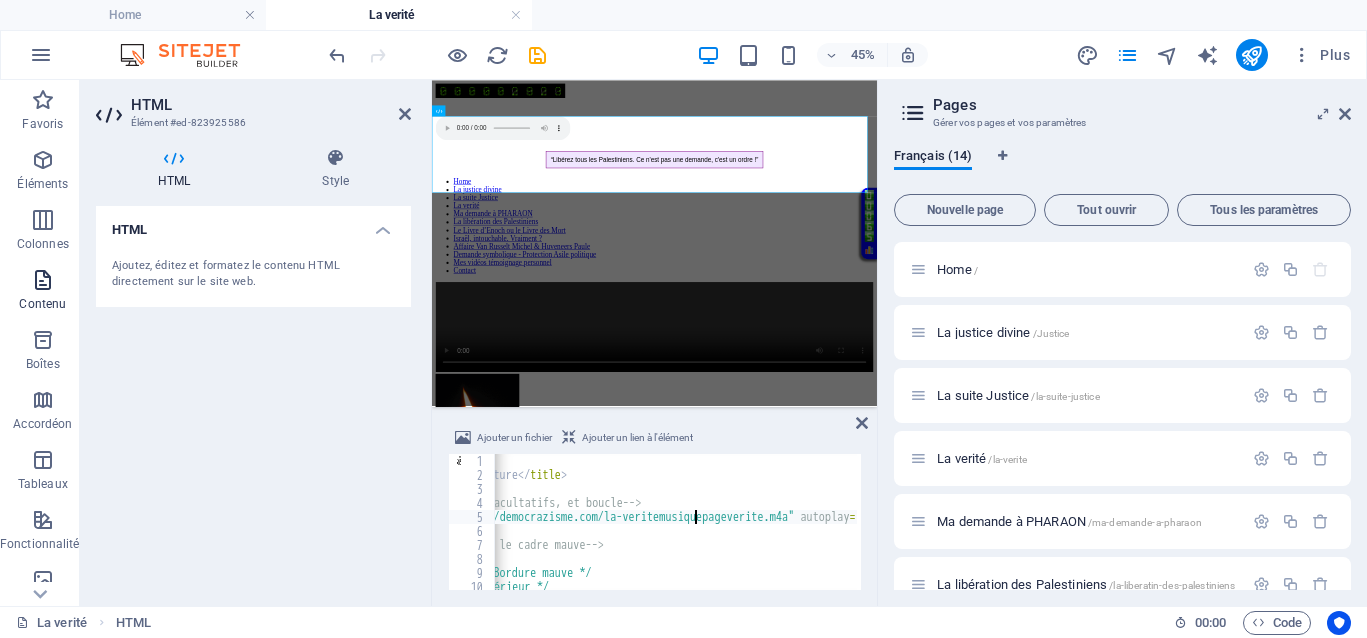 type on "<audio id="musique" src="https://democrazisme.com/la-verite/musiquepageverite.m4a" autoplay="" controls="" =""=""></audio>" 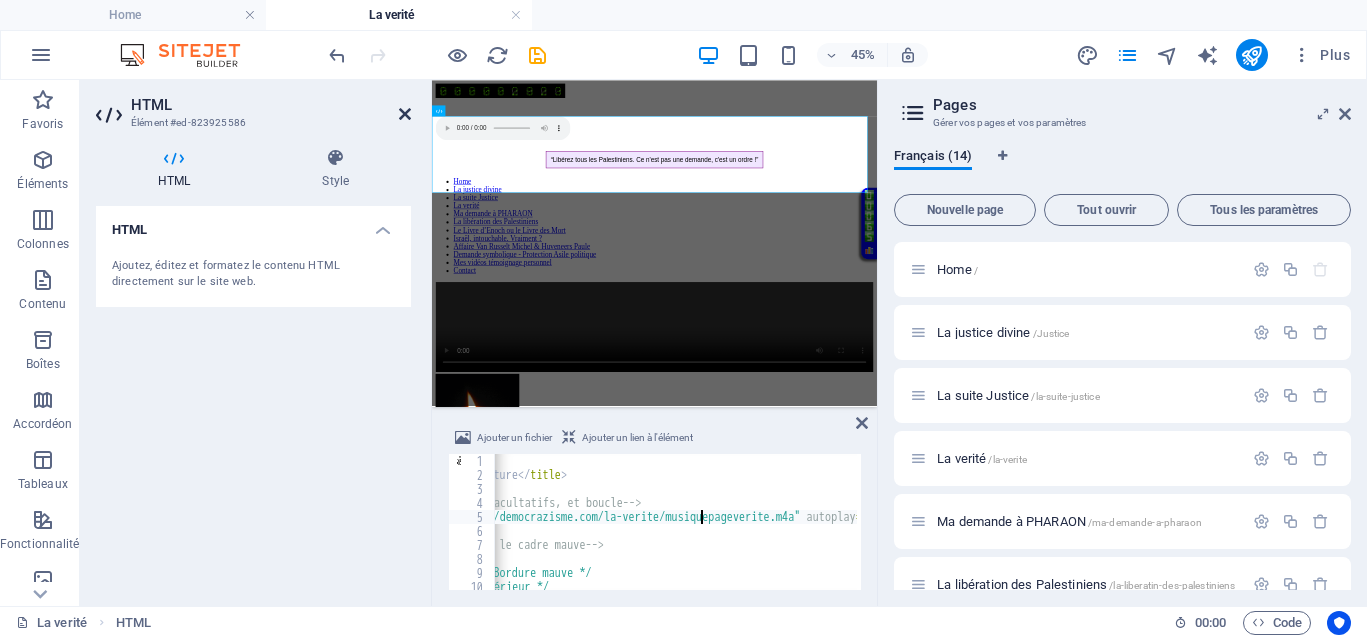 click at bounding box center (405, 114) 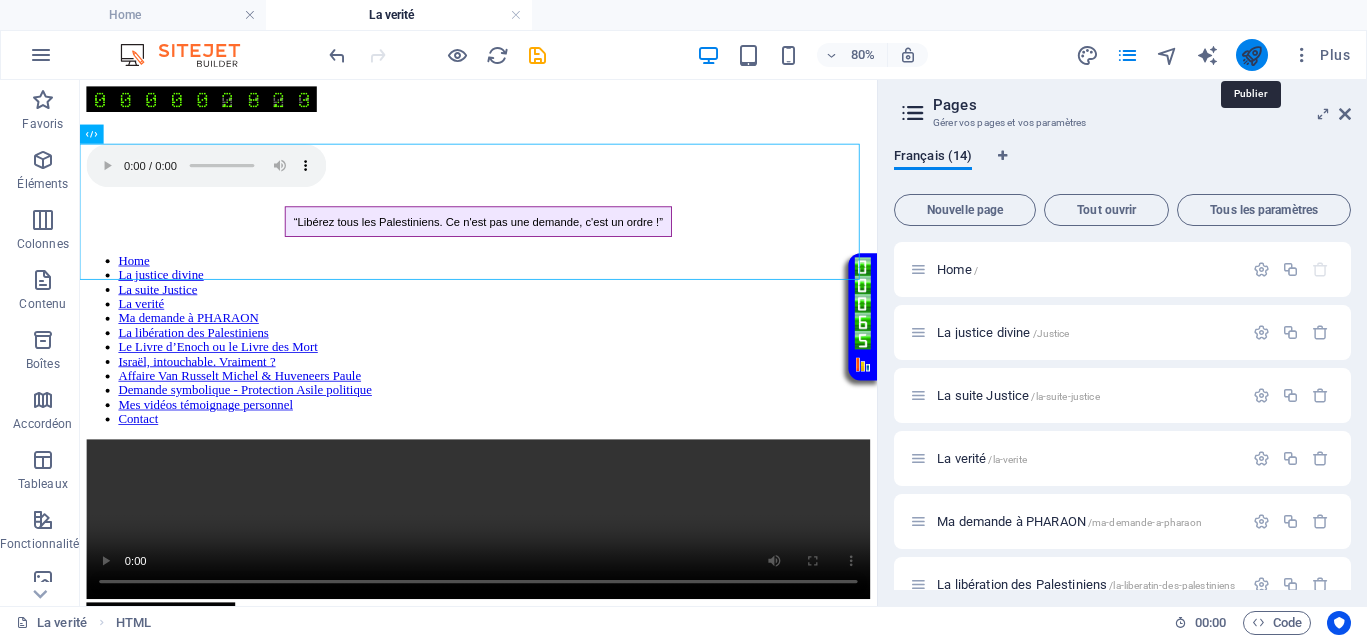 click at bounding box center (1251, 55) 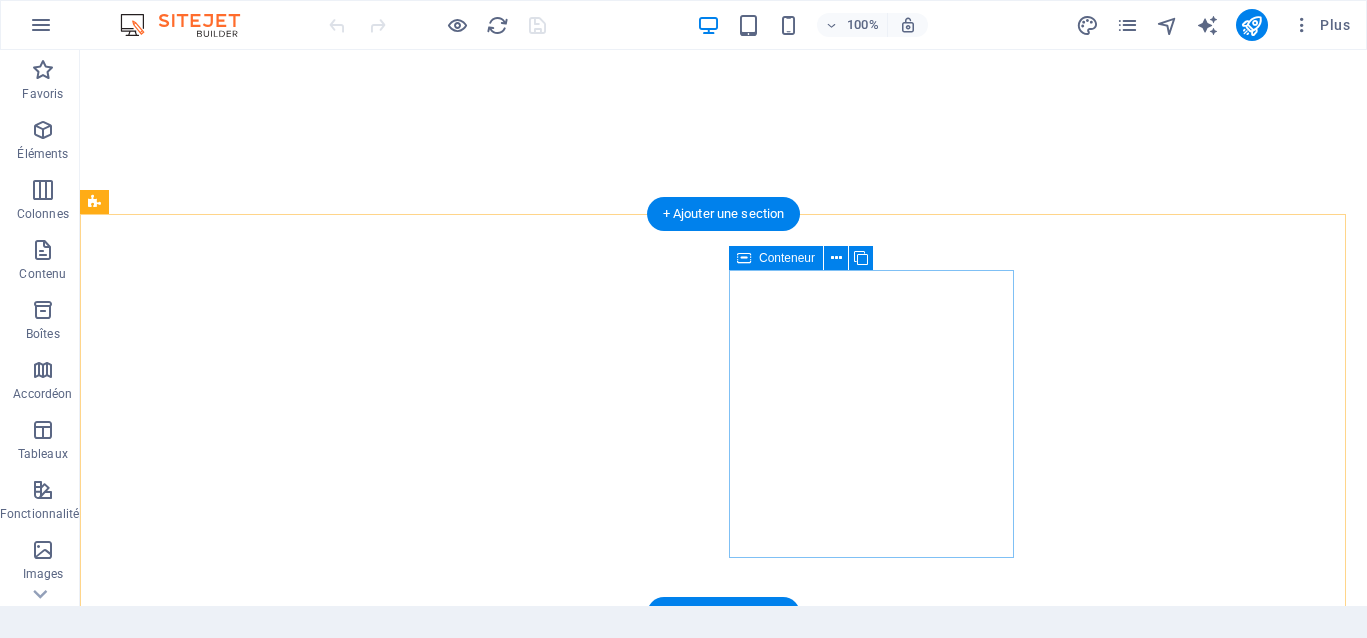 scroll, scrollTop: 0, scrollLeft: 0, axis: both 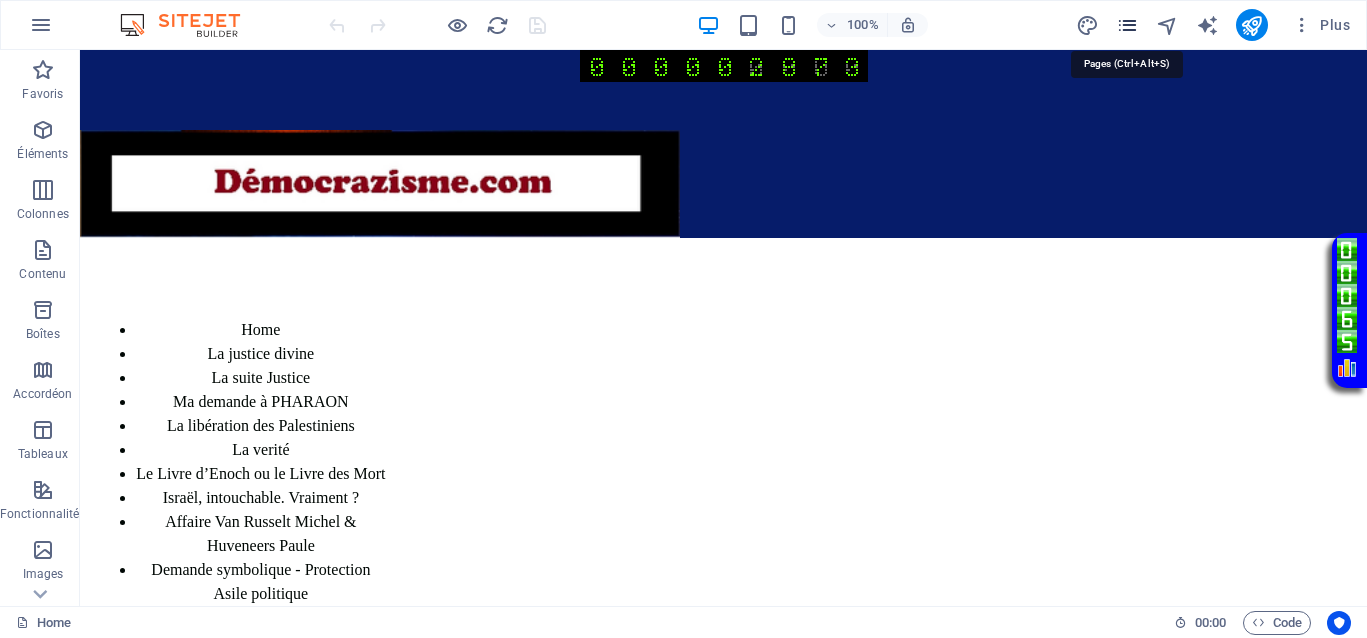 click at bounding box center (1127, 25) 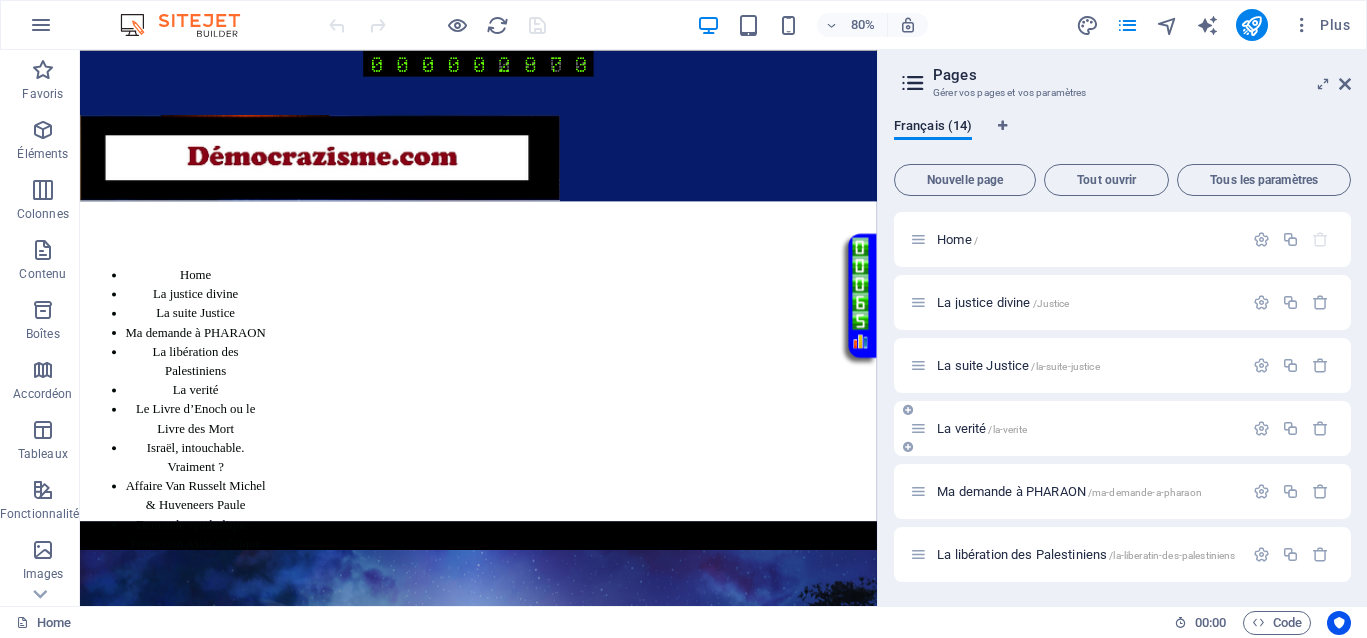 click on "La verité /la-verite" at bounding box center (982, 428) 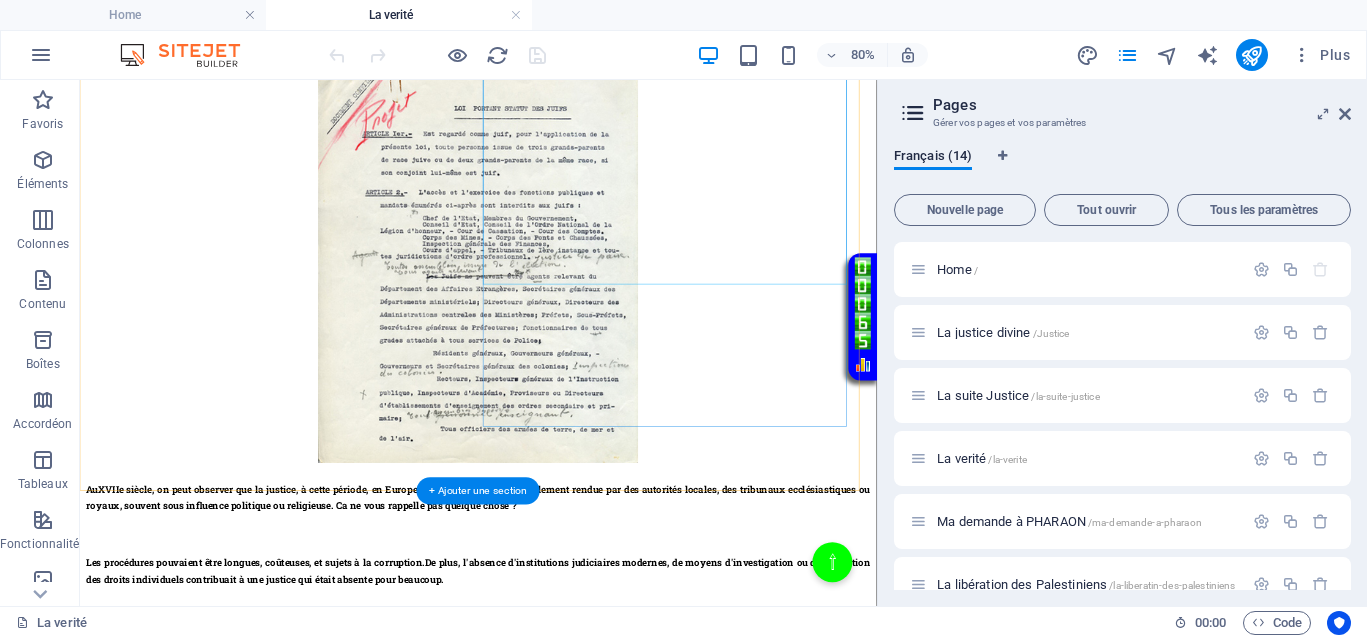 scroll, scrollTop: 1250, scrollLeft: 0, axis: vertical 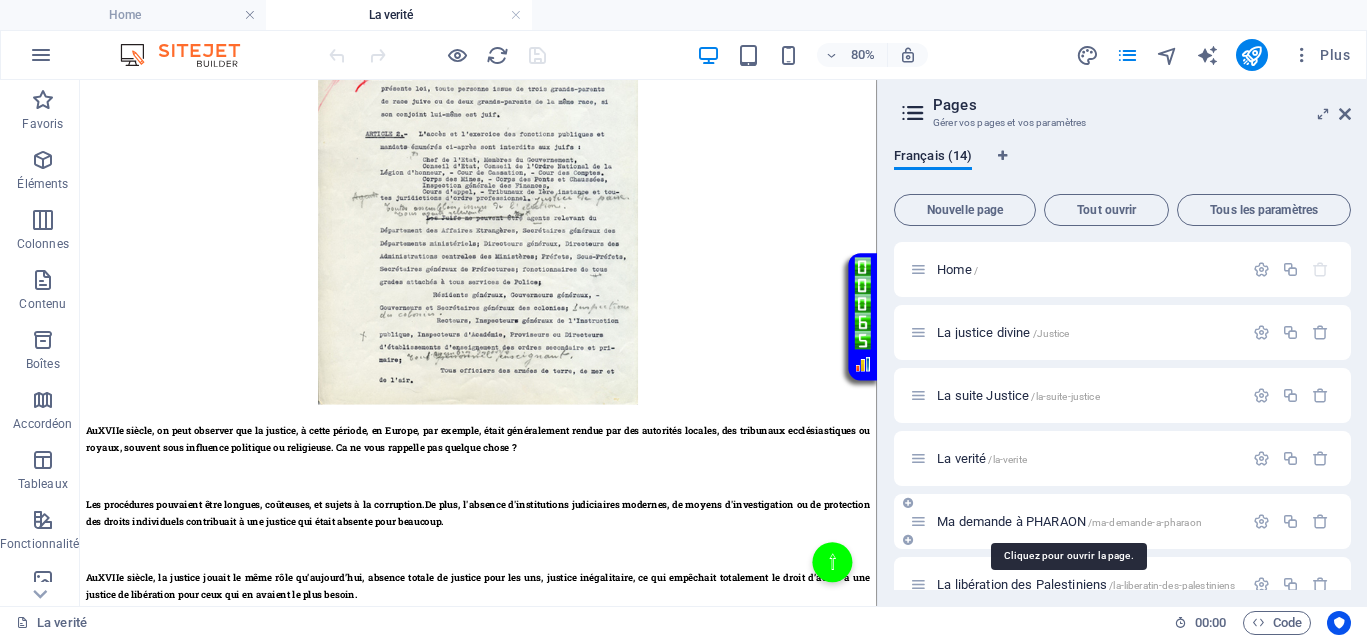 click on "Ma demande à PHARAON /ma-demande-a-pharaon" at bounding box center [1069, 521] 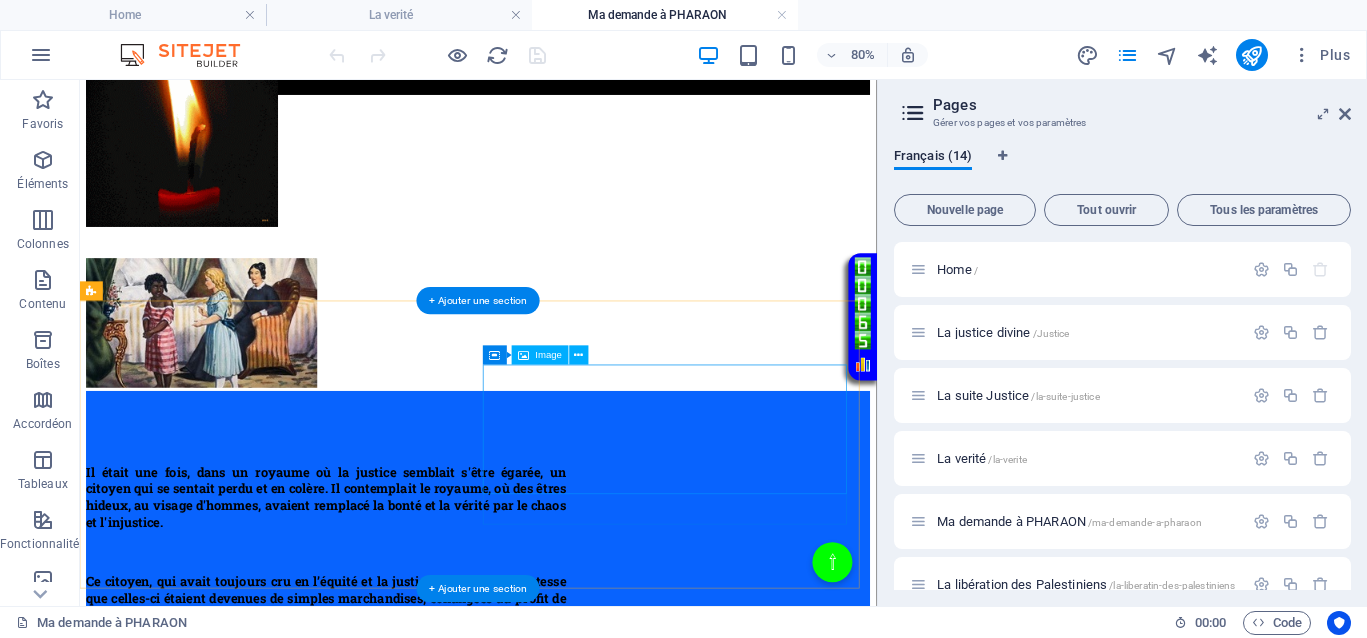 scroll, scrollTop: 625, scrollLeft: 0, axis: vertical 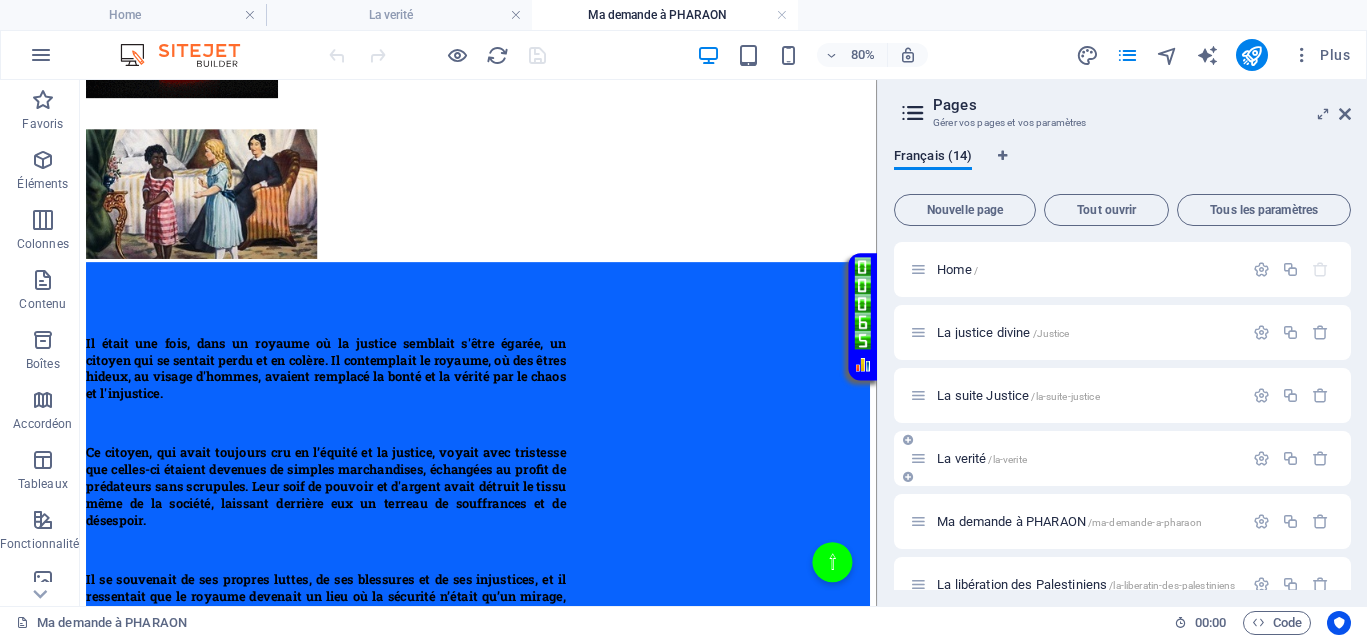 click on "La verité /la-verite" at bounding box center [982, 458] 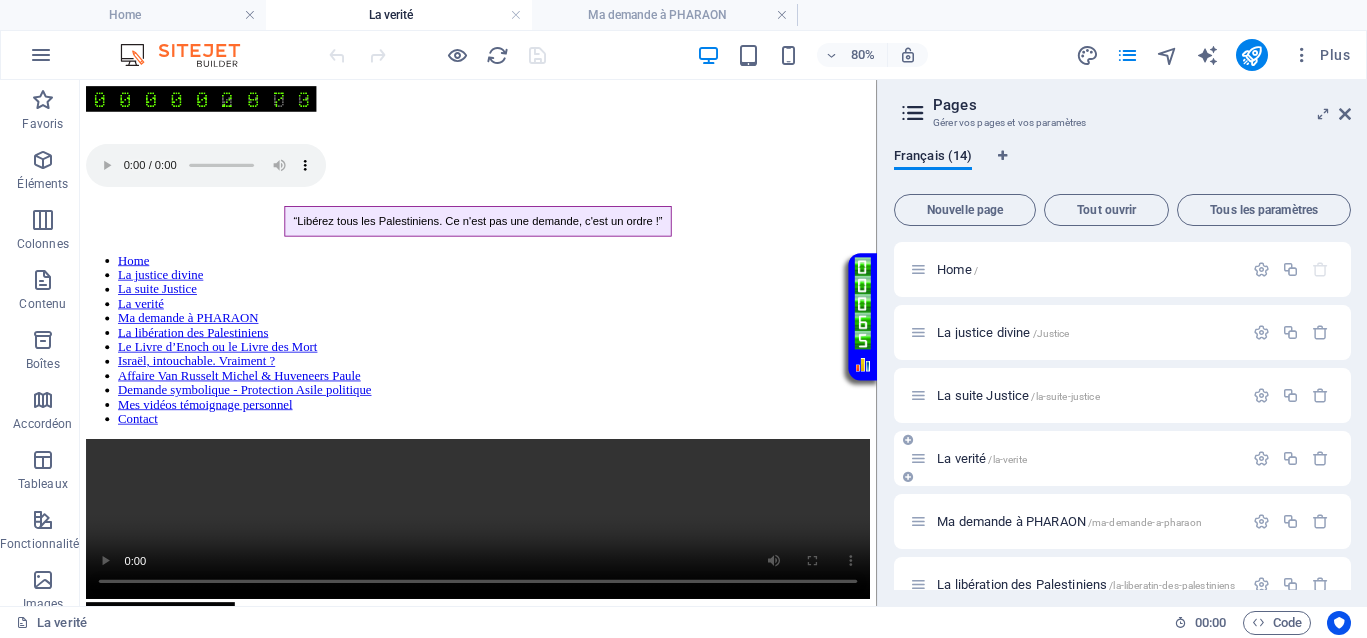 scroll, scrollTop: 0, scrollLeft: 0, axis: both 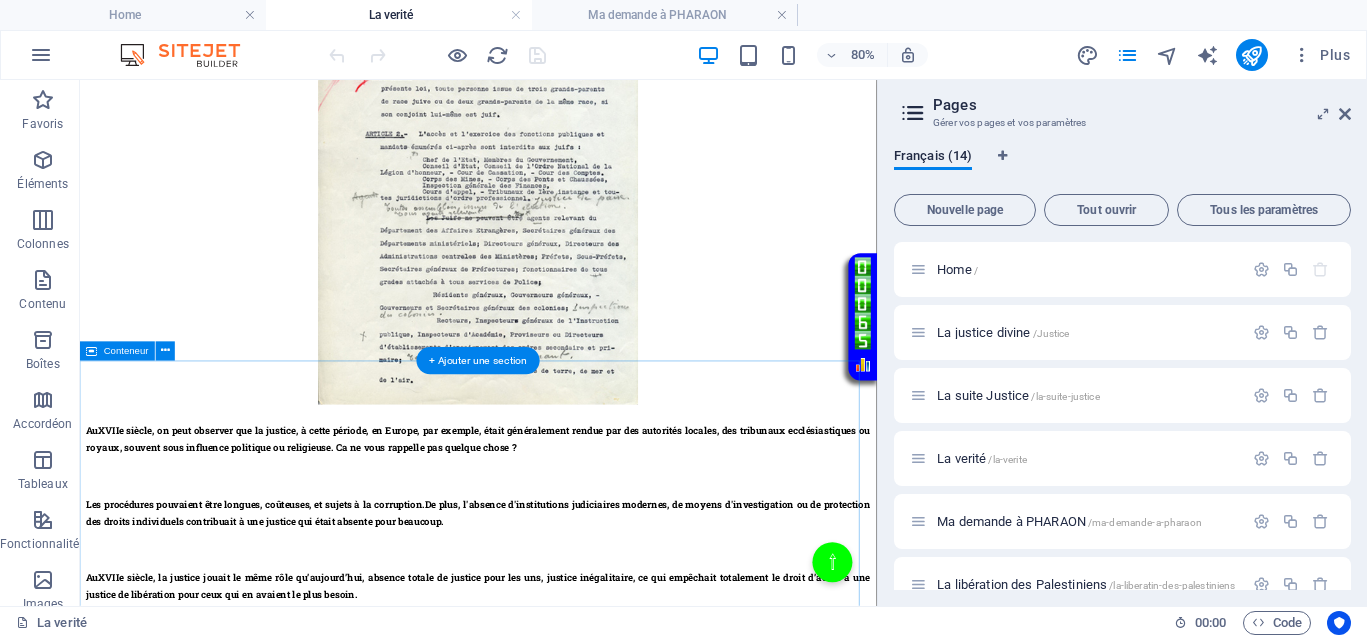 click on "Il était une fois, dans un royaume où la justice semblait s'être égarée, un citoyen qui se sentait perdu et en colère. Il contemplait le royaume, où des êtres hideux, au visage d'hommes, avaient remplacé la bonté et la vérité par le chaos et l'injustice. Ce citoyen, qui avait toujours cru en l’équité et la justice, voyait avec tristesse que celles-ci étaient devenues de simples marchandises, échangées au profit de prédateurs sans scrupules. Leur soif de pouvoir et d'argent avait détruit le tissu même de la société, laissant derrière eux un terreau de souffrances et de désespoir. Il se souvenait de ses propres luttes, de ses blessures et de ses injustices, et il ressentait que le royaume devenait un lieu où la sécurité n’était qu’un mirage, entretenu par ceux qui n’avaient pas à cœur le bien commun. La paix semblait s’être évaporée, remplacée par la peur et la méfiance." at bounding box center (578, 1298) 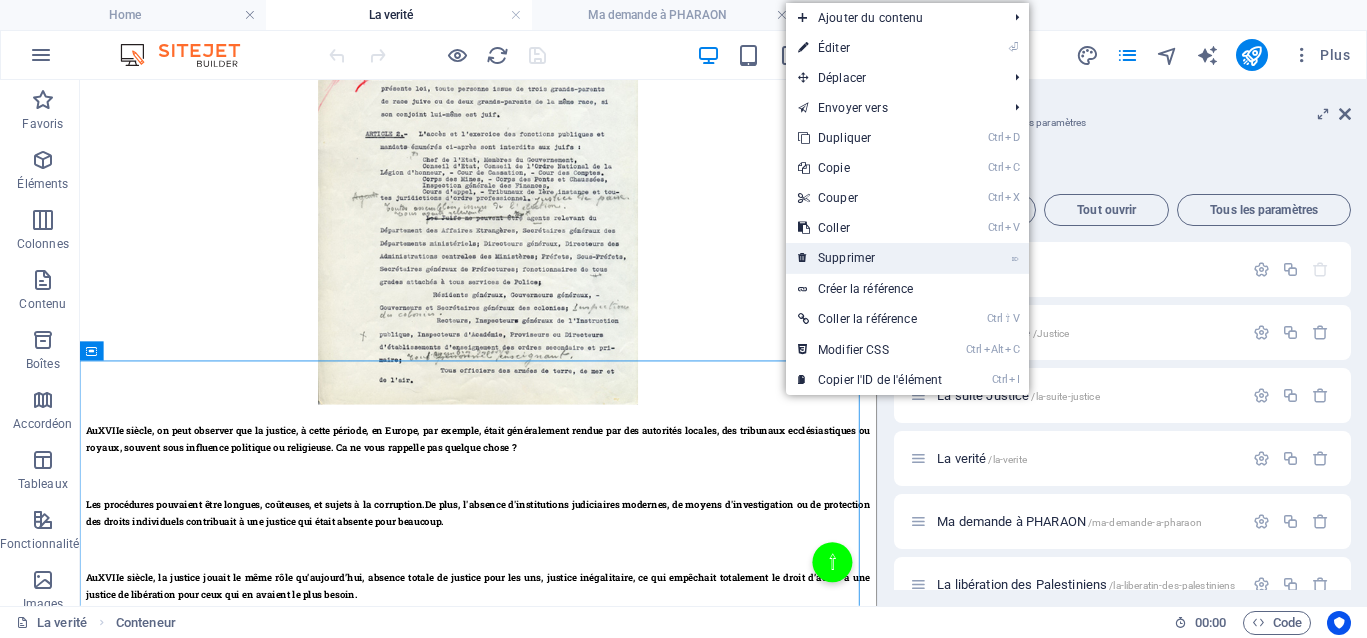 click on "⌦  Supprimer" at bounding box center [870, 258] 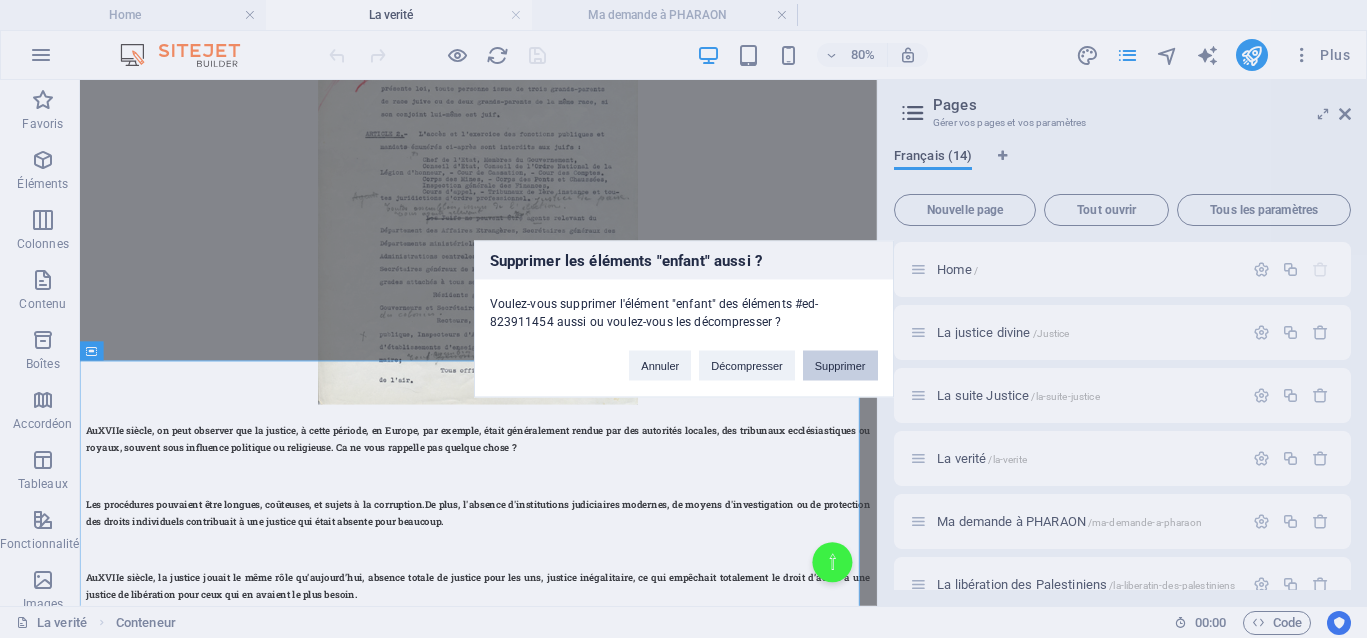 click on "Supprimer" at bounding box center (840, 366) 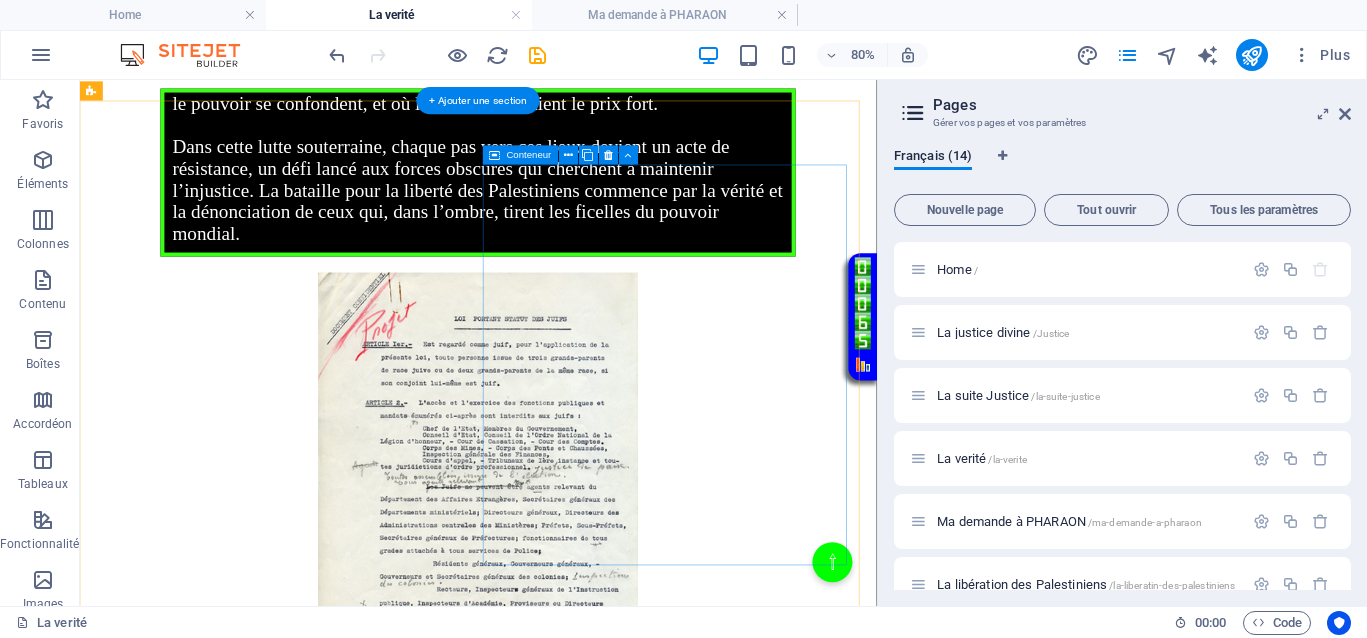 scroll, scrollTop: 789, scrollLeft: 0, axis: vertical 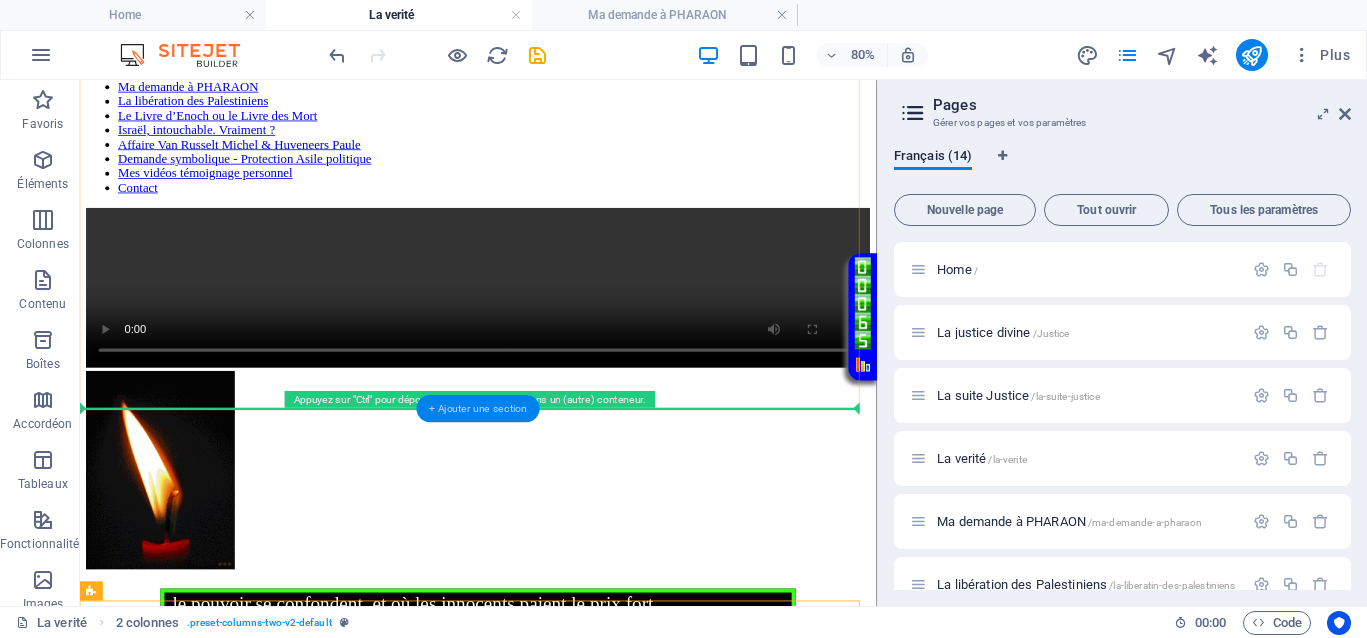 drag, startPoint x: 738, startPoint y: 336, endPoint x: 420, endPoint y: 406, distance: 325.61328 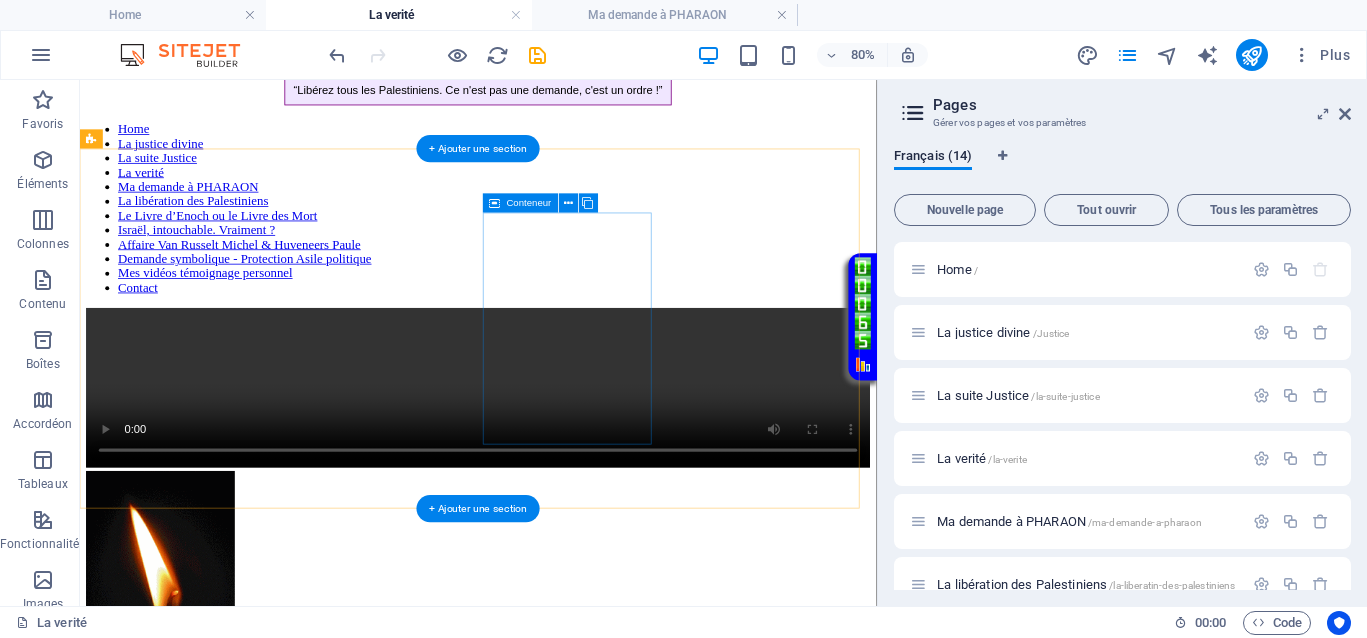 scroll, scrollTop: 39, scrollLeft: 0, axis: vertical 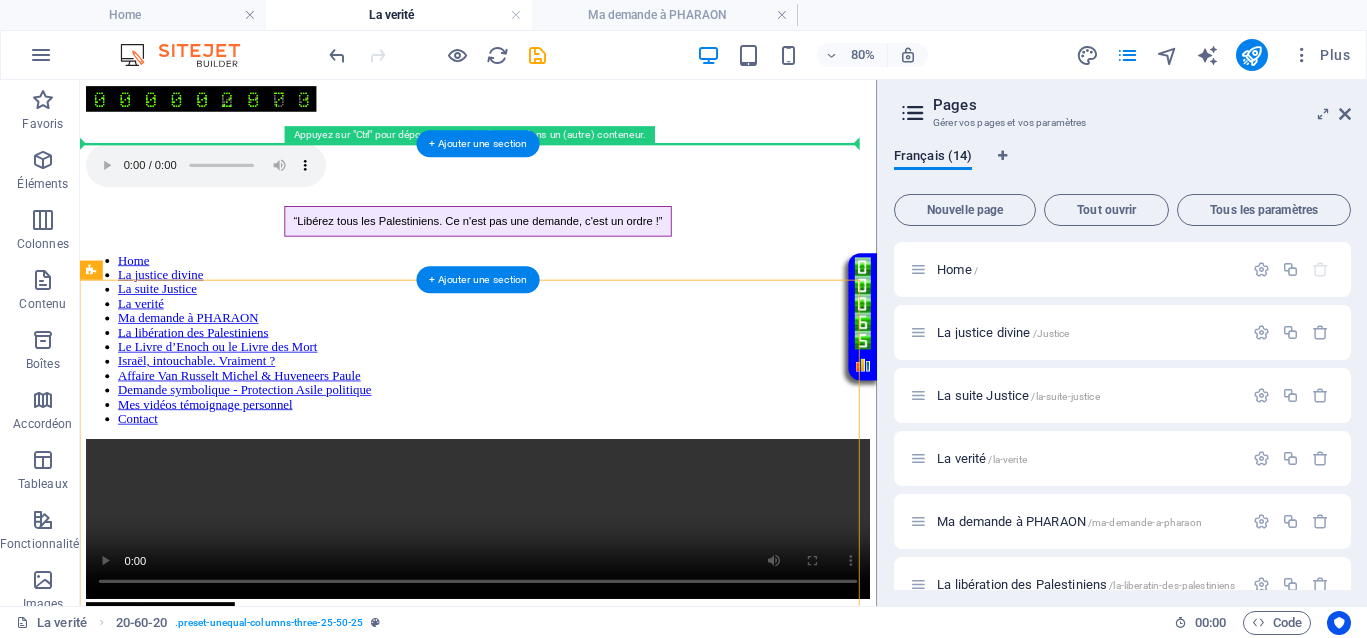 drag, startPoint x: 922, startPoint y: 565, endPoint x: 663, endPoint y: 204, distance: 444.29944 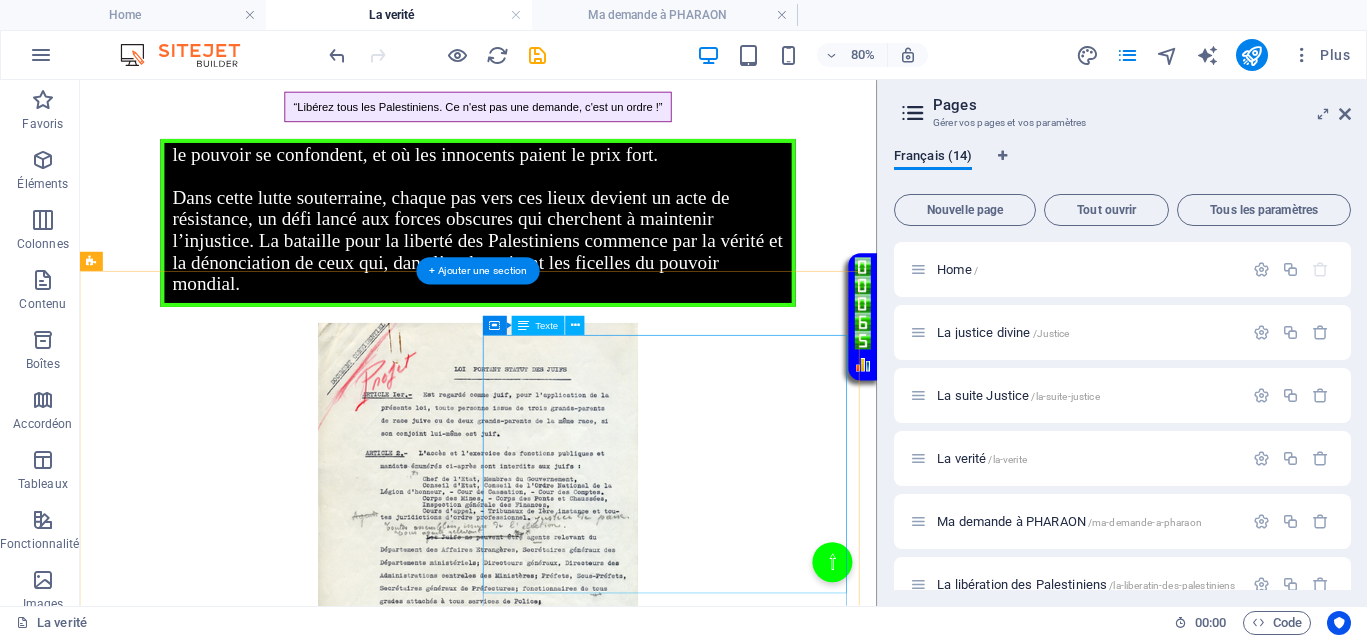 scroll, scrollTop: 875, scrollLeft: 0, axis: vertical 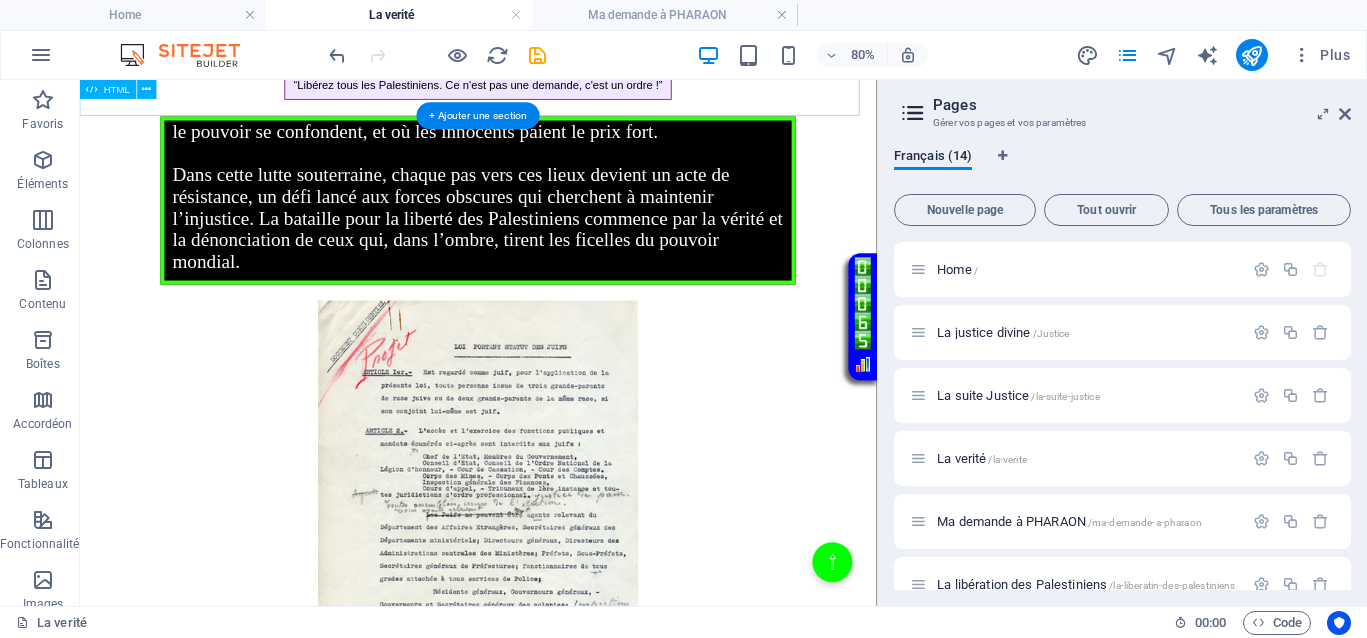 click on "Votre Témoignage
Impact potentiel d’un boycott total de l’Autorité de la Concurrence européenne.
Dans l'ombre des grandes métropoles, Bruxelles et Washington, se dressent des bastions stratégiques dont le pouvoir dépasse l'imagination. Ces lieux, dissimulés derrière des façades anodines, abritent les bureaux clés des autorités de la concurrence, véritables centres de contrôle économique et politique. Leur influence s'étend bien au-delà des frontières, tissant un réseau invisible qui soutient ceux qui manipulent le pouvoir économique mondial.
Dans cette lutte souterraine, chaque pas vers ces lieux devient un acte de résistance, un défi lancé aux forces obscures qui cherchent à maintenir l’injustice. La bataille pour la liberté des Palestiniens commence par la vérité et la dénonciation de ceux qui, dans l’ombre, tirent les ficelles du pouvoir mondial." at bounding box center (578, 231) 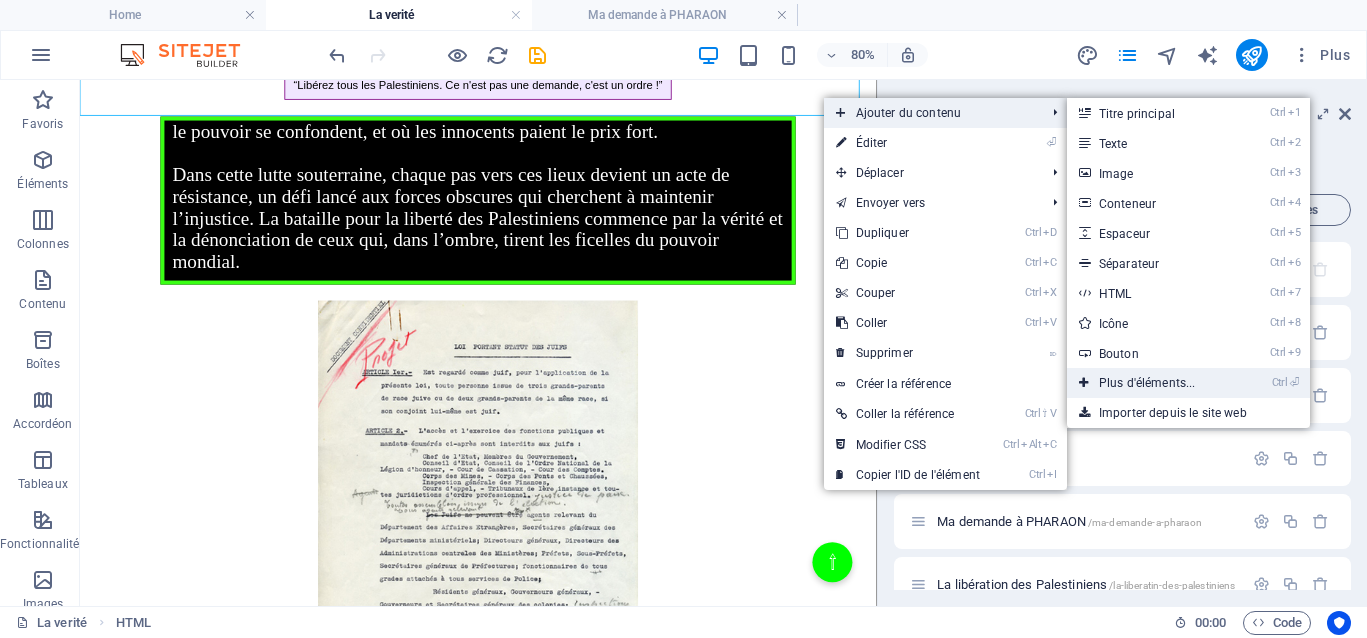 click on "Ctrl ⏎  Plus d'éléments..." at bounding box center [1151, 383] 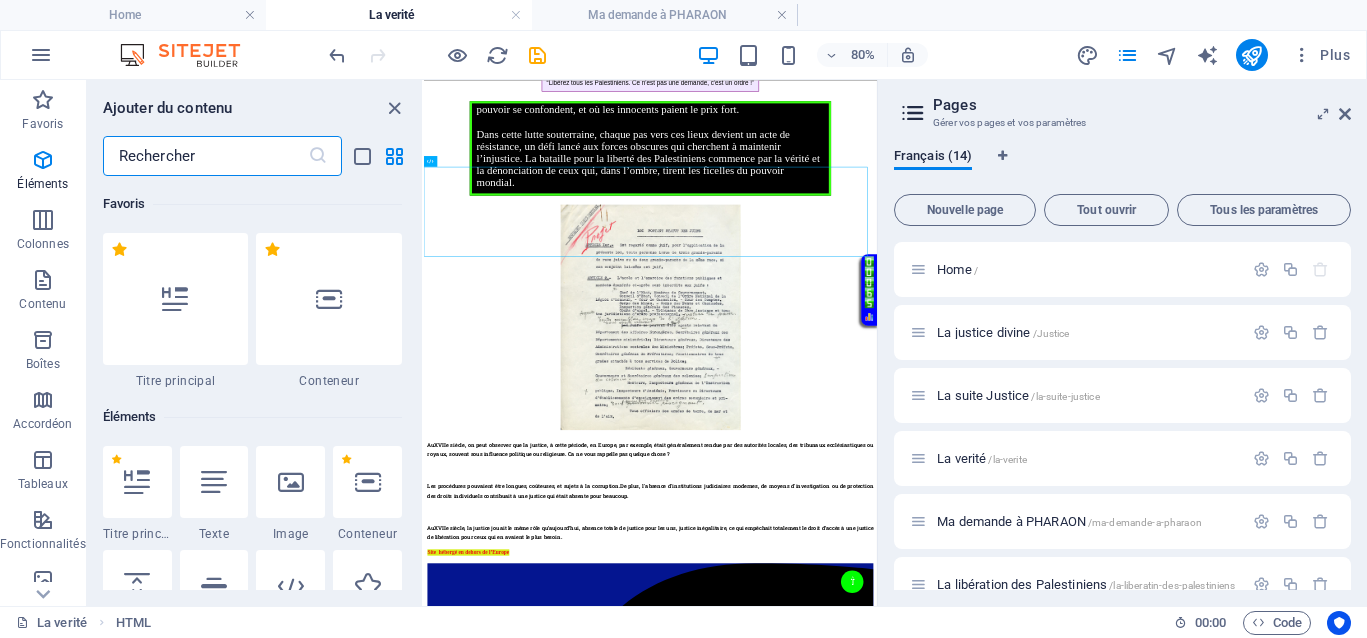 scroll, scrollTop: 528, scrollLeft: 0, axis: vertical 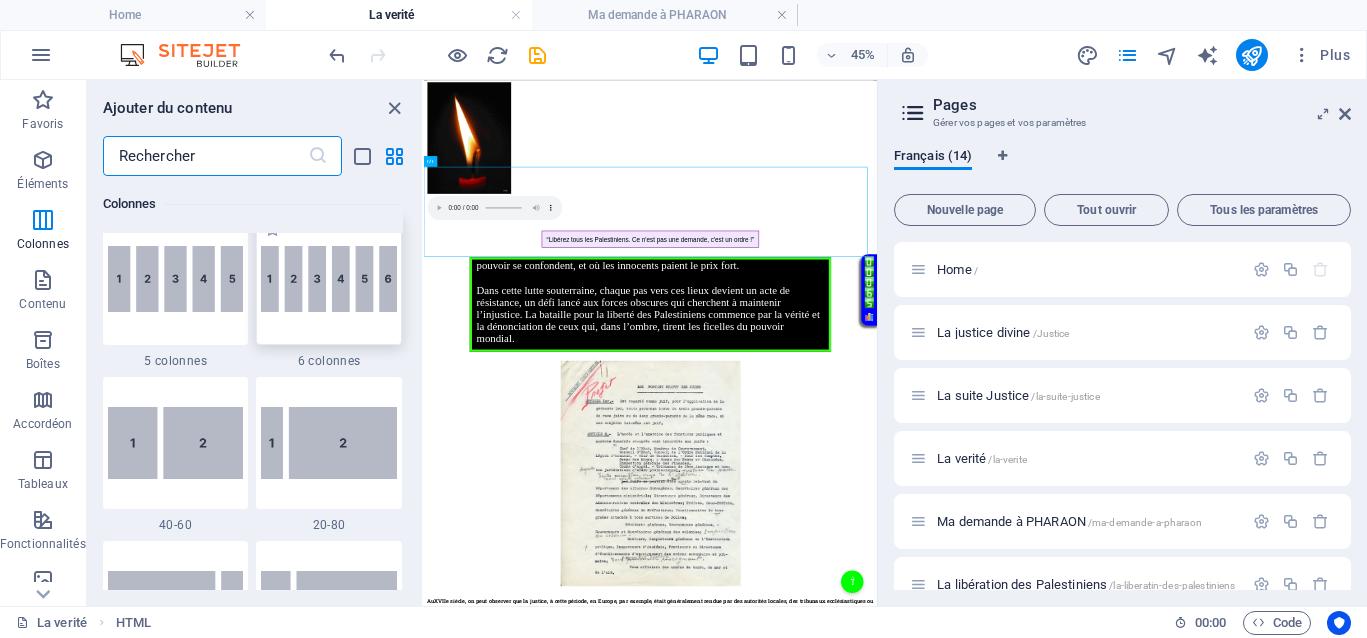 click at bounding box center (329, 279) 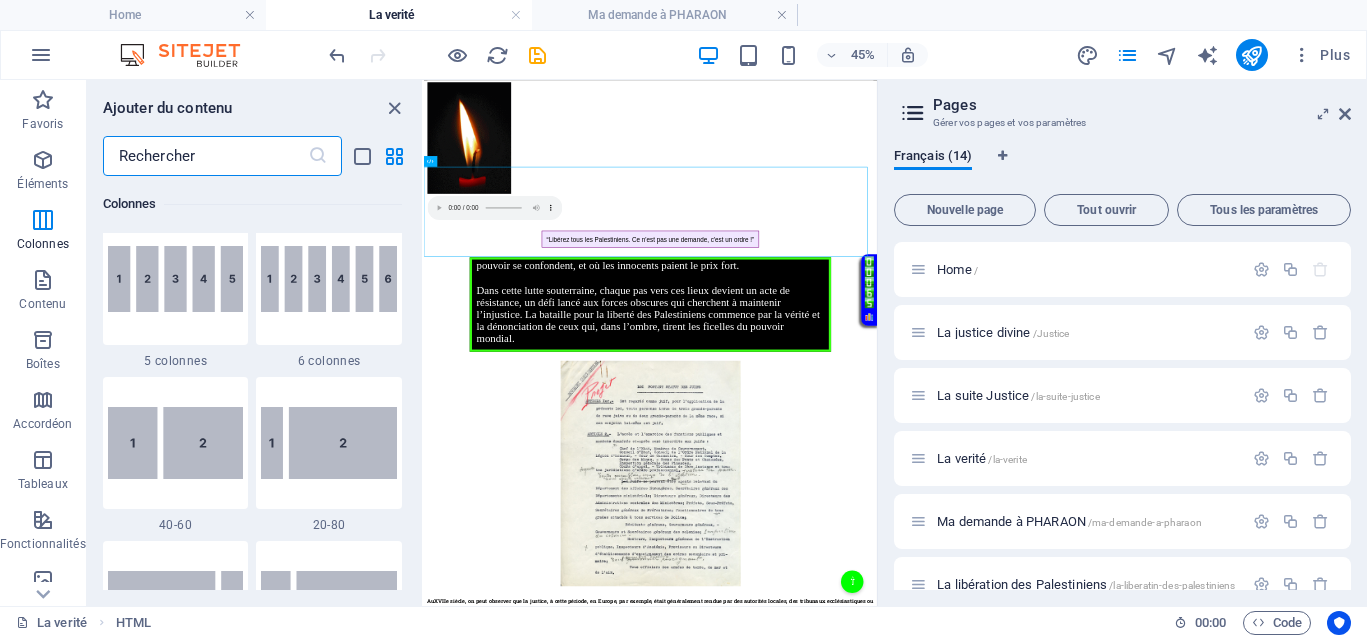 drag, startPoint x: 330, startPoint y: 300, endPoint x: 343, endPoint y: 295, distance: 13.928389 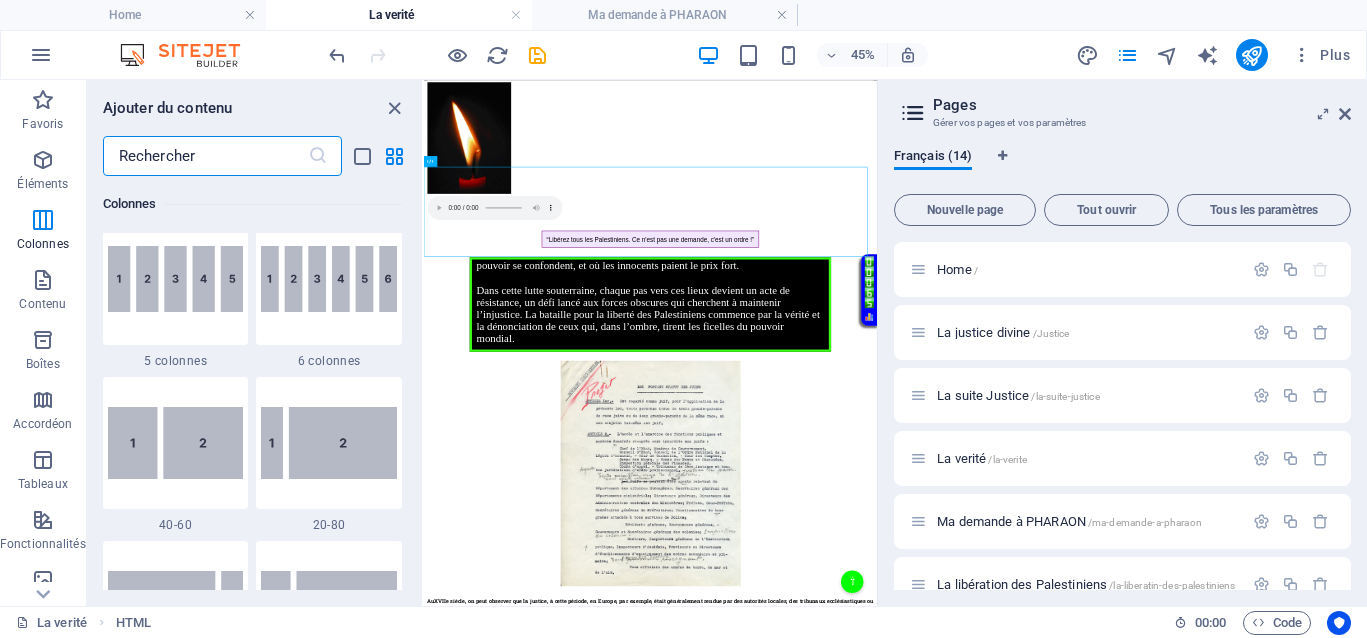 click on "Glissez et déposez l'élément de votre choix pour remplacer le contenu existant. Appuyez sur "Ctrl" si vous voulez créer un nouvel élément.
20-60-20   Conteneur   VIdéo   HTML   HTML   2 colonnes   Conteneur   Texte   Conteneur   Conteneur   Présélection   Conteneur   Image   Conteneur   Conteneur   Image   Conteneur" at bounding box center [650, 343] 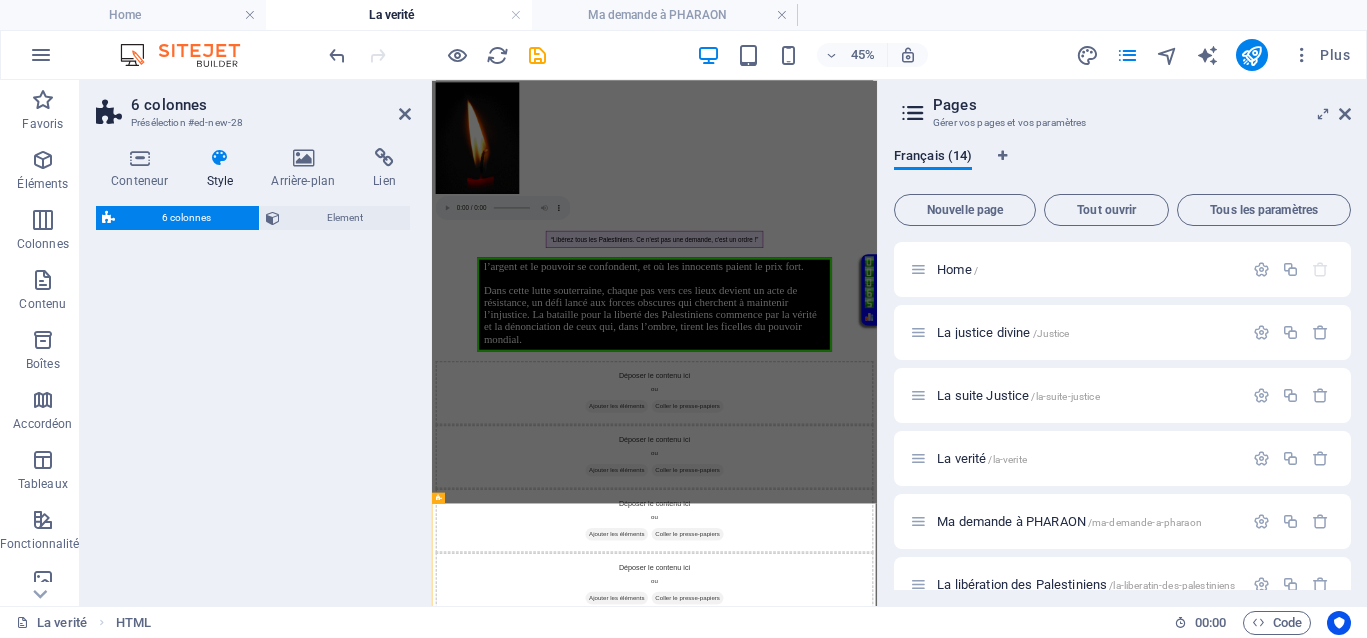 select on "rem" 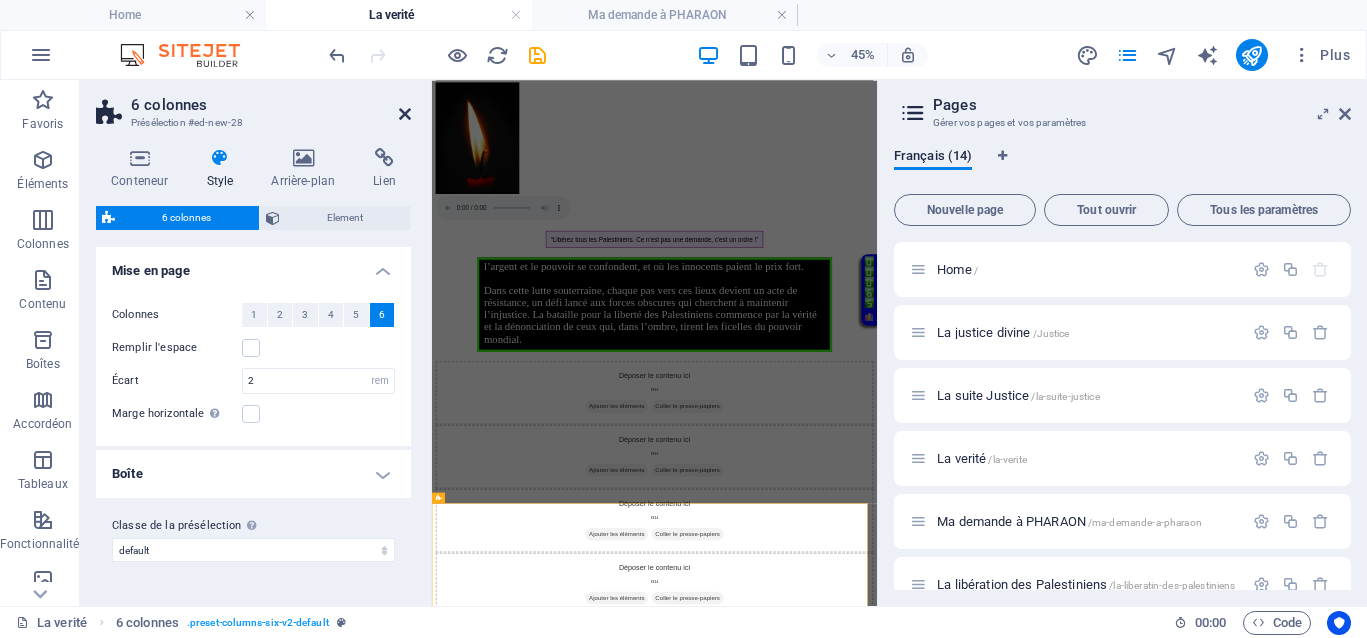 scroll, scrollTop: 0, scrollLeft: 0, axis: both 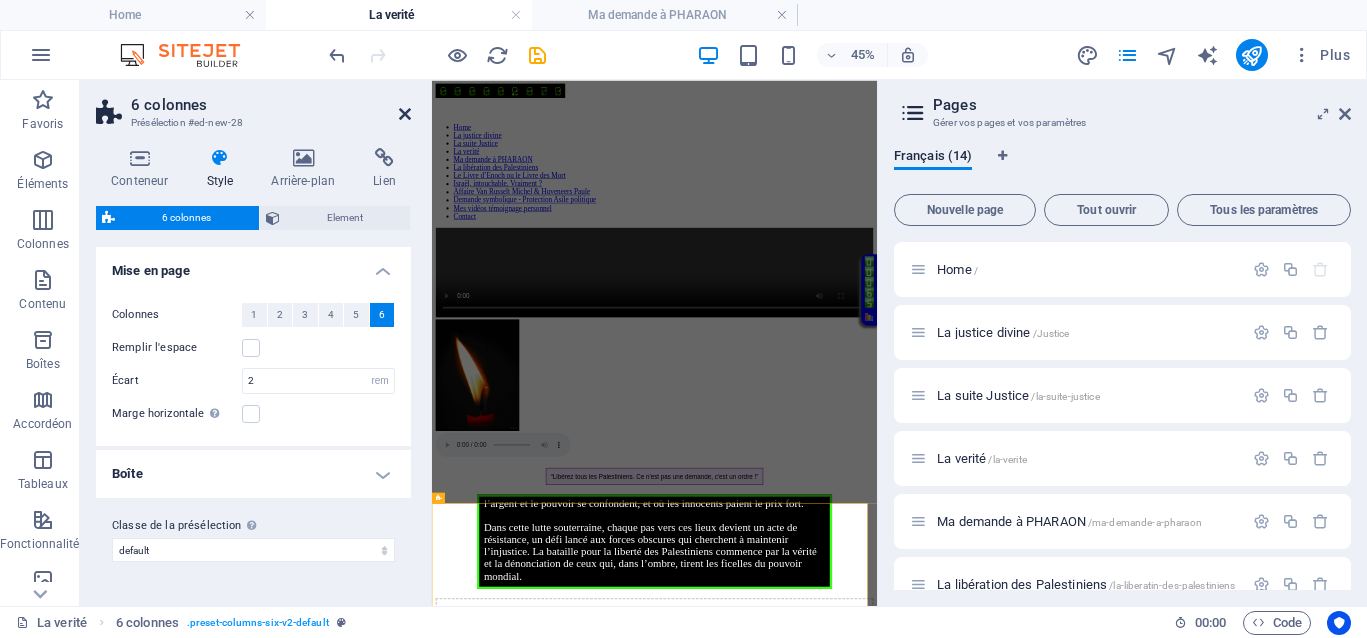 click at bounding box center [405, 114] 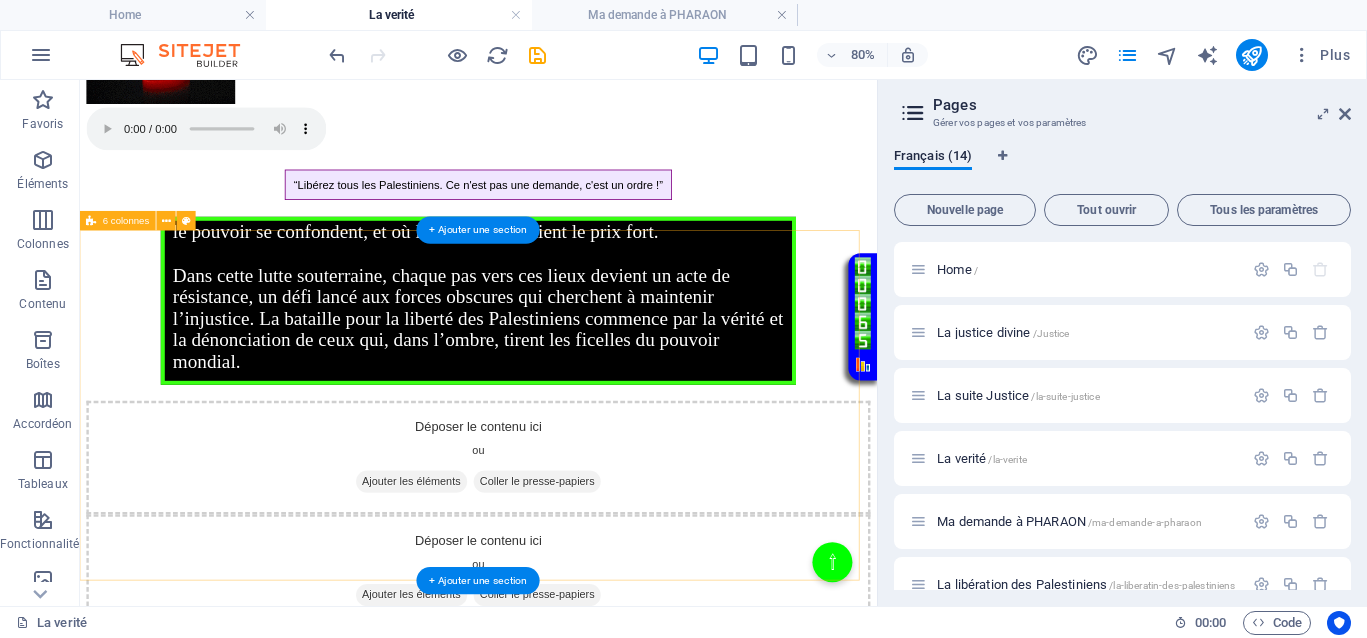 scroll, scrollTop: 1125, scrollLeft: 0, axis: vertical 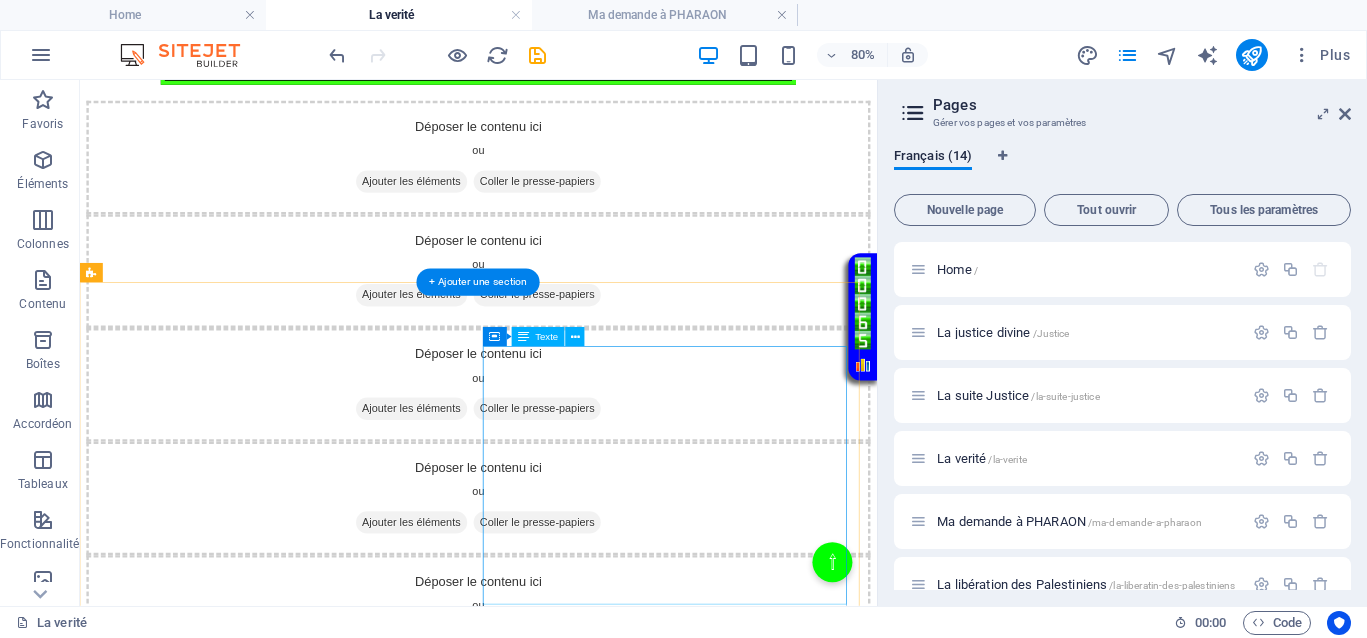 click on "Au  XVIIe siècle , on peut observer que la justice, à cette période, en Europe, par exemple, était généralement rendue par des autorités locales, des tribunaux ecclésiastiques ou royaux, souvent sous influence politique ou religieuse. Ca ne vous rappelle pas quelque chose ? Les procédures pouvaient être longues, coûteuses, et sujets à la corruption.  De plus, l'absence d'institutions judiciaires modernes, de moyens d'investigation ou de protection des droits individuels contribuait à une justice qui était absente pour beaucoup. Au  XVIIe siècle , la justice jouait le même rôle qu’aujourd’hui, absence totale de justice pour les uns, justice inégalitaire, ce qui empêchait totalement le droit d’accès à une justice de libération pour ceux qui en avaient le plus besoin." at bounding box center (578, 1592) 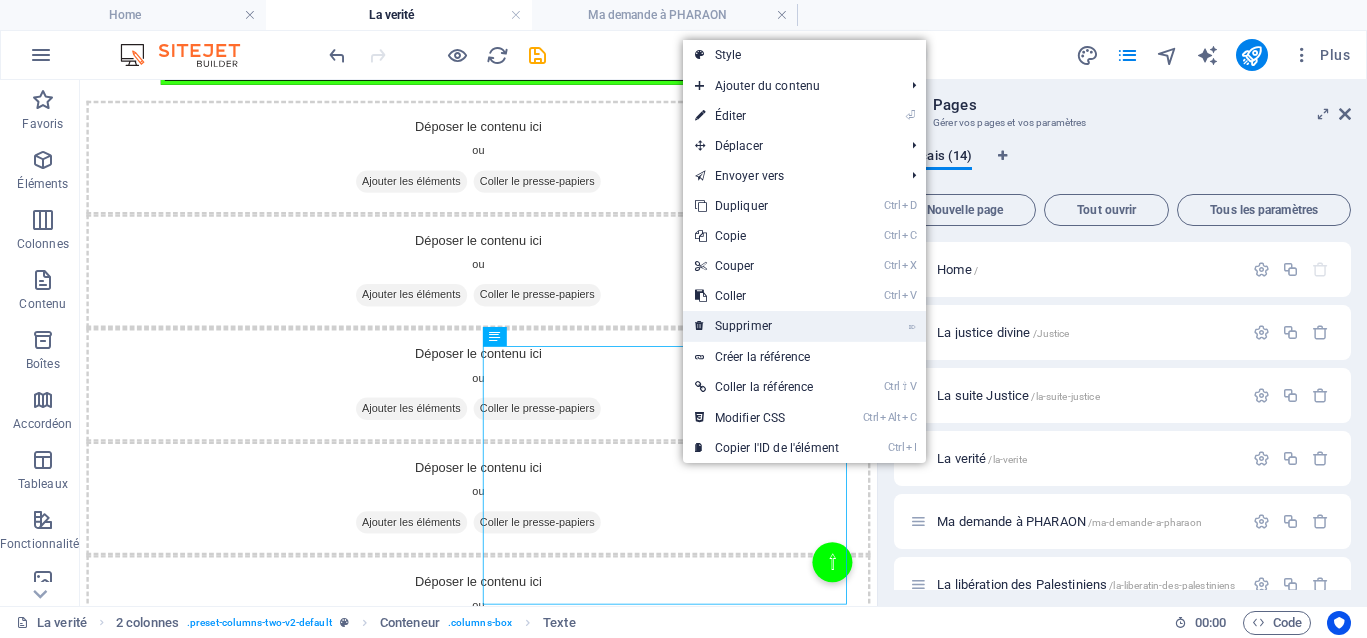 click on "⌦  Supprimer" at bounding box center (767, 326) 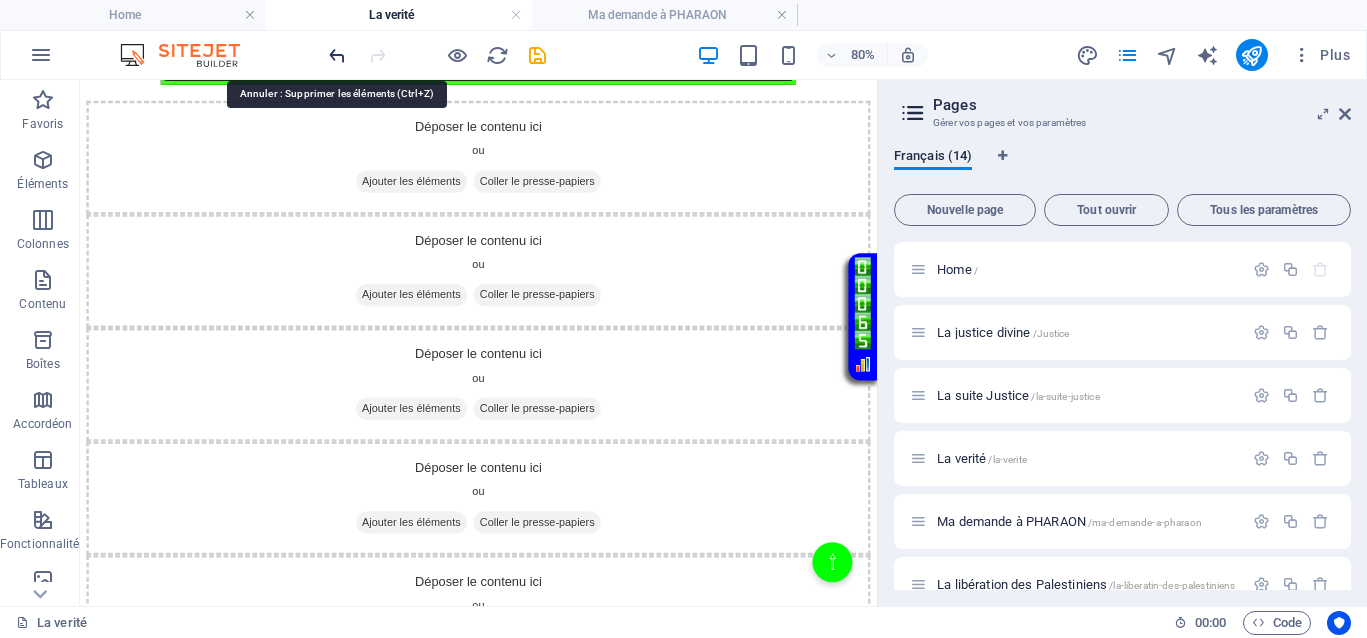 click at bounding box center (337, 55) 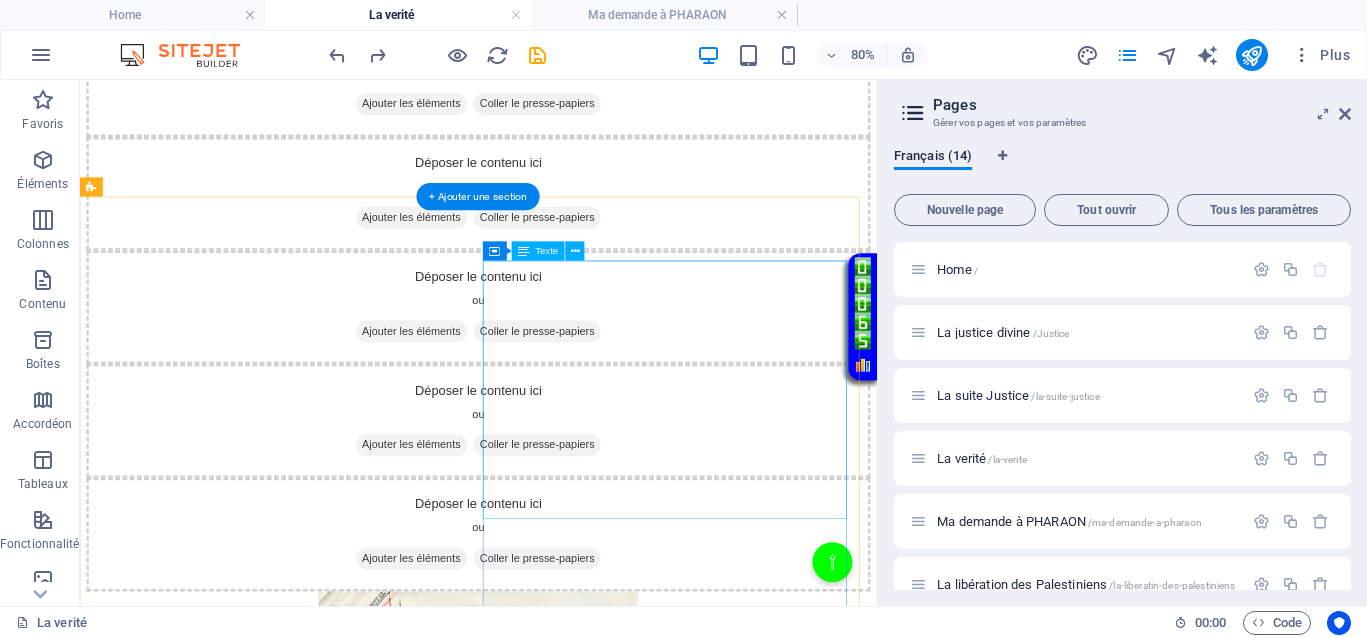 scroll, scrollTop: 1477, scrollLeft: 0, axis: vertical 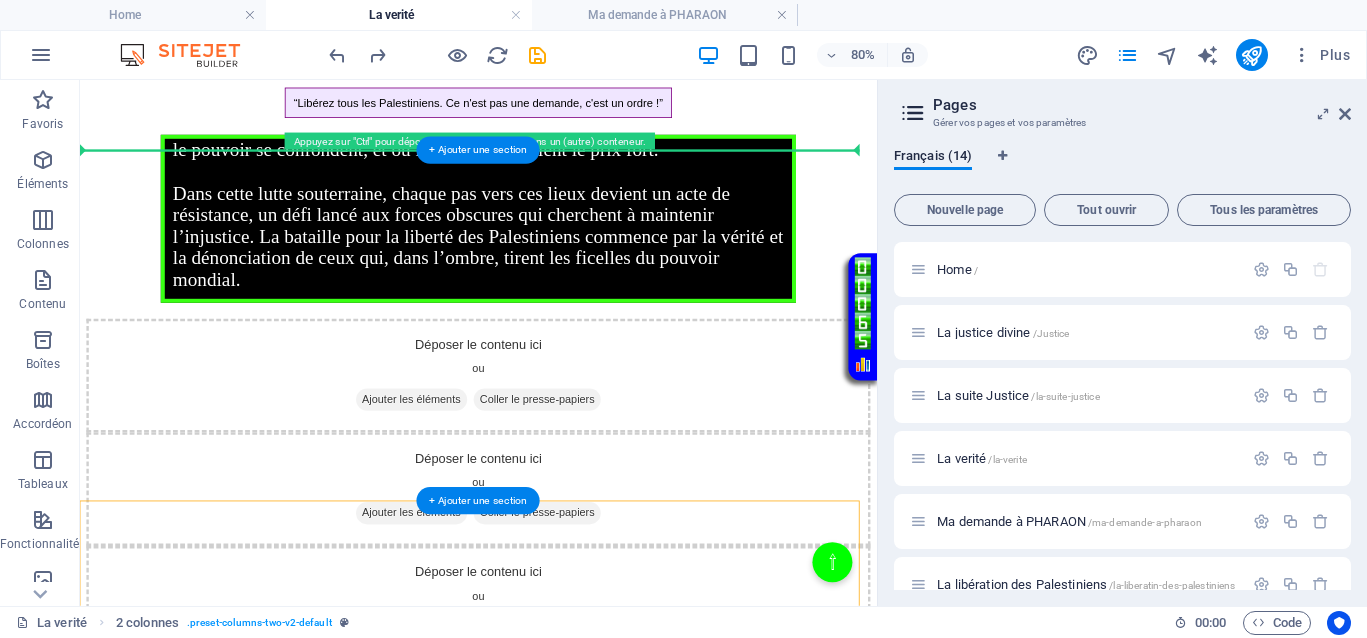 drag, startPoint x: 463, startPoint y: 395, endPoint x: 558, endPoint y: 285, distance: 145.34442 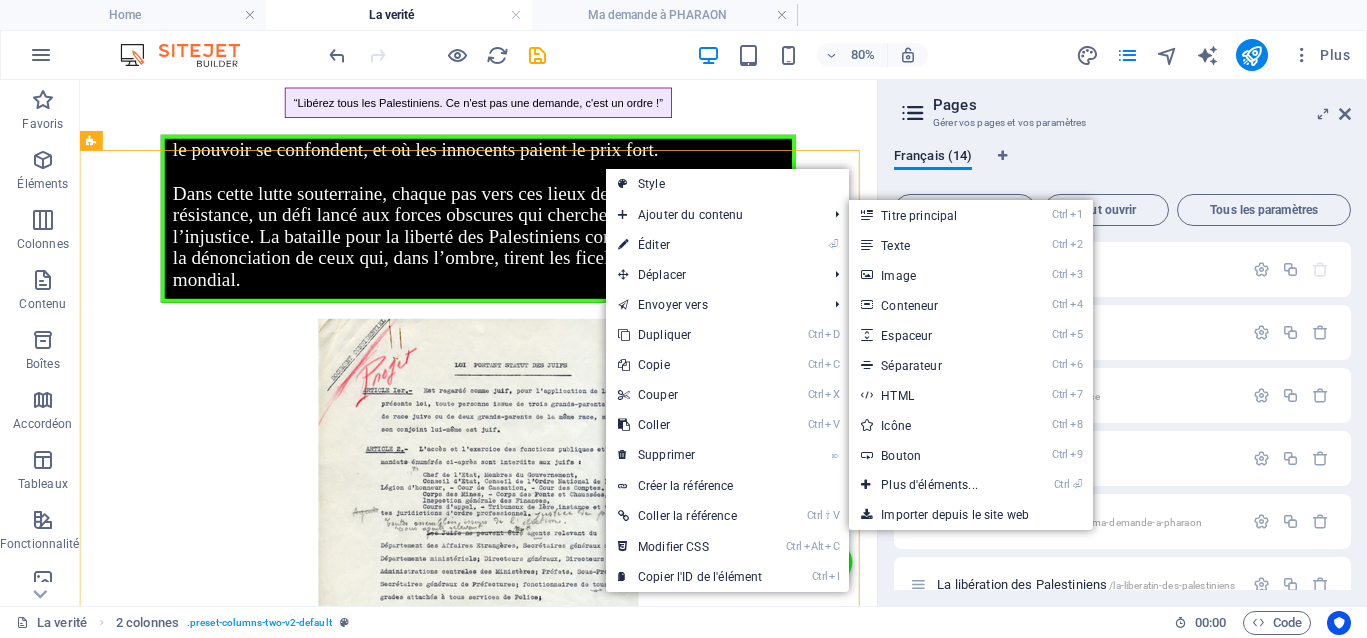 click on "Ctrl ⏎  Plus d'éléments..." at bounding box center (933, 485) 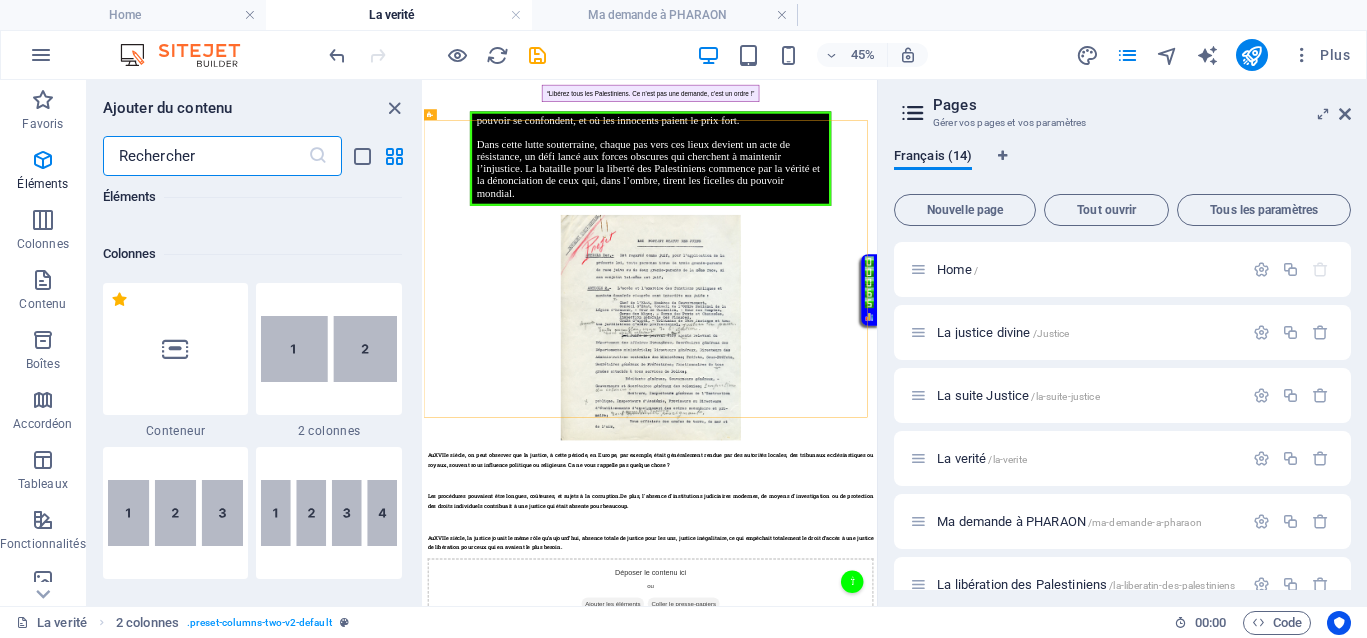 scroll, scrollTop: 963, scrollLeft: 0, axis: vertical 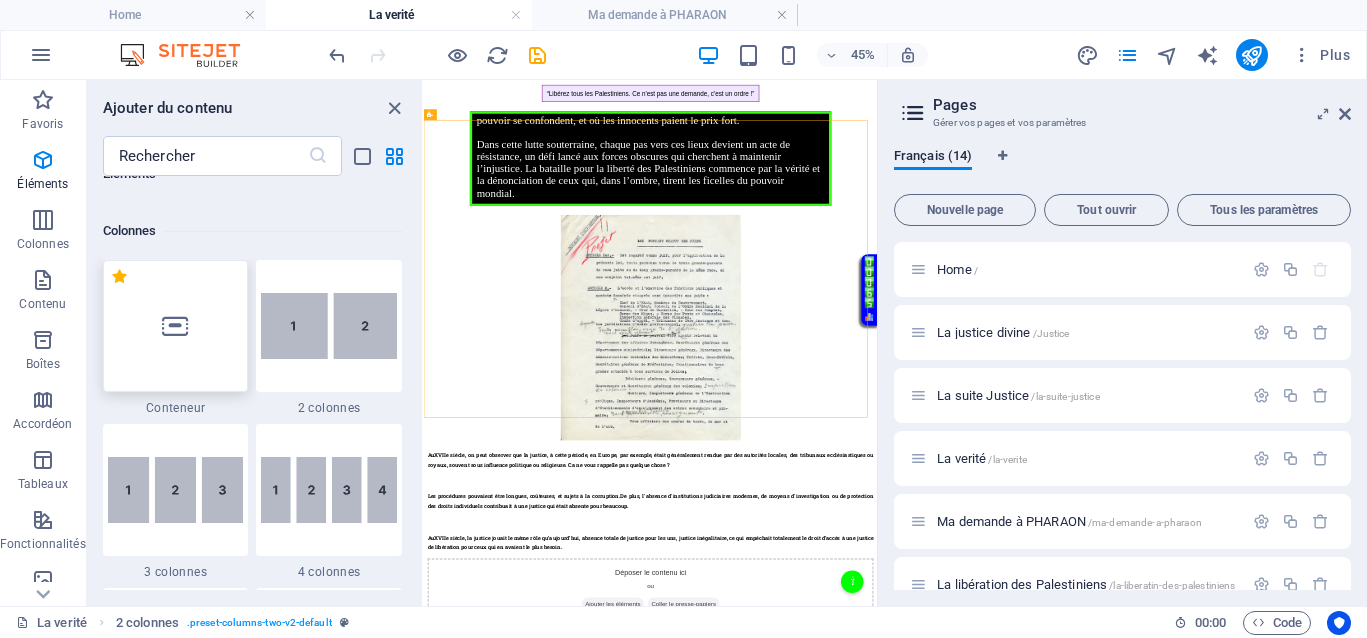 drag, startPoint x: 193, startPoint y: 332, endPoint x: 79, endPoint y: 552, distance: 247.78217 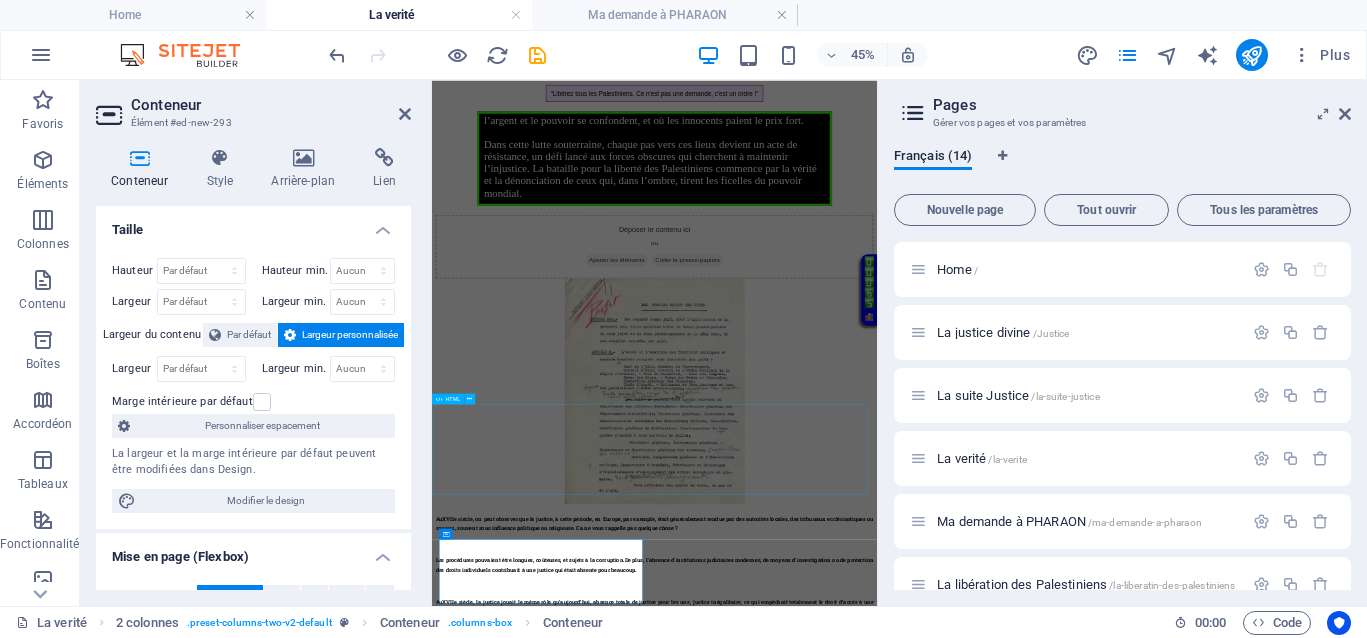 scroll, scrollTop: 0, scrollLeft: 0, axis: both 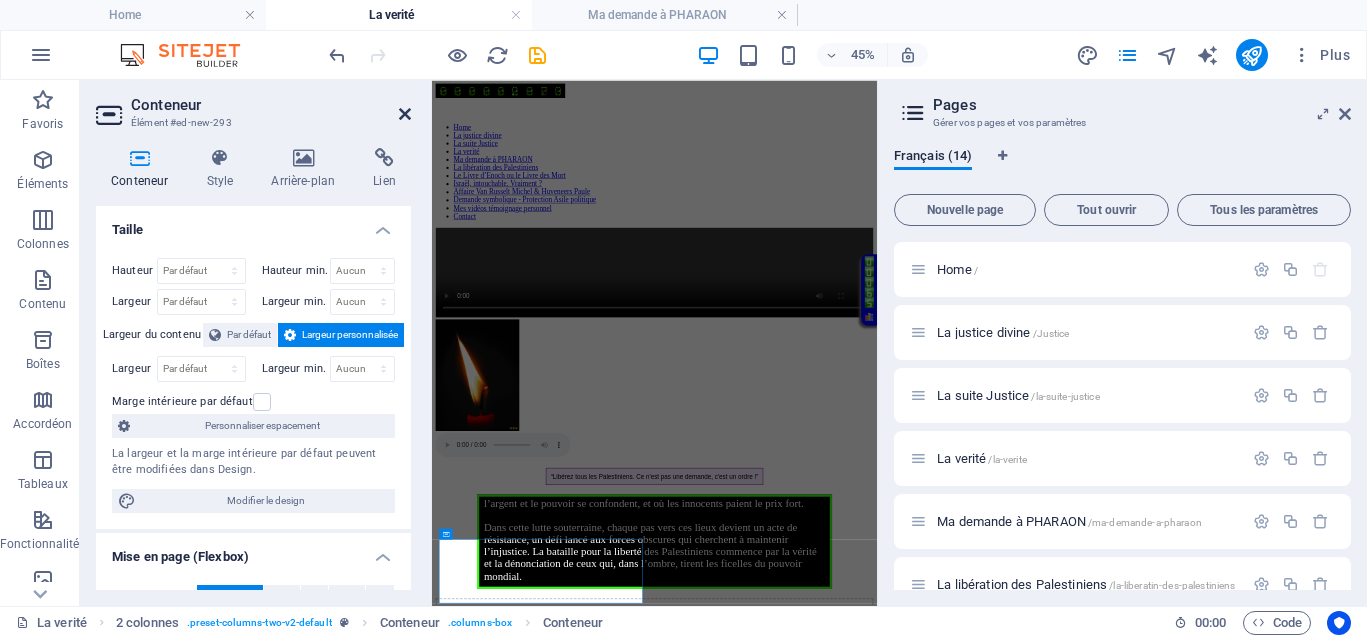 click at bounding box center [405, 114] 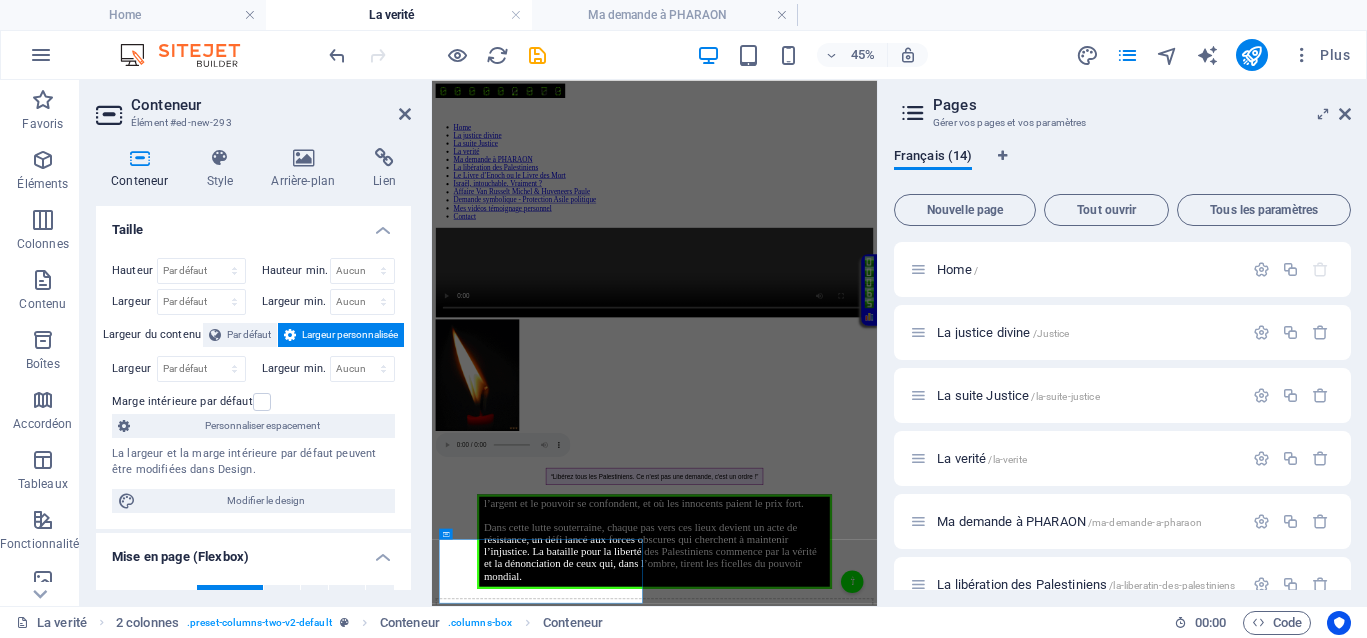scroll, scrollTop: 762, scrollLeft: 0, axis: vertical 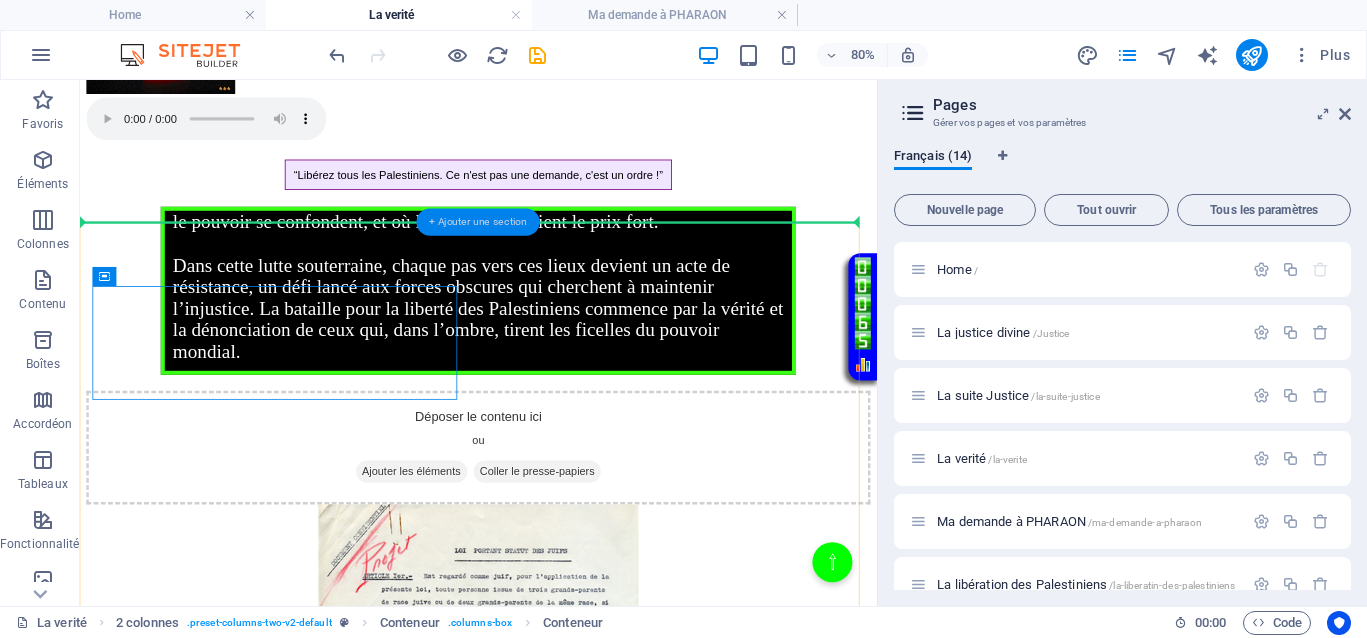 drag, startPoint x: 323, startPoint y: 315, endPoint x: 453, endPoint y: 228, distance: 156.4257 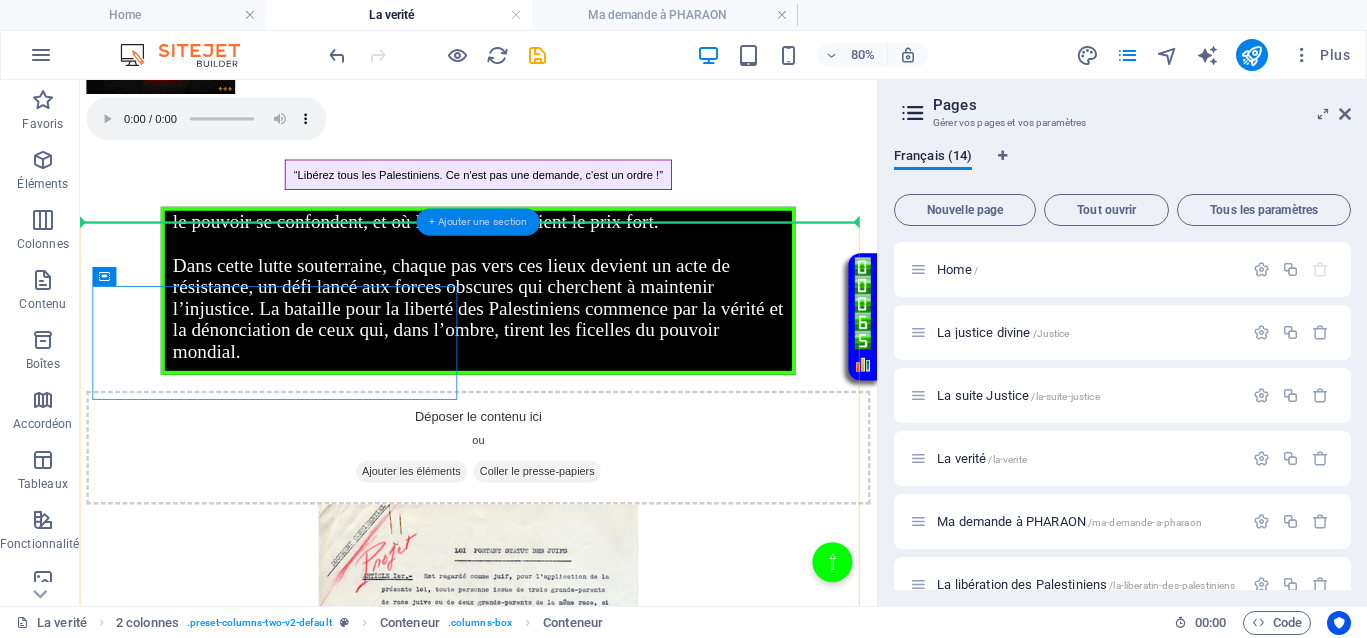 drag, startPoint x: 400, startPoint y: 313, endPoint x: 513, endPoint y: 220, distance: 146.34889 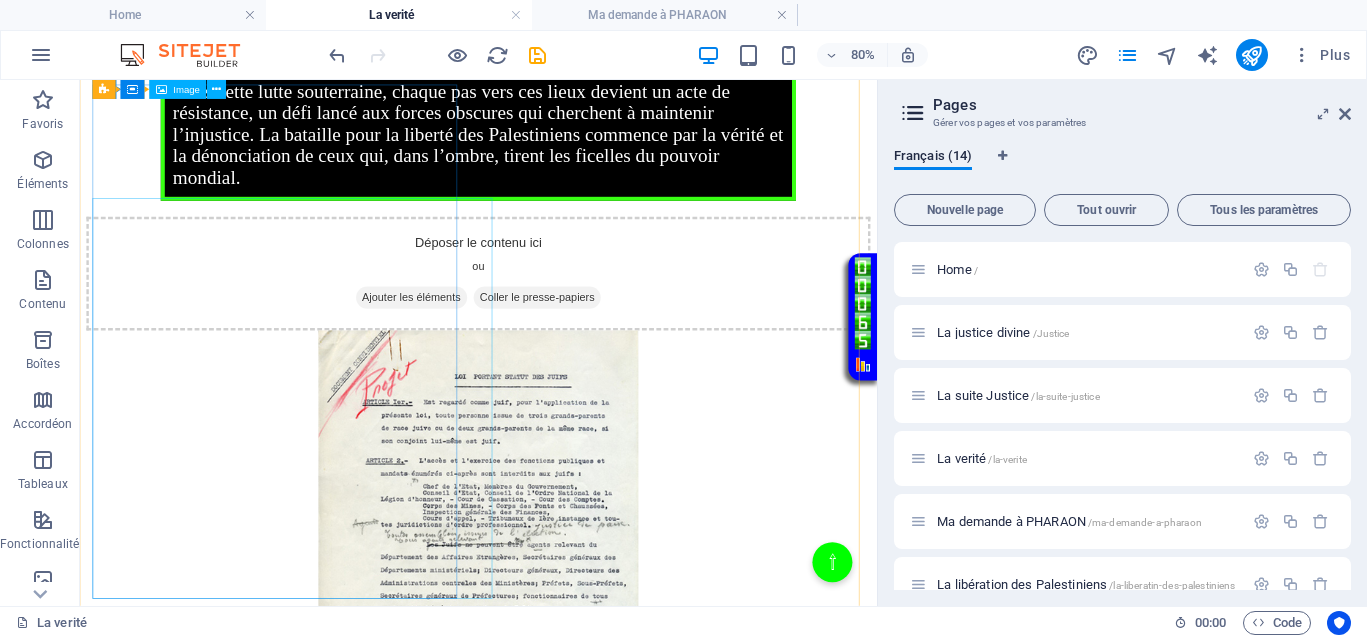 scroll, scrollTop: 762, scrollLeft: 0, axis: vertical 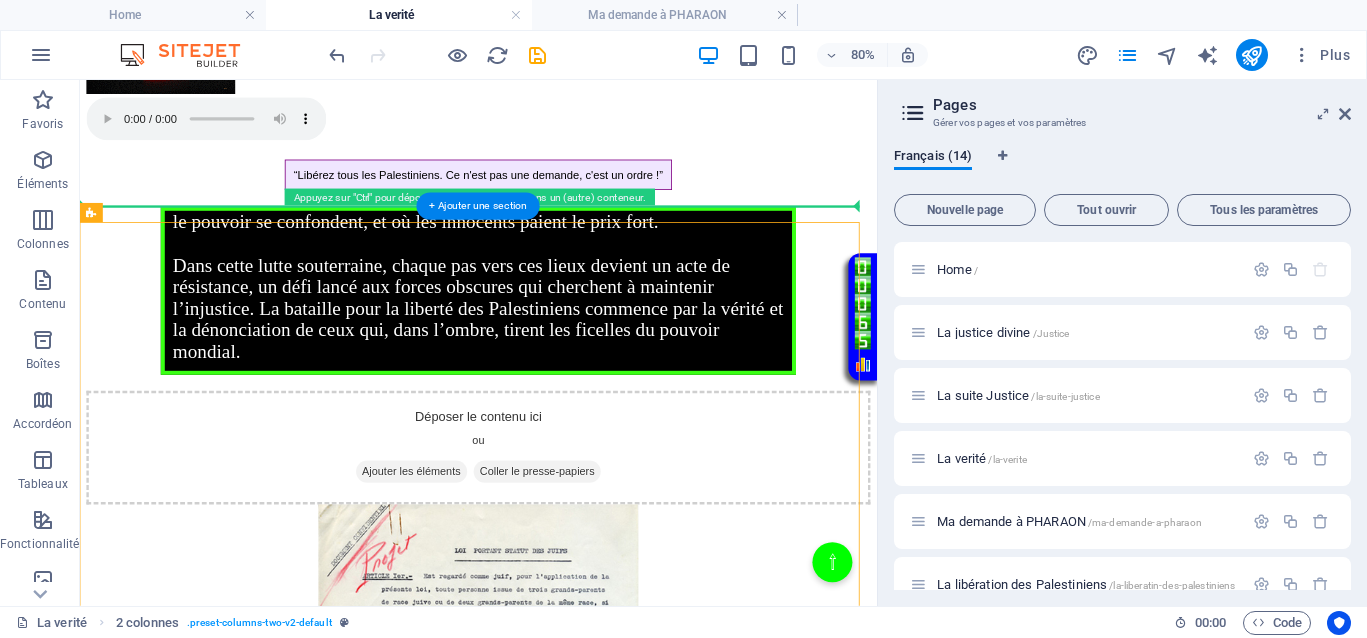 drag, startPoint x: 378, startPoint y: 408, endPoint x: 800, endPoint y: 233, distance: 456.8468 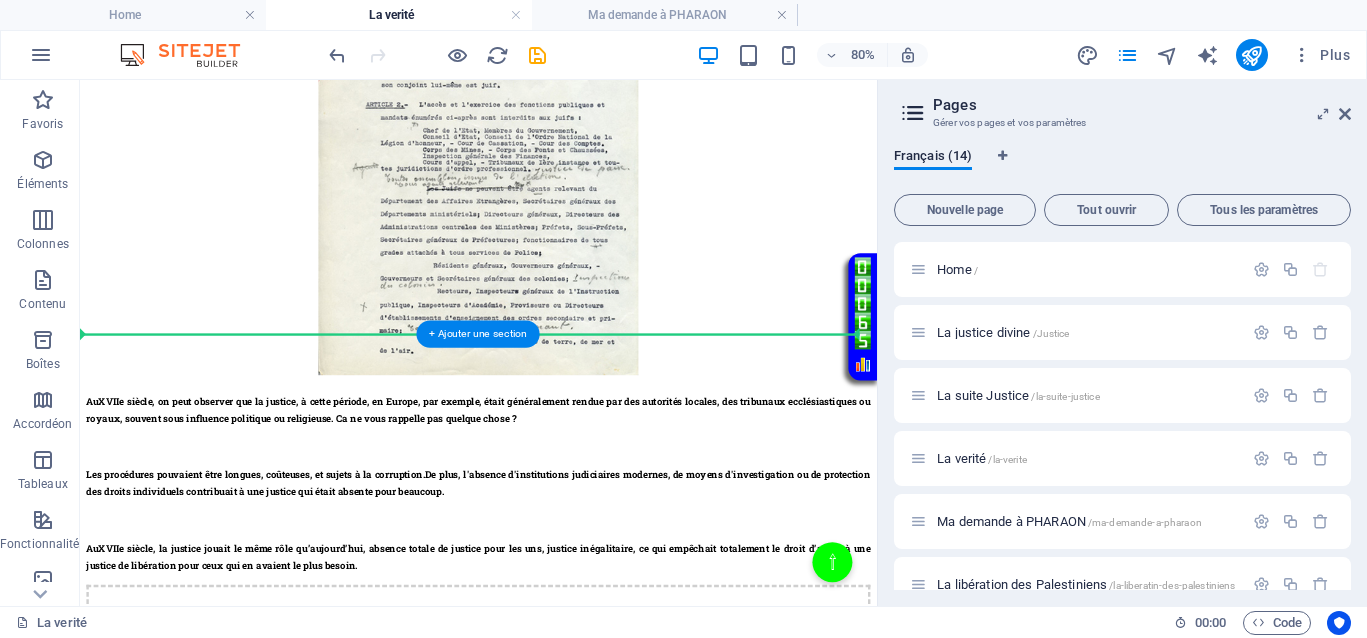 scroll, scrollTop: 1529, scrollLeft: 0, axis: vertical 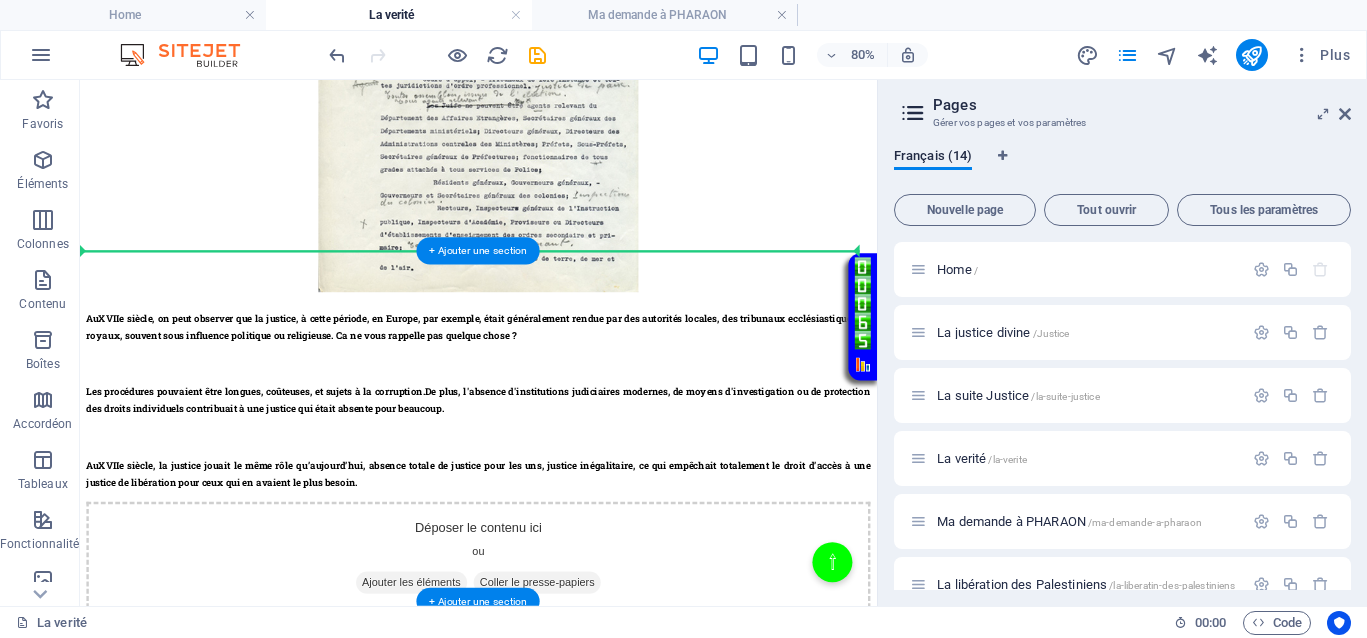 drag, startPoint x: 451, startPoint y: 366, endPoint x: 606, endPoint y: 319, distance: 161.96913 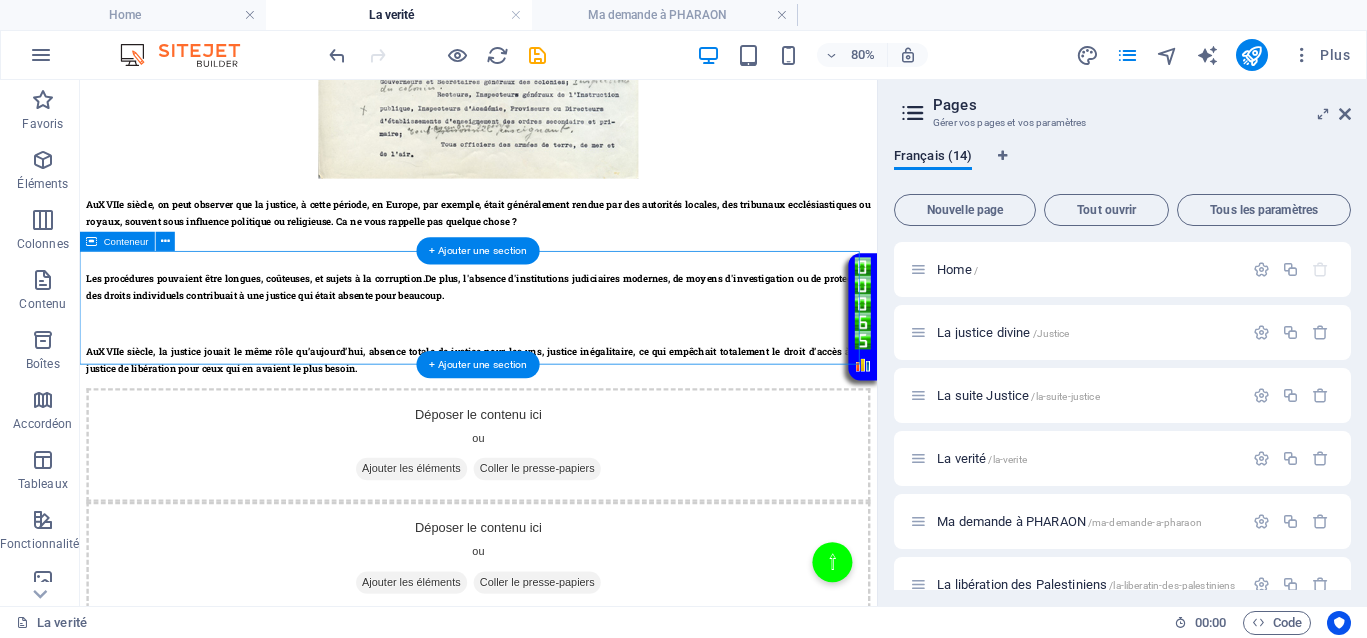 scroll, scrollTop: 1387, scrollLeft: 0, axis: vertical 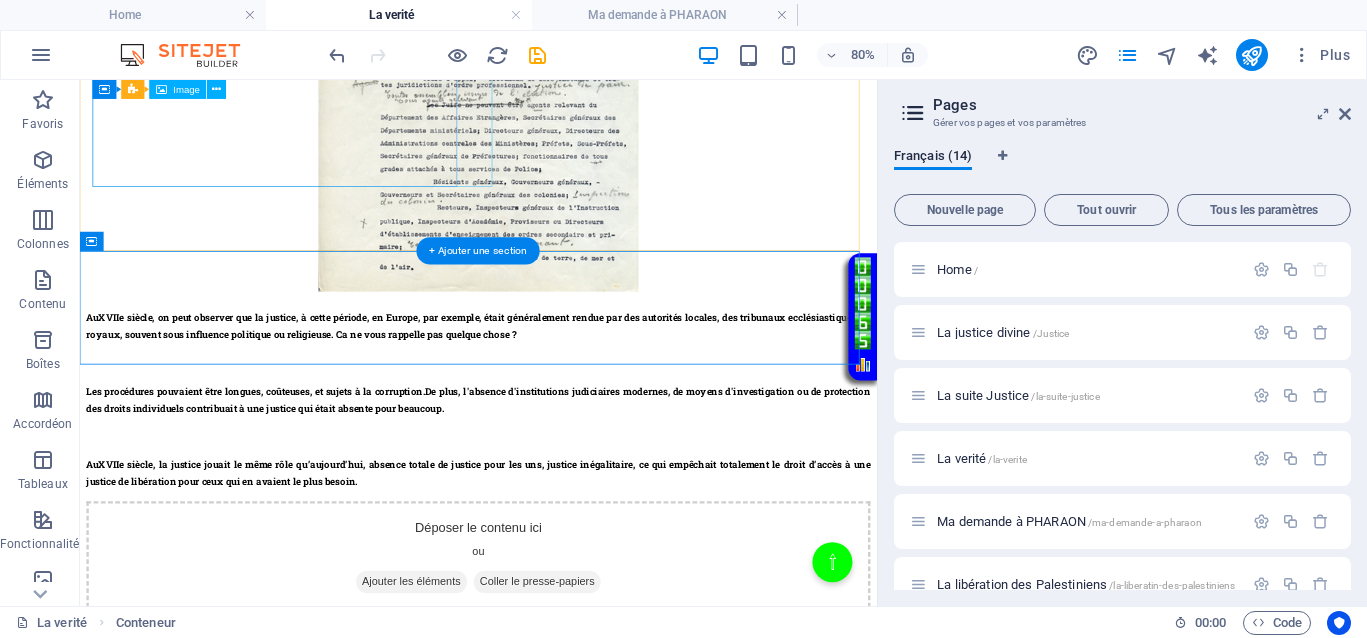 click at bounding box center [578, 96] 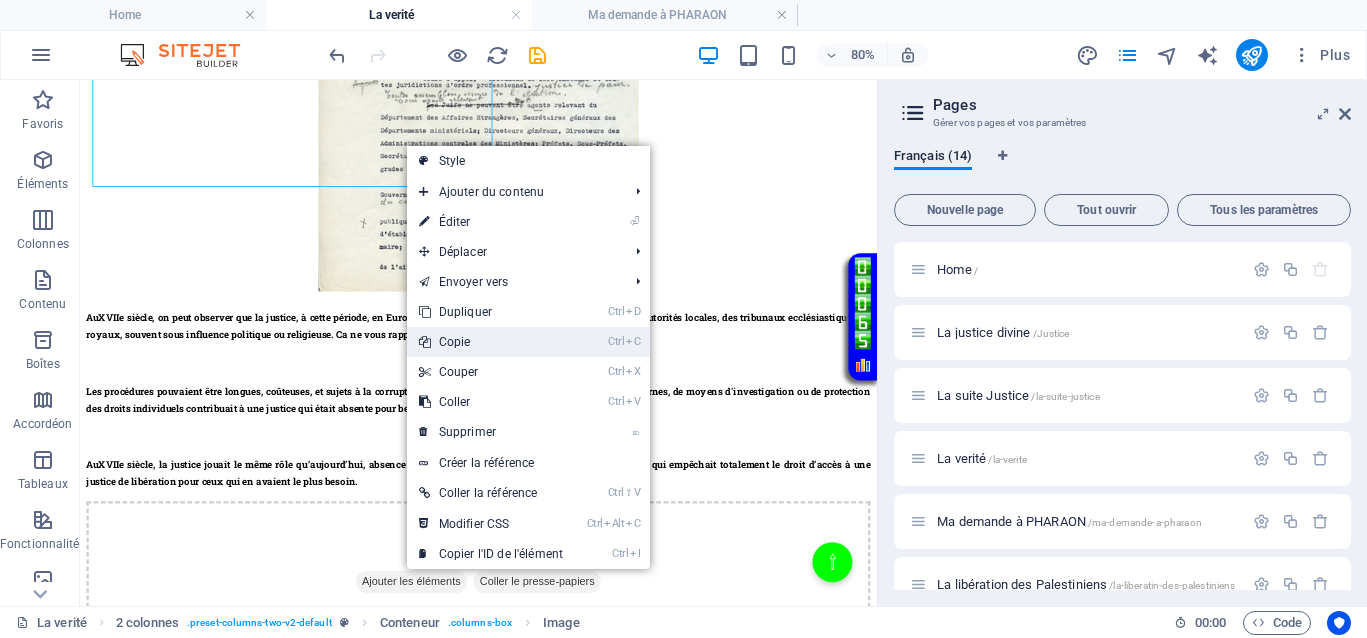click on "Ctrl C  Copie" at bounding box center [491, 342] 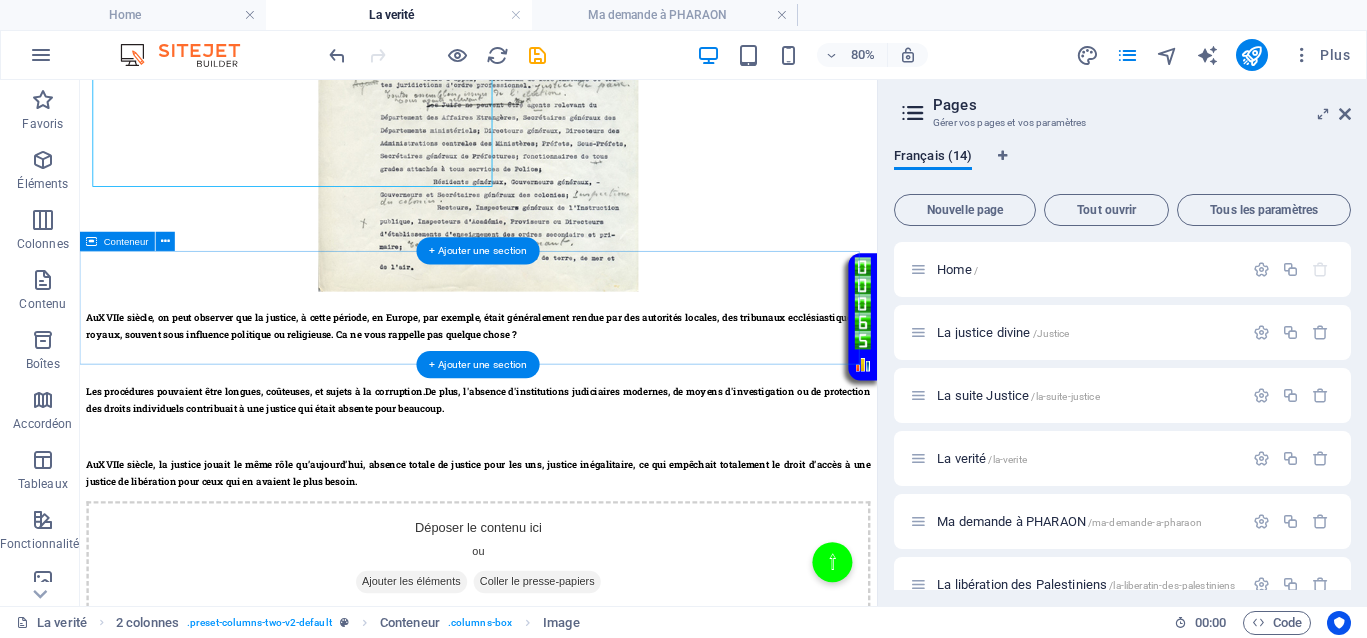 click on "Coller le presse-papiers" at bounding box center [652, 708] 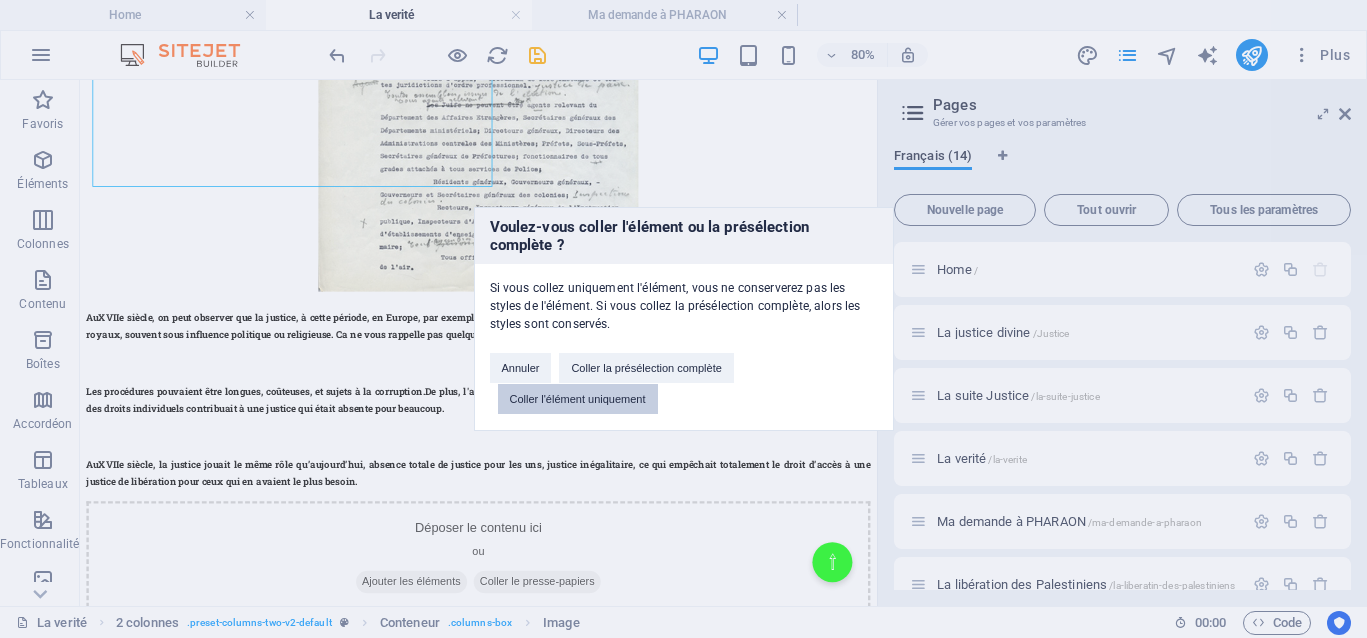 click on "Coller l'élément uniquement" at bounding box center (578, 399) 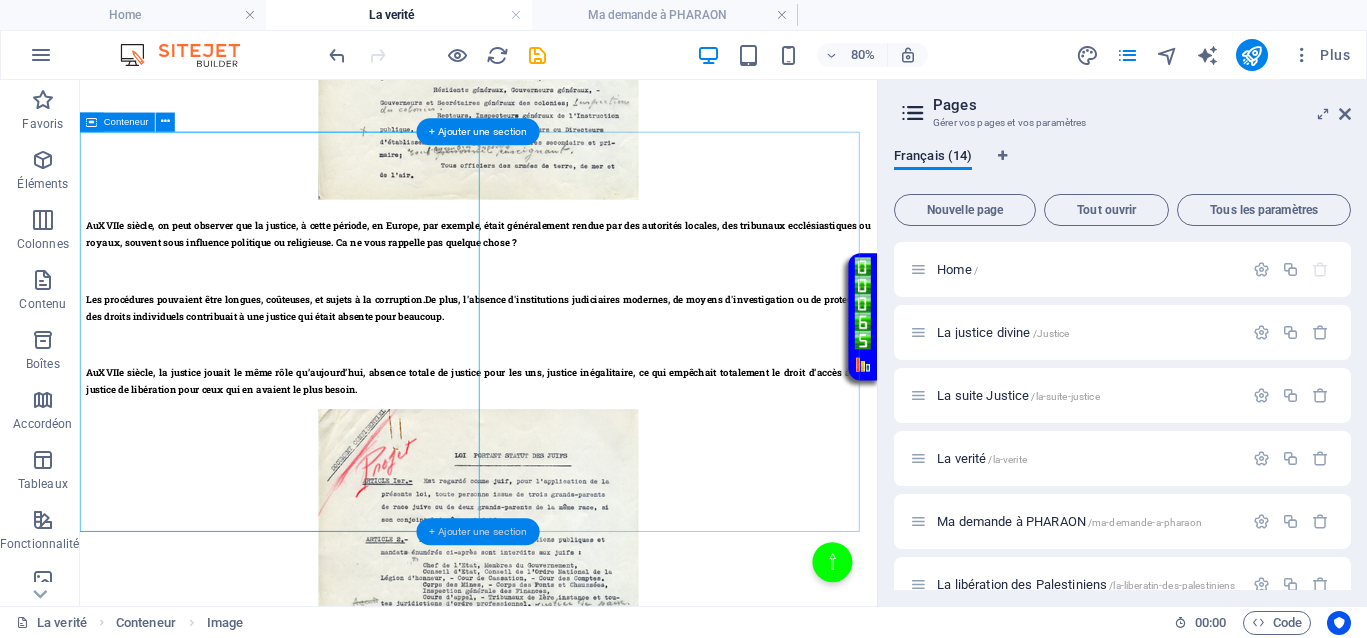 scroll, scrollTop: 1762, scrollLeft: 0, axis: vertical 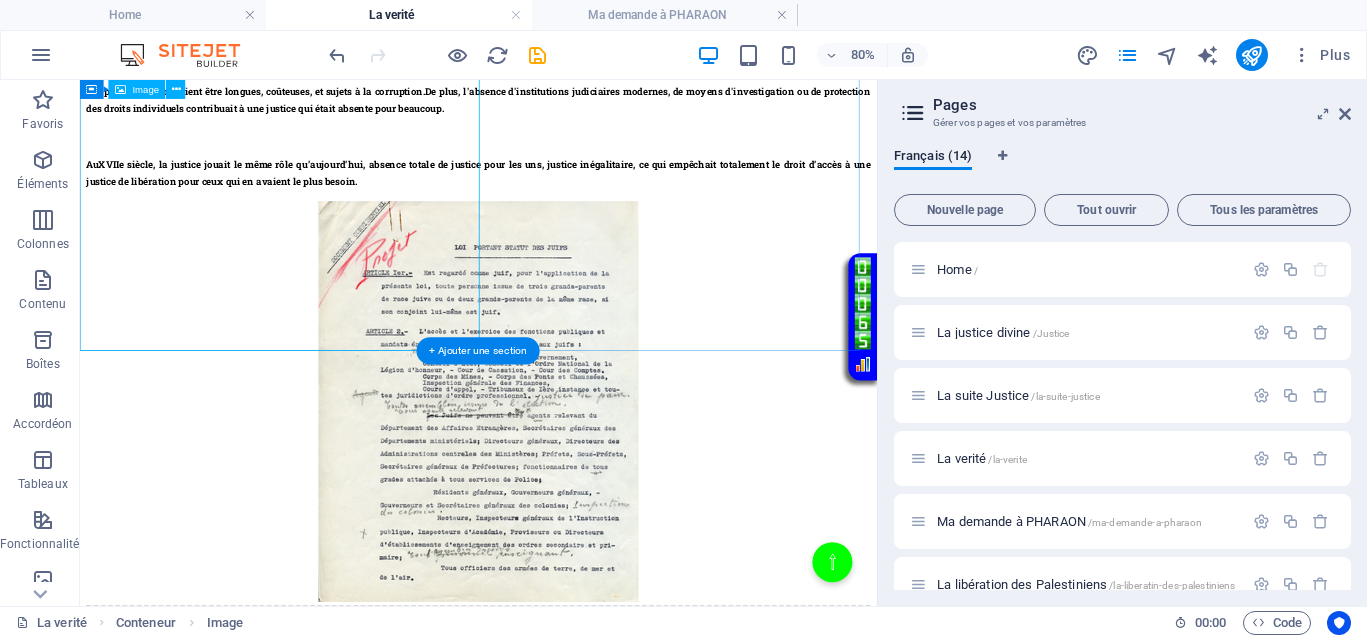 click at bounding box center (578, 484) 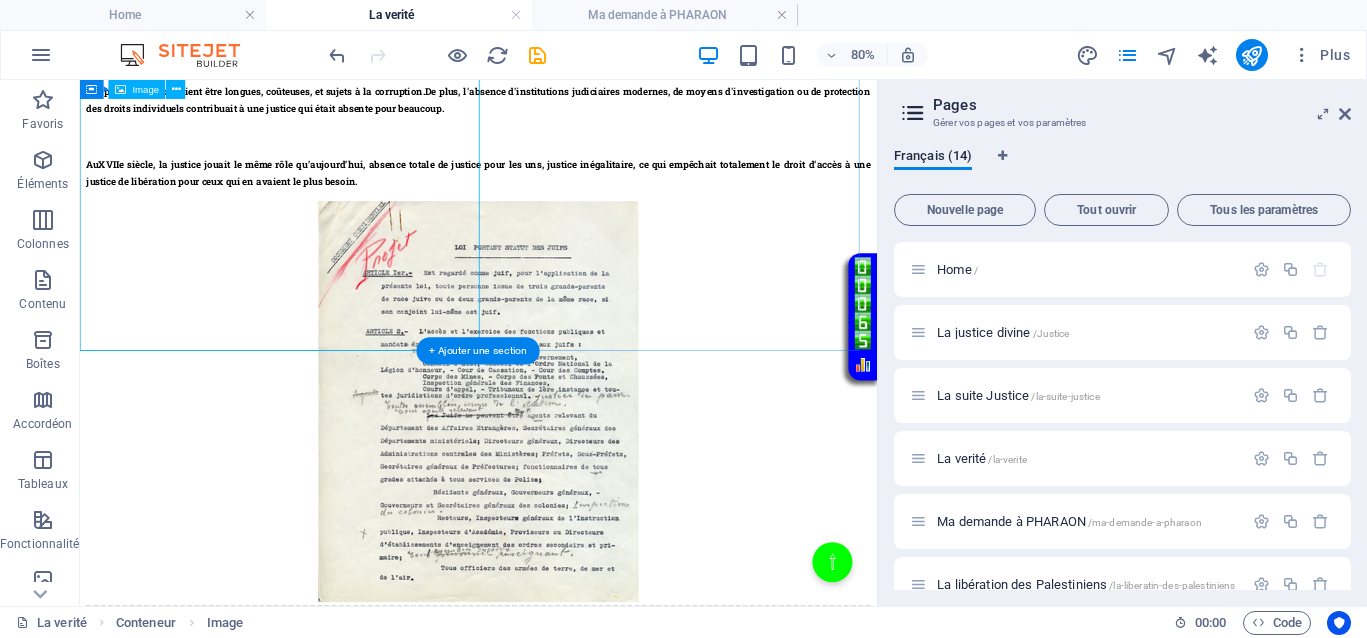 click at bounding box center (578, 484) 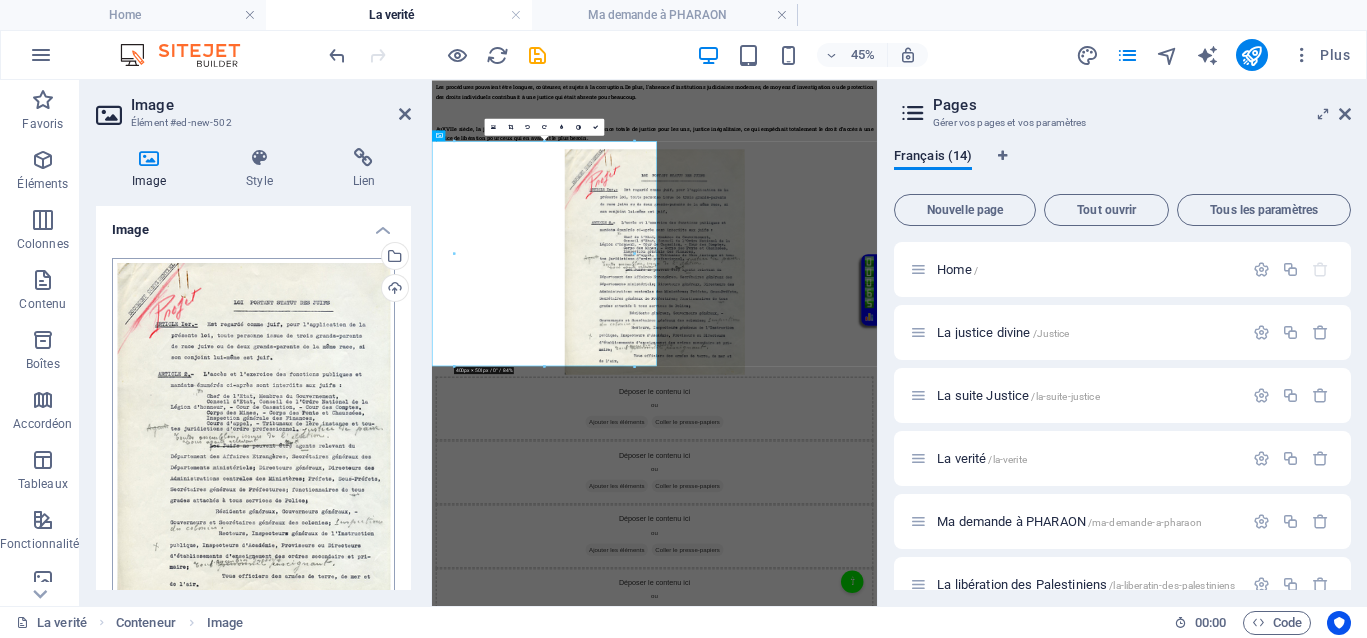 scroll, scrollTop: 1466, scrollLeft: 0, axis: vertical 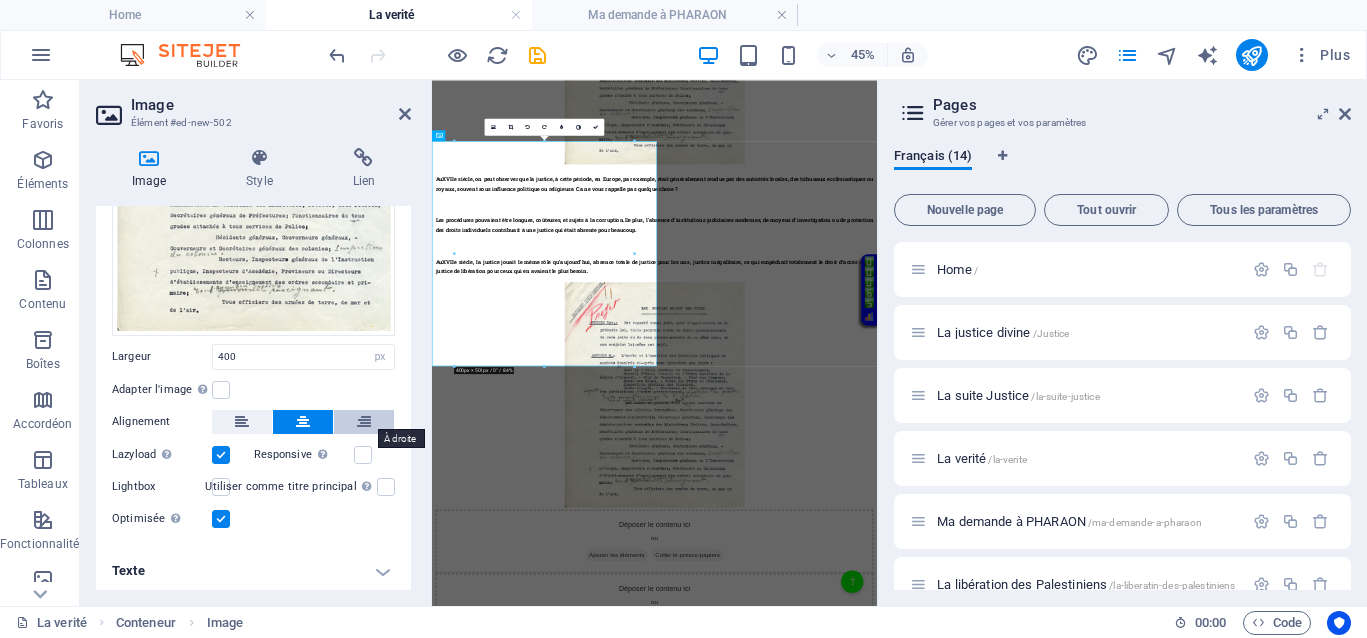 click at bounding box center [364, 422] 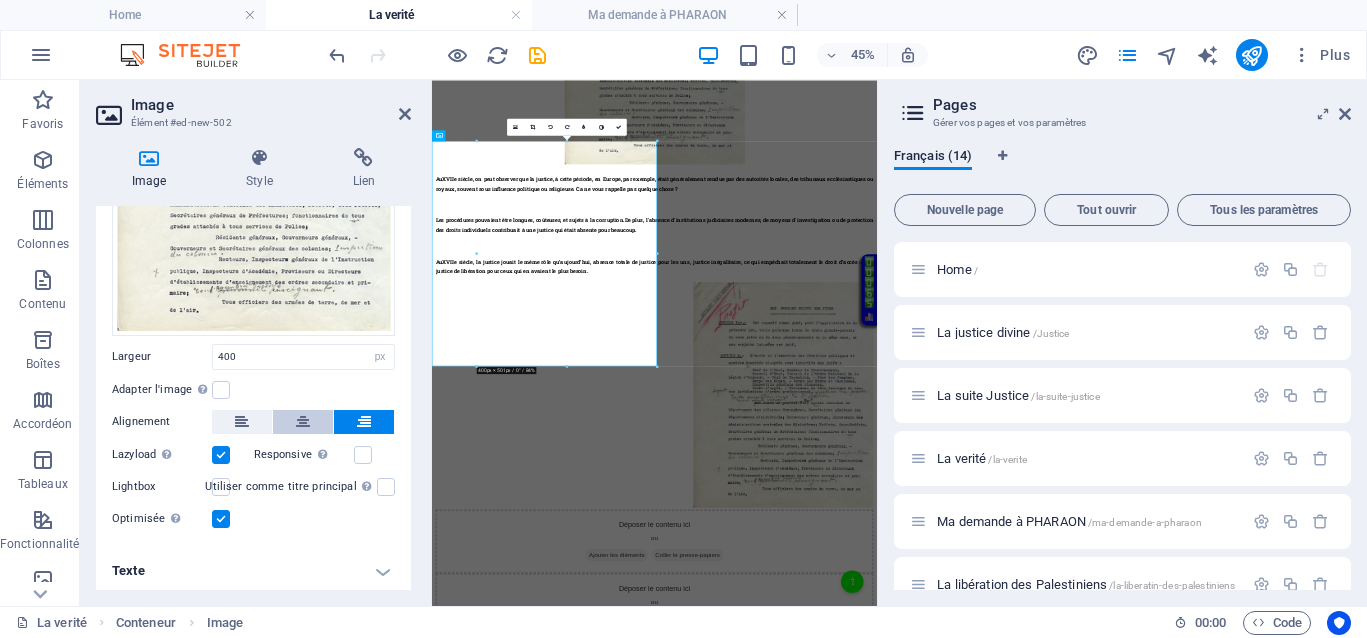 click at bounding box center [303, 422] 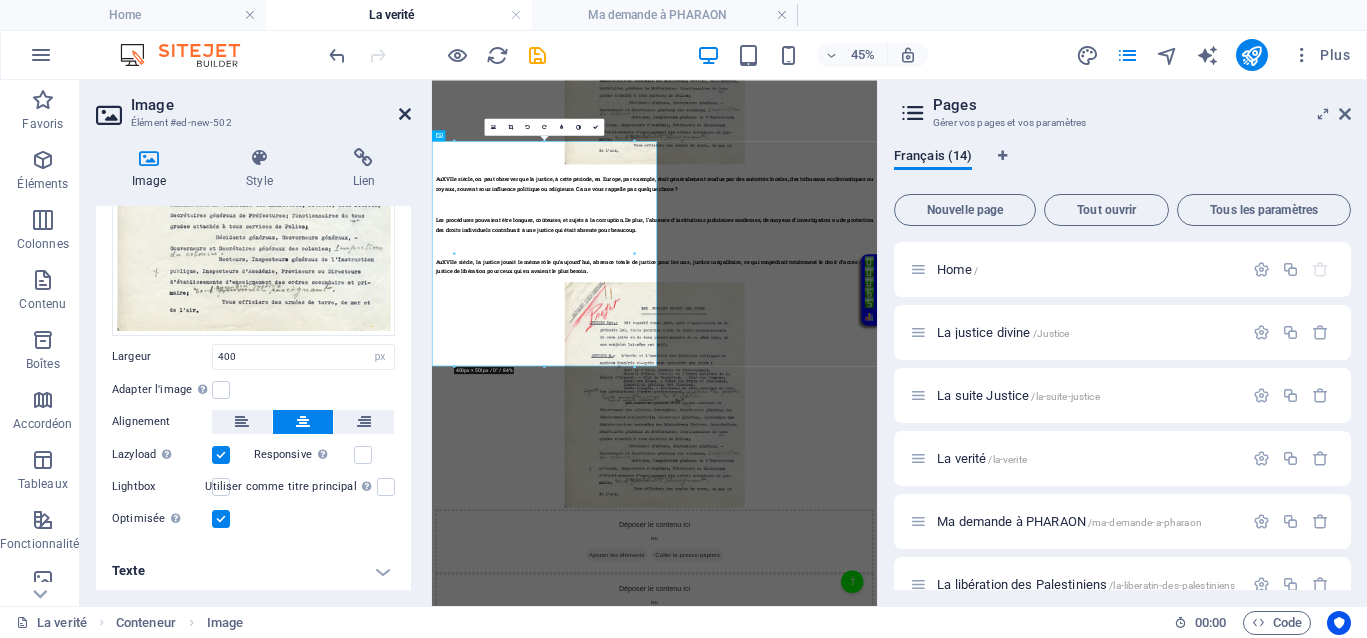 click at bounding box center (405, 114) 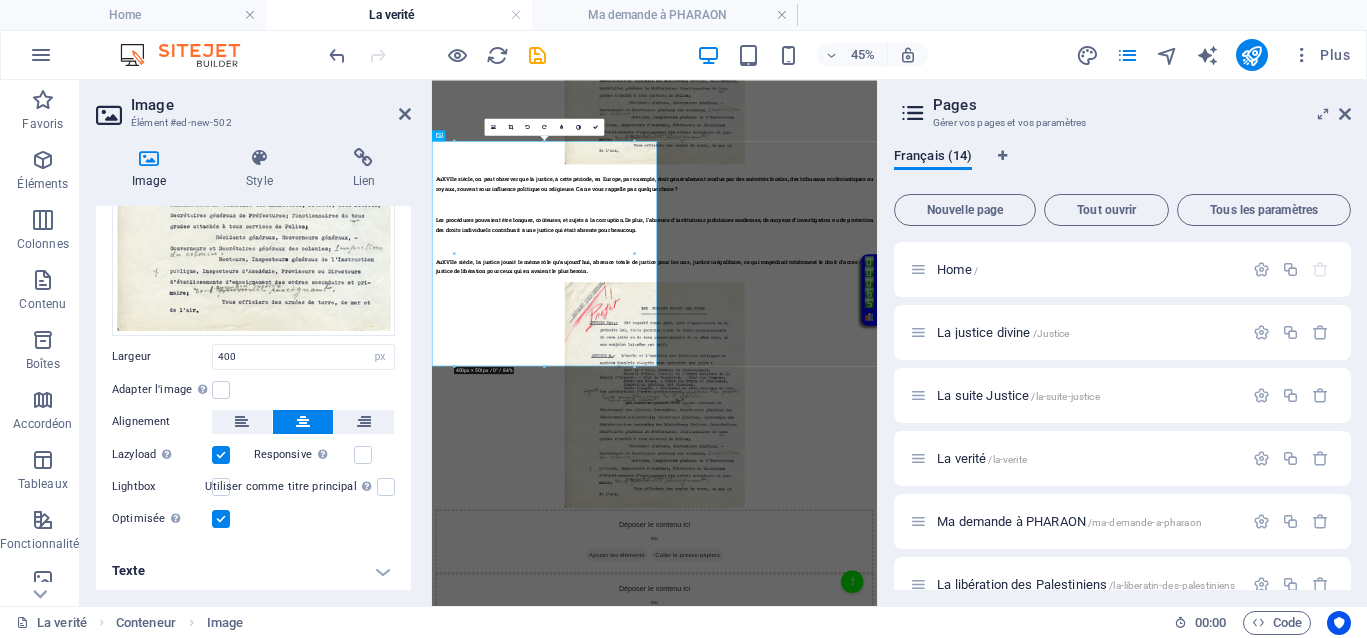 scroll, scrollTop: 1762, scrollLeft: 0, axis: vertical 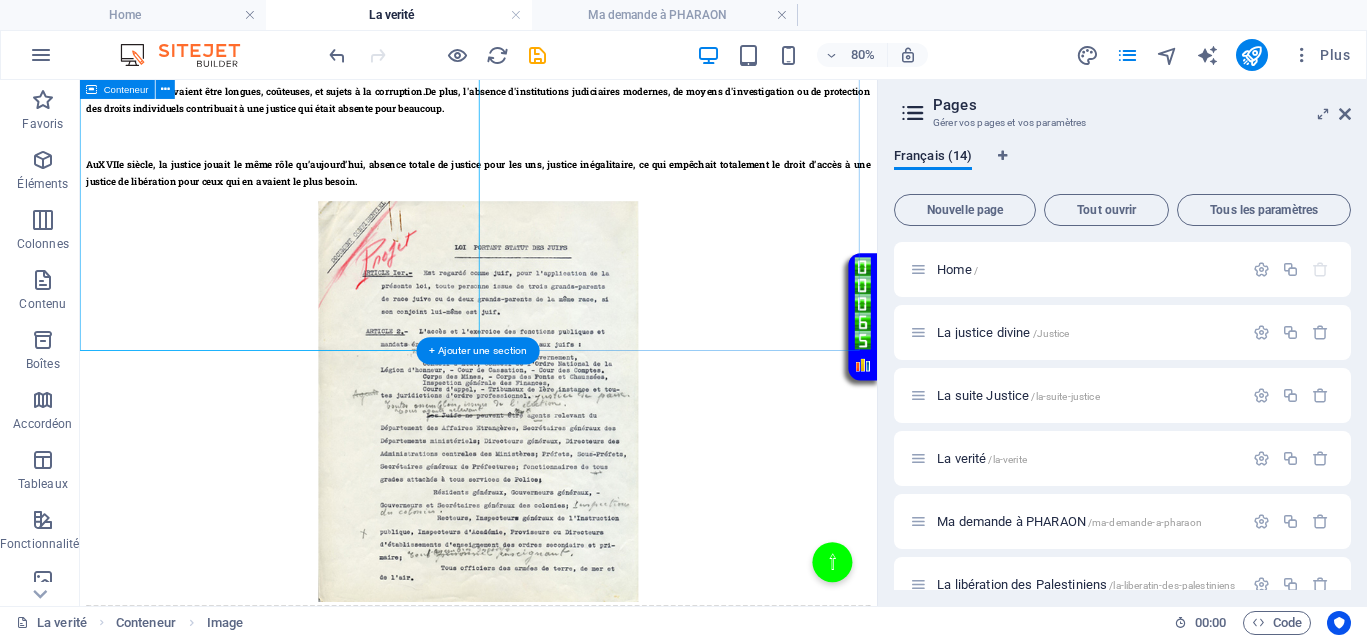 click at bounding box center (578, 484) 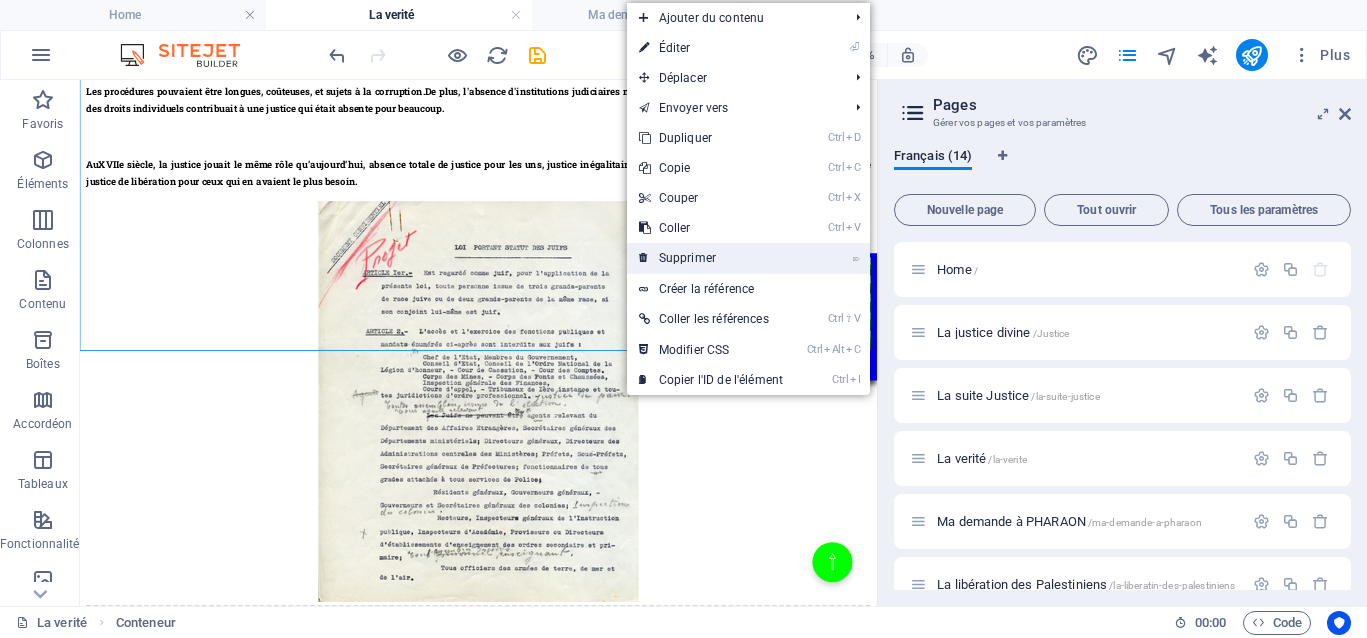 click on "⌦  Supprimer" at bounding box center (711, 258) 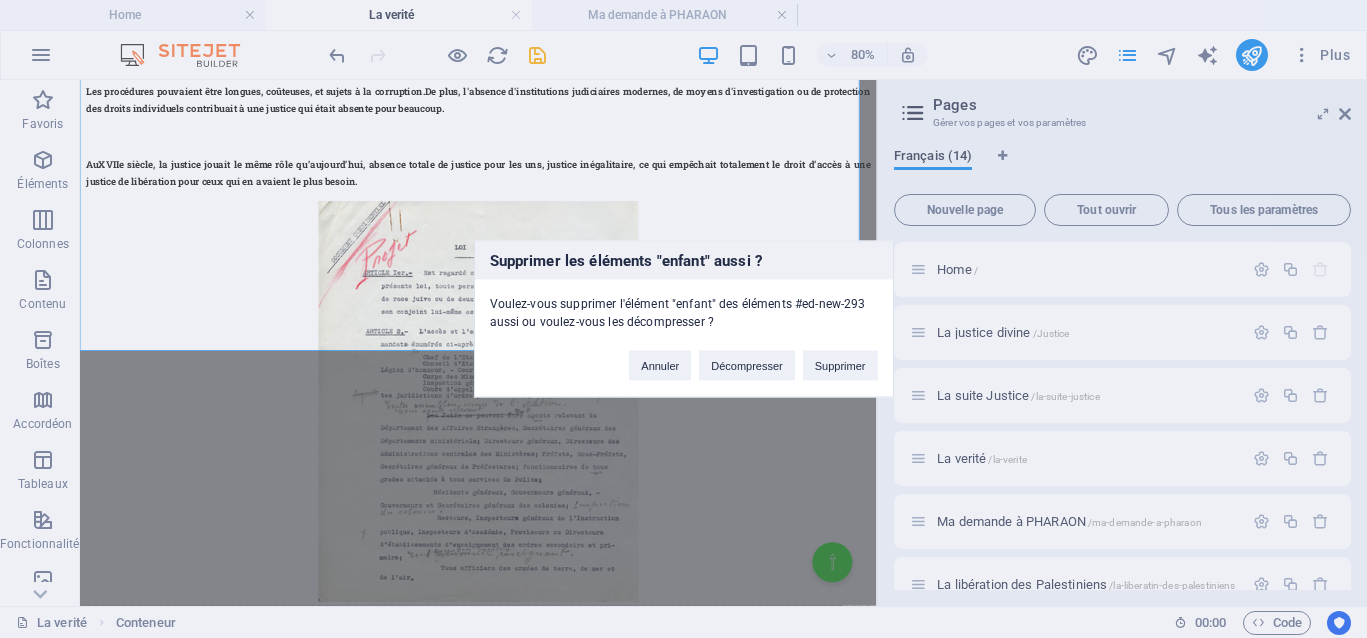 click on "Supprimer les éléments "enfant" aussi ? Voulez-vous supprimer l'élément "enfant" des éléments #ed-new-293 aussi ou voulez-vous les décompresser ? Annuler Décompresser Supprimer" at bounding box center [683, 319] 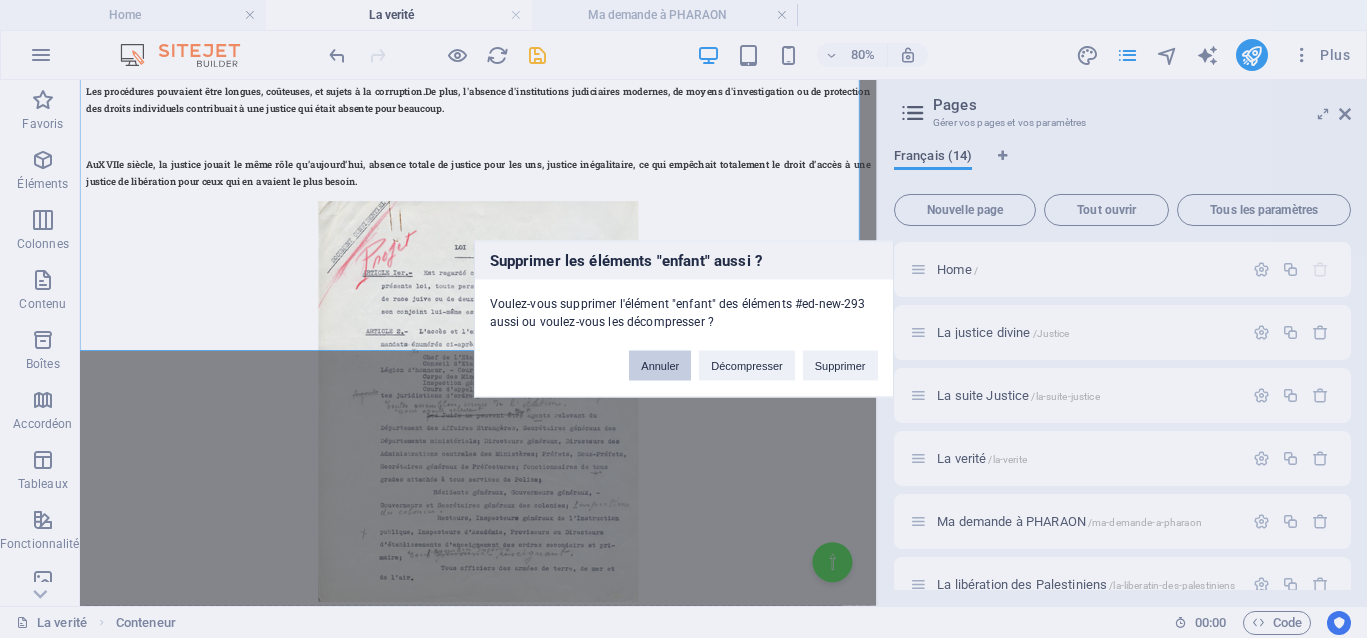 click on "Annuler" at bounding box center [660, 366] 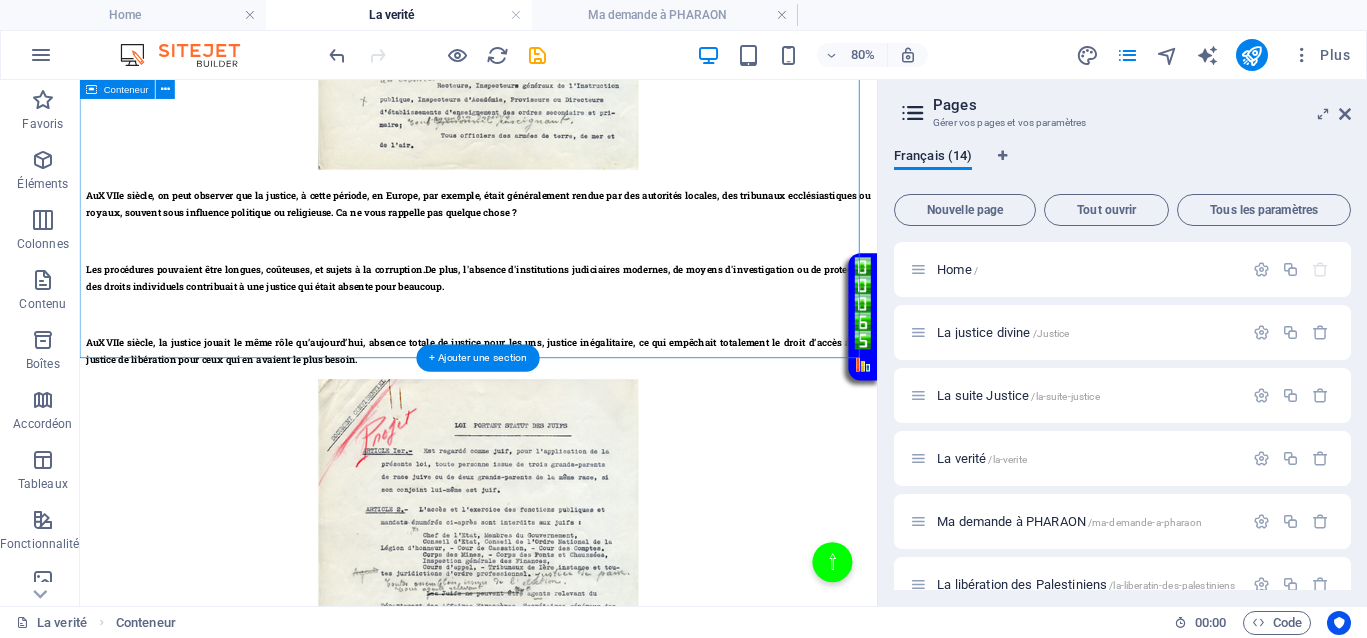 scroll, scrollTop: 1387, scrollLeft: 0, axis: vertical 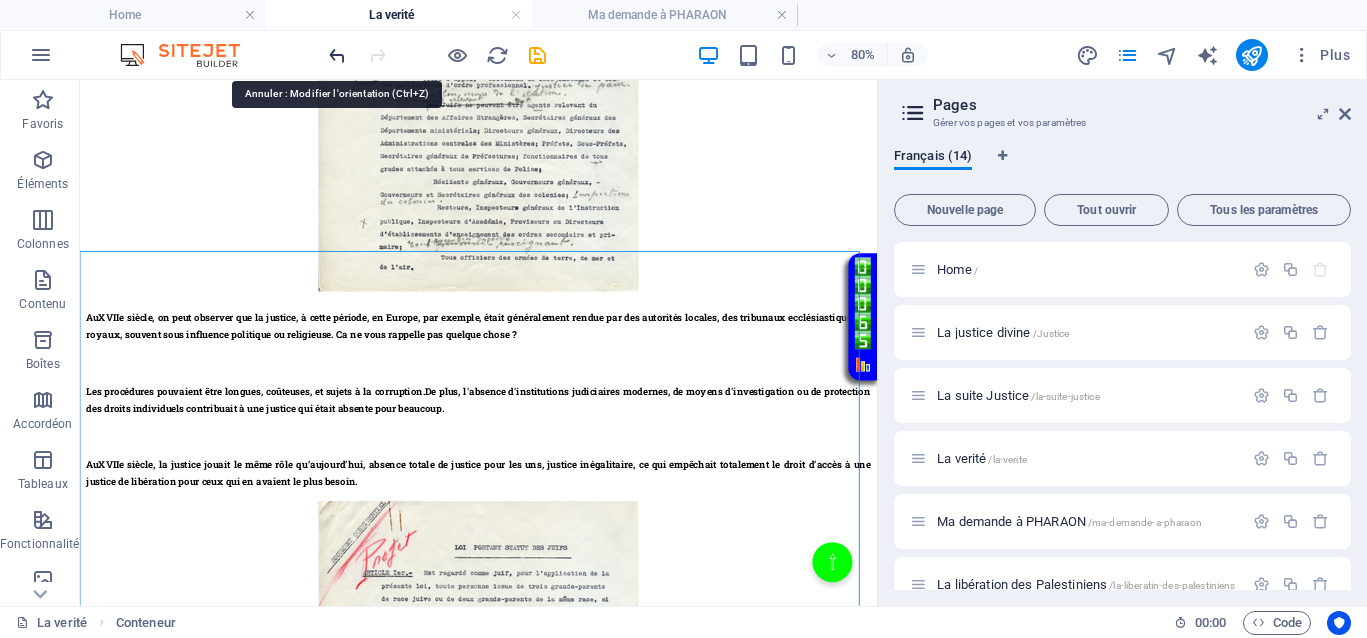 click at bounding box center [337, 55] 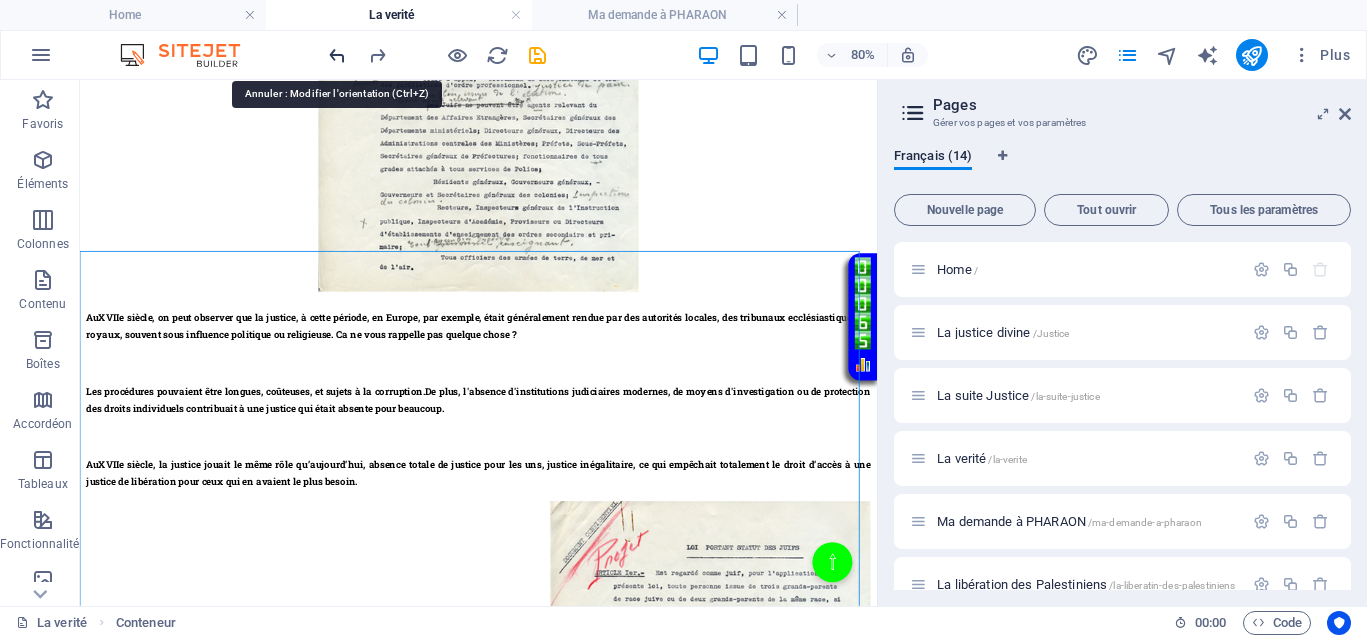 click at bounding box center (337, 55) 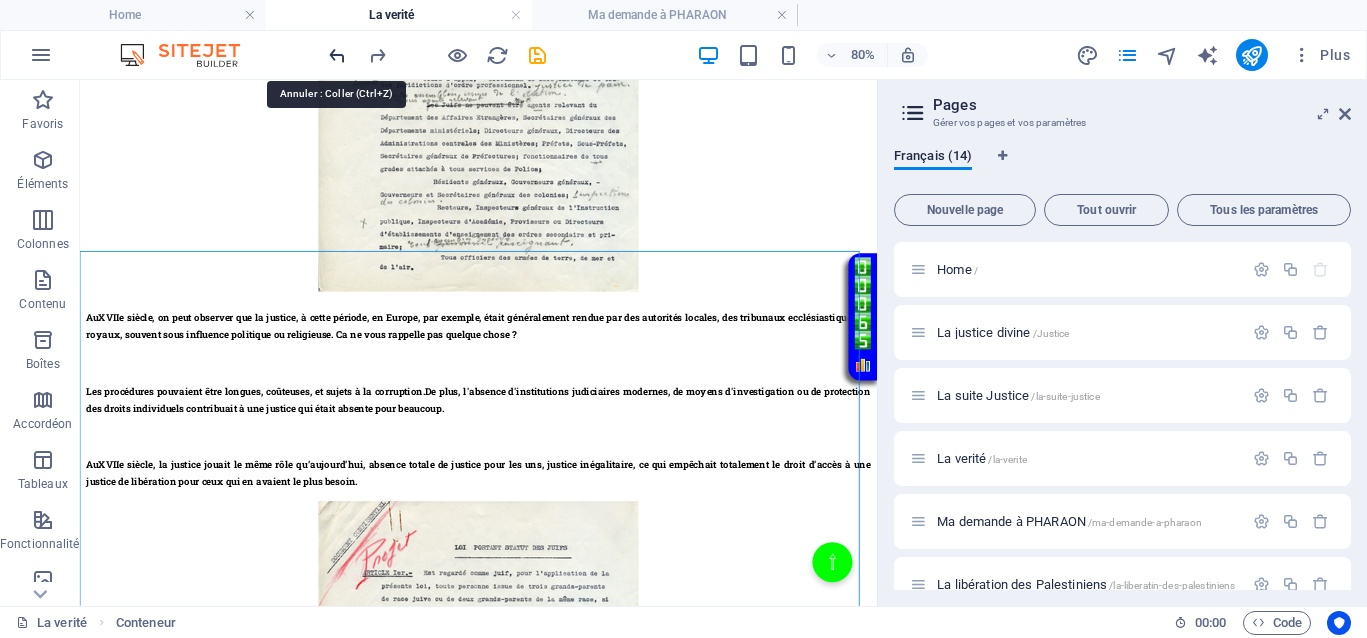 click at bounding box center [337, 55] 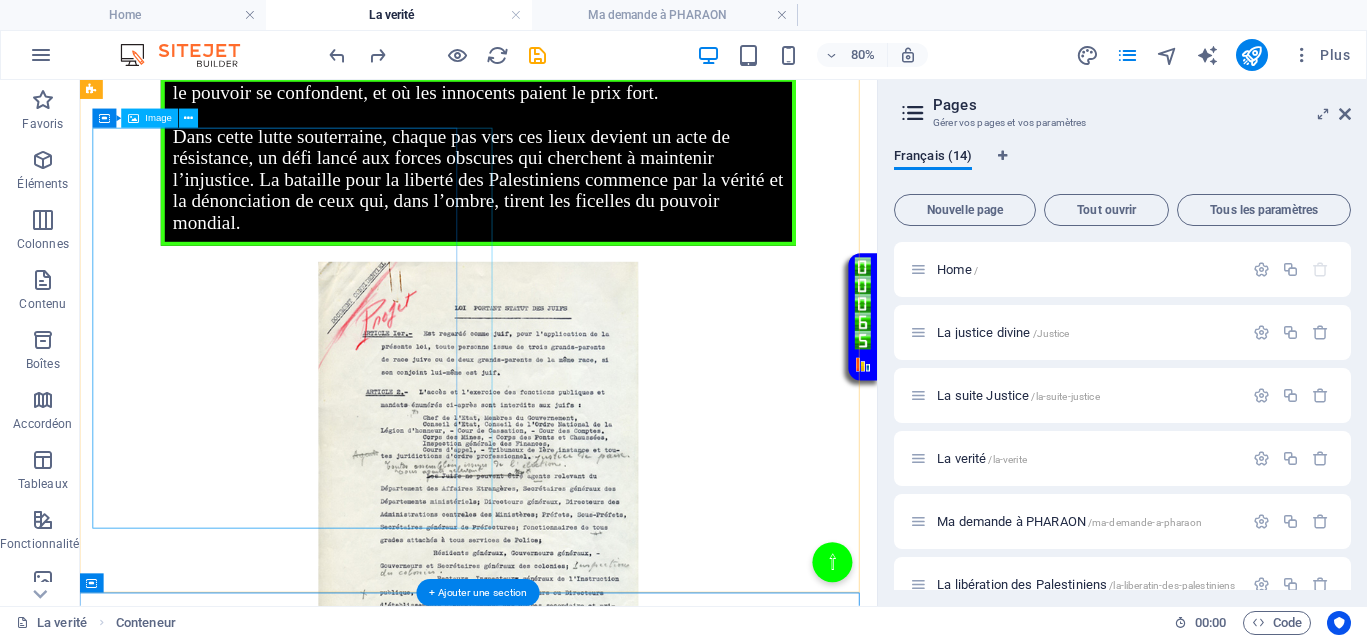scroll, scrollTop: 887, scrollLeft: 0, axis: vertical 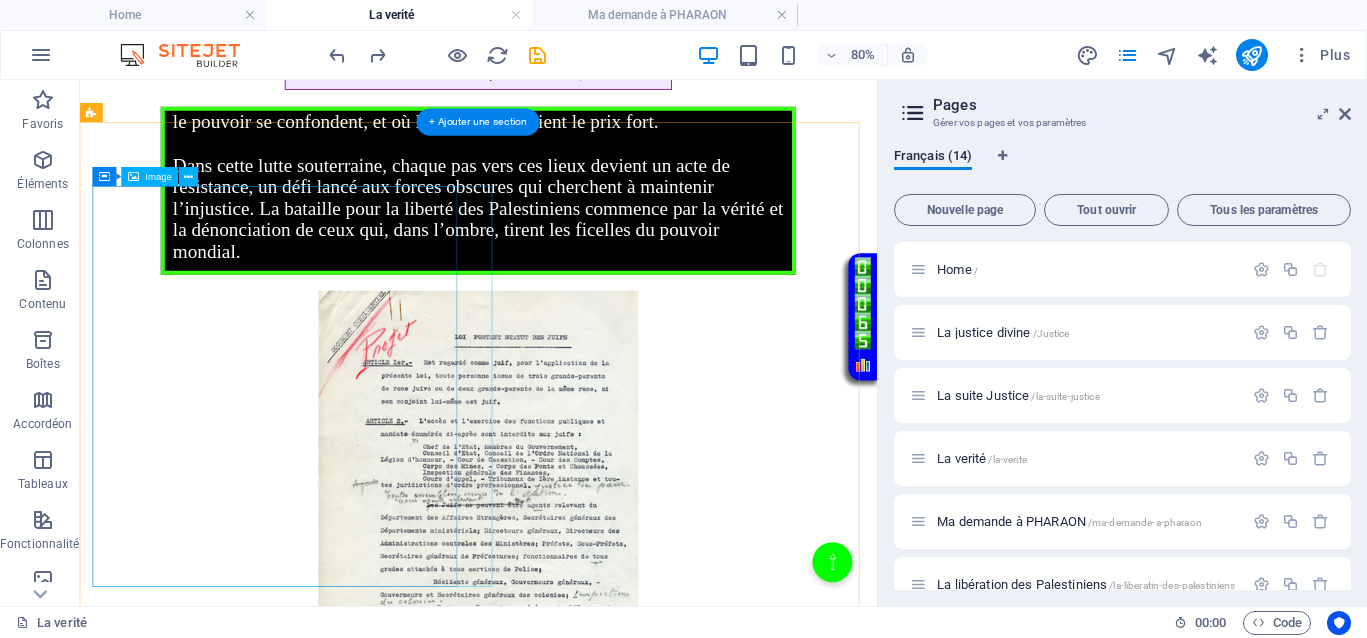 click at bounding box center [578, 596] 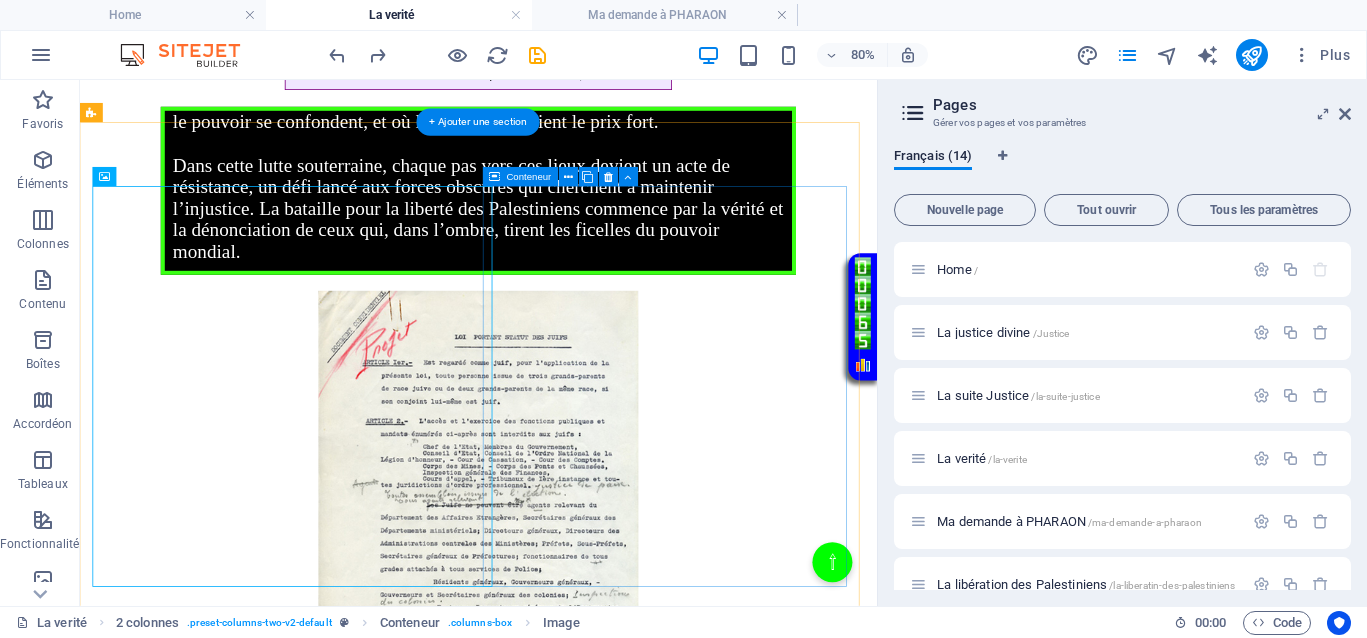 click on "Au  XVIIe siècle , on peut observer que la justice, à cette période, en Europe, par exemple, était généralement rendue par des autorités locales, des tribunaux ecclésiastiques ou royaux, souvent sous influence politique ou religieuse. Ca ne vous rappelle pas quelque chose ? Les procédures pouvaient être longues, coûteuses, et sujets à la corruption.  De plus, l'absence d'institutions judiciaires modernes, de moyens d'investigation ou de protection des droits individuels contribuait à une justice qui était absente pour beaucoup. Au  XVIIe siècle , la justice jouait le même rôle qu’aujourd’hui, absence totale de justice pour les uns, justice inégalitaire, ce qui empêchait totalement le droit d’accès à une justice de libération pour ceux qui en avaient le plus besoin." at bounding box center [578, 978] 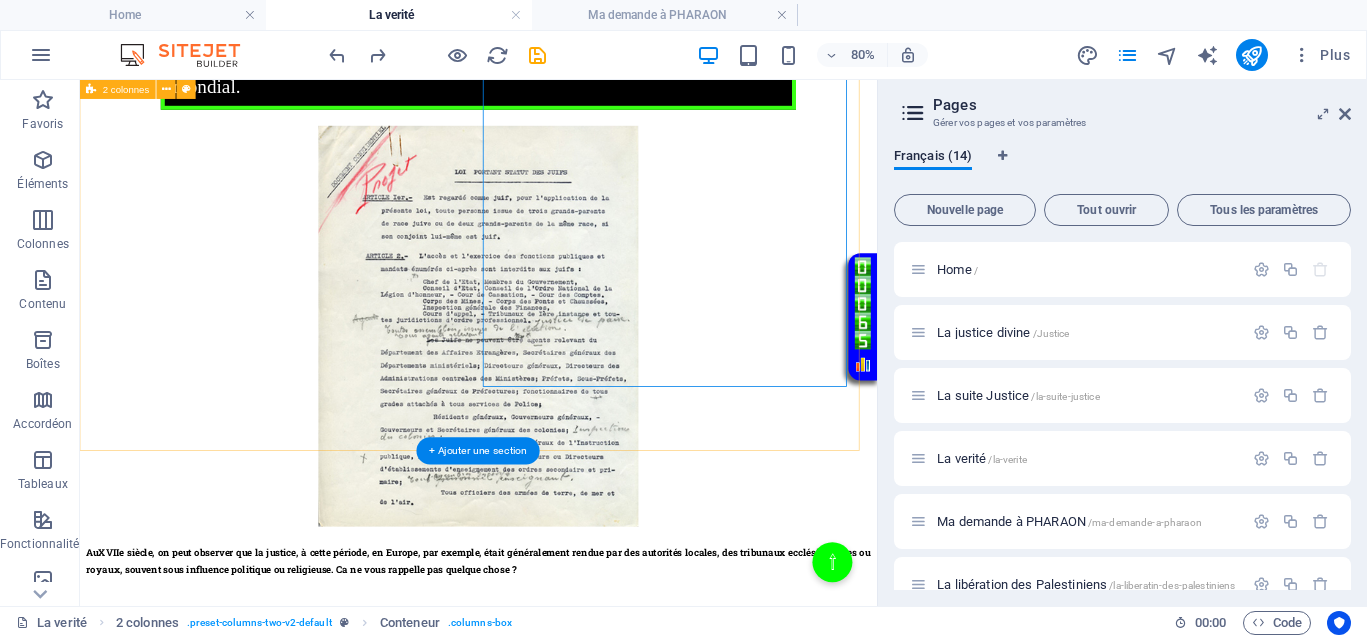 scroll, scrollTop: 1137, scrollLeft: 0, axis: vertical 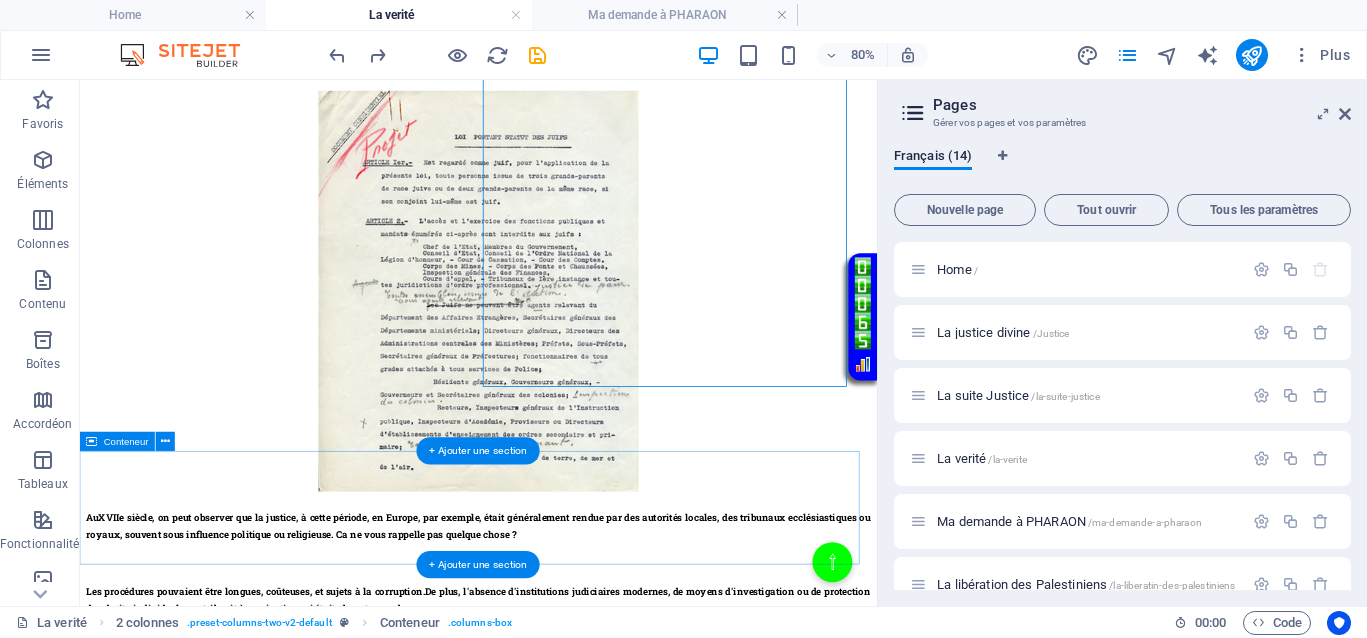click on "Coller le presse-papiers" at bounding box center (652, 958) 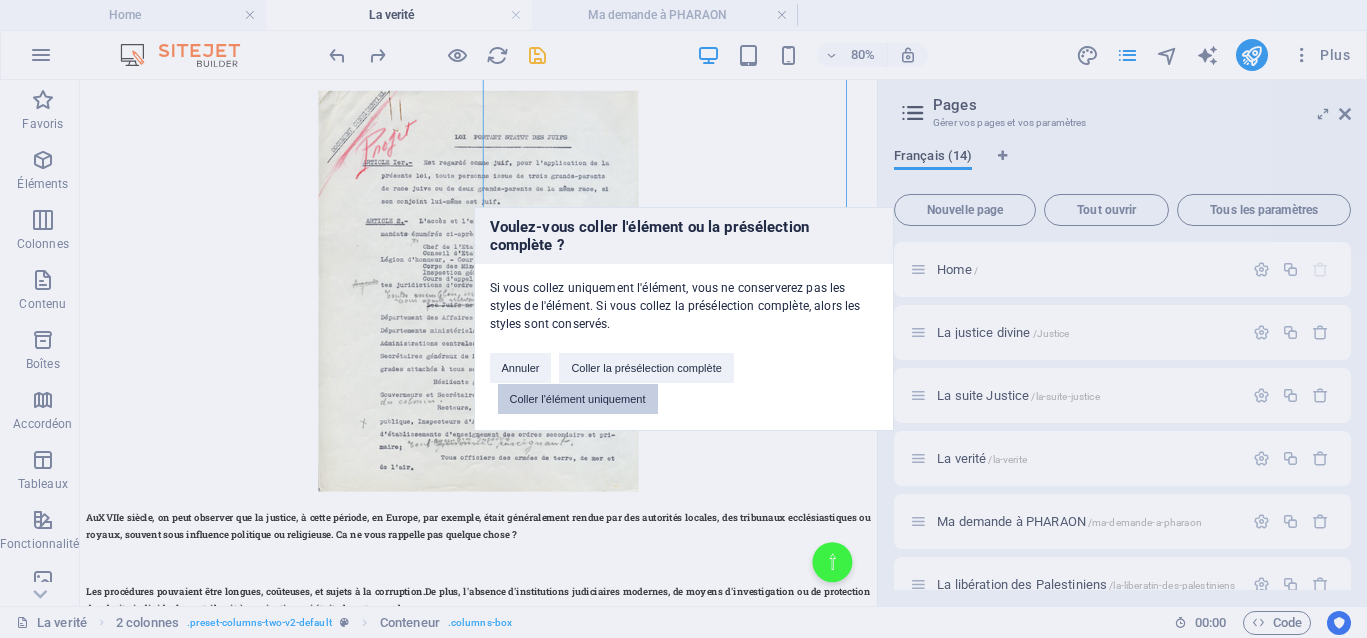 click on "Coller l'élément uniquement" at bounding box center [578, 399] 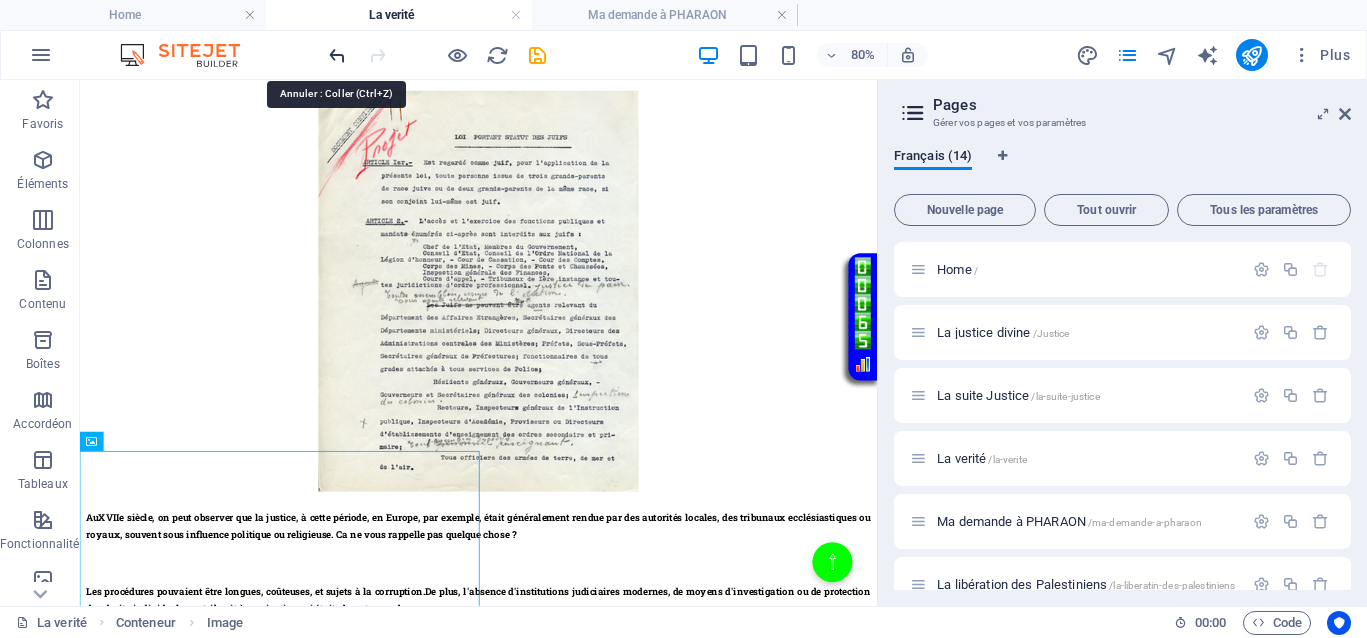 click at bounding box center (337, 55) 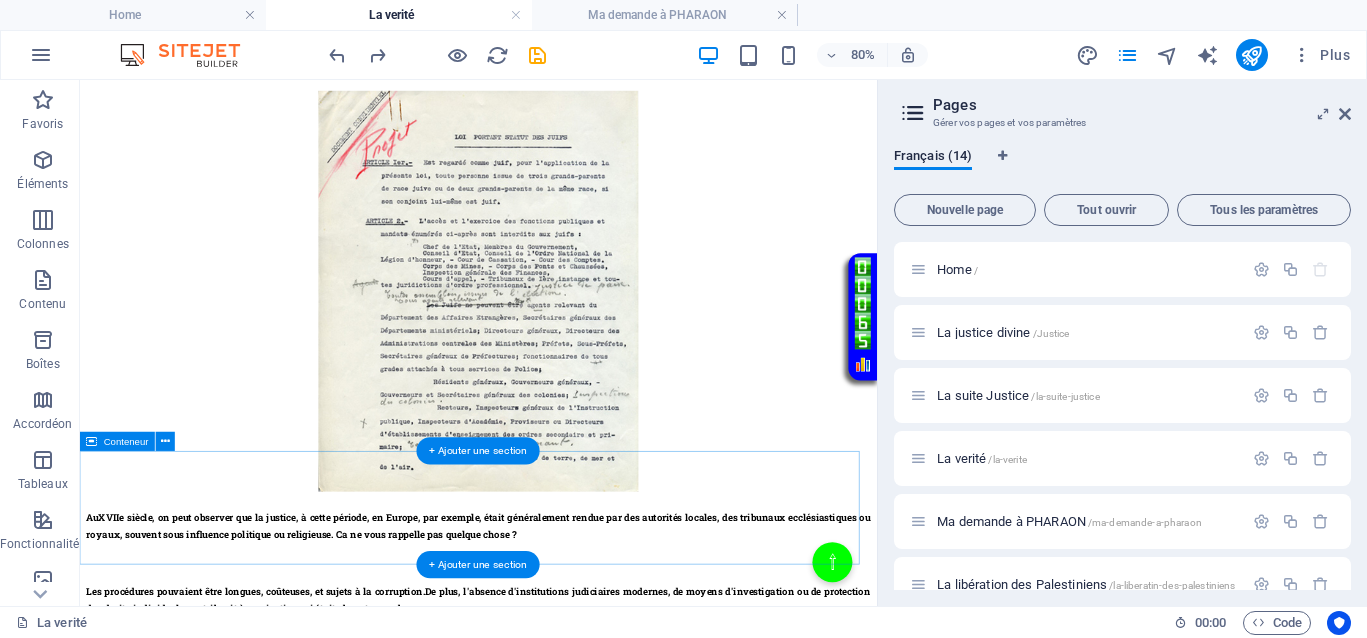 click on "Ajouter les éléments" at bounding box center [494, 958] 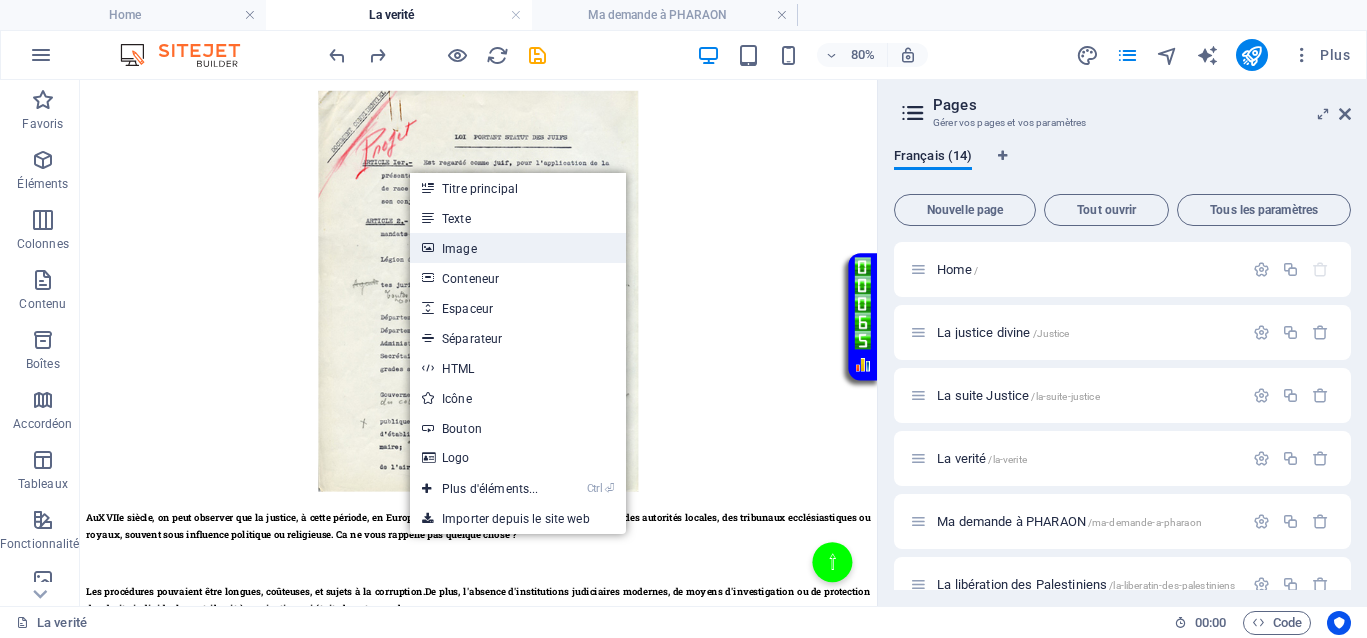click on "Image" at bounding box center [518, 248] 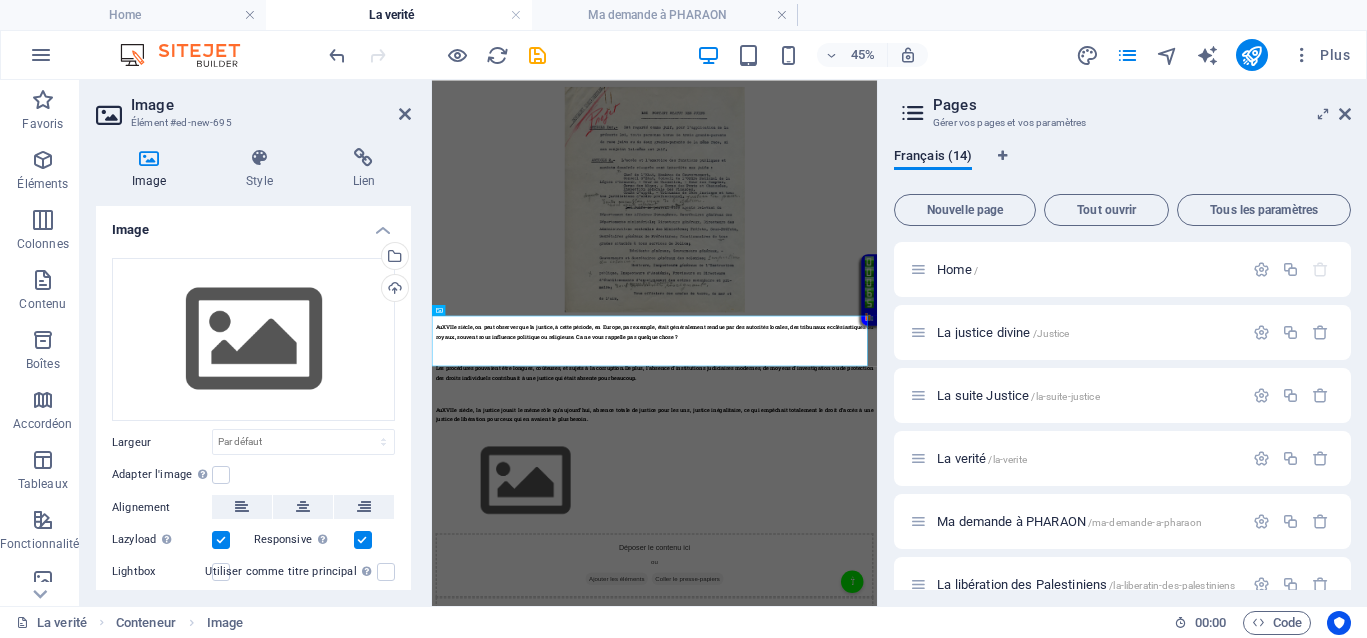 scroll, scrollTop: 1078, scrollLeft: 0, axis: vertical 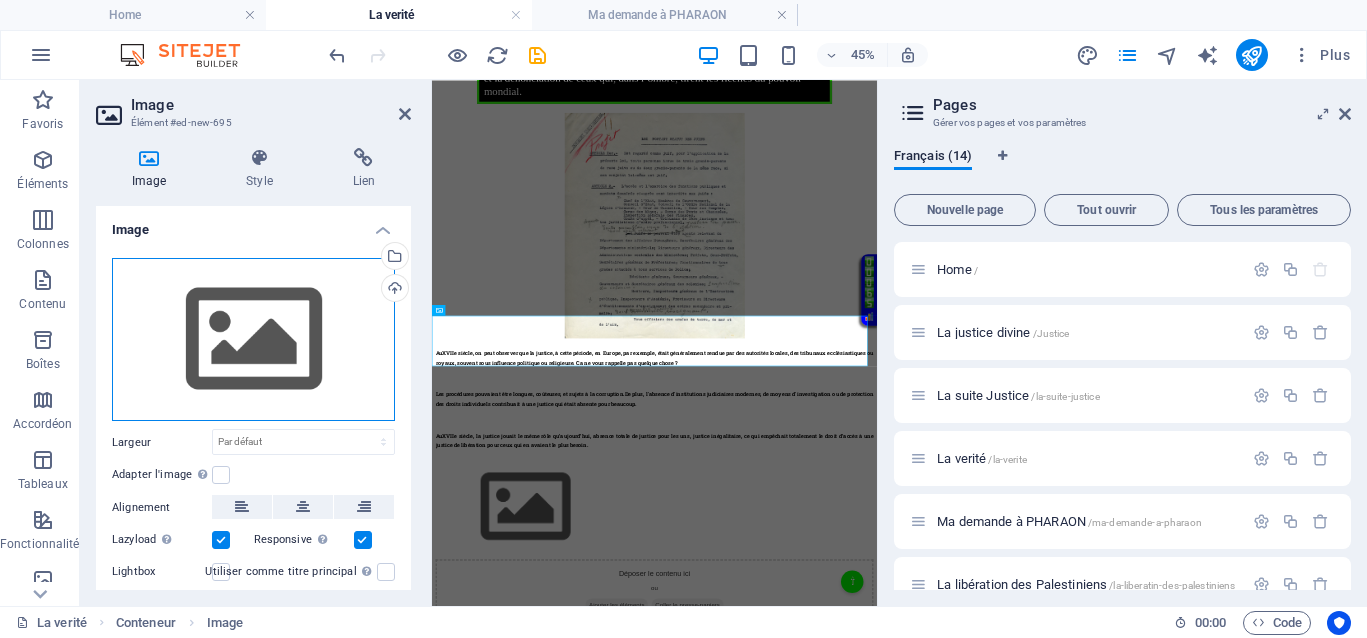 click on "Glissez les fichiers ici, cliquez pour choisir les fichiers ou  sélectionnez les fichiers depuis Fichiers ou depuis notre stock gratuit de photos et de vidéos" at bounding box center [253, 340] 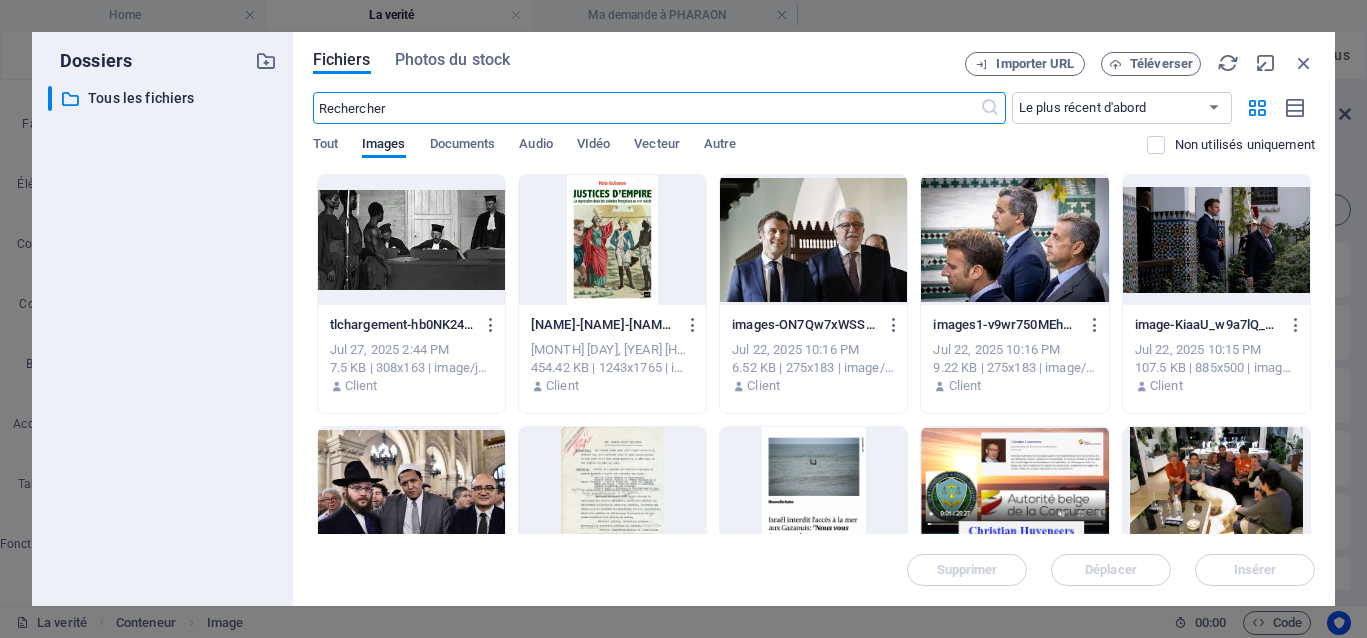 scroll, scrollTop: 4526, scrollLeft: 0, axis: vertical 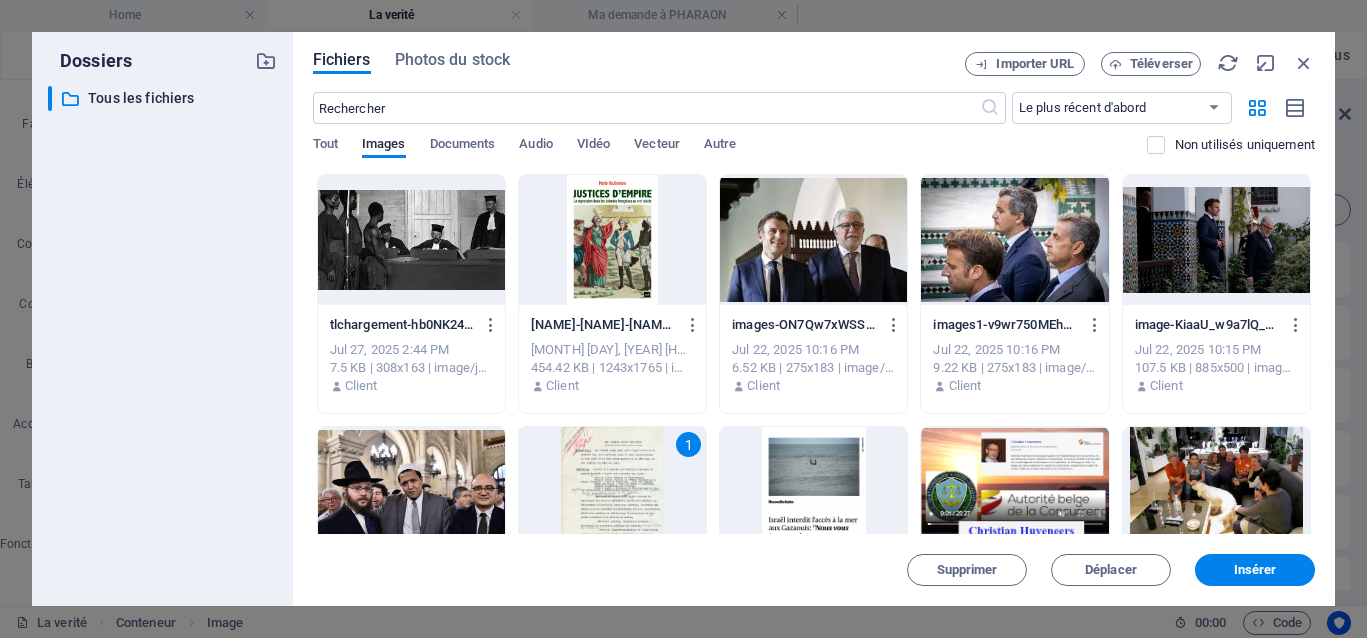 click on "1" at bounding box center (612, 492) 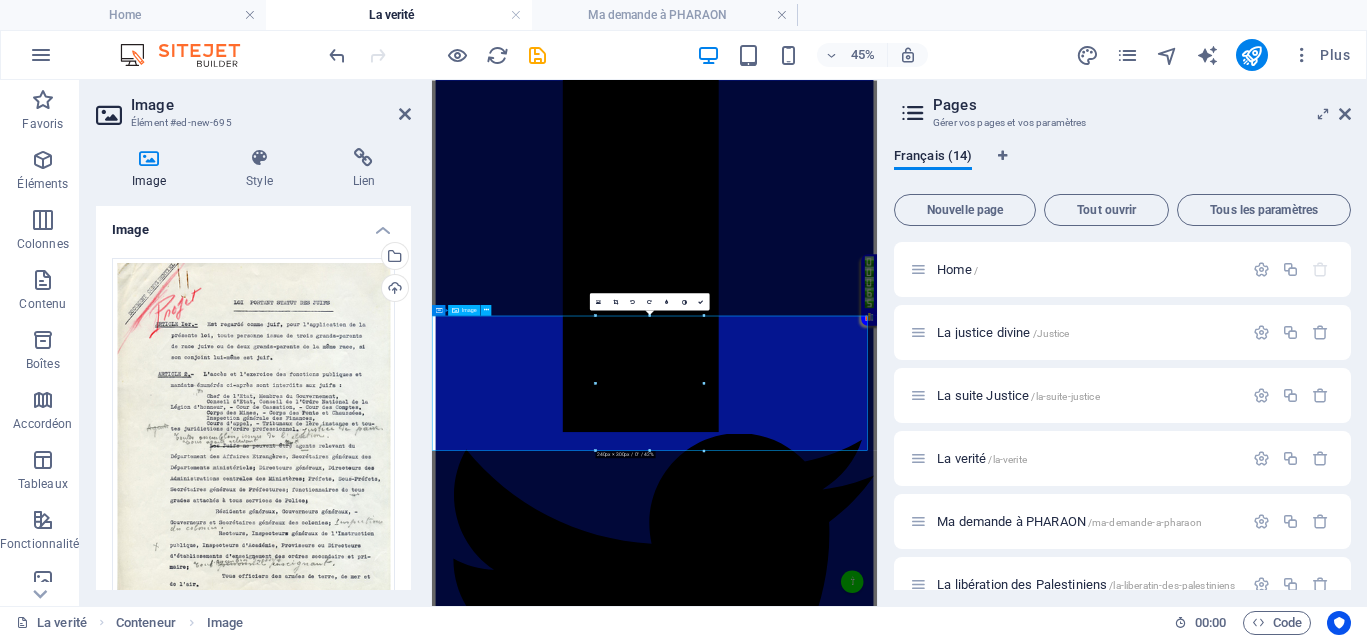 scroll, scrollTop: 1078, scrollLeft: 0, axis: vertical 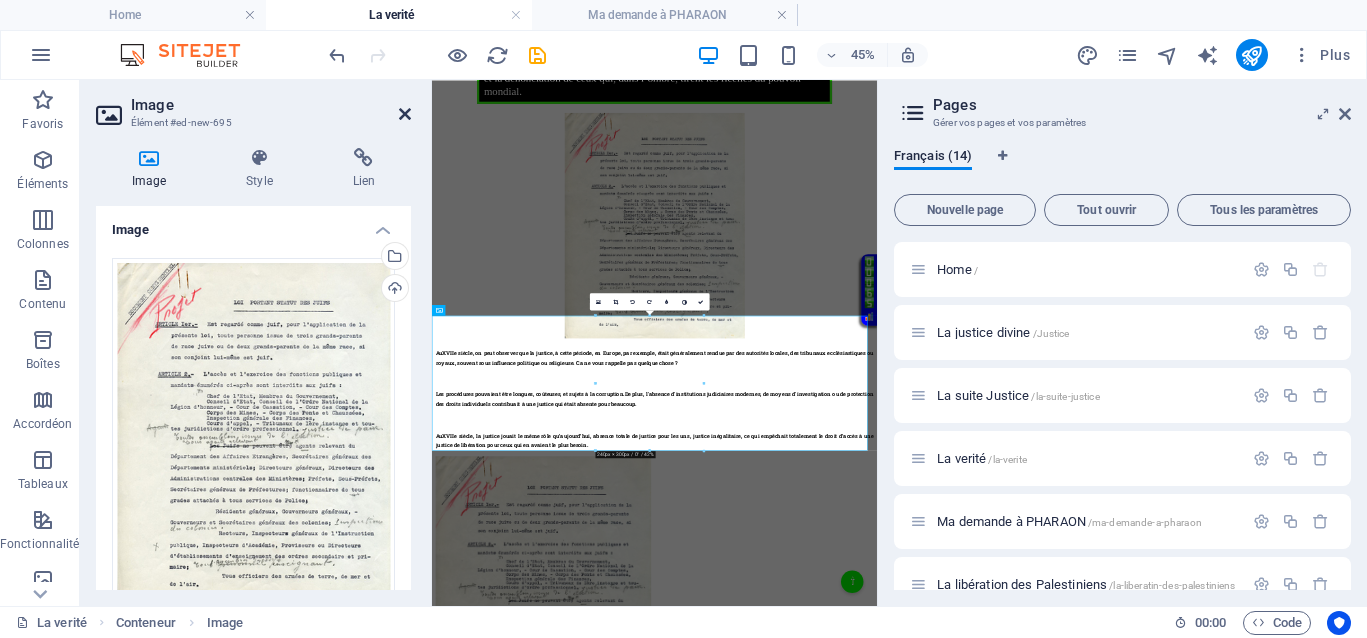 drag, startPoint x: 406, startPoint y: 113, endPoint x: 407, endPoint y: 41, distance: 72.00694 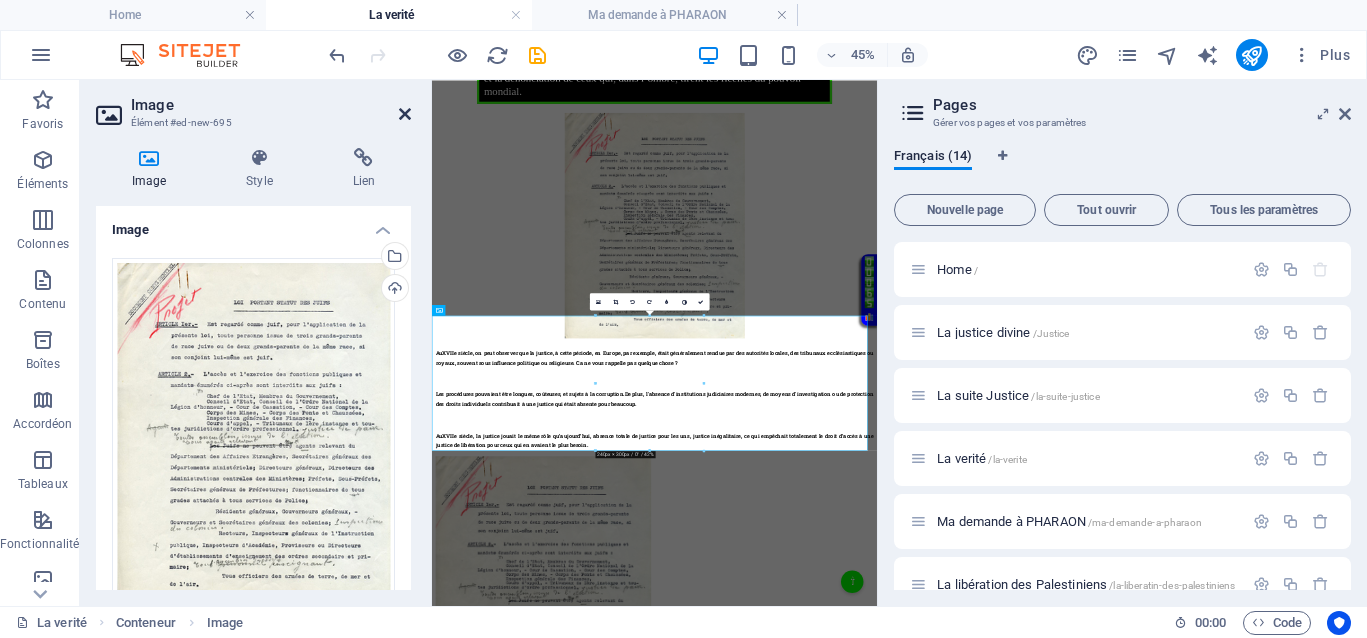 click at bounding box center [405, 114] 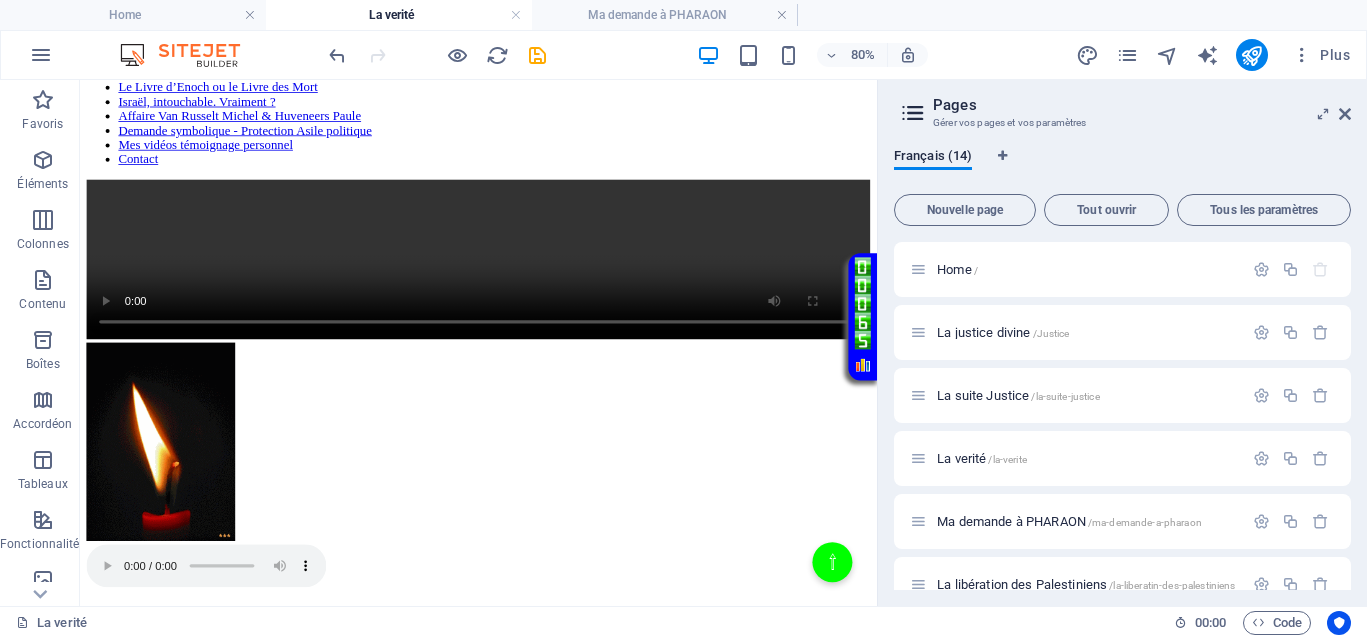 scroll, scrollTop: 703, scrollLeft: 0, axis: vertical 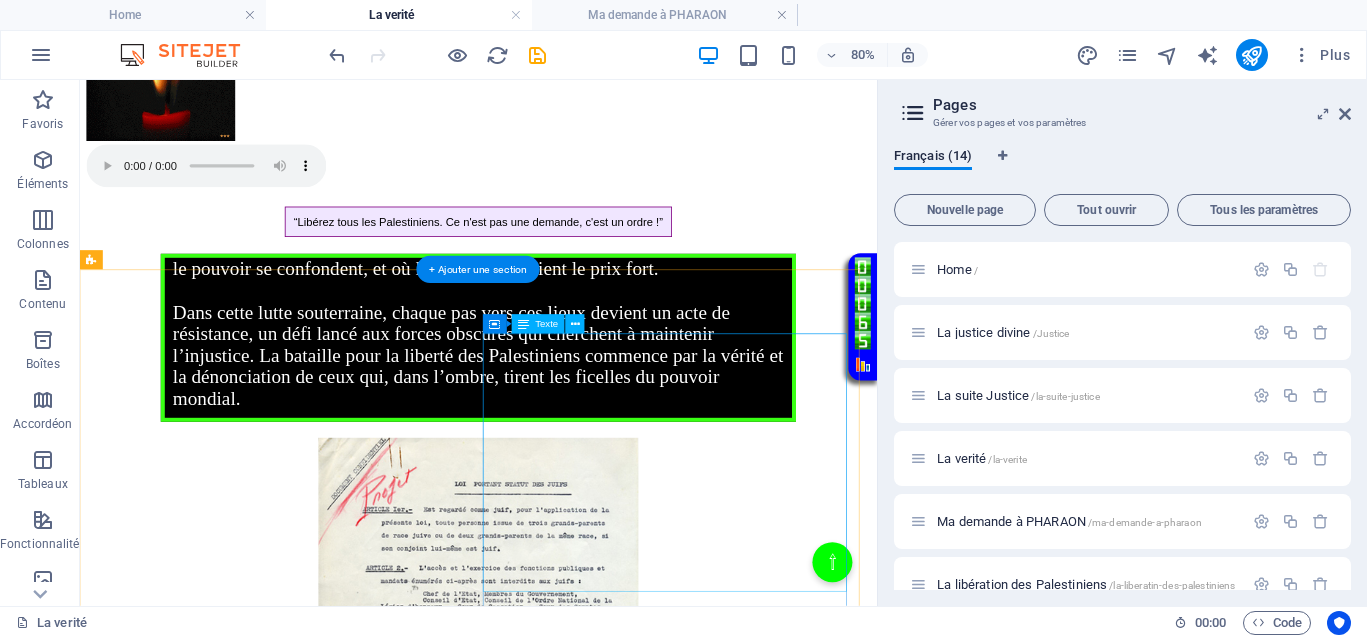click on "Au  XVIIe siècle , on peut observer que la justice, à cette période, en Europe, par exemple, était généralement rendue par des autorités locales, des tribunaux ecclésiastiques ou royaux, souvent sous influence politique ou religieuse. Ca ne vous rappelle pas quelque chose ? Les procédures pouvaient être longues, coûteuses, et sujets à la corruption.  De plus, l'absence d'institutions judiciaires modernes, de moyens d'investigation ou de protection des droits individuels contribuait à une justice qui était absente pour beaucoup. Au  XVIIe siècle , la justice jouait le même rôle qu’aujourd’hui, absence totale de justice pour les uns, justice inégalitaire, ce qui empêchait totalement le droit d’accès à une justice de libération pour ceux qui en avaient le plus besoin." at bounding box center (578, 1162) 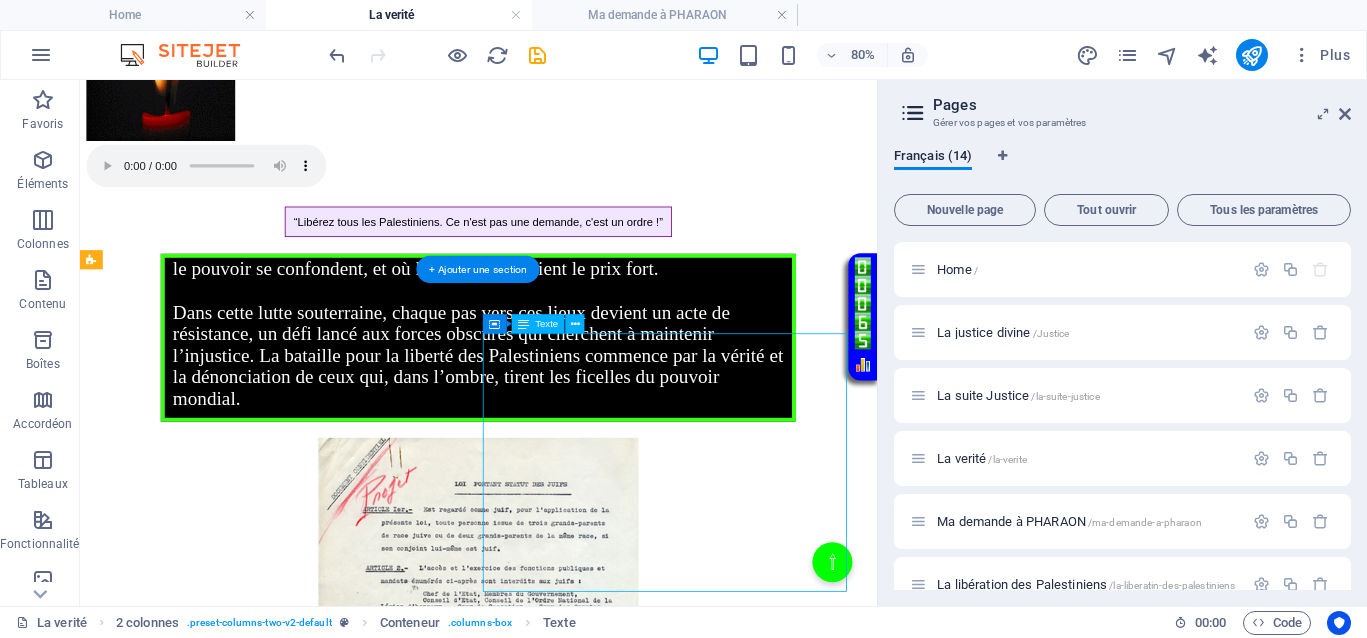 click on "Au  XVIIe siècle , on peut observer que la justice, à cette période, en Europe, par exemple, était généralement rendue par des autorités locales, des tribunaux ecclésiastiques ou royaux, souvent sous influence politique ou religieuse. Ca ne vous rappelle pas quelque chose ? Les procédures pouvaient être longues, coûteuses, et sujets à la corruption.  De plus, l'absence d'institutions judiciaires modernes, de moyens d'investigation ou de protection des droits individuels contribuait à une justice qui était absente pour beaucoup. Au  XVIIe siècle , la justice jouait le même rôle qu’aujourd’hui, absence totale de justice pour les uns, justice inégalitaire, ce qui empêchait totalement le droit d’accès à une justice de libération pour ceux qui en avaient le plus besoin." at bounding box center [578, 1162] 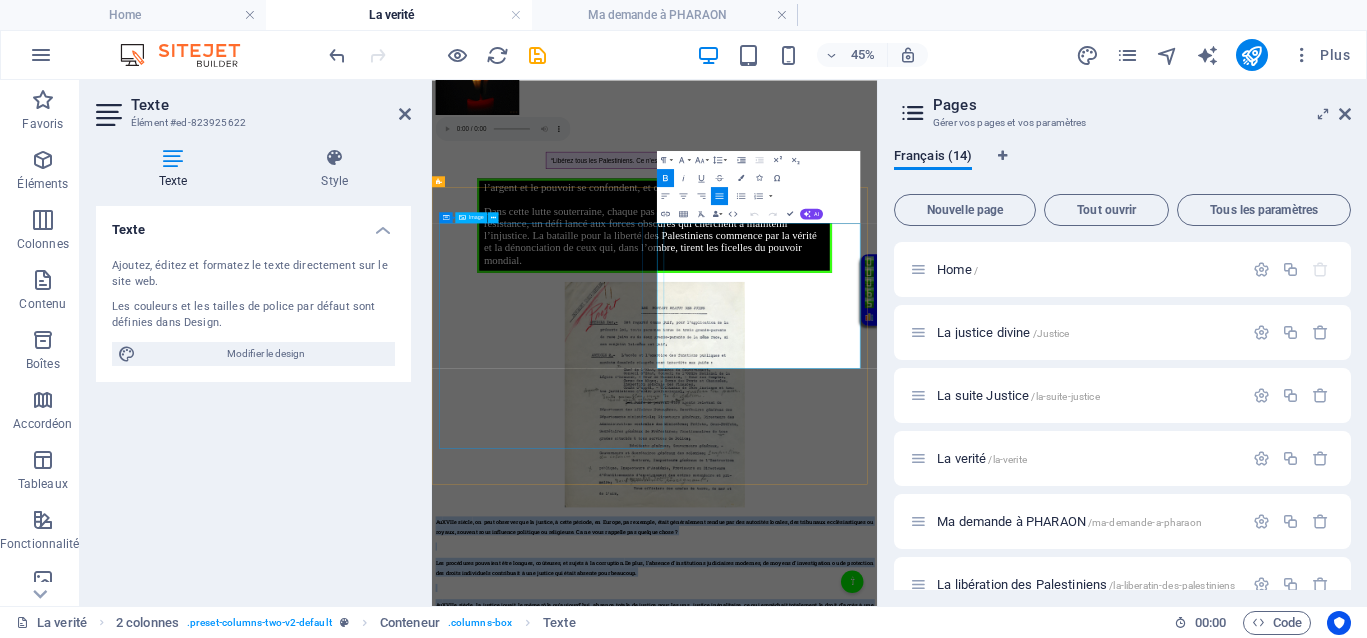 drag, startPoint x: 1369, startPoint y: 709, endPoint x: 929, endPoint y: 407, distance: 533.6703 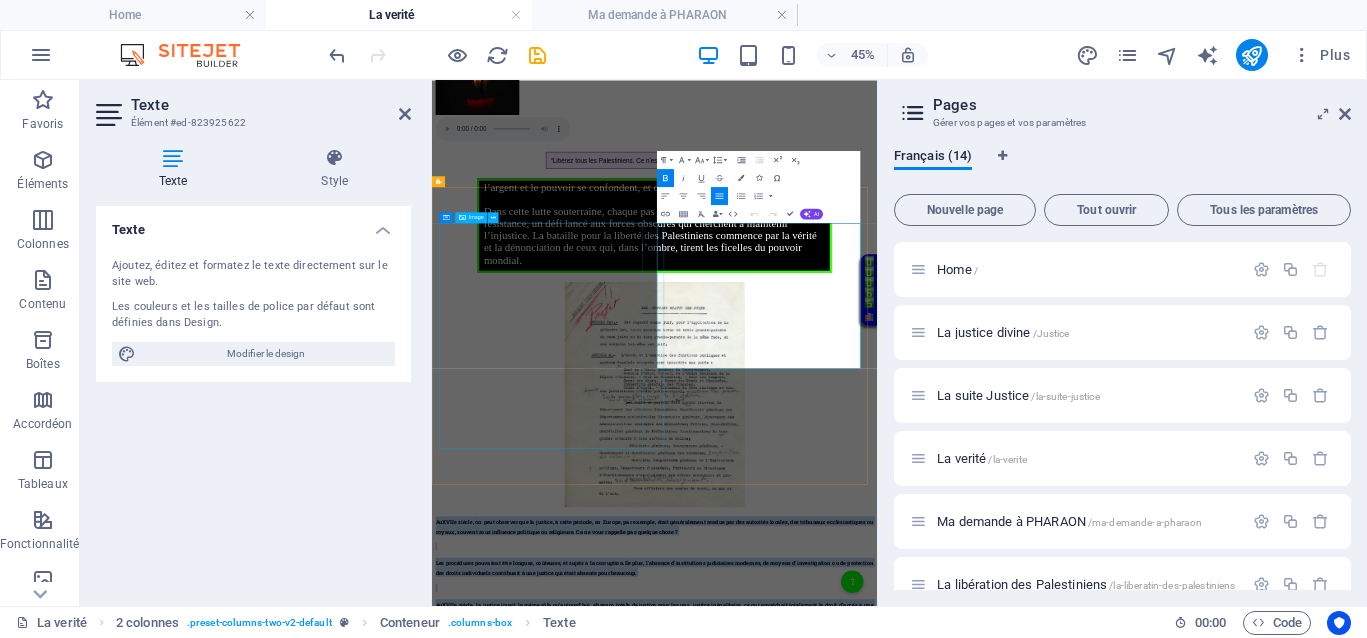 click on "Au  XVIIe siècle , on peut observer que la justice, à cette période, en Europe, par exemple, était généralement rendue par des autorités locales, des tribunaux ecclésiastiques ou royaux, souvent sous influence politique ou religieuse. Ca ne vous rappelle pas quelque chose ? Les procédures pouvaient être longues, coûteuses, et sujets à la corruption.  De plus, l'absence d'institutions judiciaires modernes, de moyens d'investigation ou de protection des droits individuels contribuait à une justice qui était absente pour beaucoup. Au  XVIIe siècle , la justice jouait le même rôle qu’aujourd’hui, absence totale de justice pour les uns, justice inégalitaire, ce qui empêchait totalement le droit d’accès à une justice de libération pour ceux qui en avaient le plus besoin." at bounding box center (926, 901) 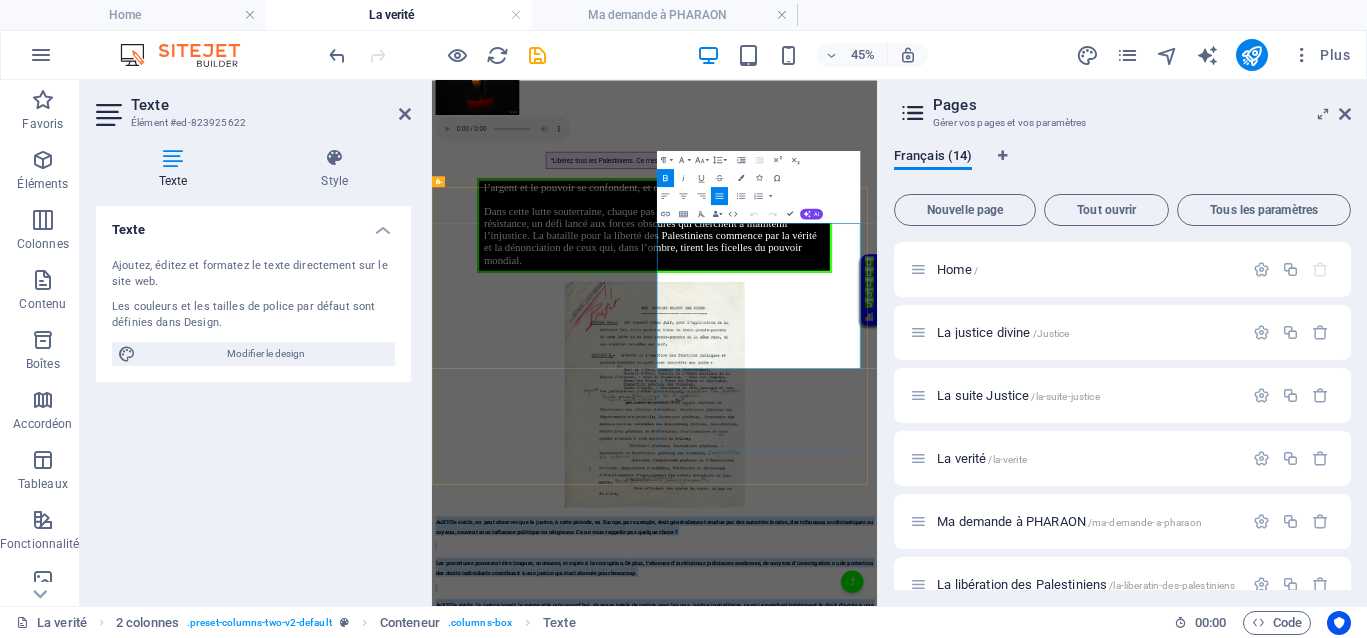 copy on "Au  XVIIe siècle , on peut observer que la justice, à cette période, en Europe, par exemple, était généralement rendue par des autorités locales, des tribunaux ecclésiastiques ou royaux, souvent sous influence politique ou religieuse. Ca ne vous rappelle pas quelque chose ? Les procédures pouvaient être longues, coûteuses, et sujets à la corruption.  De plus, l'absence d'institutions judiciaires modernes, de moyens d'investigation ou de protection des droits individuels contribuait à une justice qui était absente pour beaucoup. Au  XVIIe siècle , la justice jouait le même rôle qu’aujourd’hui, absence totale de justice pour les uns, justice inégalitaire, ce qui empêchait totalement le droit d’accès à une justice de libération pour ceux qui en avaient le plus besoin." 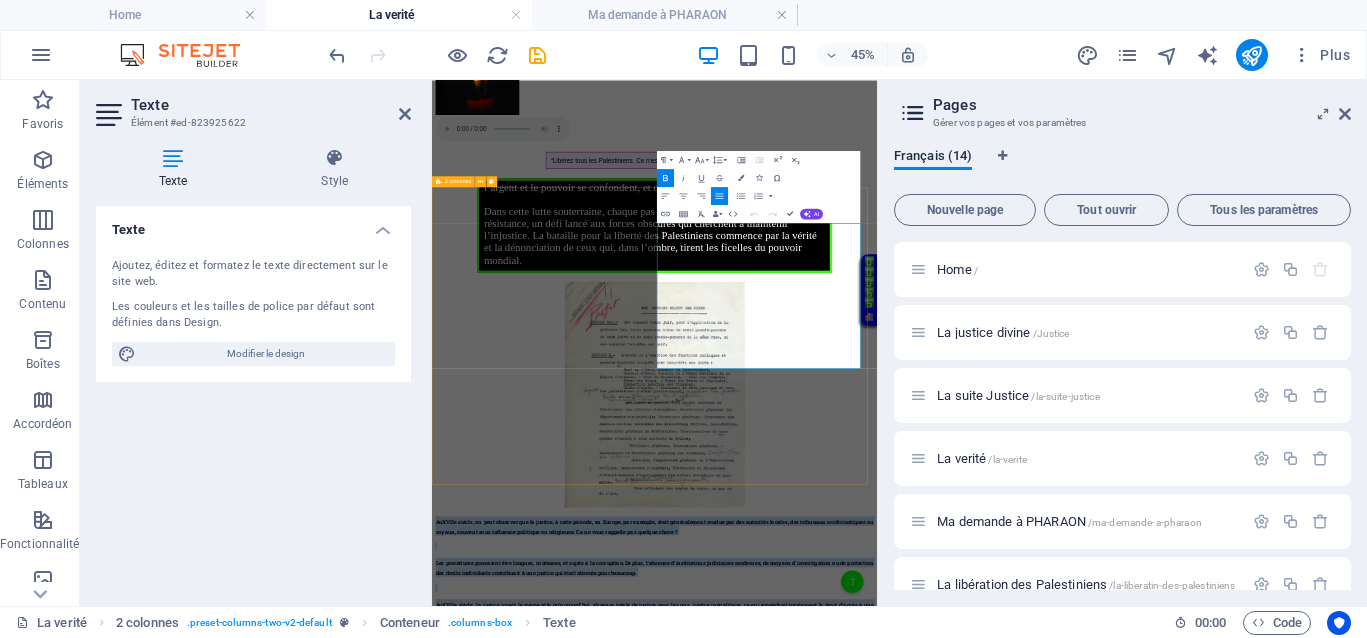 drag, startPoint x: 845, startPoint y: 343, endPoint x: 1158, endPoint y: 274, distance: 320.5152 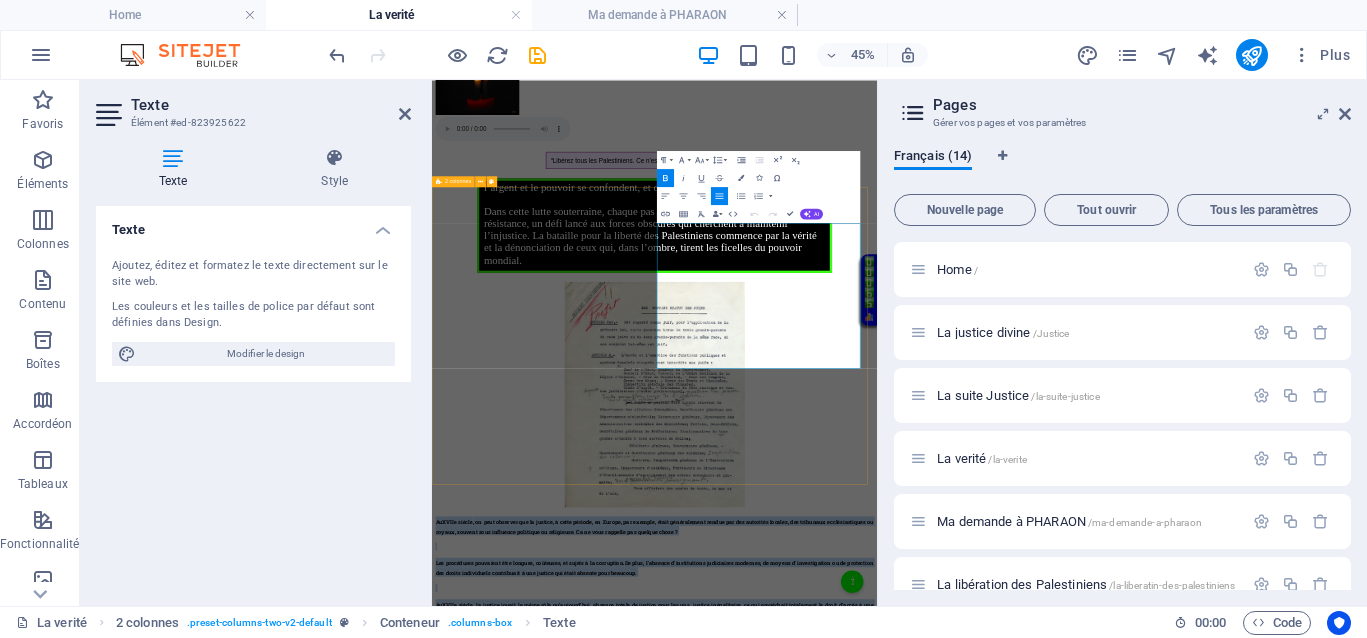 click on "Home La justice divine La suite Justice La verité Ma demande à PHARAON La libération des Palestiniens Le Livre d’Enoch ou le Livre des Mort Israël, intouchable. Vraiment ? Affaire Van Russelt Michel & Huveneers Paule Demande symbolique  - Protection Asile politique Mes vidéos témoignage personnel Contact
Page avec musique d'ouverture
“Libérez tous les Palestiniens. Ce n'est pas une demande, c'est un ordre !”
Votre Témoignage
Impact potentiel d’un boycott total de l’Autorité de la Concurrence européenne.
Dans cette lutte souterraine, chaque pas vers ces lieux devient un acte de résistance, un défi lancé aux forces obscures qui cherchent à maintenir l’injustice. La bataille pour la liberté des Palestiniens commence par la vérité et la dénonciation de ceux qui, dans l’ombre, tirent les ficelles du pouvoir mondial.
Au  XVIIe siècle Les procédures pouvaient être longues, coûteuses, et sujets à la corruption.  Au  ou" at bounding box center [926, 3806] 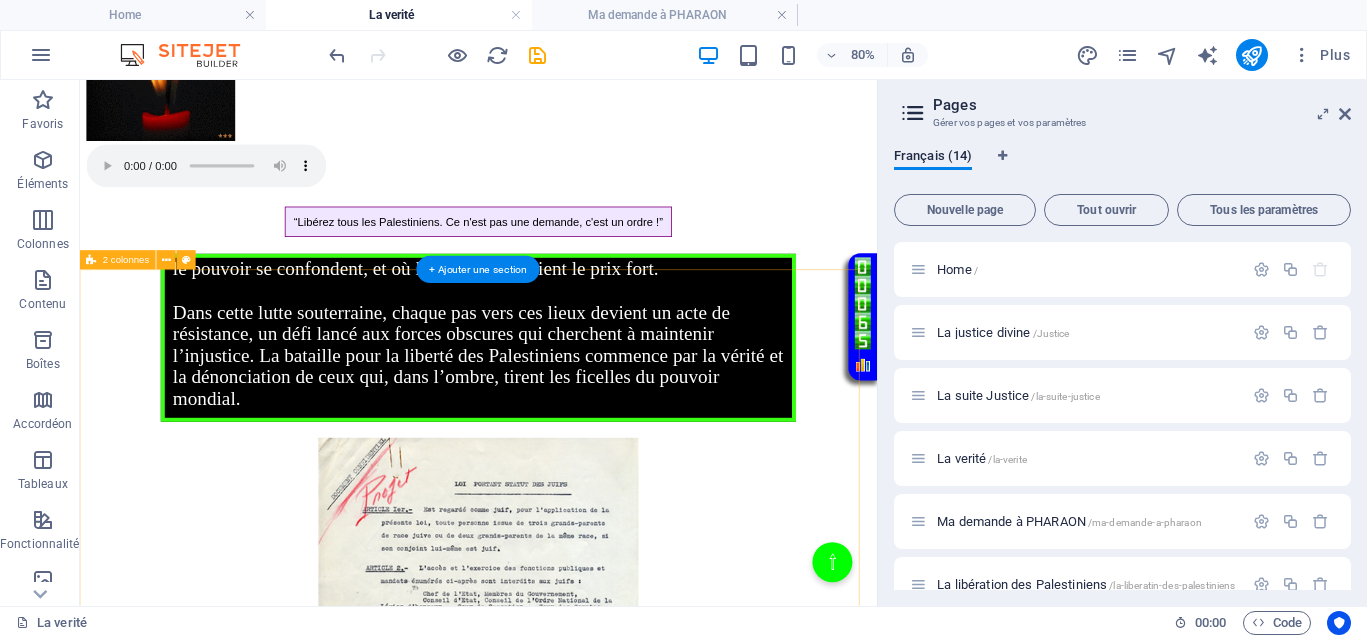 scroll, scrollTop: 203, scrollLeft: 0, axis: vertical 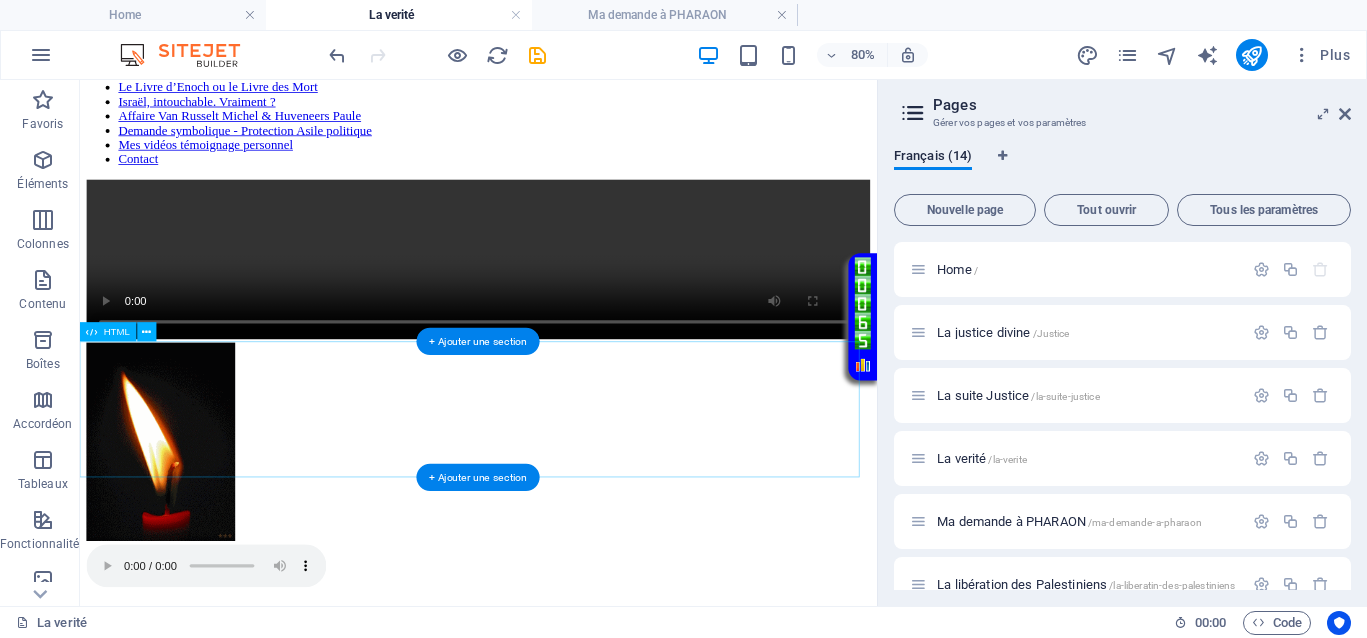click on "Page avec musique d'ouverture
“Libérez tous les Palestiniens. Ce n'est pas une demande, c'est un ordre !”" at bounding box center [578, 719] 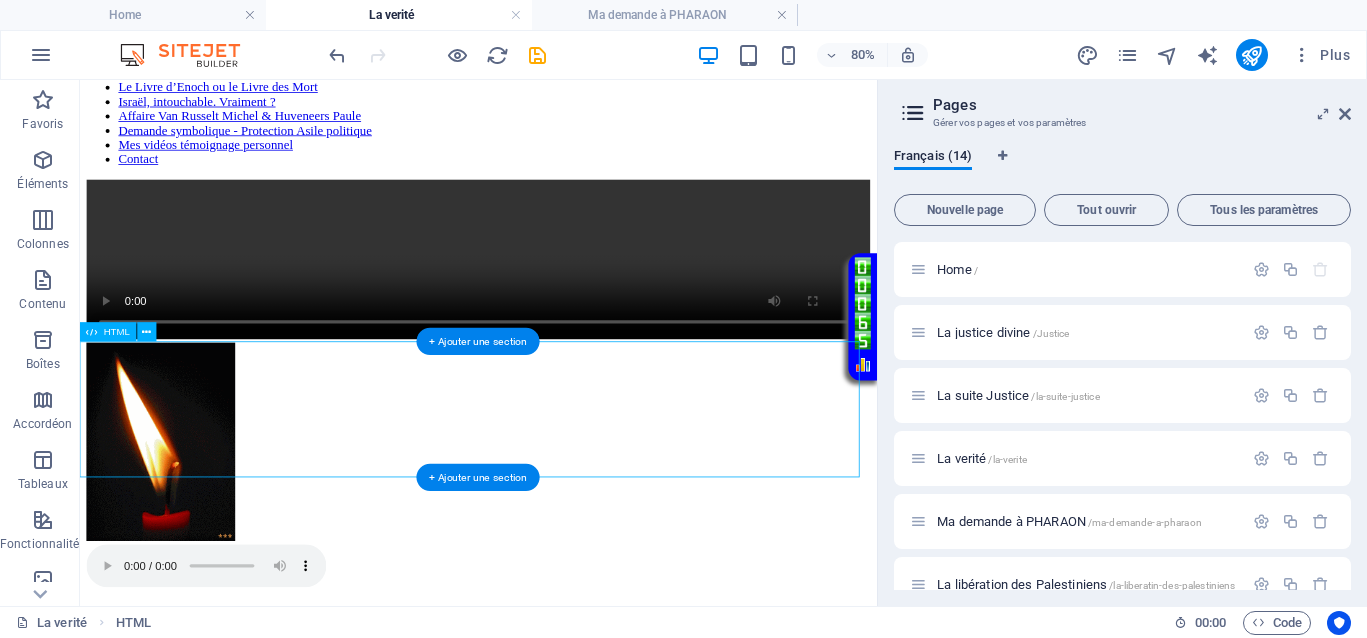 drag, startPoint x: 643, startPoint y: 493, endPoint x: 613, endPoint y: 490, distance: 30.149628 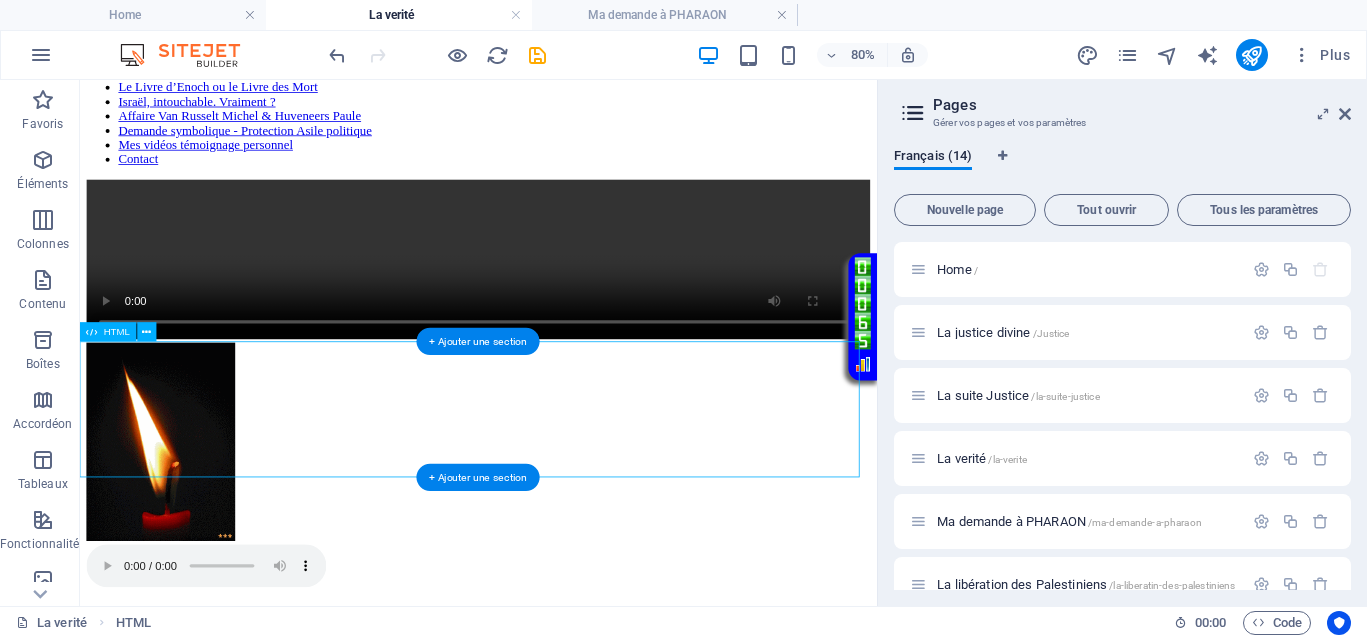 click on "Page avec musique d'ouverture
“Libérez tous les Palestiniens. Ce n'est pas une demande, c'est un ordre !”" at bounding box center [578, 719] 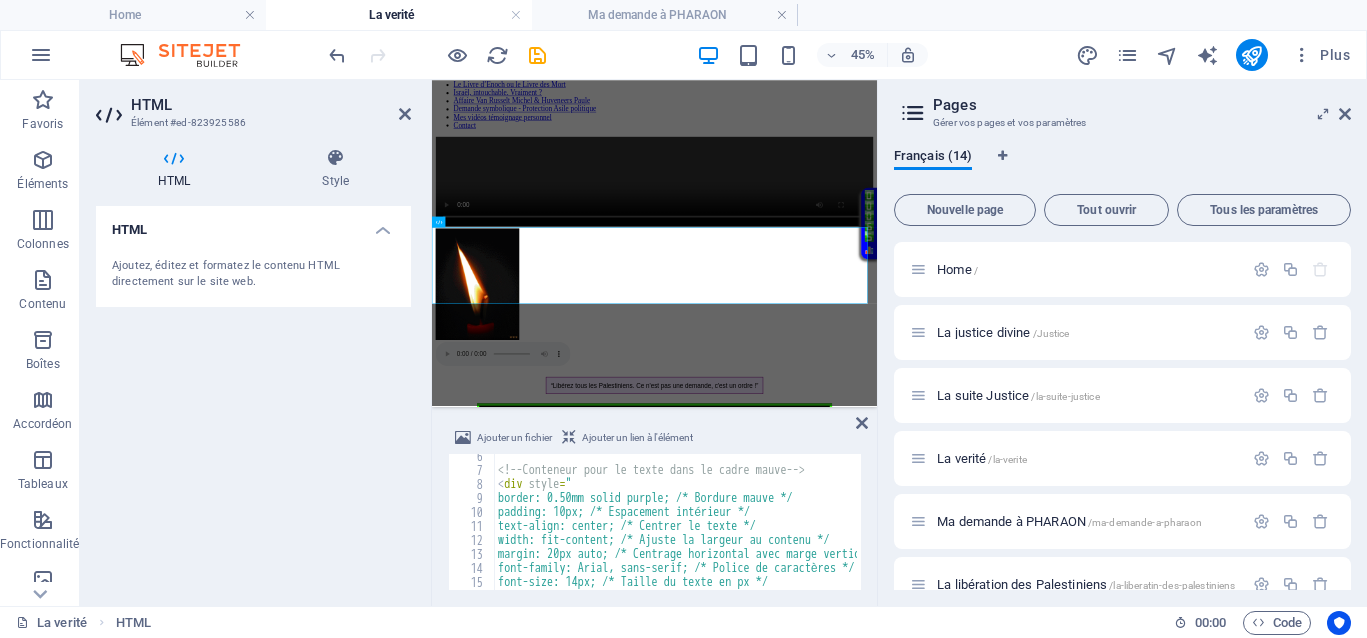 scroll, scrollTop: 0, scrollLeft: 0, axis: both 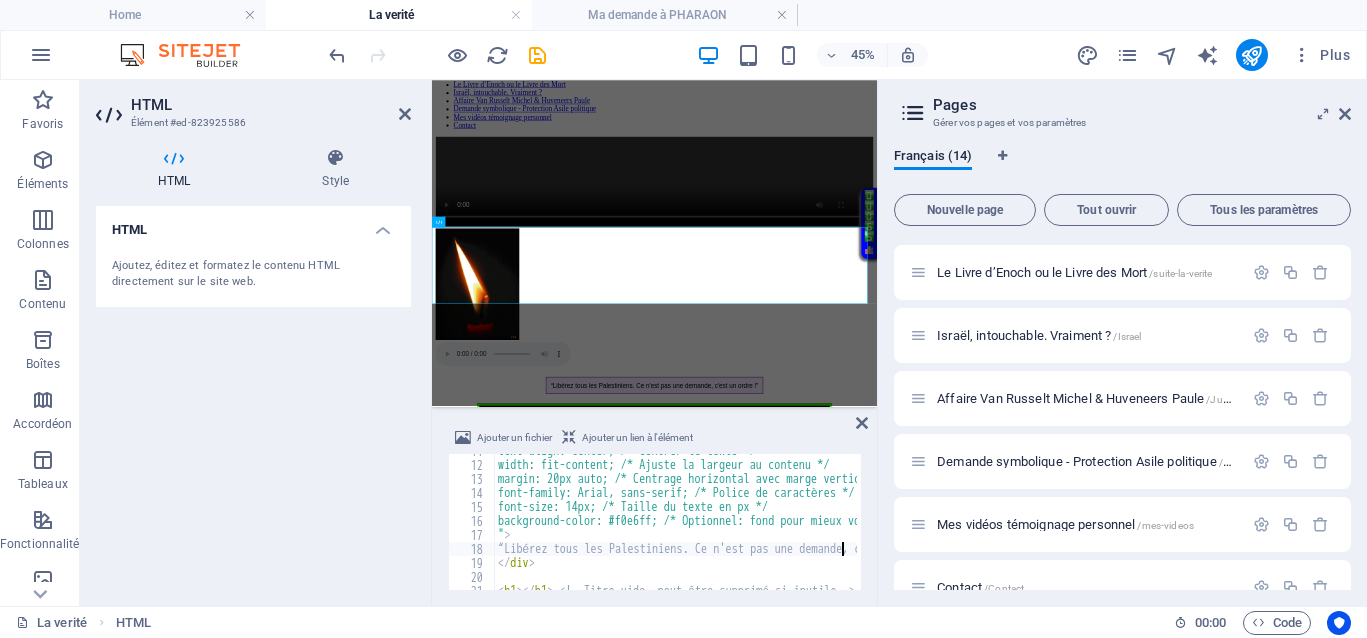 click on "text-align: center; /* Centrer le texte */     width: fit-content; /* Ajuste la largeur au contenu */     margin: 20px auto; /* Centrage horizontal avec marge vertical */     font-family: Arial, sans-serif; /* Police de caractères */     font-size: 14px; /* Taille du texte en px */     background-color: #f0e6ff; /* Optionnel: fond pour mieux voir le cadre */ " >     “Libérez tous les Palestiniens. Ce n'est pas une demande, c'est un ordre !” </ div > < h1 > </ h1 >   <!--  Titre vide, peut être supprimé si inutile  -->" at bounding box center (909, 524) 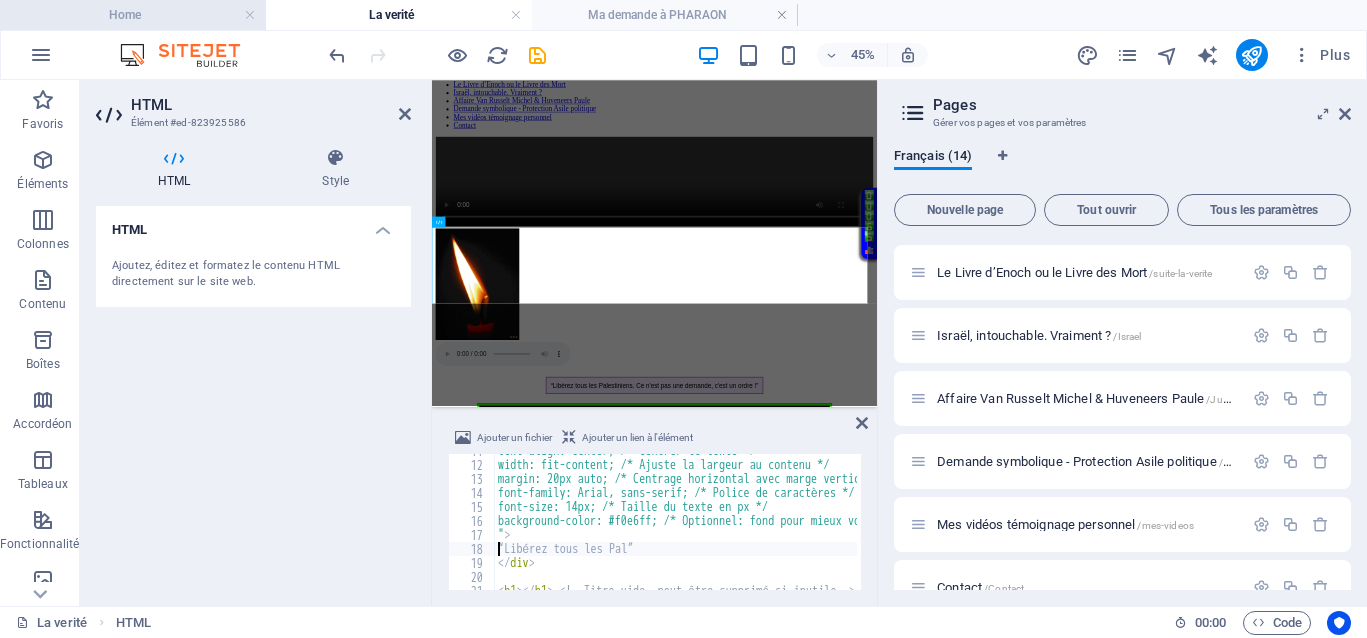 scroll, scrollTop: 0, scrollLeft: 0, axis: both 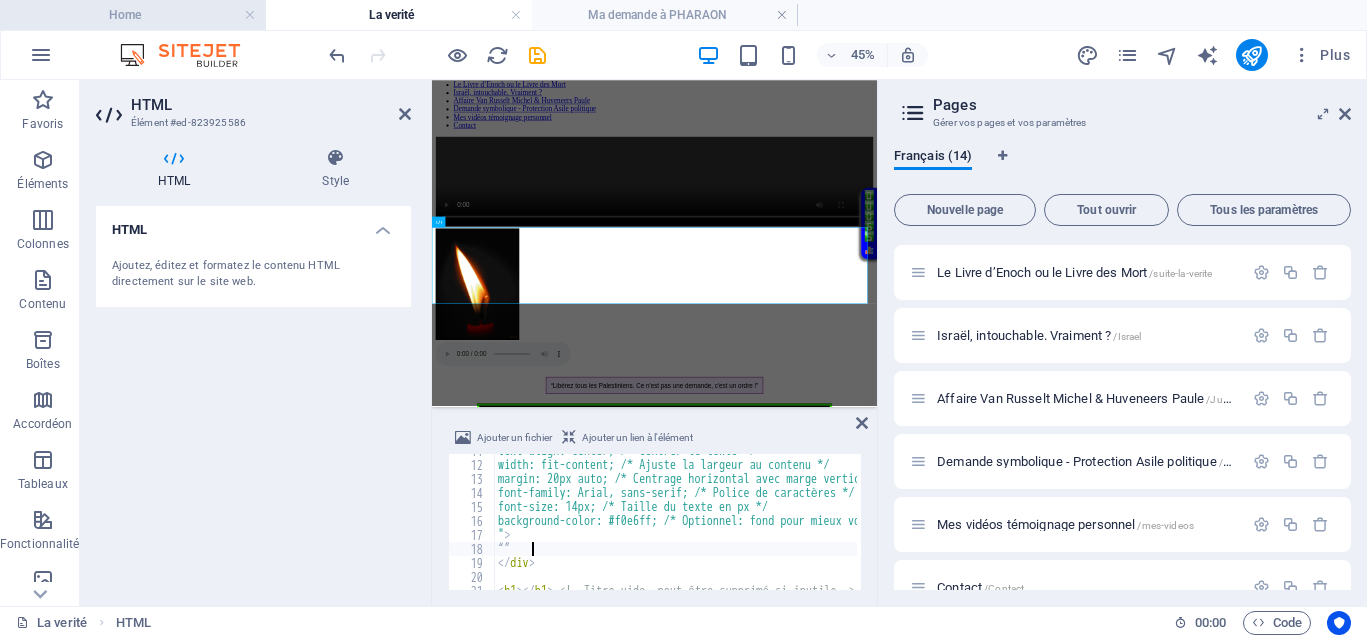 type on "Au XVIIe siècle, la justice jouait le même rôle qu’aujourd’hui, absence totale de justice pour les uns, justice inégalitaire, ce qui empêchait totalement le droit d’accès à une justice de libération pour ceux qui en avaient le plus besoin.”" 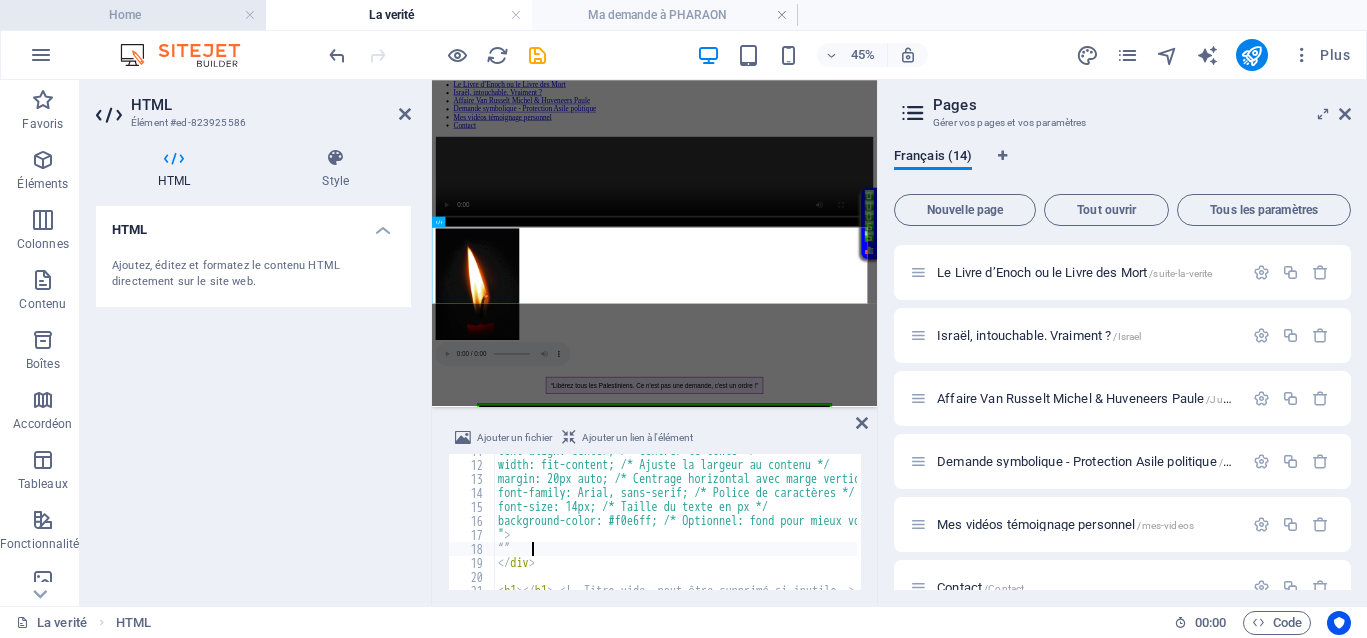 scroll, scrollTop: 0, scrollLeft: 1259, axis: horizontal 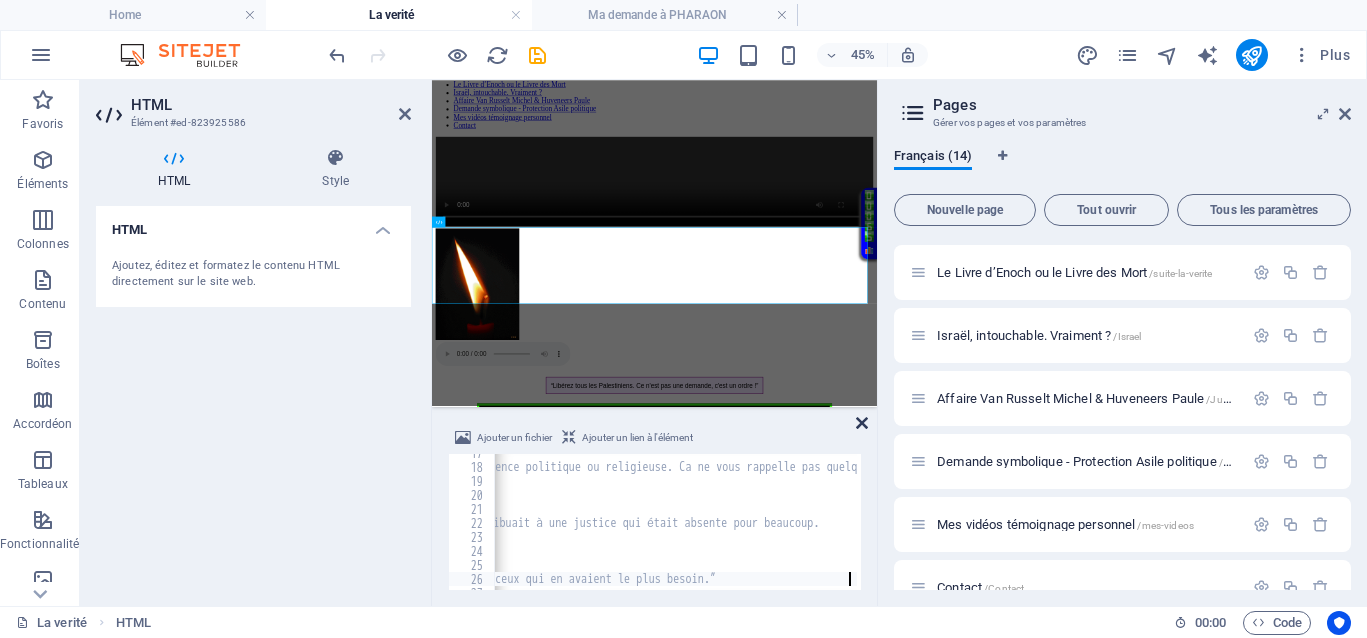 drag, startPoint x: 818, startPoint y: 343, endPoint x: 858, endPoint y: 418, distance: 85 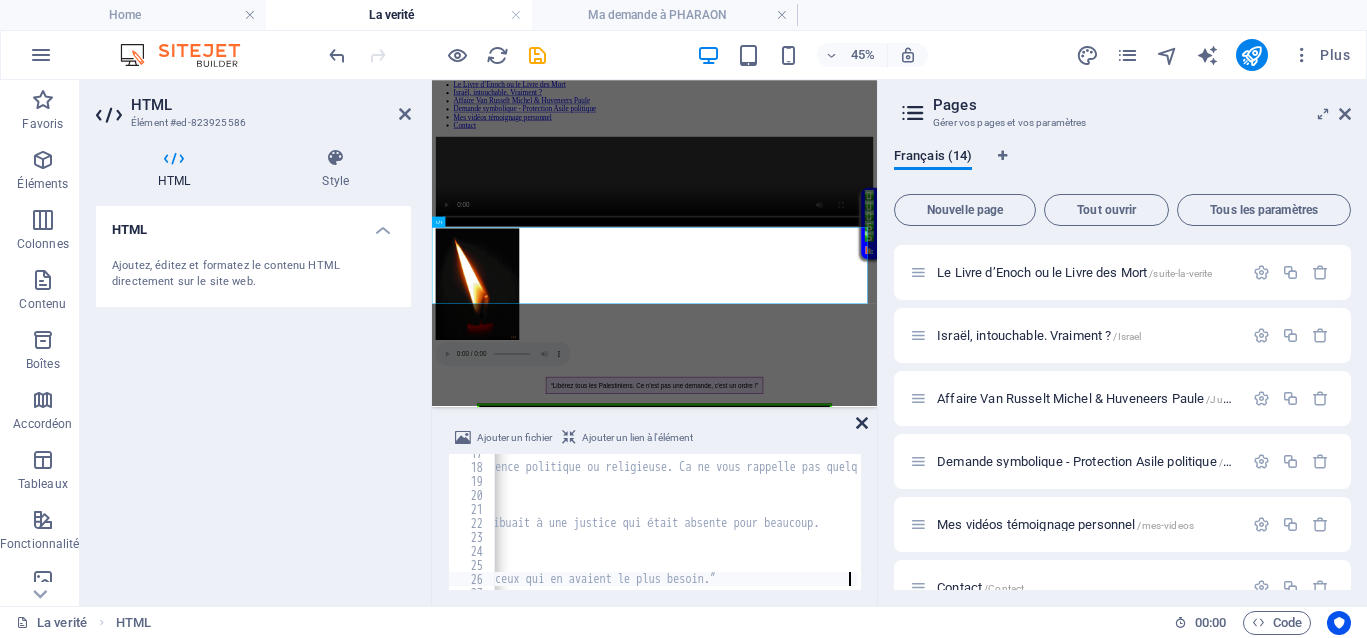 click at bounding box center [862, 423] 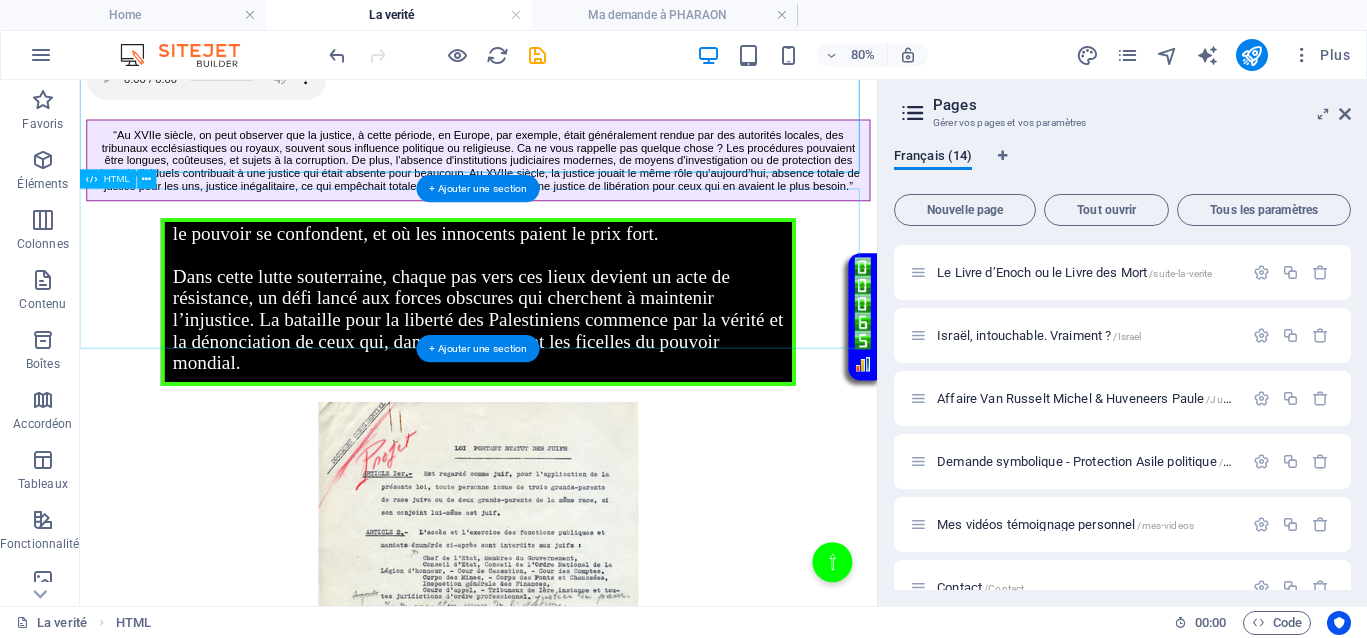 scroll, scrollTop: 828, scrollLeft: 0, axis: vertical 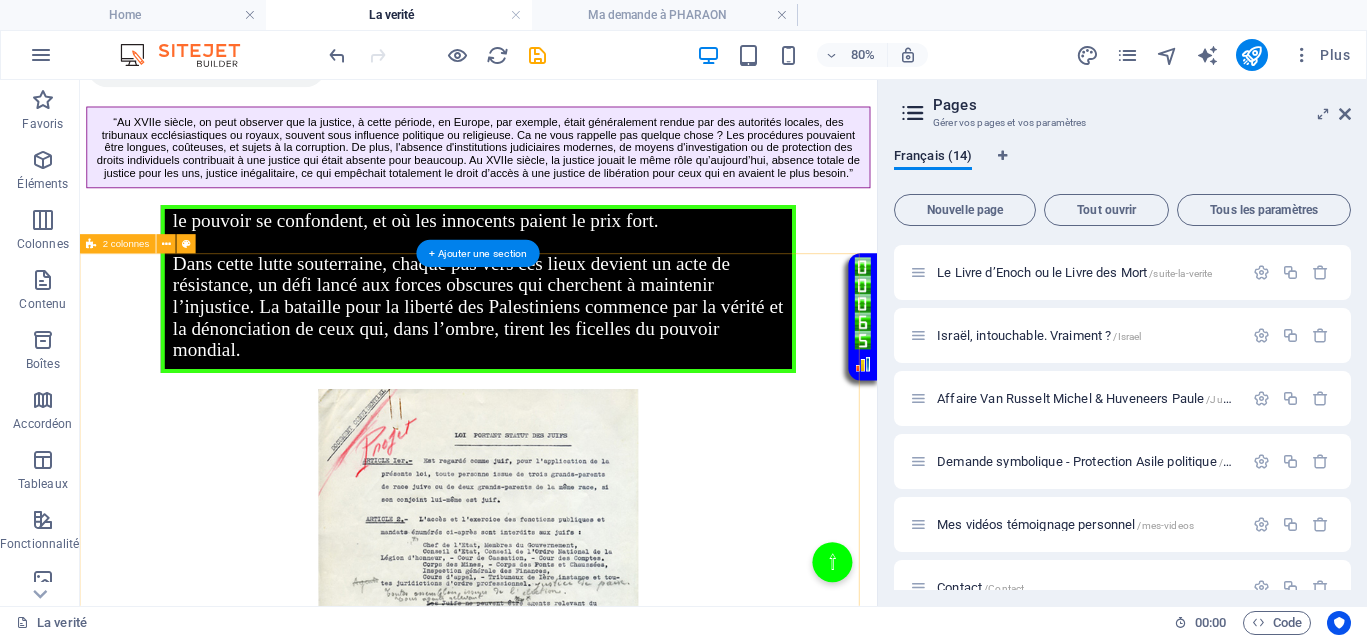 click on "Au  XVIIe siècle , on peut observer que la justice, à cette période, en Europe, par exemple, était généralement rendue par des autorités locales, des tribunaux ecclésiastiques ou royaux, souvent sous influence politique ou religieuse. Ca ne vous rappelle pas quelque chose ? Les procédures pouvaient être longues, coûteuses, et sujets à la corruption.  De plus, l'absence d'institutions judiciaires modernes, de moyens d'investigation ou de protection des droits individuels contribuait à une justice qui était absente pour beaucoup. Au  XVIIe siècle , la justice jouait le même rôle qu’aujourd’hui, absence totale de justice pour les uns, justice inégalitaire, ce qui empêchait totalement le droit d’accès à une justice de libération pour ceux qui en avaient le plus besoin." at bounding box center (578, 840) 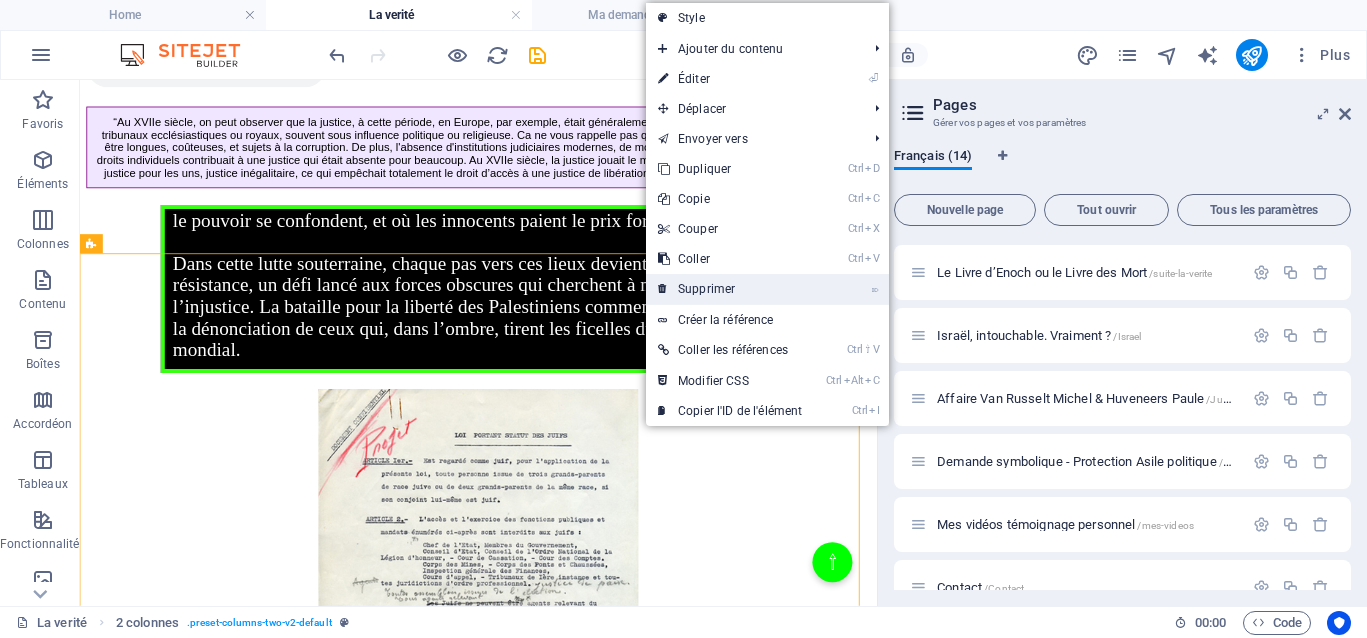 click on "⌦  Supprimer" at bounding box center [730, 289] 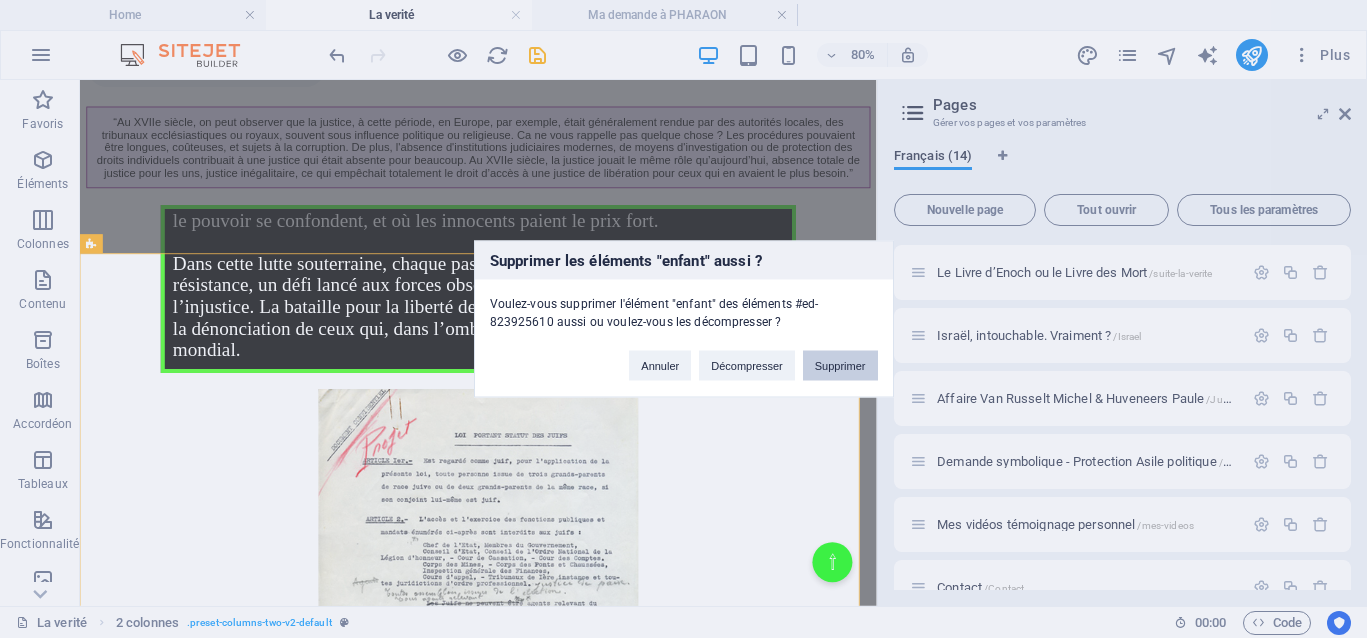 click on "Supprimer" at bounding box center (840, 366) 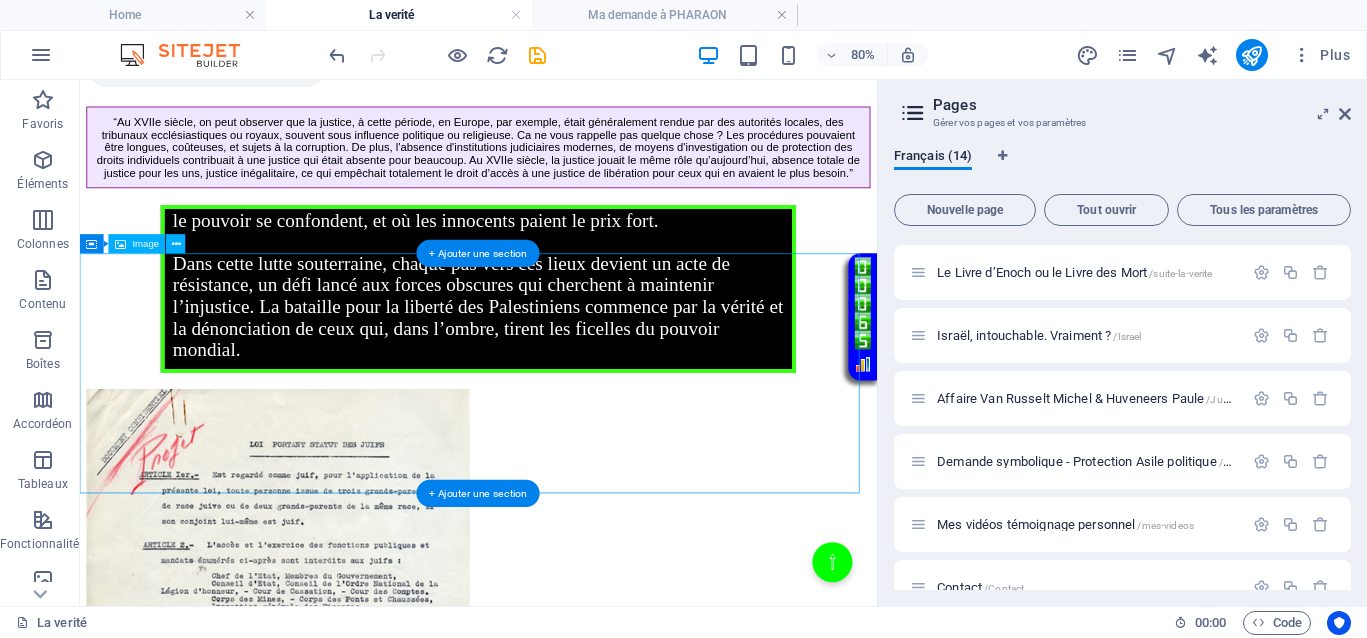 click at bounding box center (578, 769) 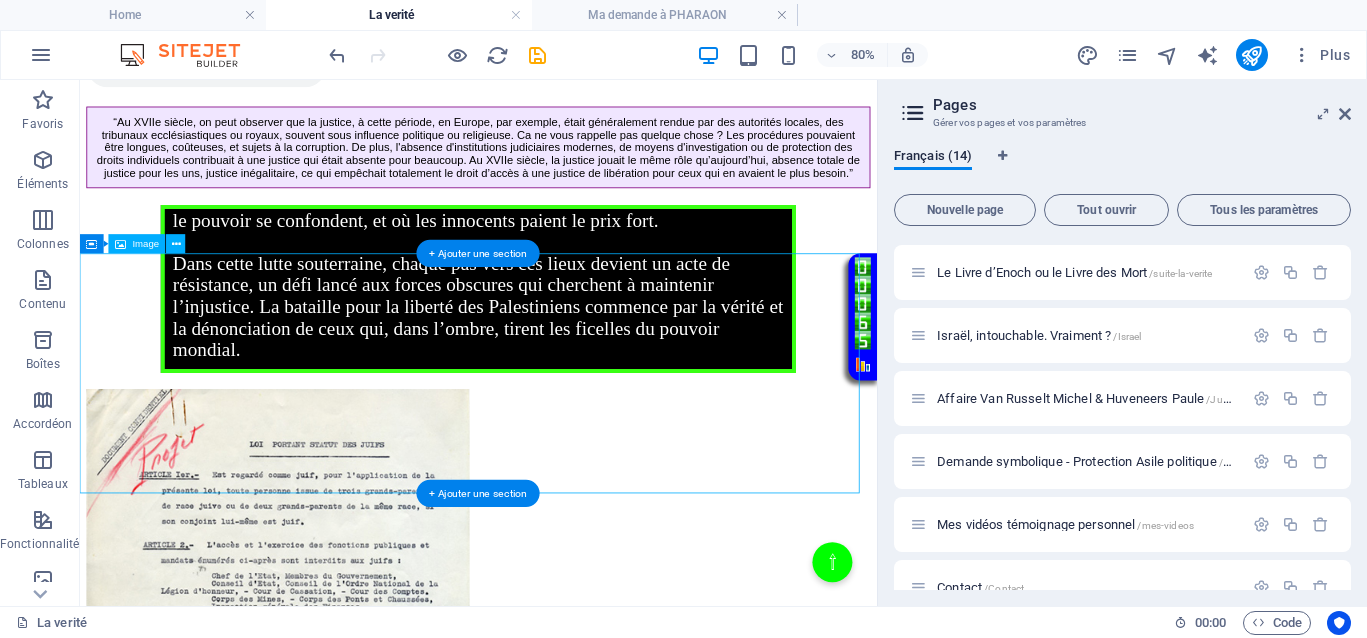 click at bounding box center [578, 769] 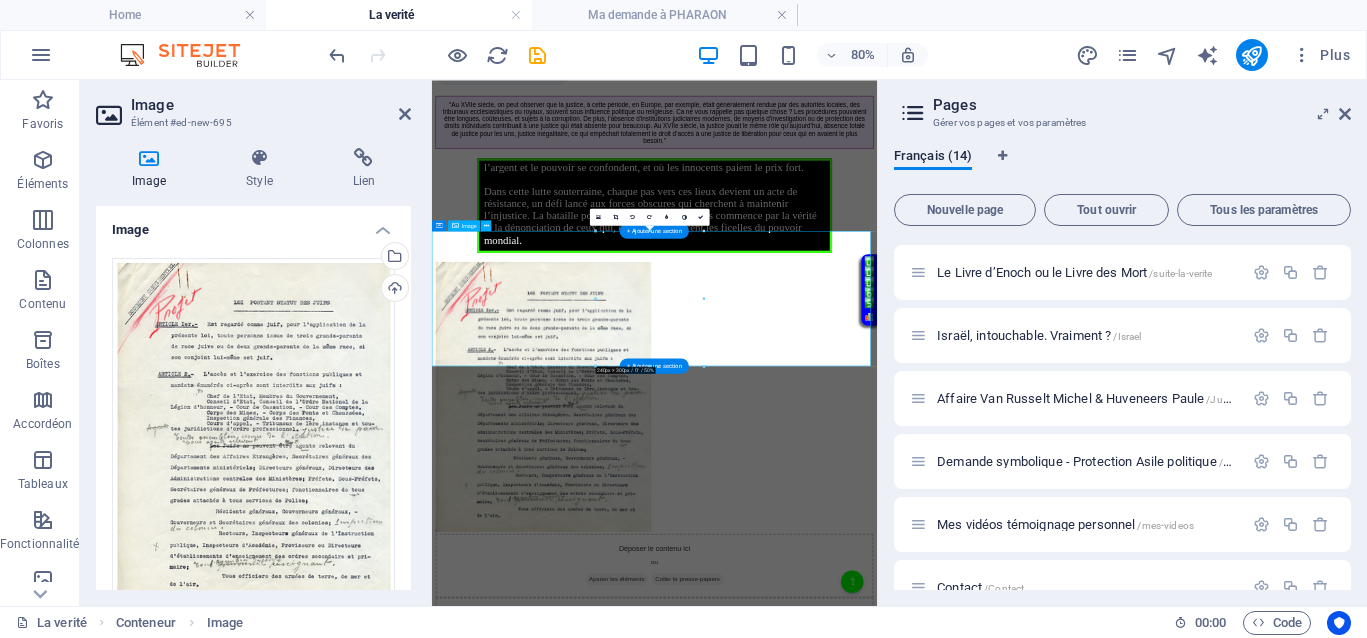 scroll, scrollTop: 710, scrollLeft: 0, axis: vertical 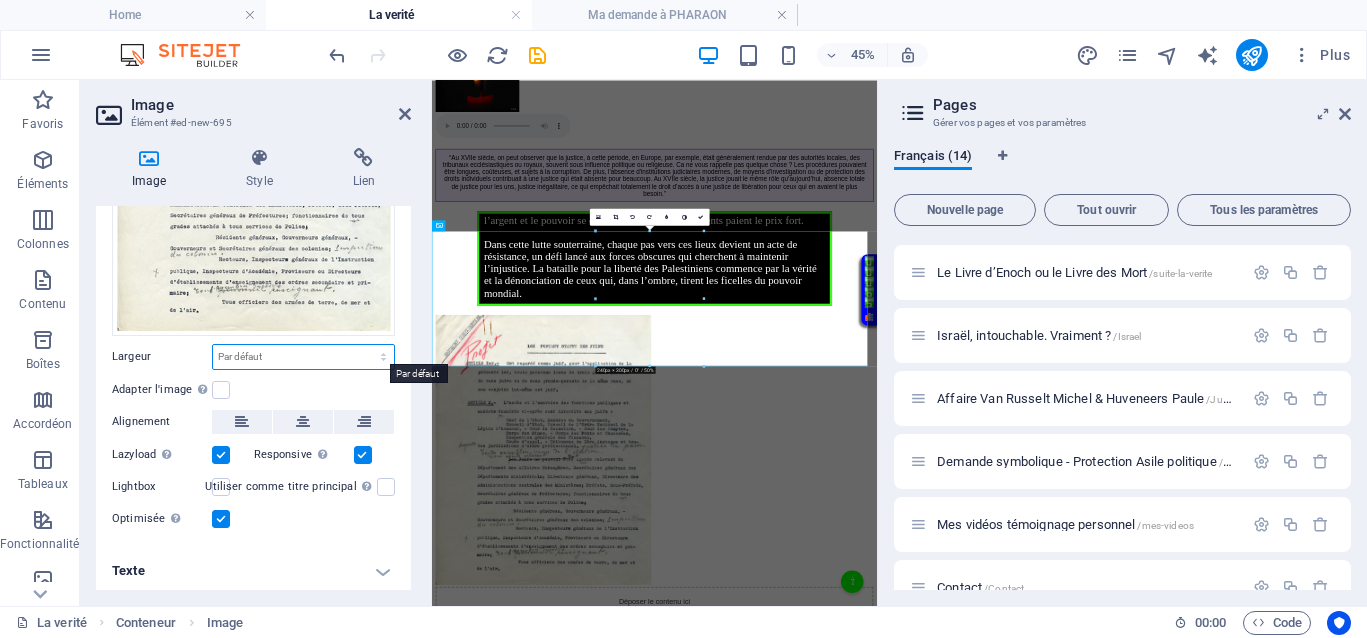 click on "Par défaut auto px rem % em vh vw" at bounding box center [303, 357] 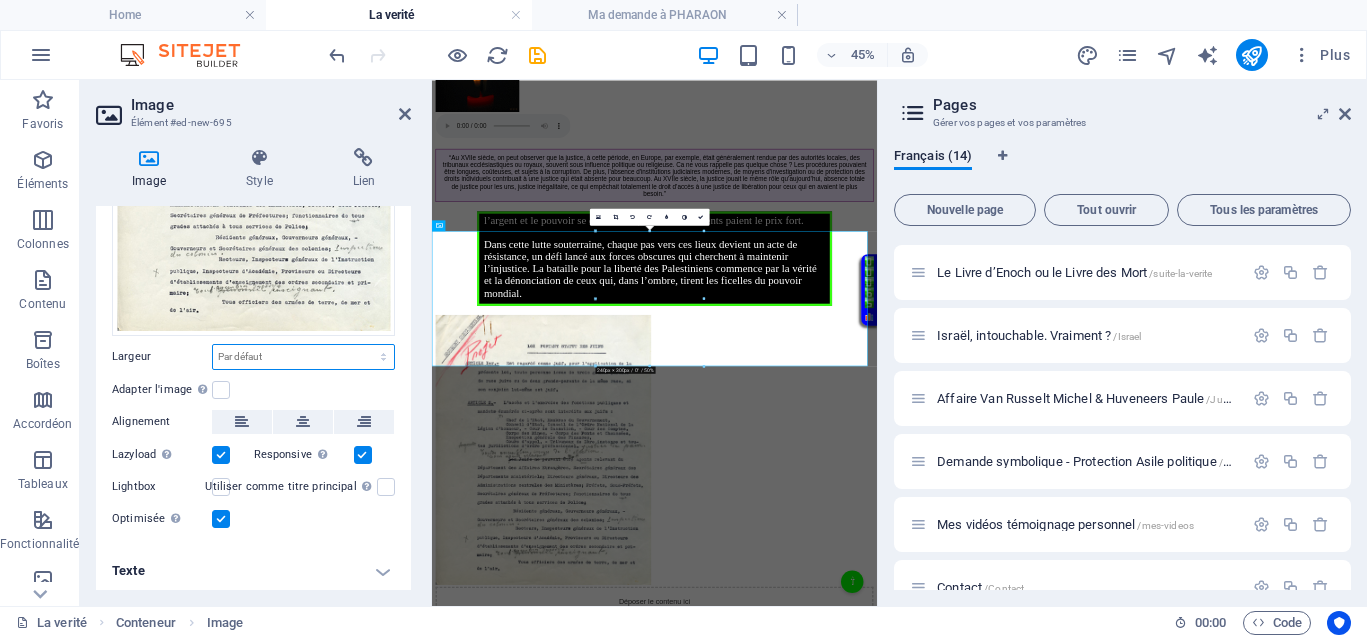 select on "px" 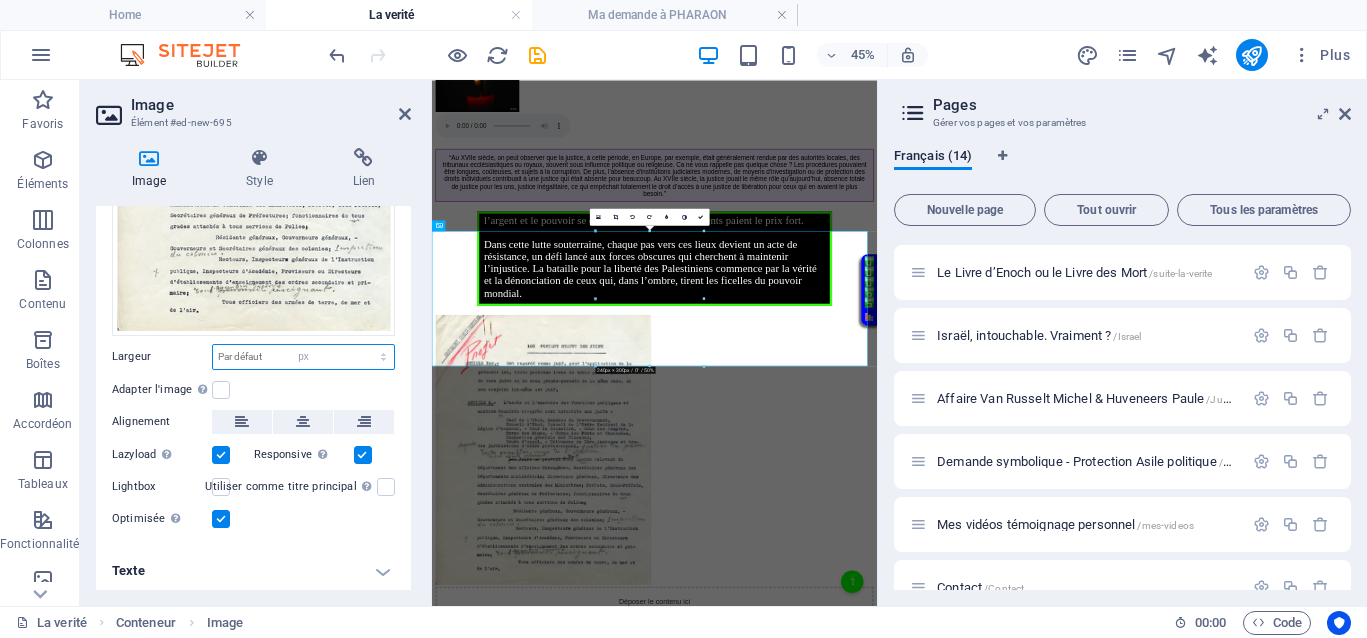 click on "Par défaut auto px rem % em vh vw" at bounding box center (303, 357) 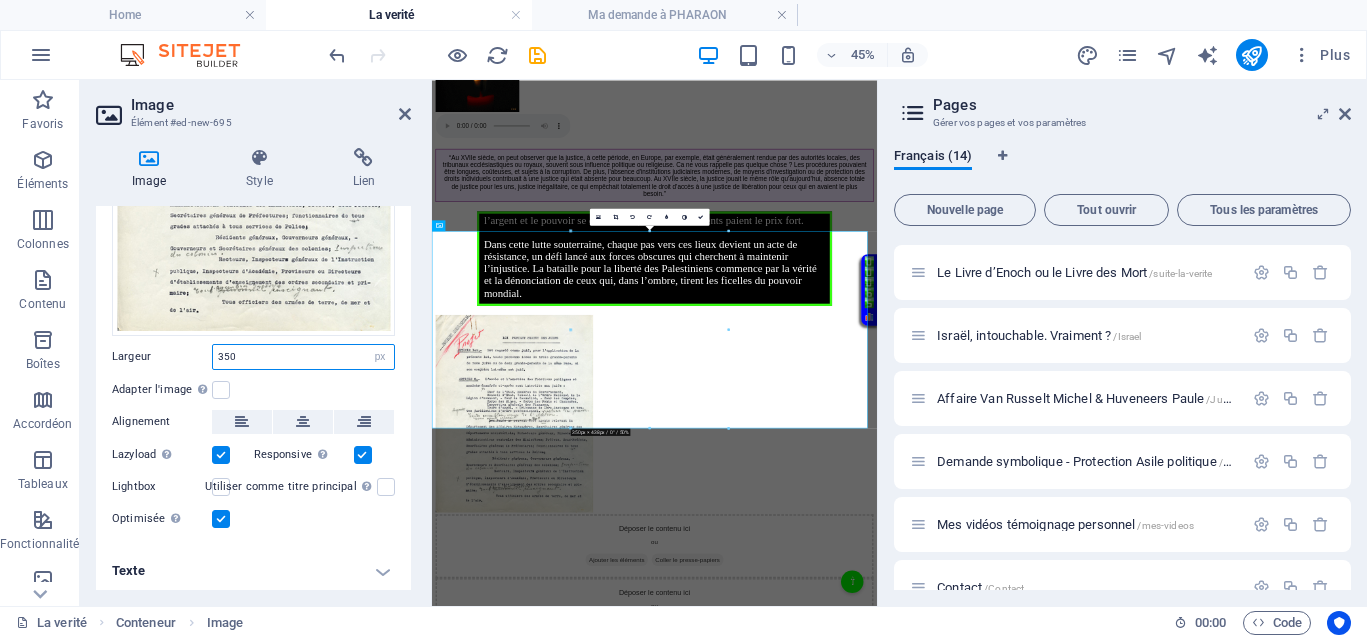 drag, startPoint x: 256, startPoint y: 356, endPoint x: 203, endPoint y: 352, distance: 53.15073 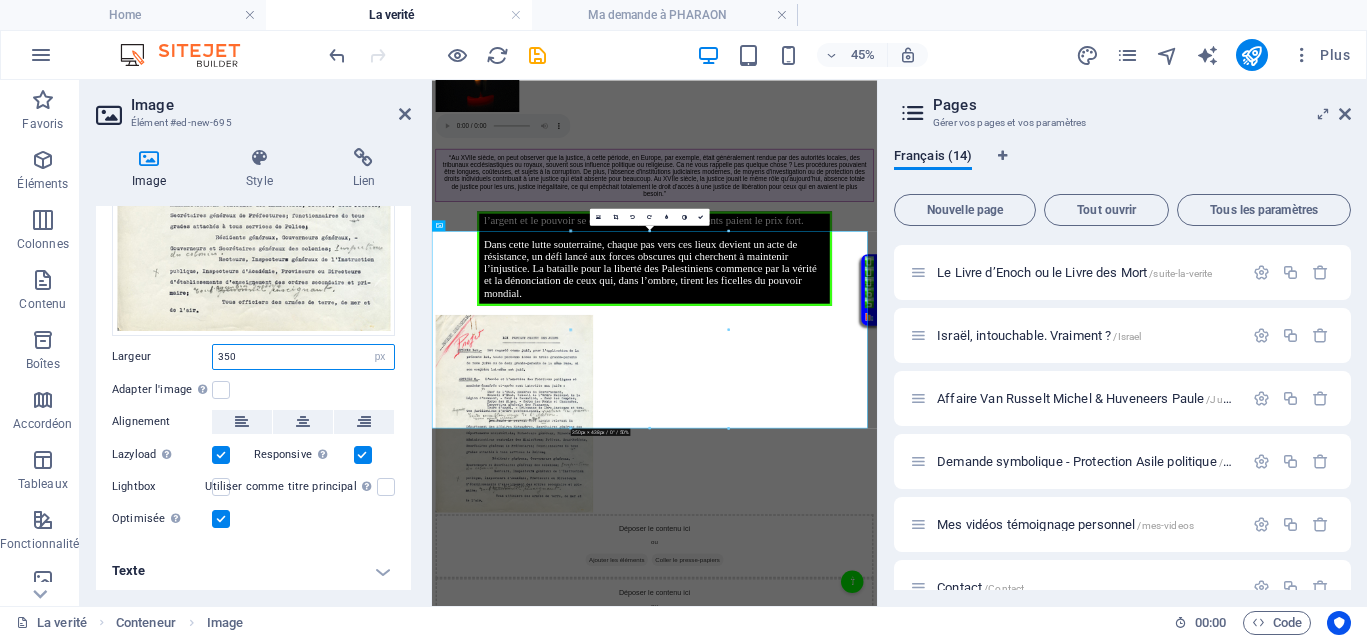 click on "Largeur 350 Par défaut auto px rem % em vh vw" at bounding box center [253, 357] 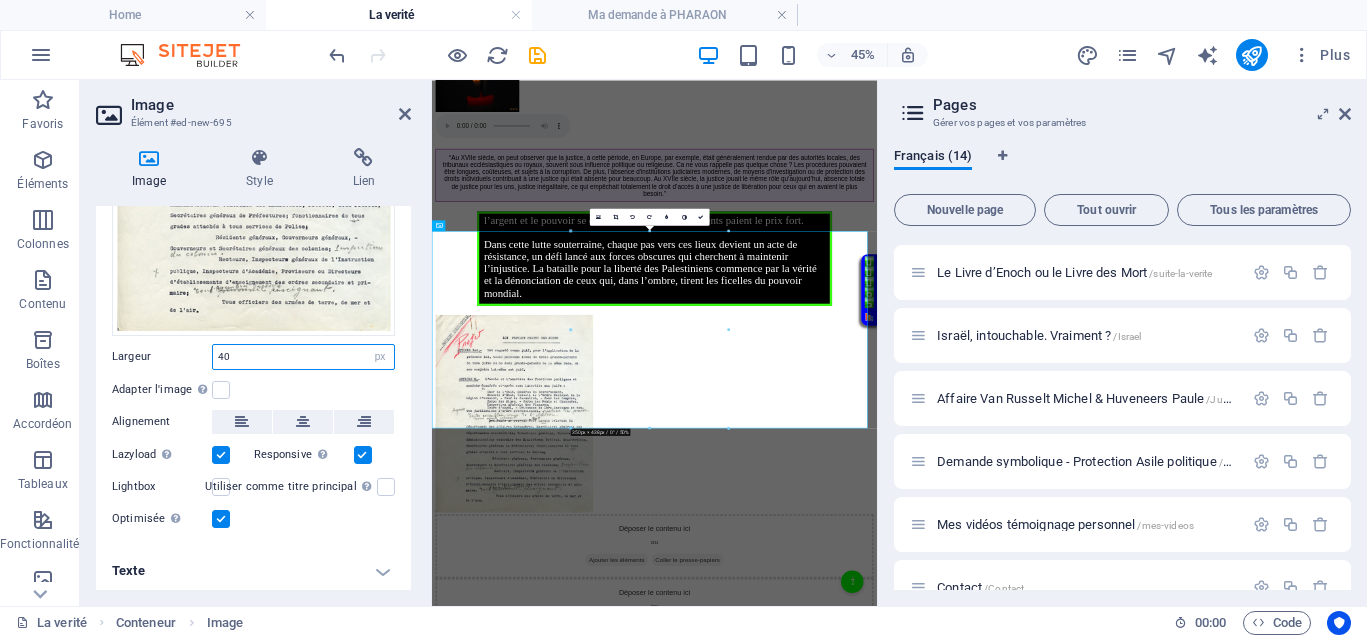 type on "400" 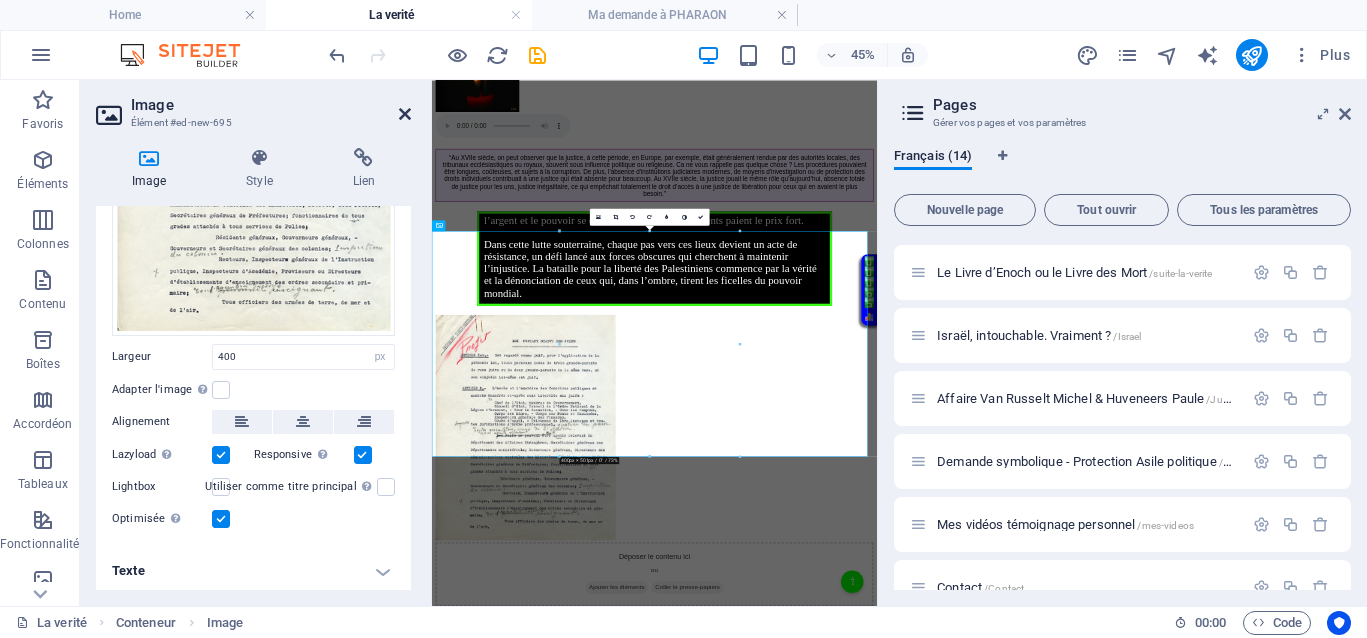 click at bounding box center (405, 114) 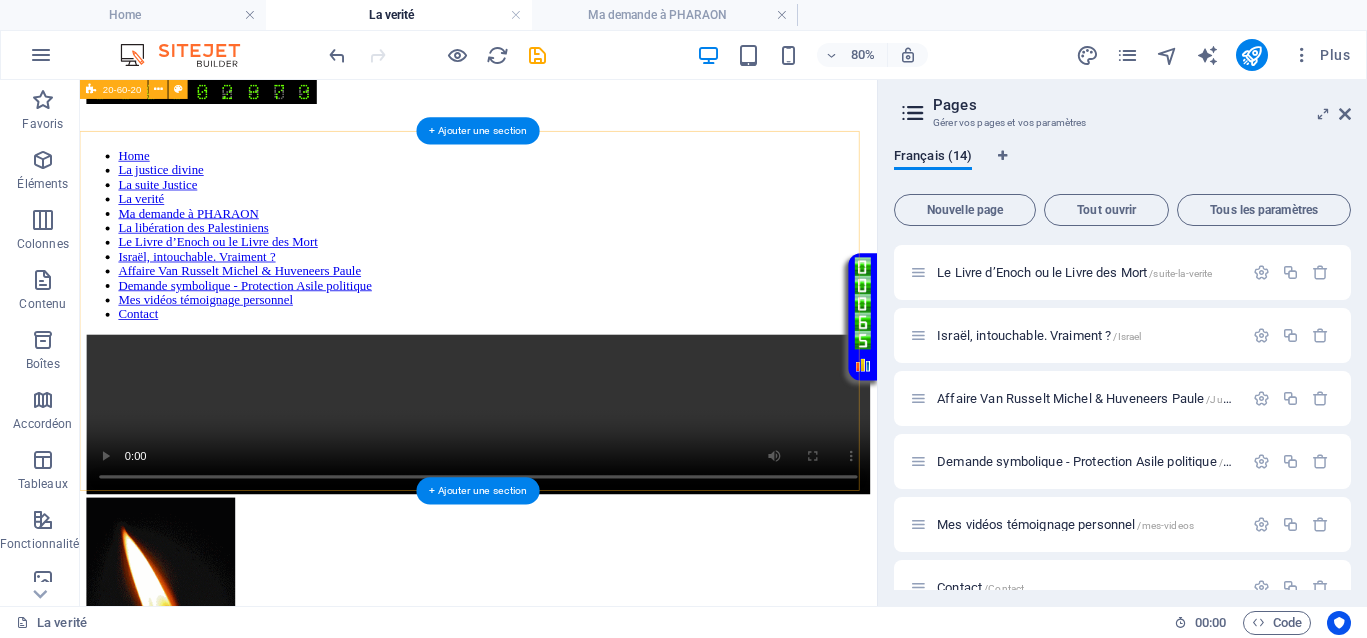 scroll, scrollTop: 0, scrollLeft: 0, axis: both 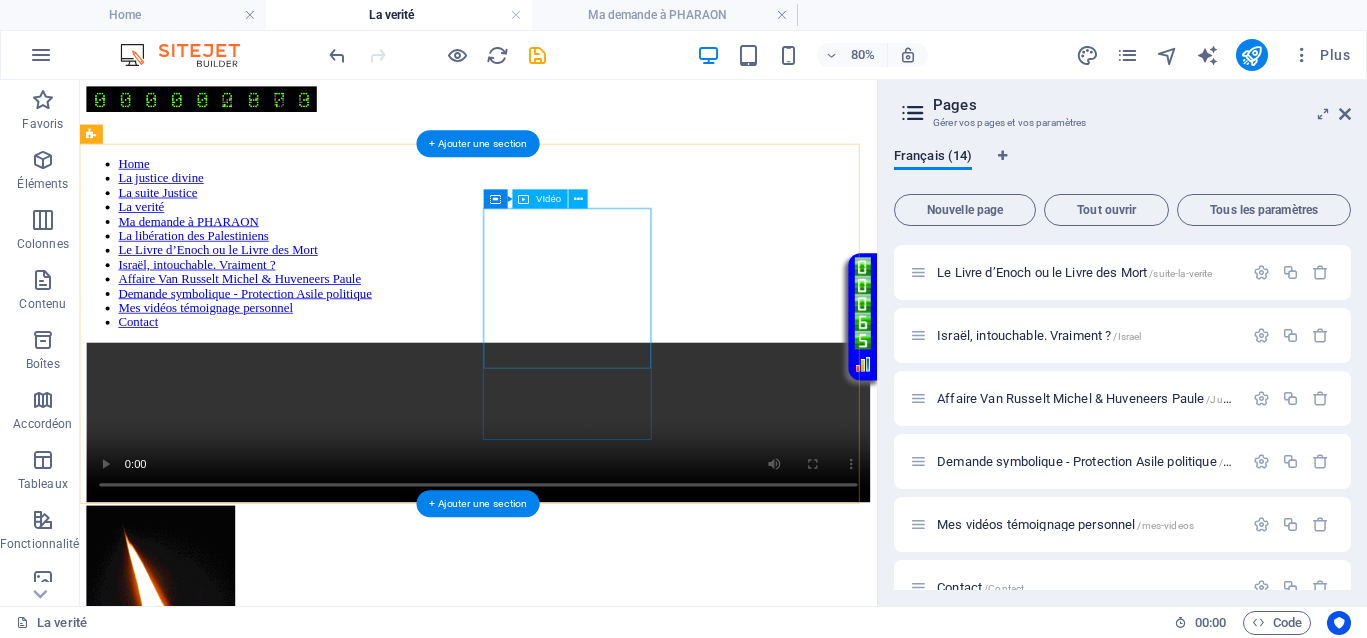 click at bounding box center [578, 510] 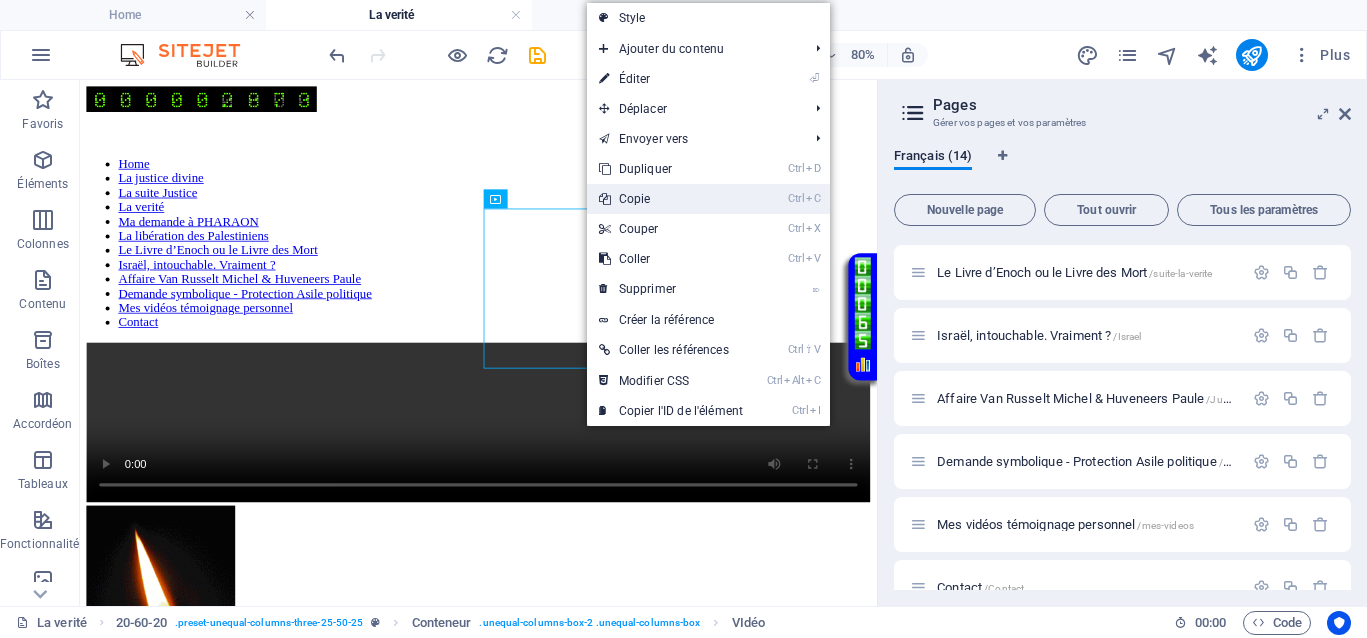 click on "Ctrl C  Copie" at bounding box center (671, 199) 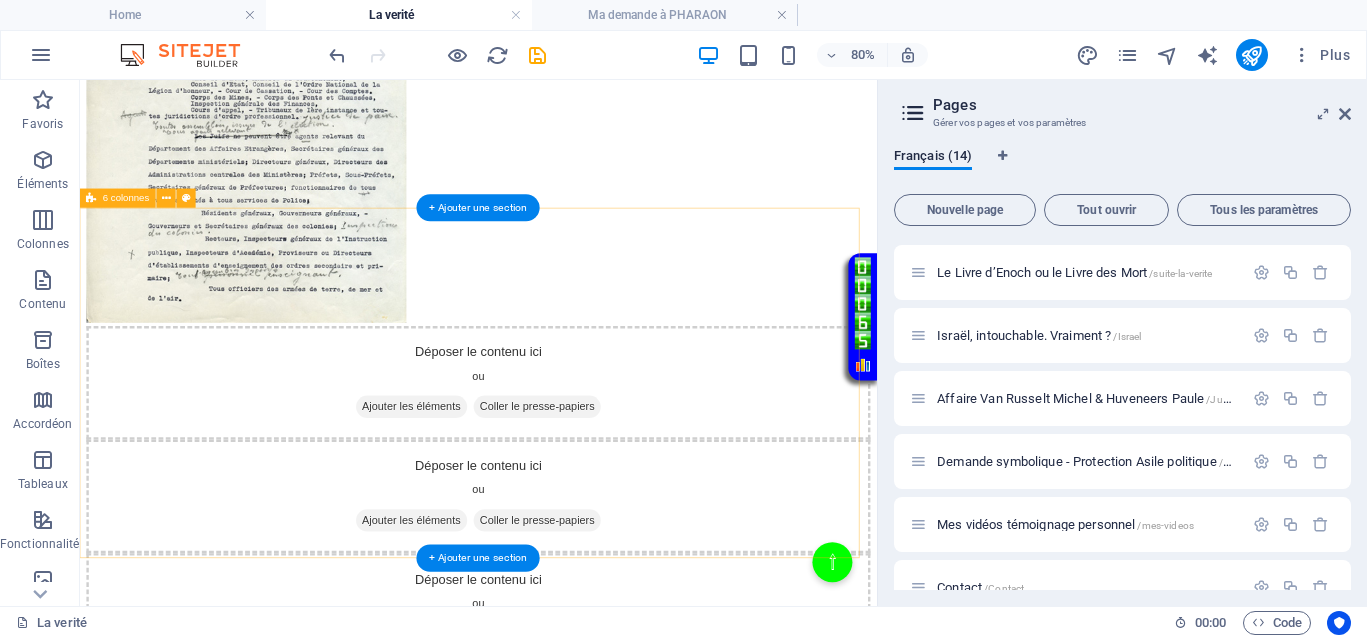 scroll, scrollTop: 1422, scrollLeft: 0, axis: vertical 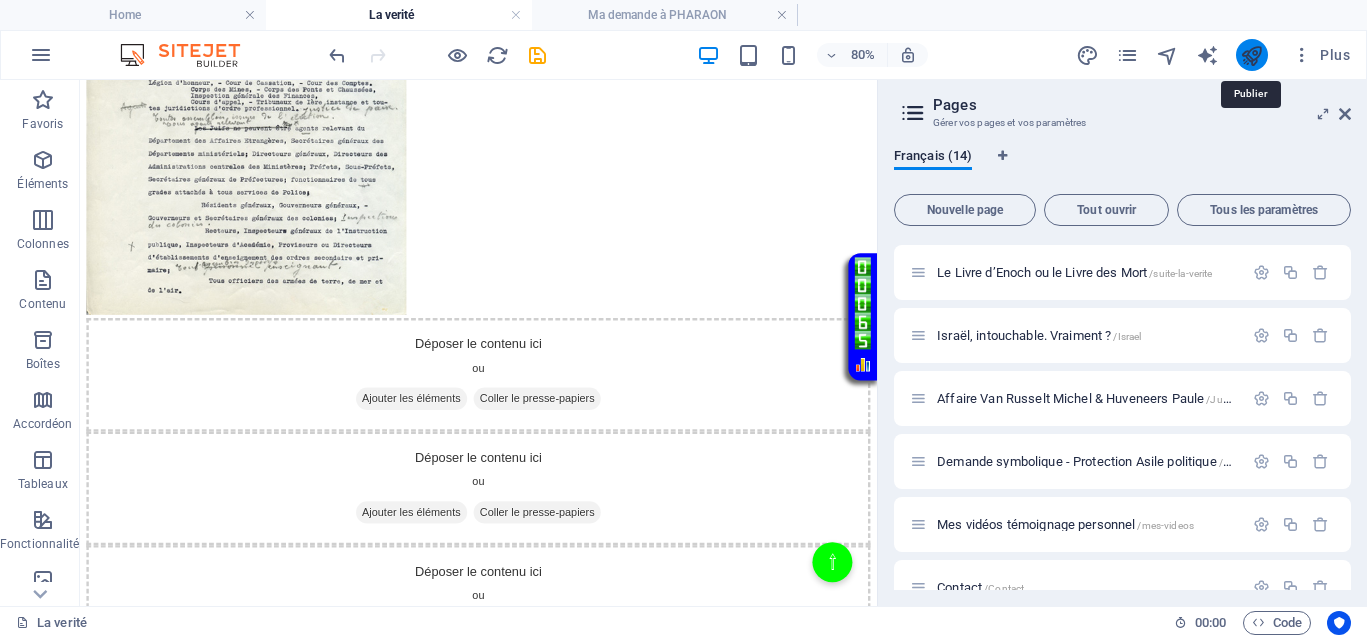 click at bounding box center (1251, 55) 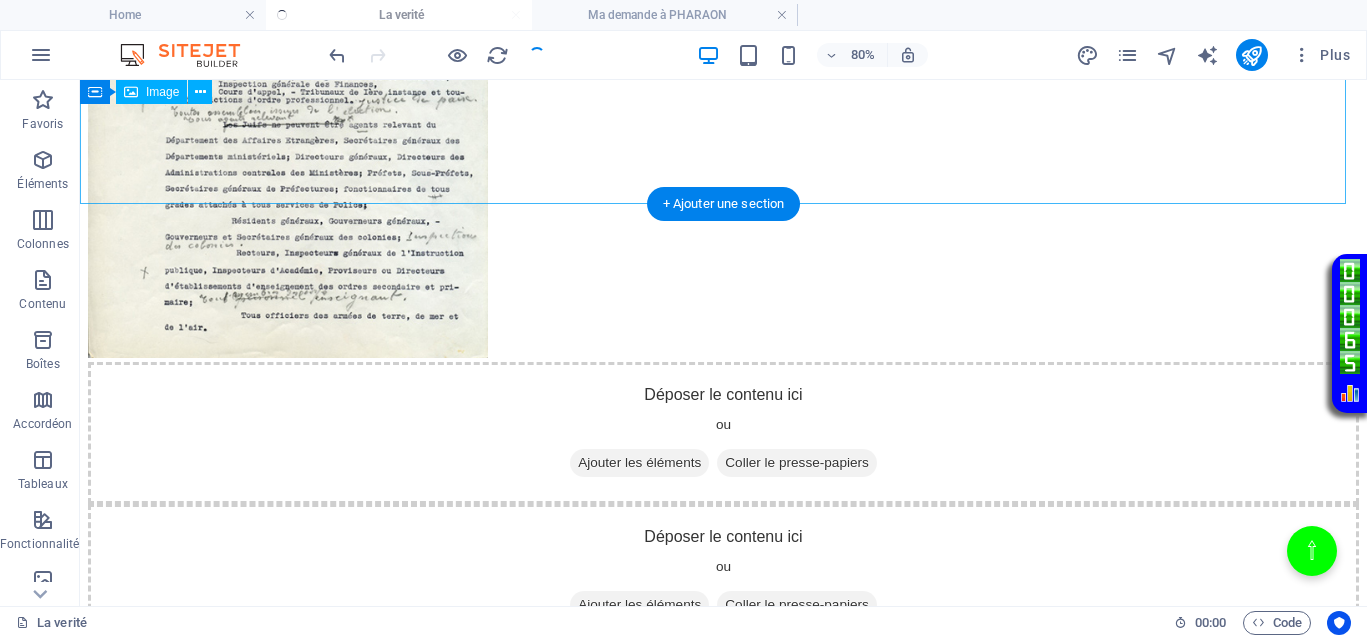 scroll, scrollTop: 1380, scrollLeft: 0, axis: vertical 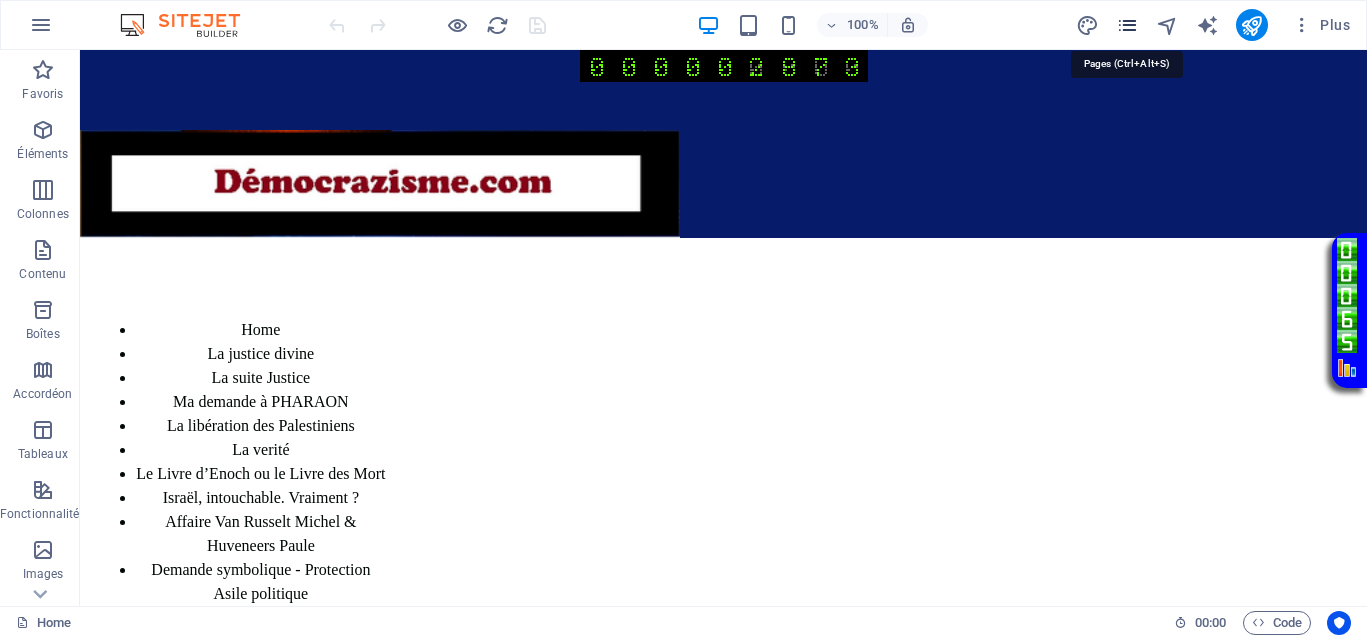 click at bounding box center (1127, 25) 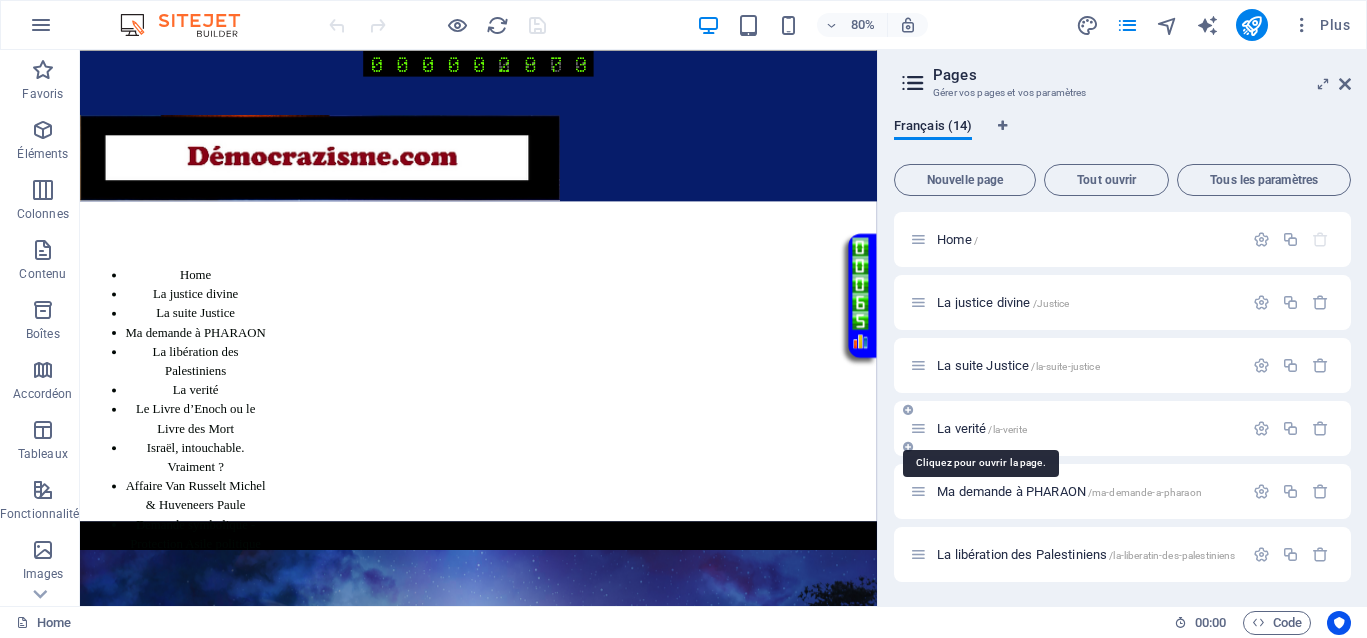 click on "La verité /la-verite" at bounding box center [982, 428] 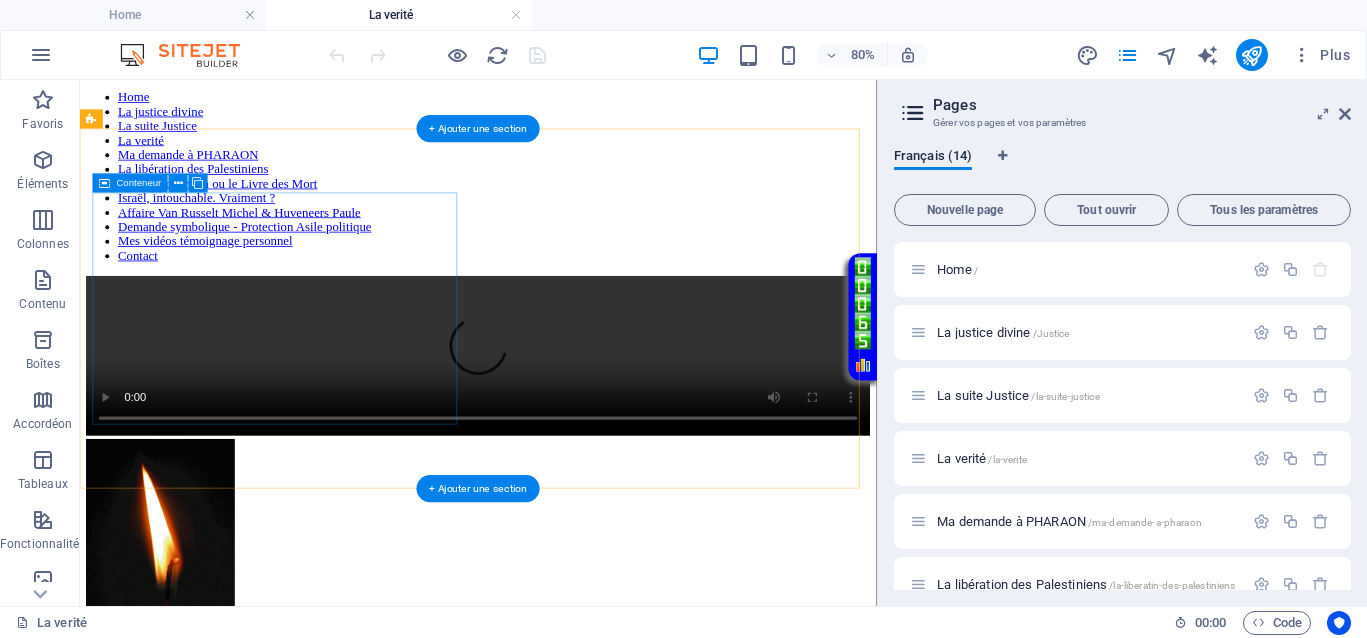 scroll, scrollTop: 0, scrollLeft: 0, axis: both 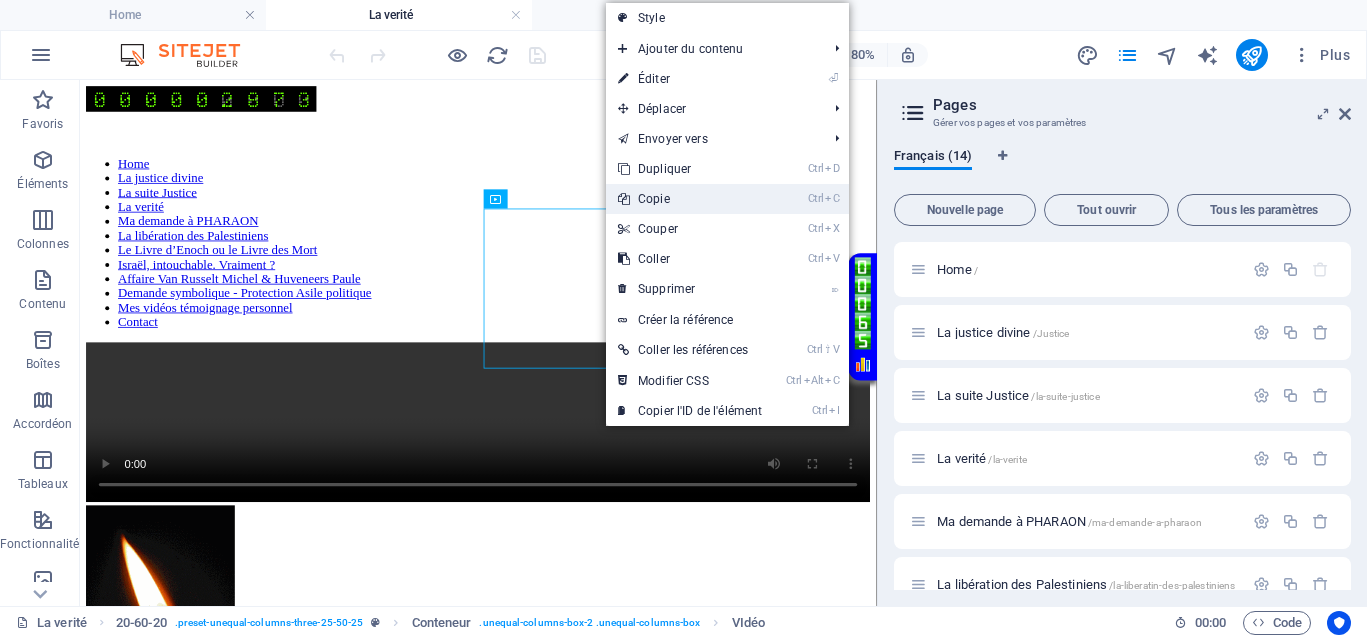 click on "Ctrl C  Copie" at bounding box center (690, 199) 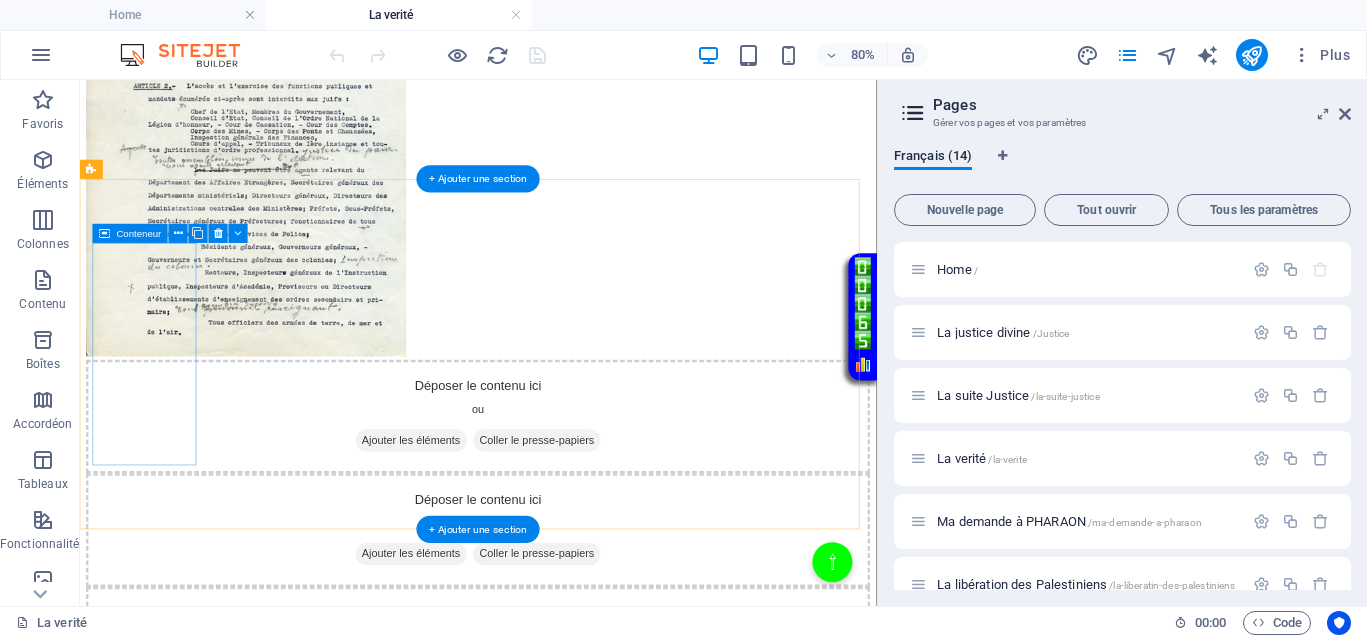 scroll, scrollTop: 1422, scrollLeft: 0, axis: vertical 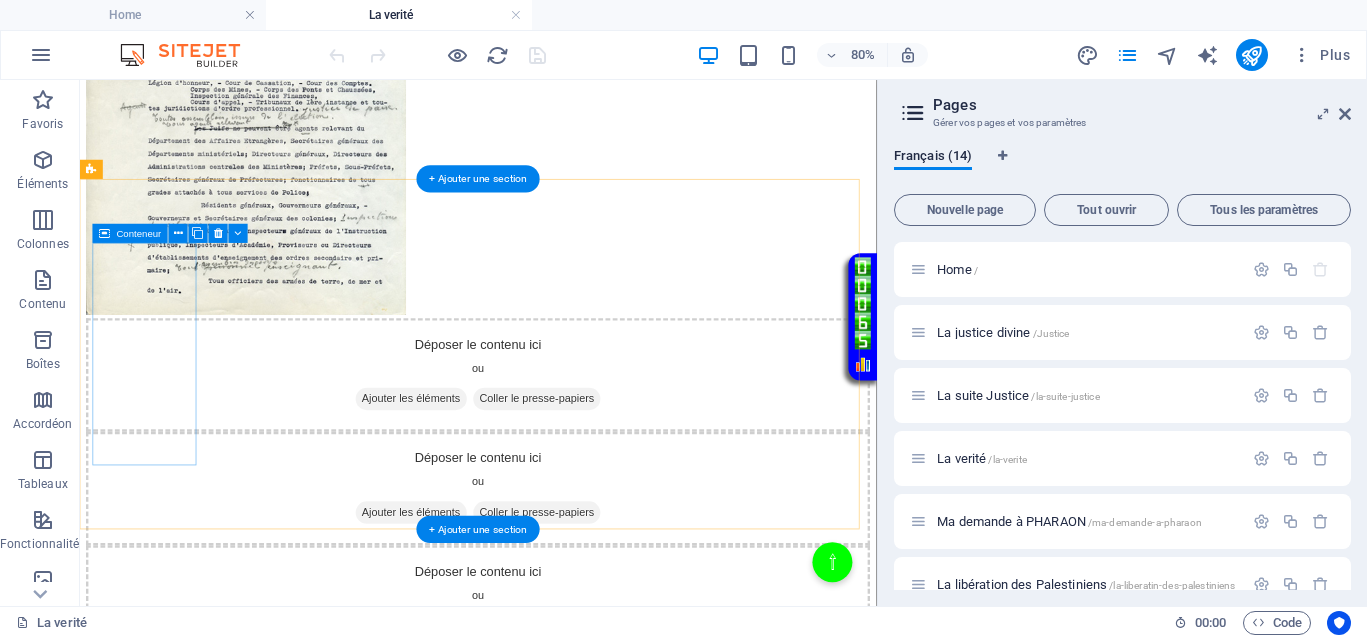 click on "Coller le presse-papiers" at bounding box center [652, 479] 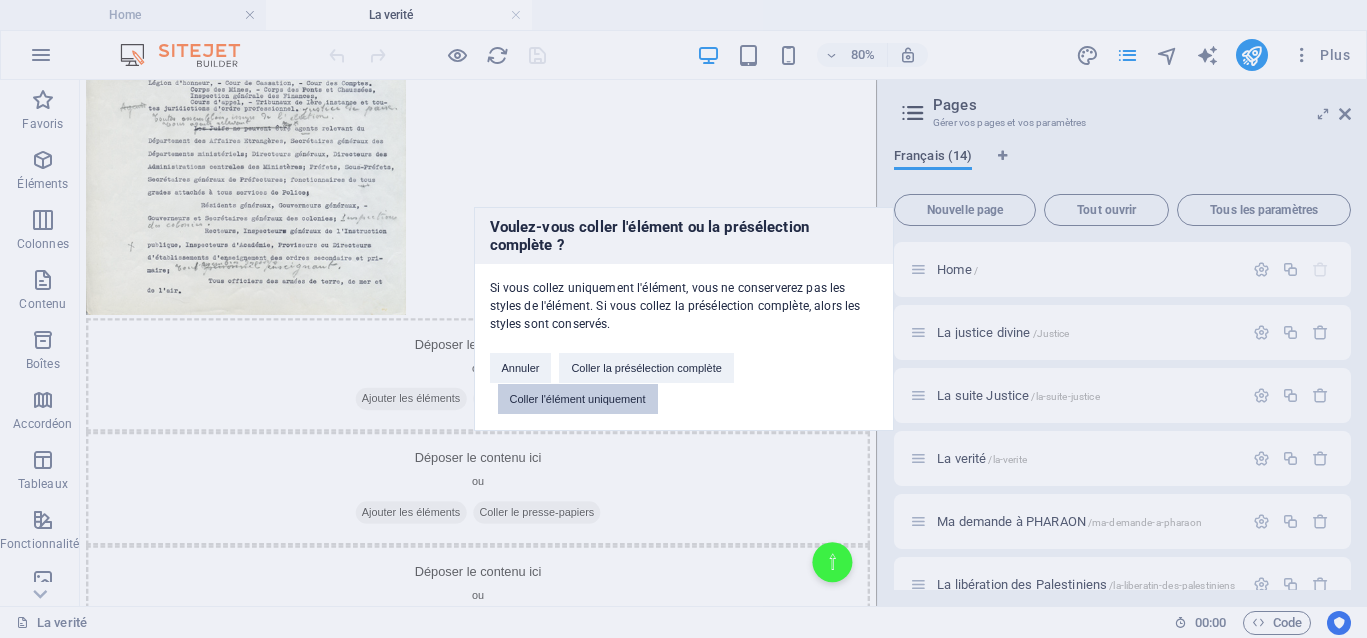 drag, startPoint x: 519, startPoint y: 398, endPoint x: 222, endPoint y: 398, distance: 297 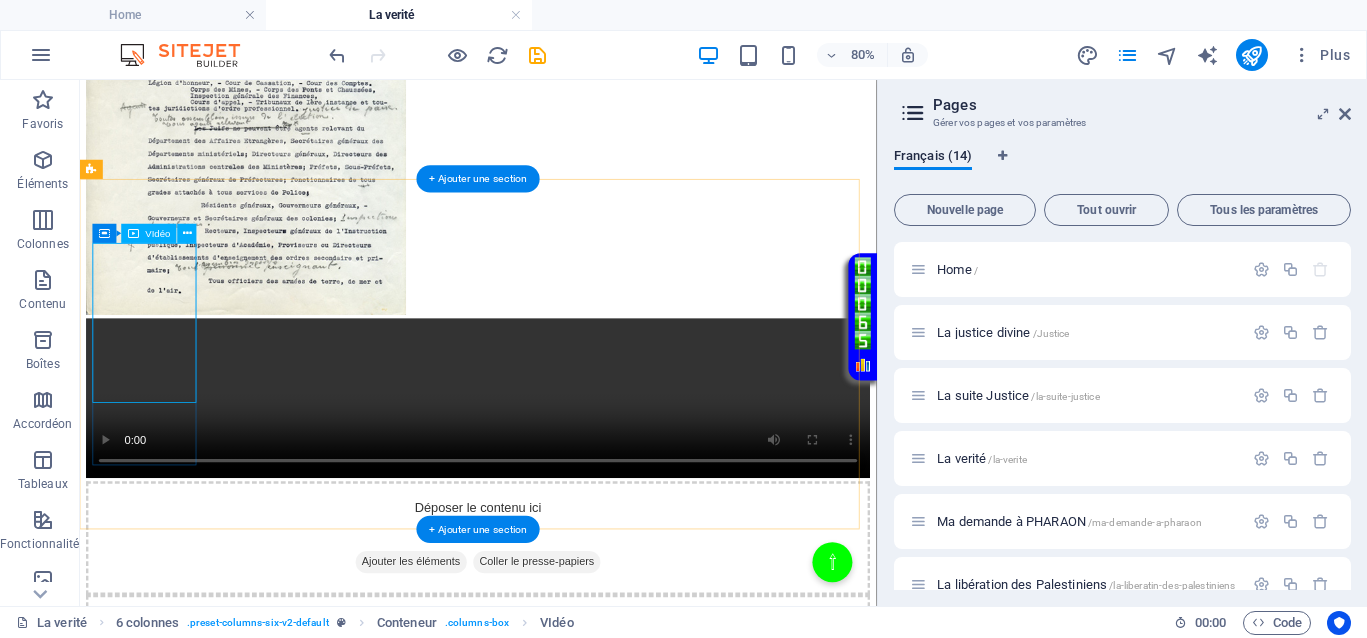 click at bounding box center (578, 480) 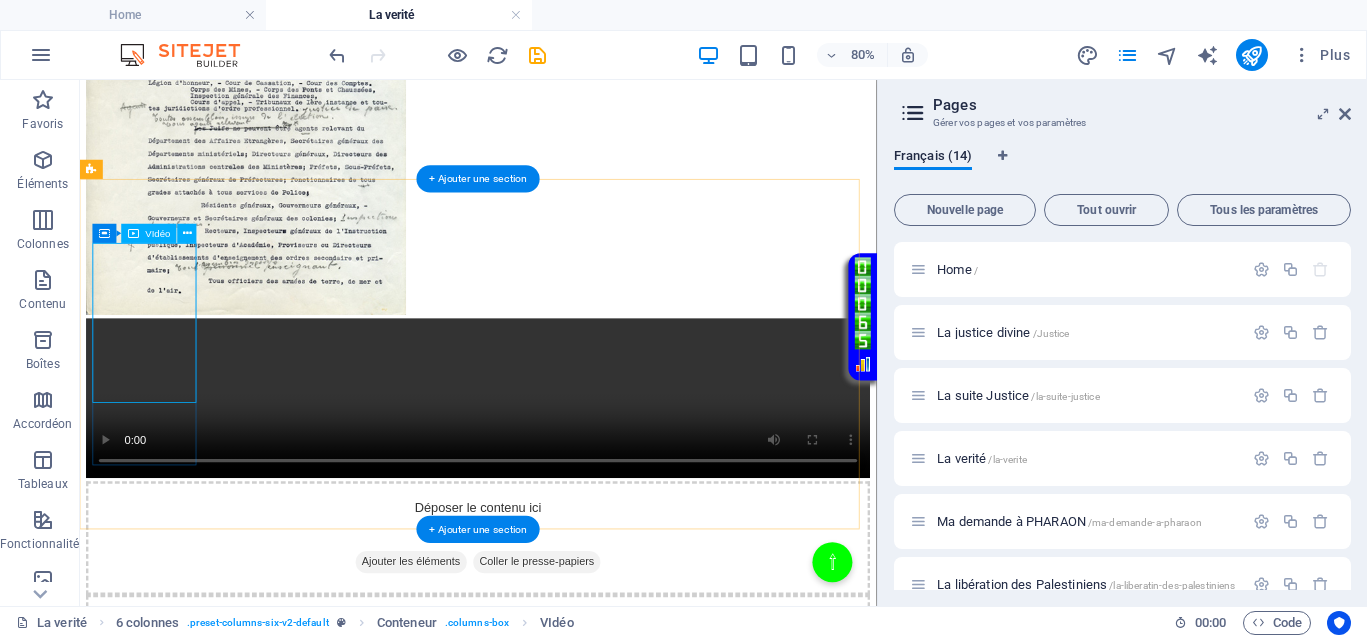 select on "%" 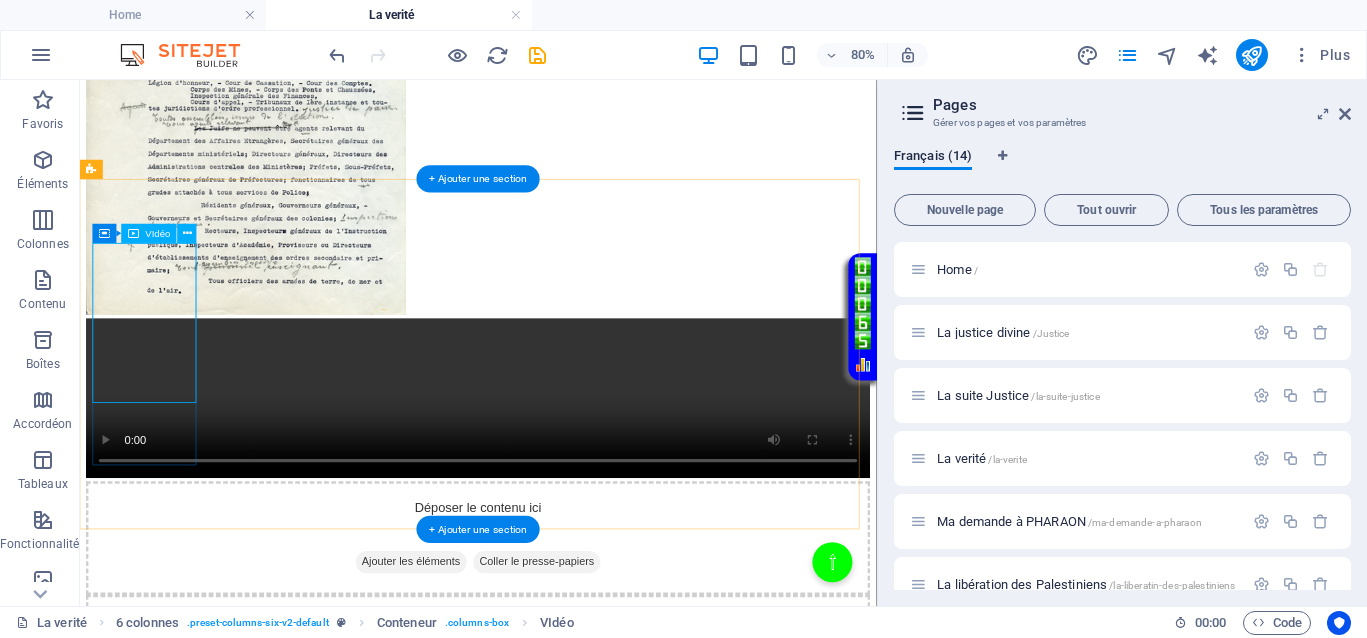 select on "px" 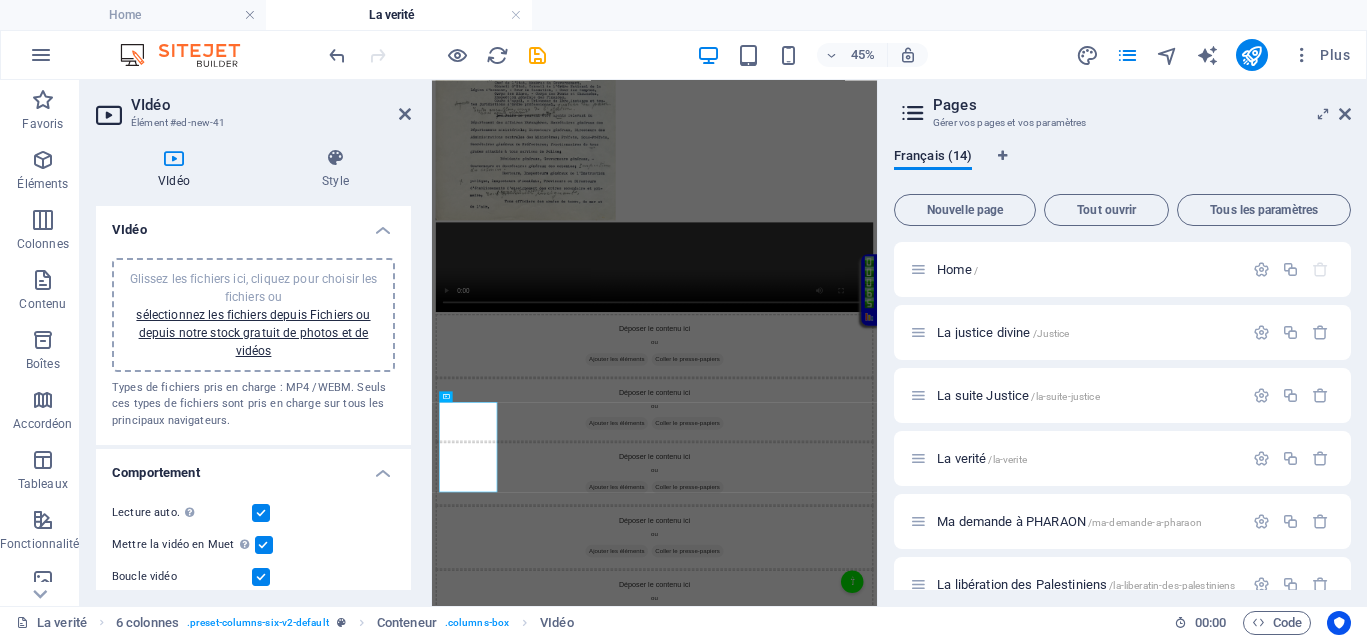 scroll, scrollTop: 911, scrollLeft: 0, axis: vertical 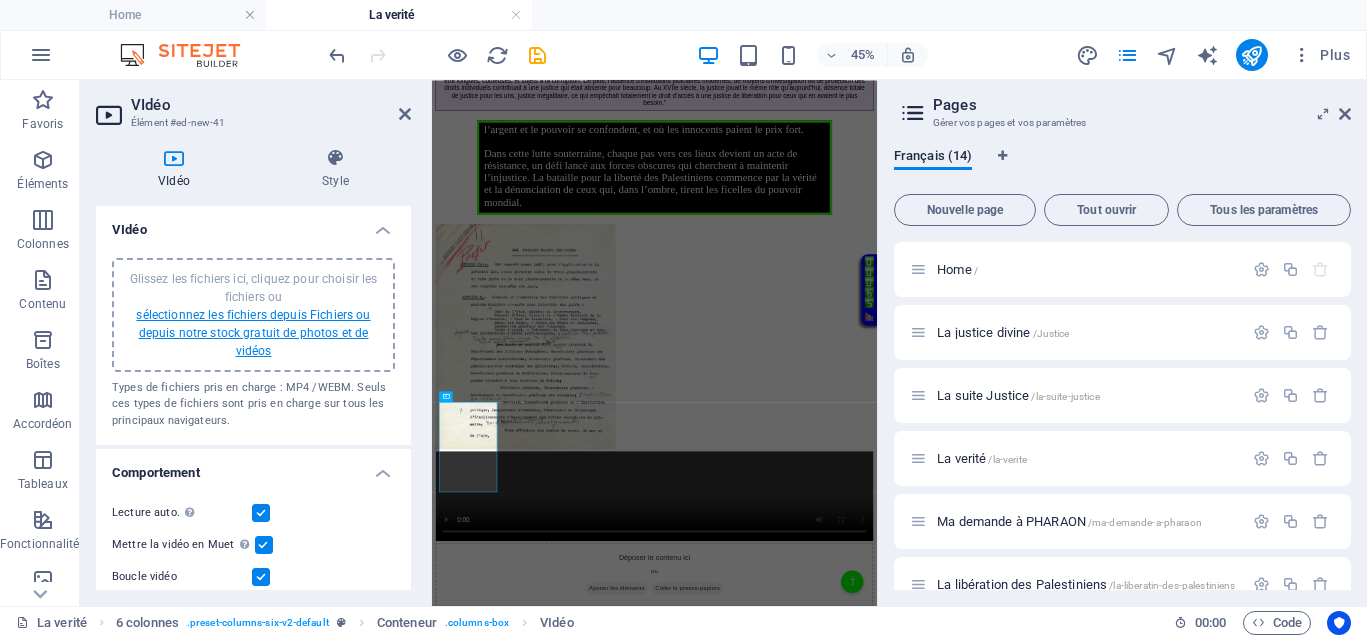 click on "sélectionnez les fichiers depuis Fichiers ou depuis notre stock gratuit de photos et de vidéos" at bounding box center (253, 333) 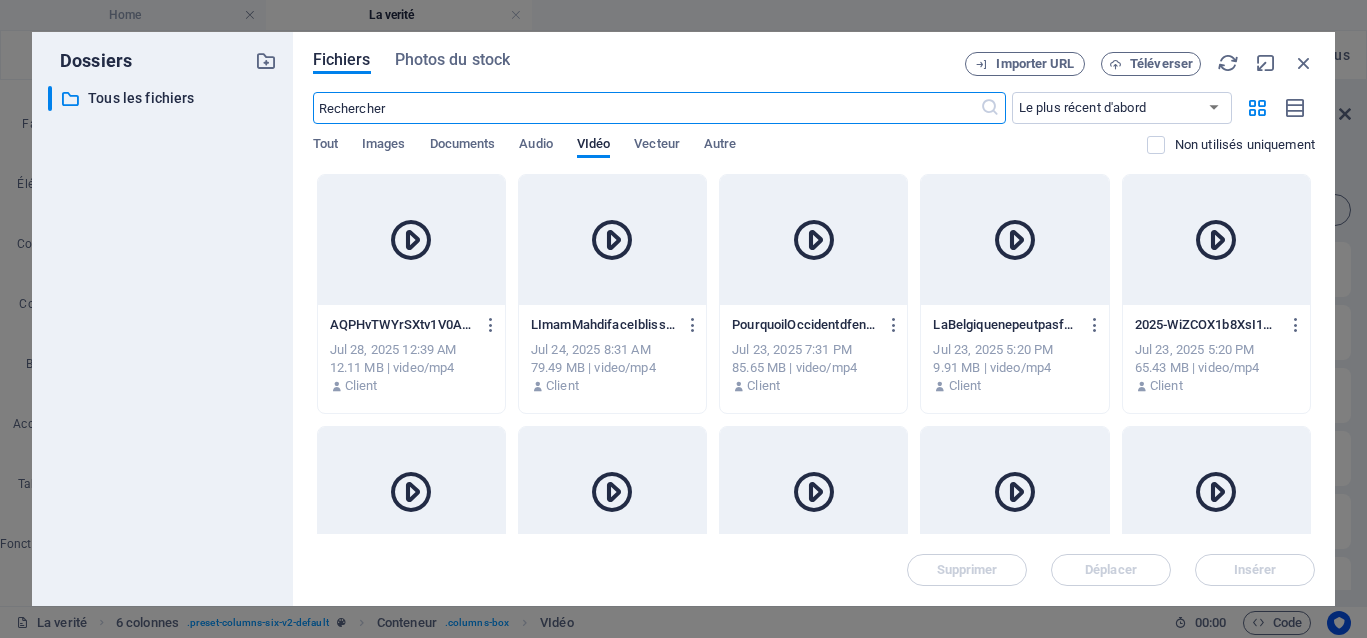scroll, scrollTop: 2364, scrollLeft: 0, axis: vertical 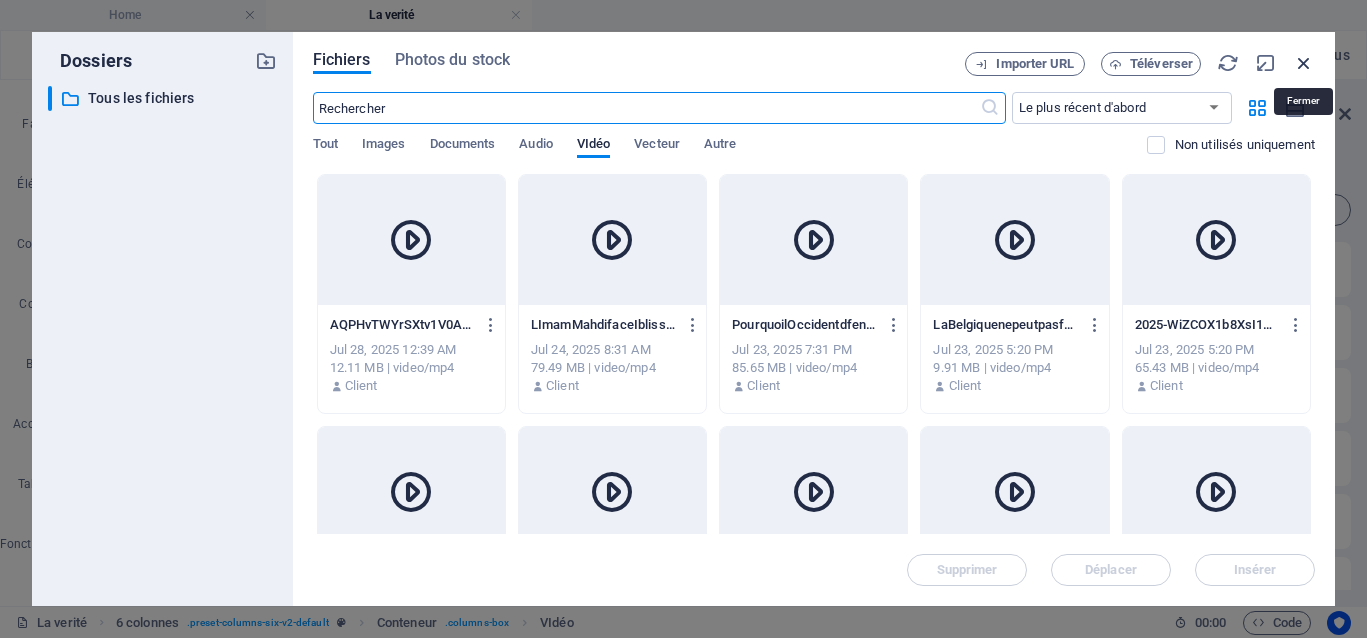click at bounding box center (1304, 63) 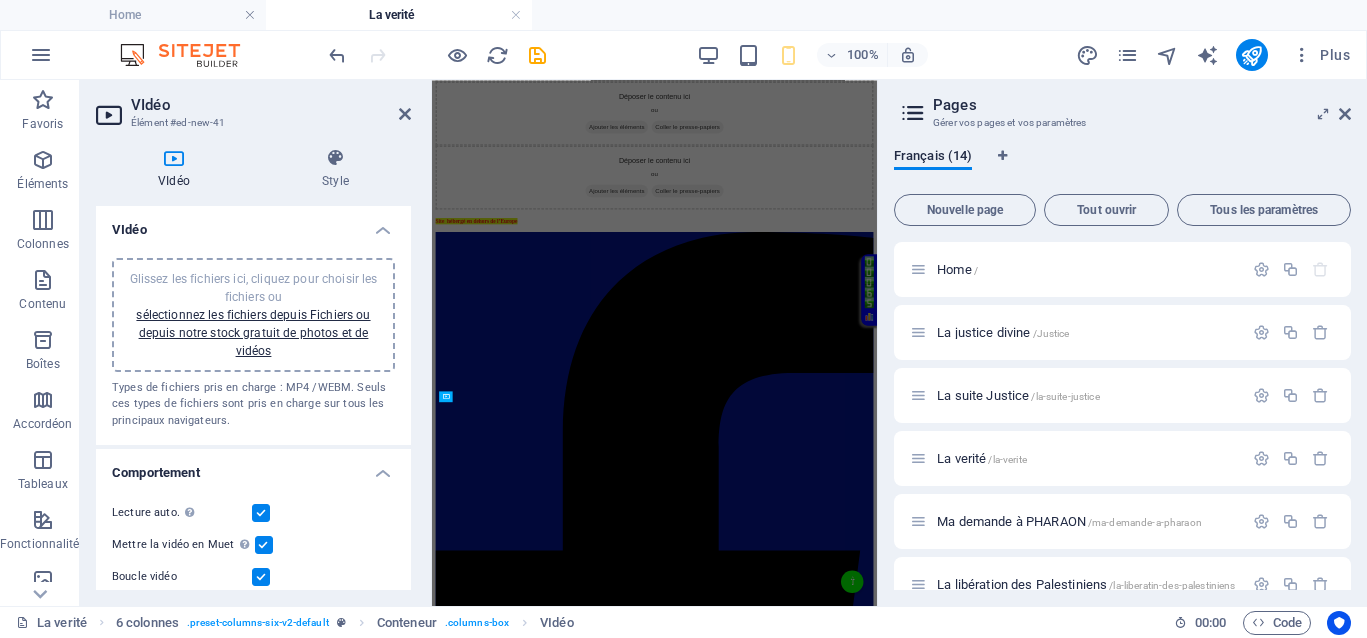 scroll, scrollTop: 911, scrollLeft: 0, axis: vertical 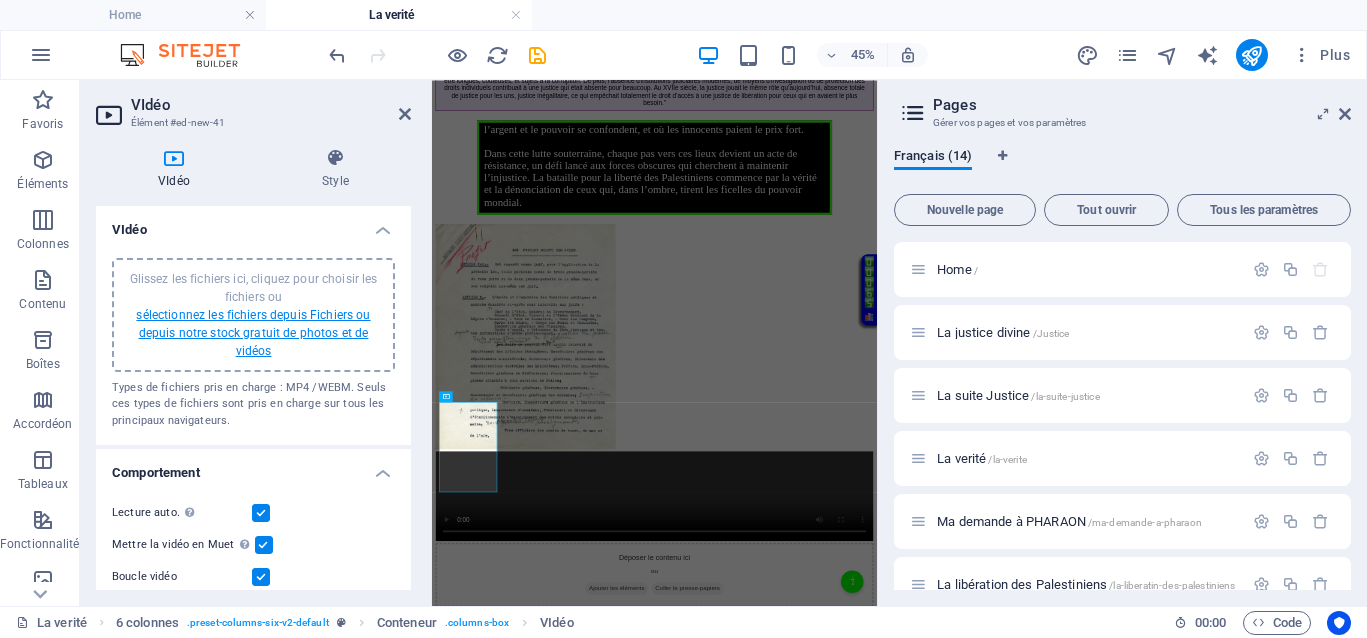 click on "Glissez les fichiers ici, cliquez pour choisir les fichiers ou  sélectionnez les fichiers depuis Fichiers ou depuis notre stock gratuit de photos et de vidéos" at bounding box center [253, 315] 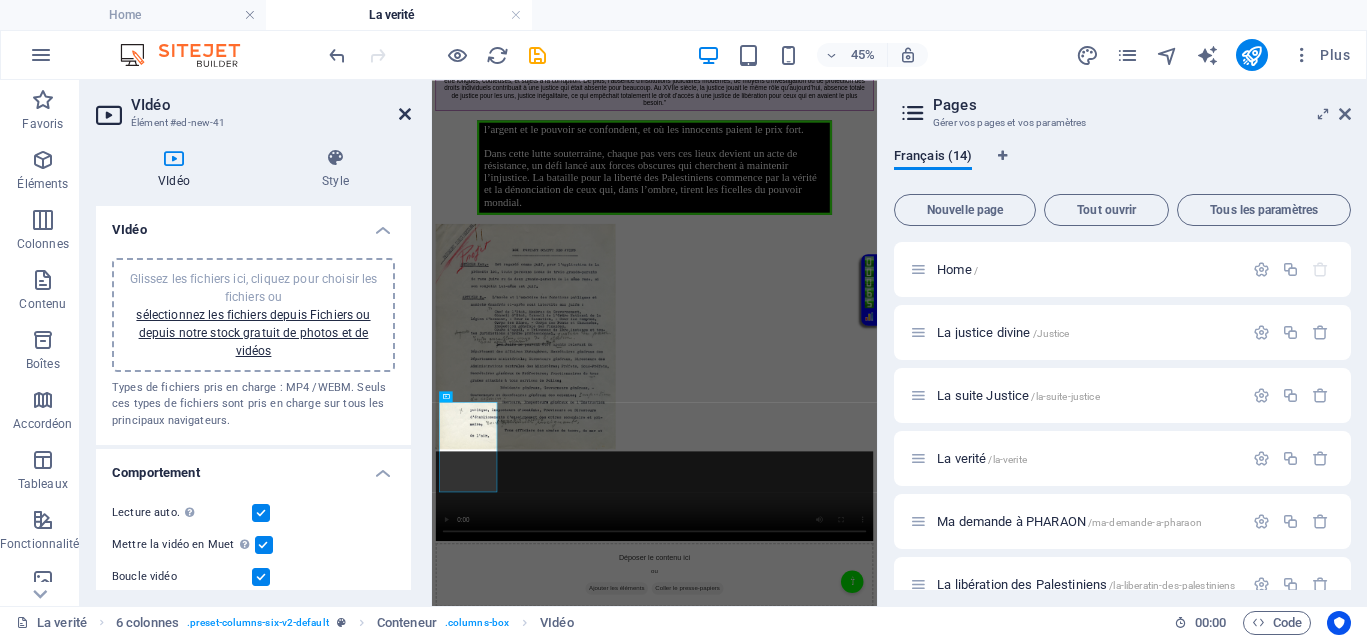 click at bounding box center [405, 114] 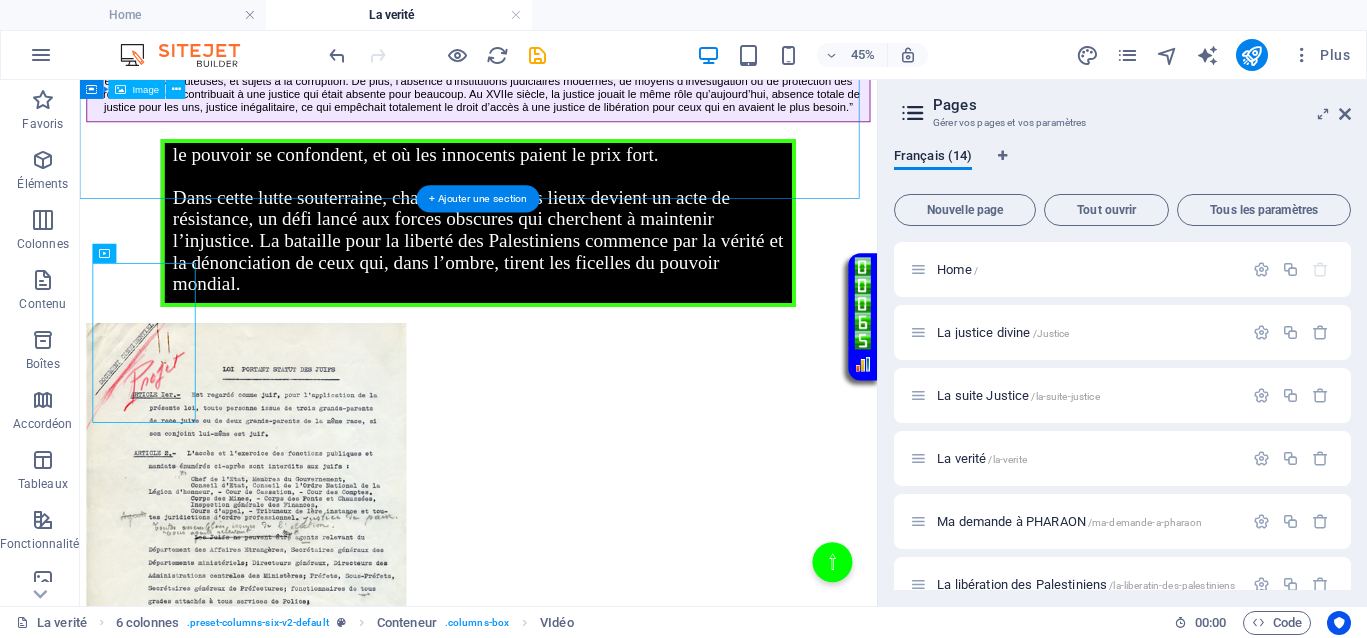 scroll, scrollTop: 1397, scrollLeft: 0, axis: vertical 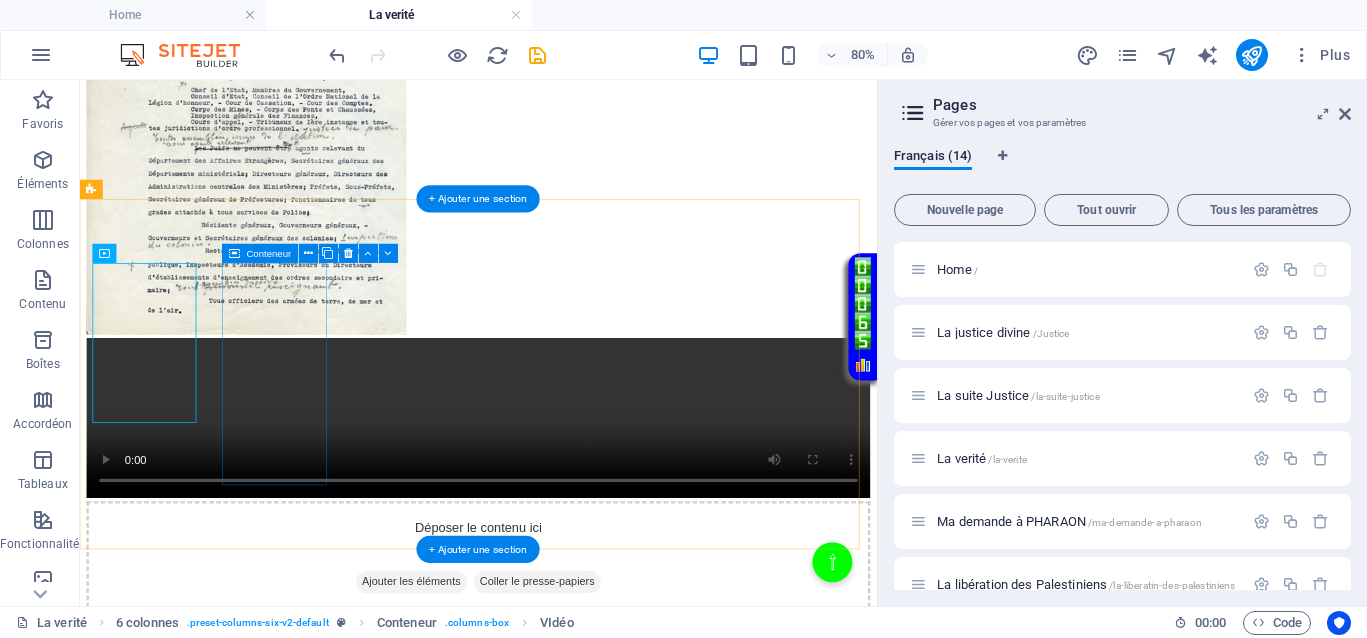 click on "Coller le presse-papiers" at bounding box center (652, 708) 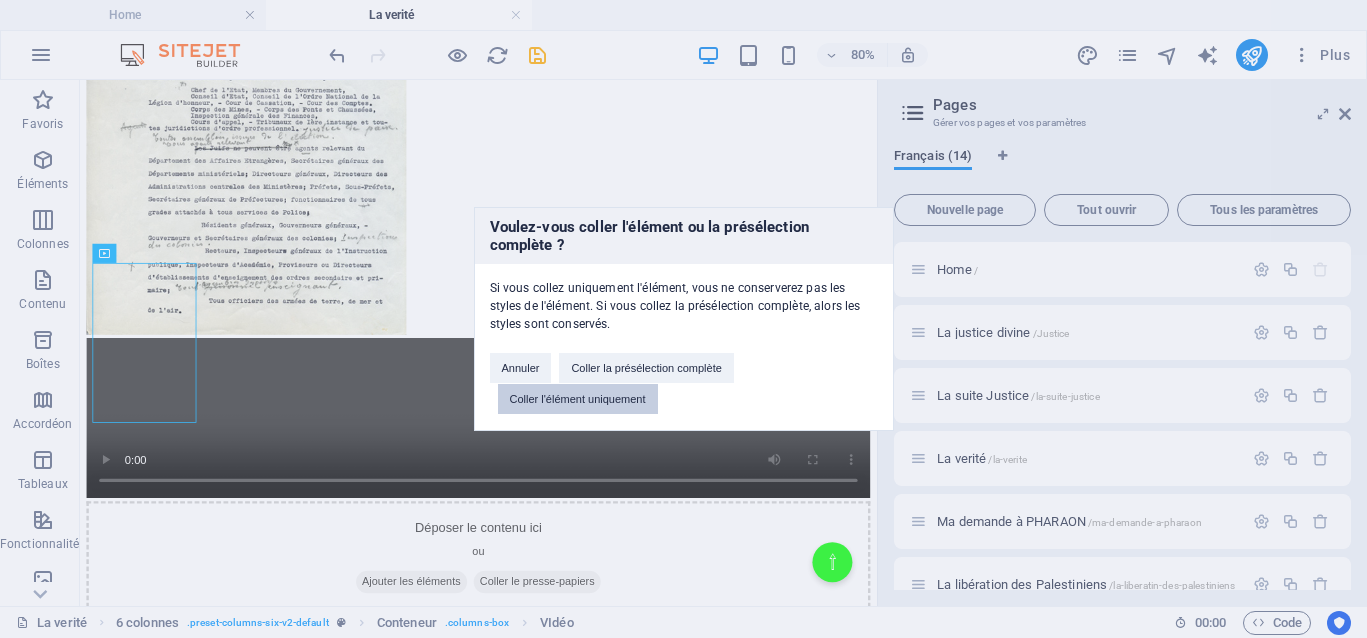 drag, startPoint x: 528, startPoint y: 393, endPoint x: 357, endPoint y: 413, distance: 172.16562 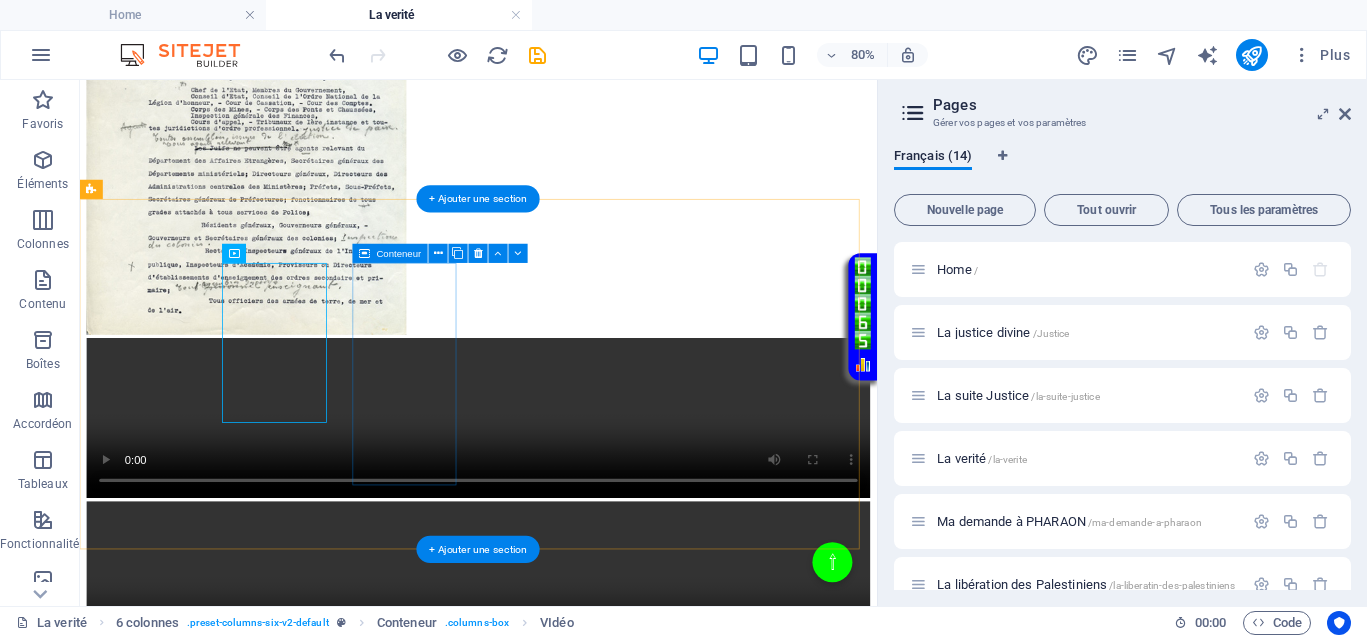 click on "Coller le presse-papiers" at bounding box center (652, 912) 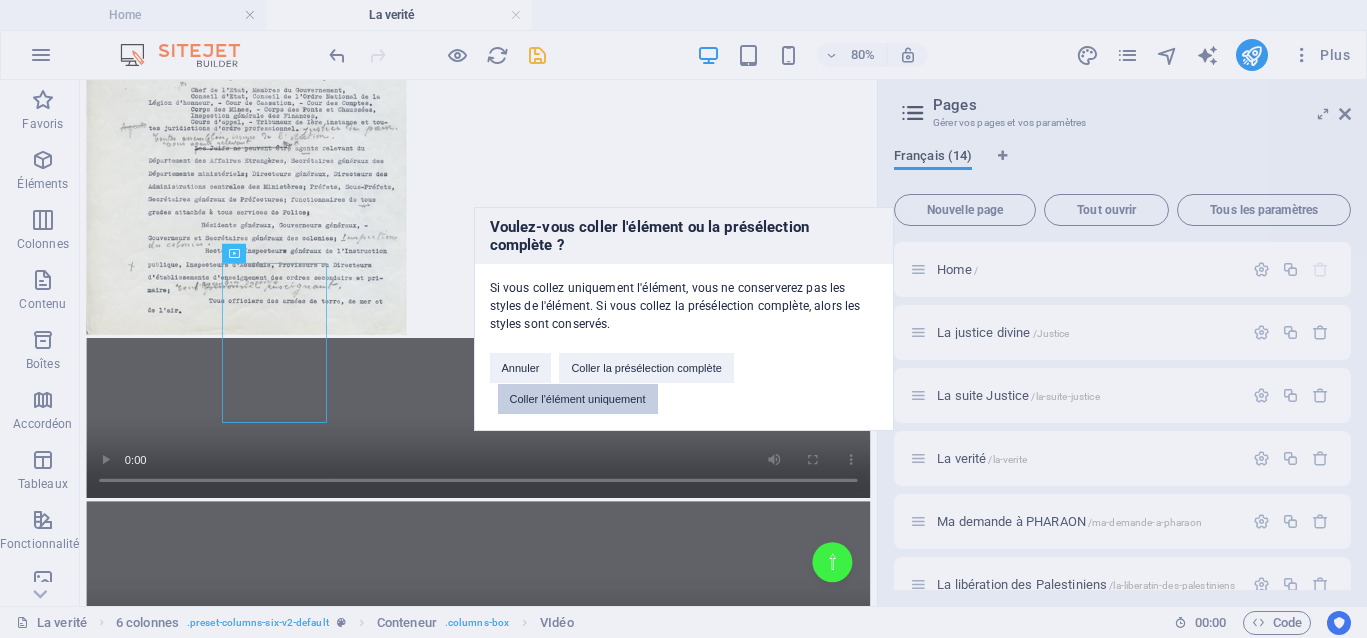 drag, startPoint x: 532, startPoint y: 405, endPoint x: 538, endPoint y: 425, distance: 20.880613 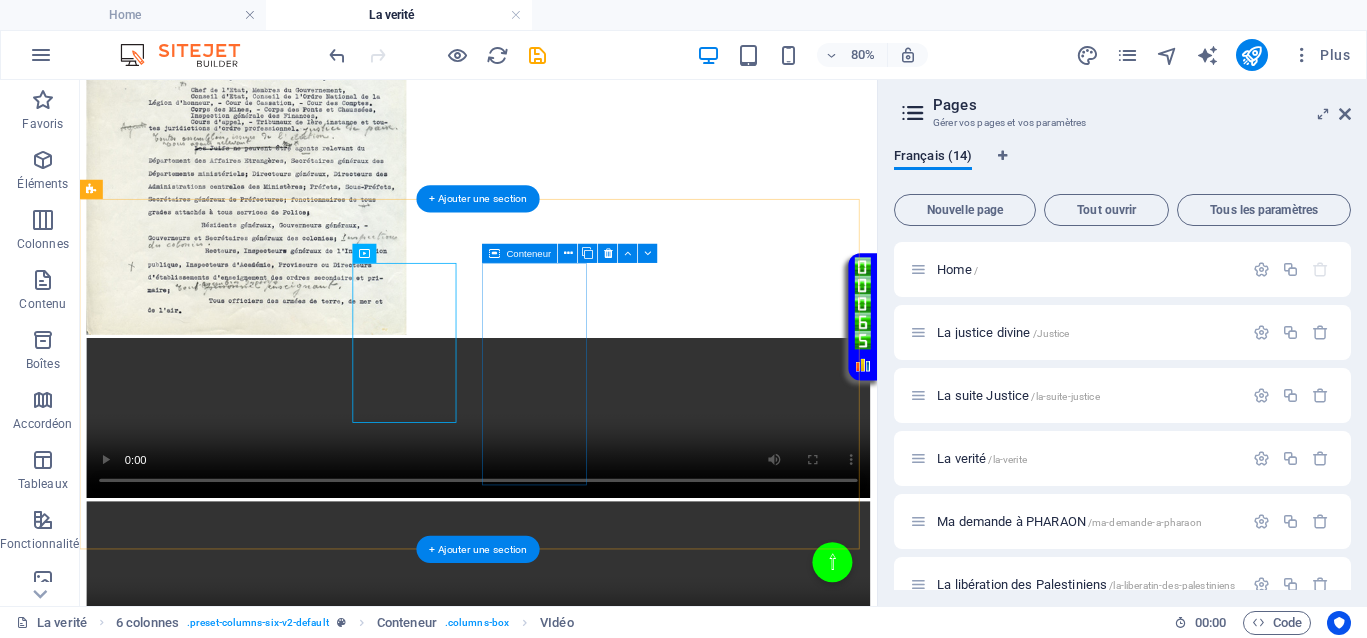 click on "Coller le presse-papiers" at bounding box center (652, 1116) 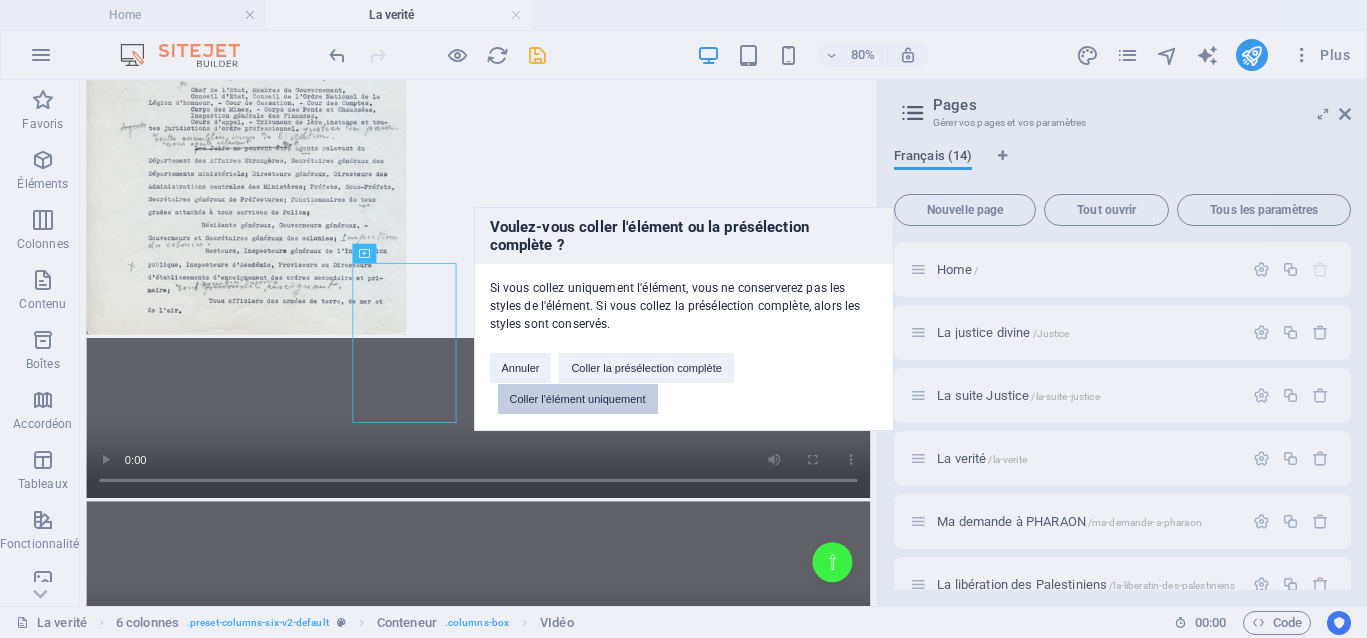 click on "Coller l'élément uniquement" at bounding box center [578, 399] 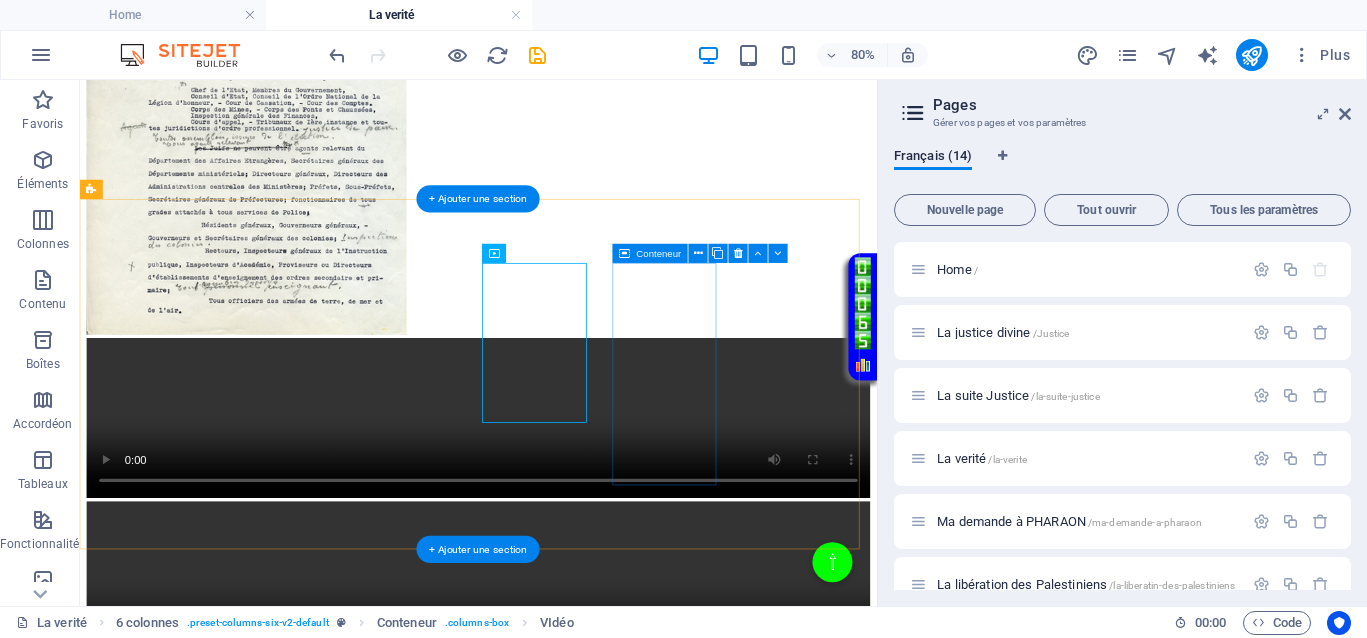 click at bounding box center (580, 1320) 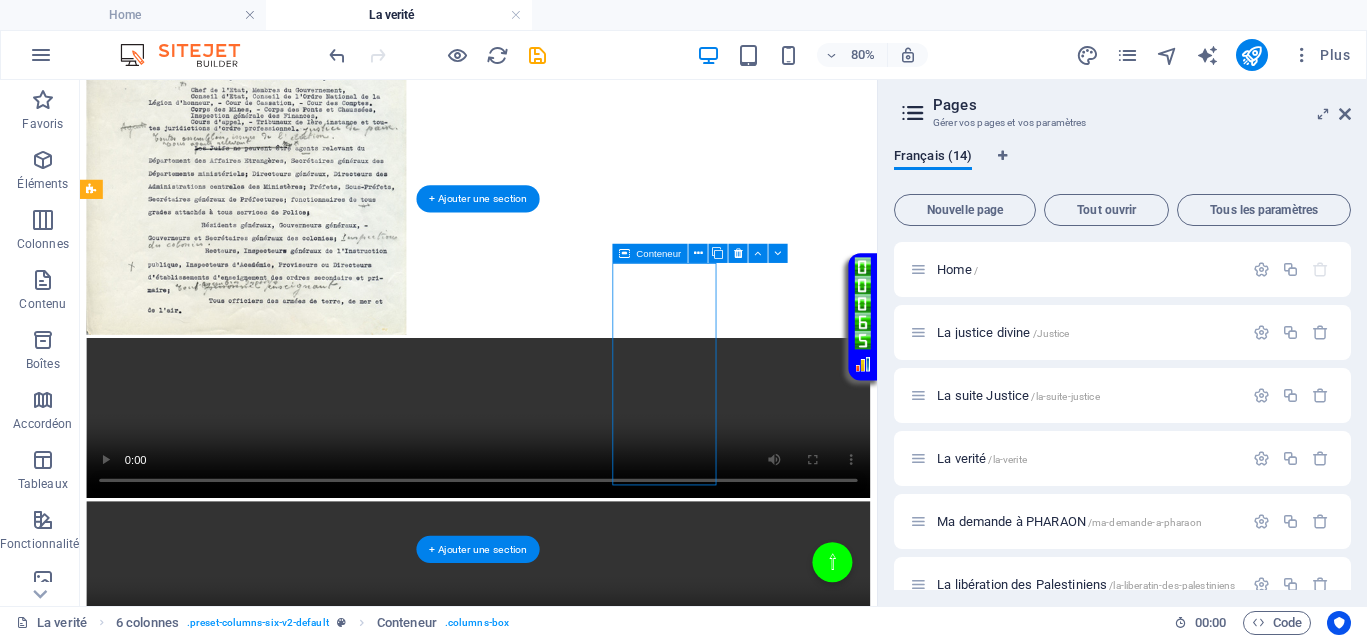 click on "Coller le presse-papiers" at bounding box center [652, 1320] 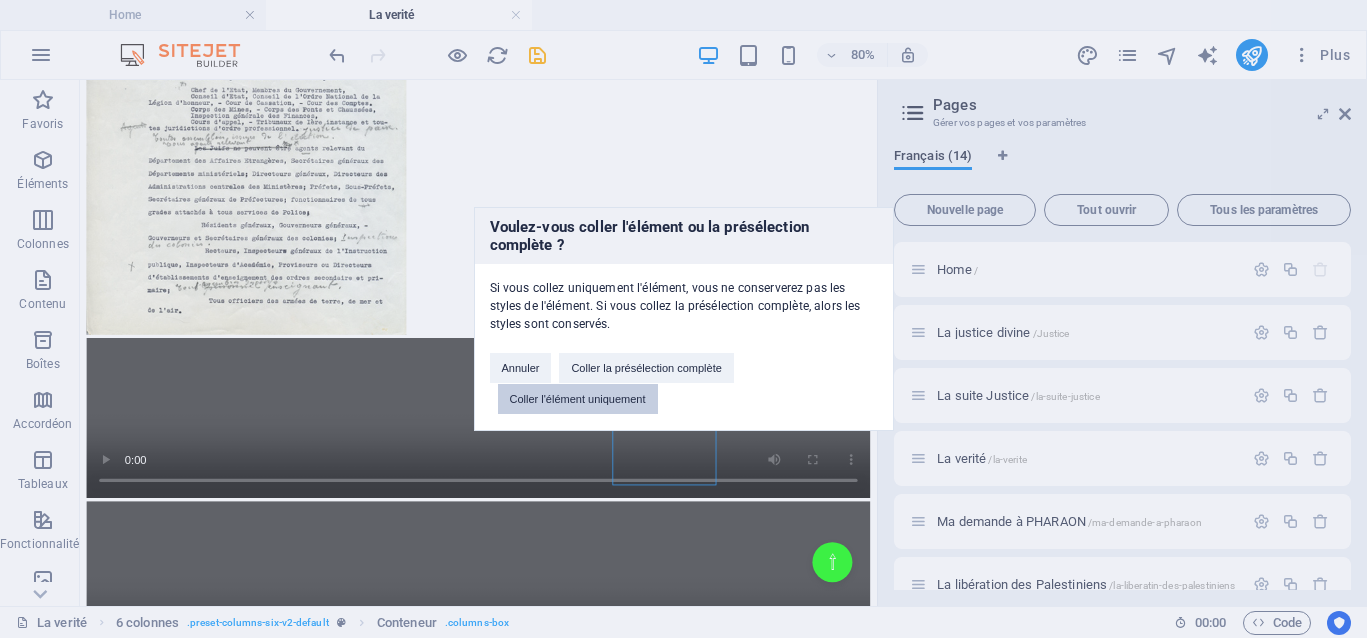 click on "Coller l'élément uniquement" at bounding box center (578, 399) 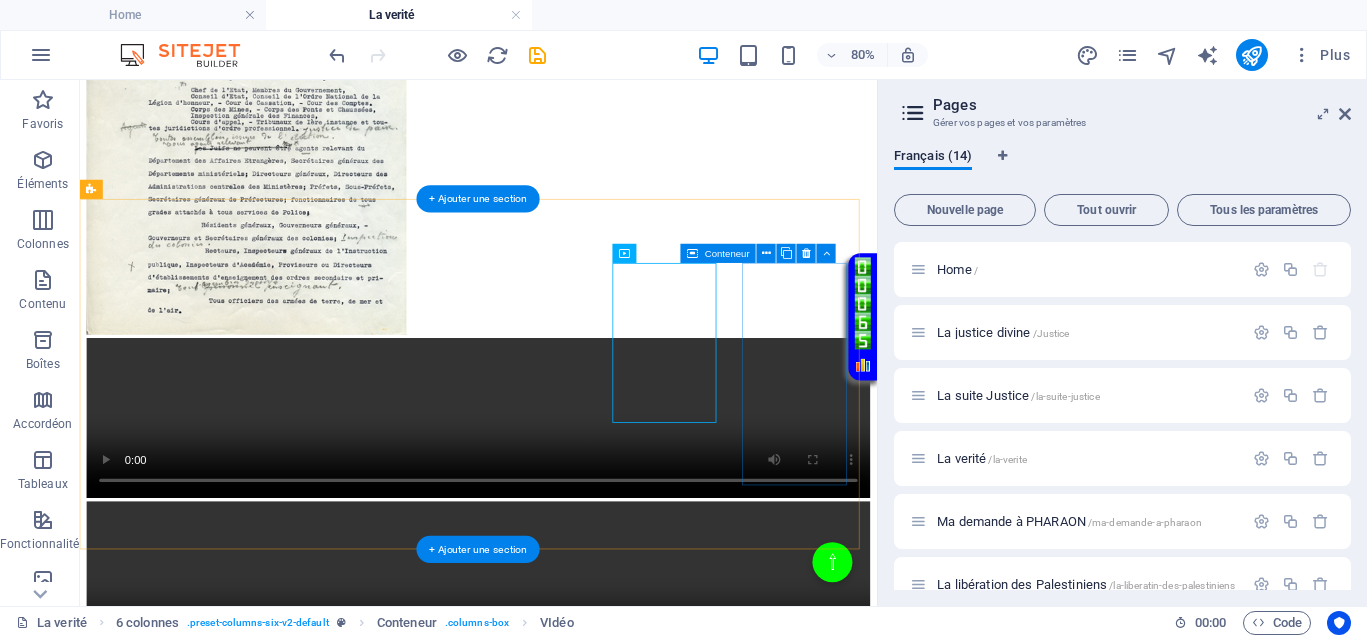 click at bounding box center [580, 1524] 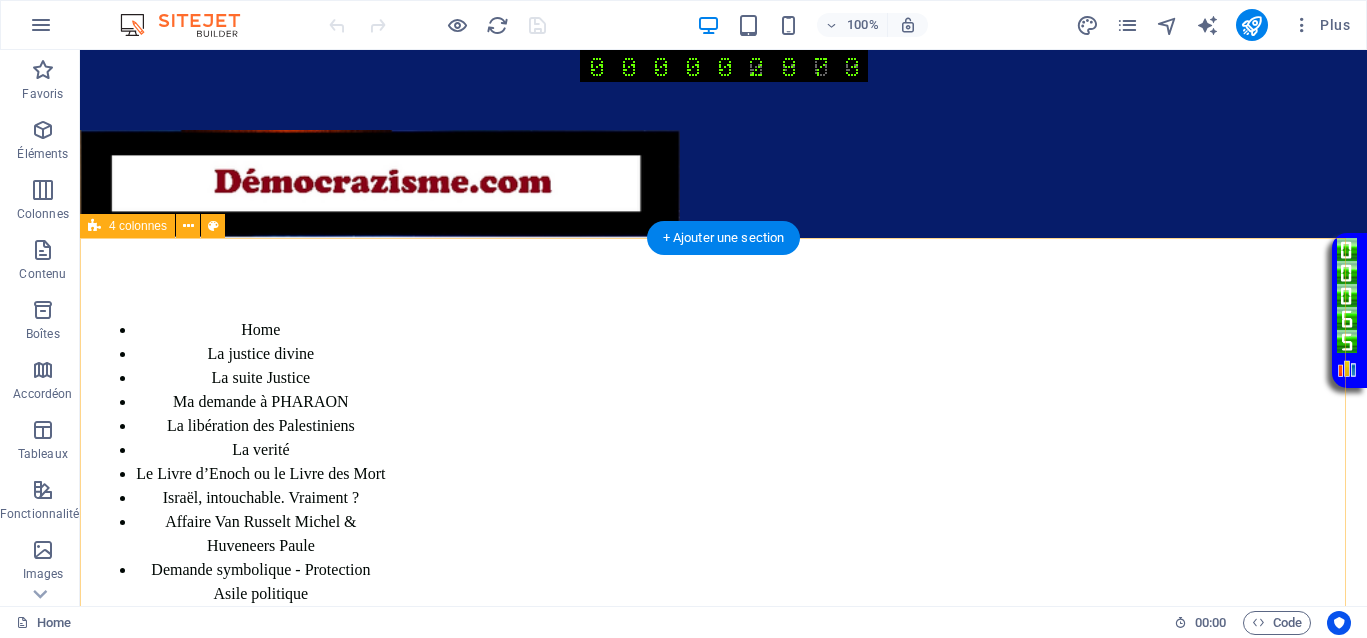 scroll, scrollTop: 0, scrollLeft: 0, axis: both 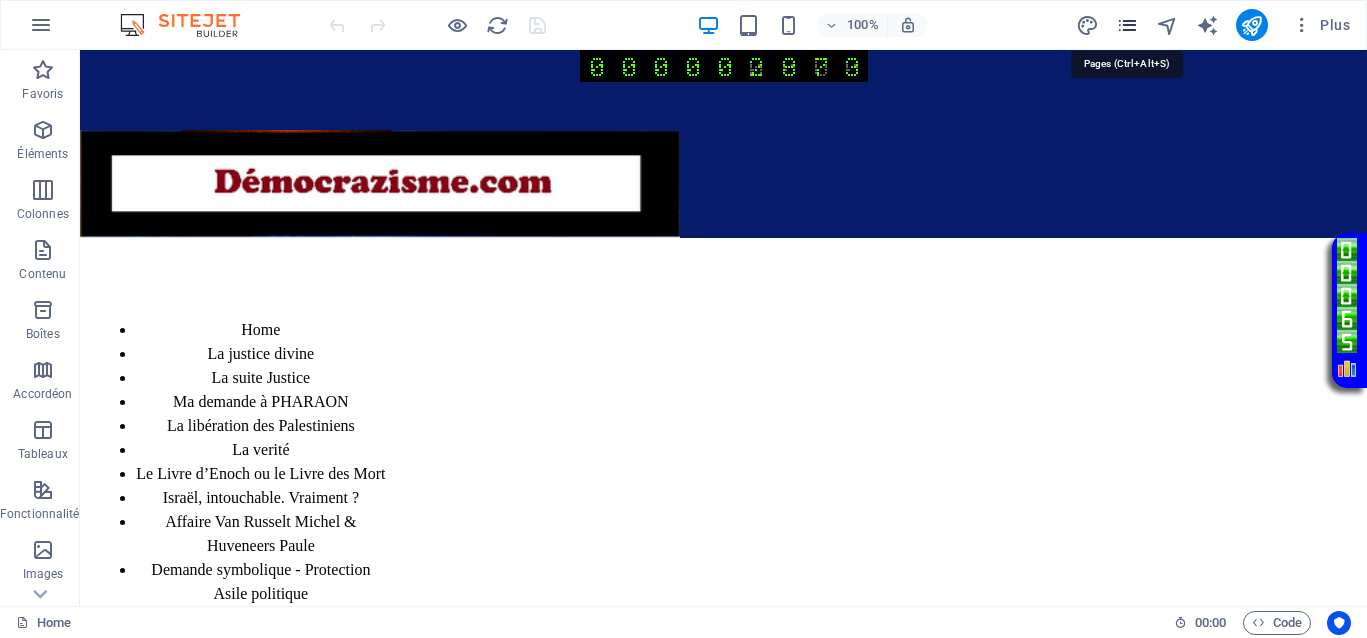 click at bounding box center (1127, 25) 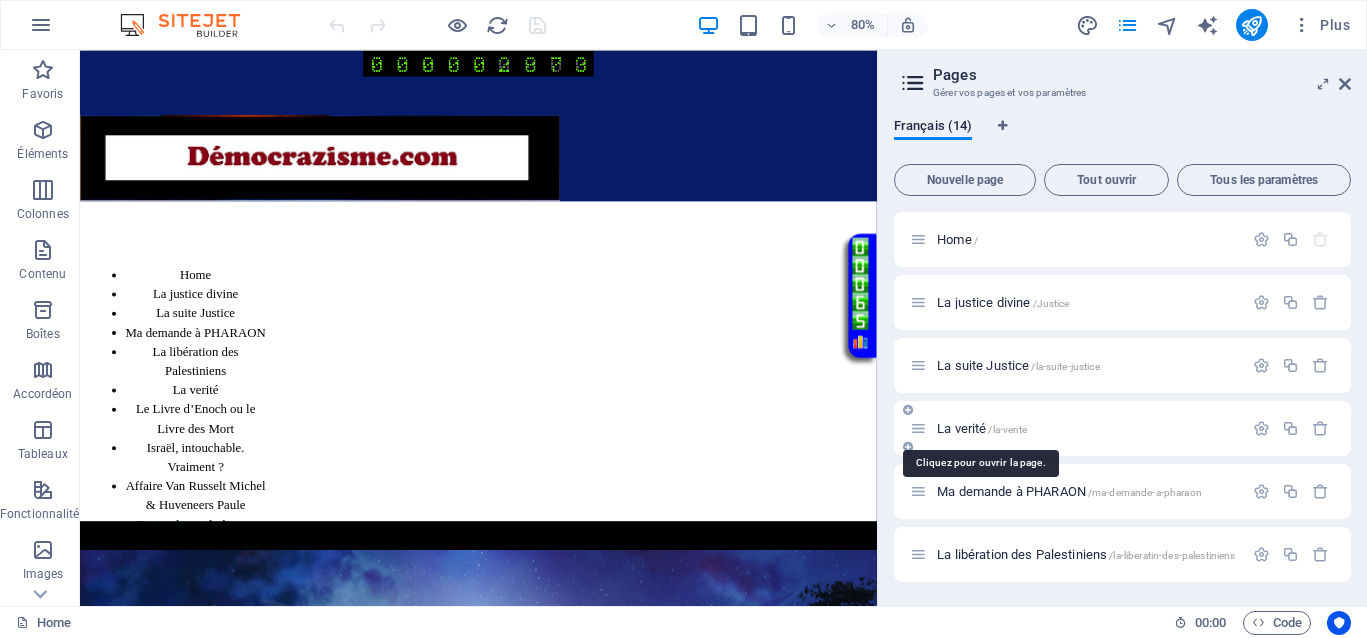 click on "La verité /la-verite" at bounding box center [982, 428] 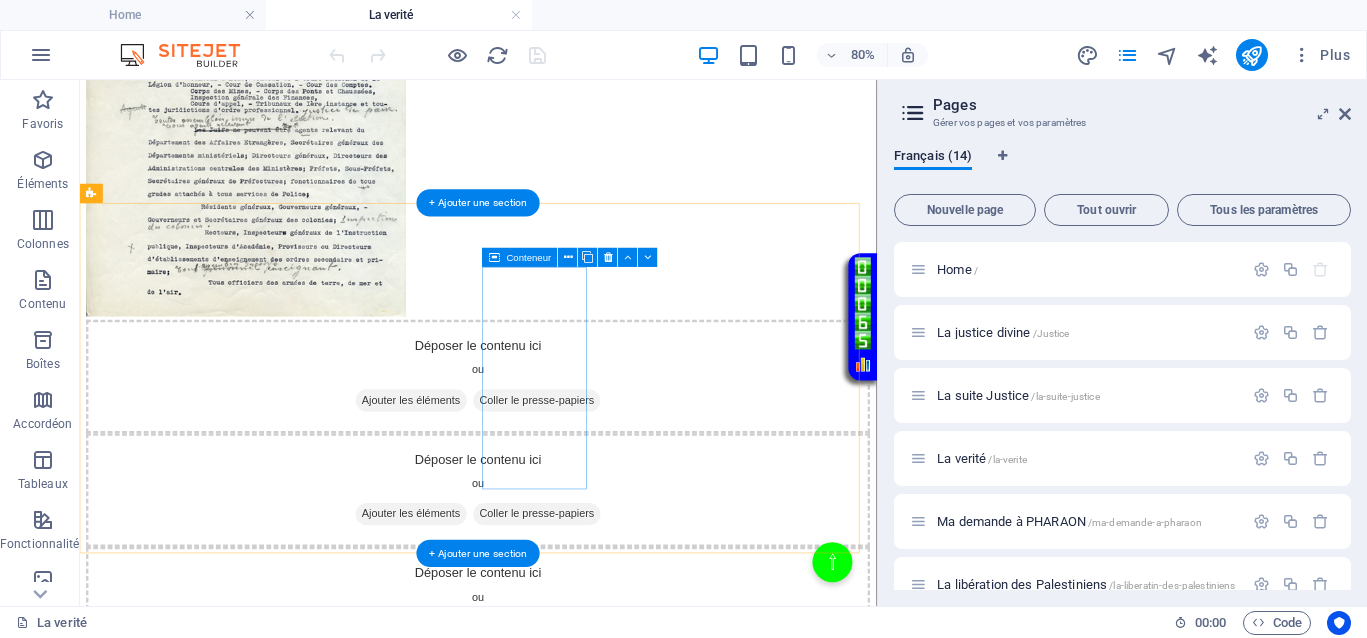 scroll, scrollTop: 1422, scrollLeft: 0, axis: vertical 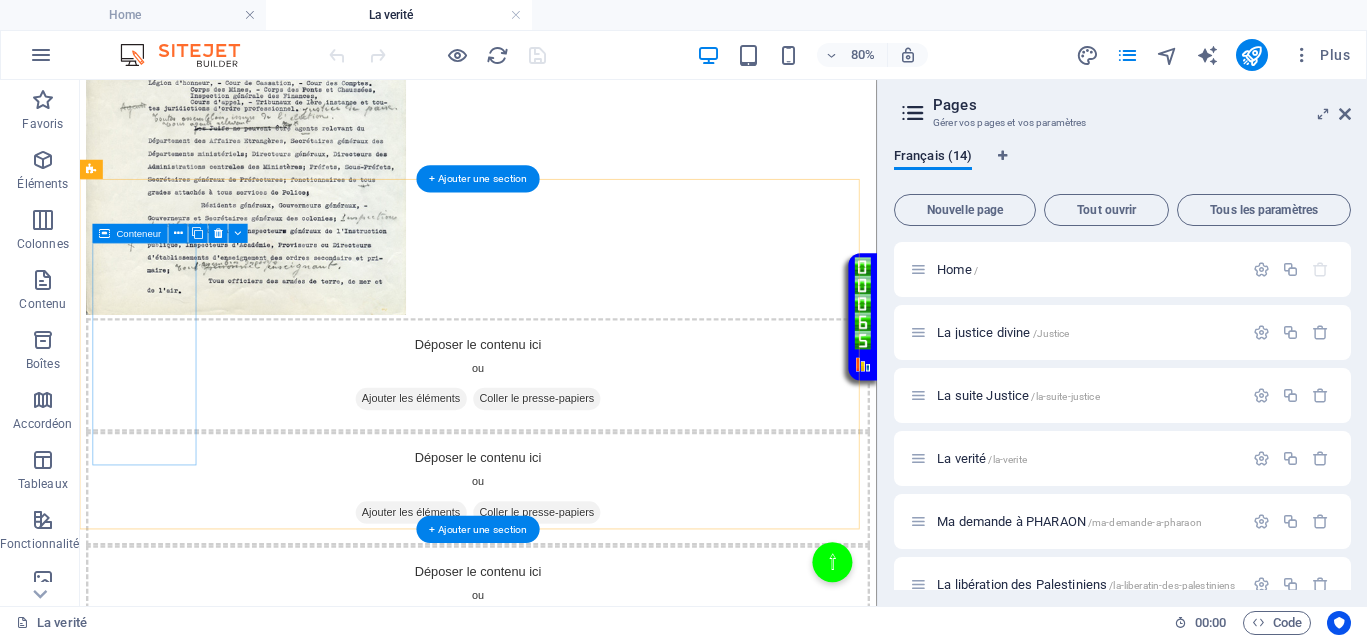 click on "Coller le presse-papiers" at bounding box center [652, 479] 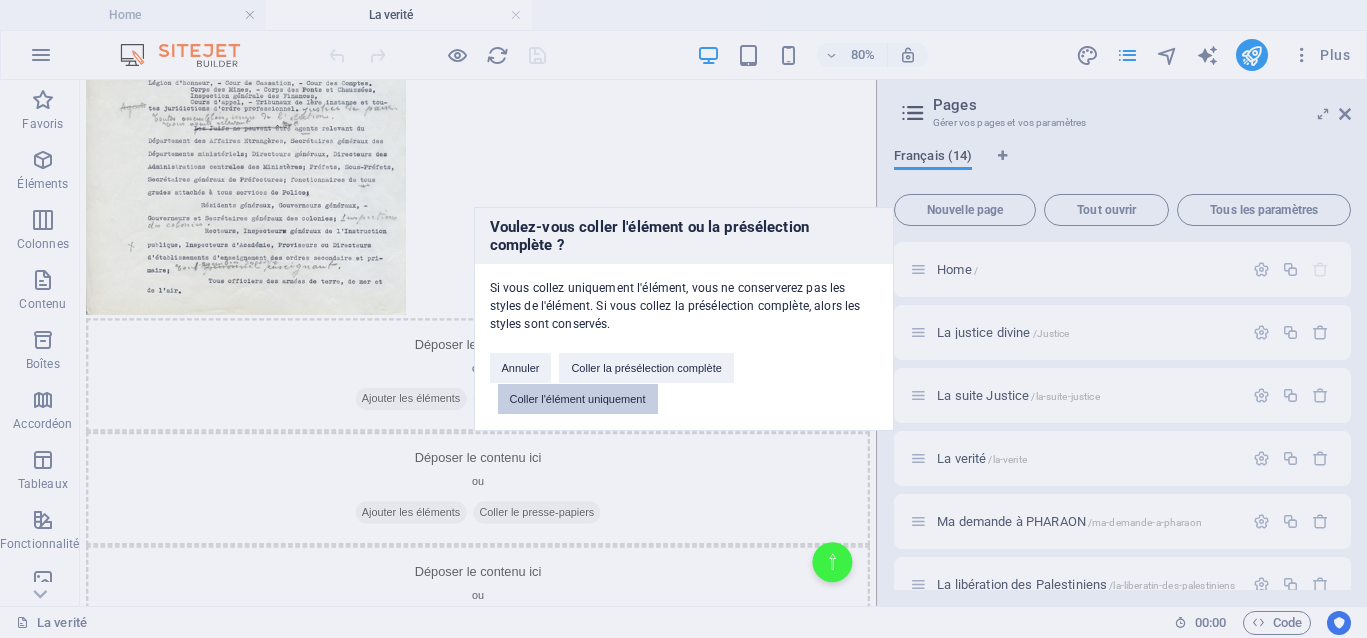 click on "Coller l'élément uniquement" at bounding box center (578, 399) 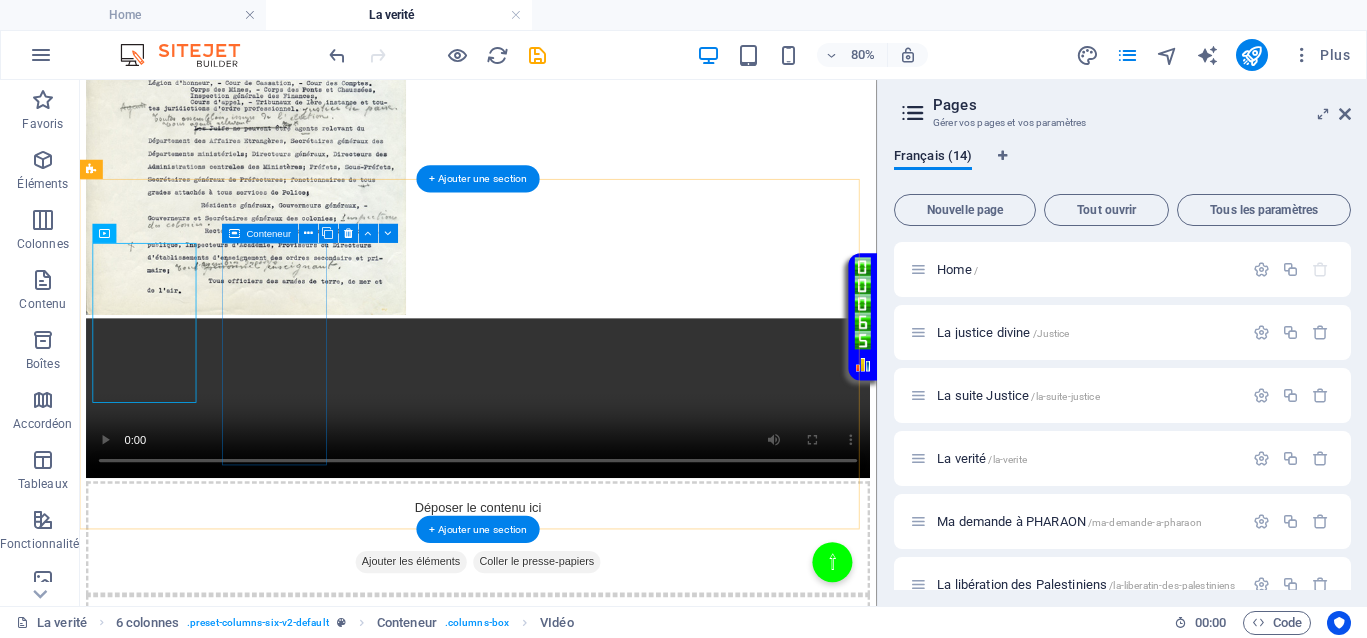 click on "Coller le presse-papiers" at bounding box center (652, 683) 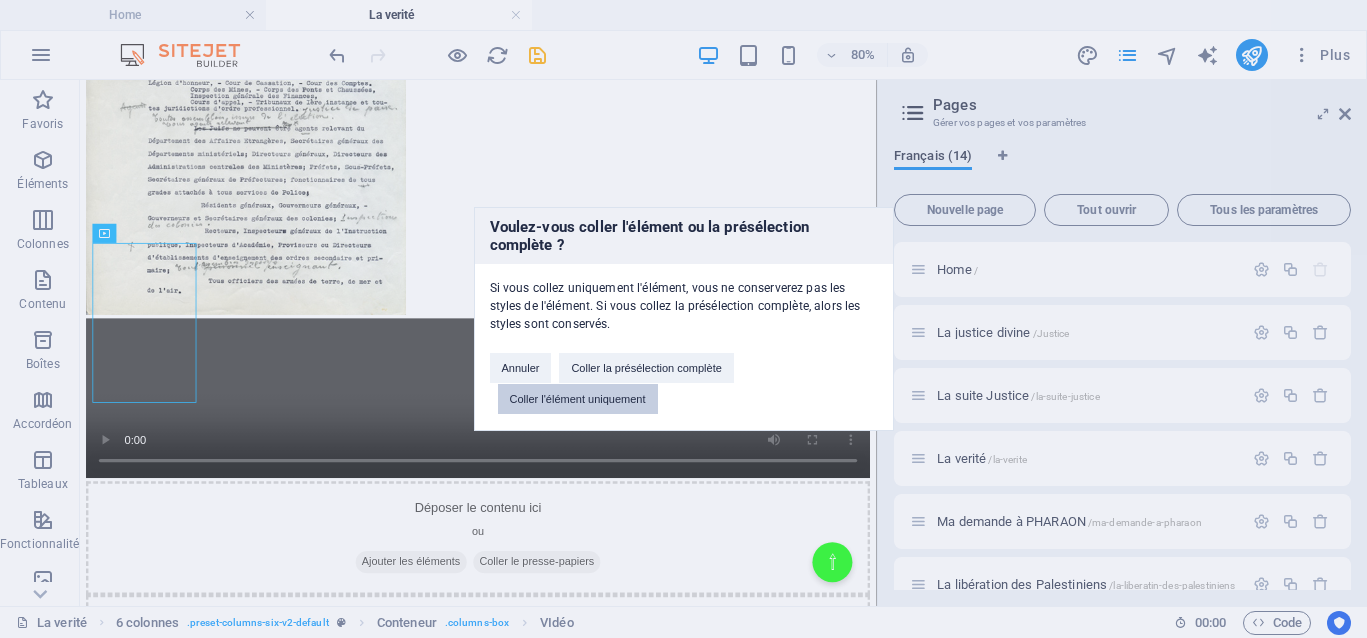 drag, startPoint x: 569, startPoint y: 403, endPoint x: 453, endPoint y: 403, distance: 116 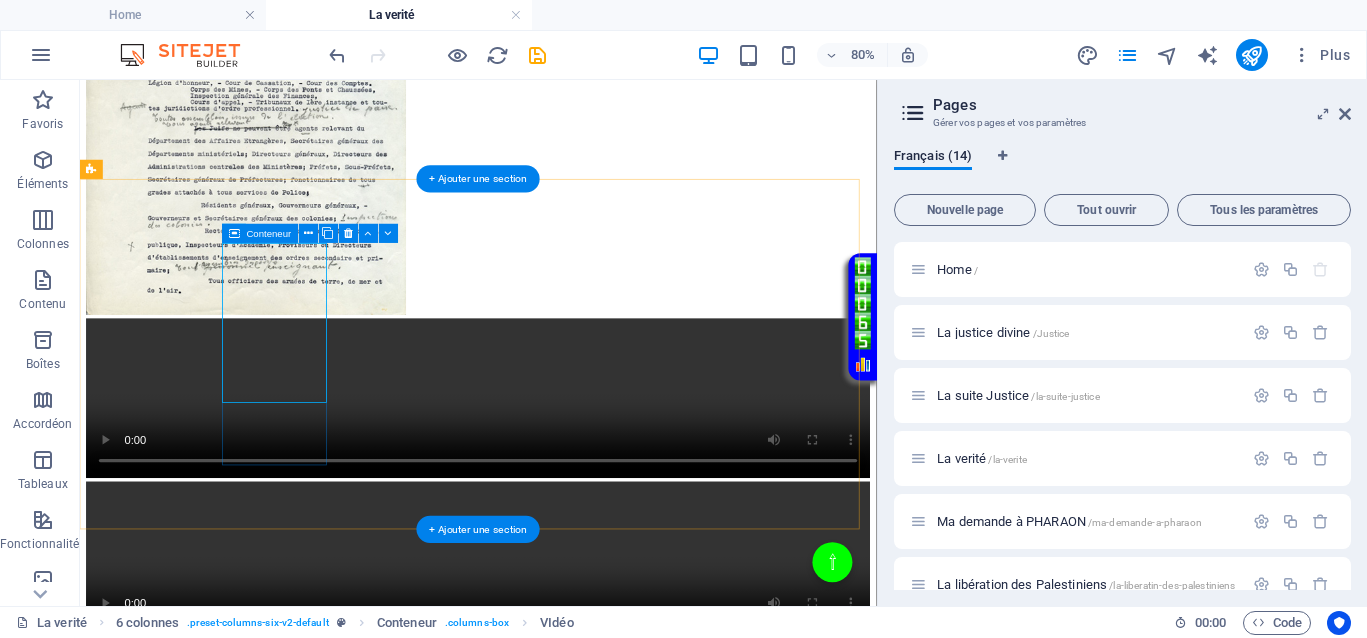 click at bounding box center (578, 480) 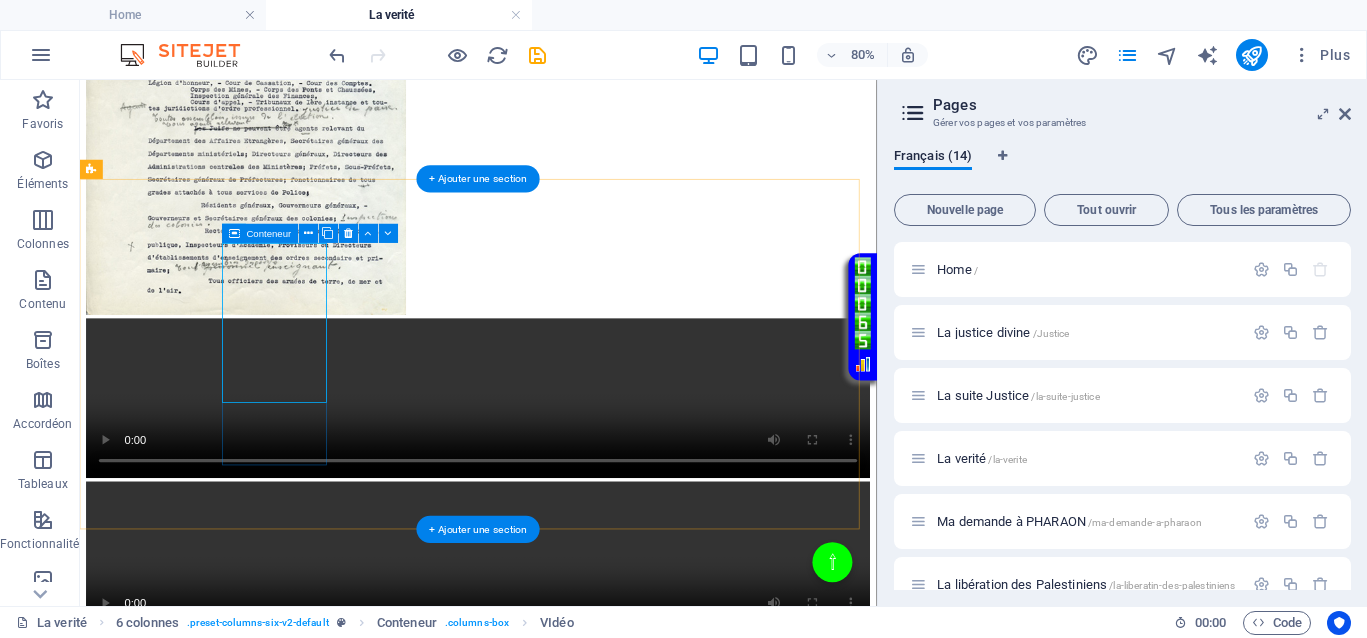 scroll, scrollTop: 911, scrollLeft: 0, axis: vertical 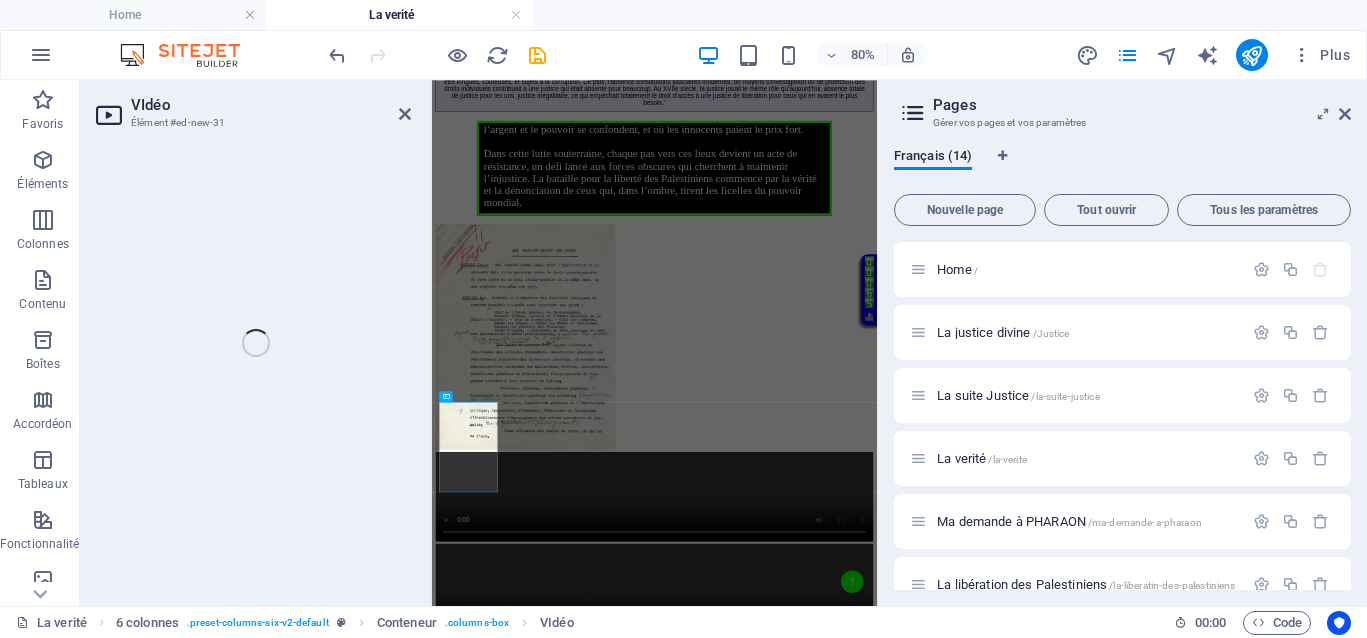 select on "%" 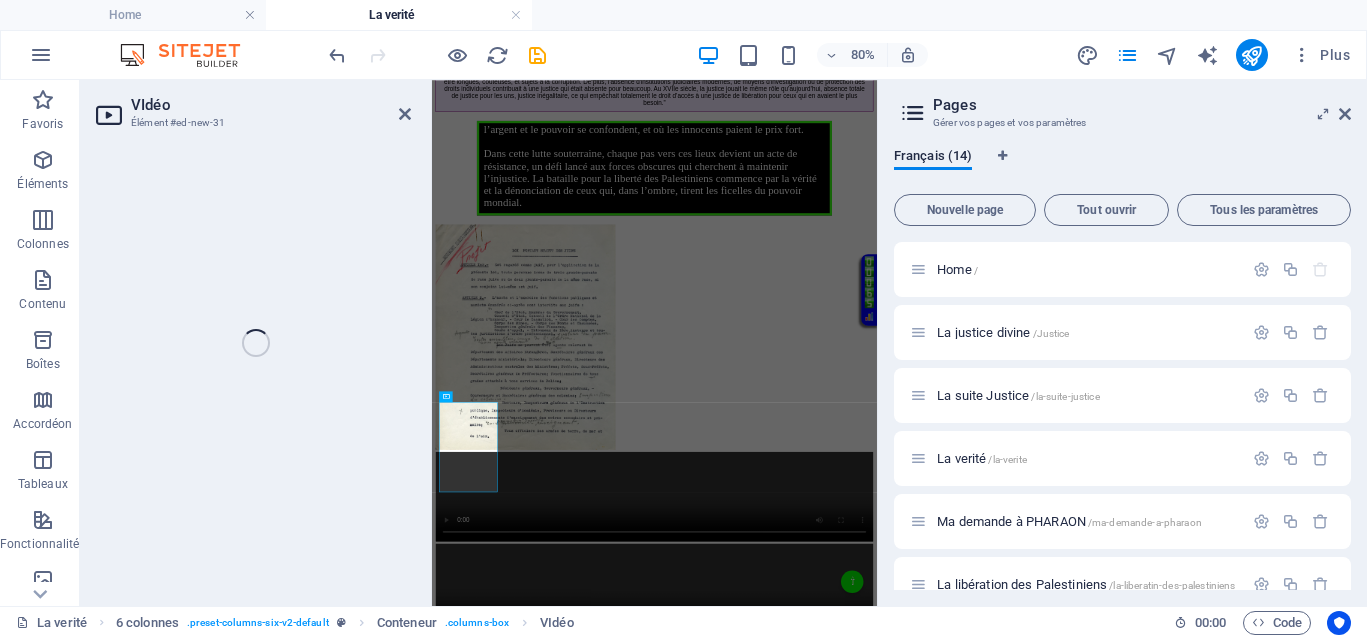 select on "px" 